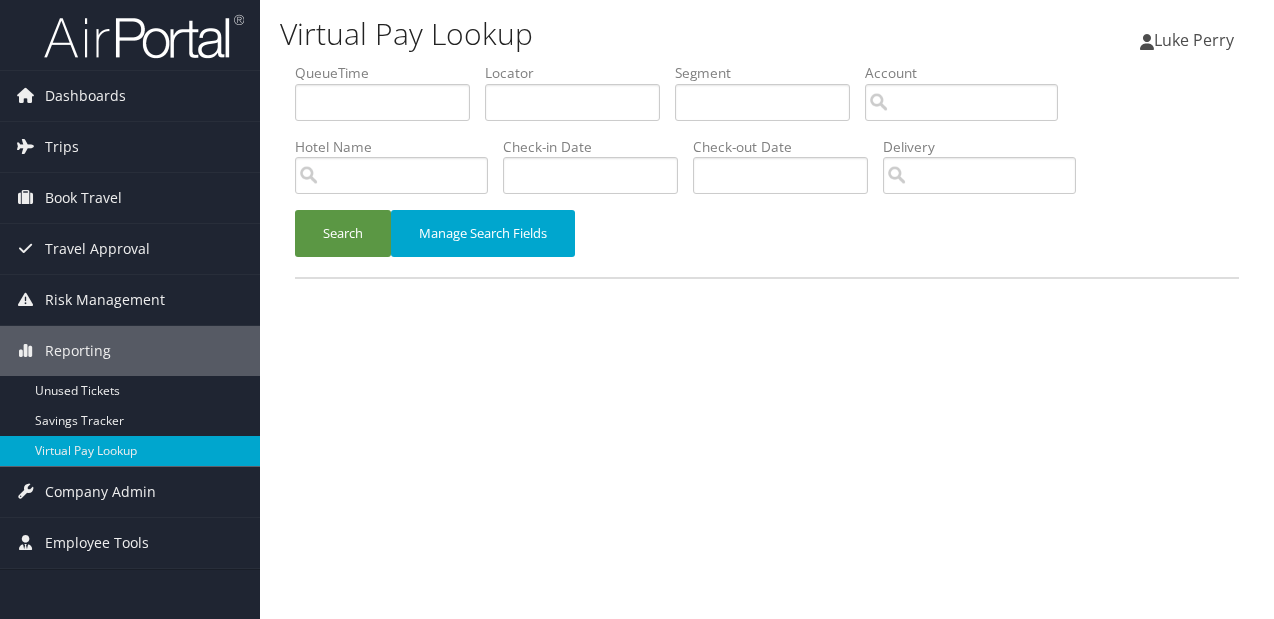 scroll, scrollTop: 0, scrollLeft: 0, axis: both 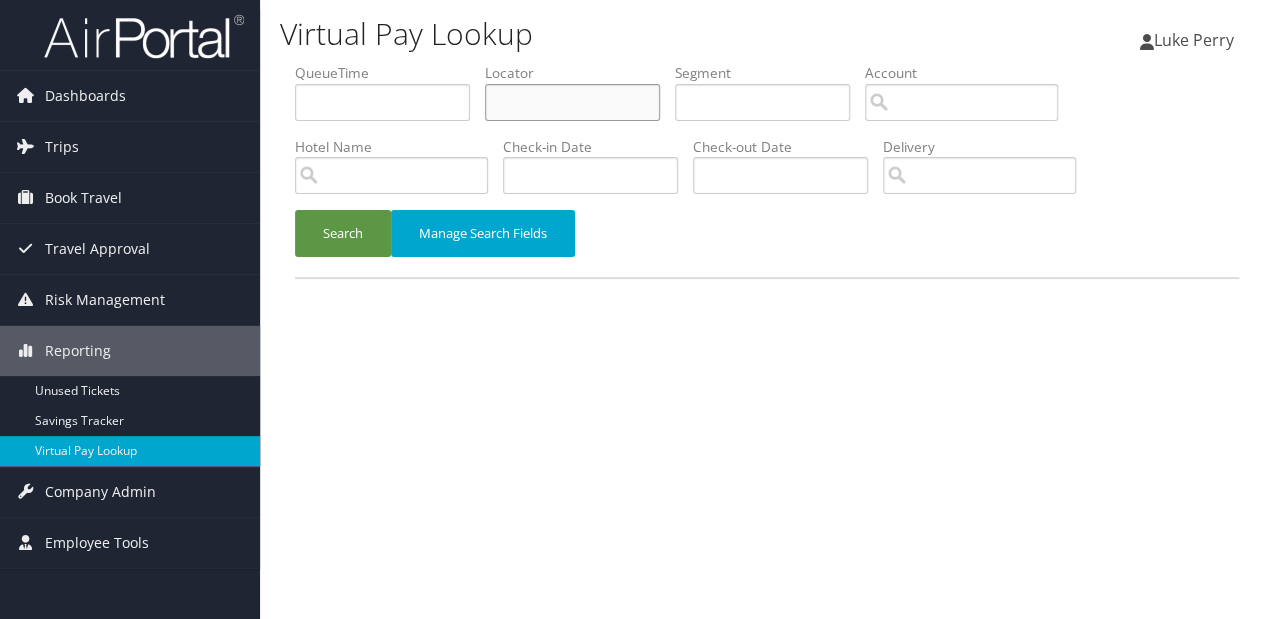 click at bounding box center [572, 102] 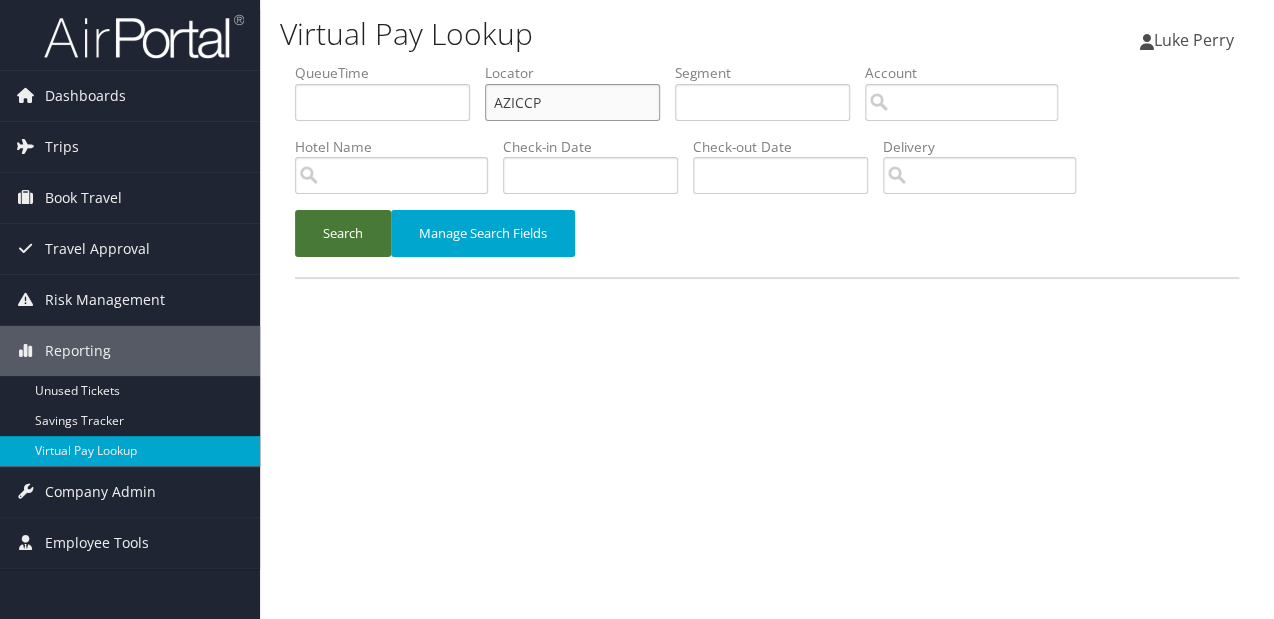 type on "AZICCP" 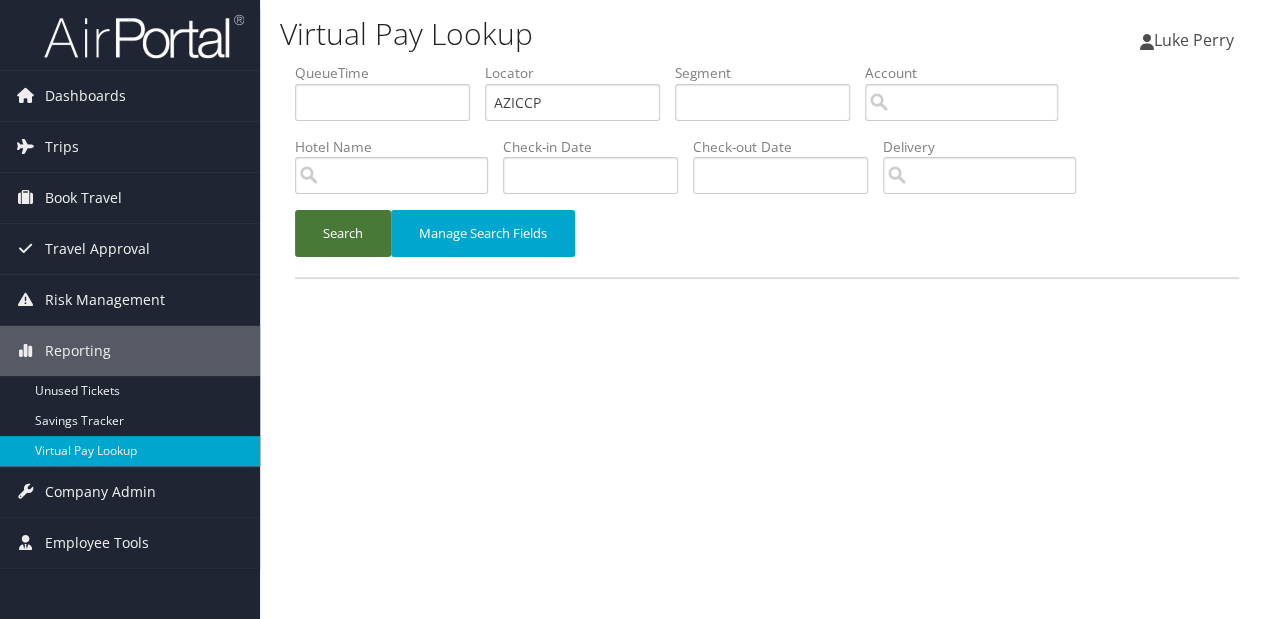click on "Search" at bounding box center [343, 233] 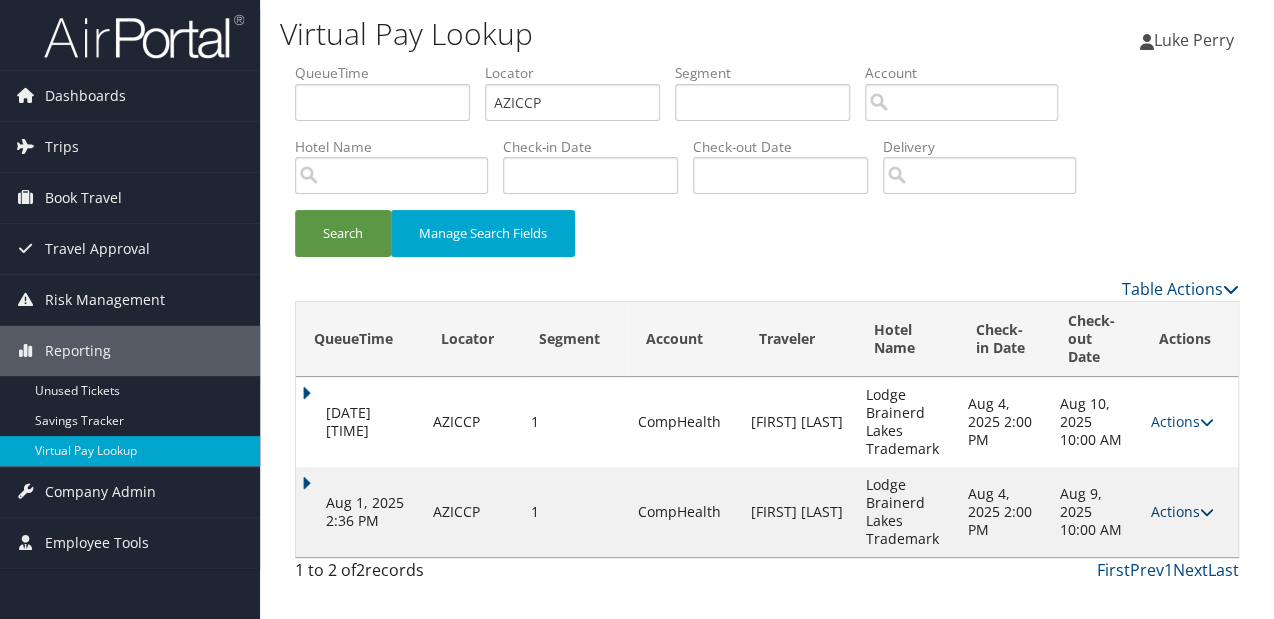 click on "Actions" at bounding box center [1182, 511] 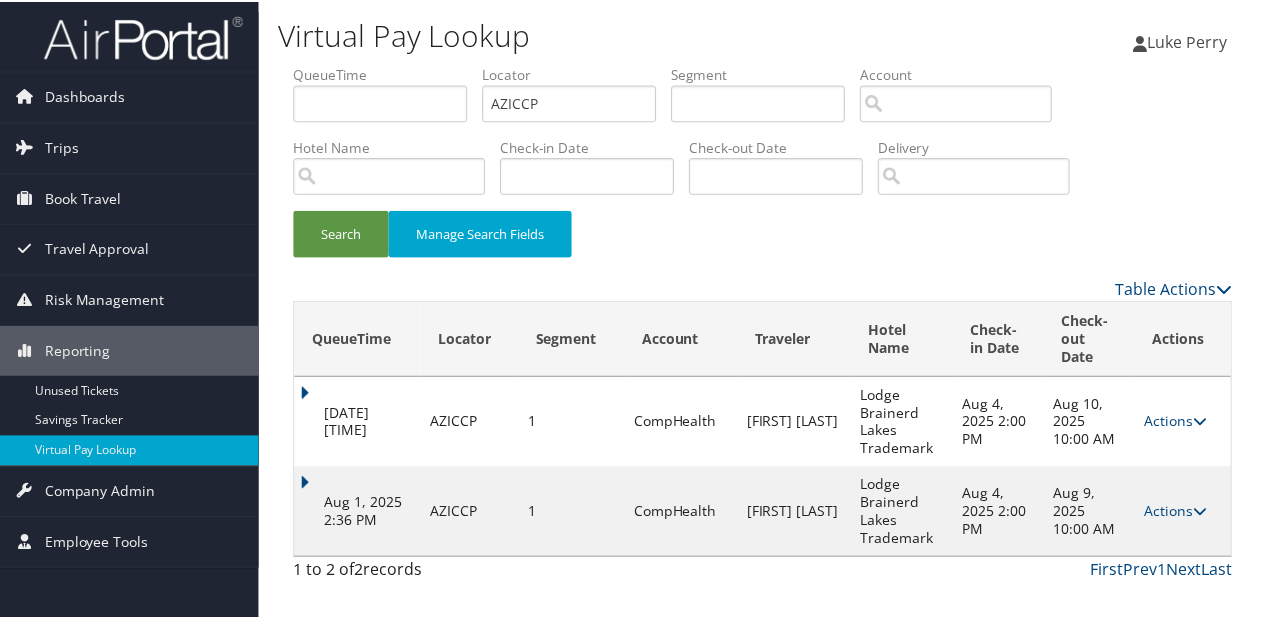 scroll, scrollTop: 40, scrollLeft: 0, axis: vertical 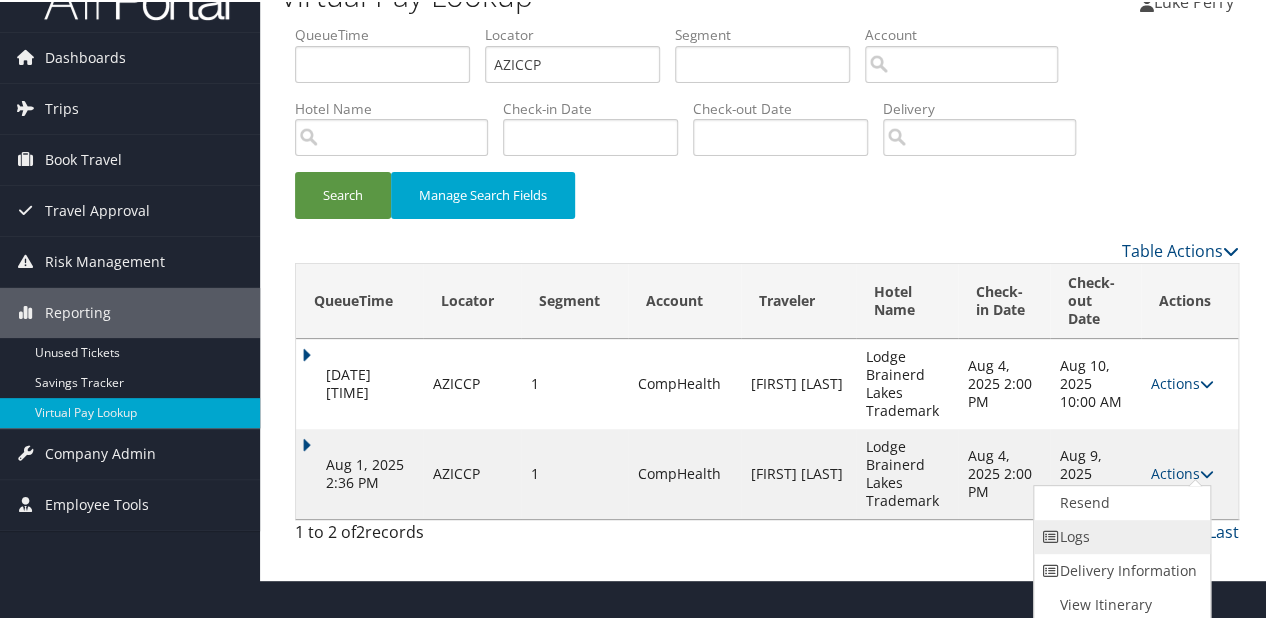click on "Logs" at bounding box center (1119, 535) 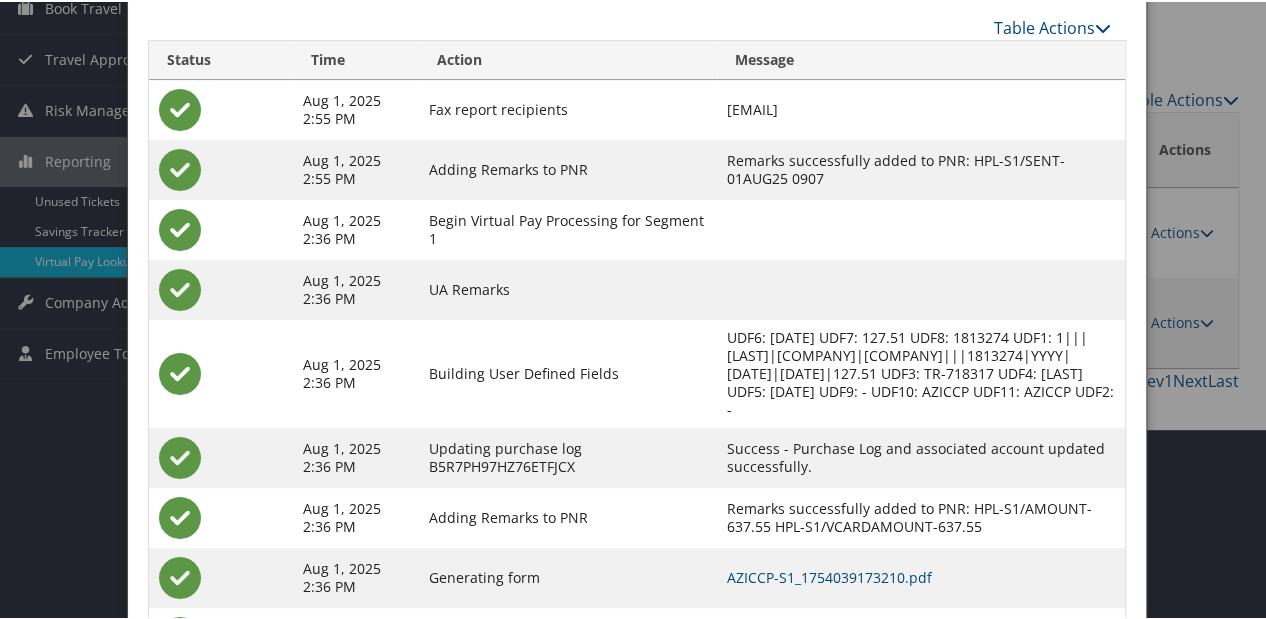 scroll, scrollTop: 311, scrollLeft: 0, axis: vertical 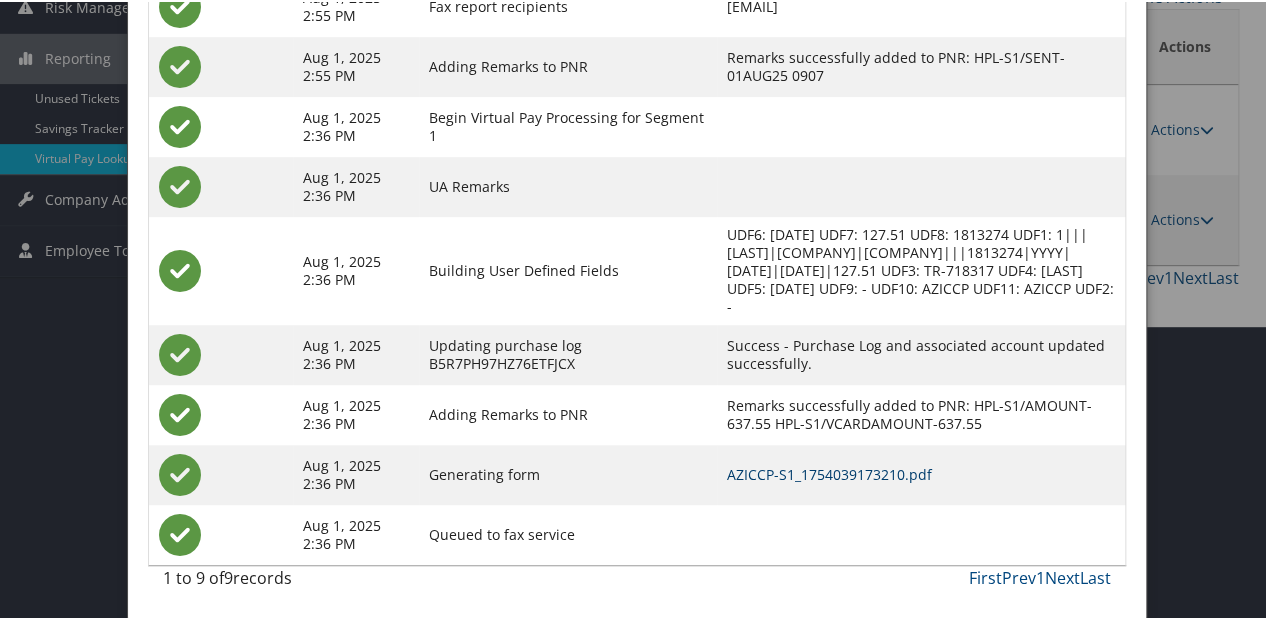 click on "AZICCP-S1_1754039173210.pdf" at bounding box center (829, 472) 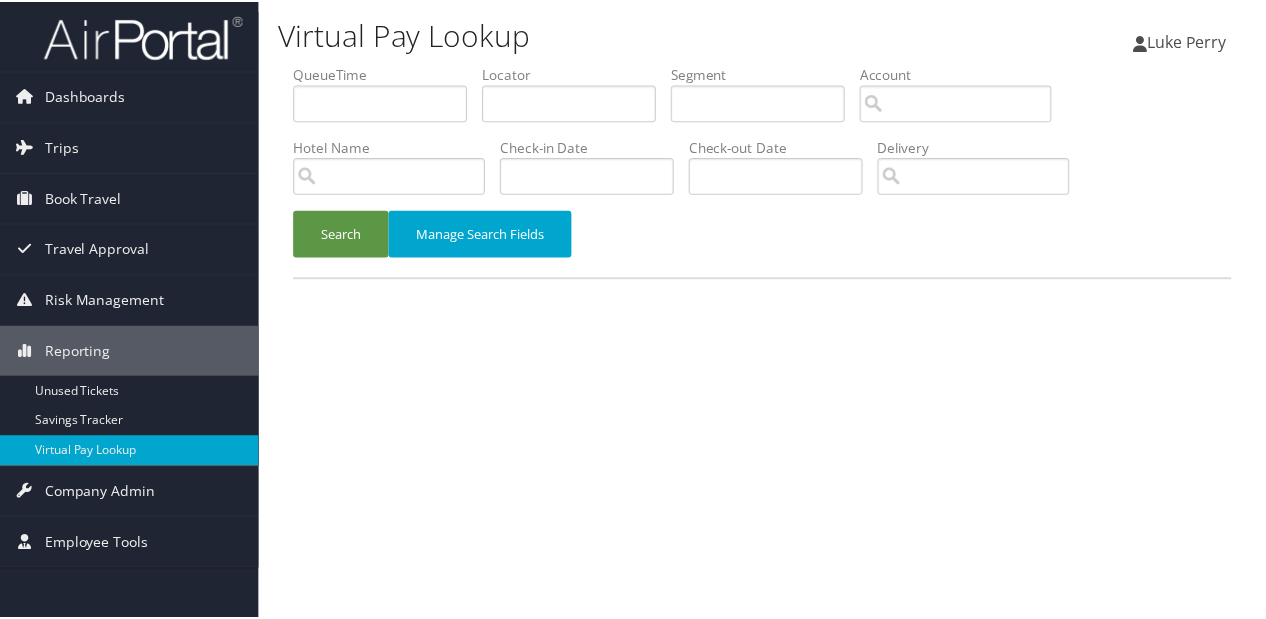 scroll, scrollTop: 0, scrollLeft: 0, axis: both 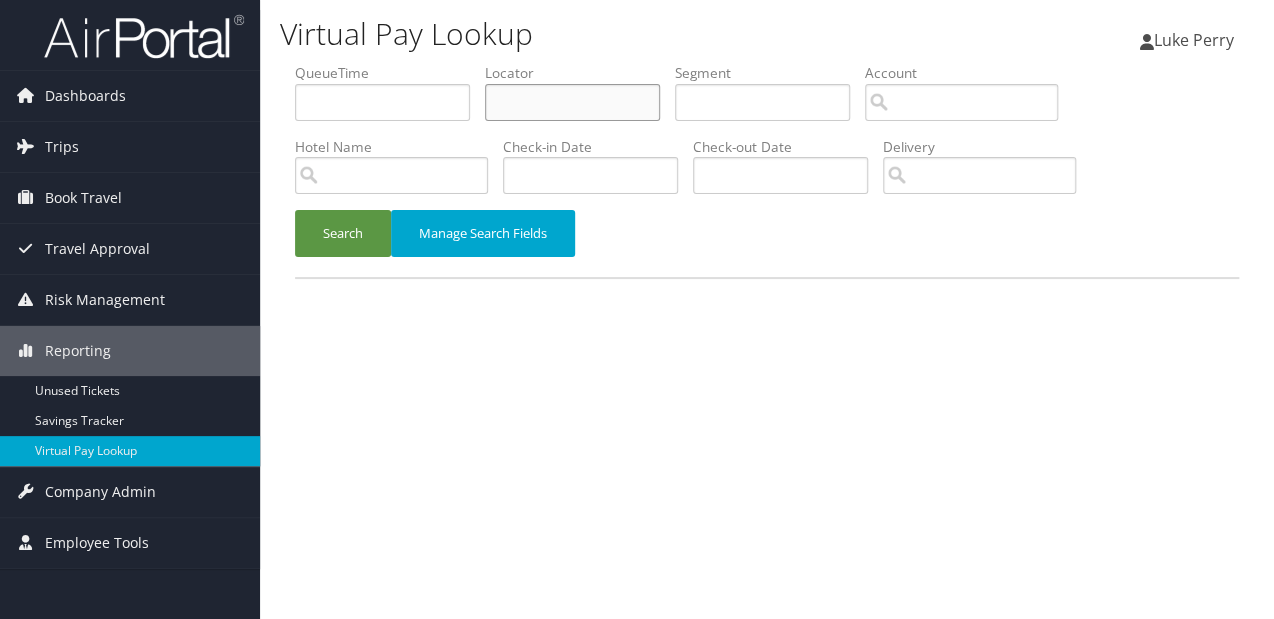 click at bounding box center [572, 102] 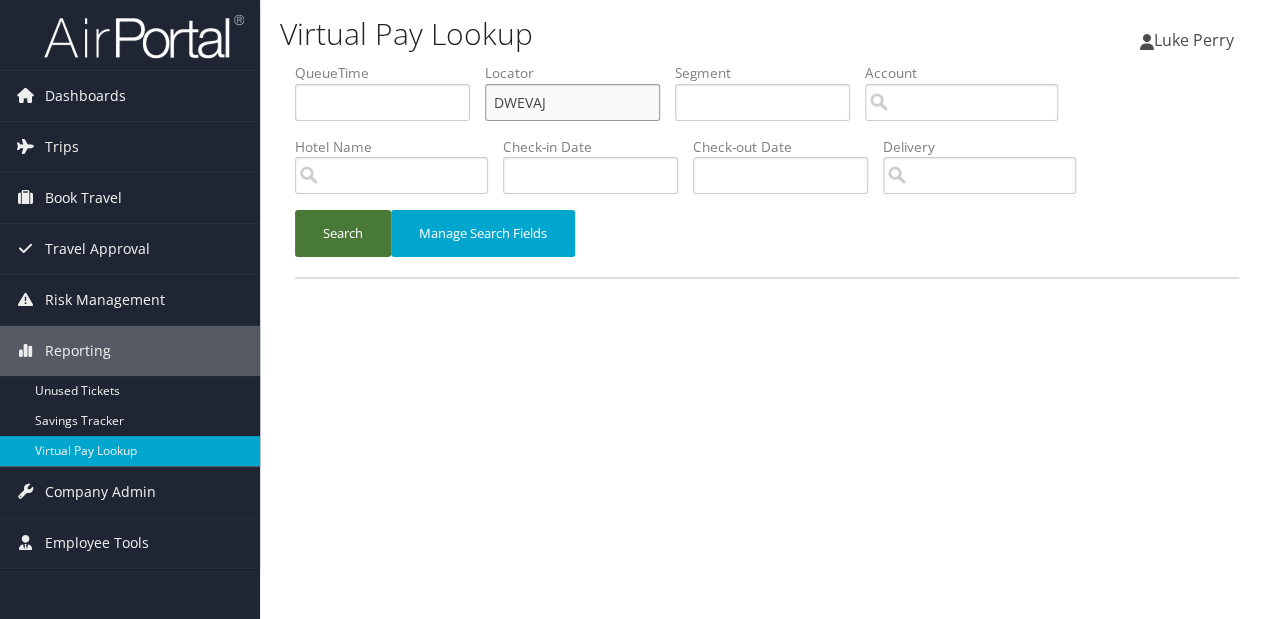 type on "DWEVAJ" 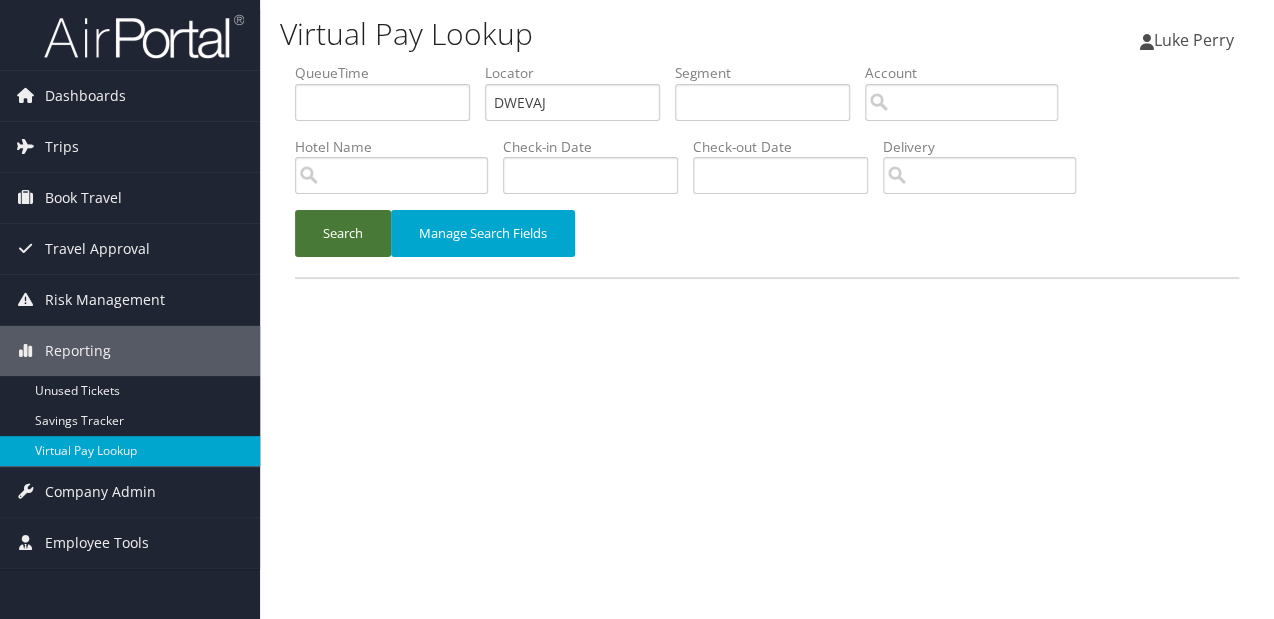 click on "Search" at bounding box center (343, 233) 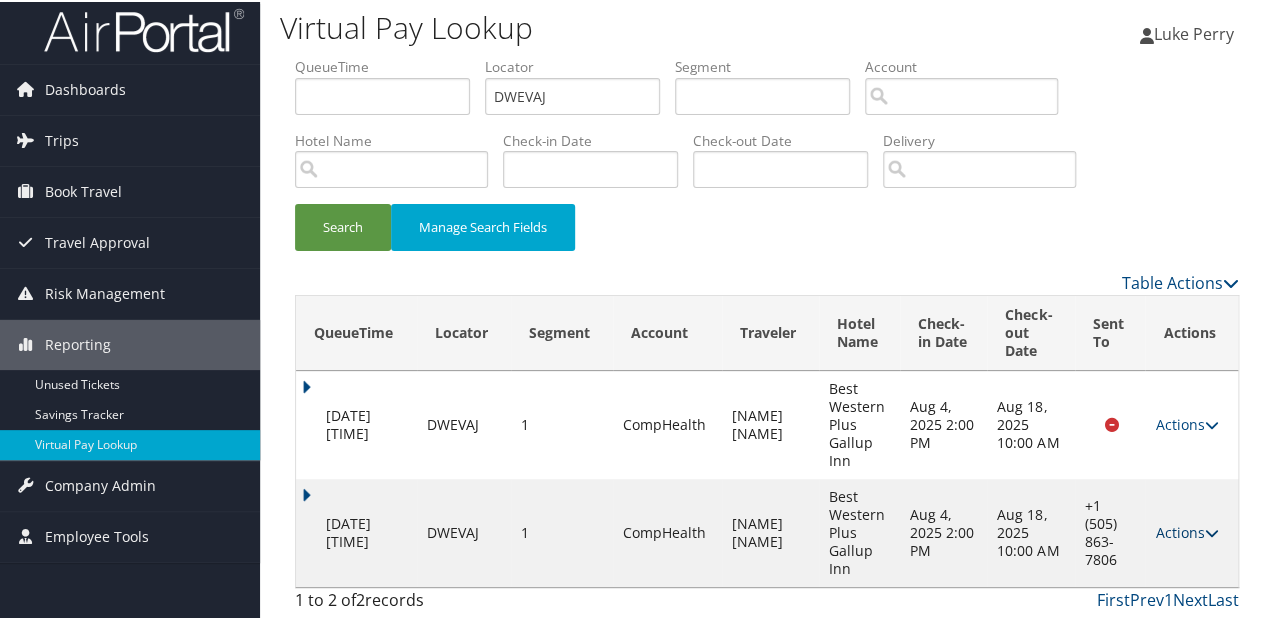 click on "Actions" at bounding box center [1186, 530] 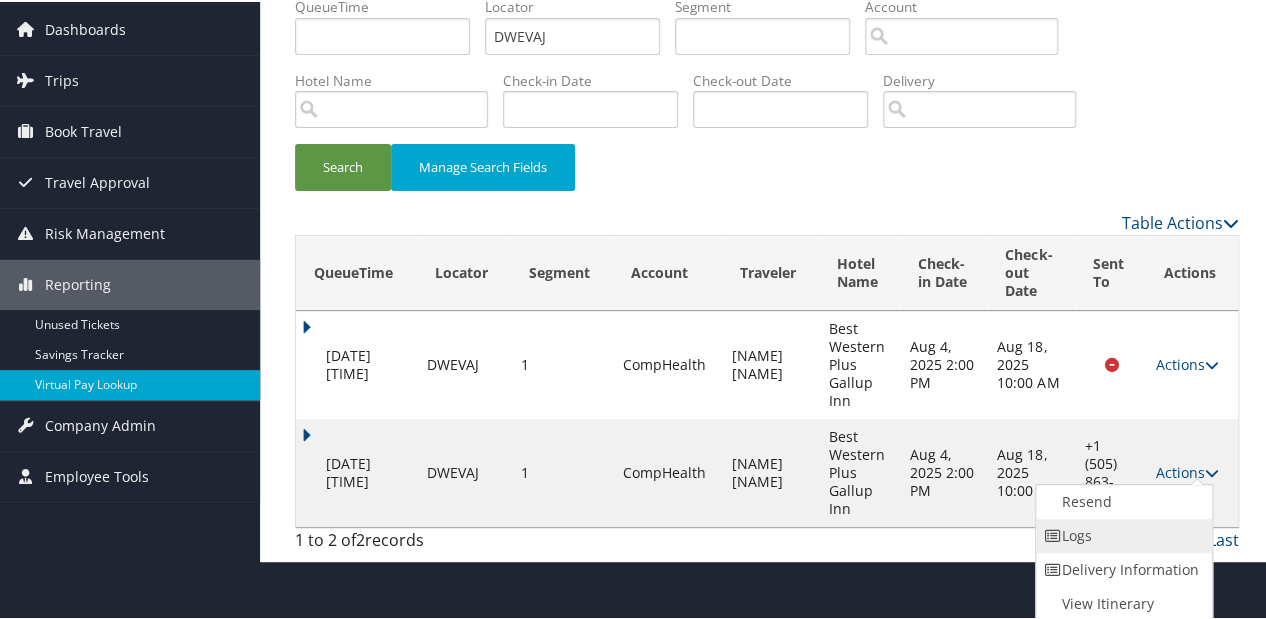 click on "Logs" at bounding box center [1121, 534] 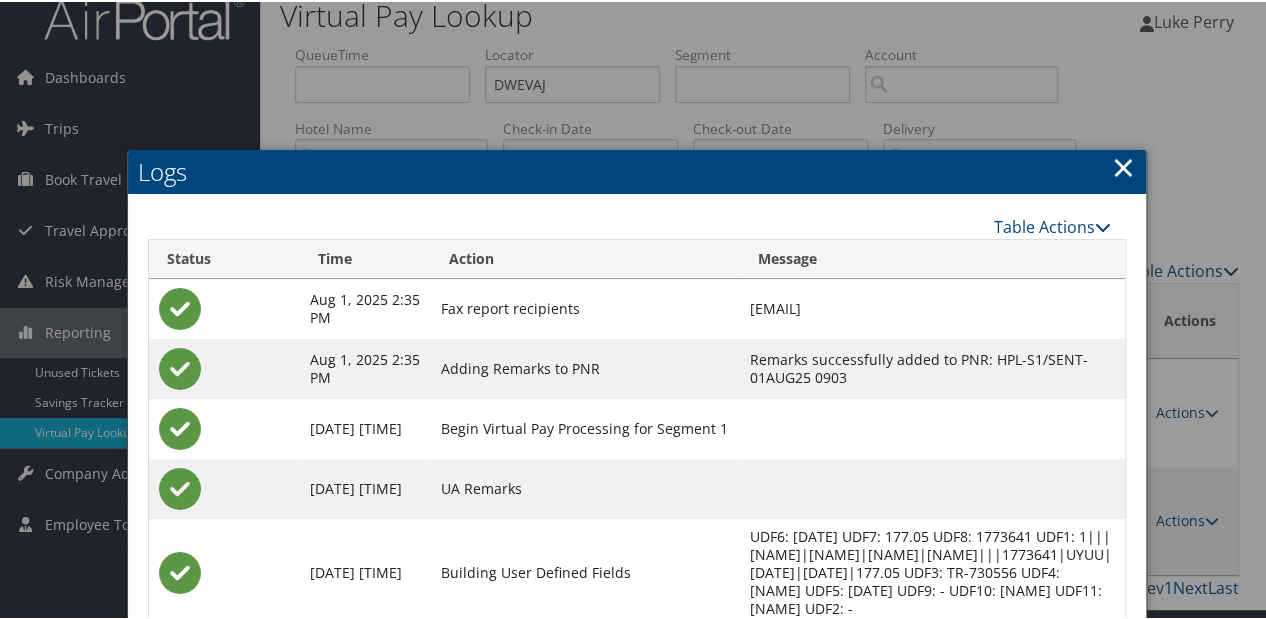 scroll, scrollTop: 278, scrollLeft: 0, axis: vertical 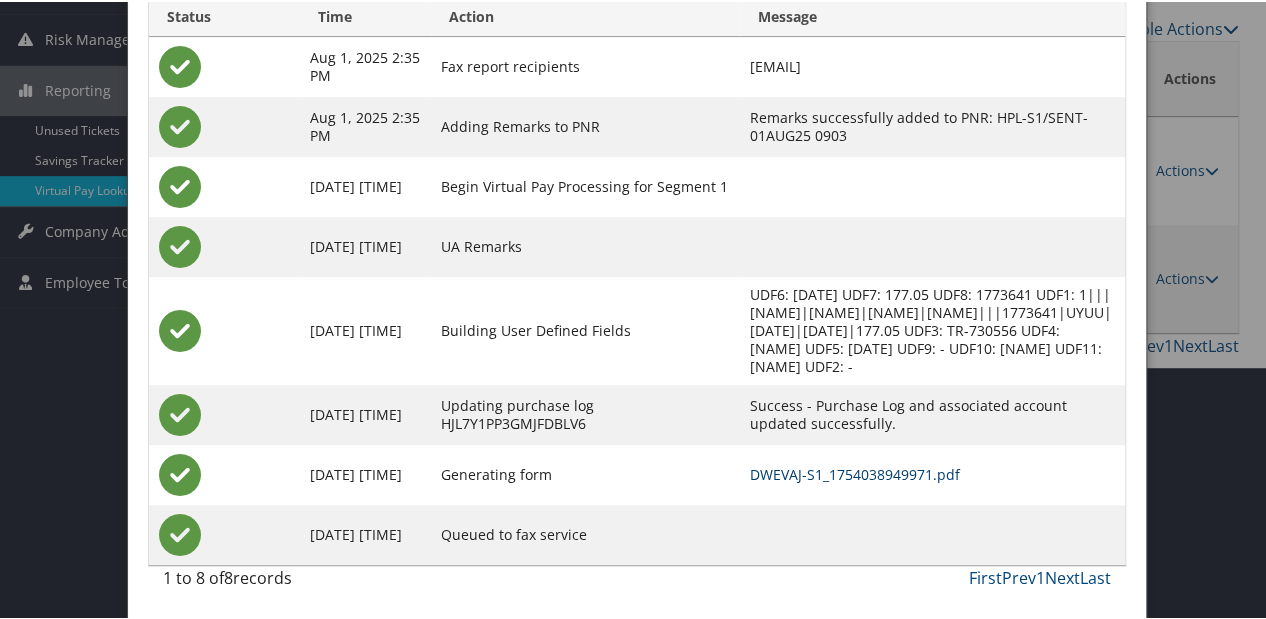 click on "DWEVAJ-S1_1754038949971.pdf" at bounding box center (855, 472) 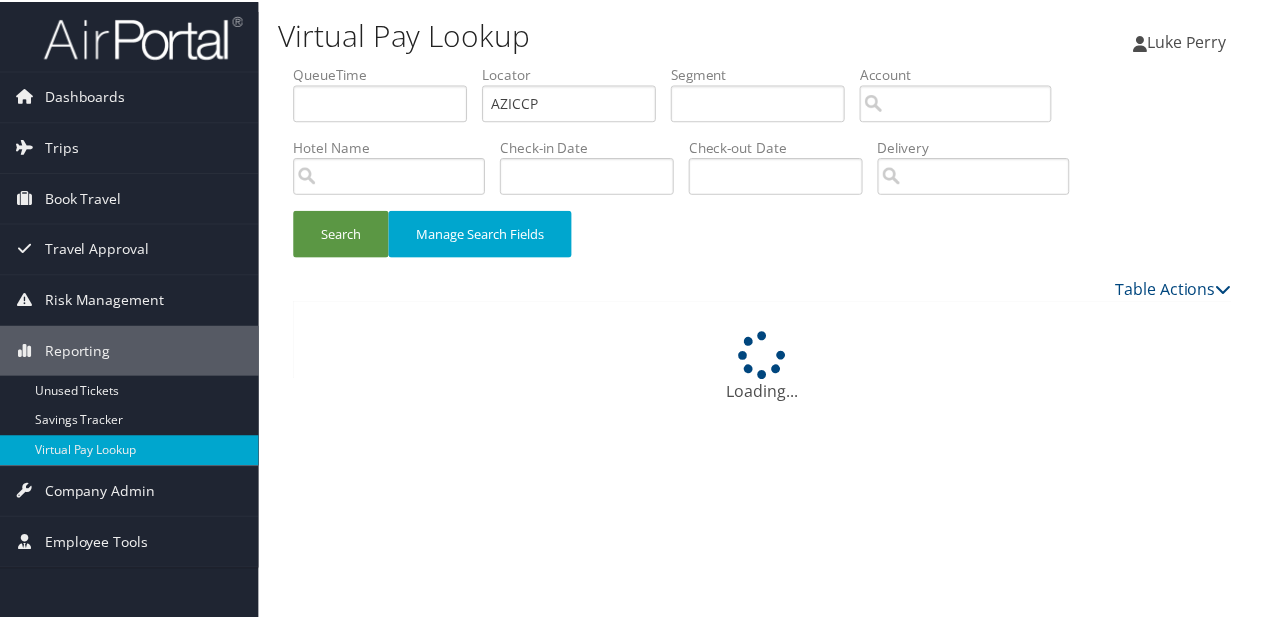 scroll, scrollTop: 0, scrollLeft: 0, axis: both 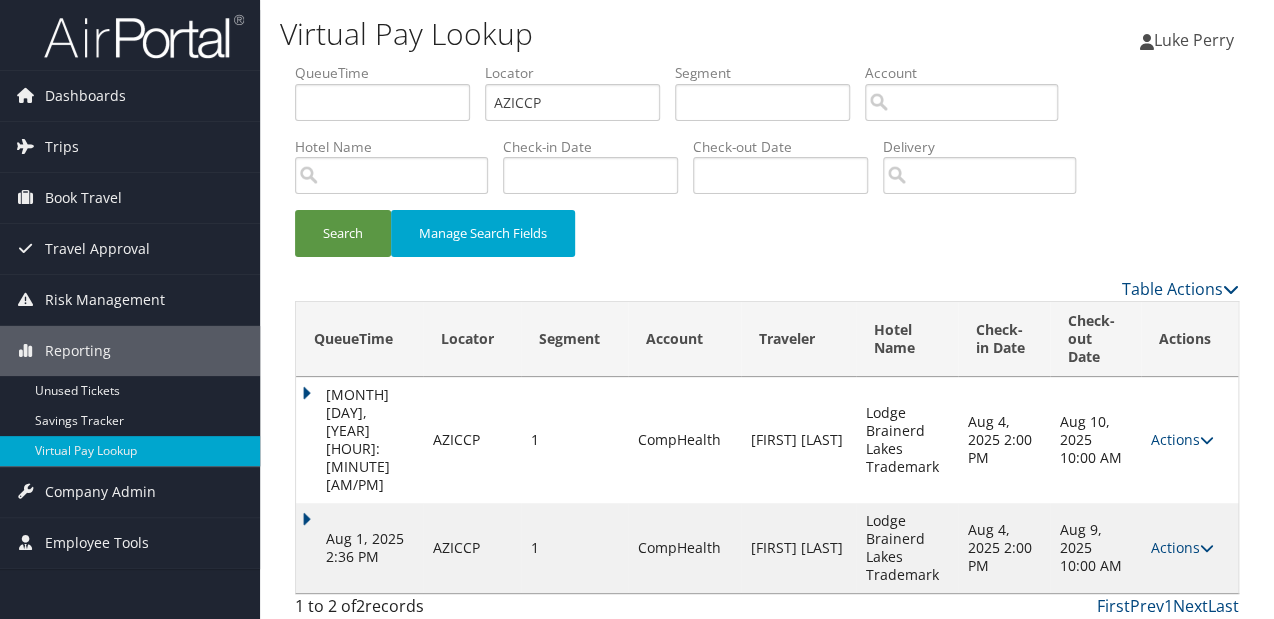 click on "Aug 1, 2025 2:36 PM" at bounding box center (359, 548) 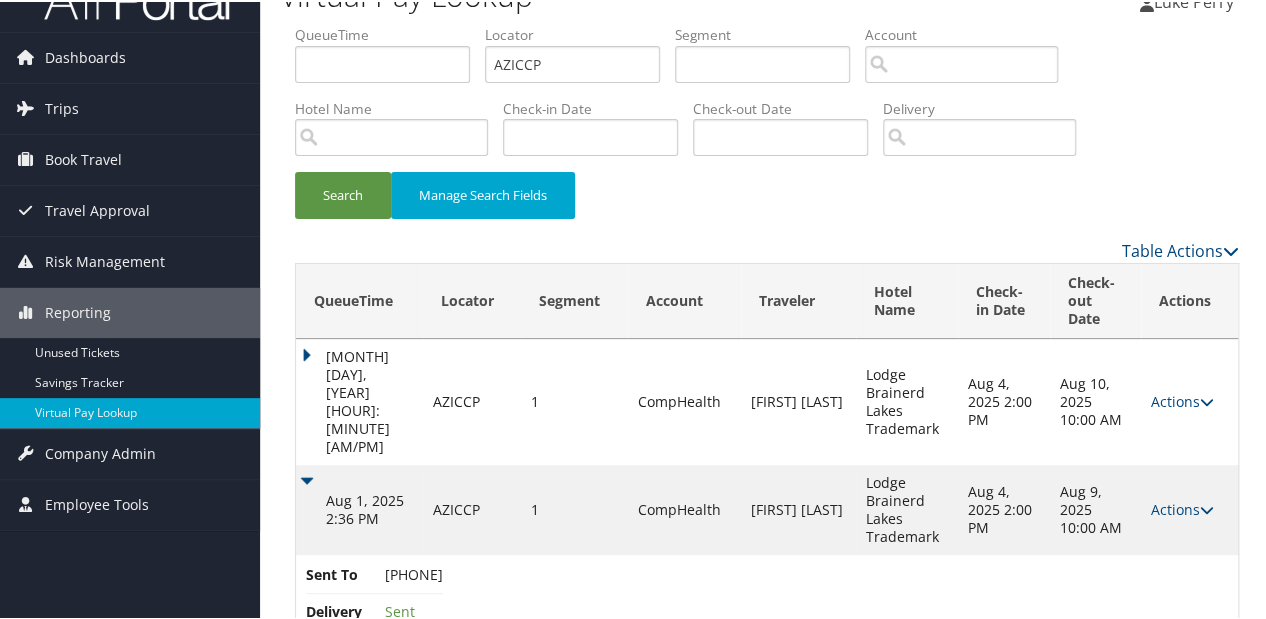 scroll, scrollTop: 56, scrollLeft: 0, axis: vertical 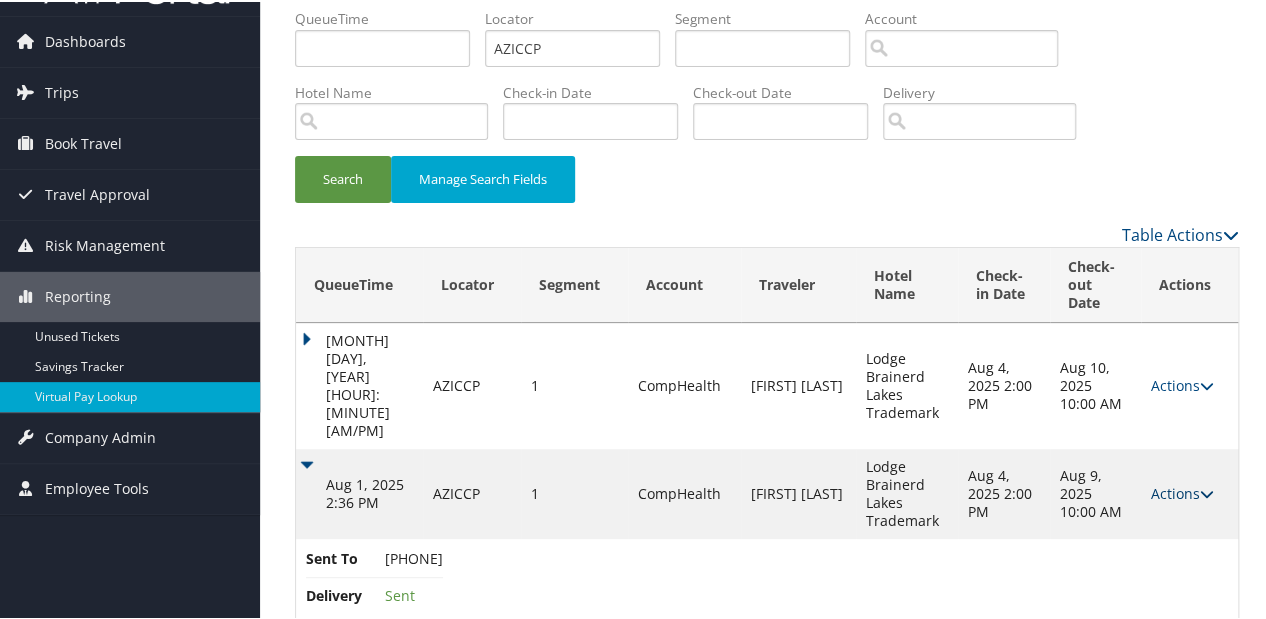click on "Actions" at bounding box center (1182, 491) 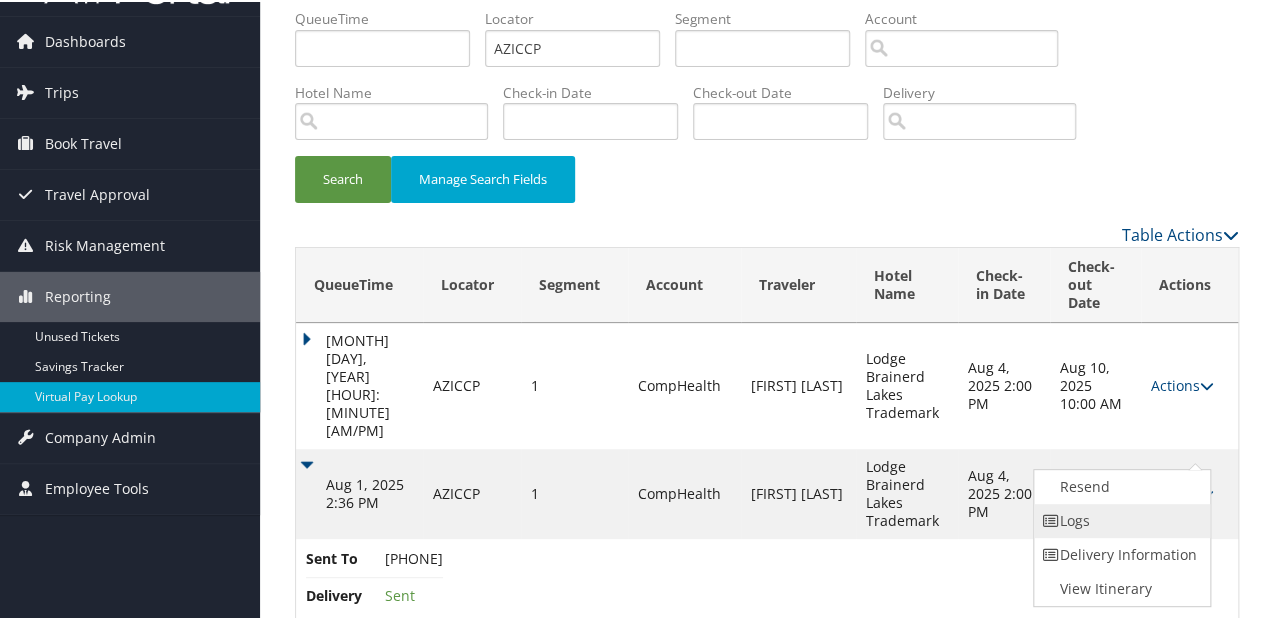 click on "Logs" at bounding box center (1119, 519) 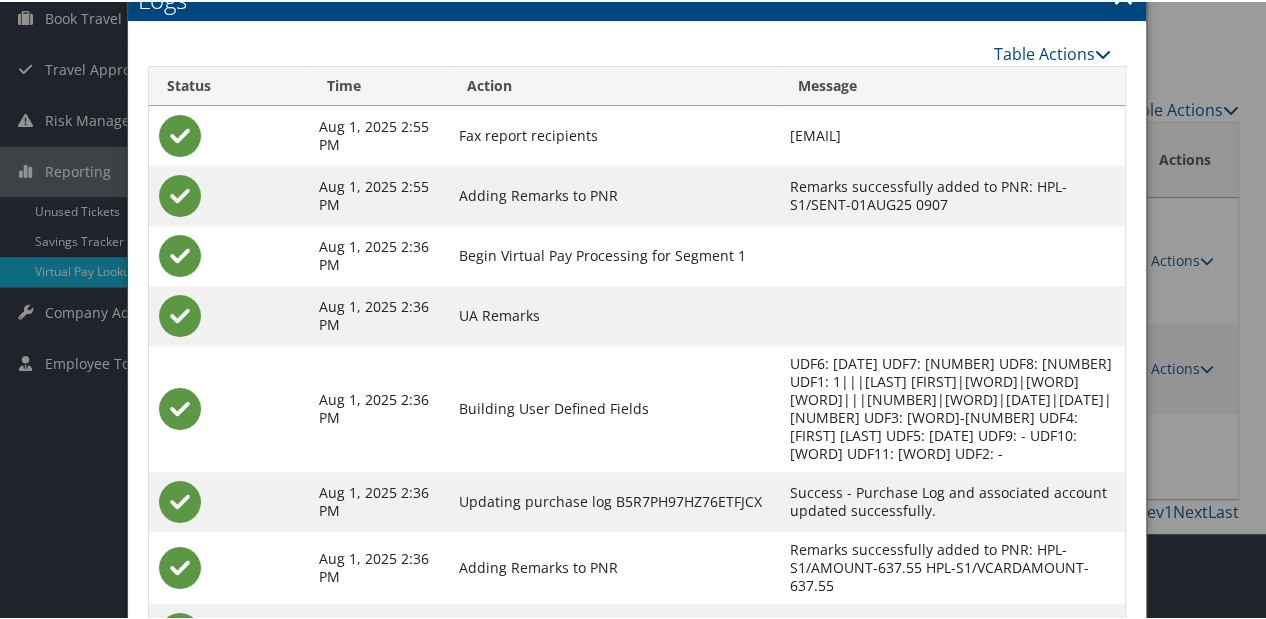scroll, scrollTop: 327, scrollLeft: 0, axis: vertical 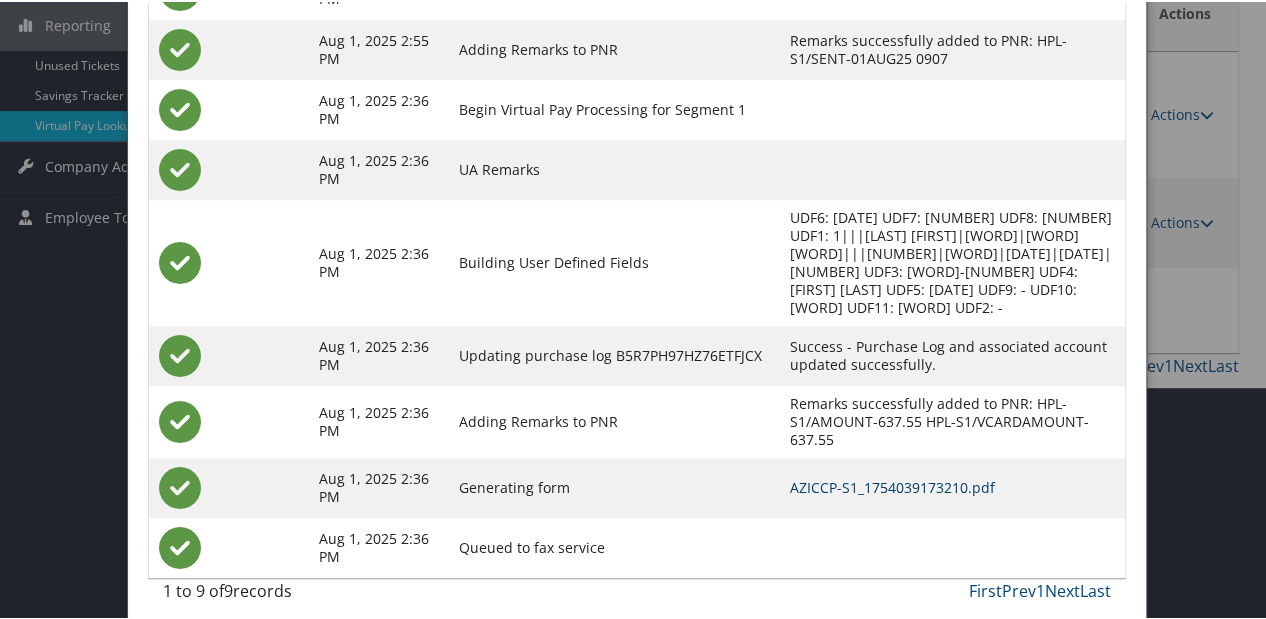 click on "AZICCP-S1_1754039173210.pdf" at bounding box center [892, 485] 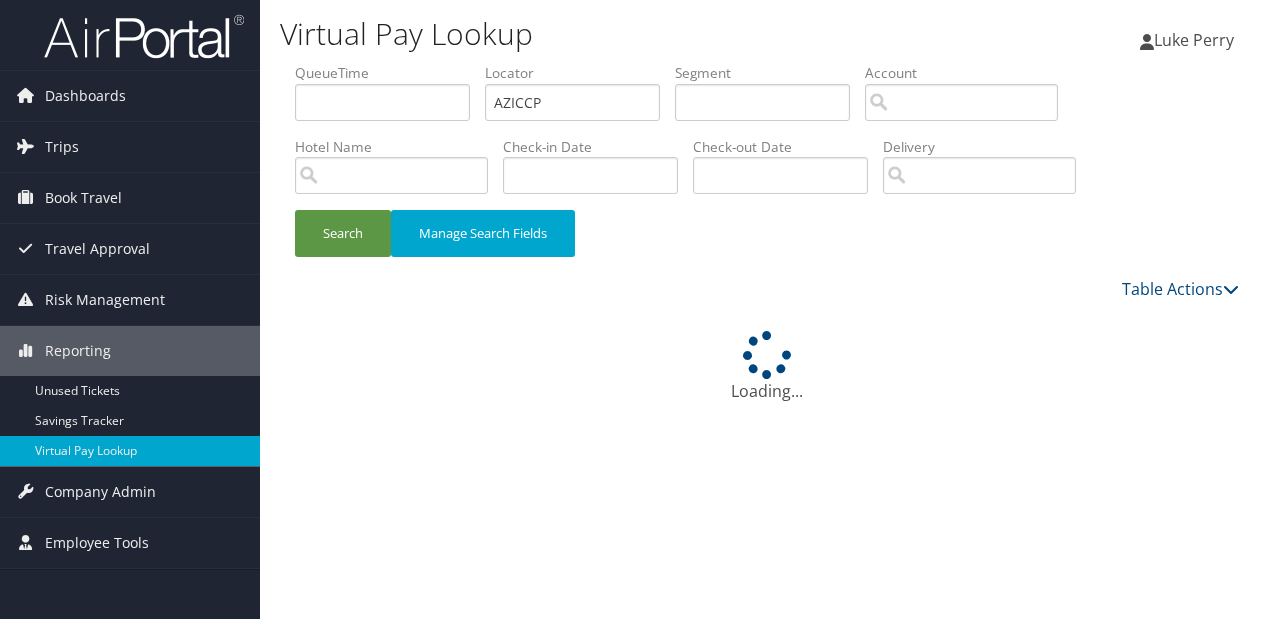 scroll, scrollTop: 0, scrollLeft: 0, axis: both 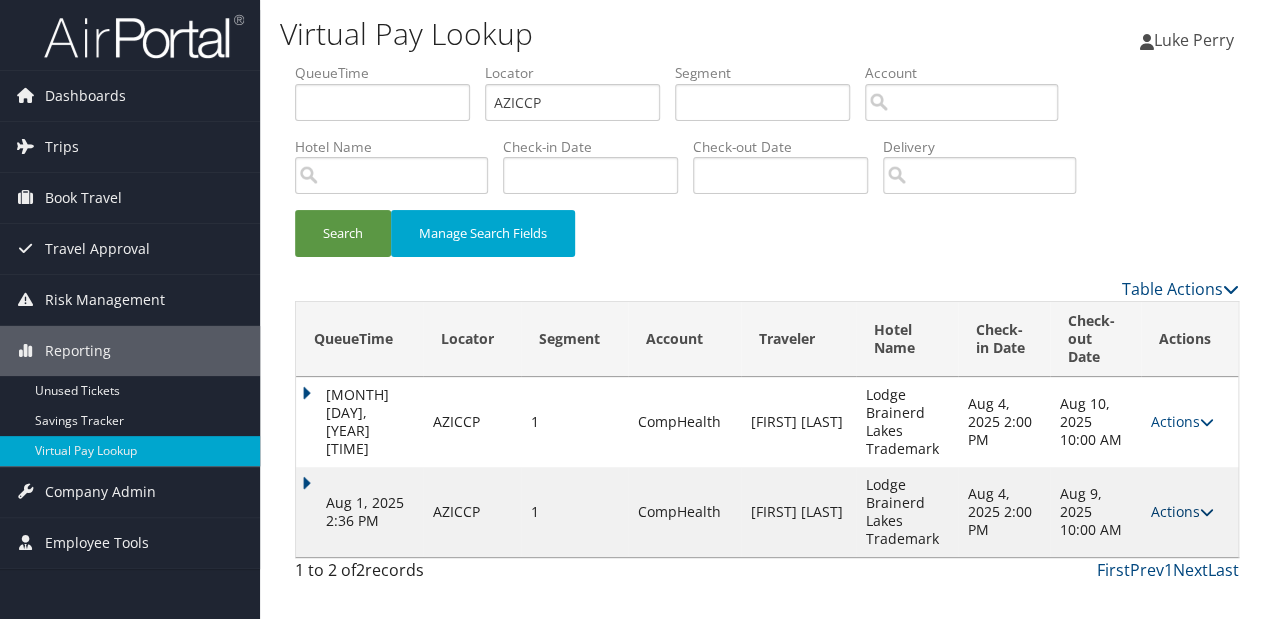 click on "Actions" at bounding box center (1182, 511) 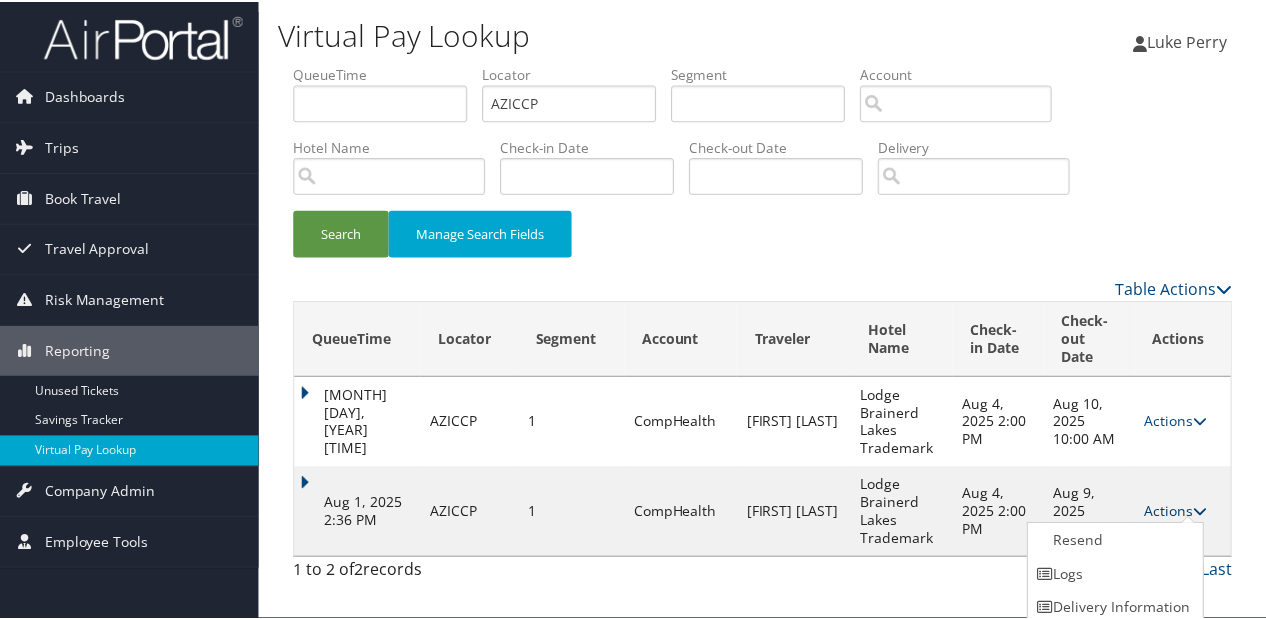 scroll, scrollTop: 40, scrollLeft: 0, axis: vertical 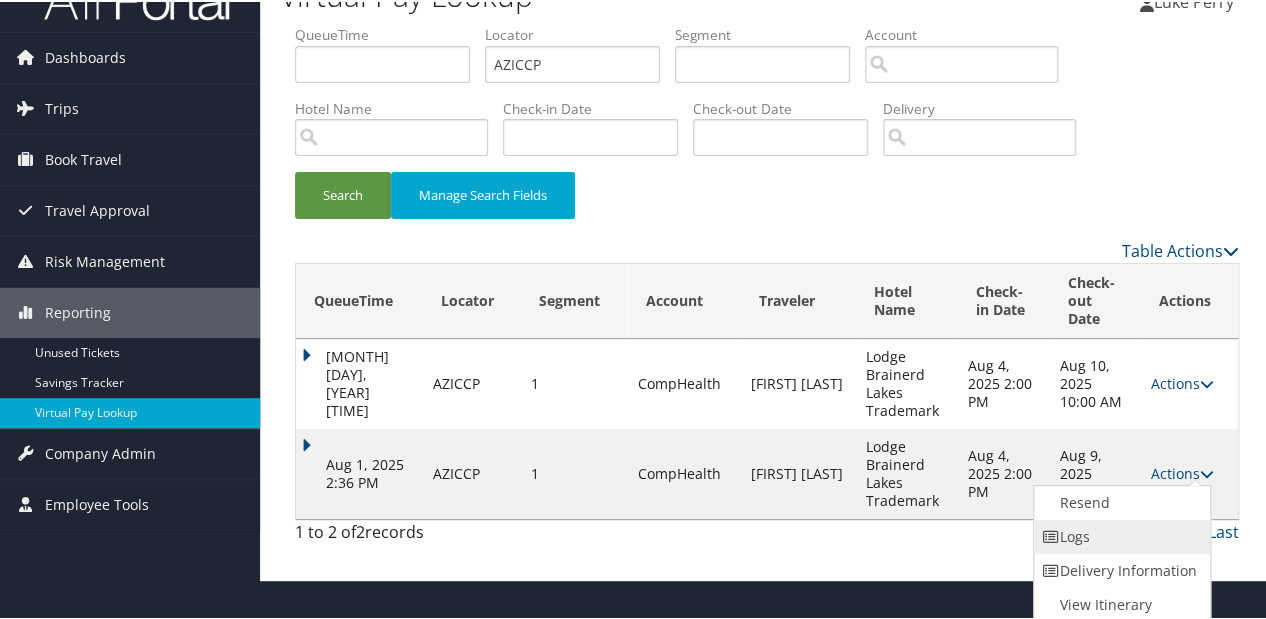 click on "Logs" at bounding box center [1119, 535] 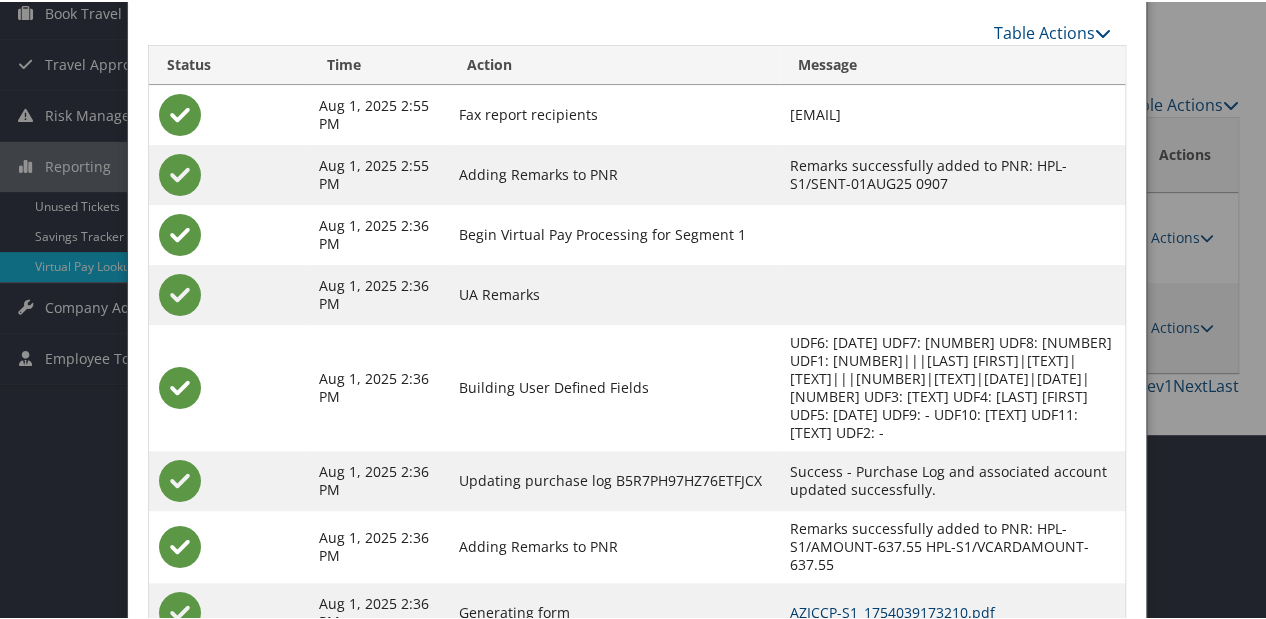 scroll, scrollTop: 311, scrollLeft: 0, axis: vertical 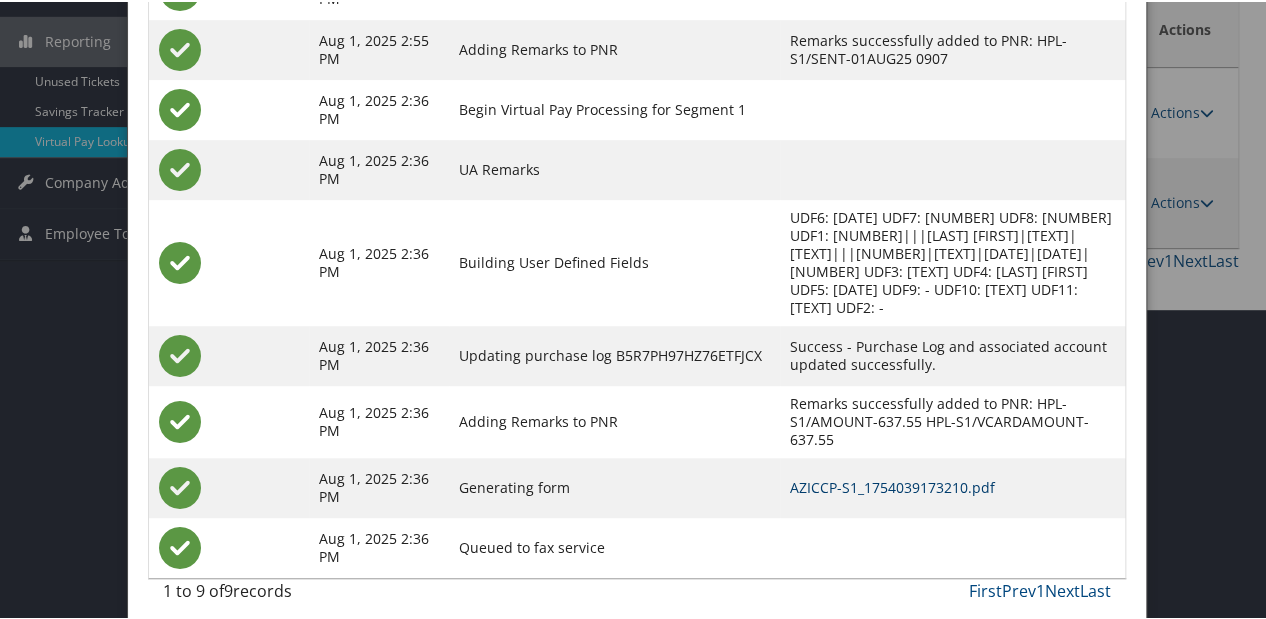 click on "AZICCP-S1_1754039173210.pdf" at bounding box center (892, 485) 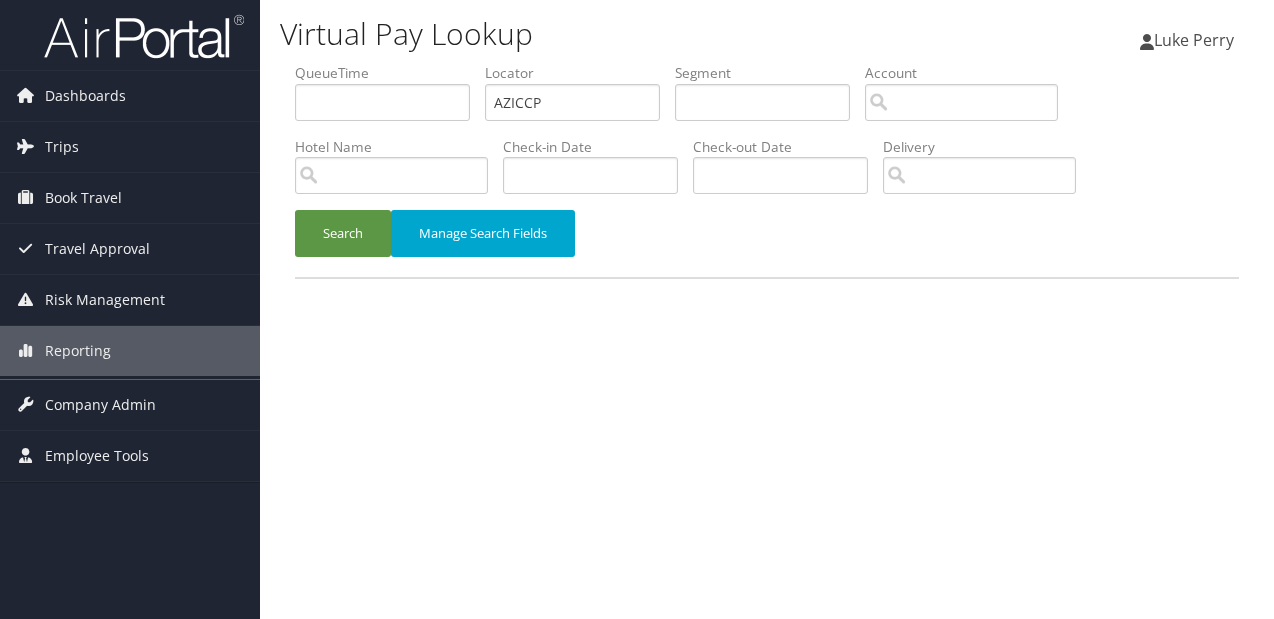scroll, scrollTop: 0, scrollLeft: 0, axis: both 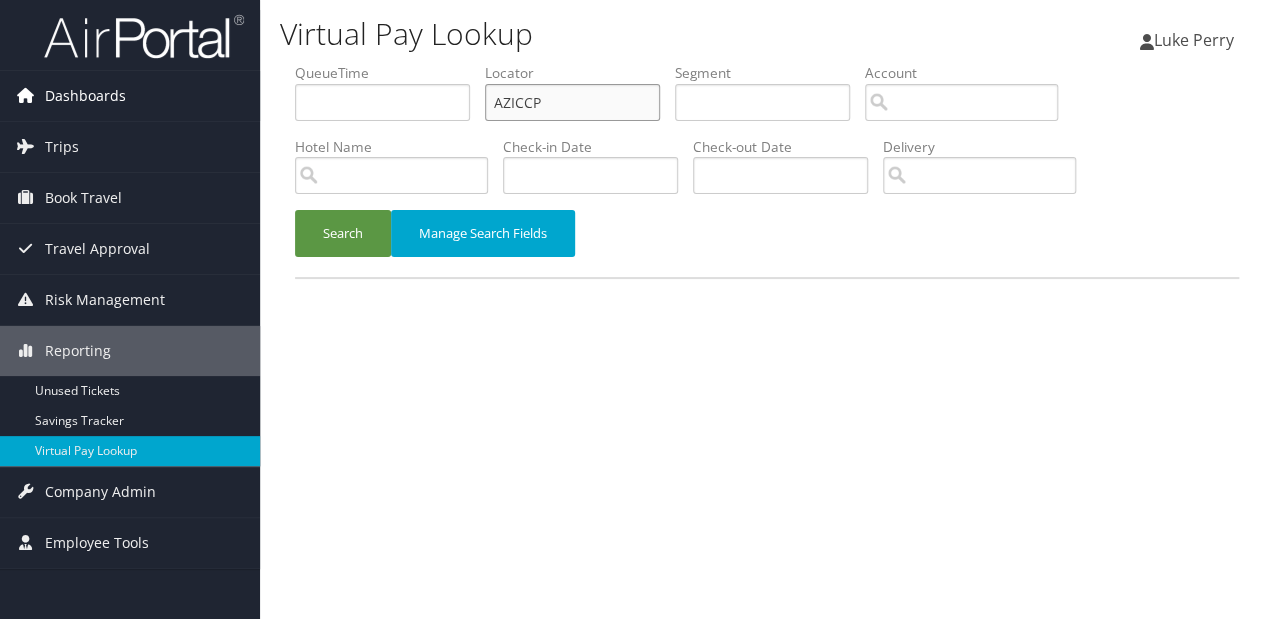 drag, startPoint x: 588, startPoint y: 91, endPoint x: 35, endPoint y: 109, distance: 553.29285 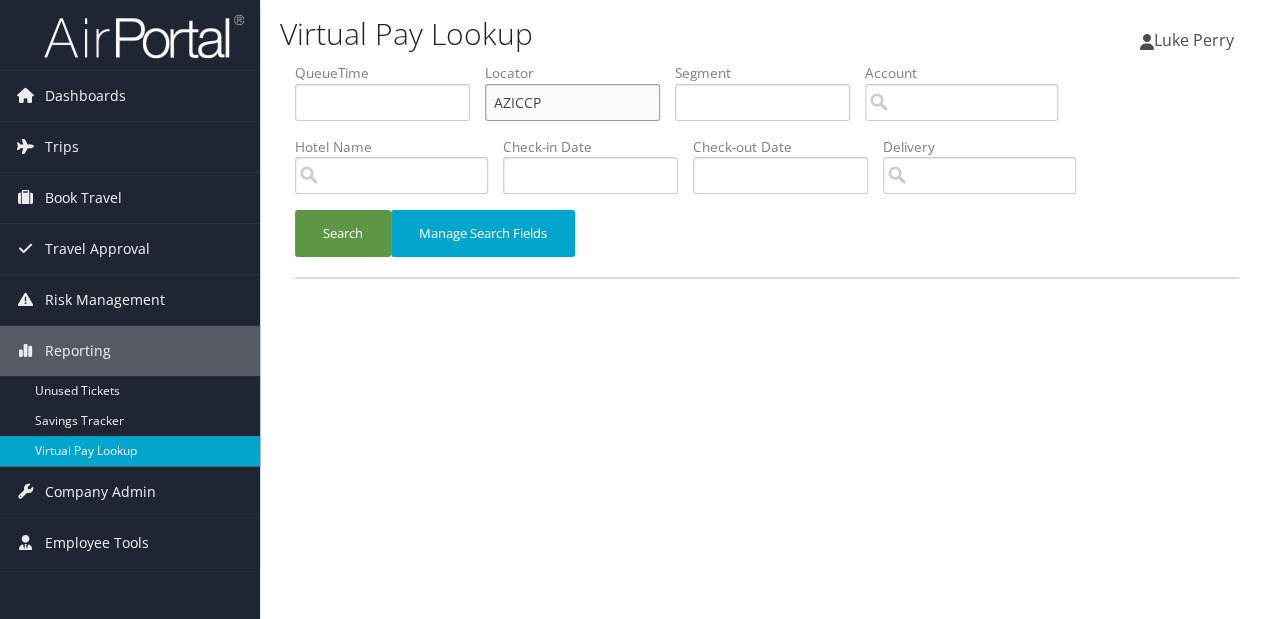 paste on "USSGKY" 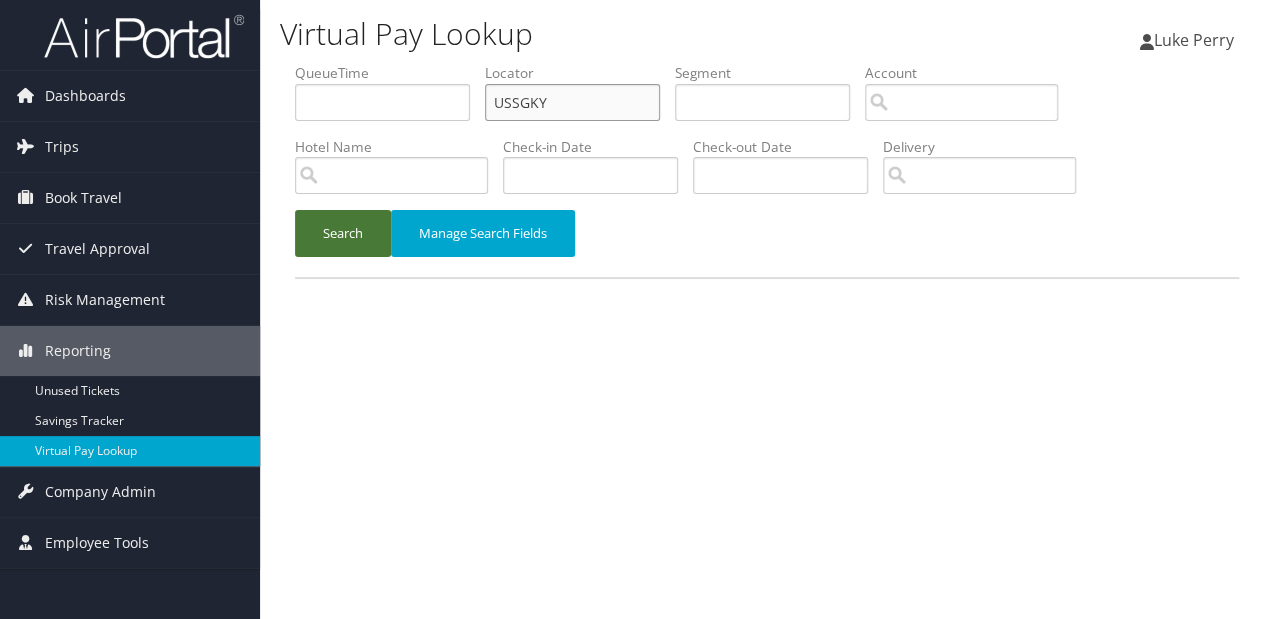 type on "USSGKY" 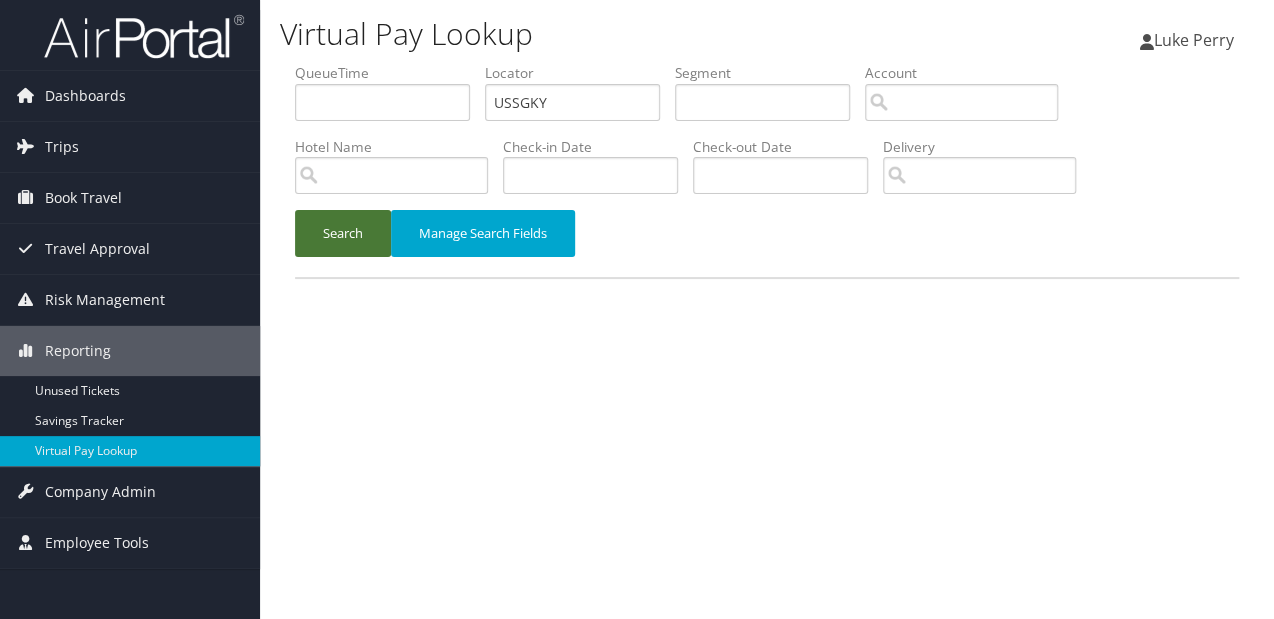 click on "Search" at bounding box center [343, 233] 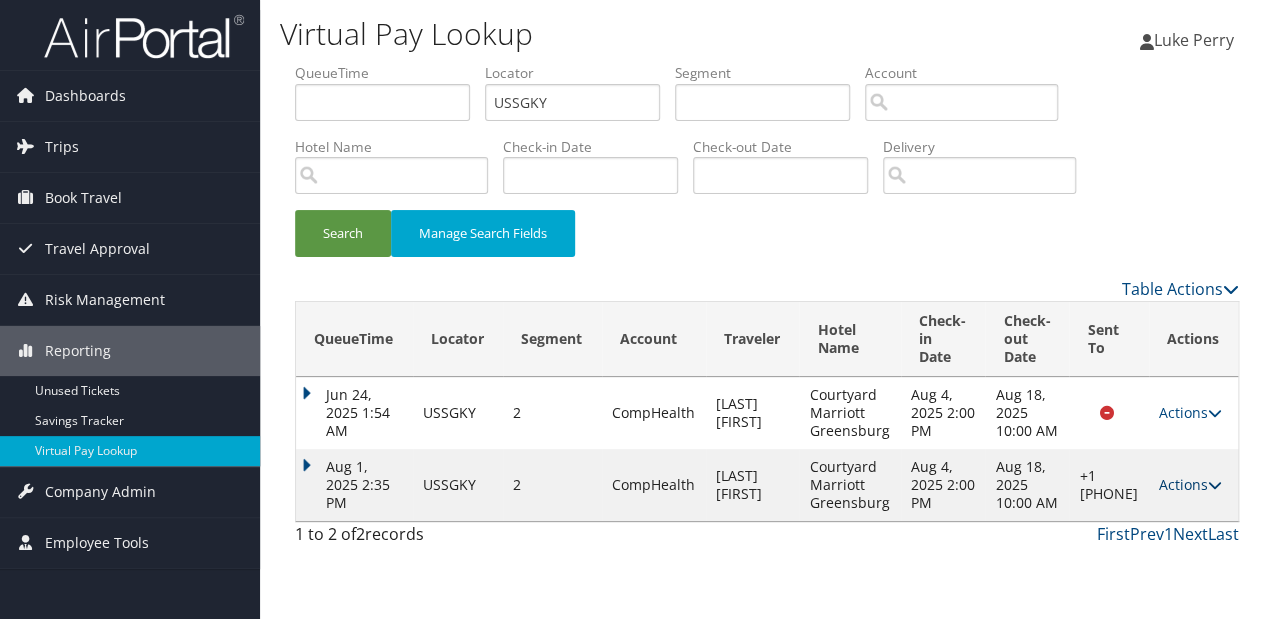 click on "Actions" at bounding box center (1190, 484) 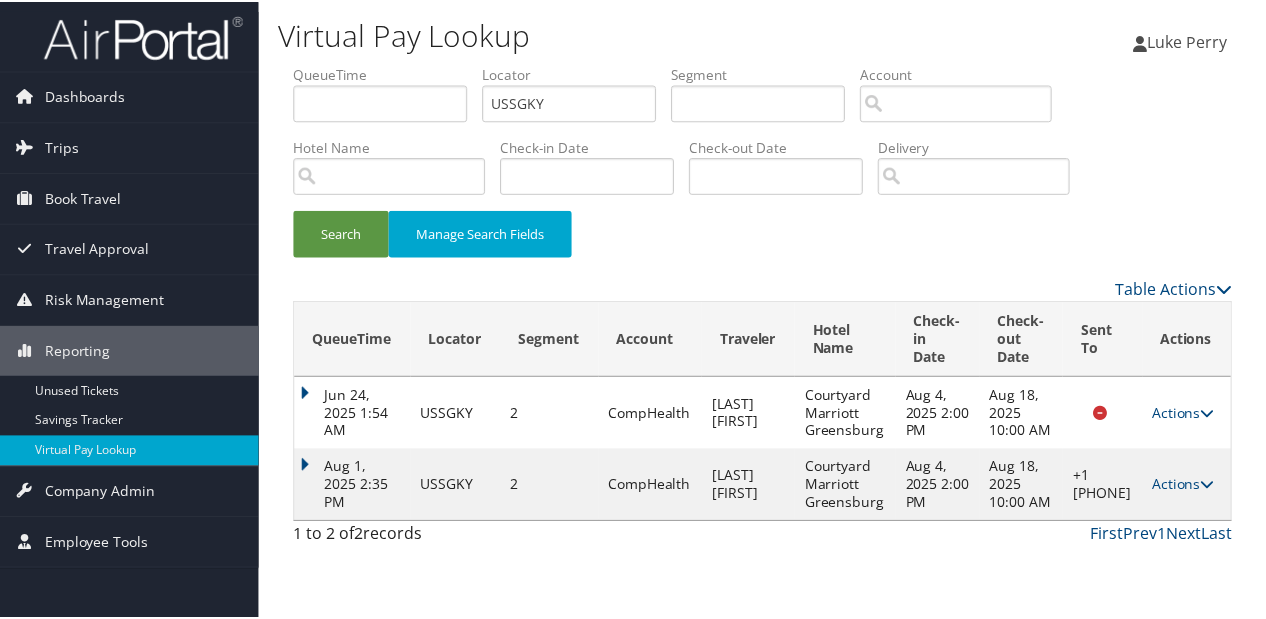 scroll, scrollTop: 22, scrollLeft: 0, axis: vertical 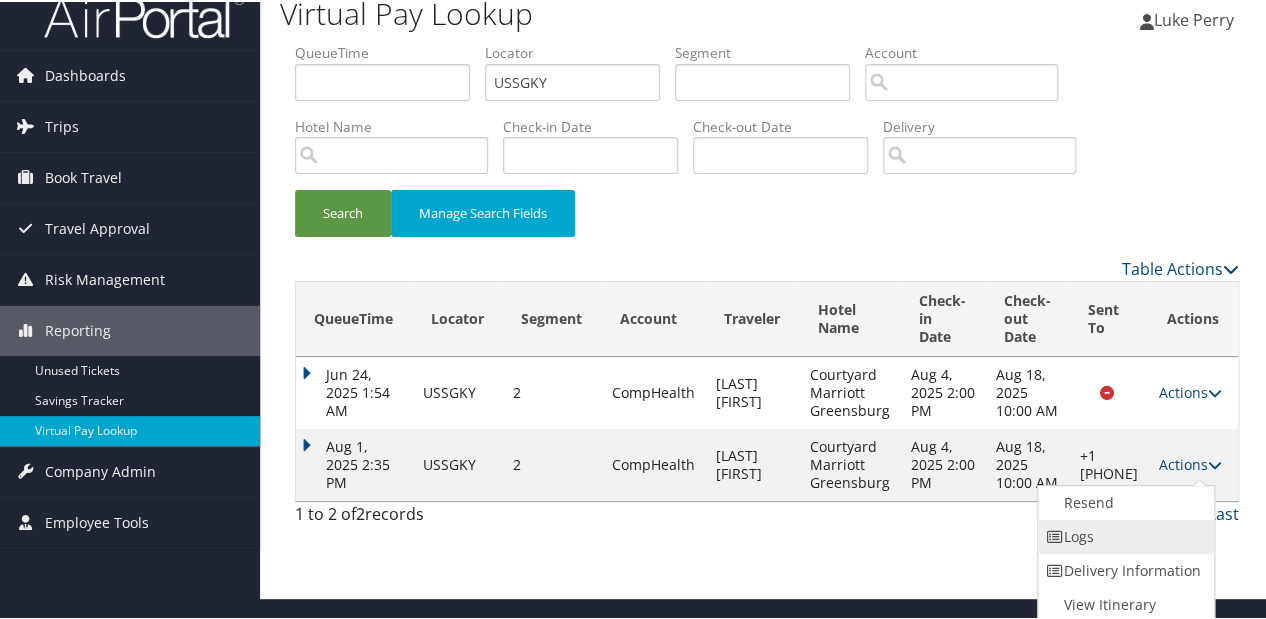 click on "Logs" at bounding box center (1123, 535) 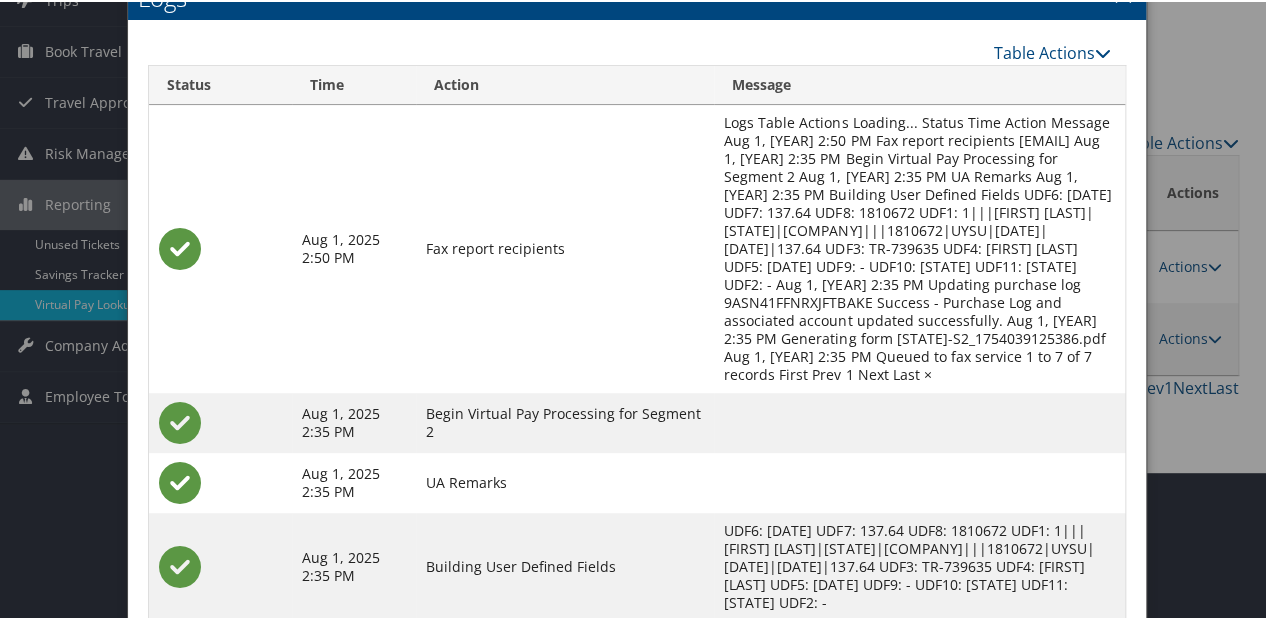 scroll, scrollTop: 154, scrollLeft: 0, axis: vertical 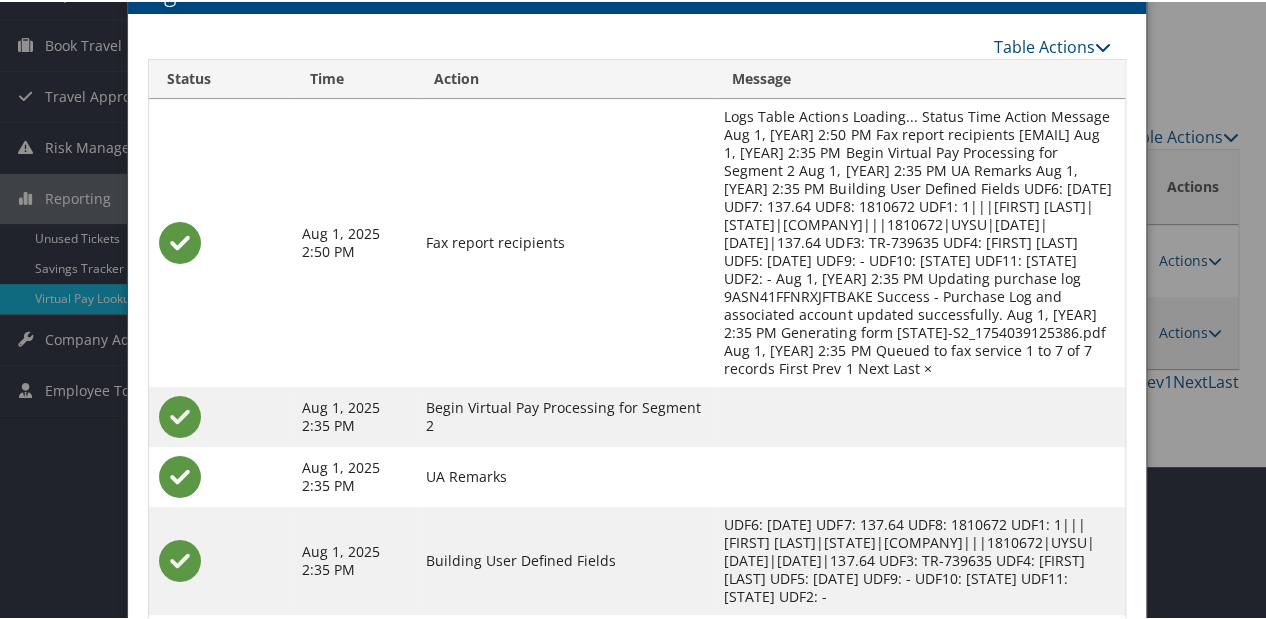 click on "USSGKY-S2_1754039125386.pdf" at bounding box center (919, 703) 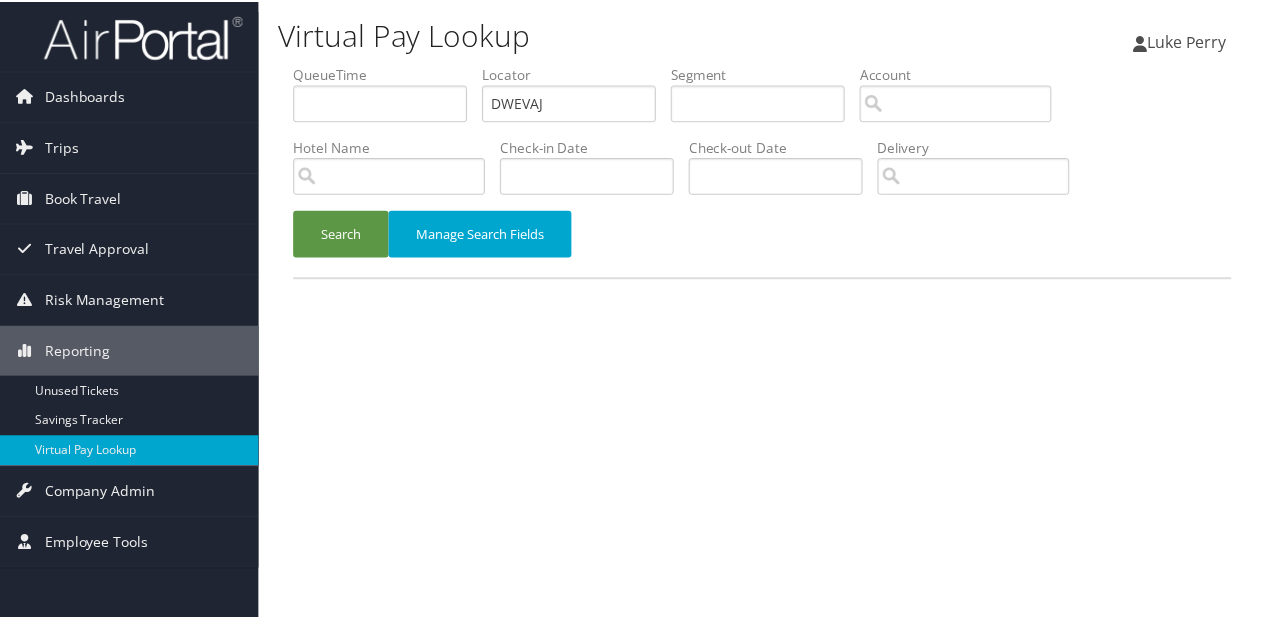 scroll, scrollTop: 0, scrollLeft: 0, axis: both 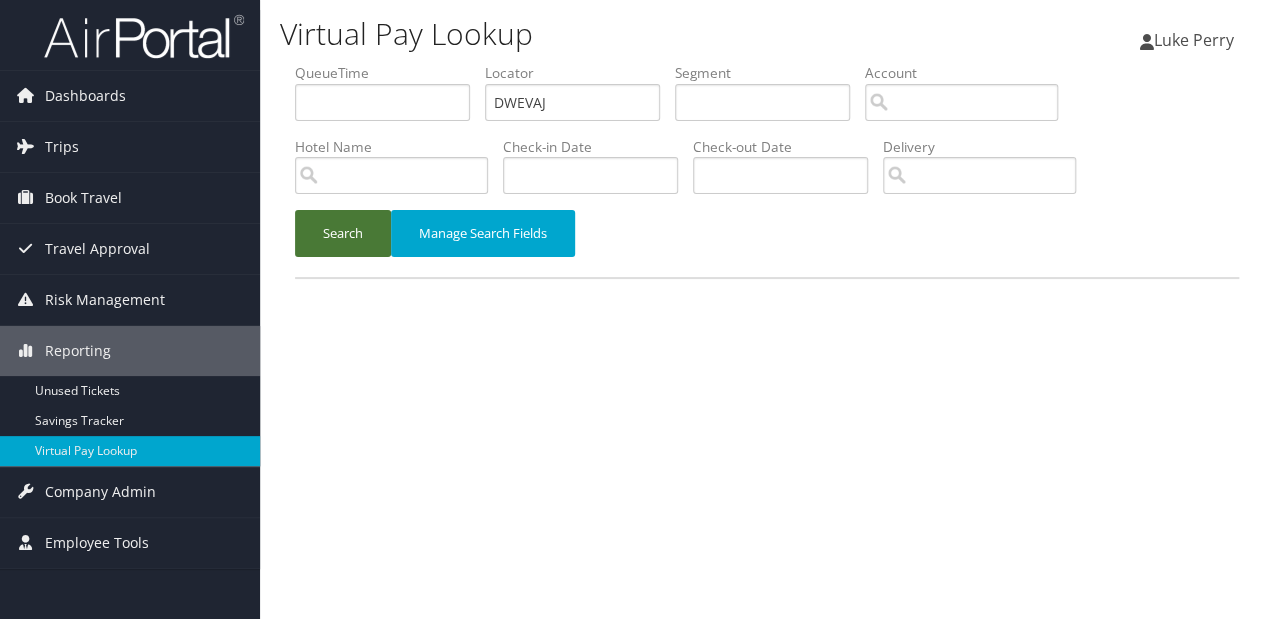 click on "Search Manage Search Fields" at bounding box center [767, 243] 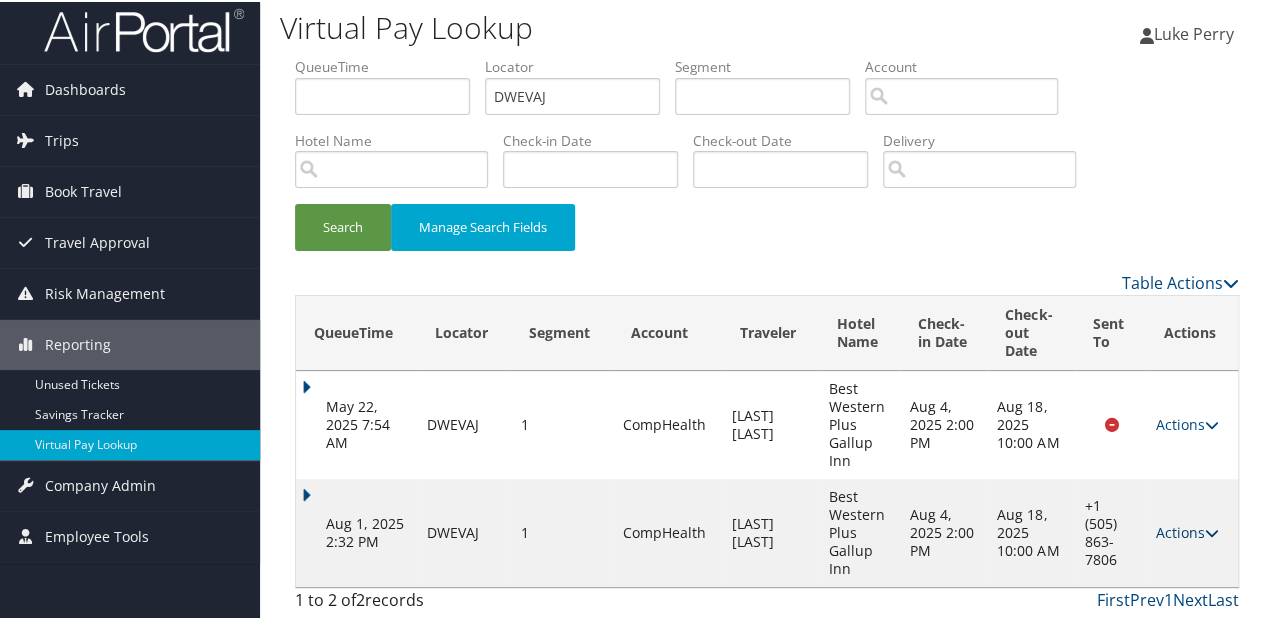 click on "Actions" at bounding box center (1186, 530) 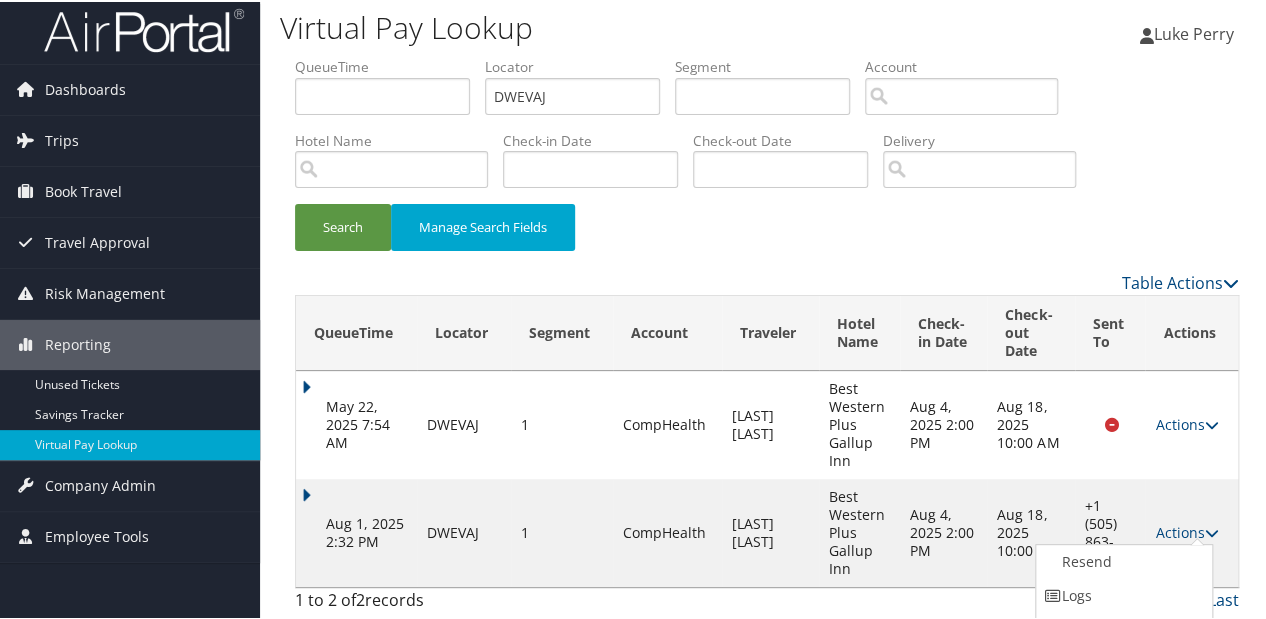 scroll, scrollTop: 68, scrollLeft: 0, axis: vertical 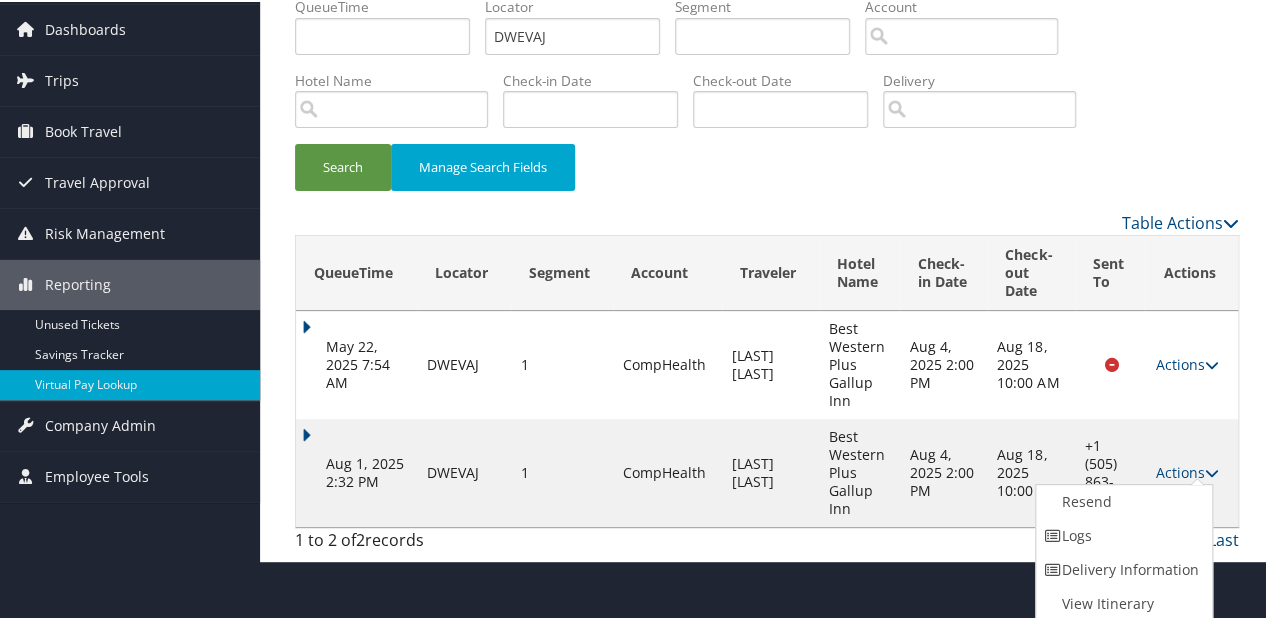 click on "QueueTime Locator [LAST] Segment Account Traveler Hotel Name Check-in Date Check-out Date Delivery Search Manage Search Fields
Table Actions  Loading... QueueTime Locator Segment Account Traveler Hotel Name Check-in Date Check-out Date Sent To Delivery Actions May 22, 2025 7:54 AM [LAST] 1 CompHealth [LAST] [LAST] [LAST] Best Western Plus Gallup Inn Aug 4, 2025 2:00 PM Aug 18, 2025 10:00 AM Queued Actions   Resend  Logs  View Itinerary Aug 1, 2025 2:32 PM [LAST] 1 CompHealth [LAST] [LAST] [LAST] Best Western Plus Gallup Inn Aug 4, 2025 2:00 PM Aug 18, 2025 10:00 AM +1 ([PHONE]) [PHONE]-[PHONE] Sent Actions   Resend  Logs  Delivery Information  View Itinerary 1 to 2 of  2  records First Prev 1 Next Last
Advanced Search Cancel Save   ×" at bounding box center [767, 277] 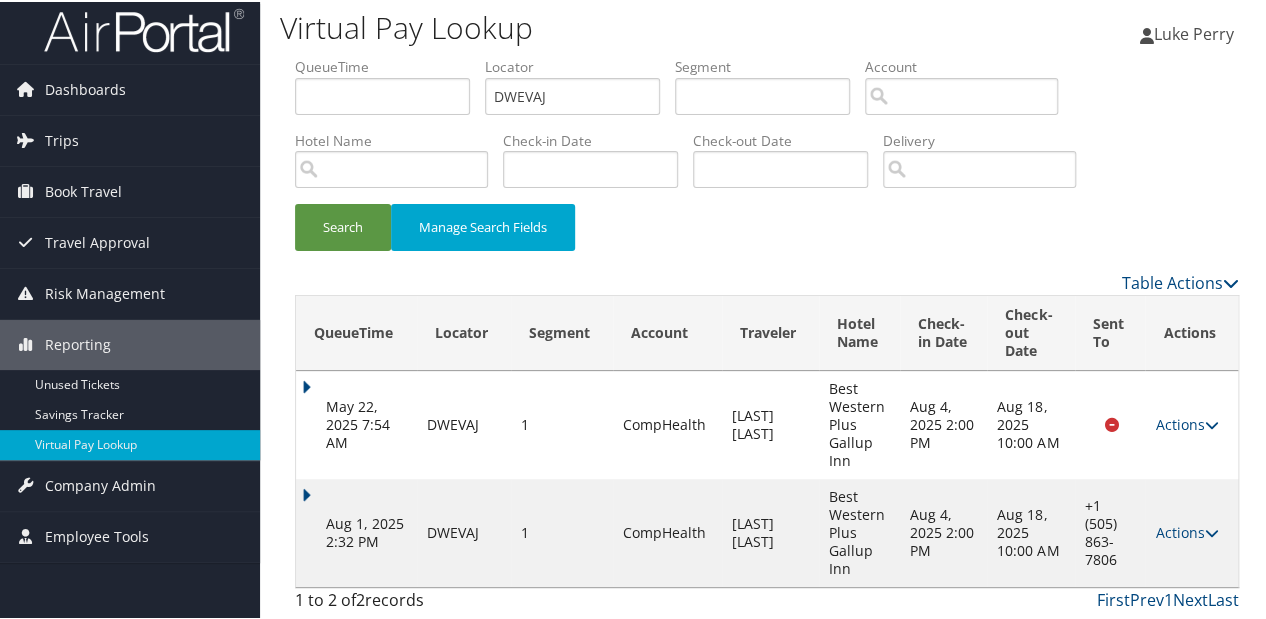 click on "Aug 1, 2025 2:32 PM" at bounding box center [356, 531] 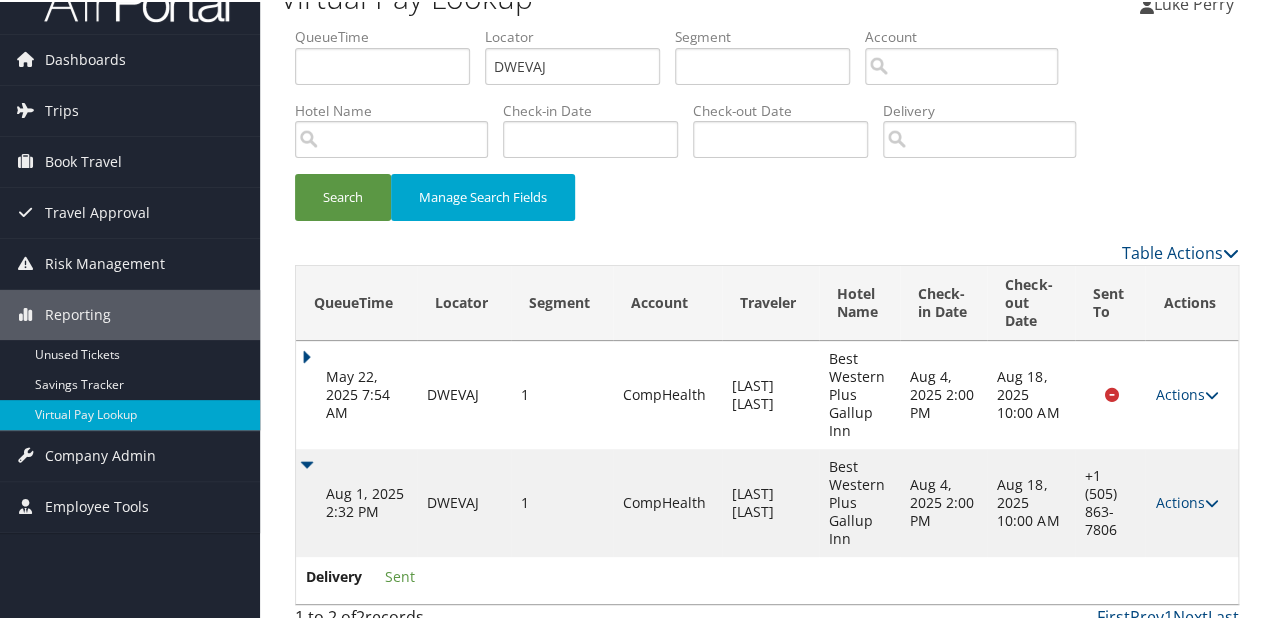 scroll, scrollTop: 55, scrollLeft: 0, axis: vertical 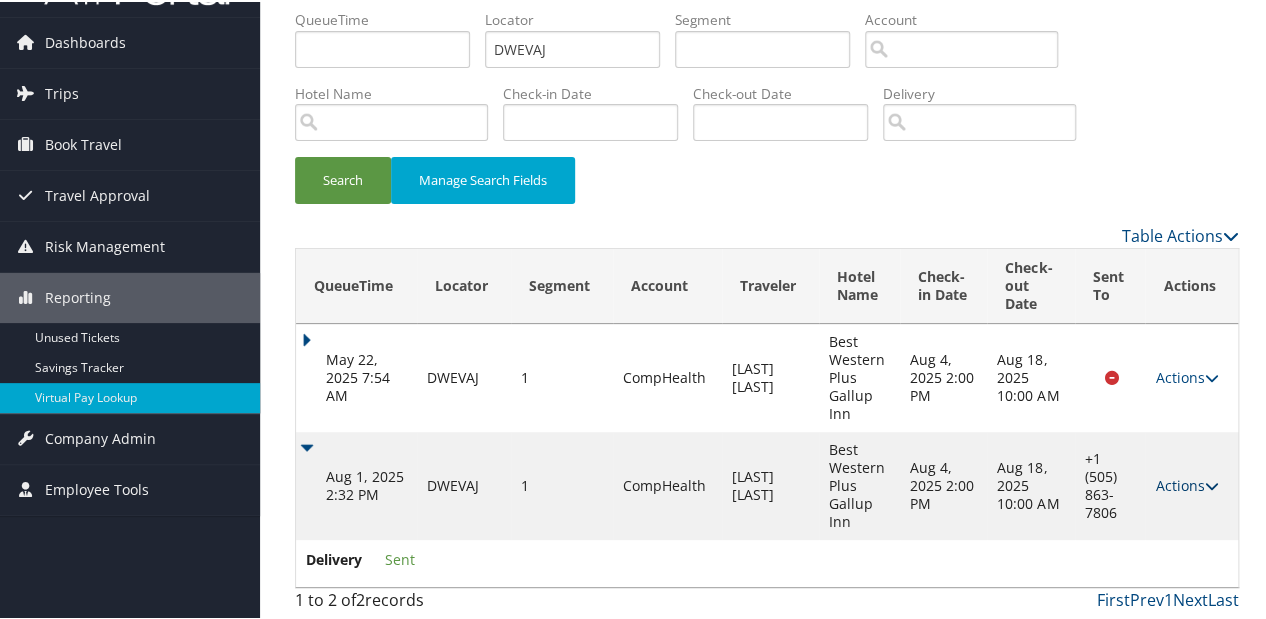 click on "Actions" at bounding box center (1186, 483) 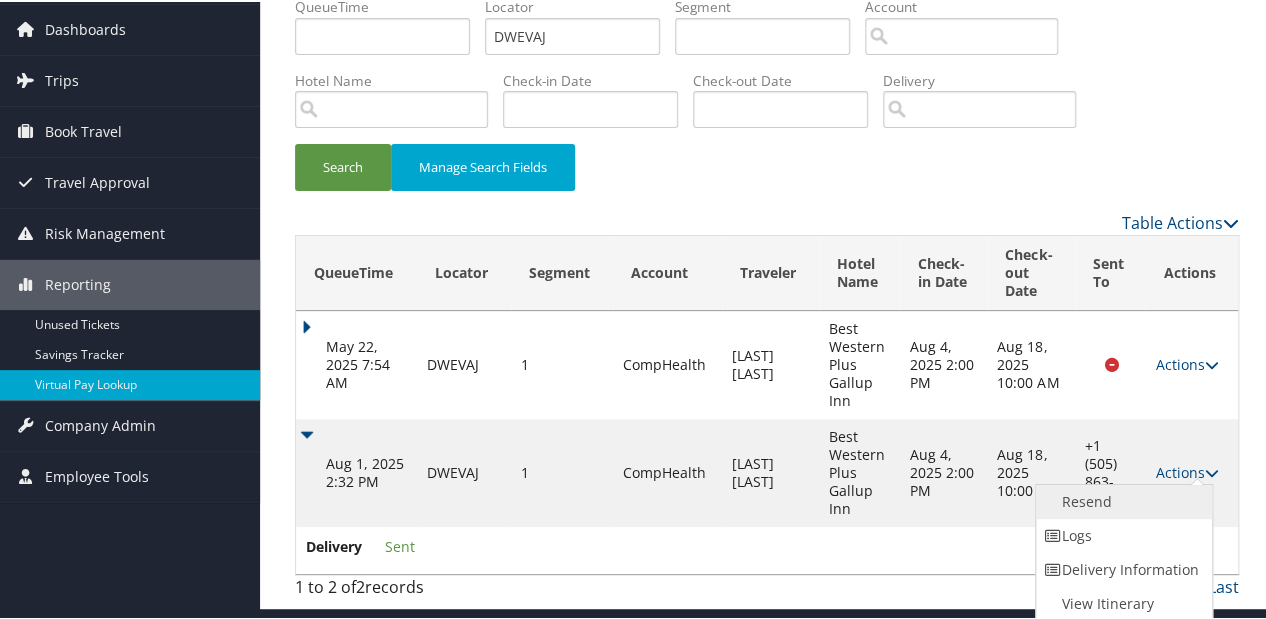 click on "Resend" at bounding box center [1121, 500] 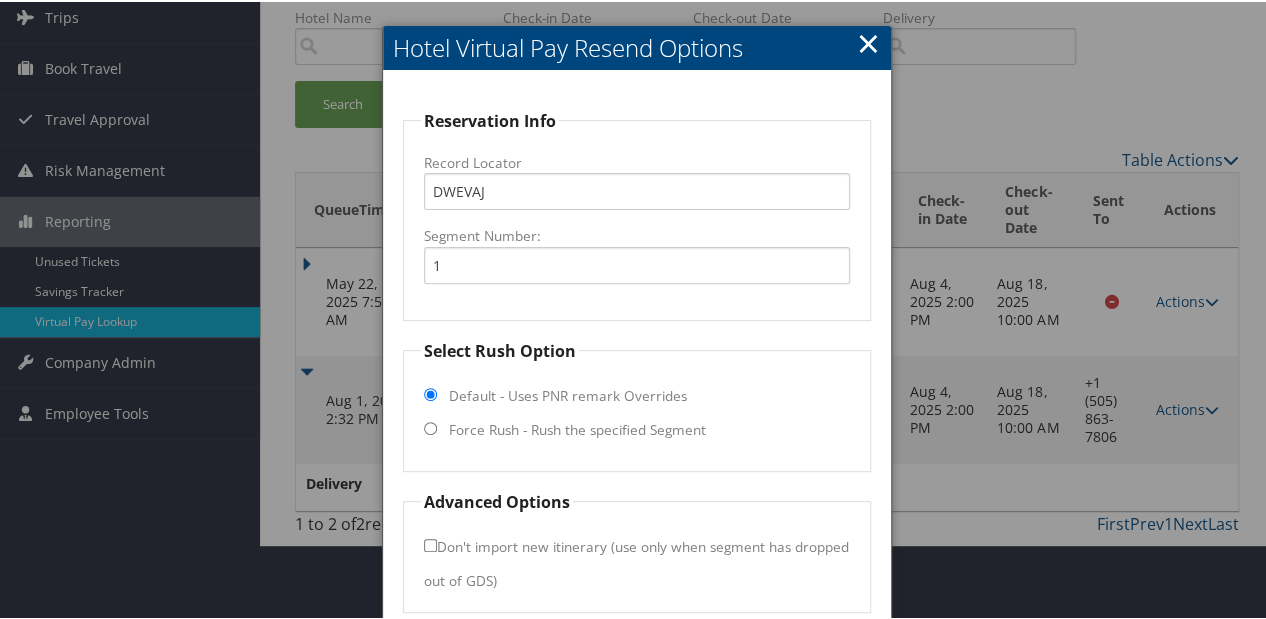 scroll, scrollTop: 211, scrollLeft: 0, axis: vertical 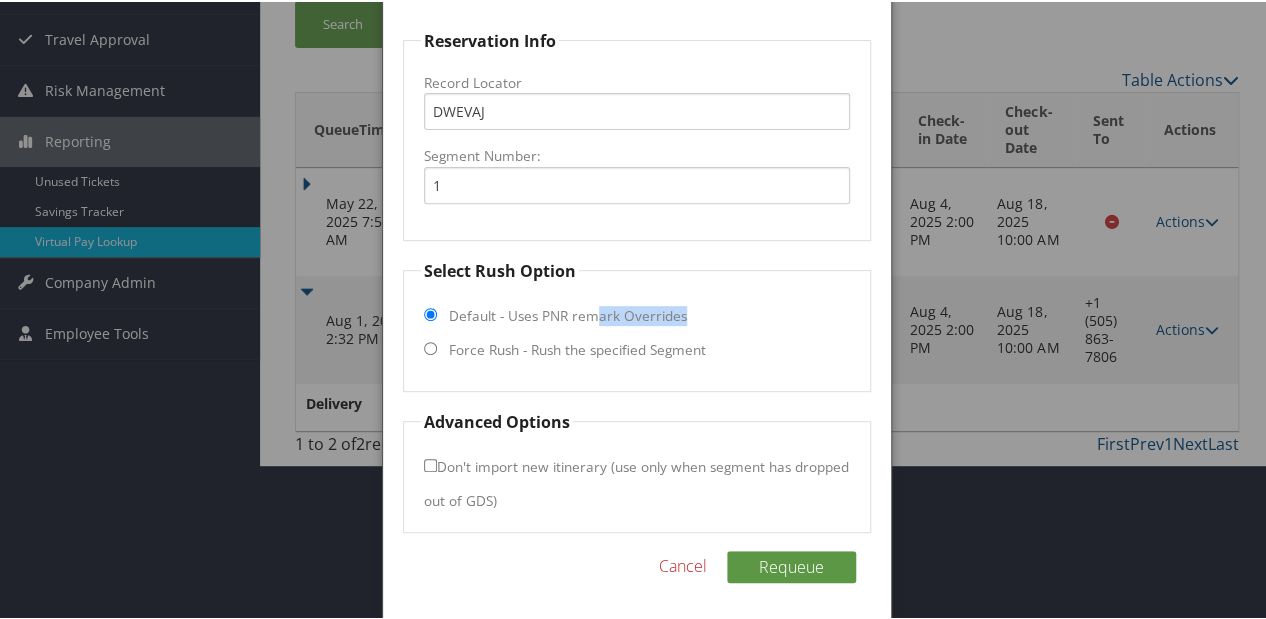 drag, startPoint x: 588, startPoint y: 320, endPoint x: 593, endPoint y: 329, distance: 10.29563 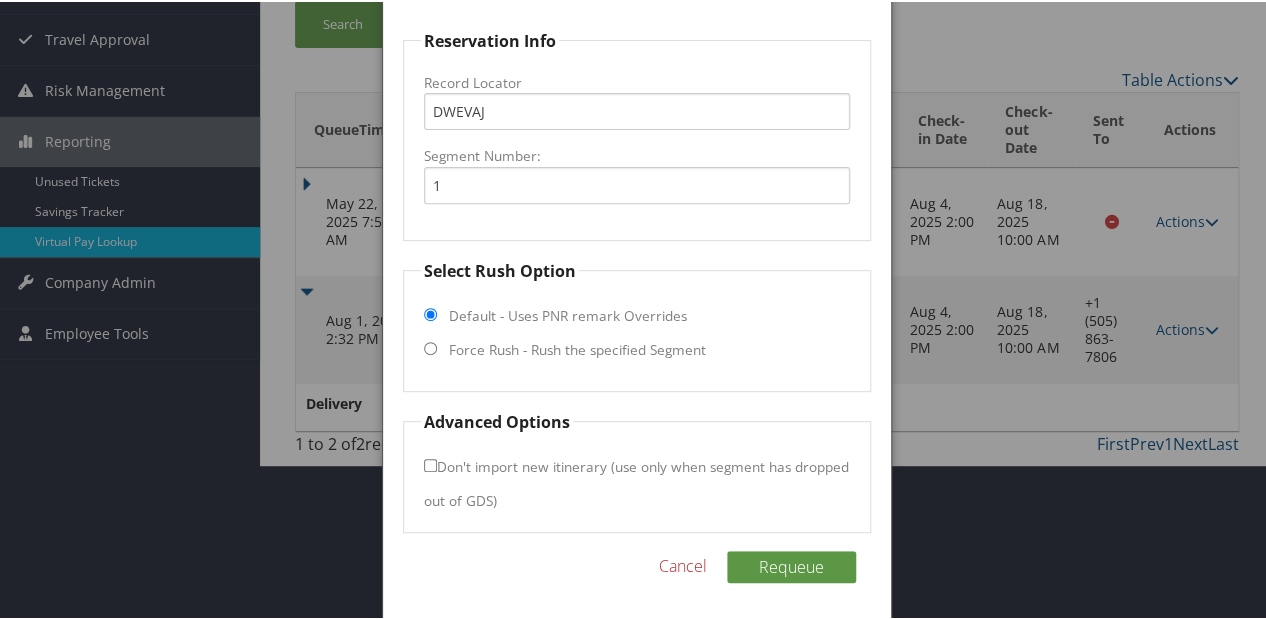 drag, startPoint x: 593, startPoint y: 329, endPoint x: 599, endPoint y: 352, distance: 23.769728 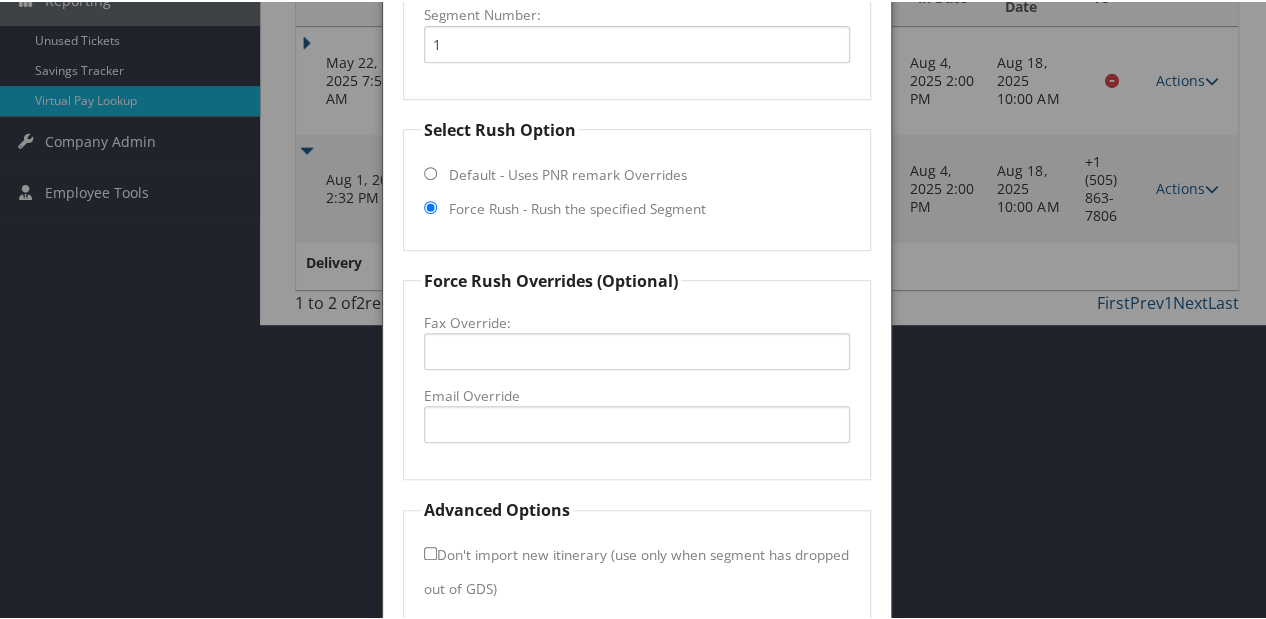 scroll, scrollTop: 440, scrollLeft: 0, axis: vertical 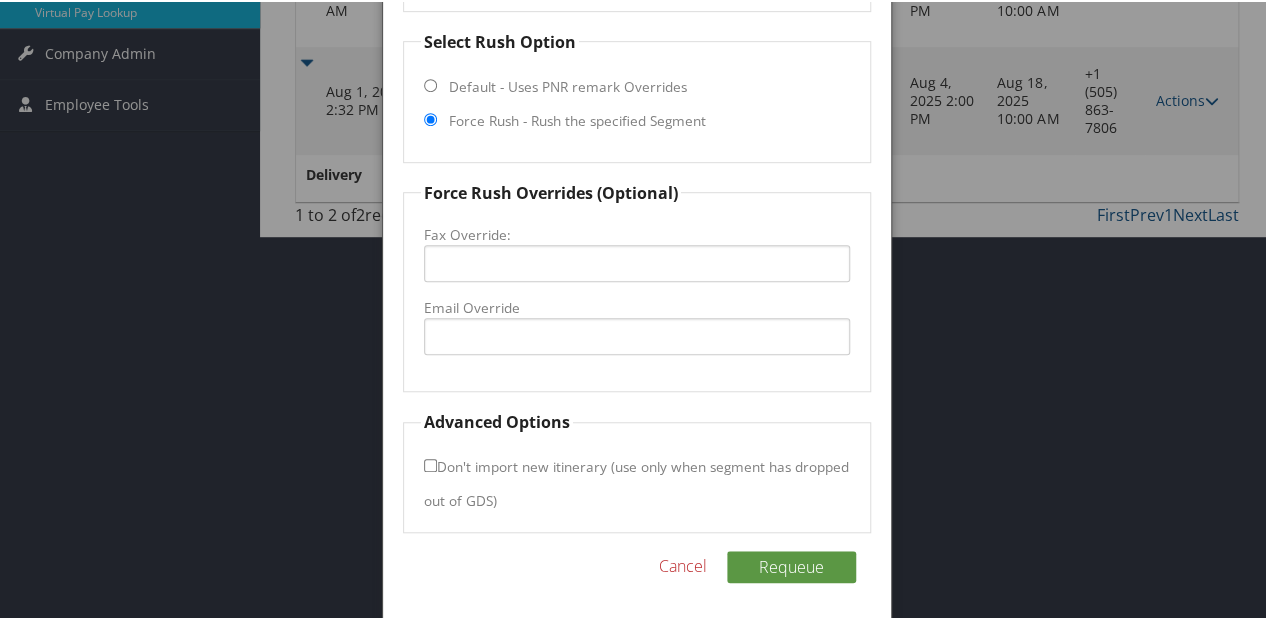 click on "Cancel" at bounding box center [683, 564] 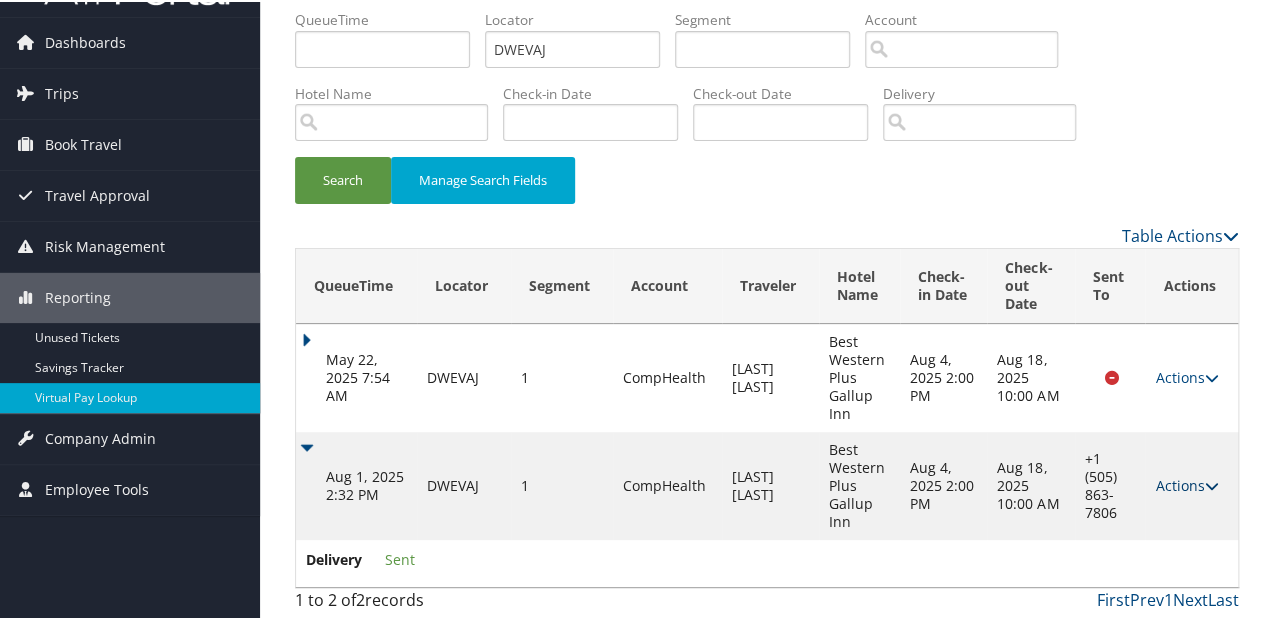 click on "Actions" at bounding box center (1186, 483) 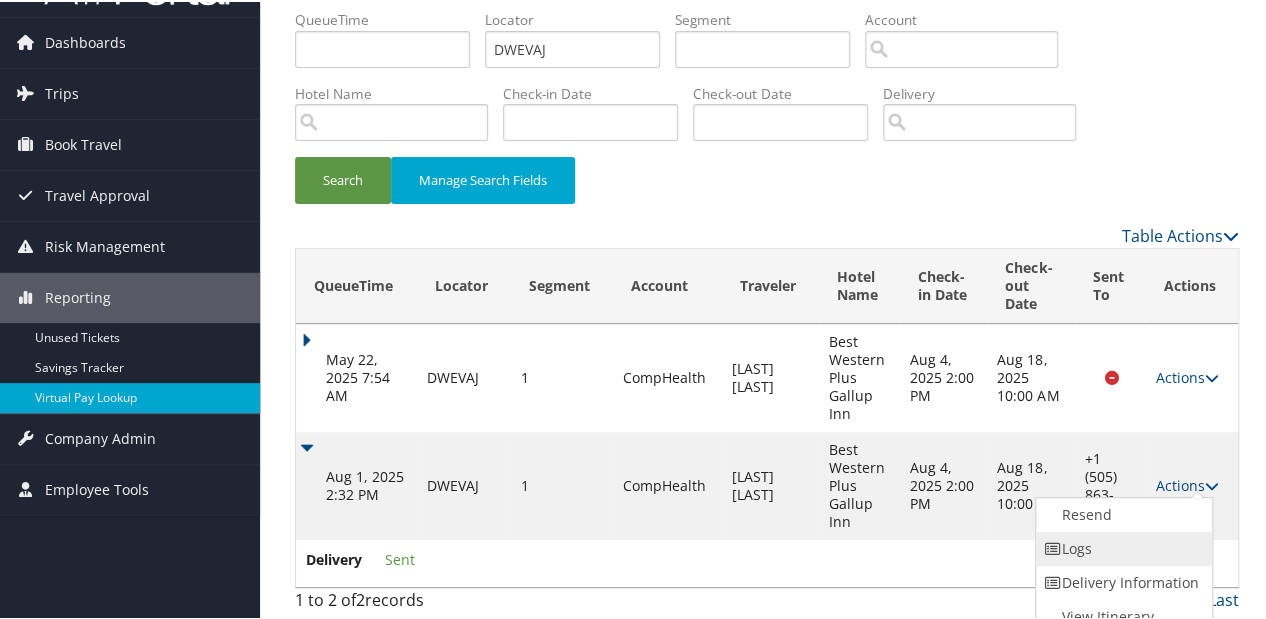scroll, scrollTop: 68, scrollLeft: 0, axis: vertical 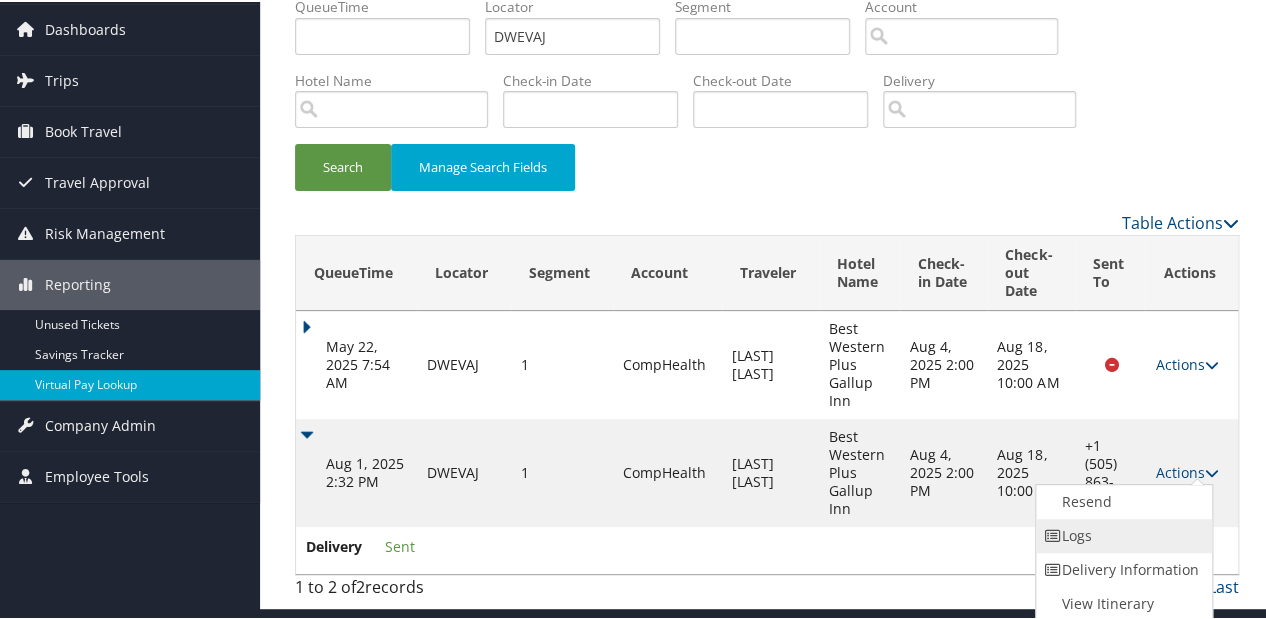 click on "Logs" at bounding box center [1121, 534] 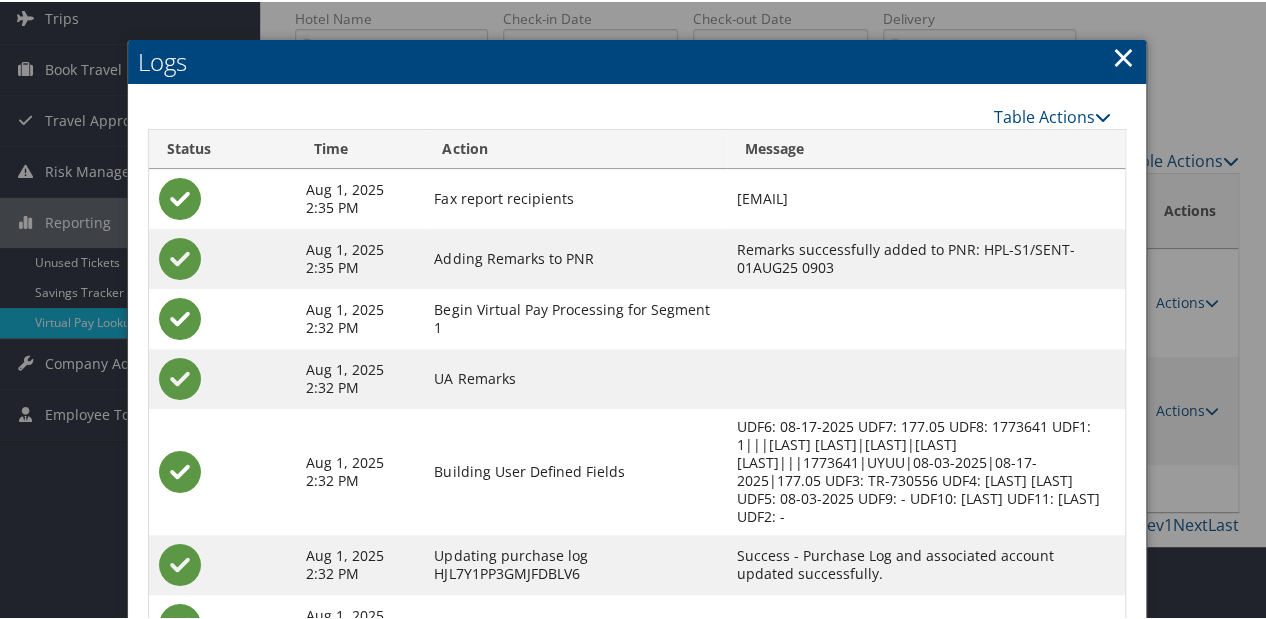 scroll, scrollTop: 278, scrollLeft: 0, axis: vertical 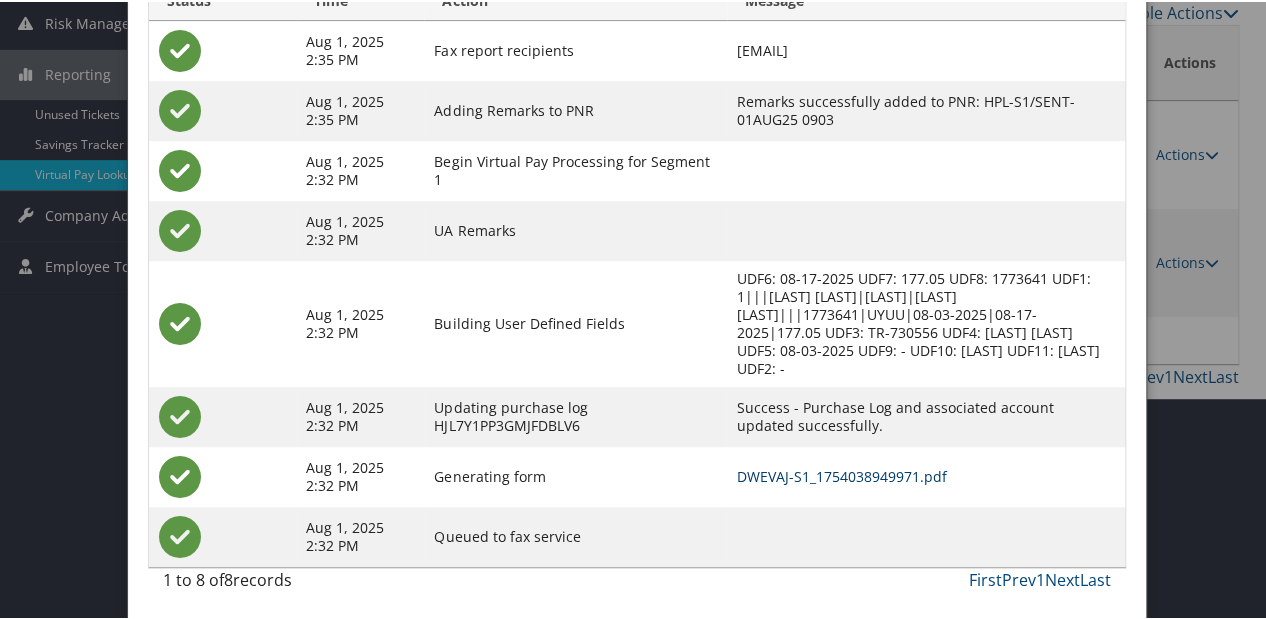click on "DWEVAJ-S1_1754038949971.pdf" at bounding box center [842, 474] 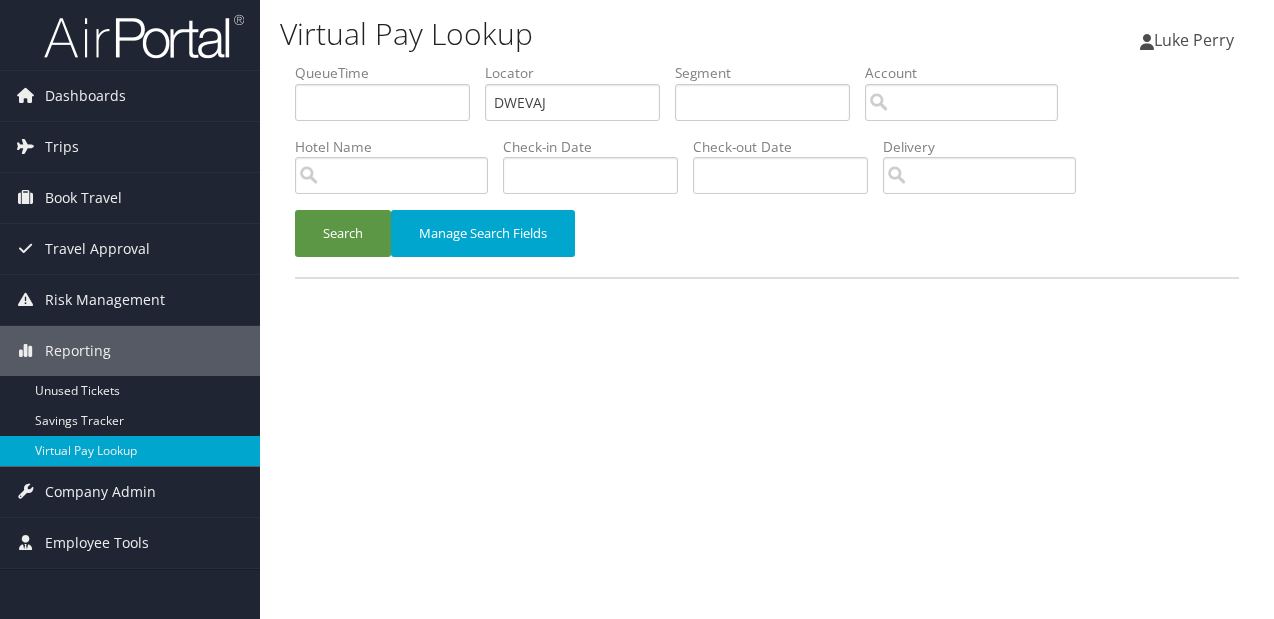 scroll, scrollTop: 0, scrollLeft: 0, axis: both 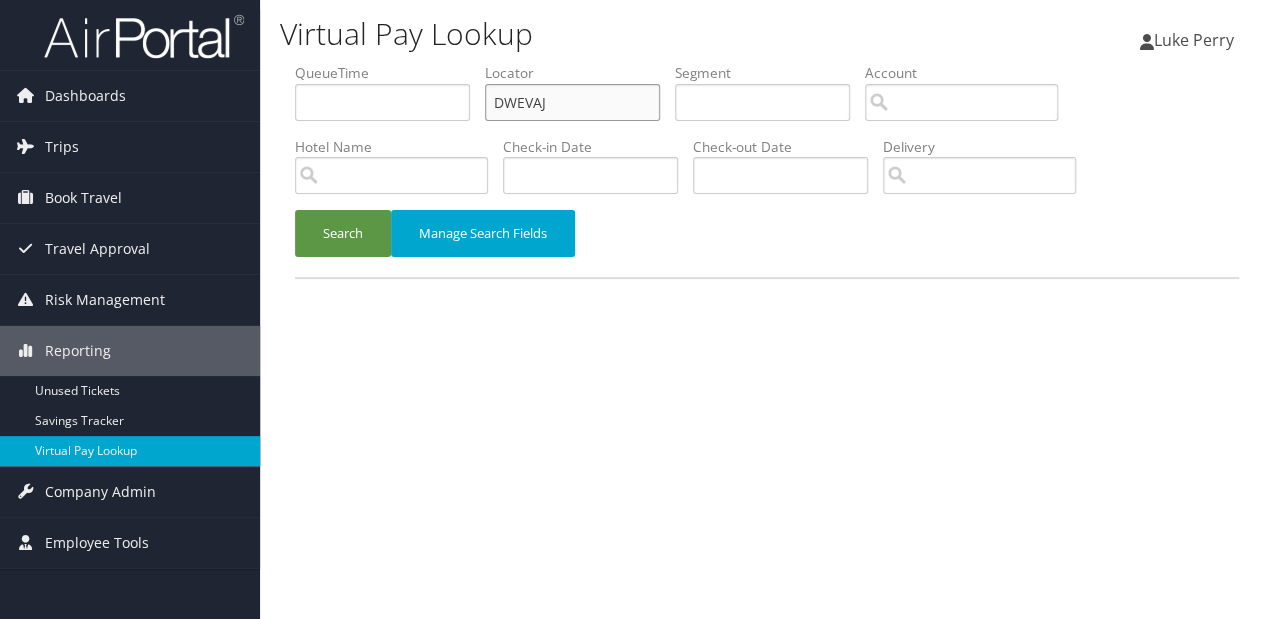 paste on "KHHWJR" 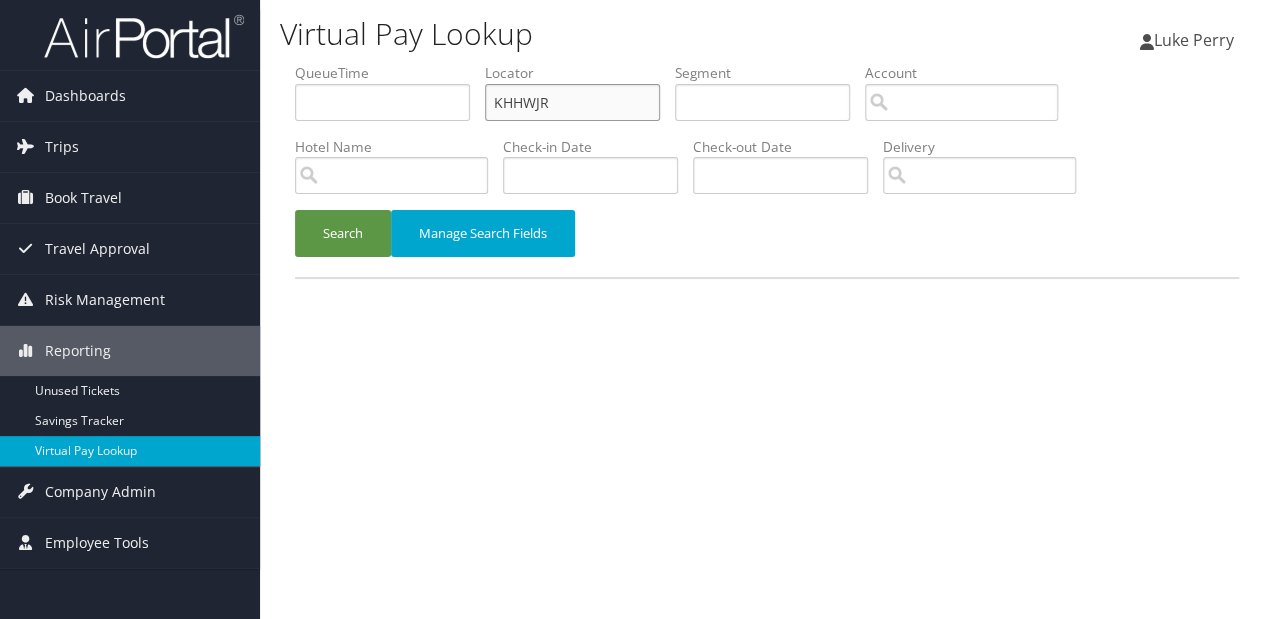 drag, startPoint x: 549, startPoint y: 104, endPoint x: 477, endPoint y: 116, distance: 72.99315 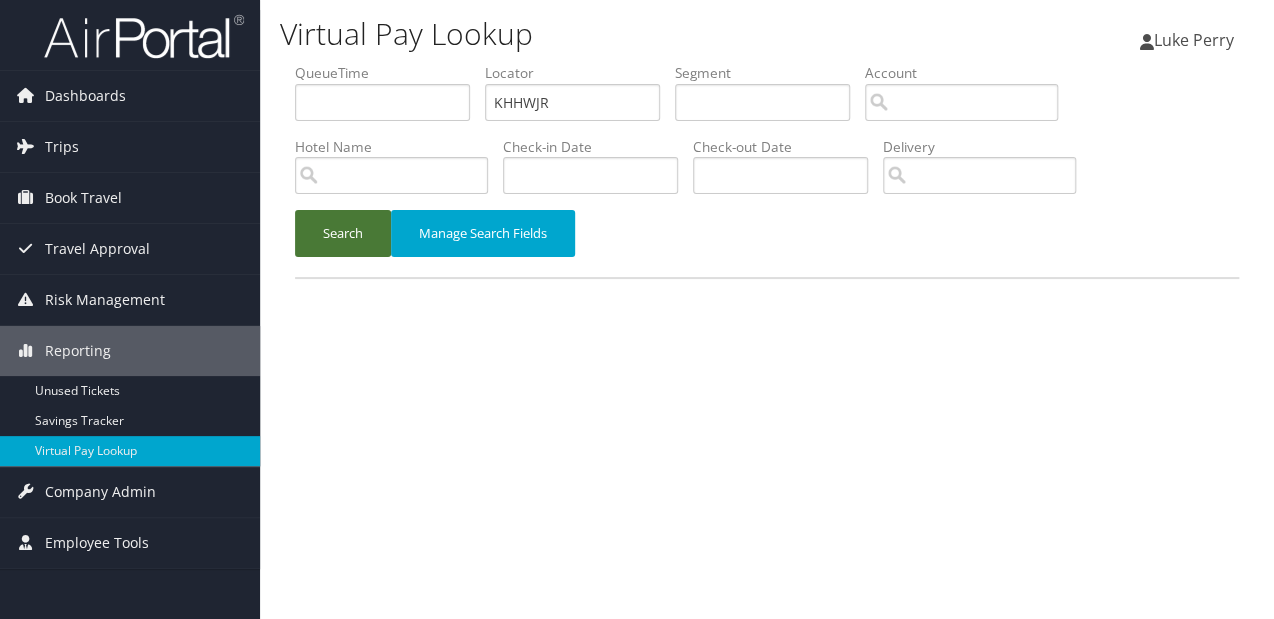 click on "Search" at bounding box center [343, 233] 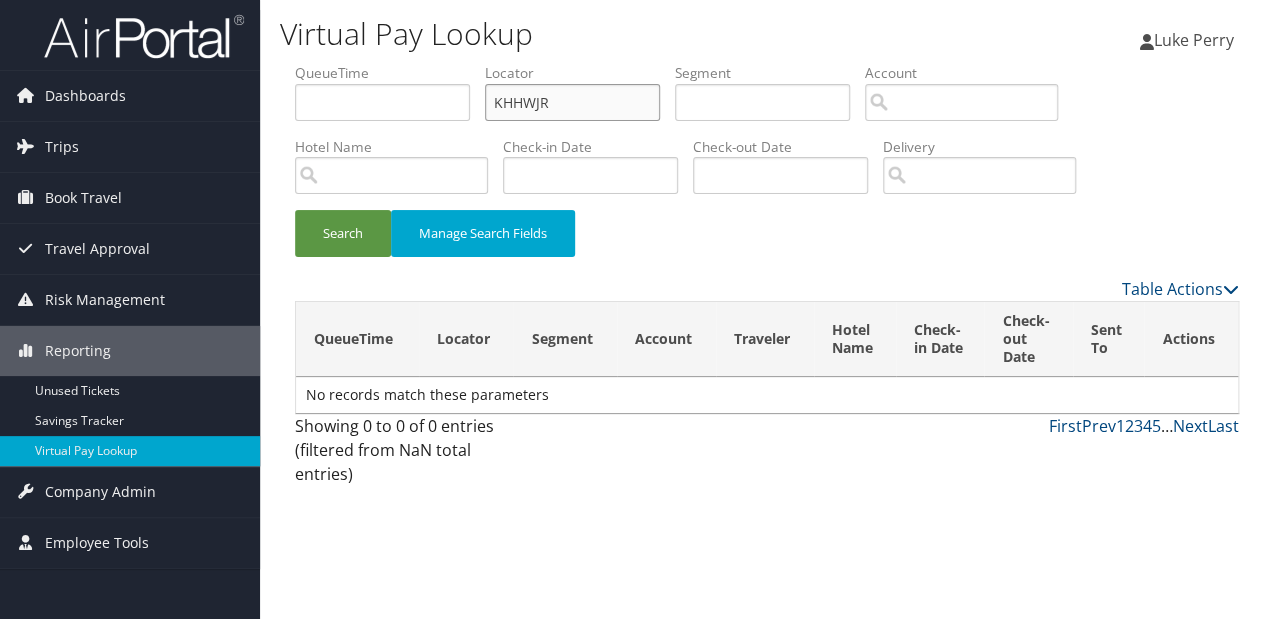 drag, startPoint x: 583, startPoint y: 92, endPoint x: 392, endPoint y: 110, distance: 191.8463 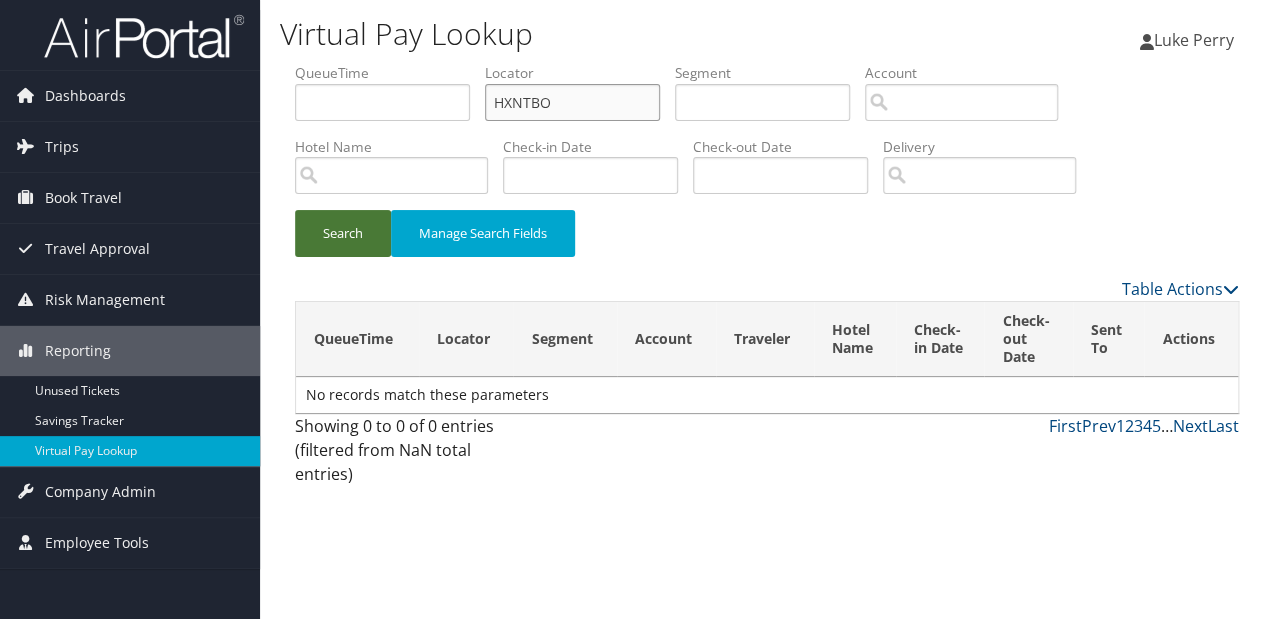 type on "HXNTBO" 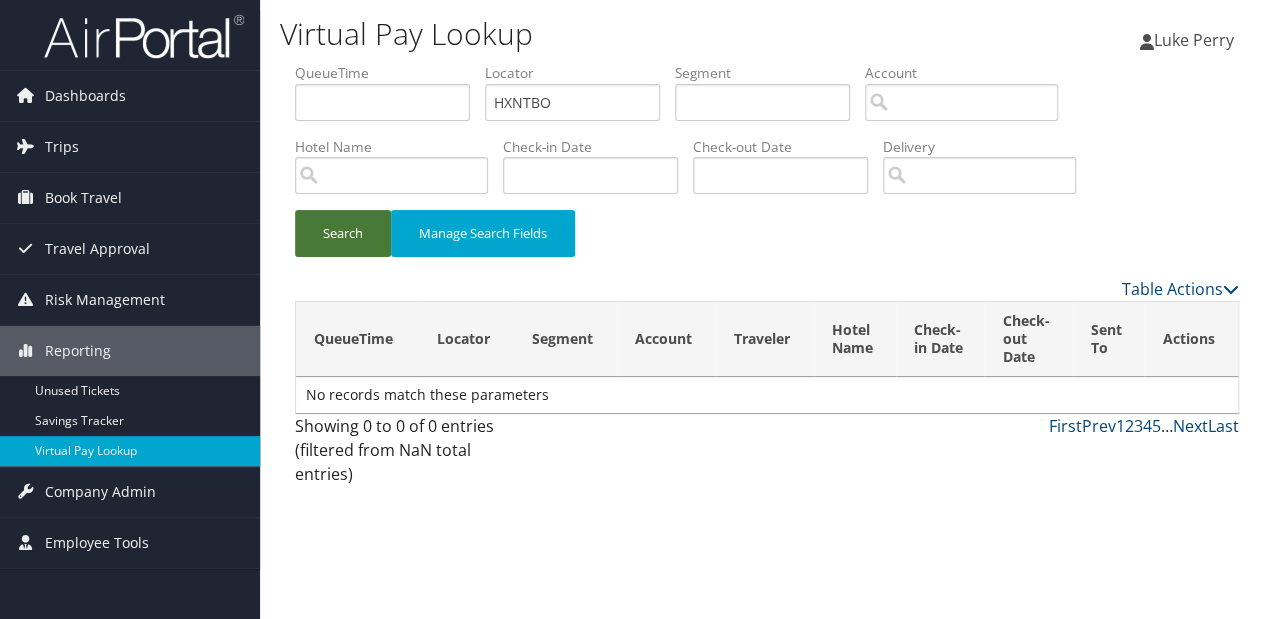 click on "Search" at bounding box center [343, 233] 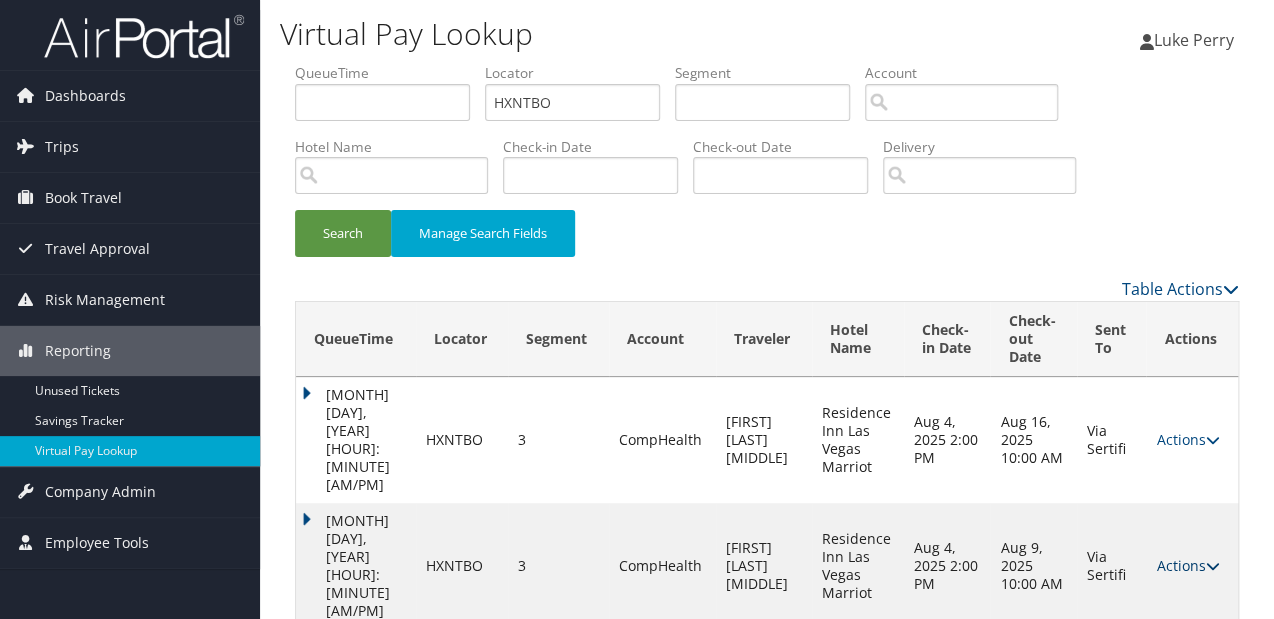 click on "Actions" at bounding box center [1187, 565] 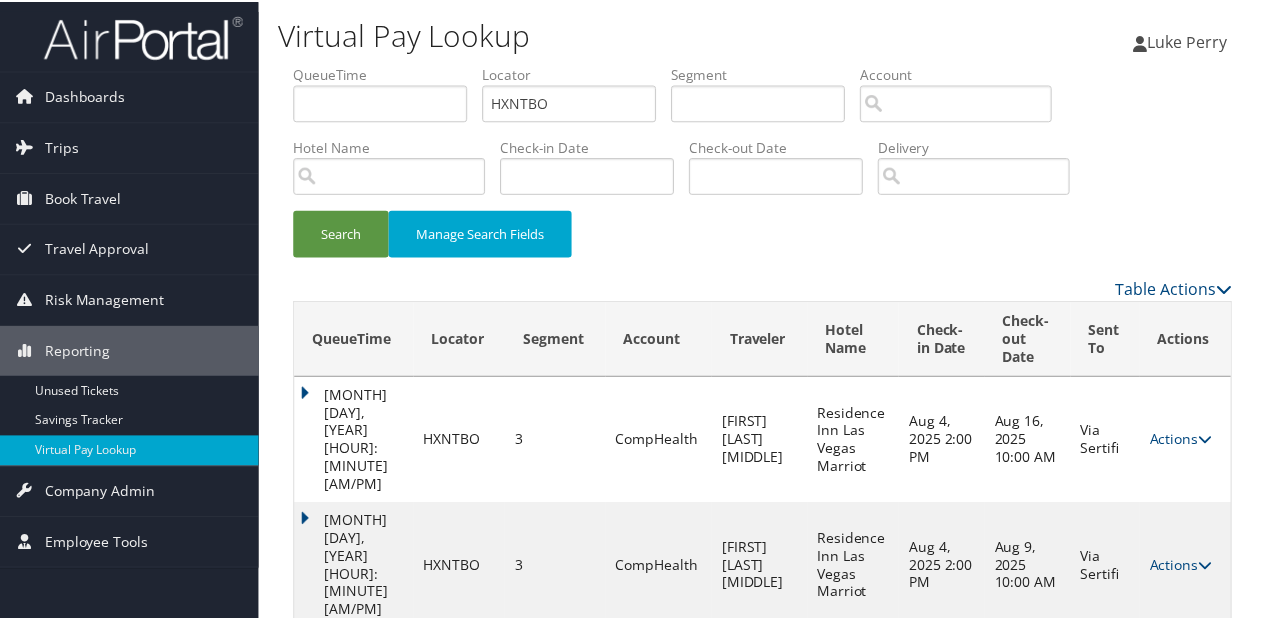 scroll, scrollTop: 42, scrollLeft: 0, axis: vertical 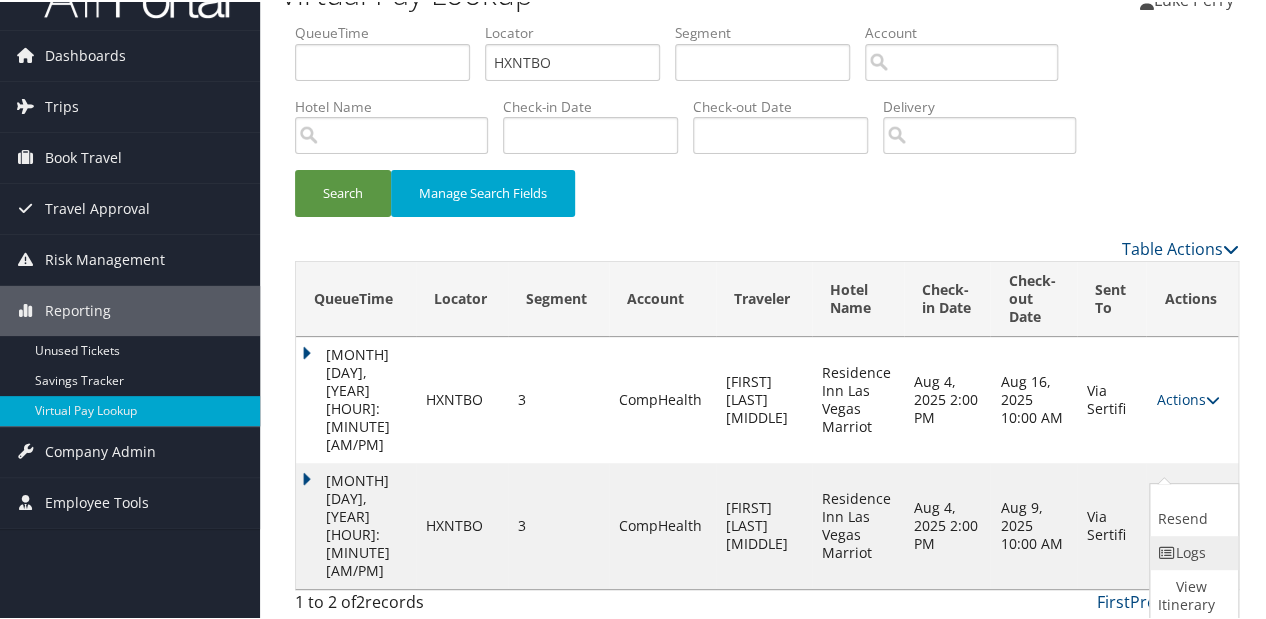 click on "Logs" at bounding box center (1191, 551) 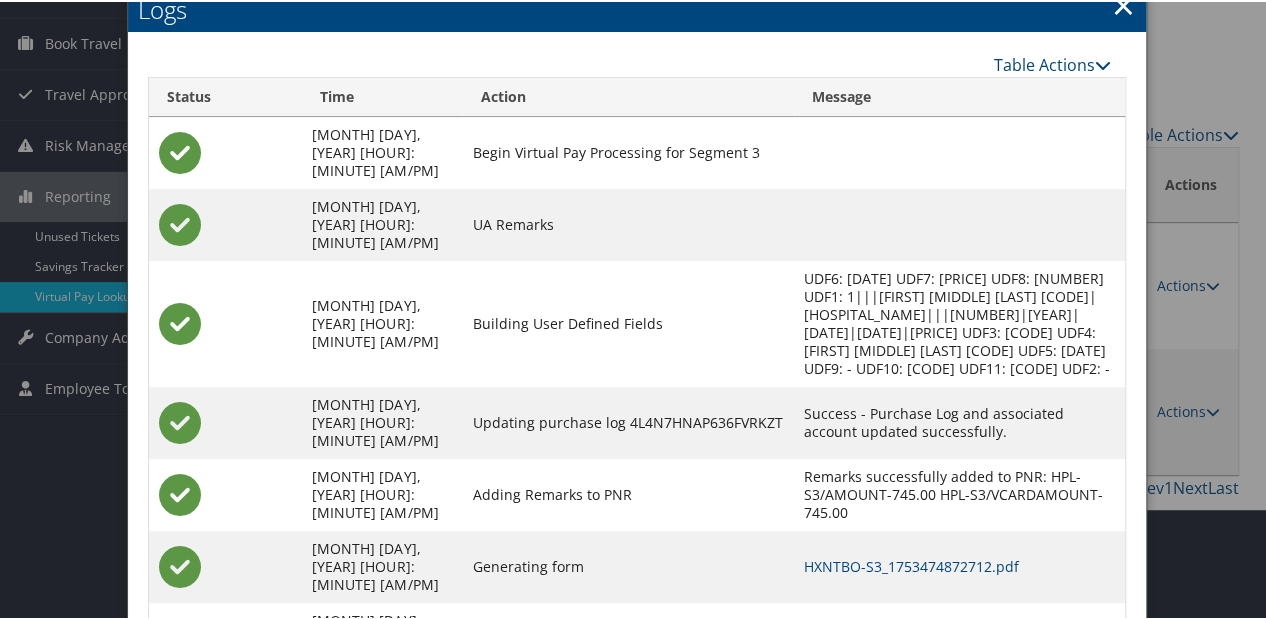 scroll, scrollTop: 271, scrollLeft: 0, axis: vertical 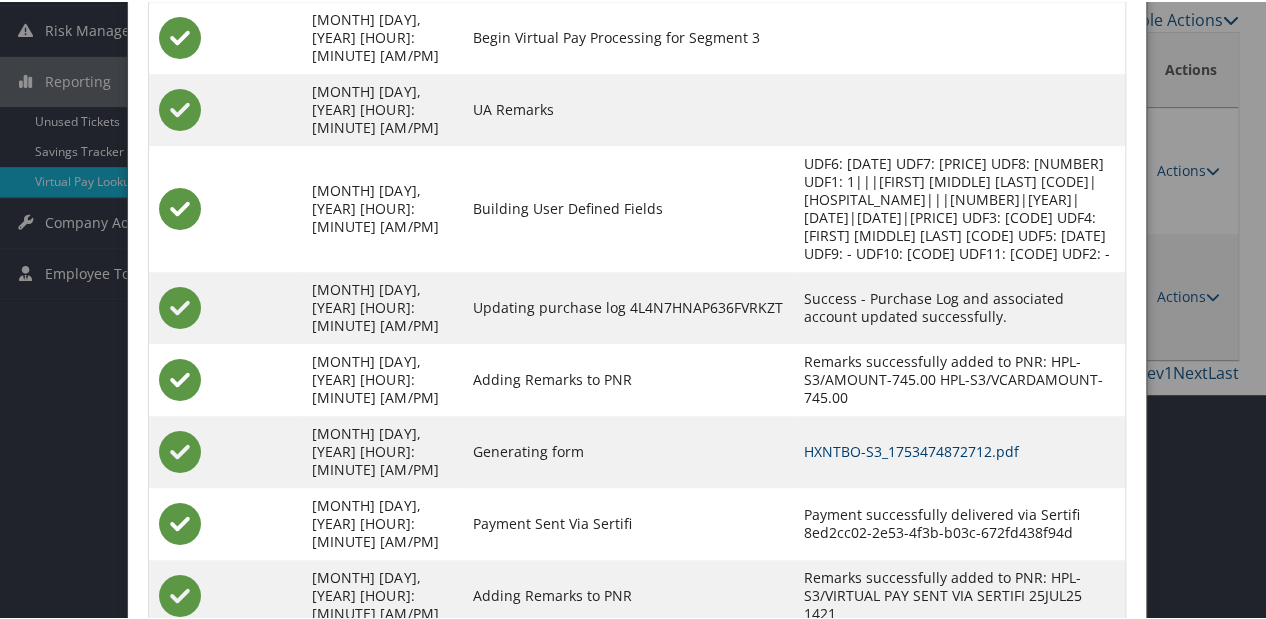 click on "HXNTBO-S3_1753474872712.pdf" at bounding box center (911, 449) 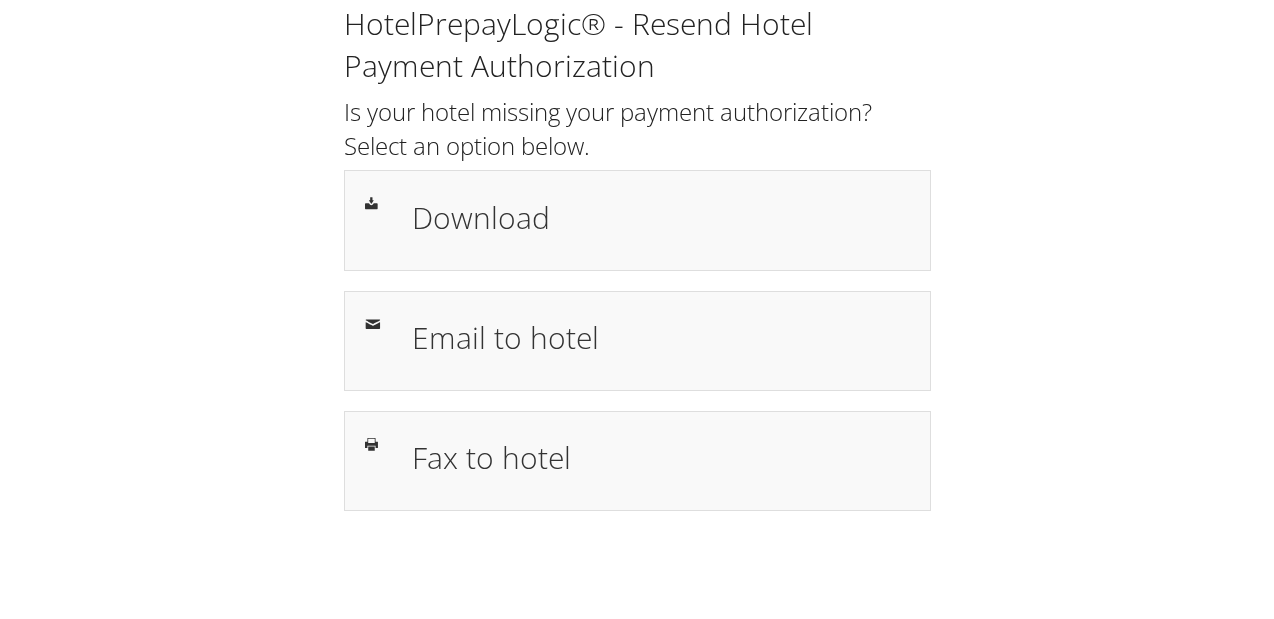 scroll, scrollTop: 0, scrollLeft: 0, axis: both 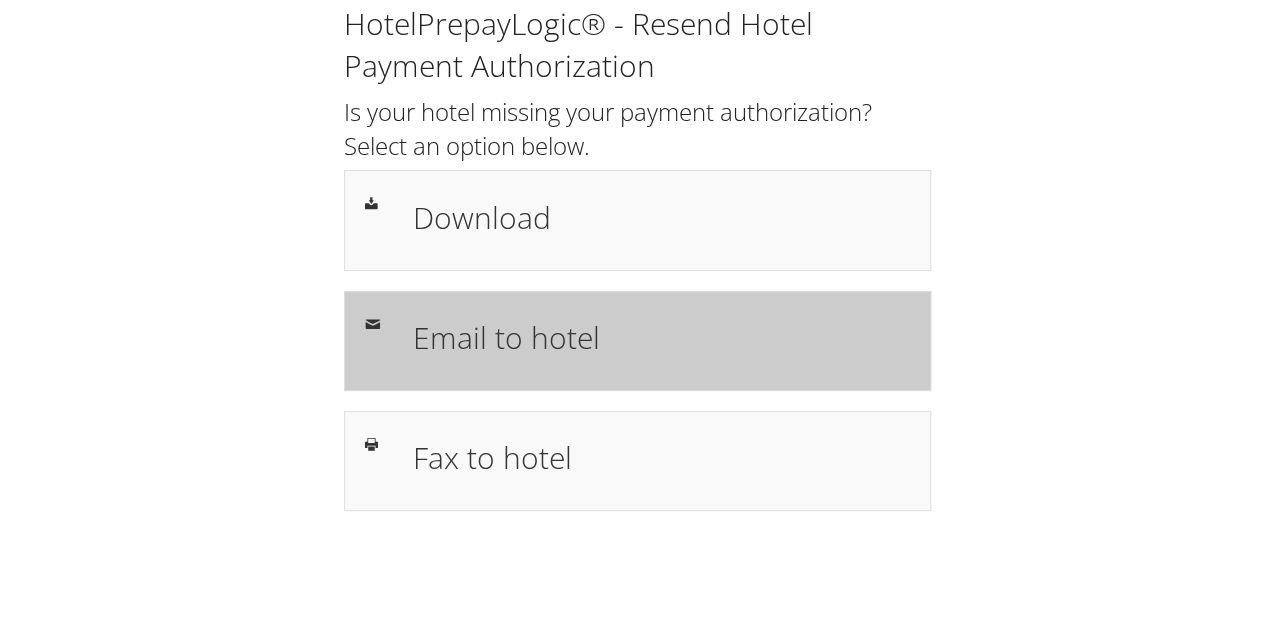 click on "Email to hotel" at bounding box center (660, 337) 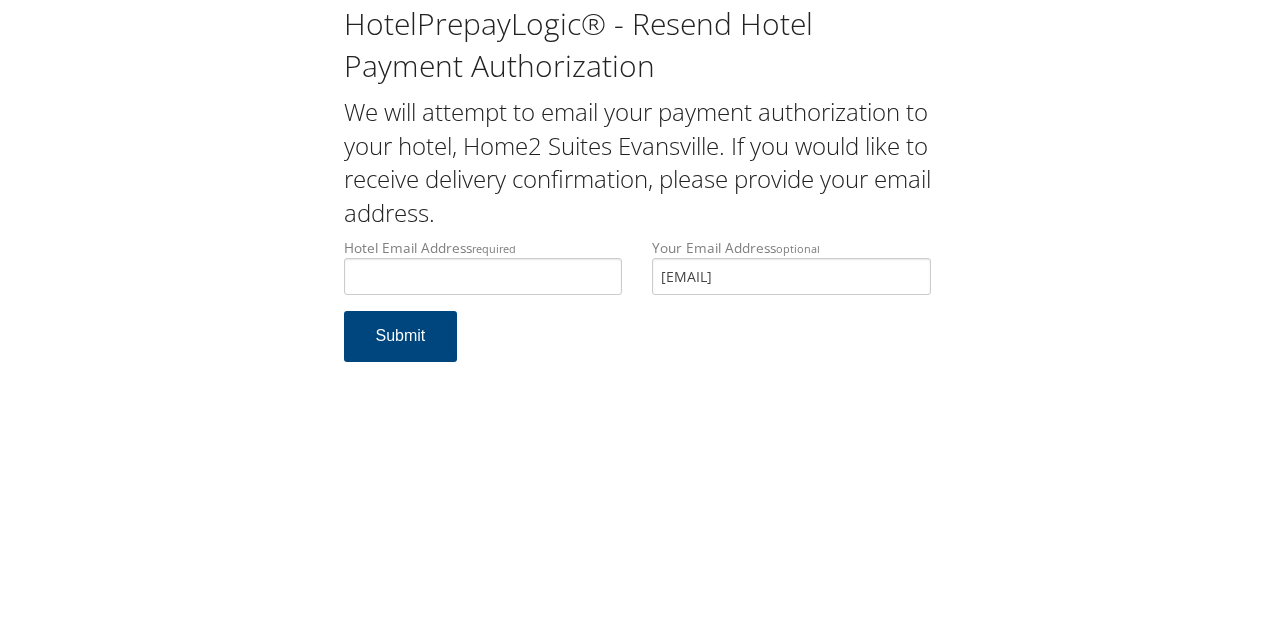 type on "[EMAIL]" 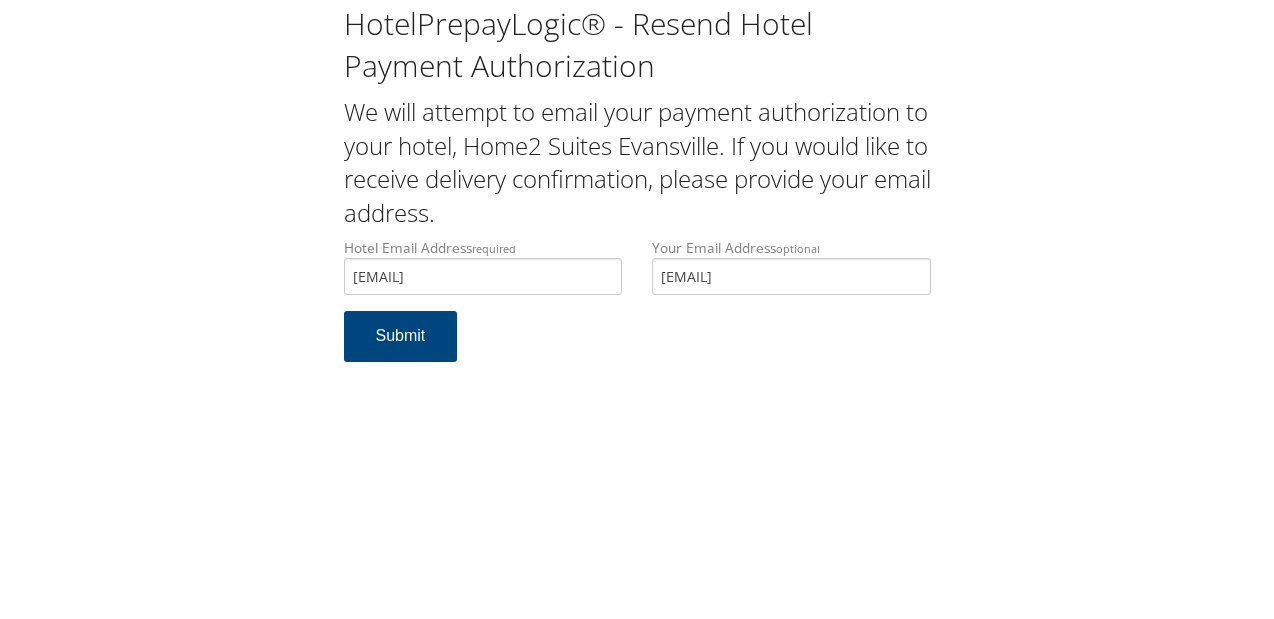 scroll, scrollTop: 0, scrollLeft: 0, axis: both 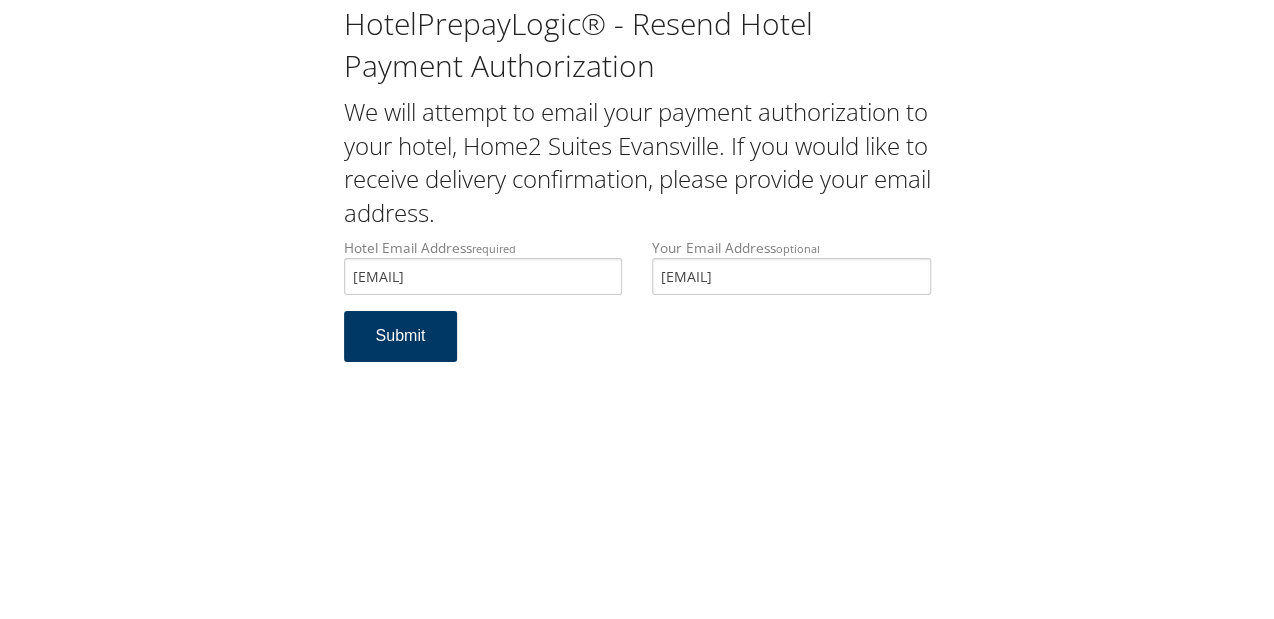 click on "Submit" at bounding box center [401, 336] 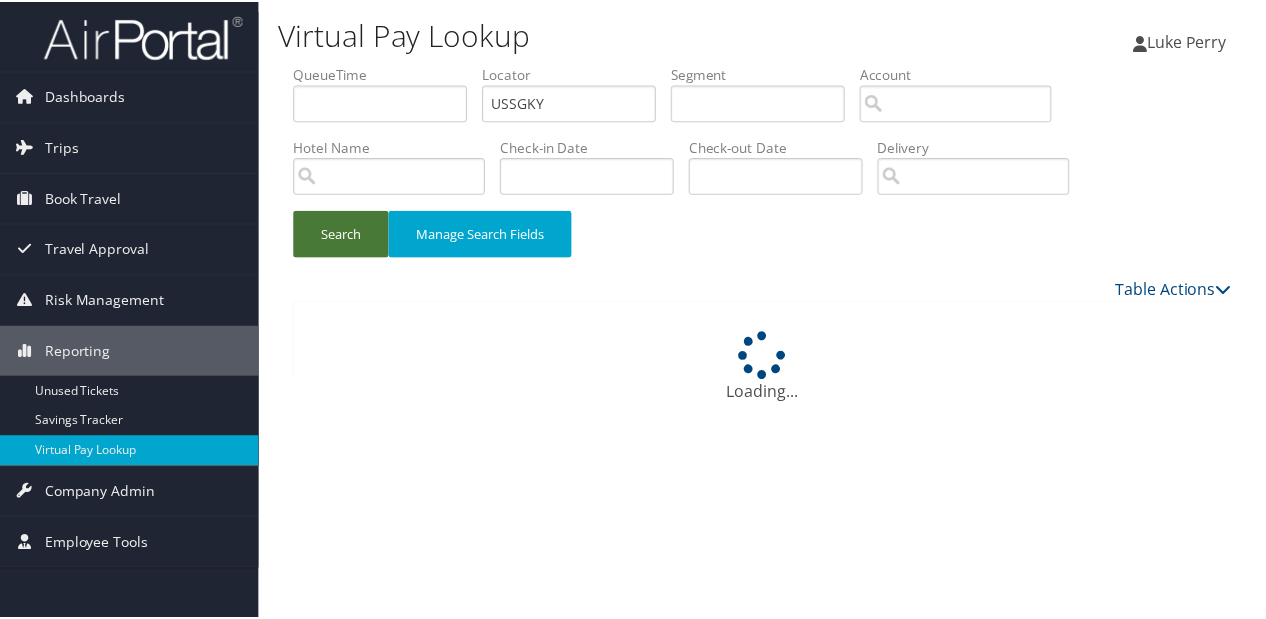 scroll, scrollTop: 0, scrollLeft: 0, axis: both 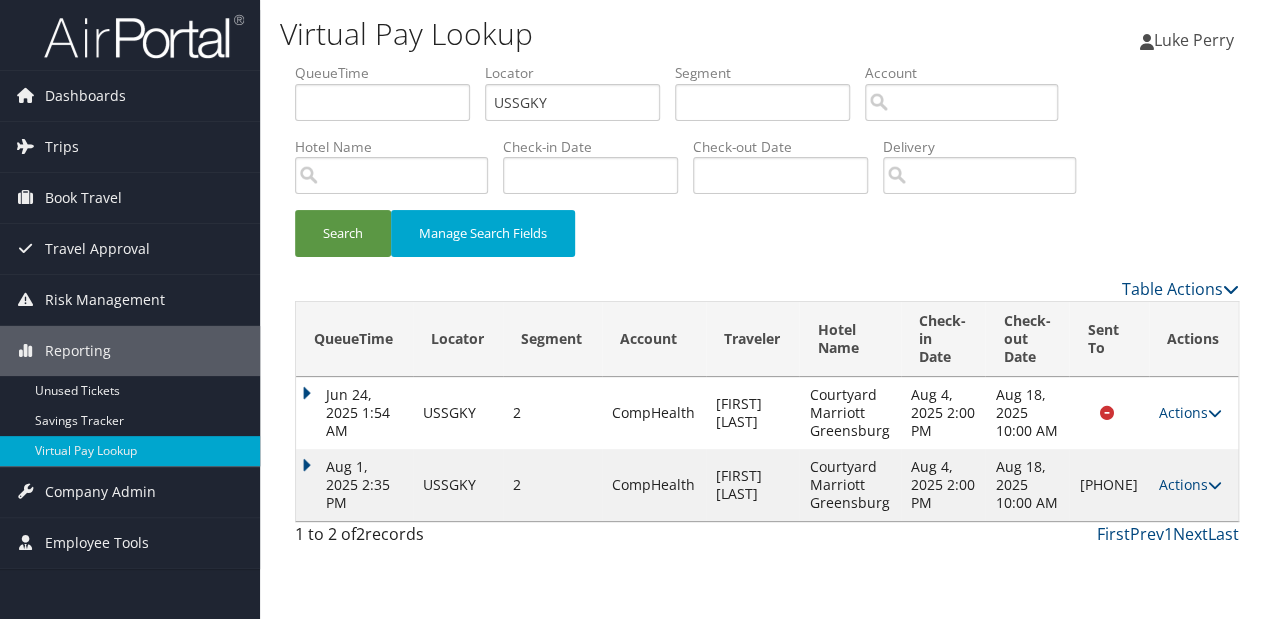 click on "Aug 1, 2025 2:35 PM" at bounding box center [354, 485] 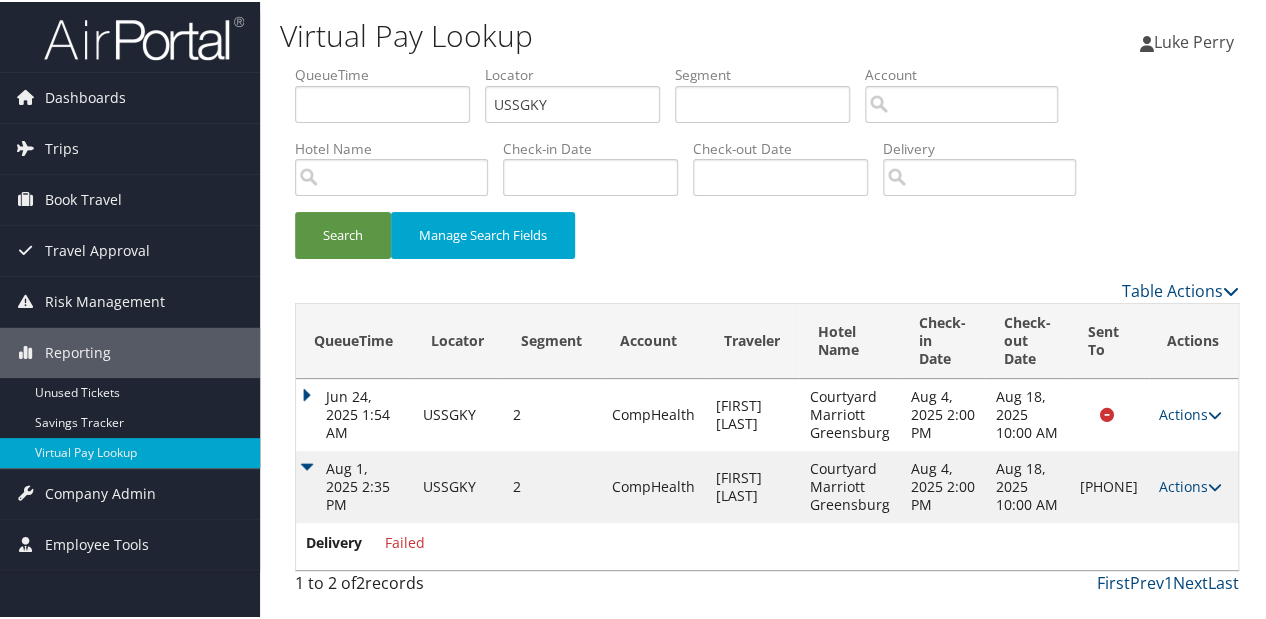 click on "Actions   Resend  Logs  Delivery Information  View Itinerary" at bounding box center [1193, 485] 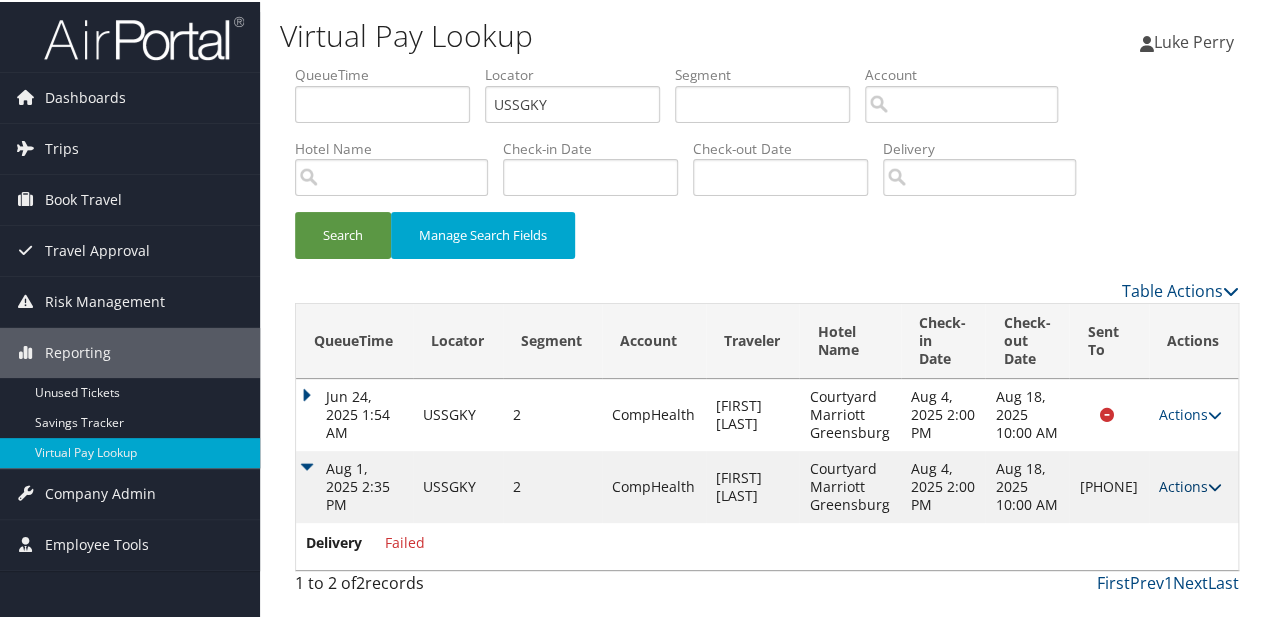 click on "Actions" at bounding box center [1190, 484] 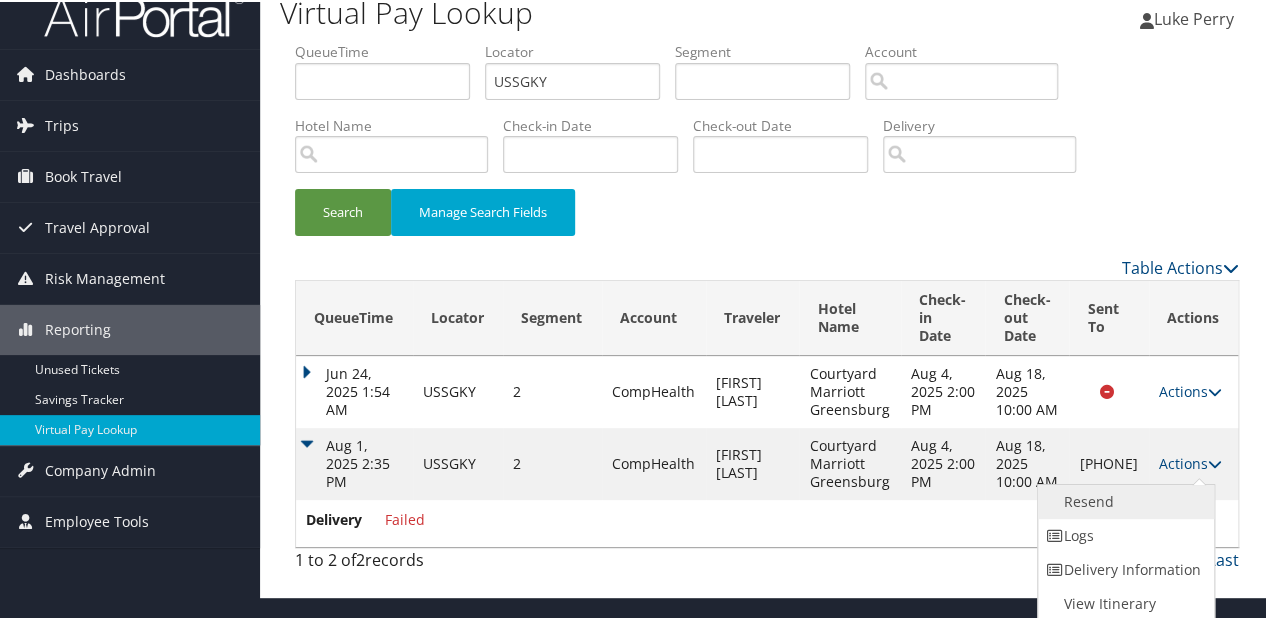 click on "Resend" at bounding box center (1123, 500) 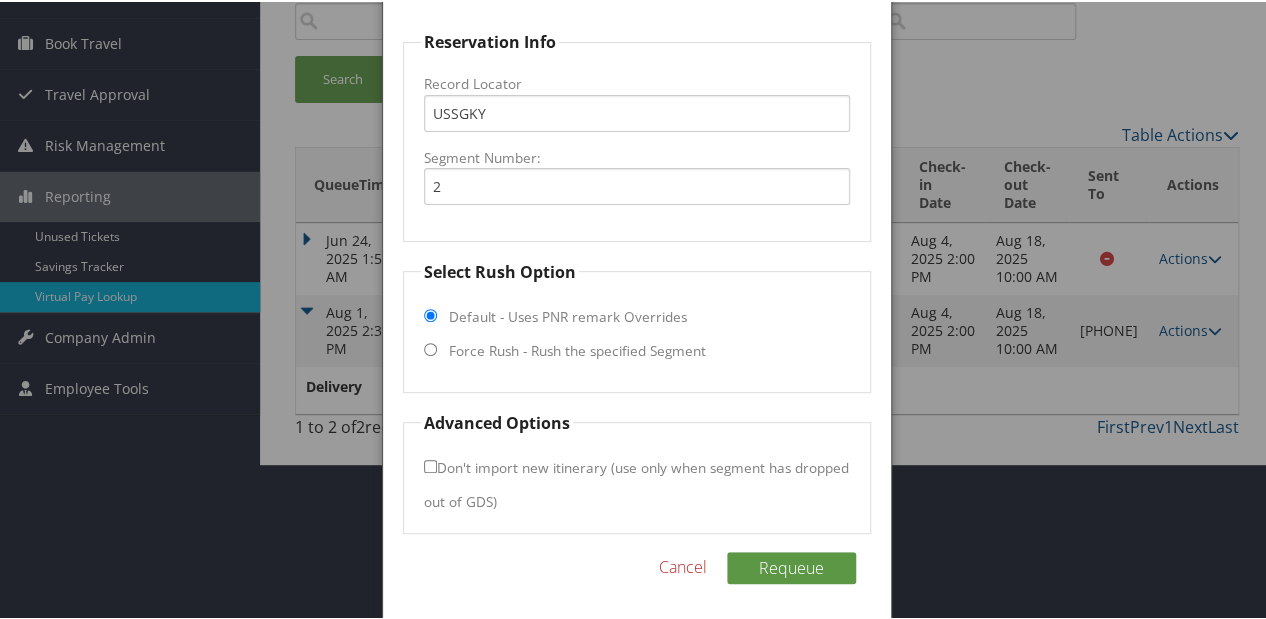 click on "Force Rush - Rush the specified Segment" at bounding box center (577, 349) 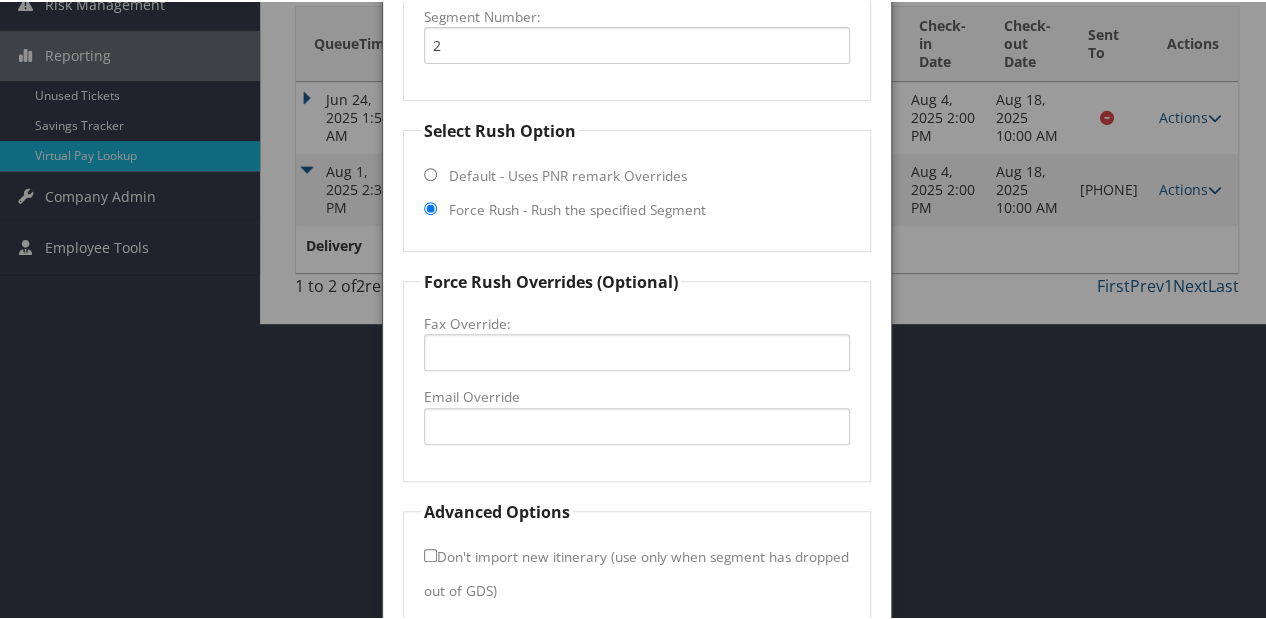 scroll, scrollTop: 387, scrollLeft: 0, axis: vertical 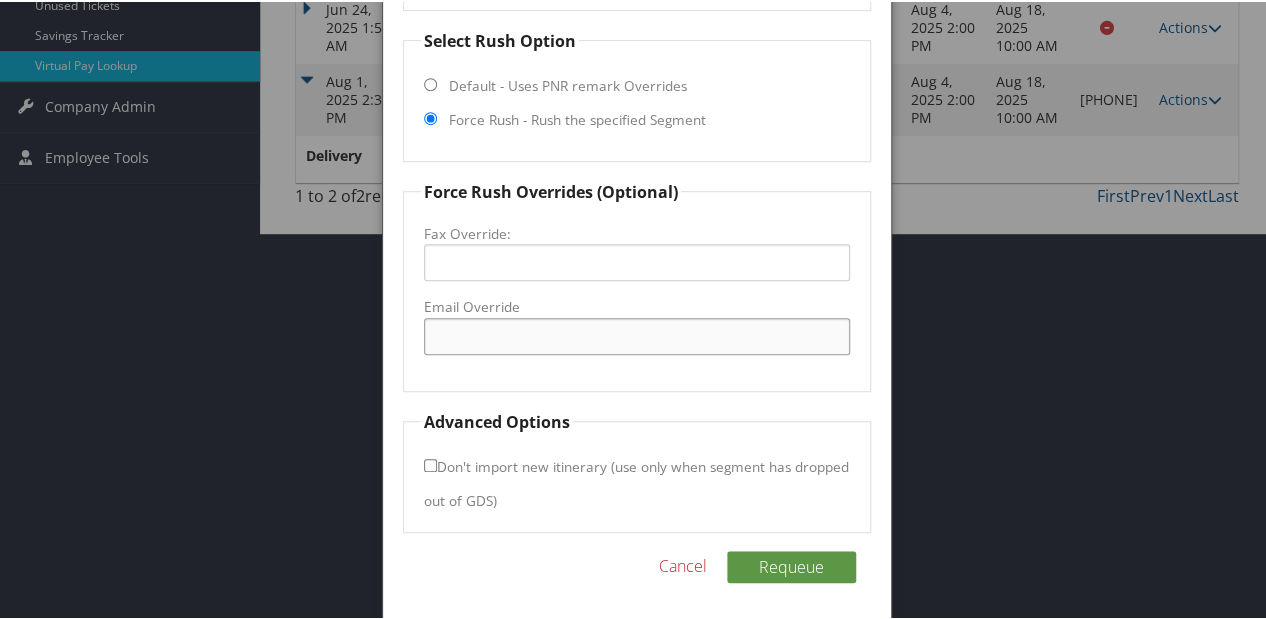 click on "Email Override" at bounding box center (637, 334) 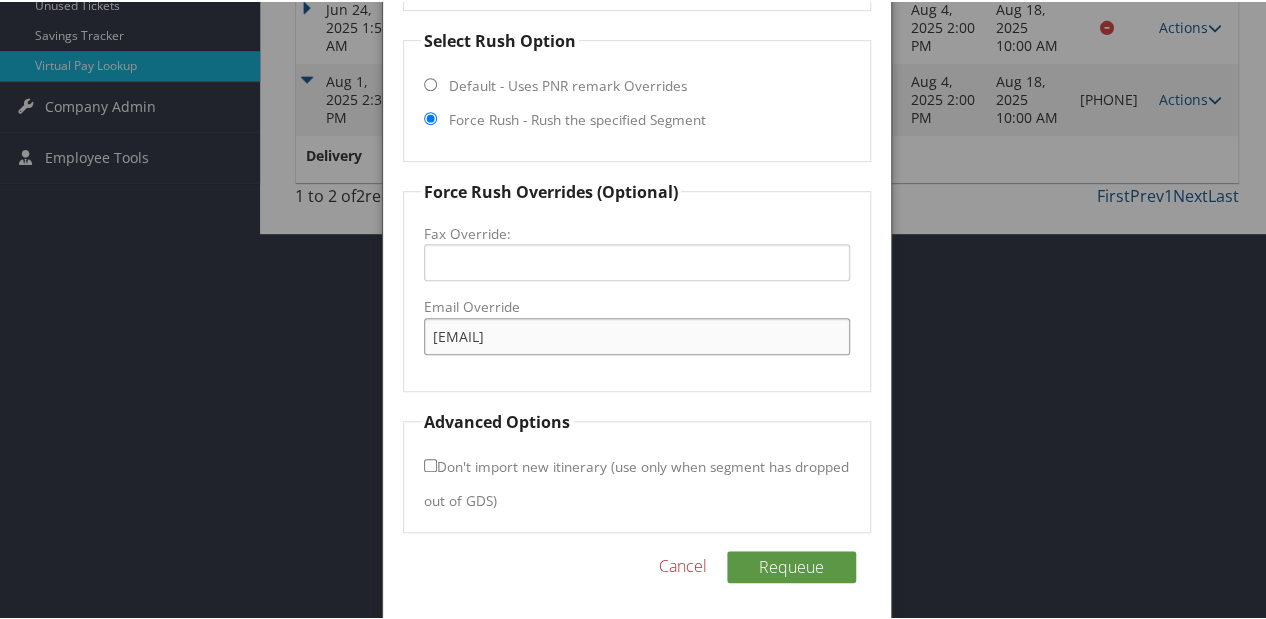 drag, startPoint x: 515, startPoint y: 336, endPoint x: 568, endPoint y: 337, distance: 53.009434 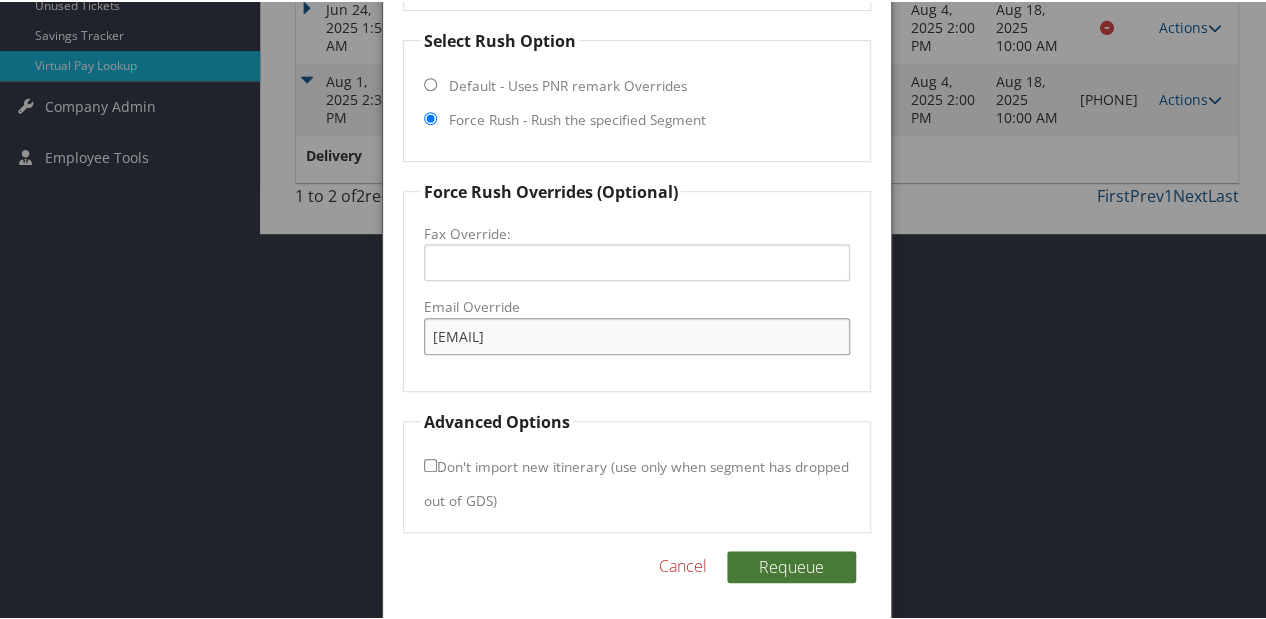 type on "tricia.ghrist@concordhotels.com" 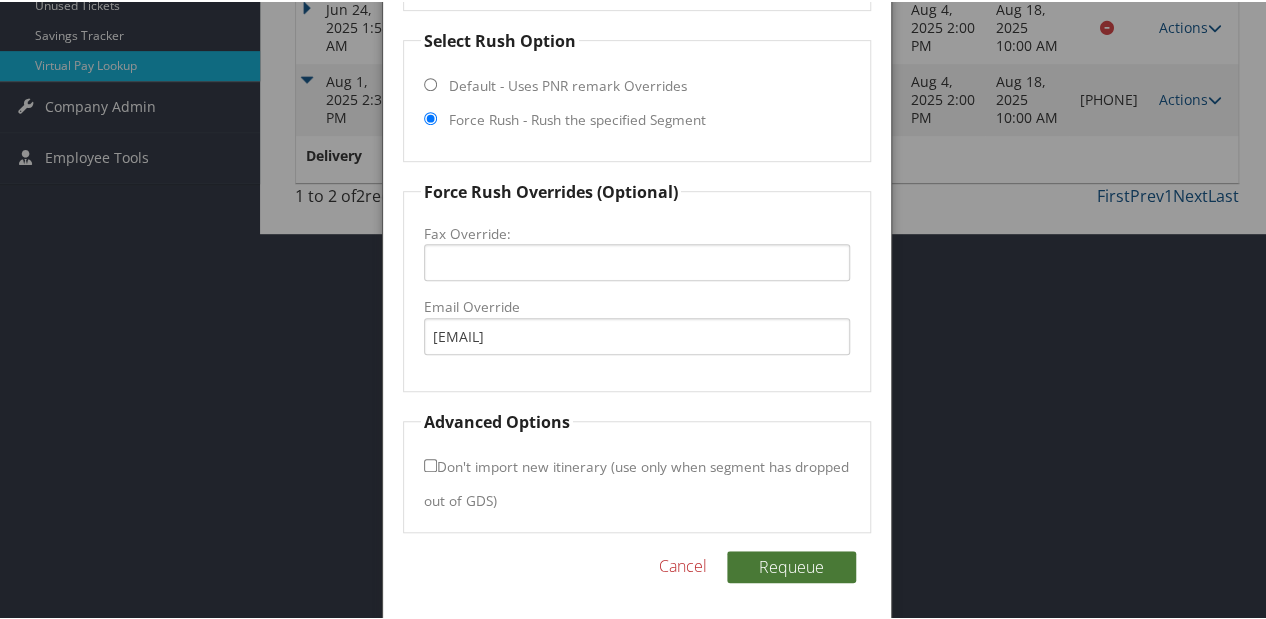 click on "Requeue" at bounding box center [791, 565] 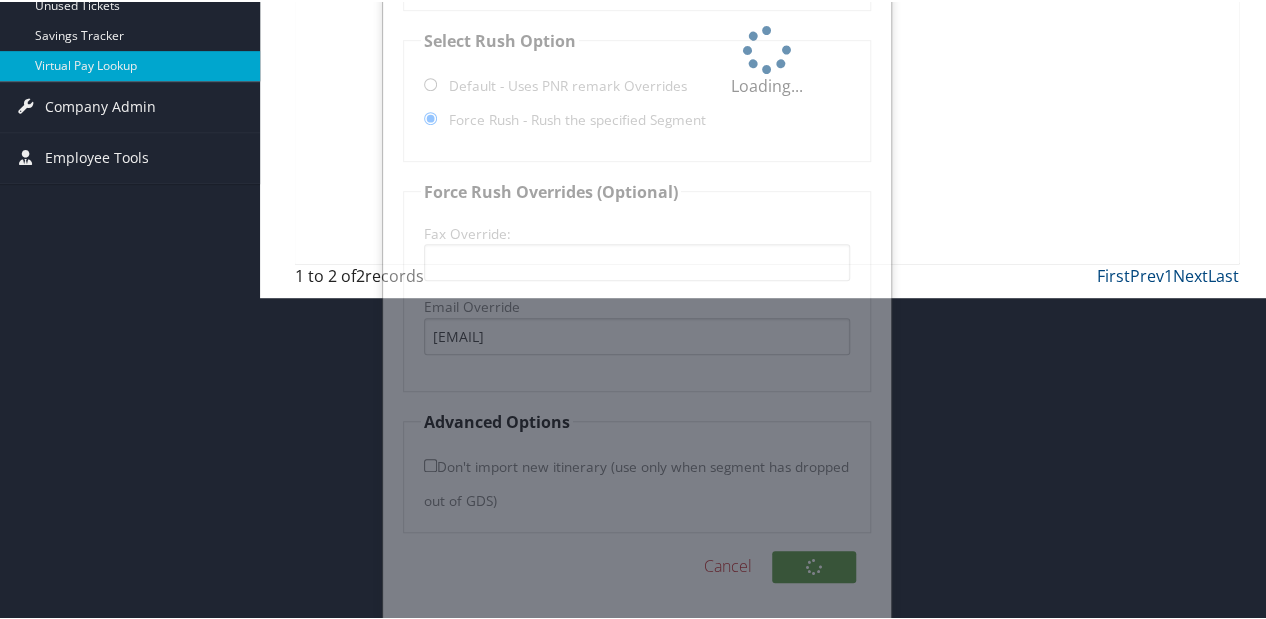scroll, scrollTop: 87, scrollLeft: 0, axis: vertical 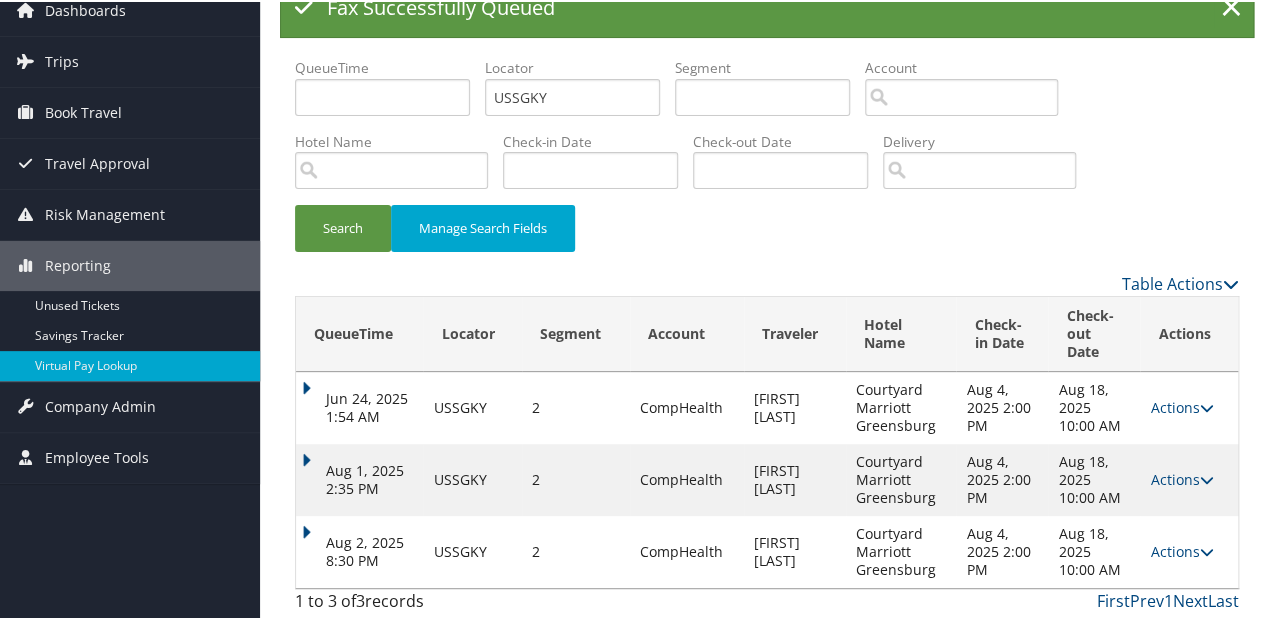 click on "Aug 2, 2025 8:30 PM" at bounding box center (359, 550) 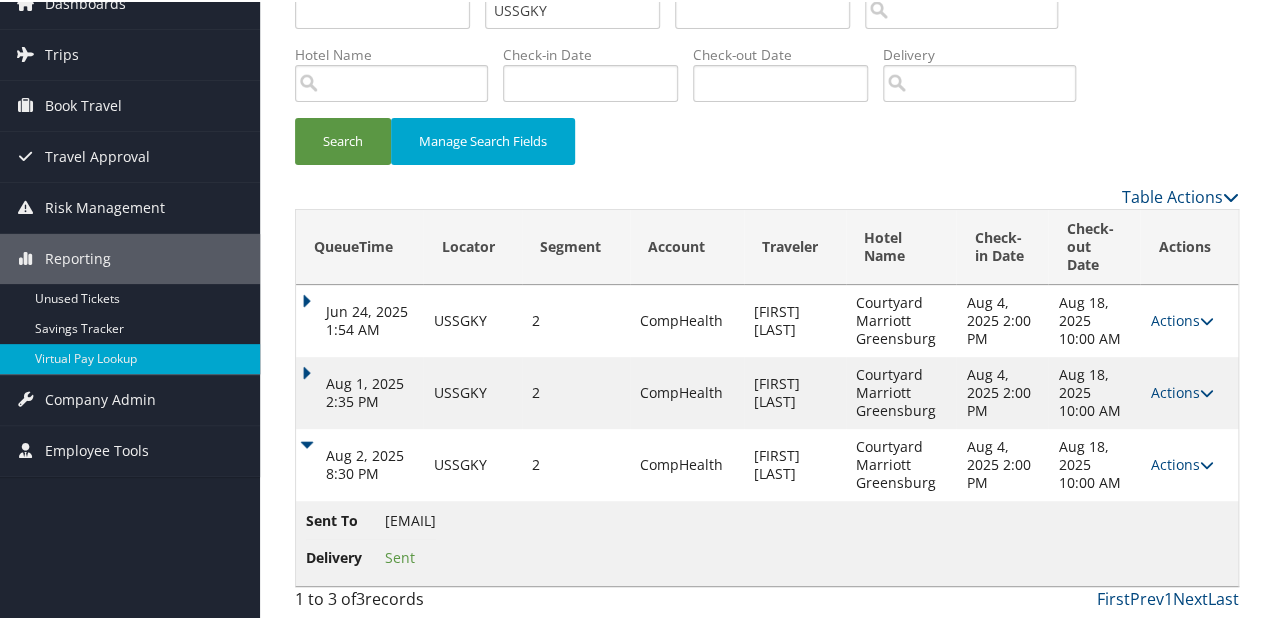 scroll, scrollTop: 92, scrollLeft: 0, axis: vertical 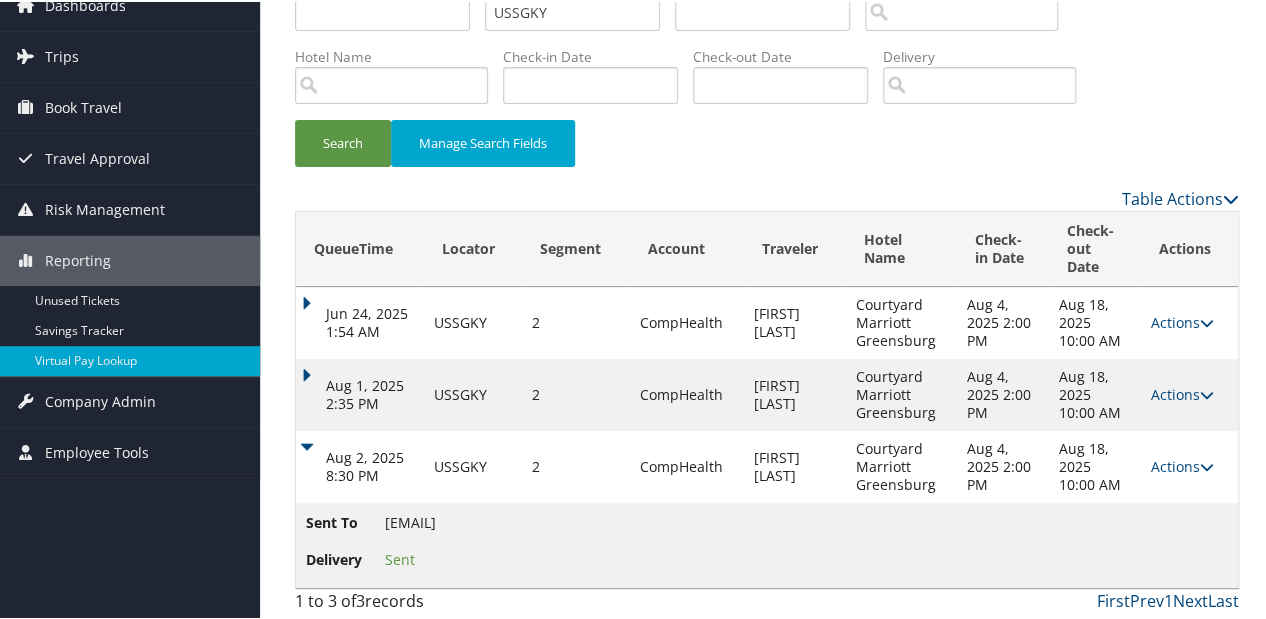 drag, startPoint x: 592, startPoint y: 522, endPoint x: 379, endPoint y: 522, distance: 213 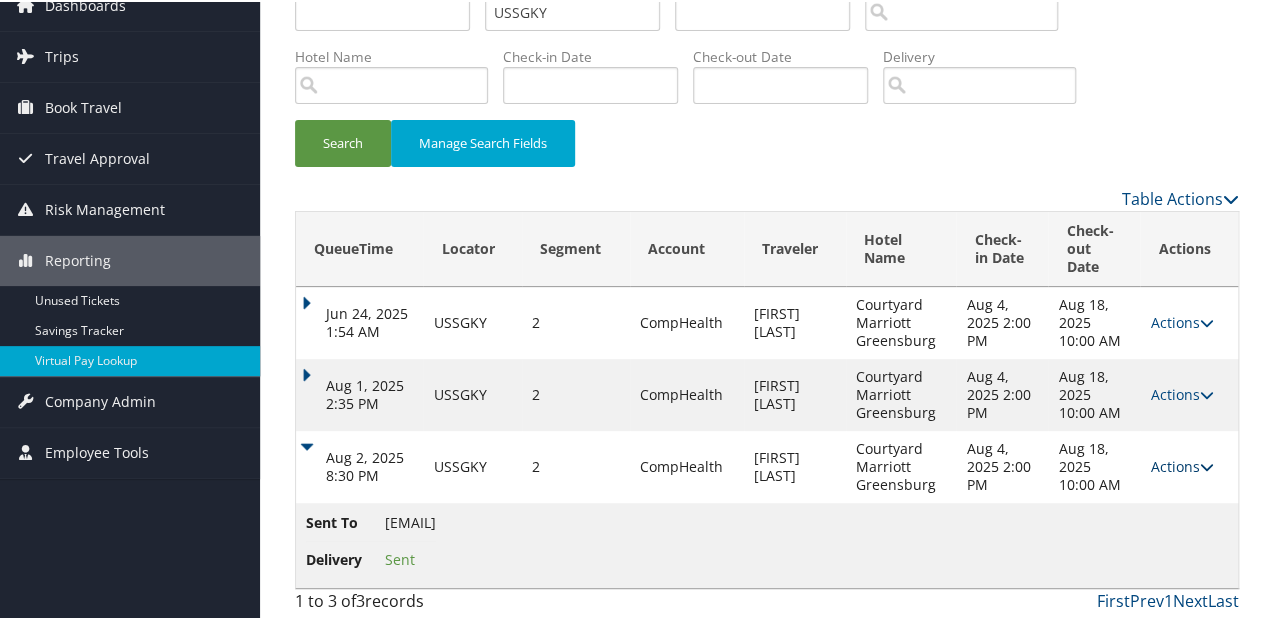 click on "Actions" at bounding box center [1181, 464] 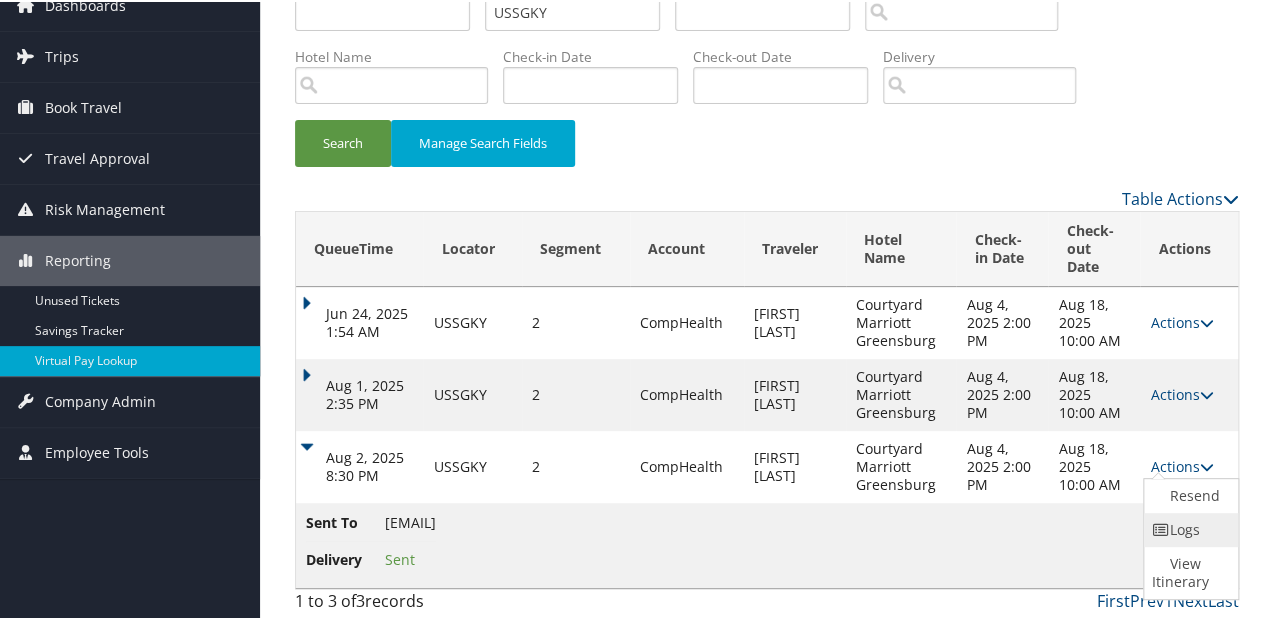 click on "Logs" at bounding box center (1188, 528) 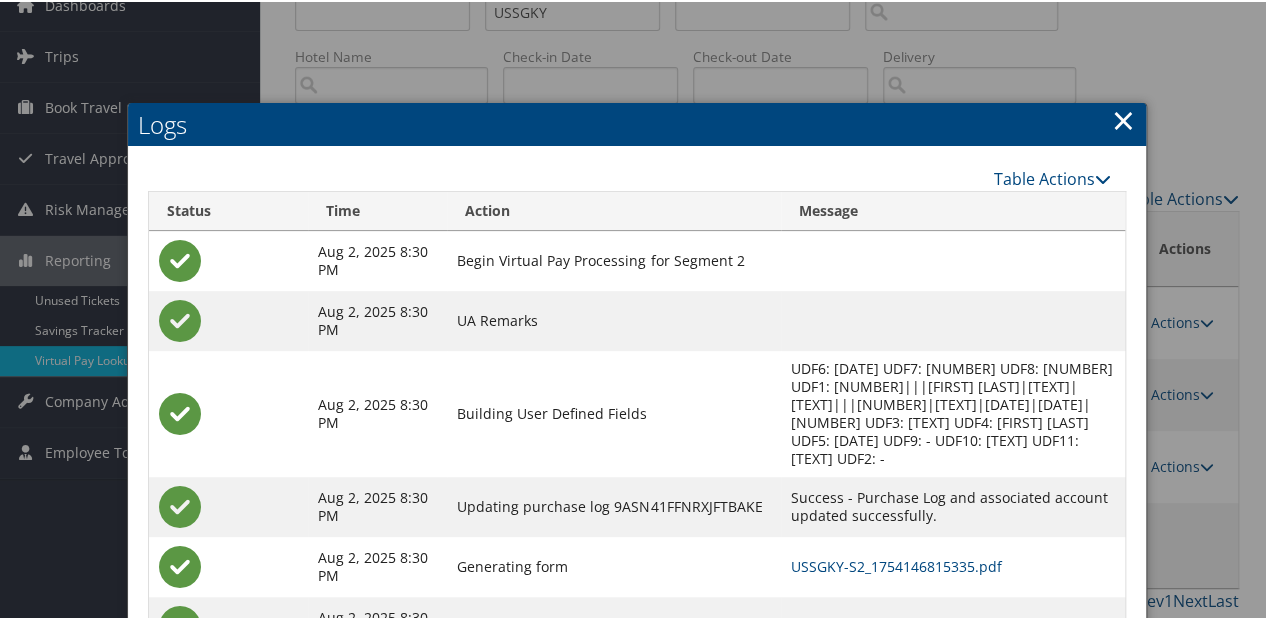 scroll, scrollTop: 225, scrollLeft: 0, axis: vertical 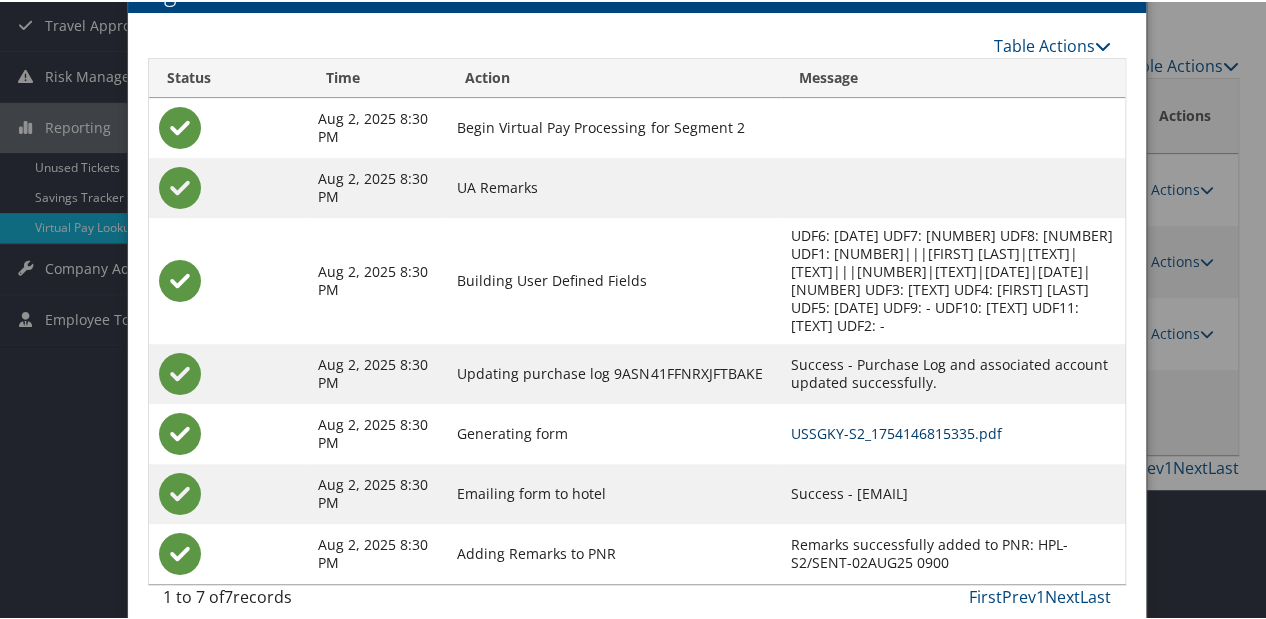 click on "USSGKY-S2_1754146815335.pdf" at bounding box center (896, 431) 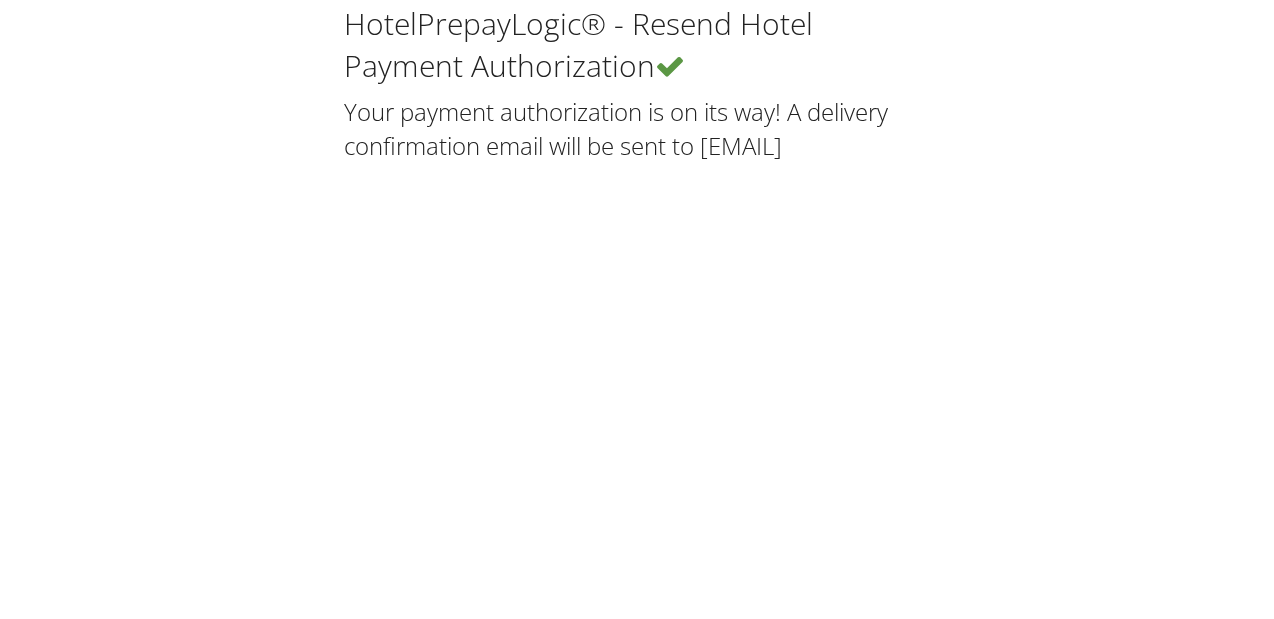 scroll, scrollTop: 0, scrollLeft: 0, axis: both 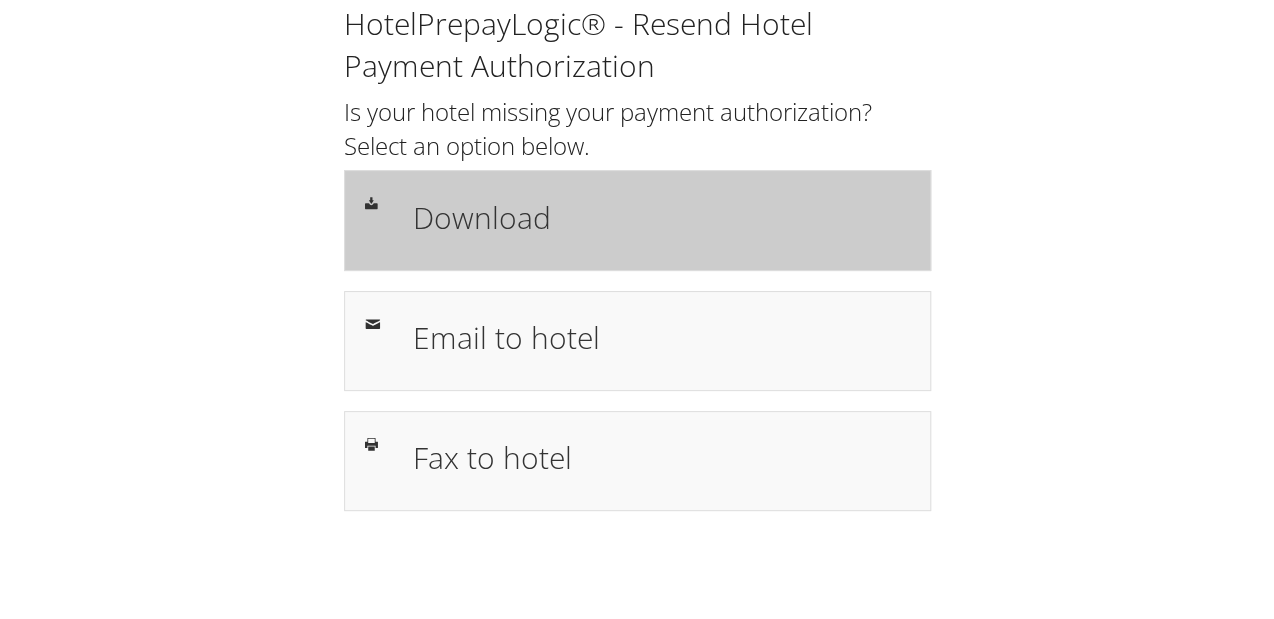 drag, startPoint x: 0, startPoint y: 0, endPoint x: 545, endPoint y: 228, distance: 590.76984 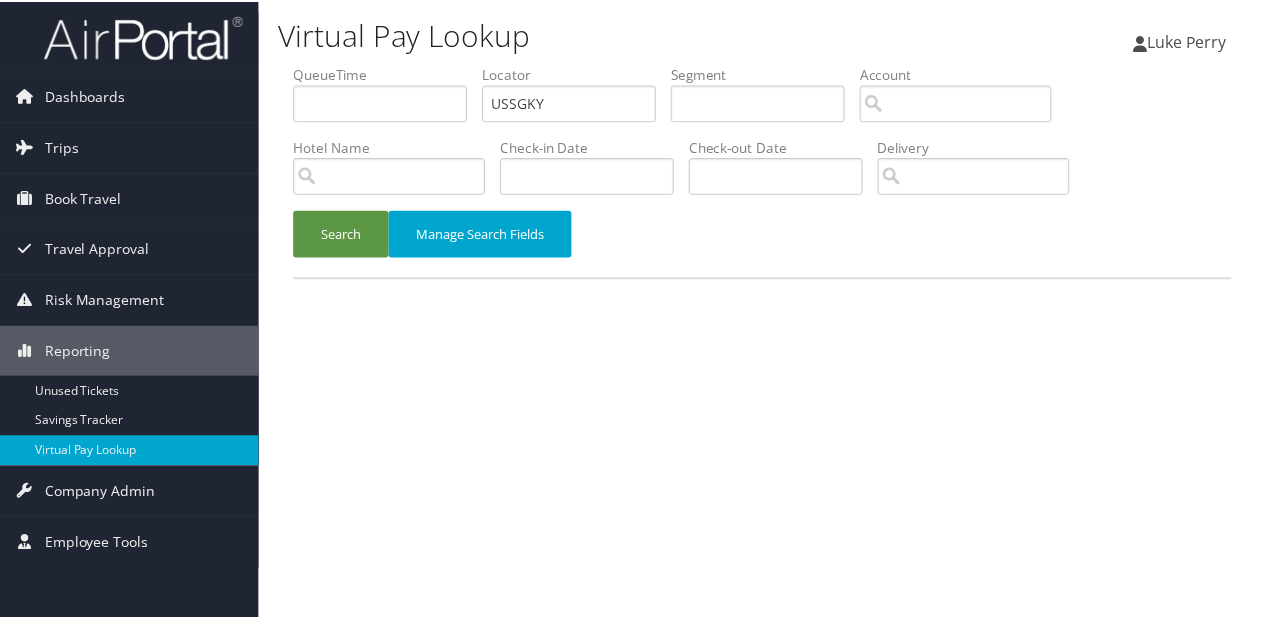 scroll, scrollTop: 0, scrollLeft: 0, axis: both 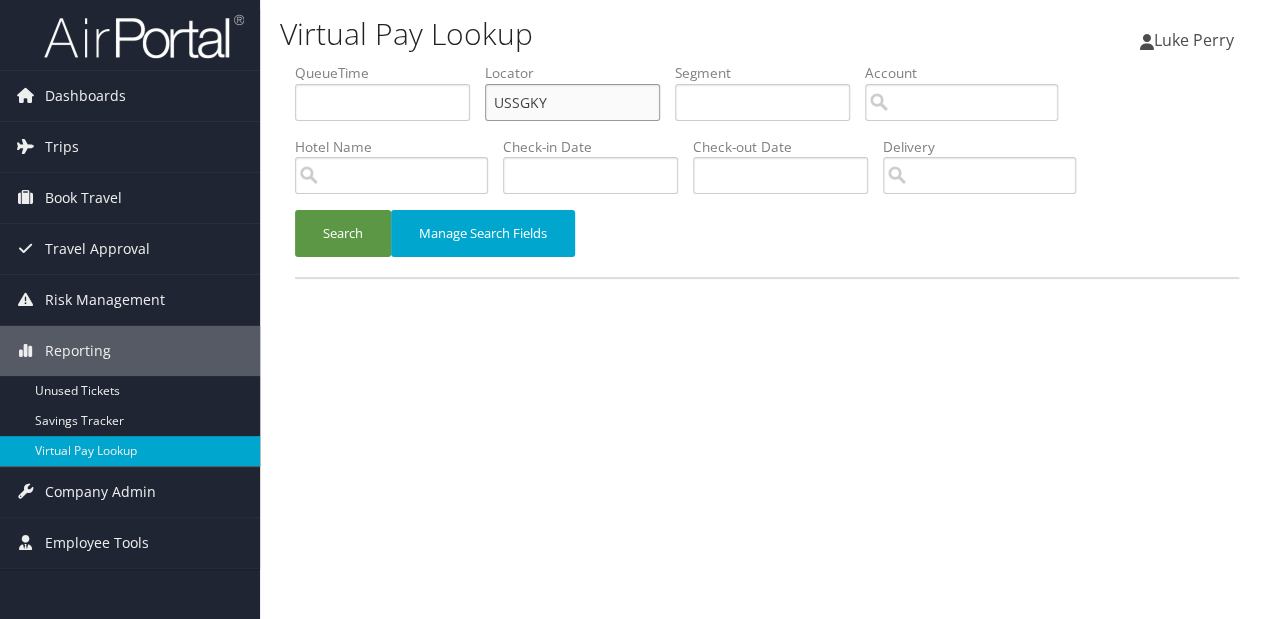 paste on "SRDGHD" 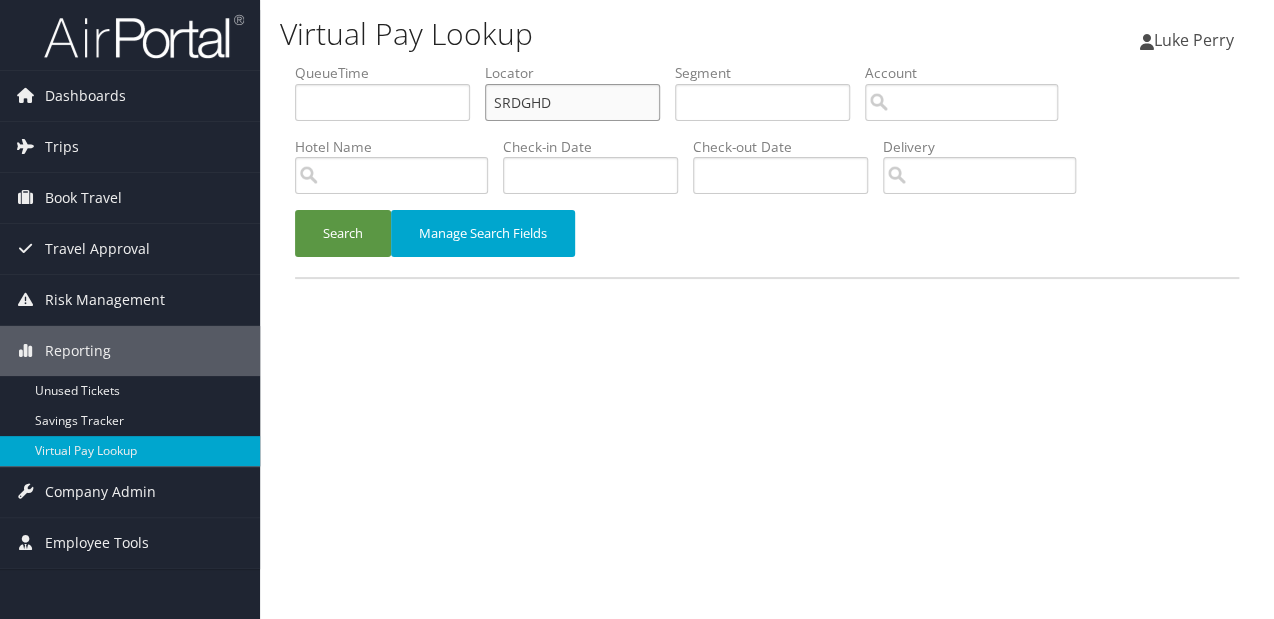 click on "QueueTime Locator SRDGHD Segment Account Traveler Hotel Name Check-in Date Check-out Date Delivery" at bounding box center [767, 63] 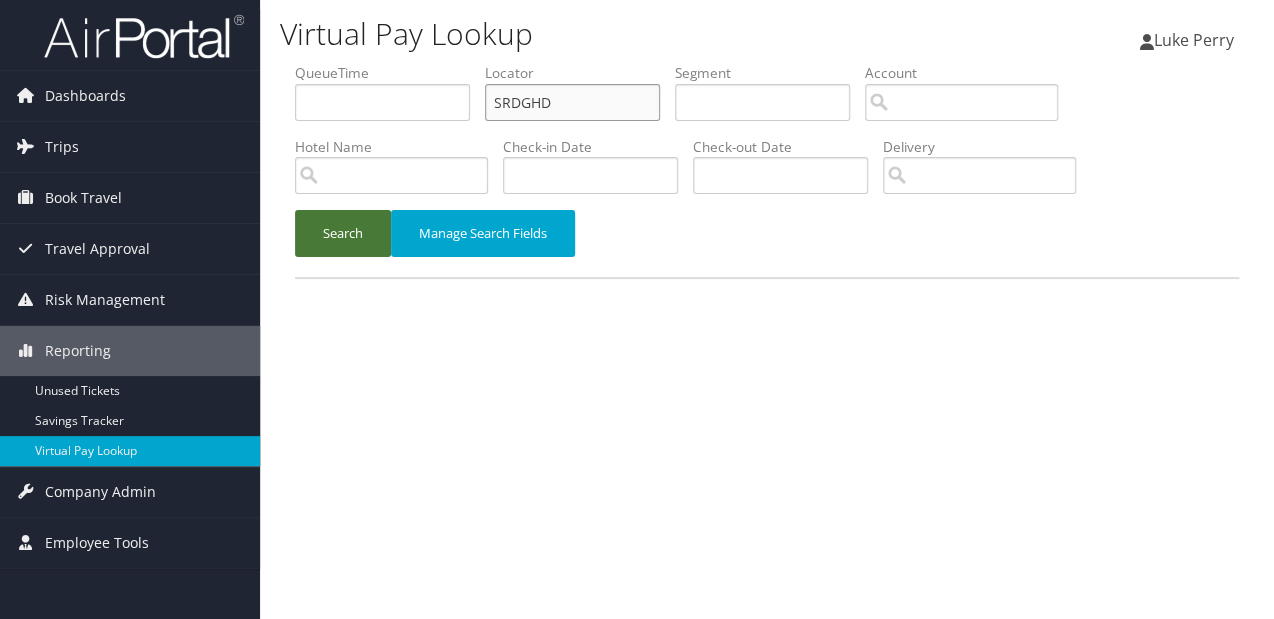 type on "SRDGHD" 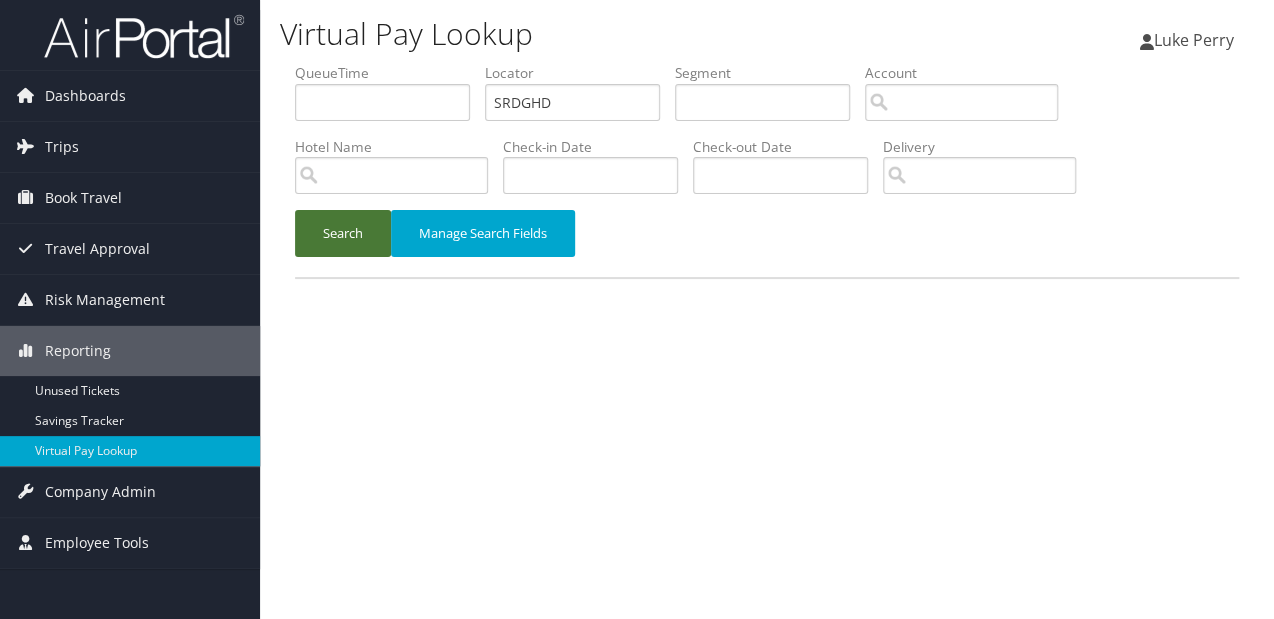 click on "Search" at bounding box center (343, 233) 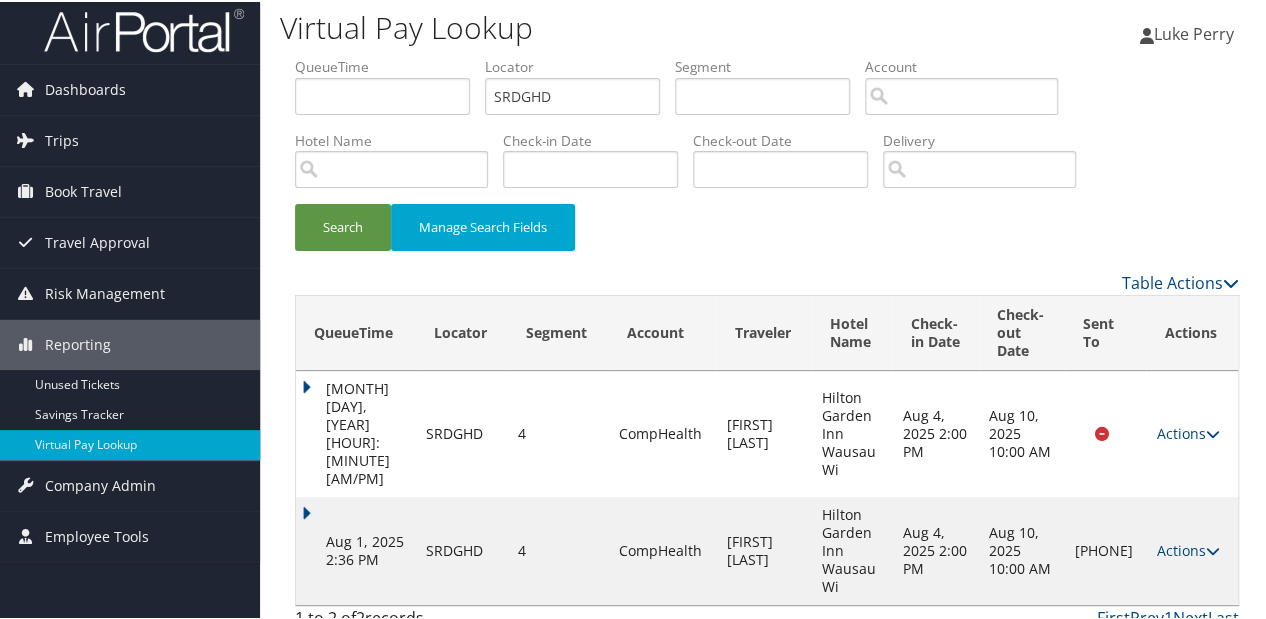 click on "Actions   Resend  Logs  Delivery Information  View Itinerary" at bounding box center (1192, 549) 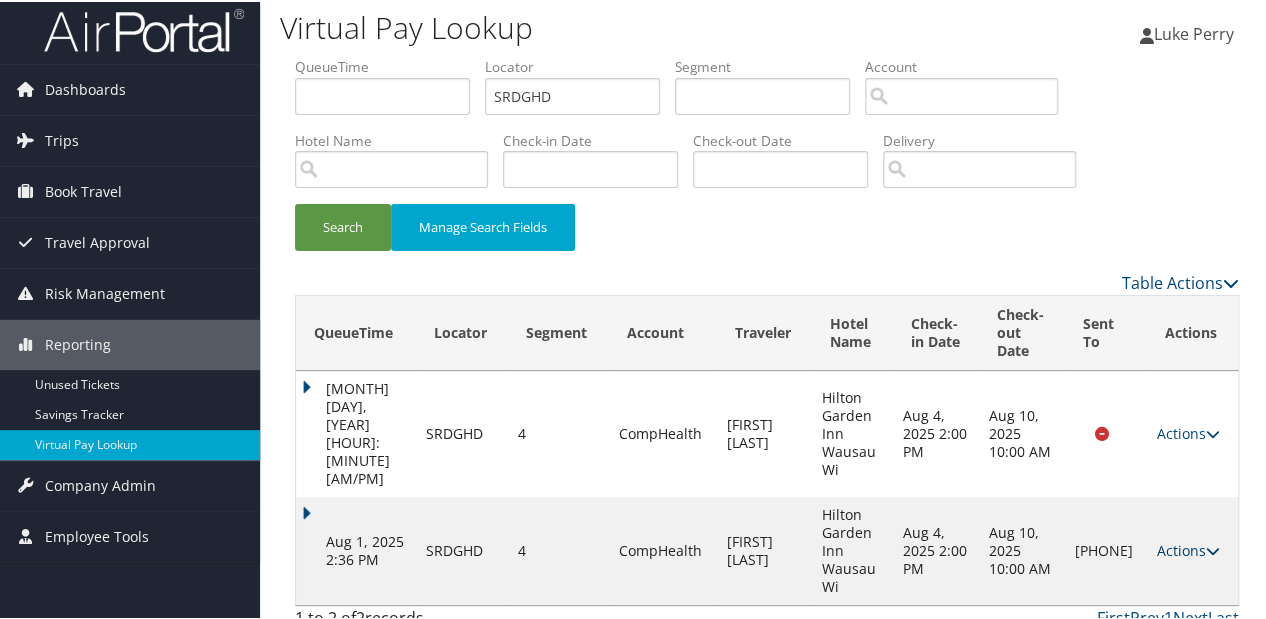 click on "Actions" at bounding box center (1187, 548) 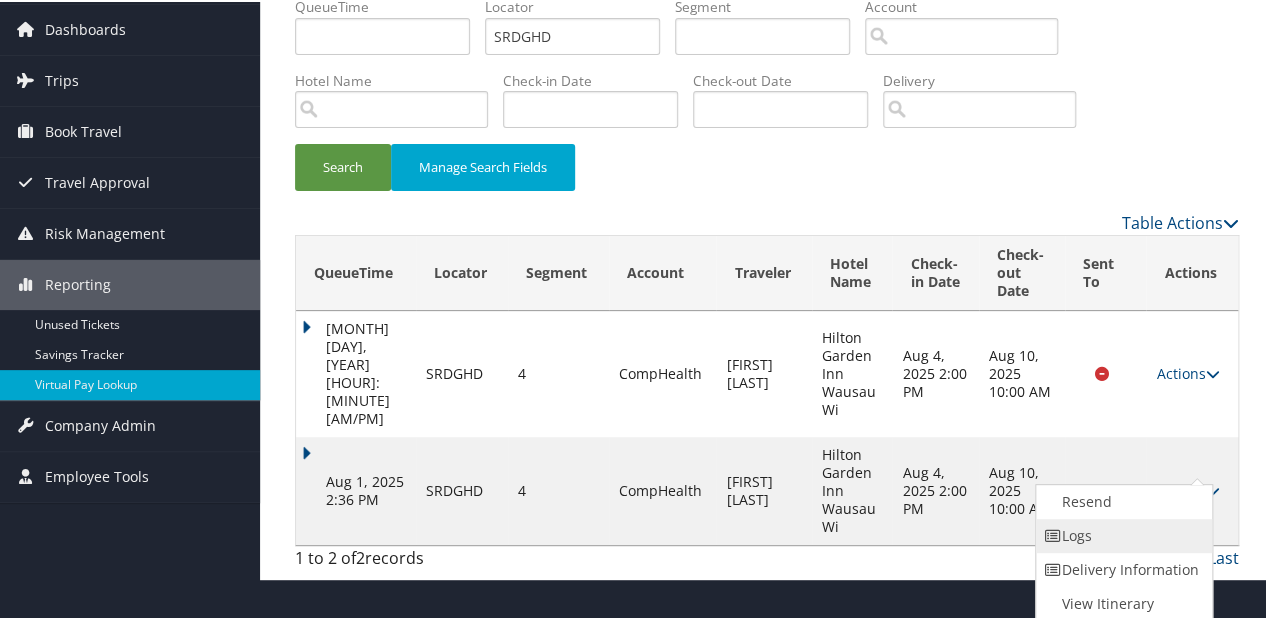 click on "Logs" at bounding box center [1121, 534] 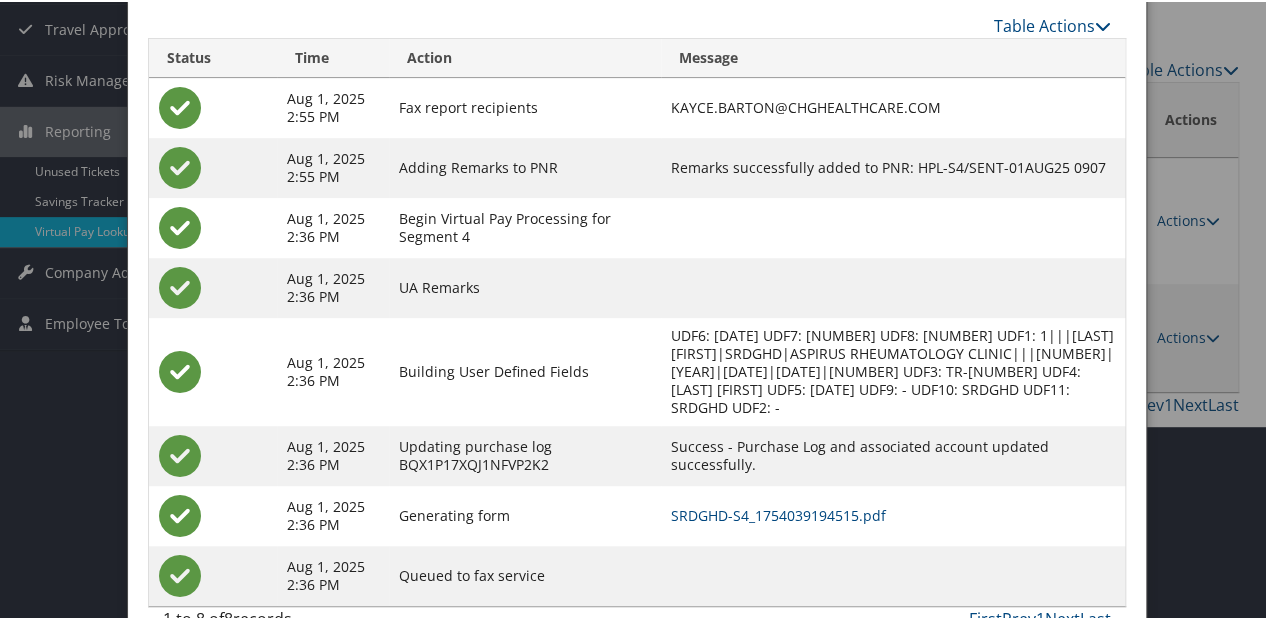 scroll, scrollTop: 260, scrollLeft: 0, axis: vertical 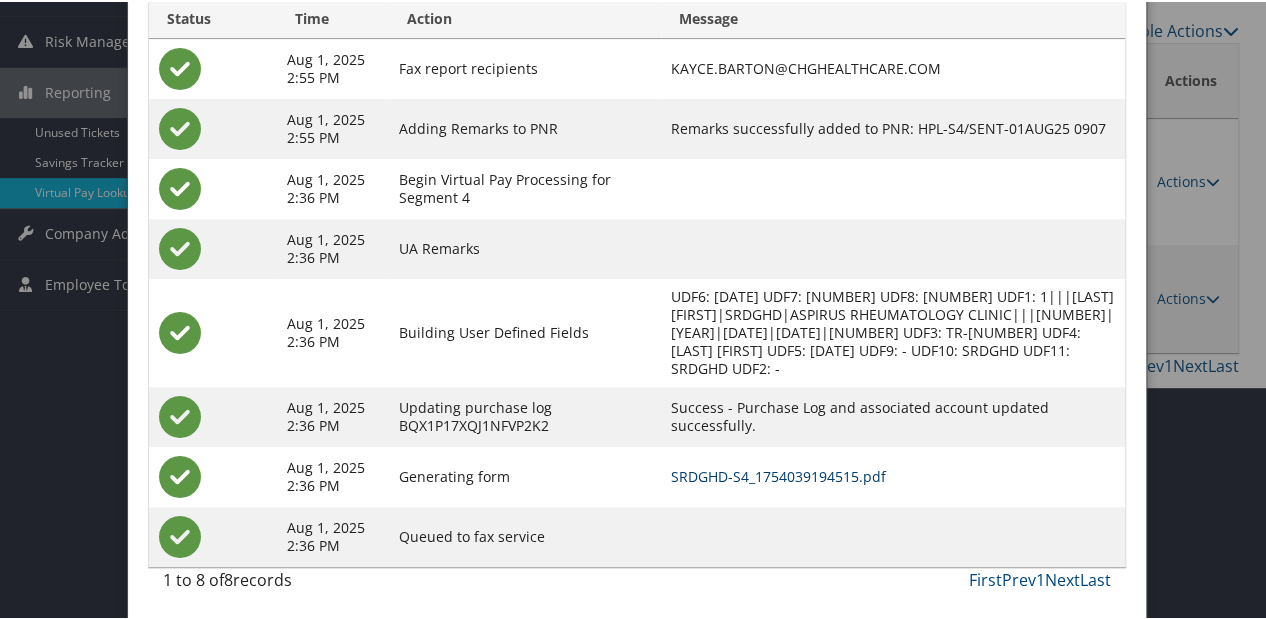 click on "SRDGHD-S4_1754039194515.pdf" at bounding box center (778, 474) 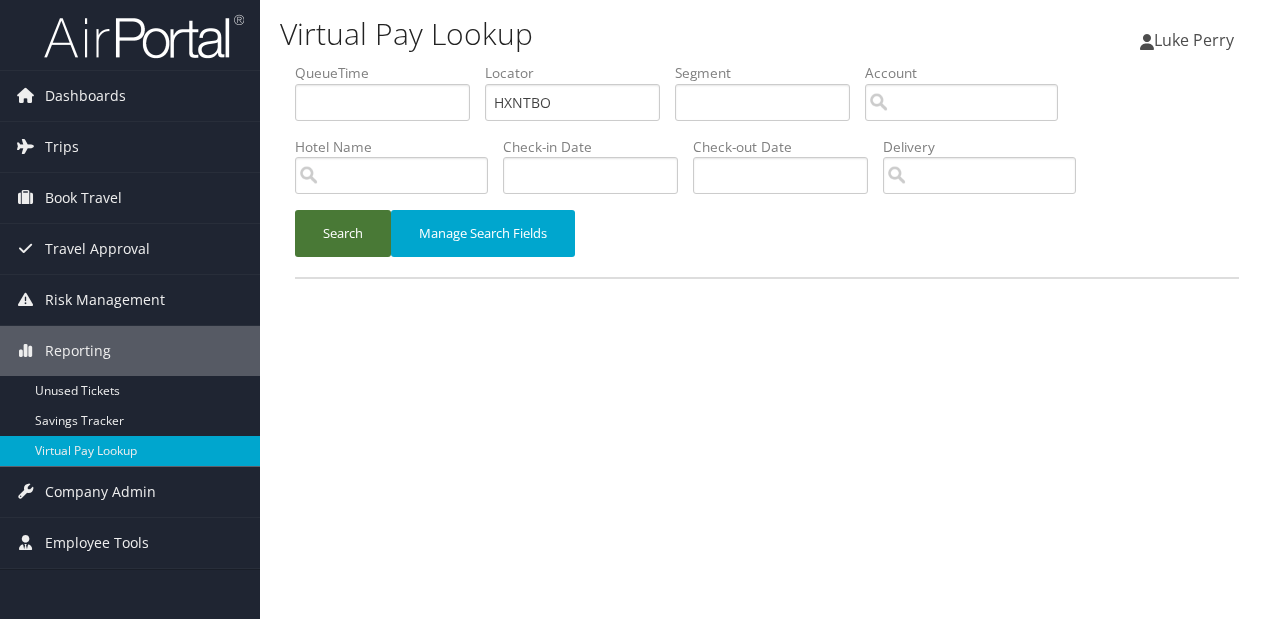 click on "Search" at bounding box center (343, 233) 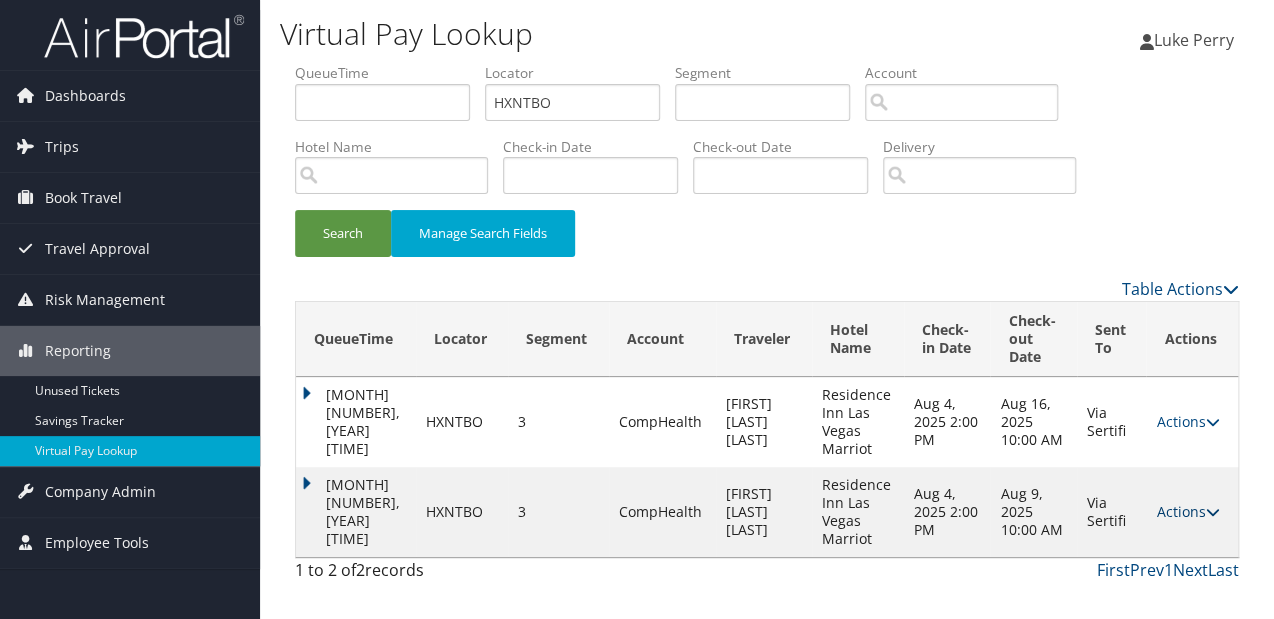click on "Actions" at bounding box center (1187, 511) 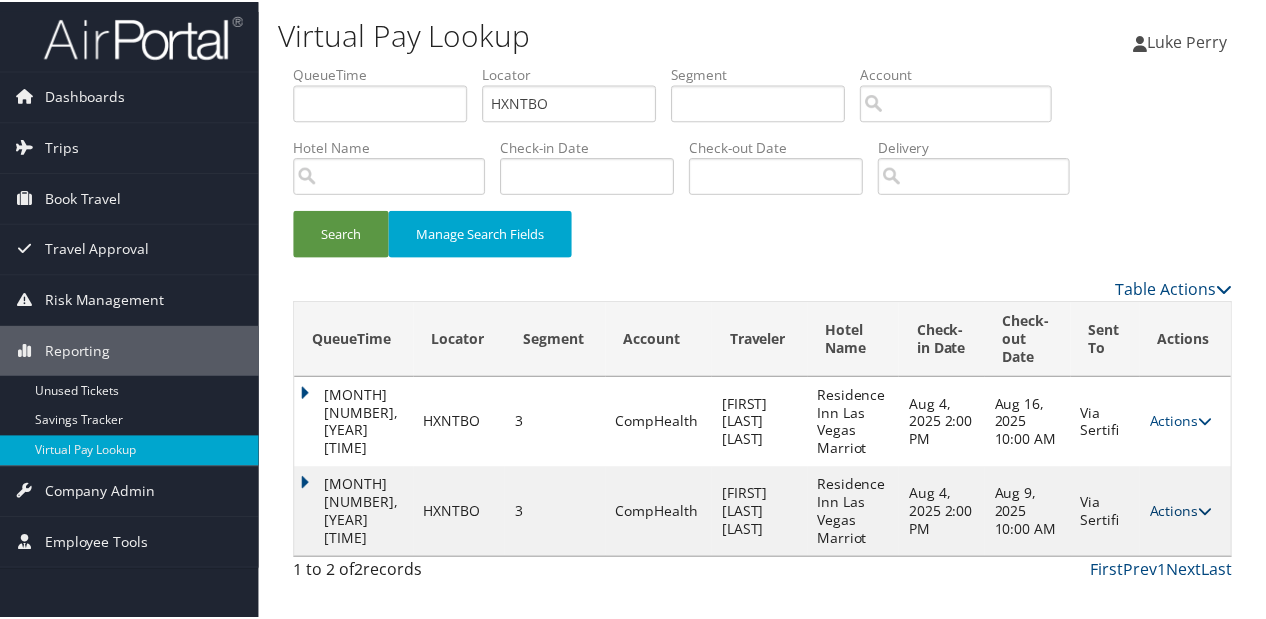 scroll, scrollTop: 42, scrollLeft: 0, axis: vertical 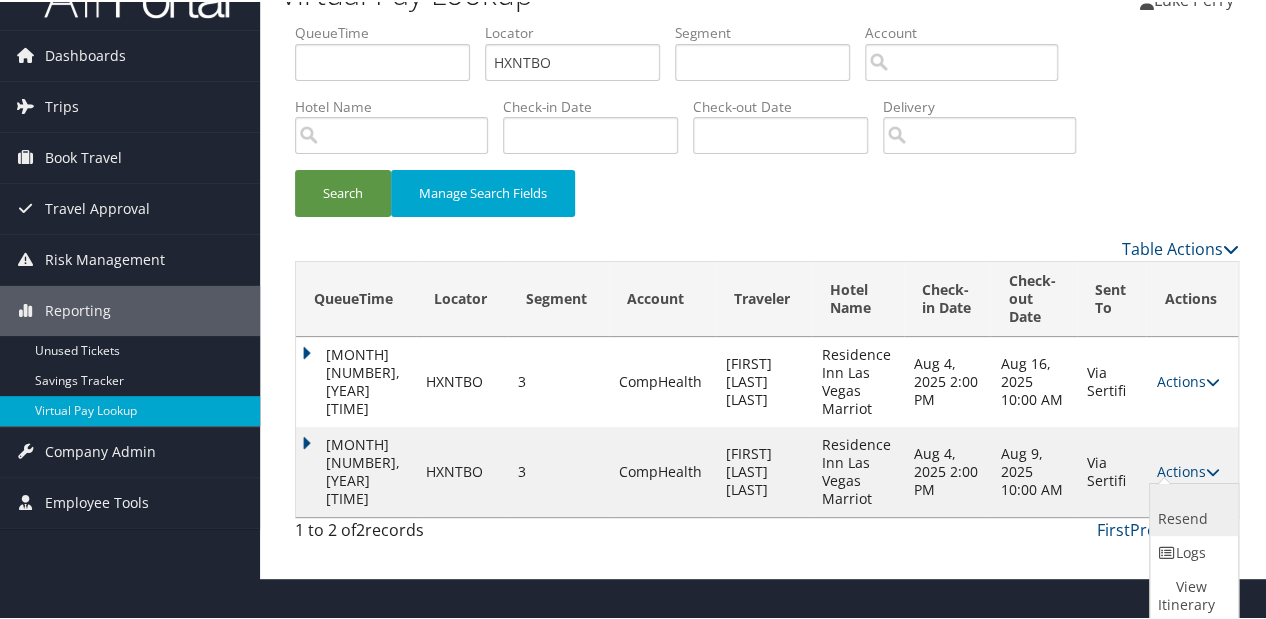 click on "Resend" at bounding box center [1191, 508] 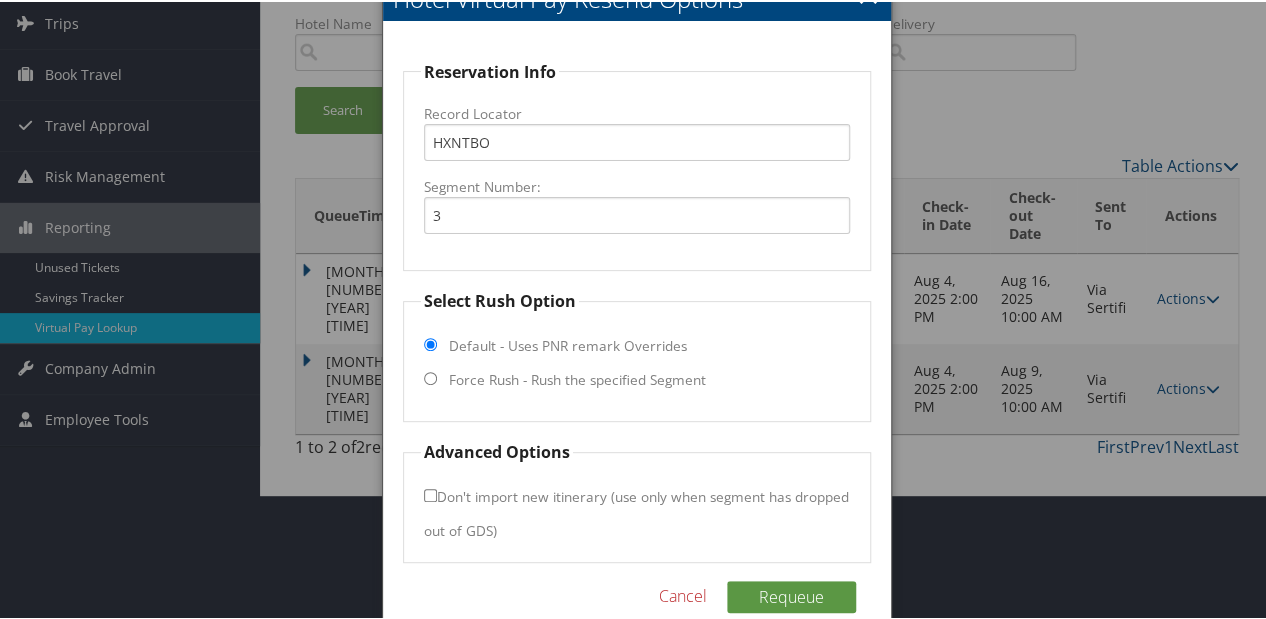 scroll, scrollTop: 156, scrollLeft: 0, axis: vertical 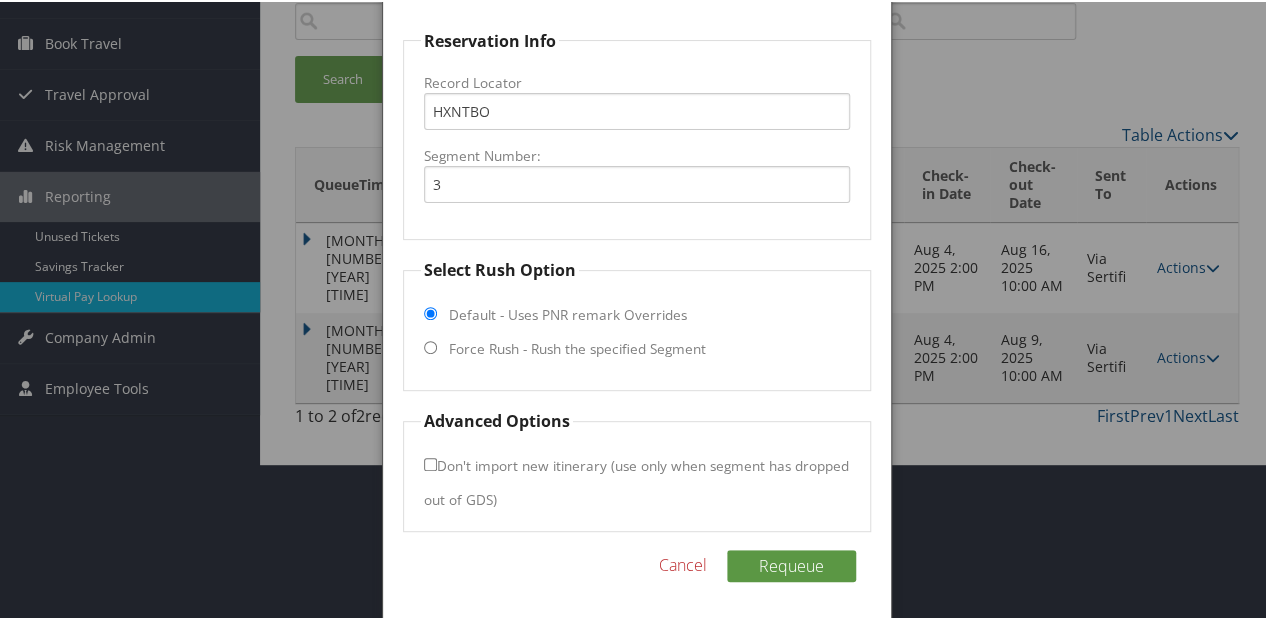 click on "Force Rush - Rush the specified Segment" at bounding box center (577, 347) 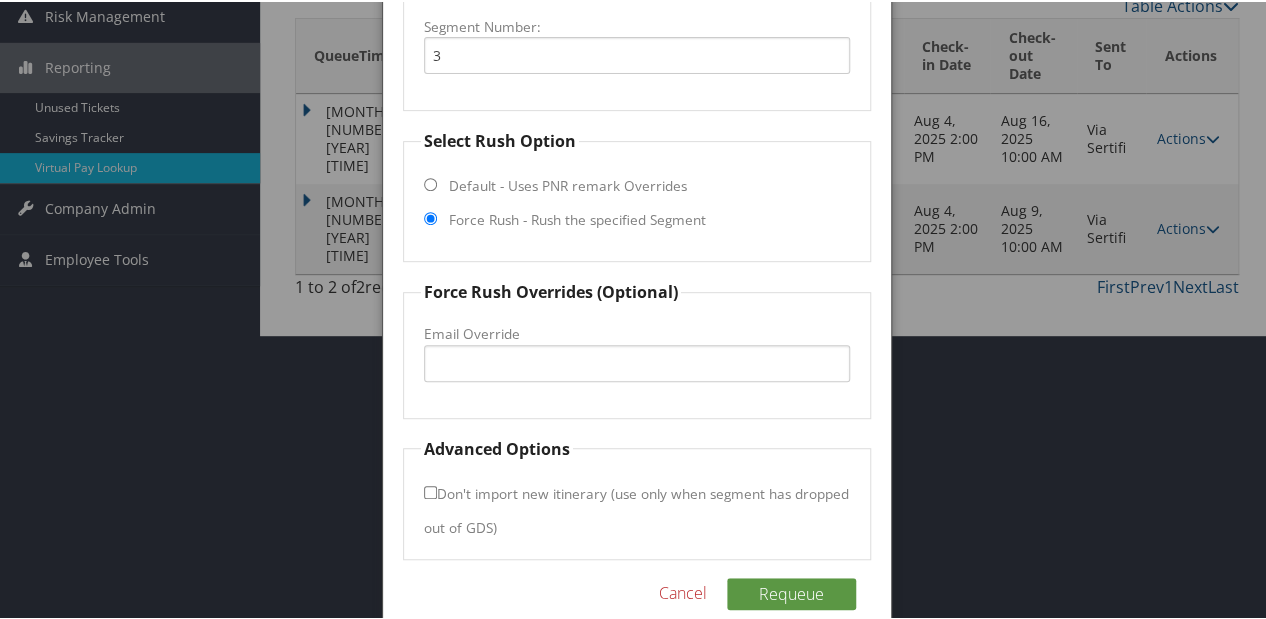 scroll, scrollTop: 312, scrollLeft: 0, axis: vertical 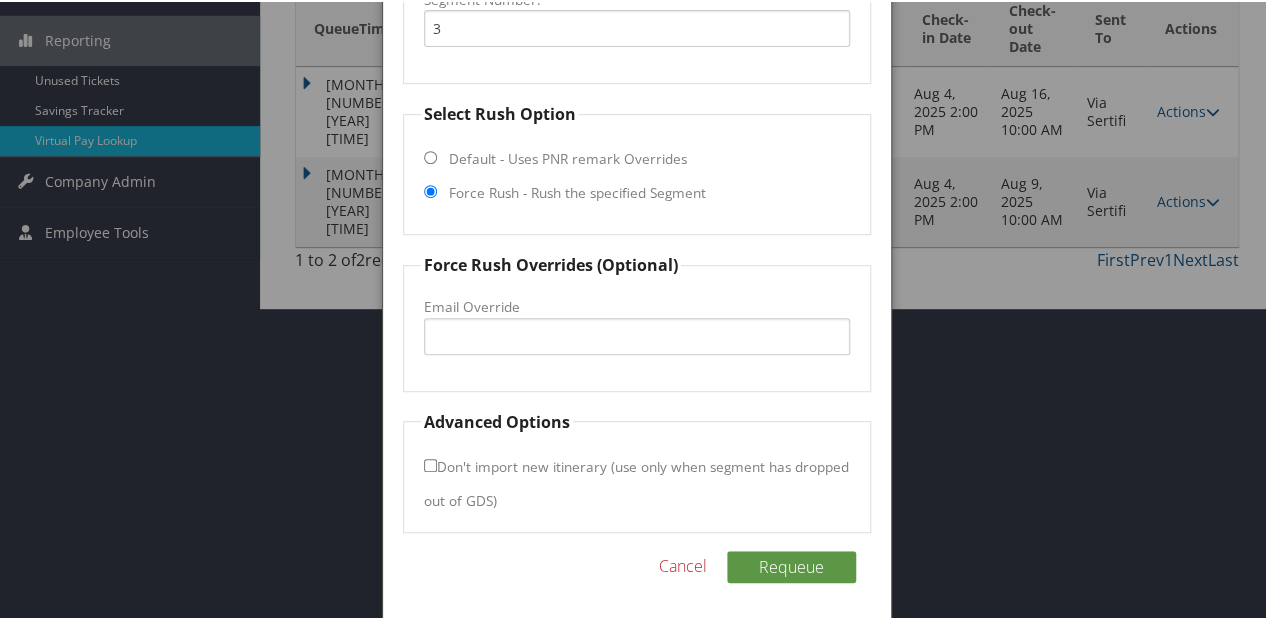 click on "Cancel" at bounding box center [683, 564] 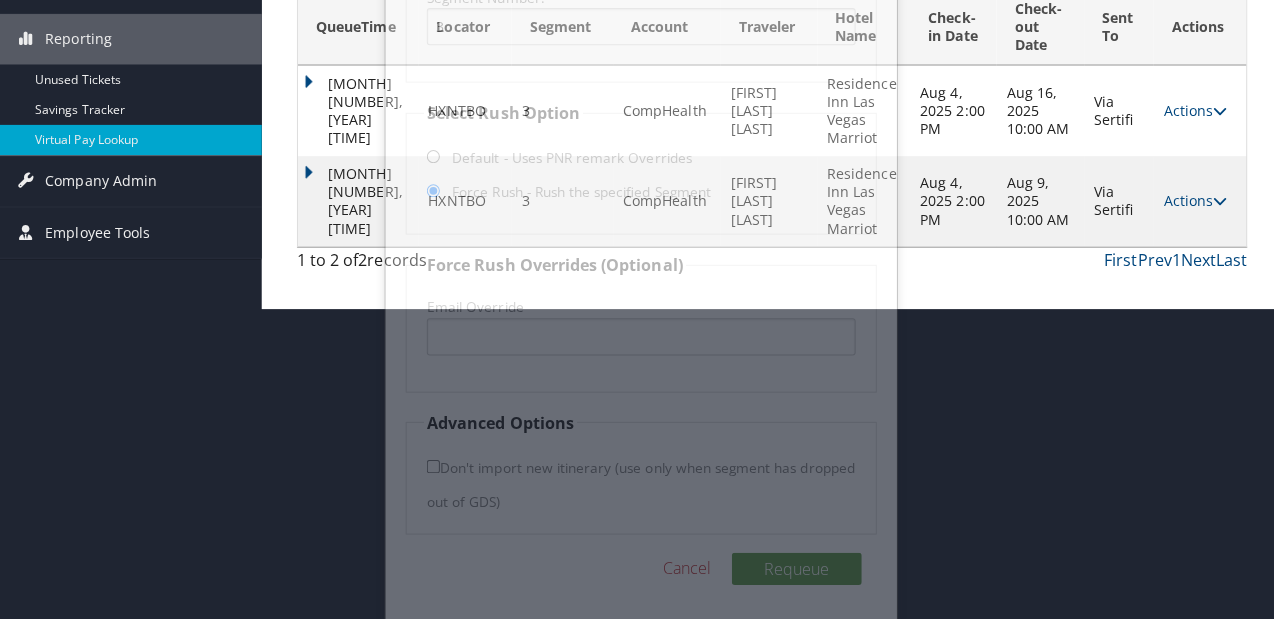 scroll, scrollTop: 0, scrollLeft: 0, axis: both 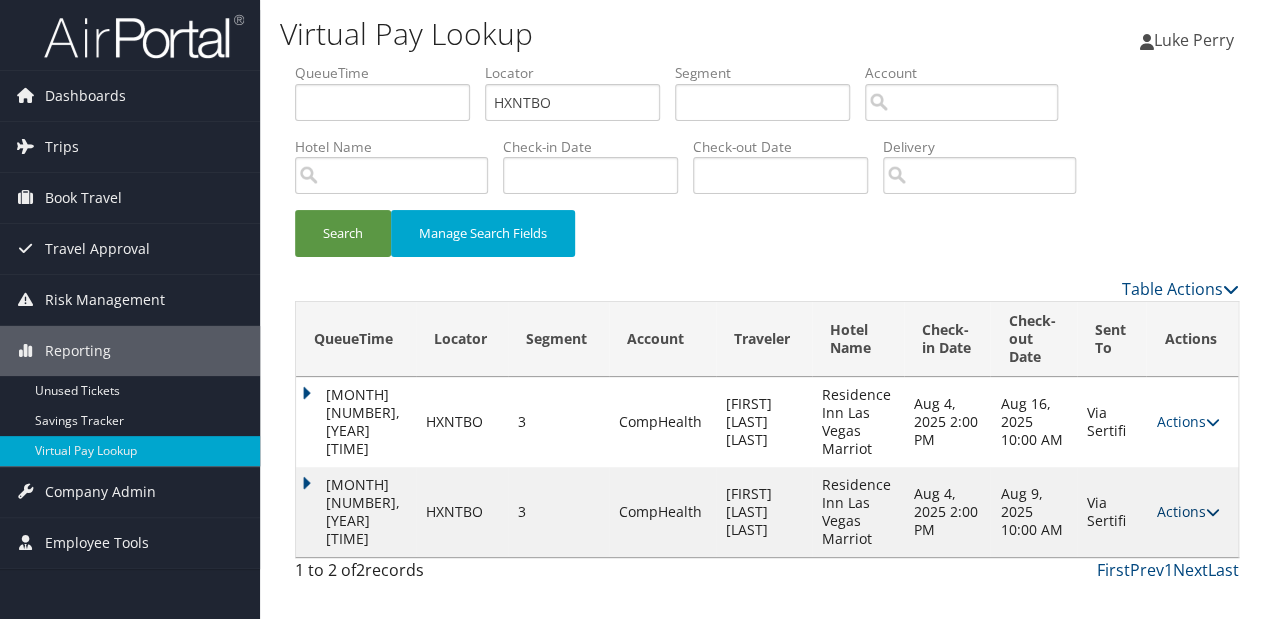 click on "Actions" at bounding box center [1187, 511] 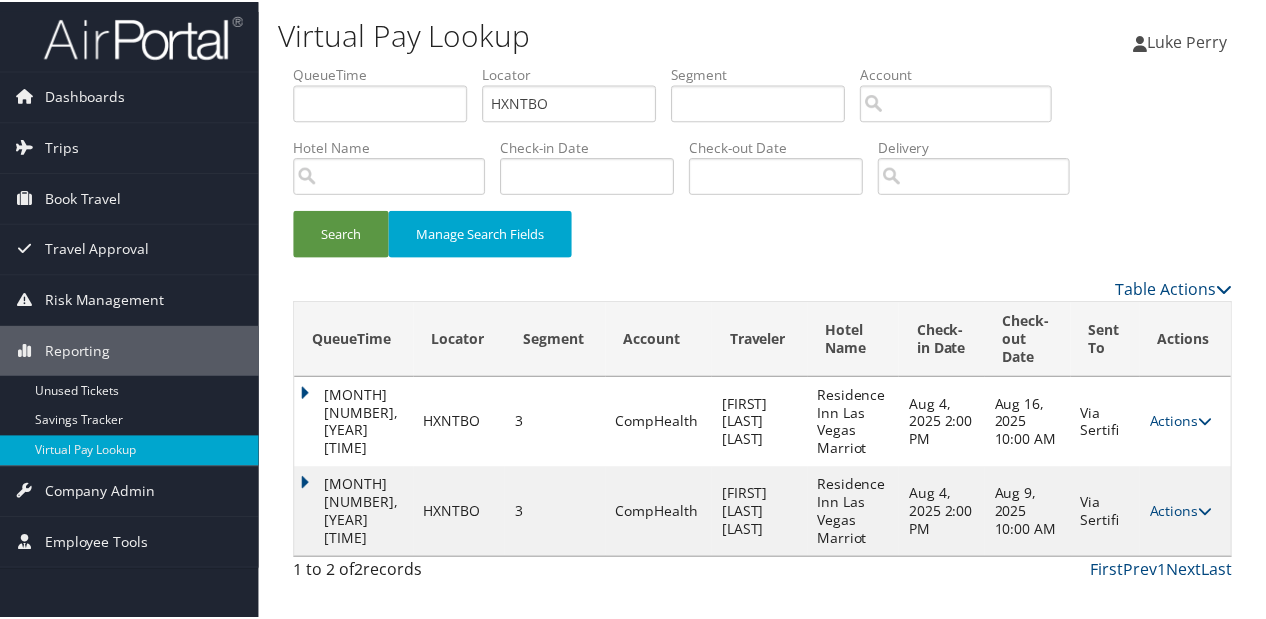 scroll, scrollTop: 42, scrollLeft: 0, axis: vertical 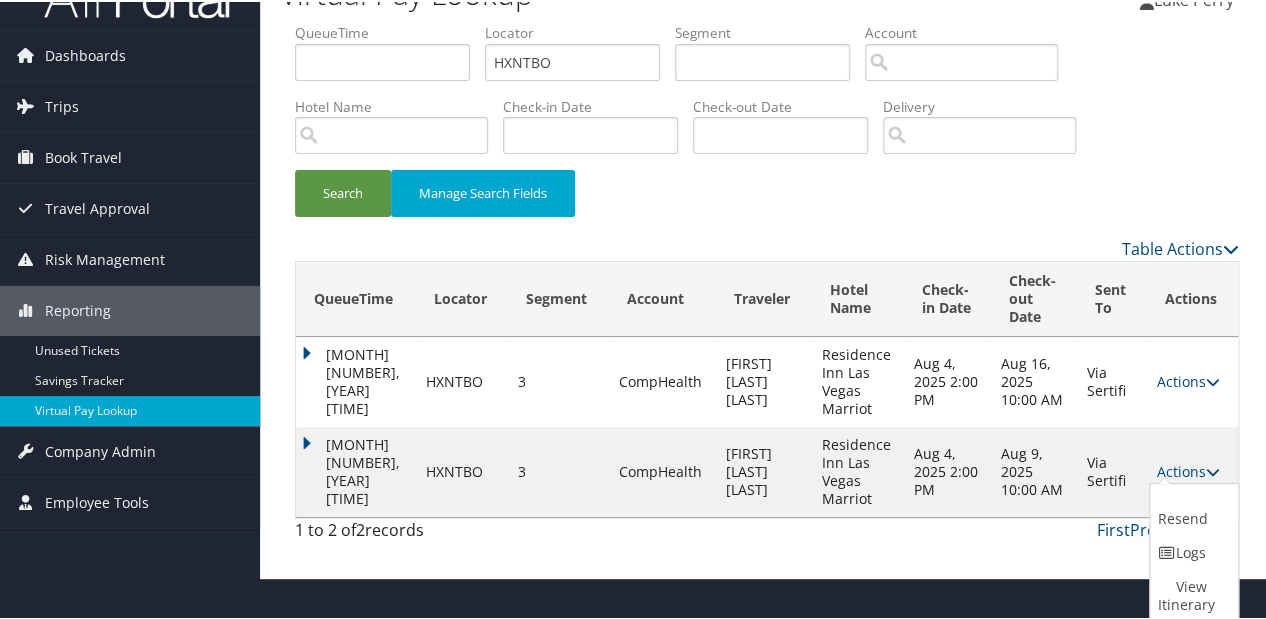 drag, startPoint x: 971, startPoint y: 569, endPoint x: 1267, endPoint y: 564, distance: 296.04224 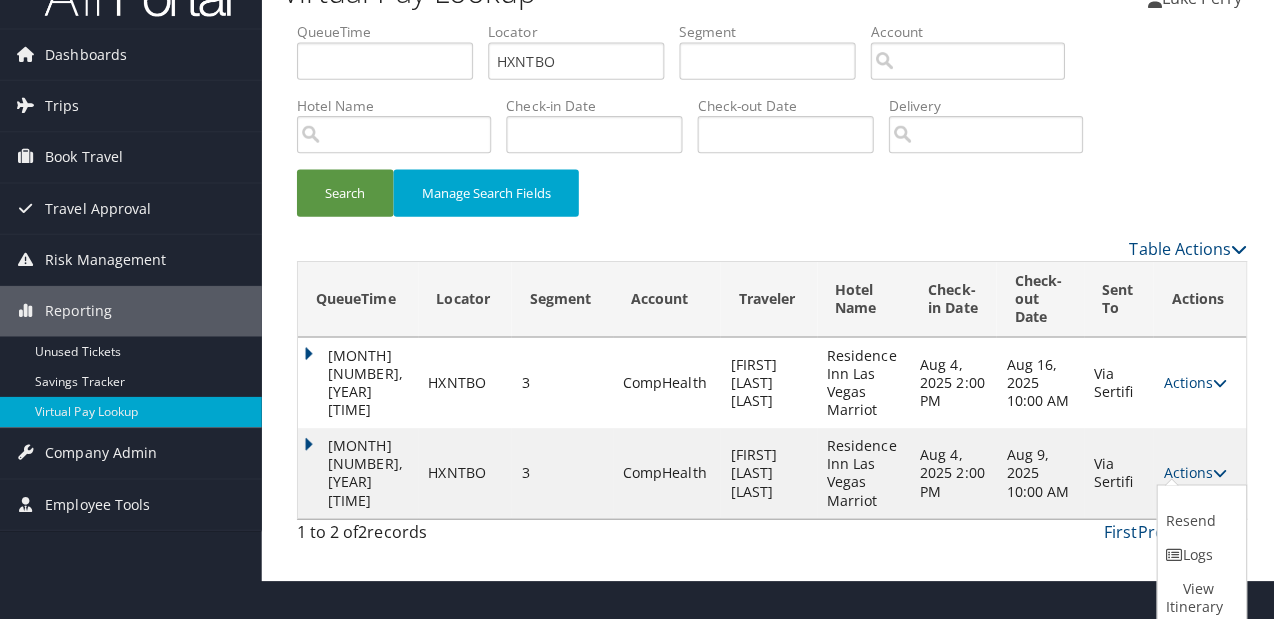 scroll, scrollTop: 0, scrollLeft: 0, axis: both 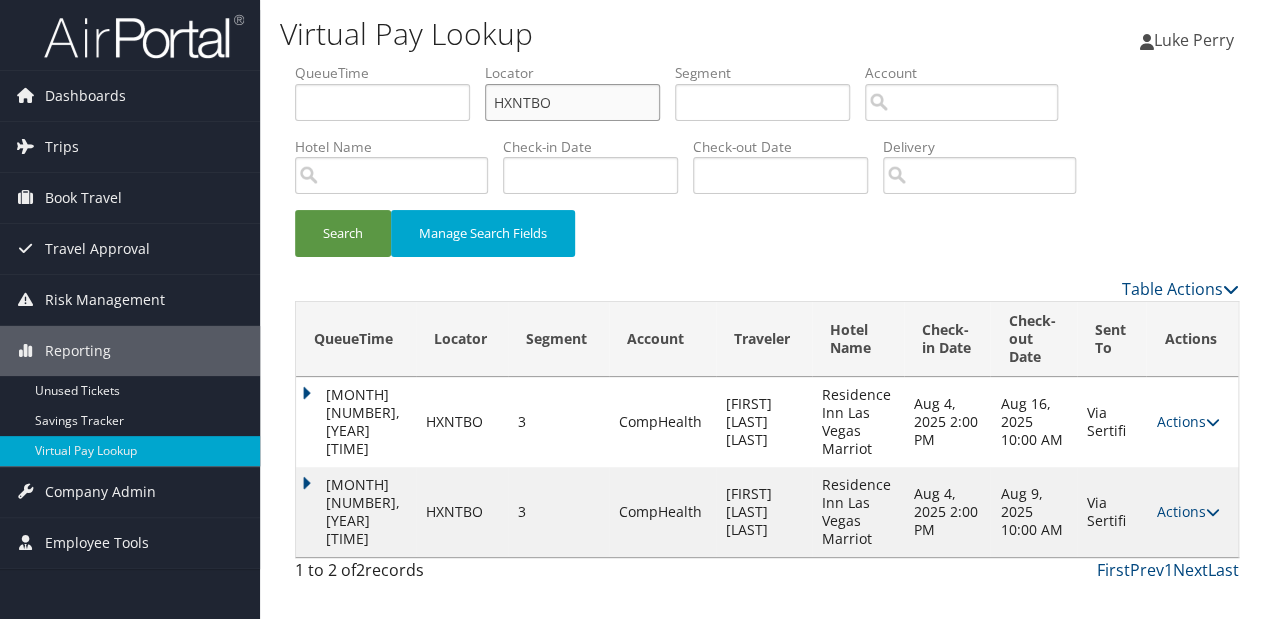 drag, startPoint x: 556, startPoint y: 108, endPoint x: 440, endPoint y: 117, distance: 116.34862 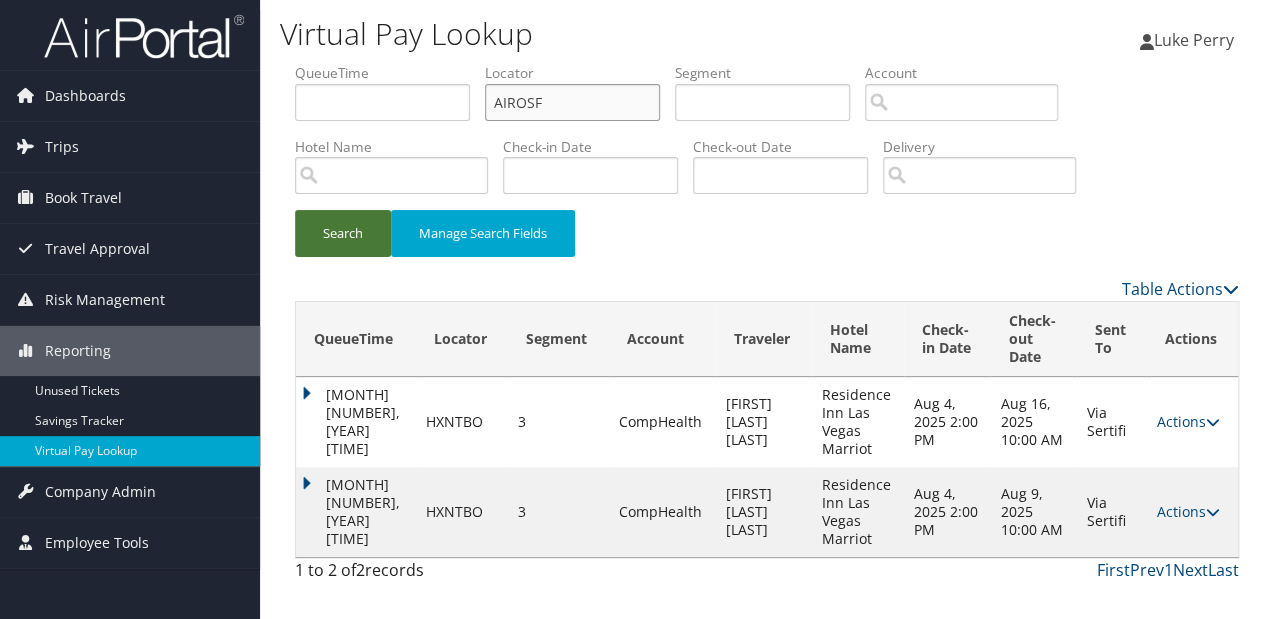 type on "AIROSF" 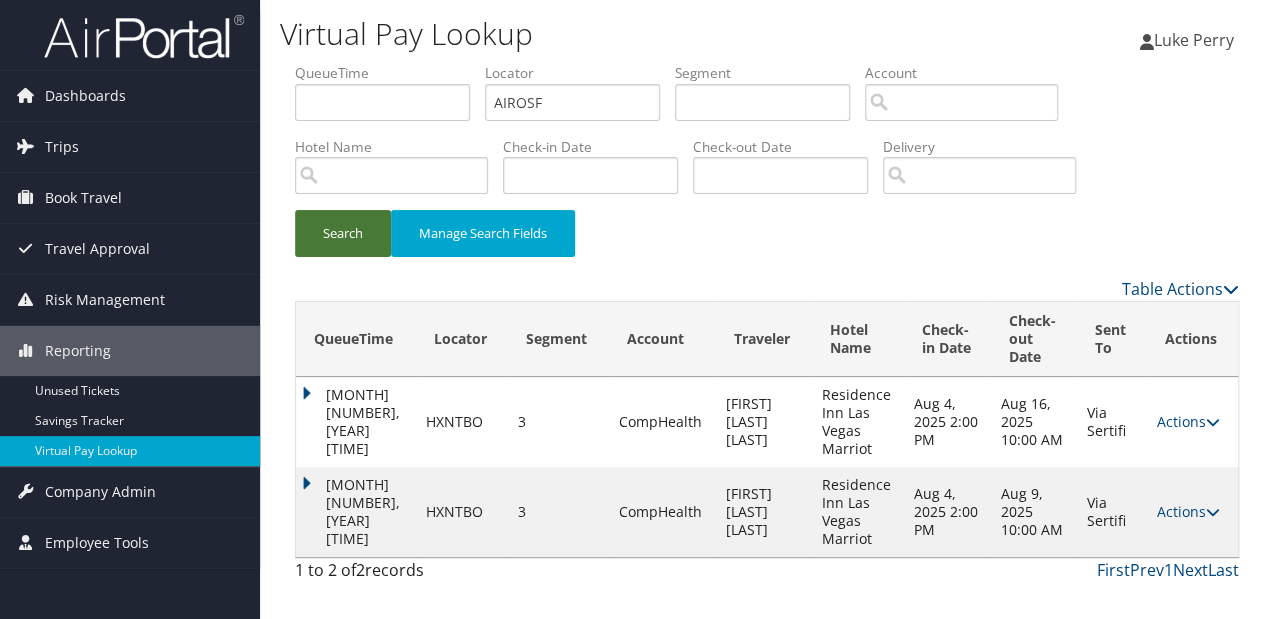 click on "Search" at bounding box center [343, 233] 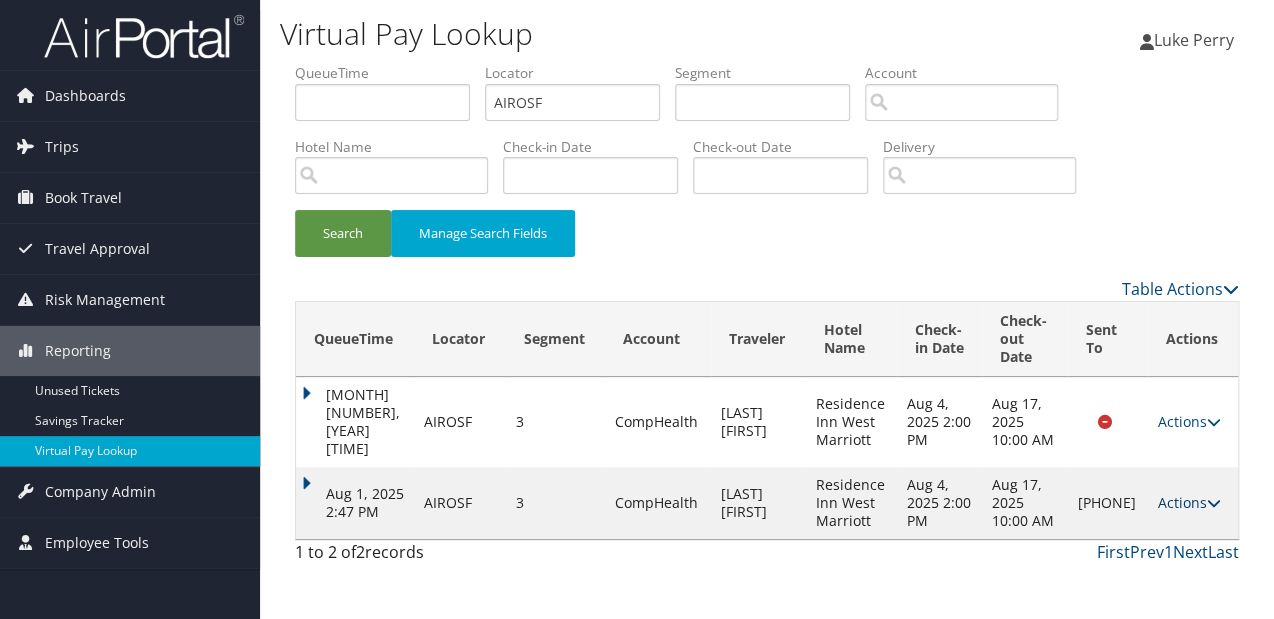 click on "Actions   Resend  Logs  Delivery Information  View Itinerary" at bounding box center (1193, 503) 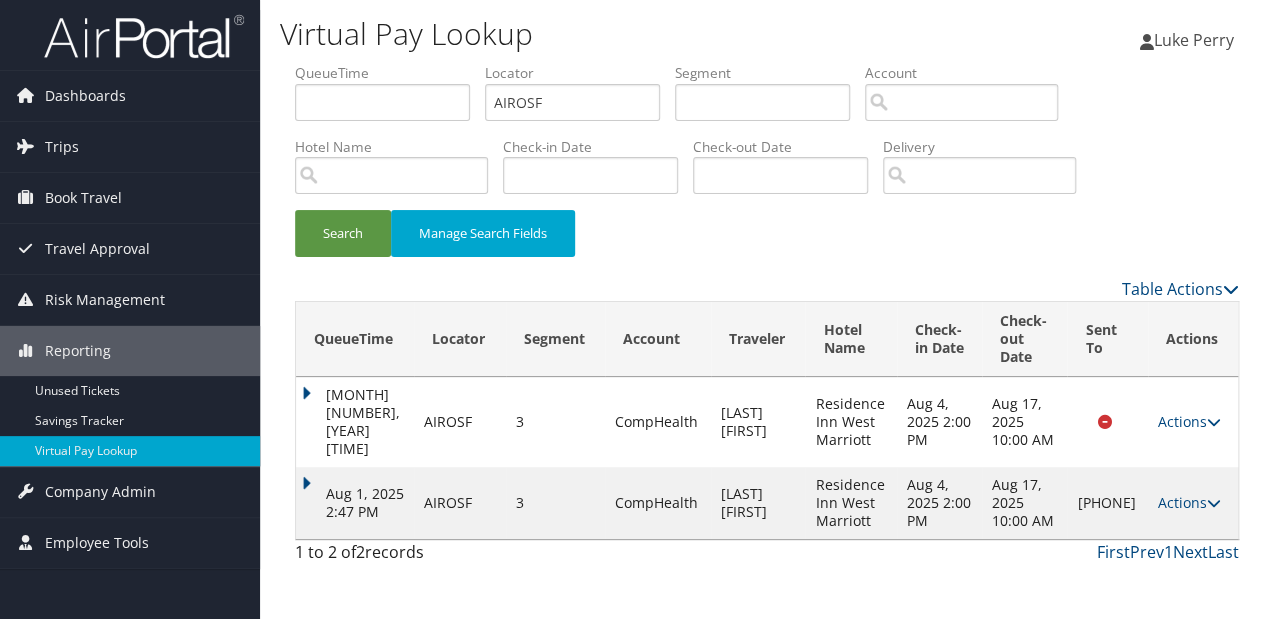 click on "Actions" at bounding box center (1189, 502) 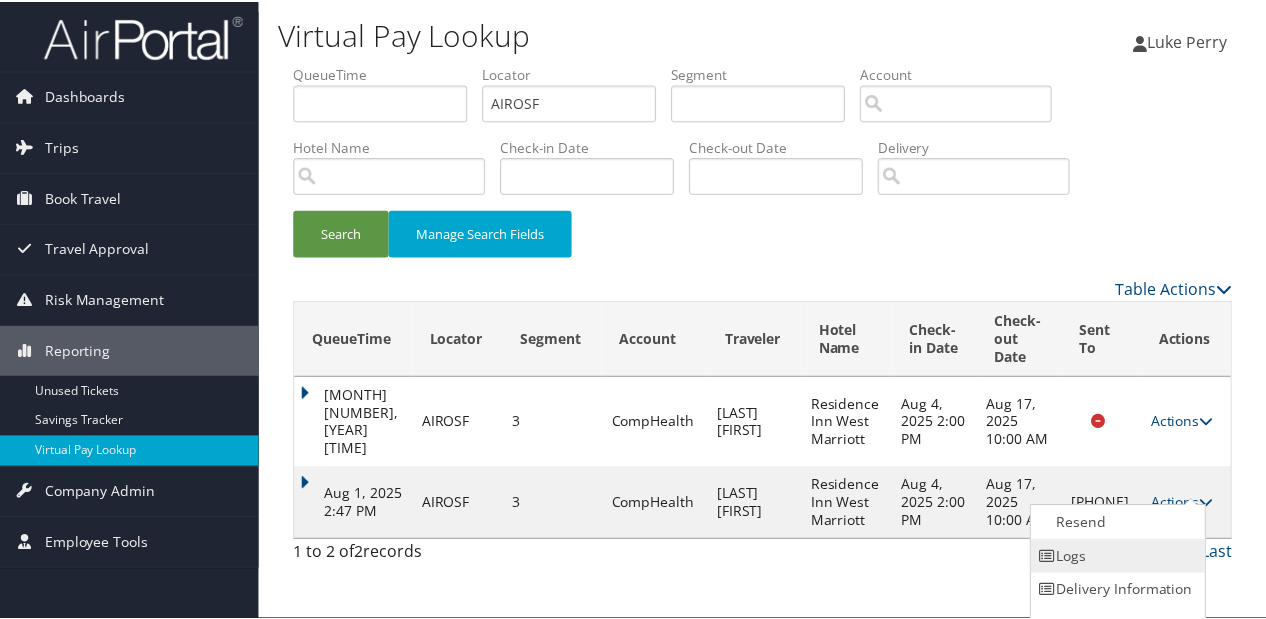 scroll, scrollTop: 22, scrollLeft: 0, axis: vertical 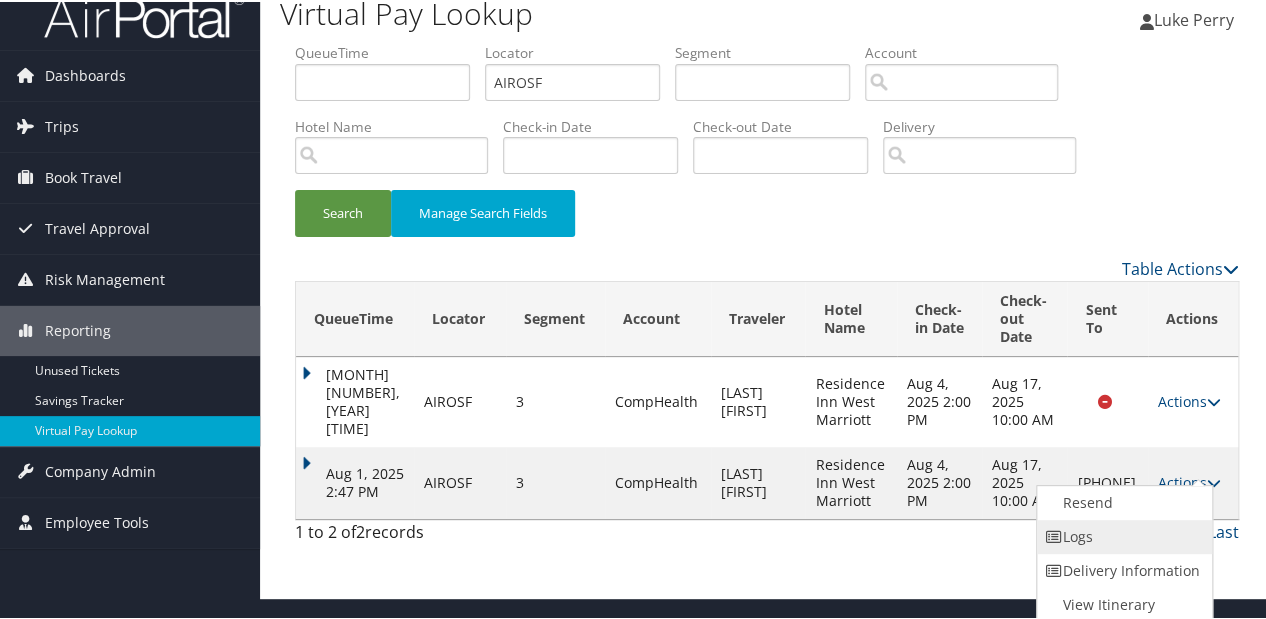 click on "Logs" at bounding box center [1122, 535] 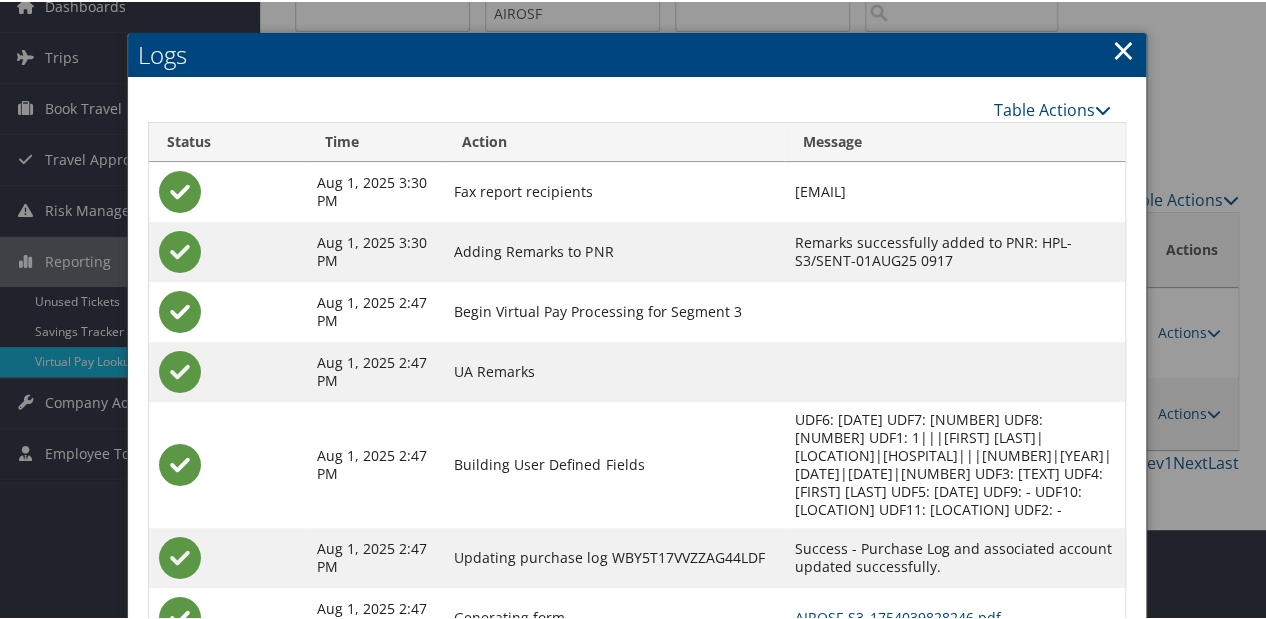 scroll, scrollTop: 232, scrollLeft: 0, axis: vertical 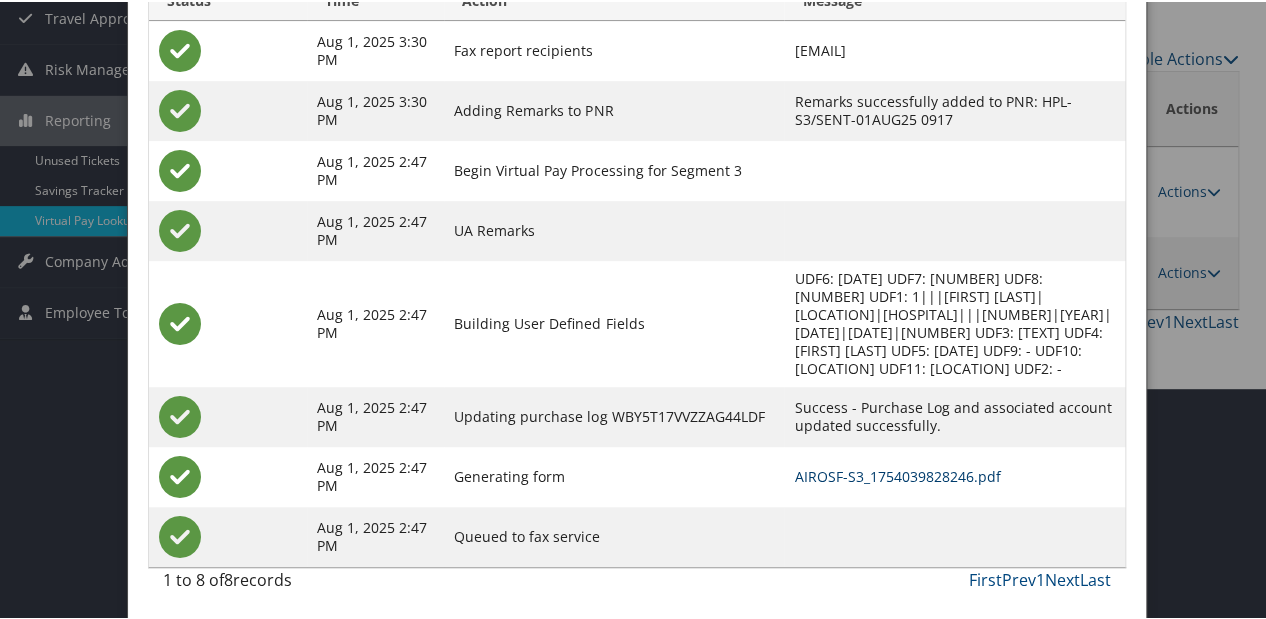 click on "AIROSF-S3_1754039828246.pdf" at bounding box center (897, 474) 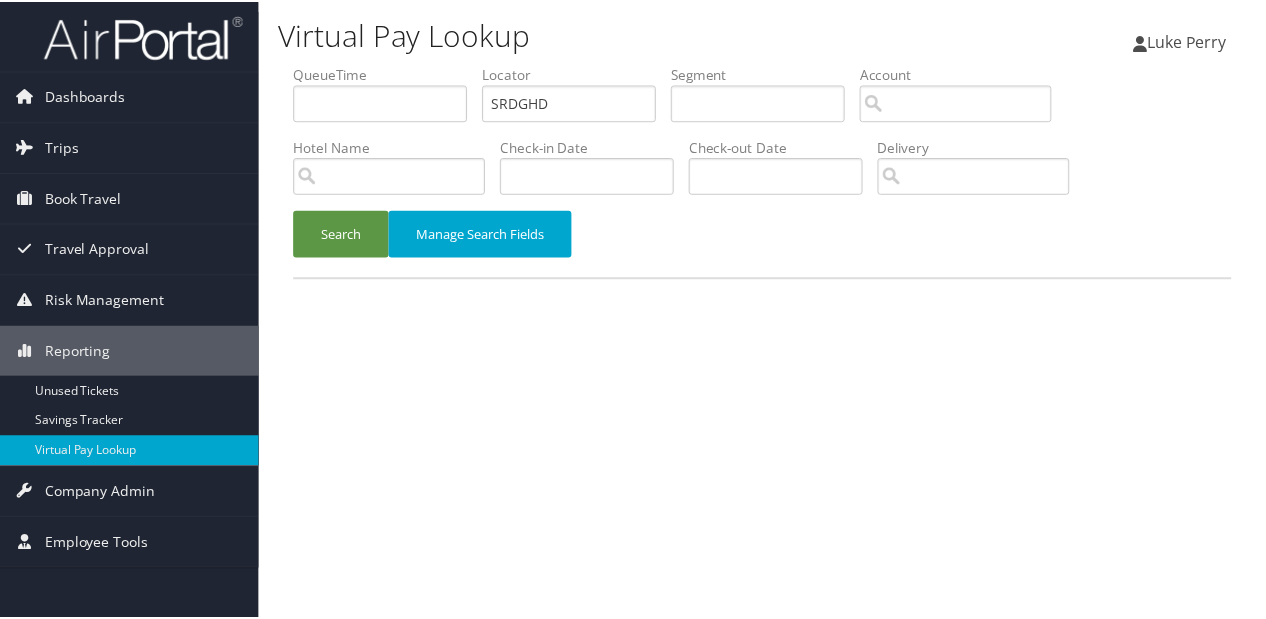 scroll, scrollTop: 0, scrollLeft: 0, axis: both 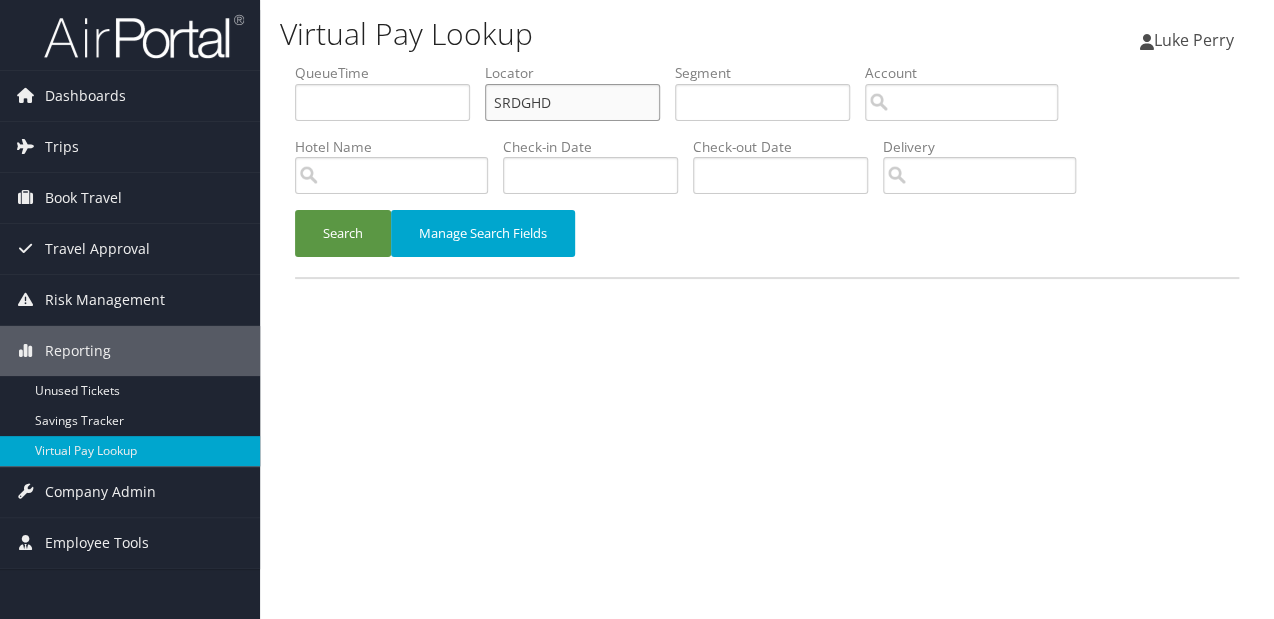 drag, startPoint x: 382, startPoint y: 117, endPoint x: 405, endPoint y: 132, distance: 27.45906 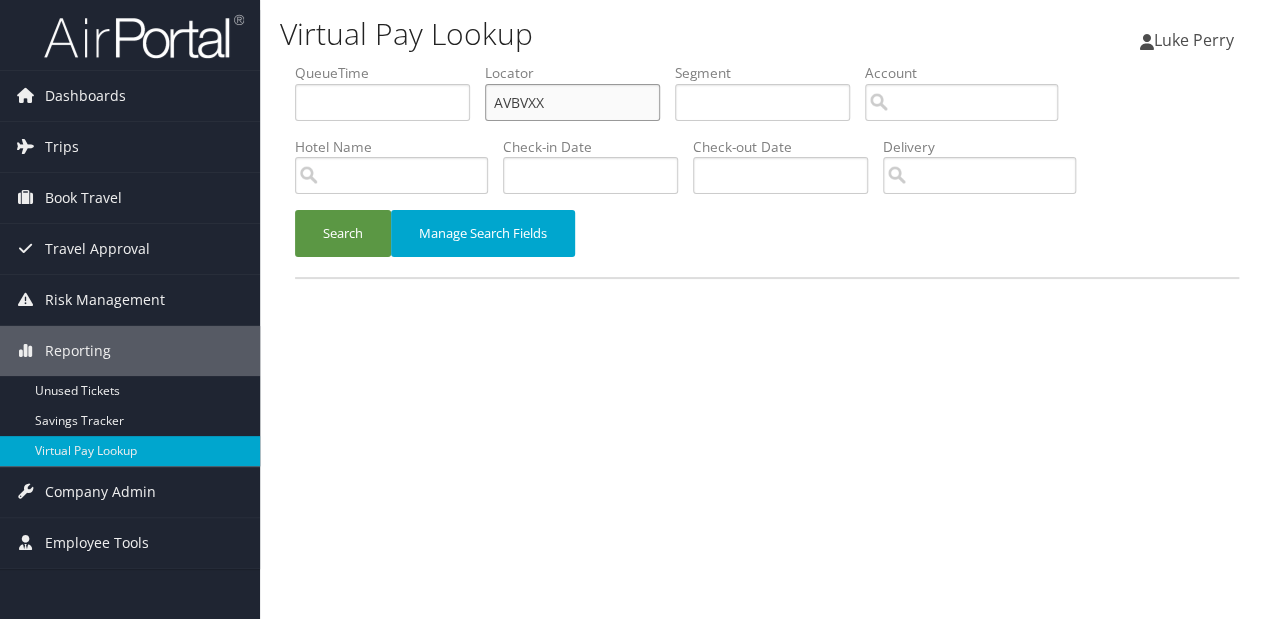 type on "AVBVXX" 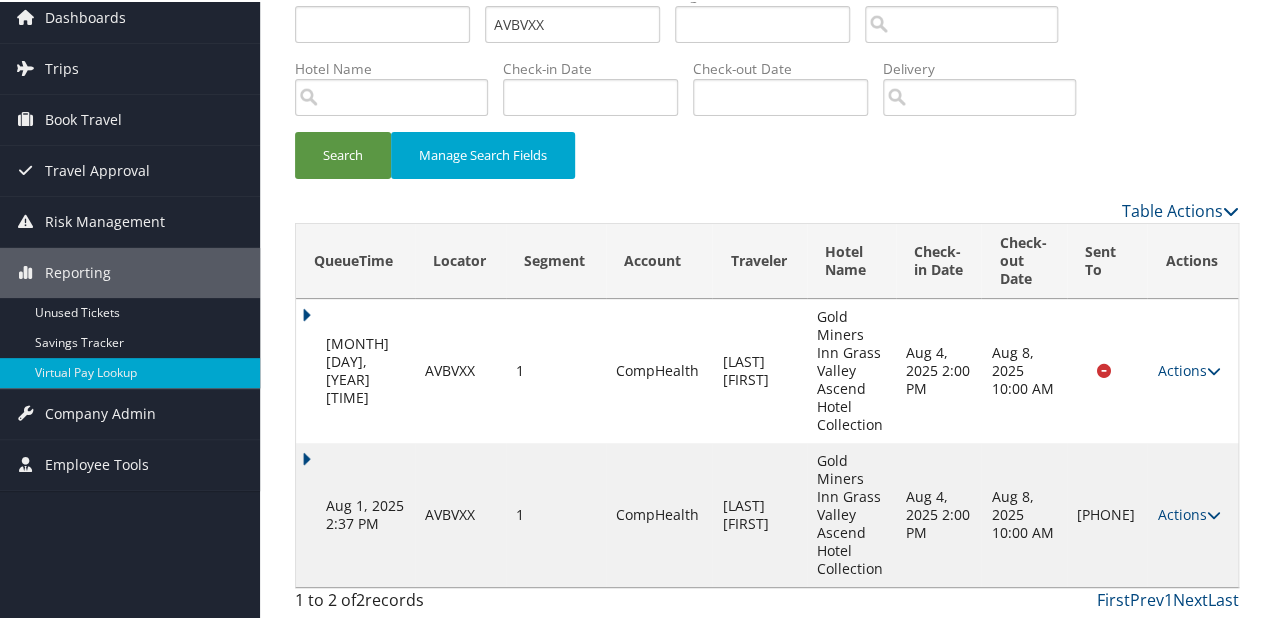 drag, startPoint x: 1159, startPoint y: 516, endPoint x: 1112, endPoint y: 527, distance: 48.270073 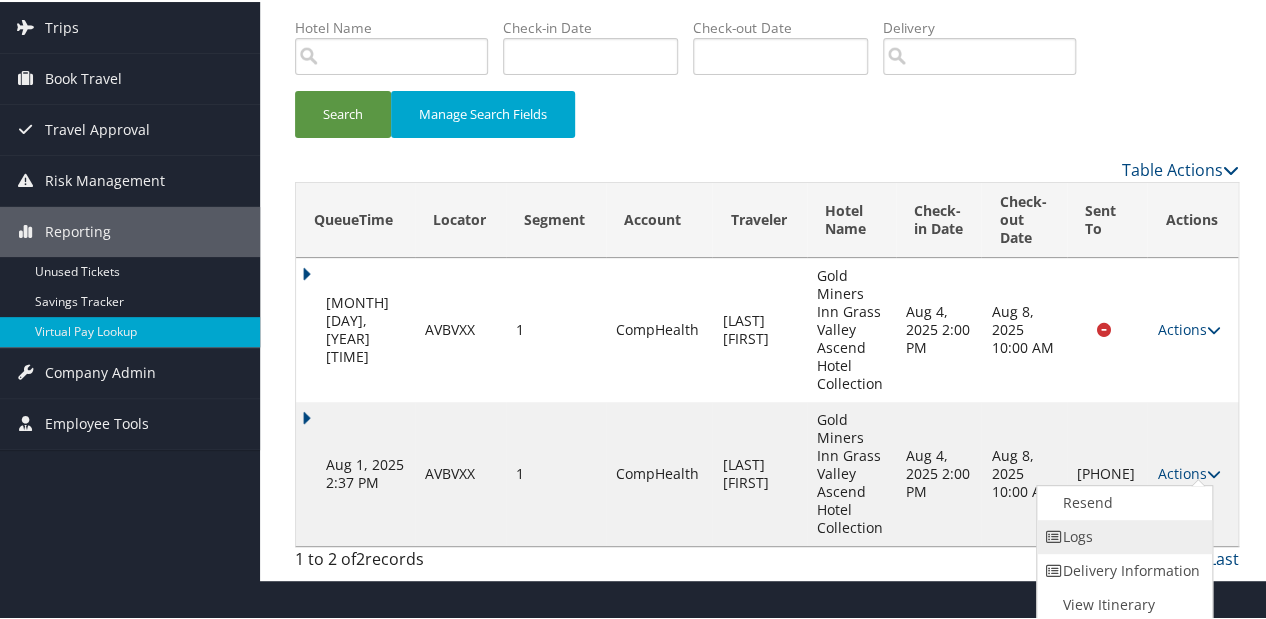 click on "Logs" at bounding box center (1122, 535) 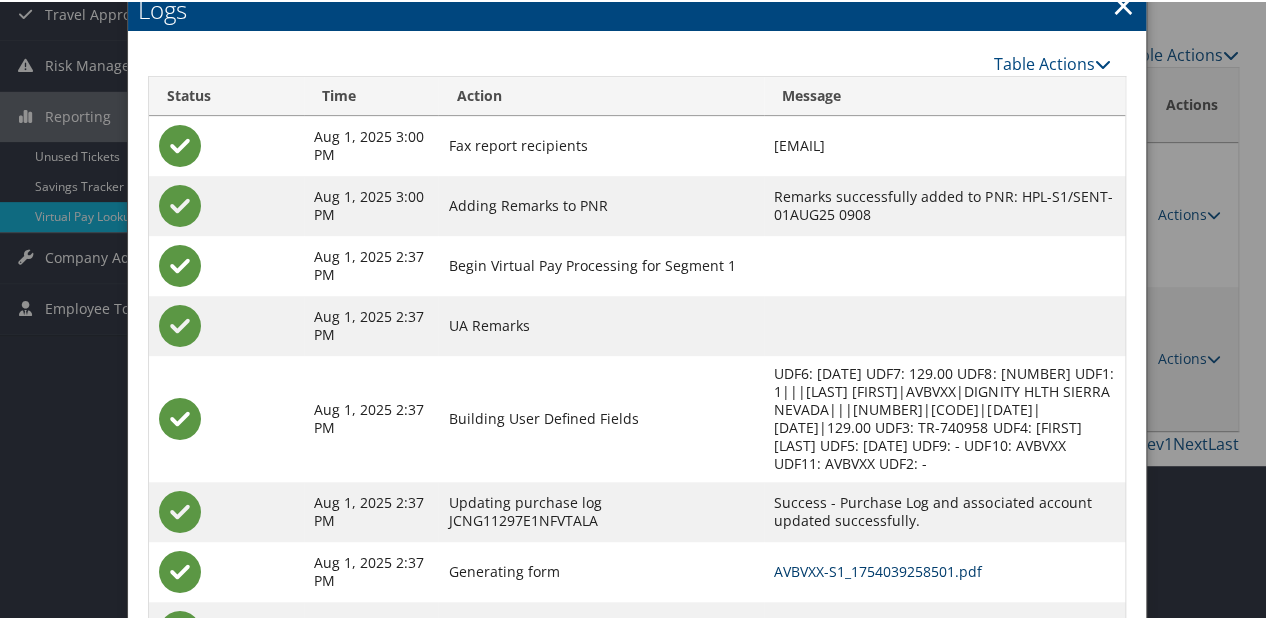 scroll, scrollTop: 314, scrollLeft: 0, axis: vertical 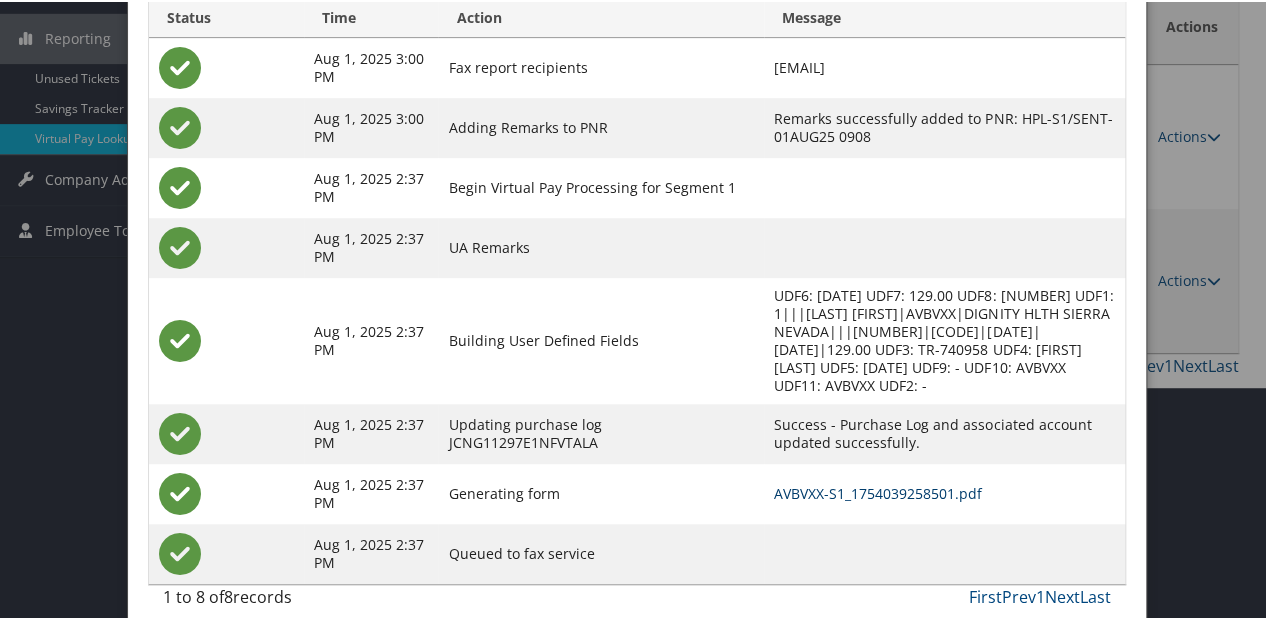 click on "AVBVXX-S1_1754039258501.pdf" at bounding box center [878, 491] 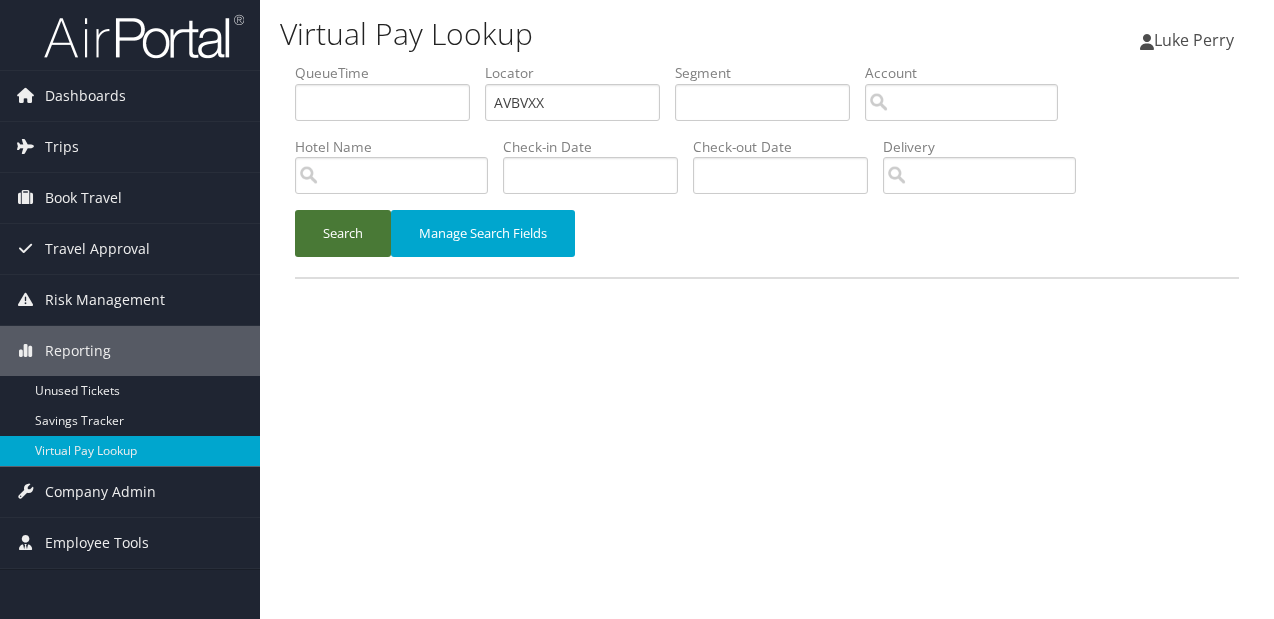click on "Hotel Name" at bounding box center (399, 173) 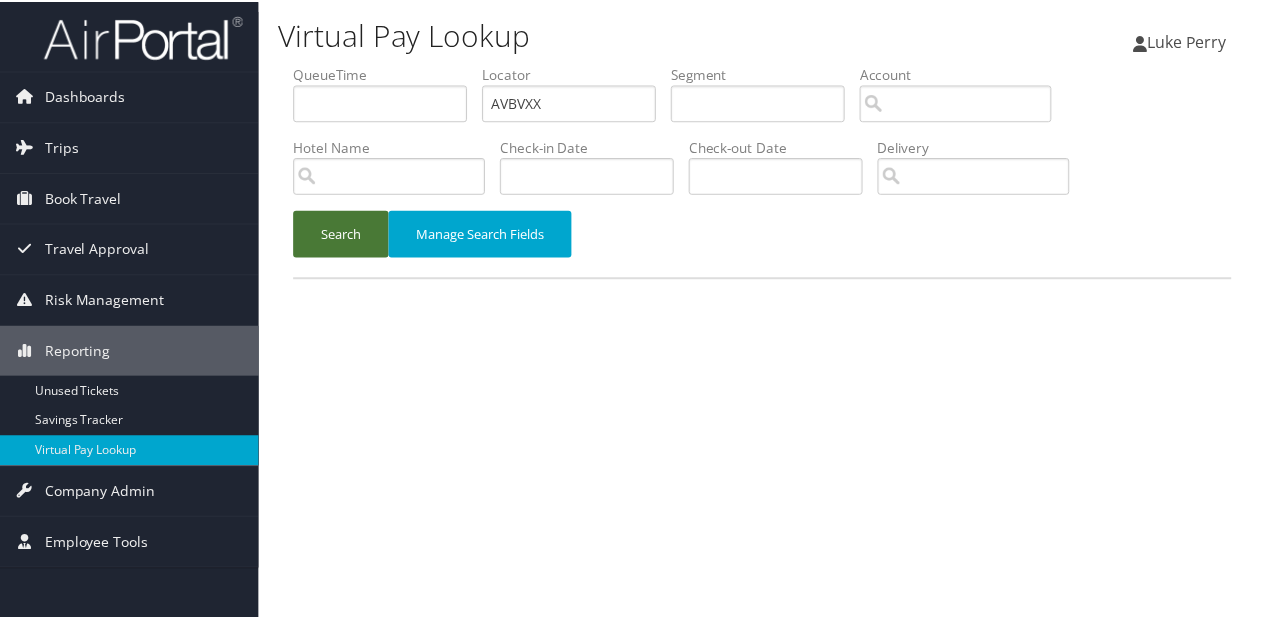 scroll, scrollTop: 0, scrollLeft: 0, axis: both 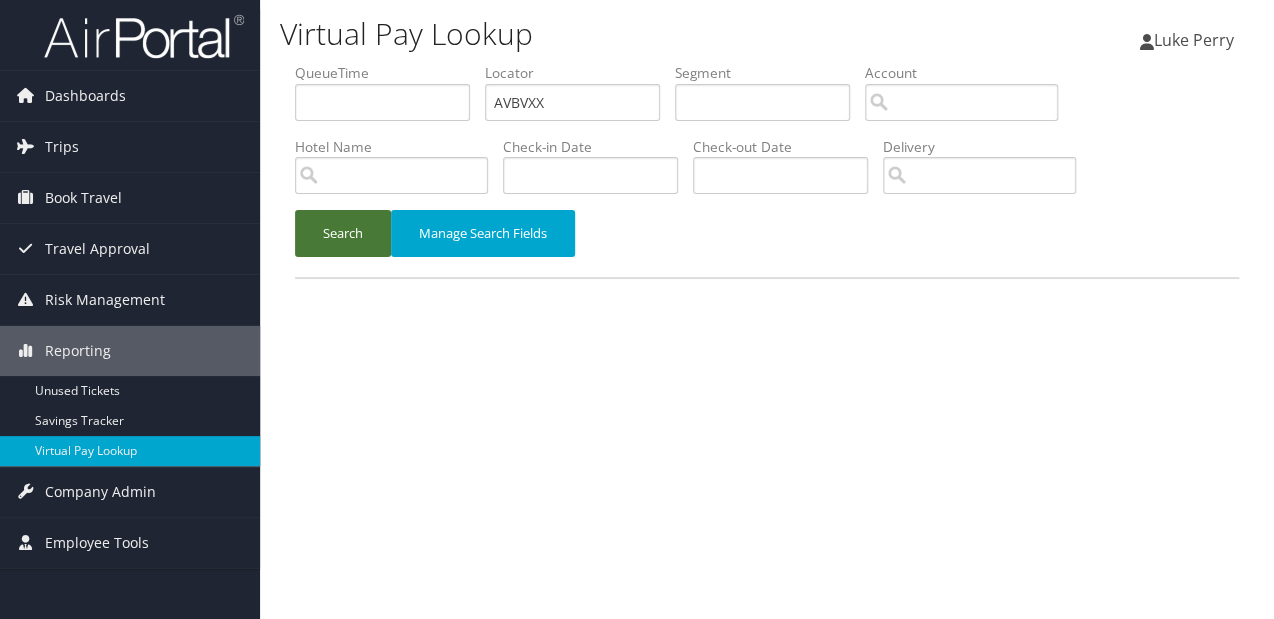click on "Search" at bounding box center [343, 233] 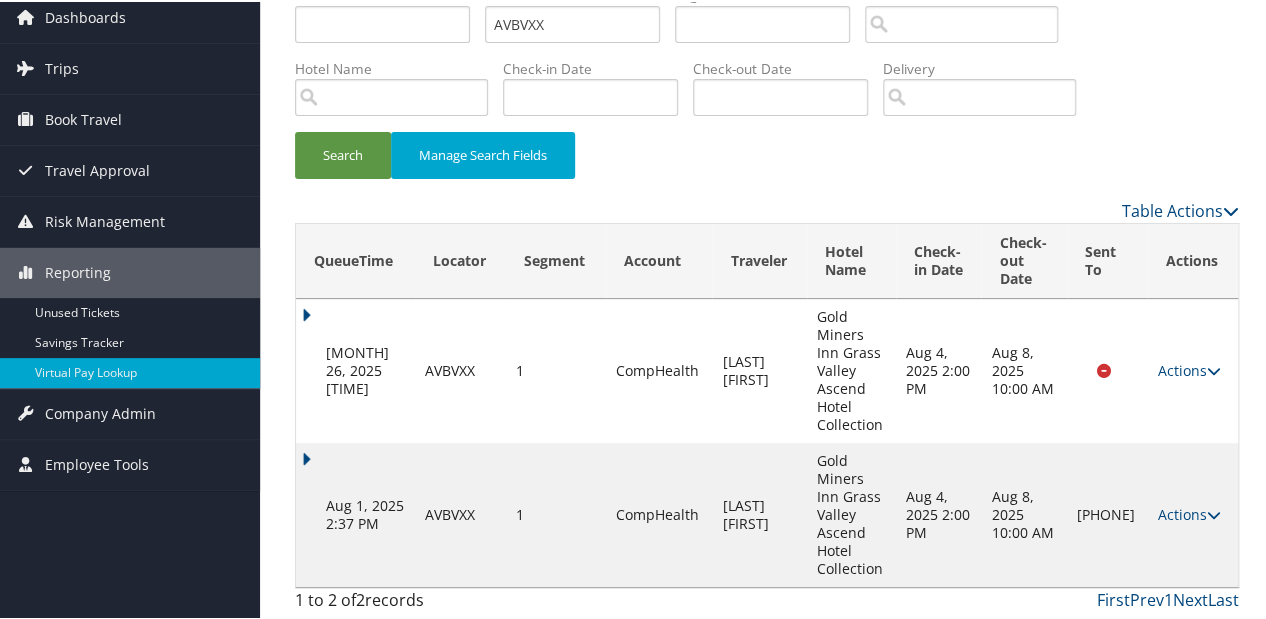 click on "Actions" at bounding box center [1188, 512] 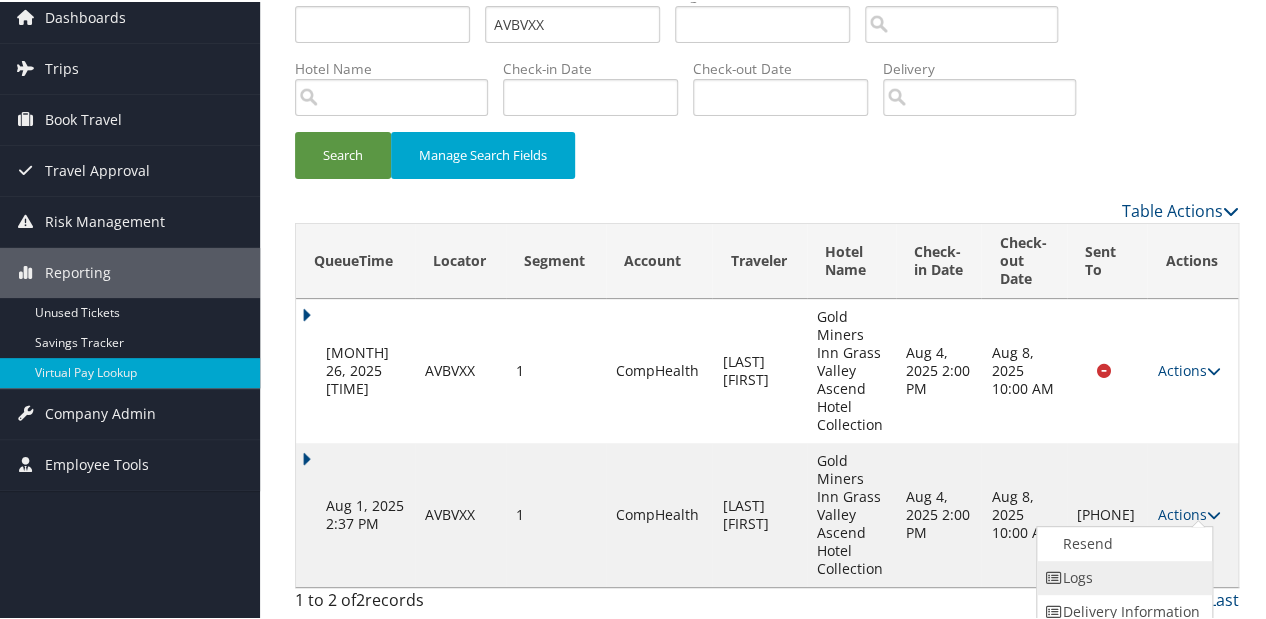 scroll, scrollTop: 121, scrollLeft: 0, axis: vertical 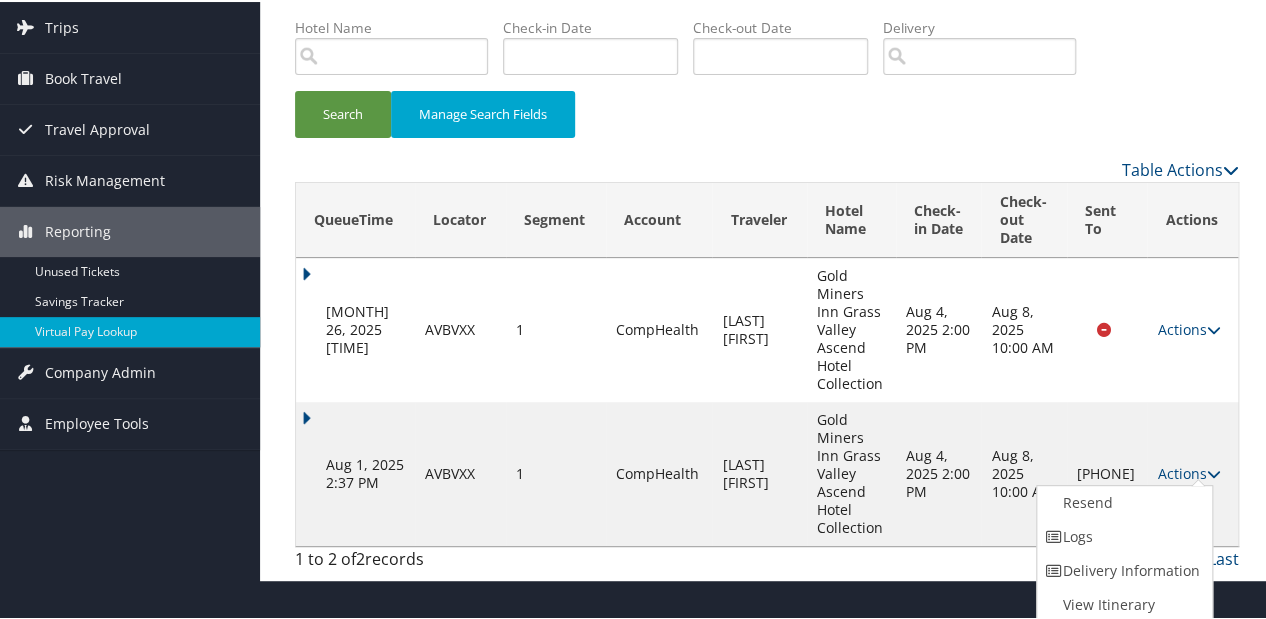 click on "Aug 1, 2025 2:37 PM" at bounding box center [355, 472] 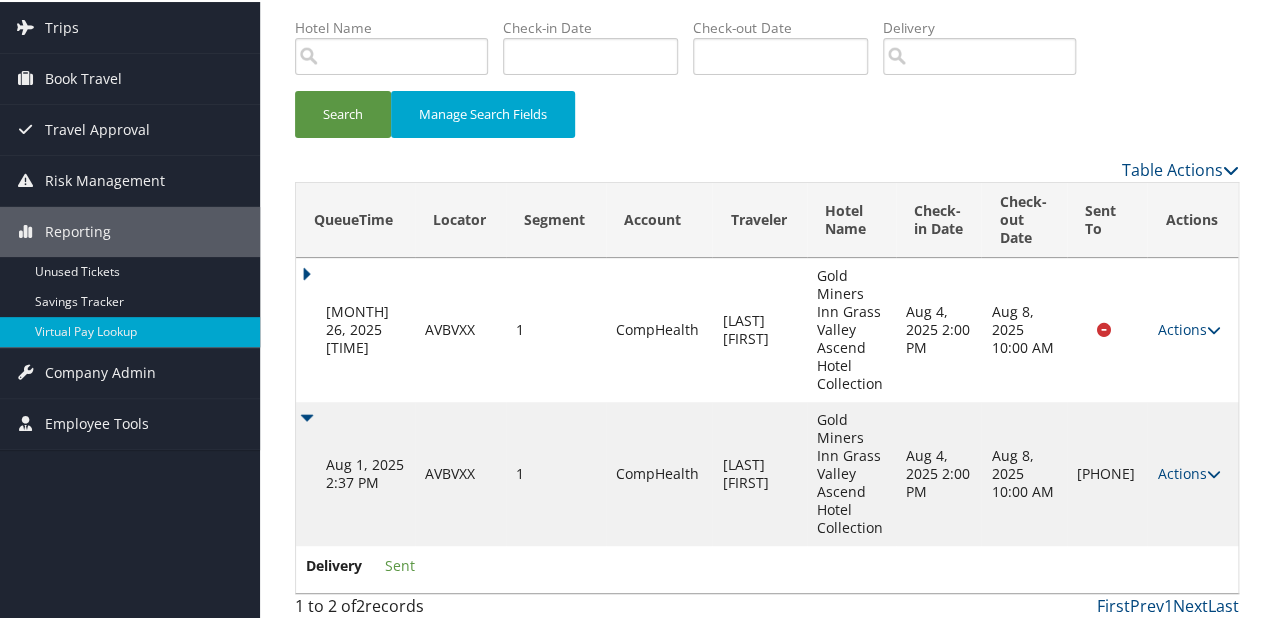 scroll, scrollTop: 127, scrollLeft: 0, axis: vertical 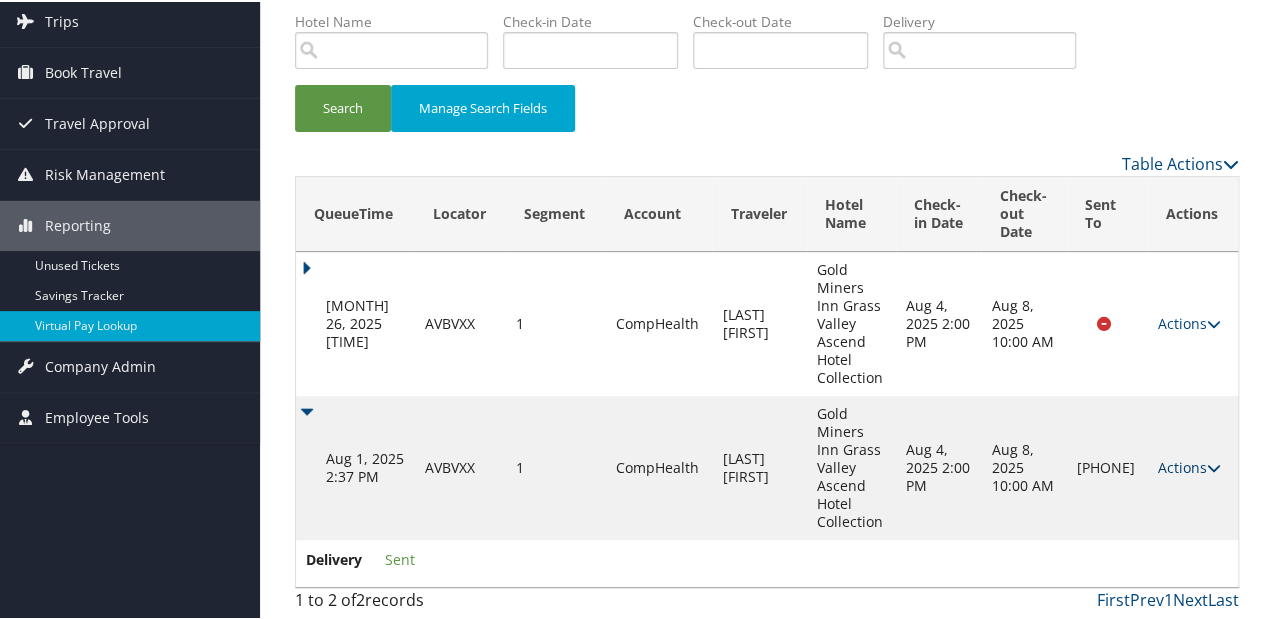 click on "Actions   Resend  Logs  Delivery Information  View Itinerary" at bounding box center [1192, 466] 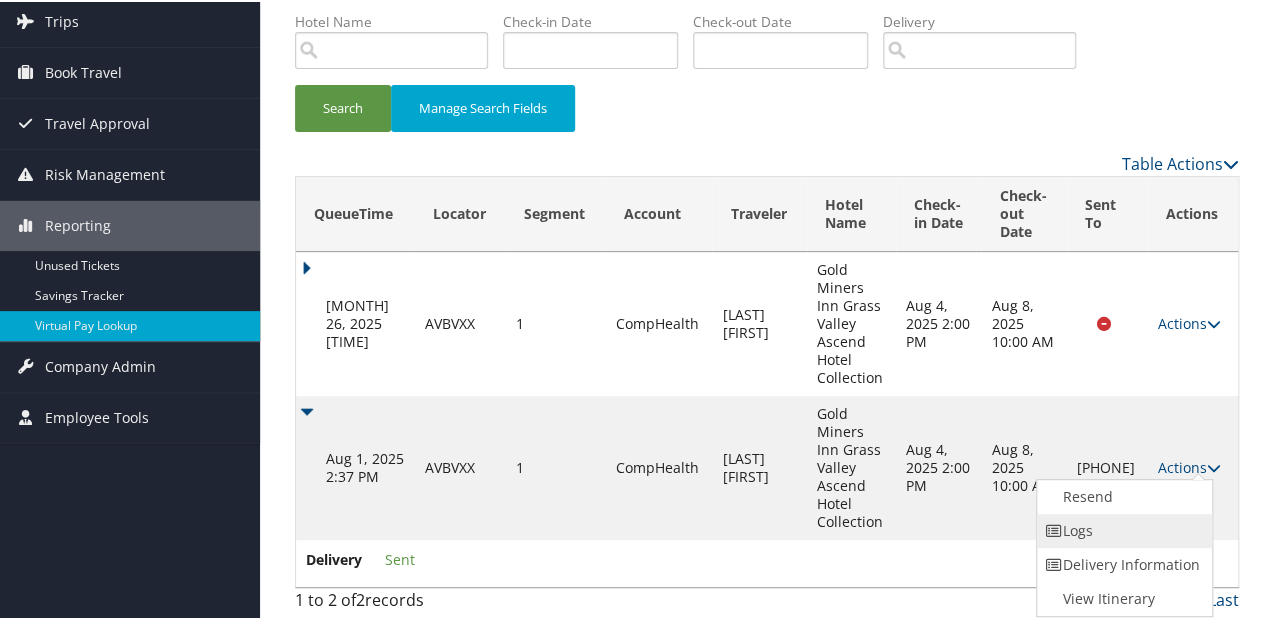 click on "Logs" at bounding box center (1122, 529) 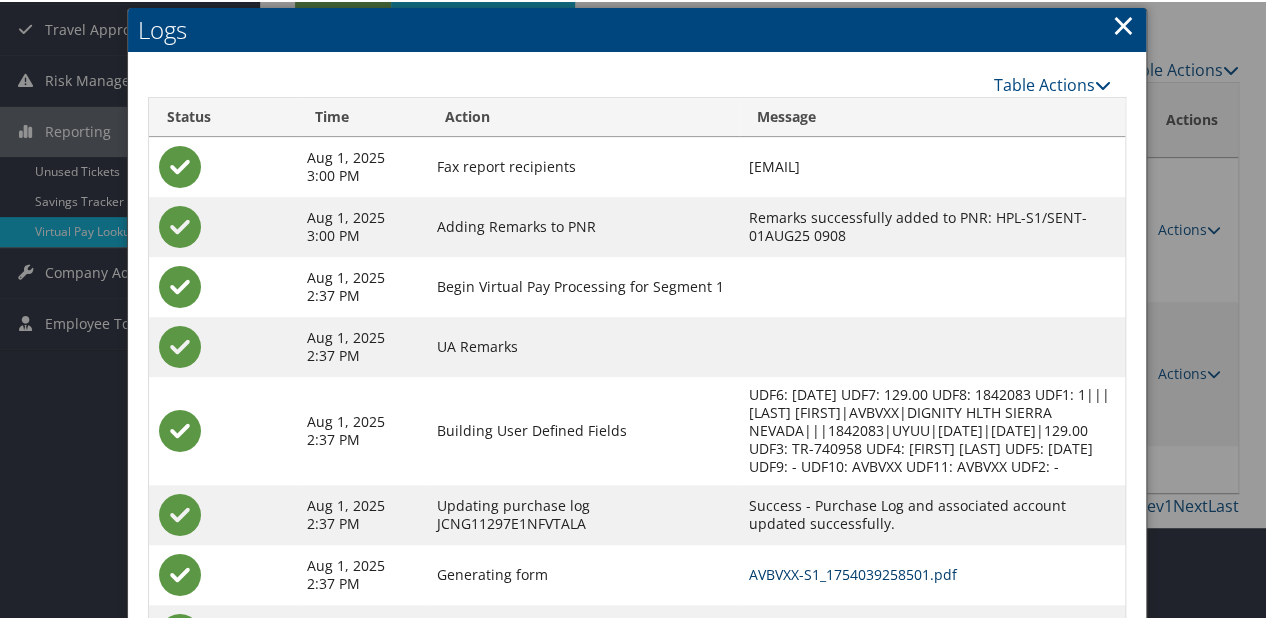 scroll, scrollTop: 320, scrollLeft: 0, axis: vertical 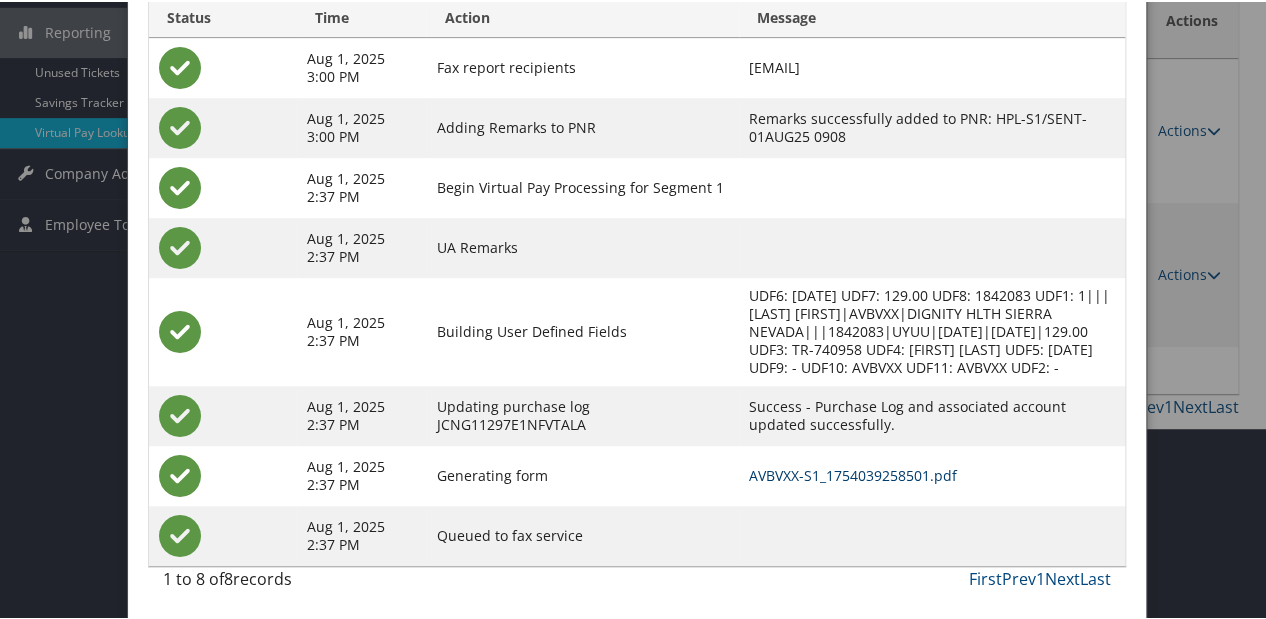 click on "AVBVXX-S1_1754039258501.pdf" at bounding box center [853, 473] 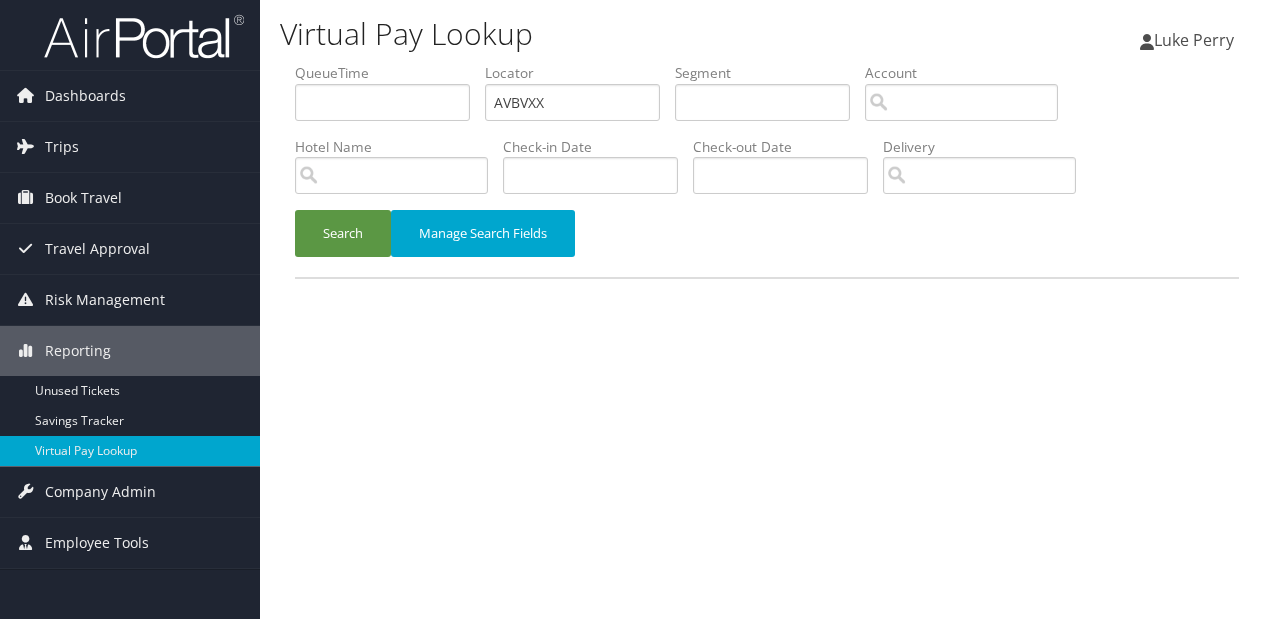 scroll, scrollTop: 0, scrollLeft: 0, axis: both 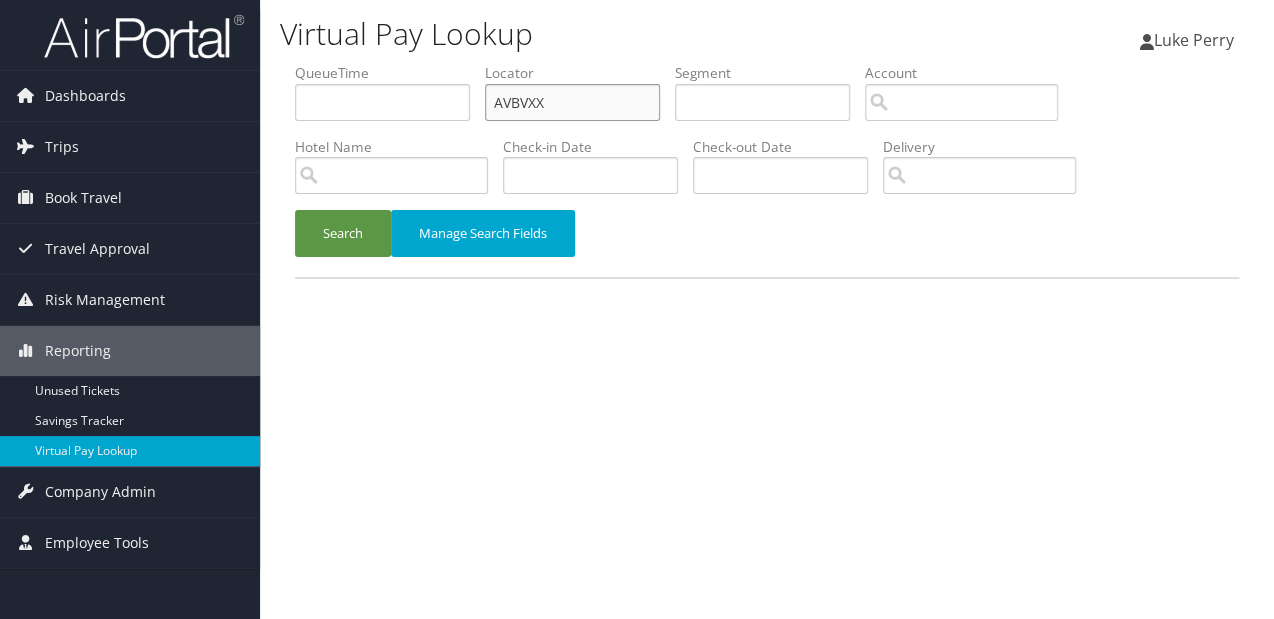 drag, startPoint x: 536, startPoint y: 101, endPoint x: 325, endPoint y: 127, distance: 212.59586 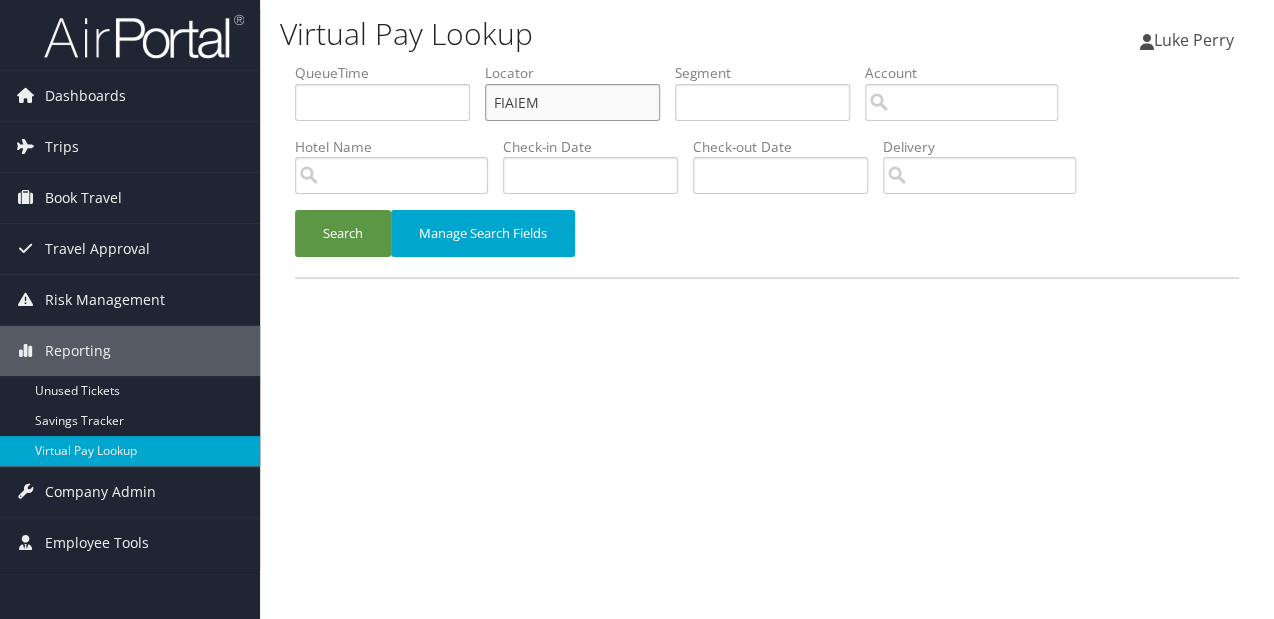 type on "FIAIEM" 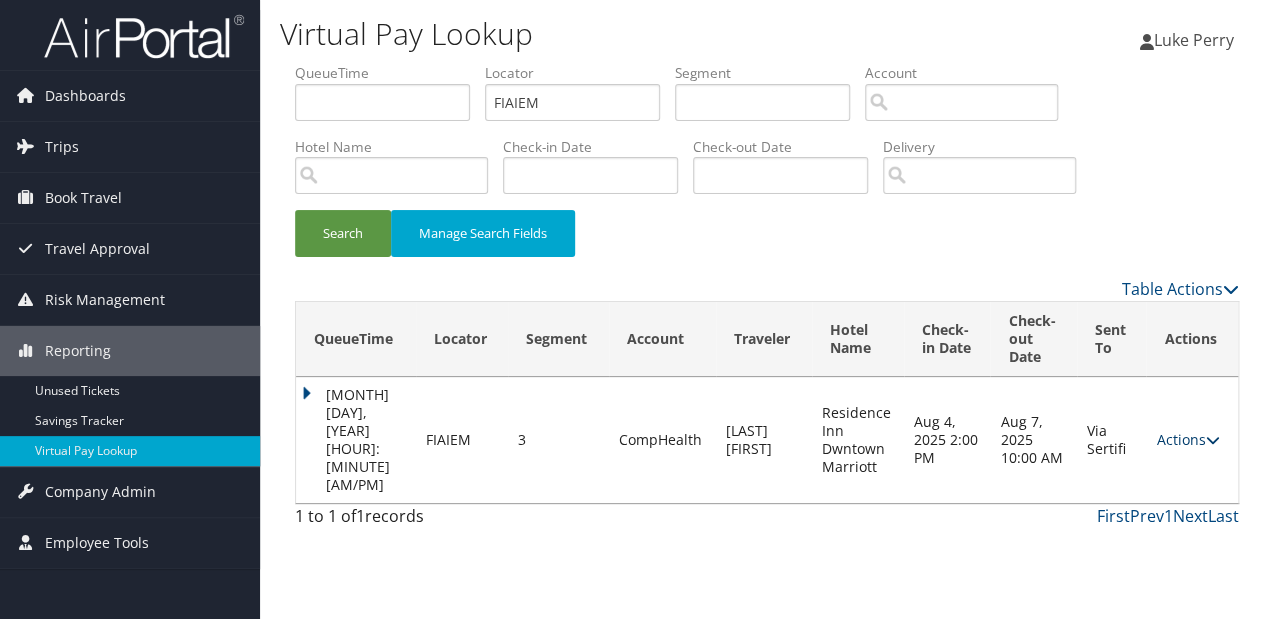 click on "Actions" at bounding box center [1187, 439] 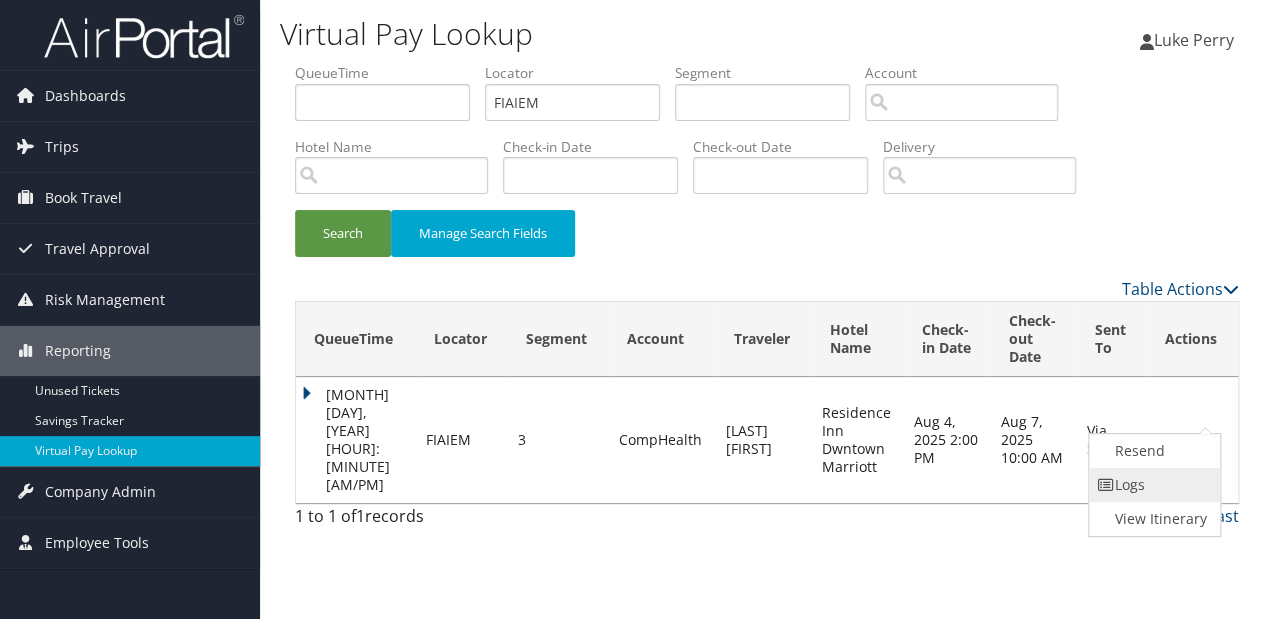 click at bounding box center (1106, 485) 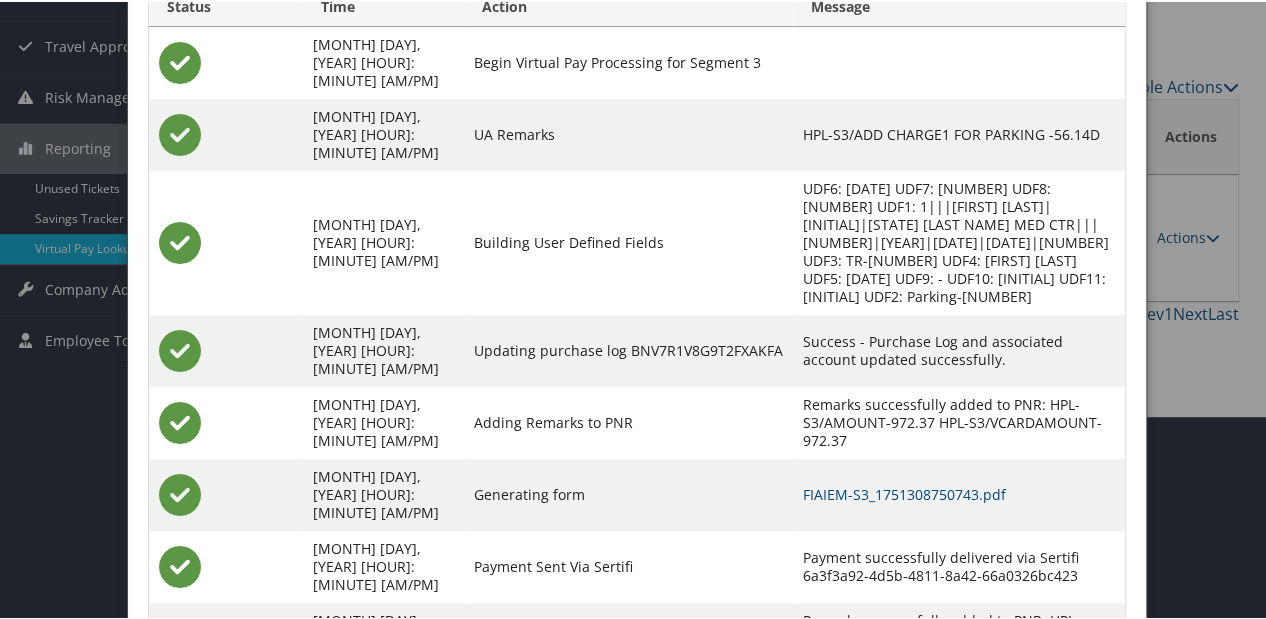 scroll, scrollTop: 210, scrollLeft: 0, axis: vertical 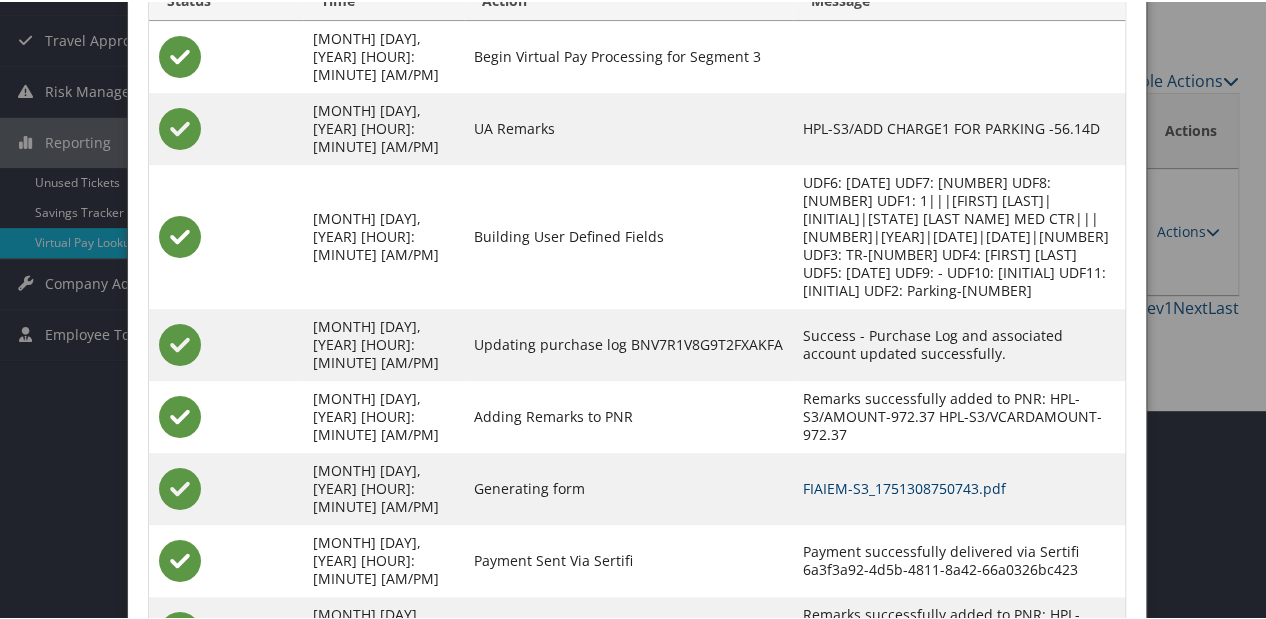 click on "FIAIEM-S3_1751308750743.pdf" at bounding box center (904, 486) 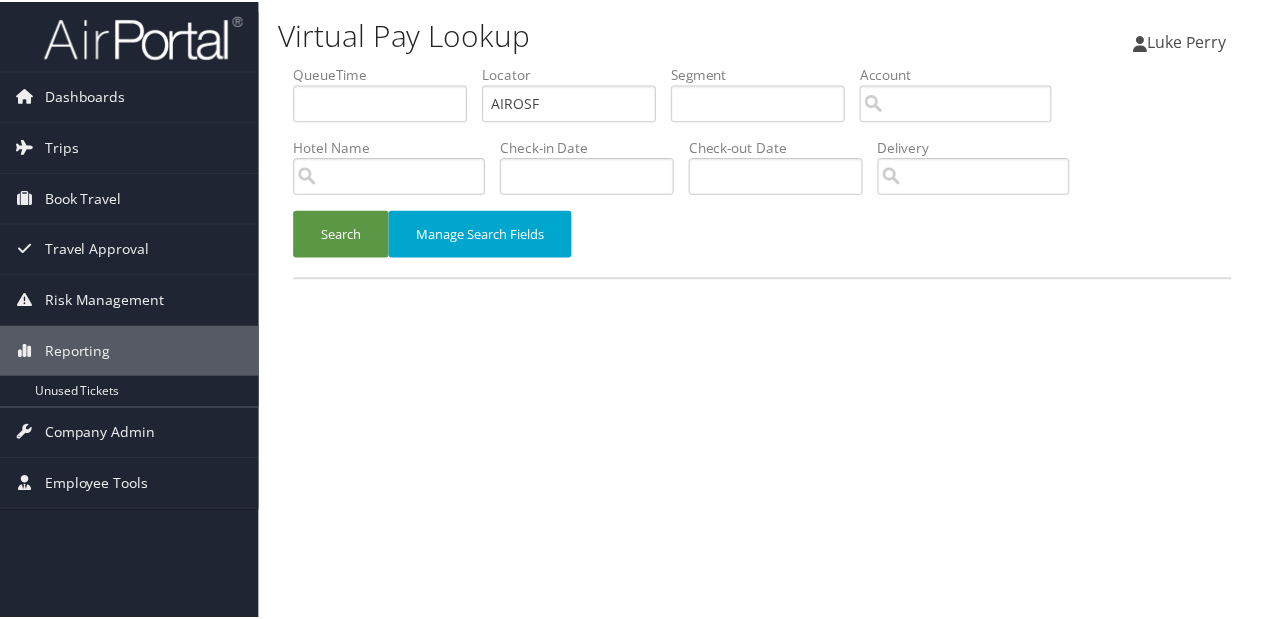 scroll, scrollTop: 0, scrollLeft: 0, axis: both 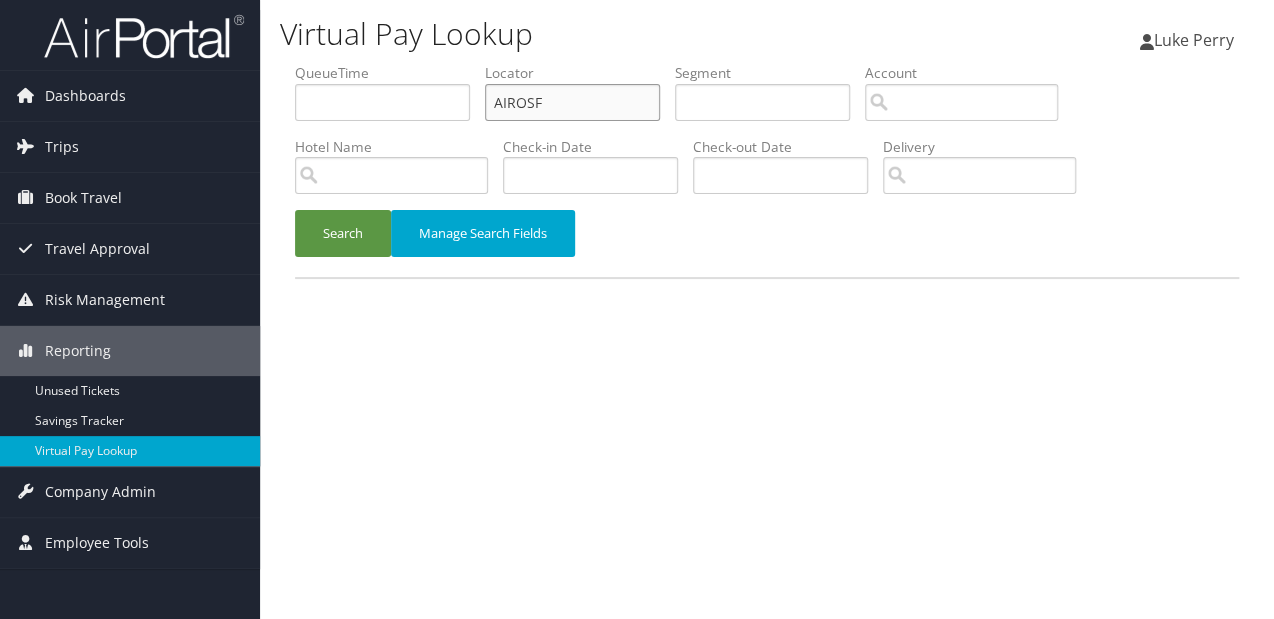drag, startPoint x: 545, startPoint y: 96, endPoint x: 455, endPoint y: 199, distance: 136.78085 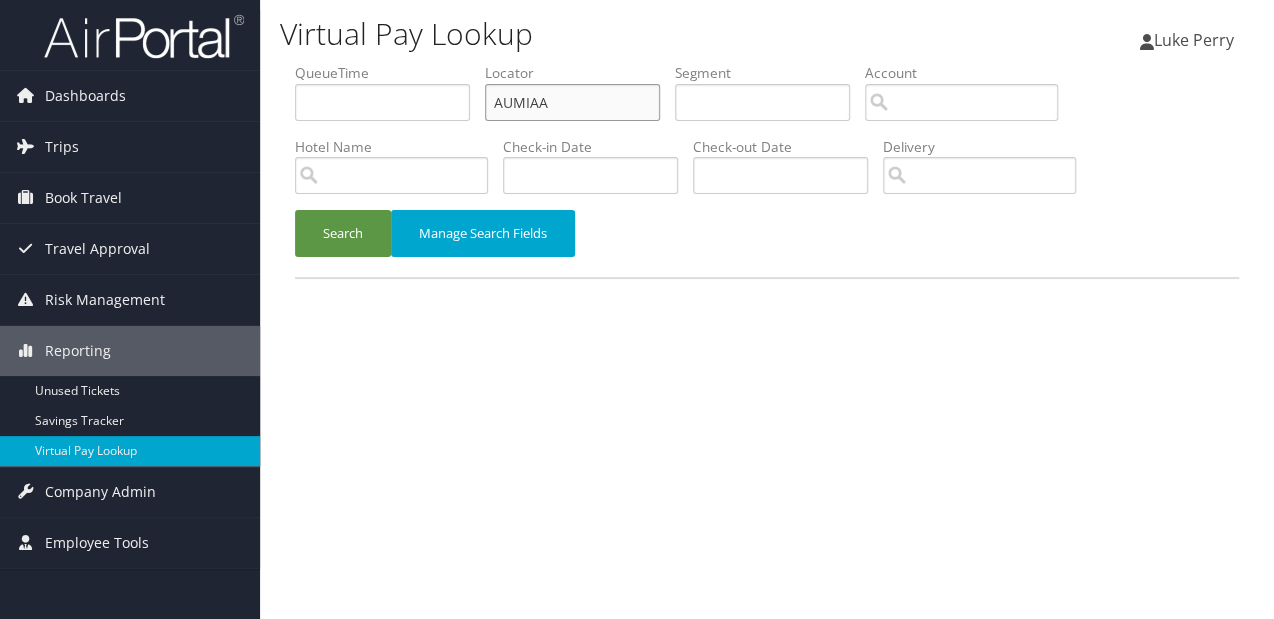 type on "AUMIAA" 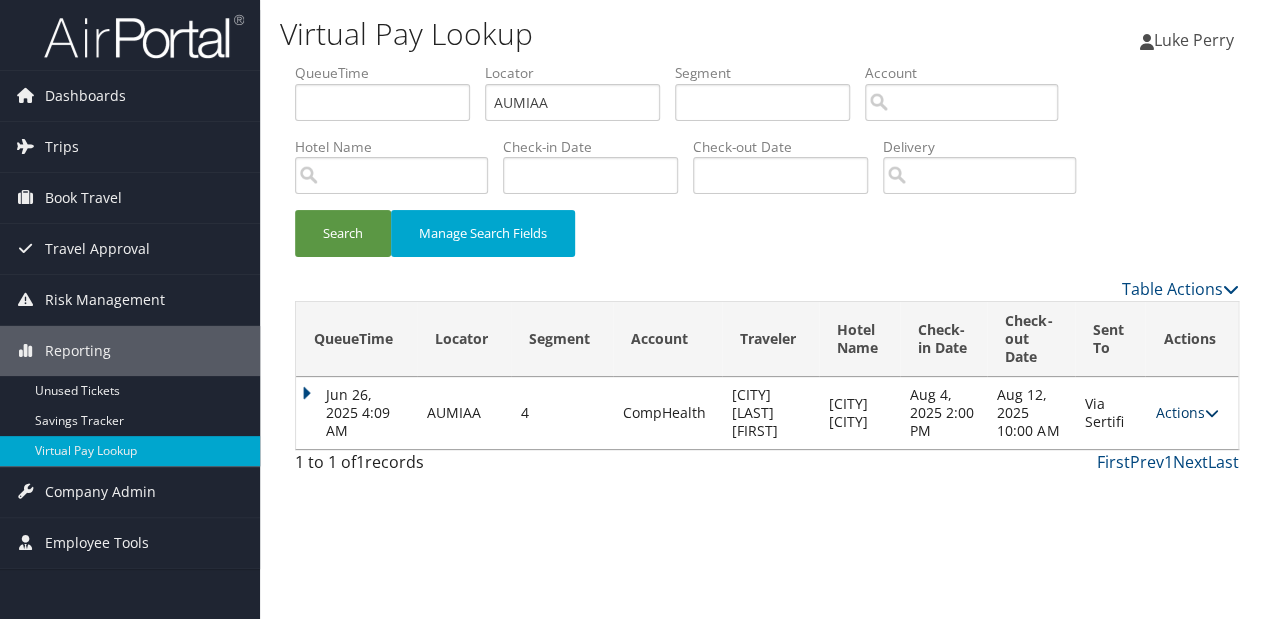 click on "Actions" at bounding box center [1186, 412] 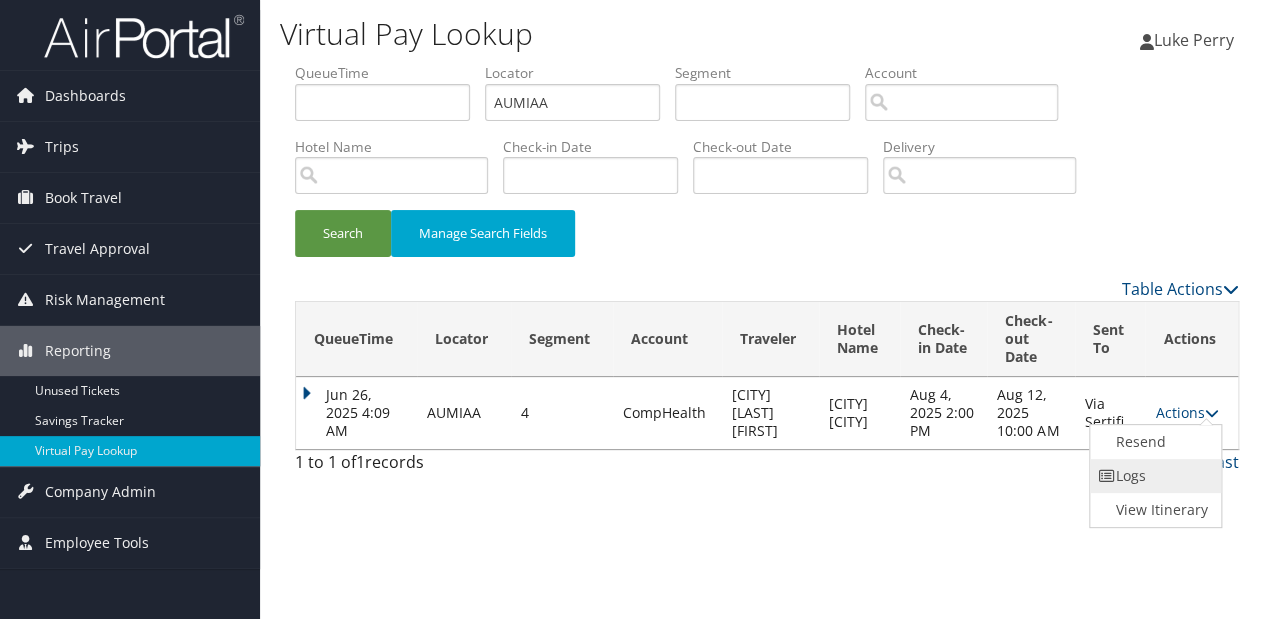 click on "Logs" at bounding box center (1153, 476) 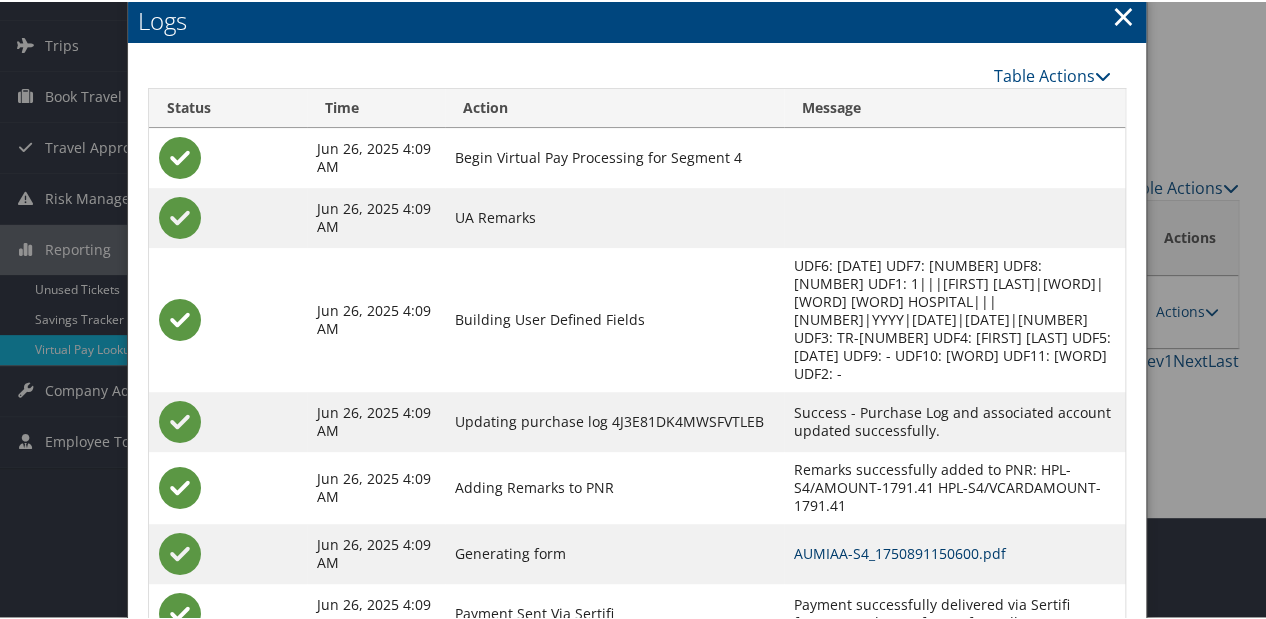 scroll, scrollTop: 210, scrollLeft: 0, axis: vertical 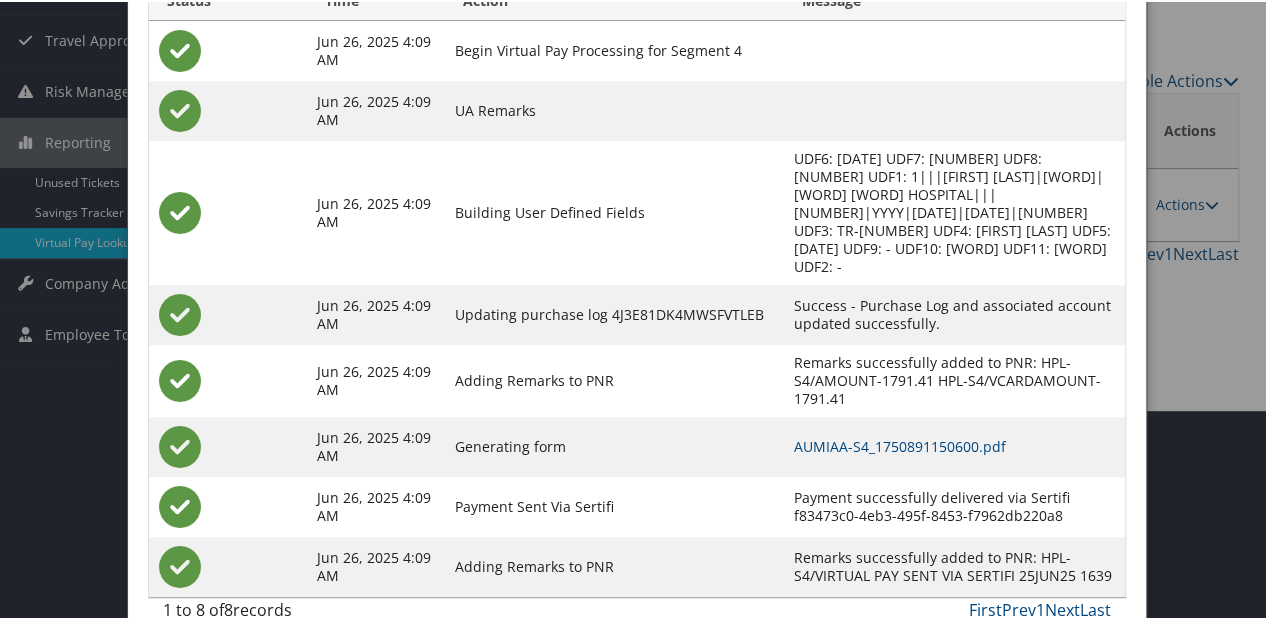 click on "AUMIAA-S4_1750891150600.pdf" at bounding box center (954, 445) 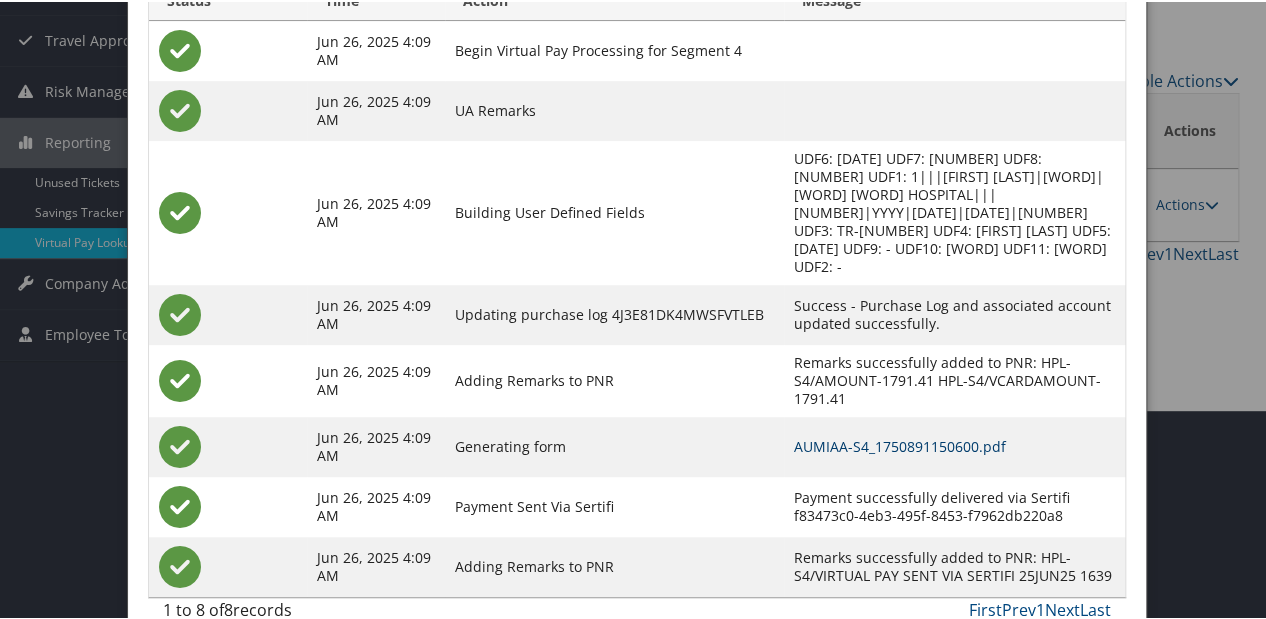 click on "AUMIAA-S4_1750891150600.pdf" at bounding box center (954, 445) 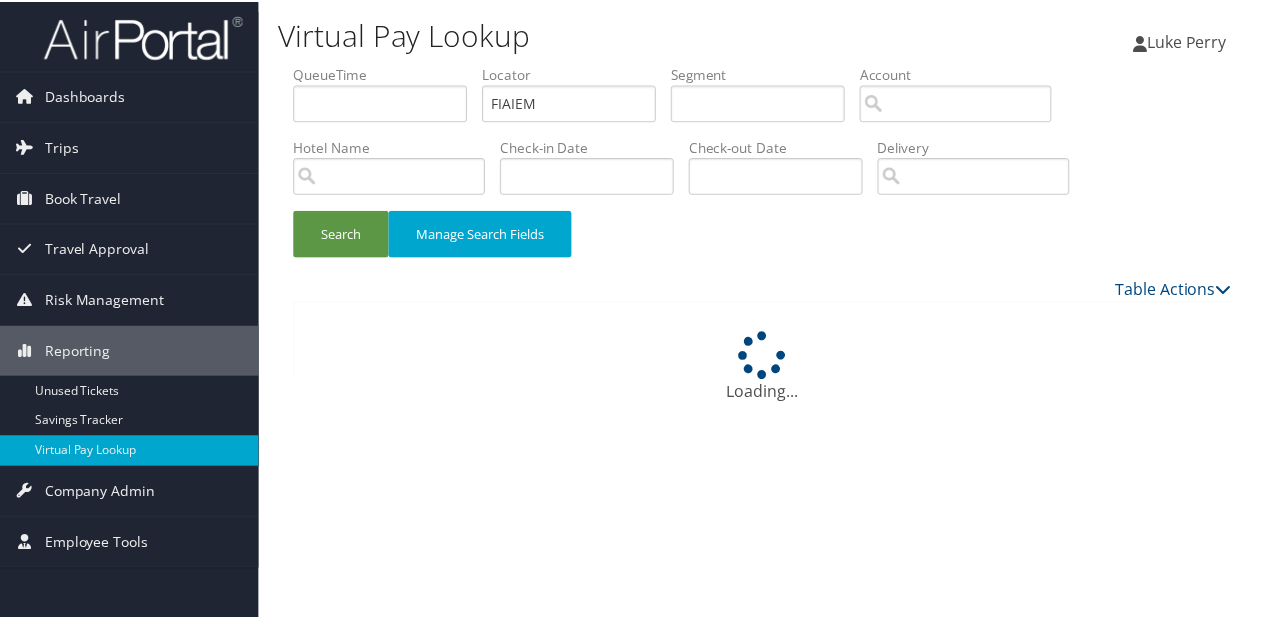 scroll, scrollTop: 0, scrollLeft: 0, axis: both 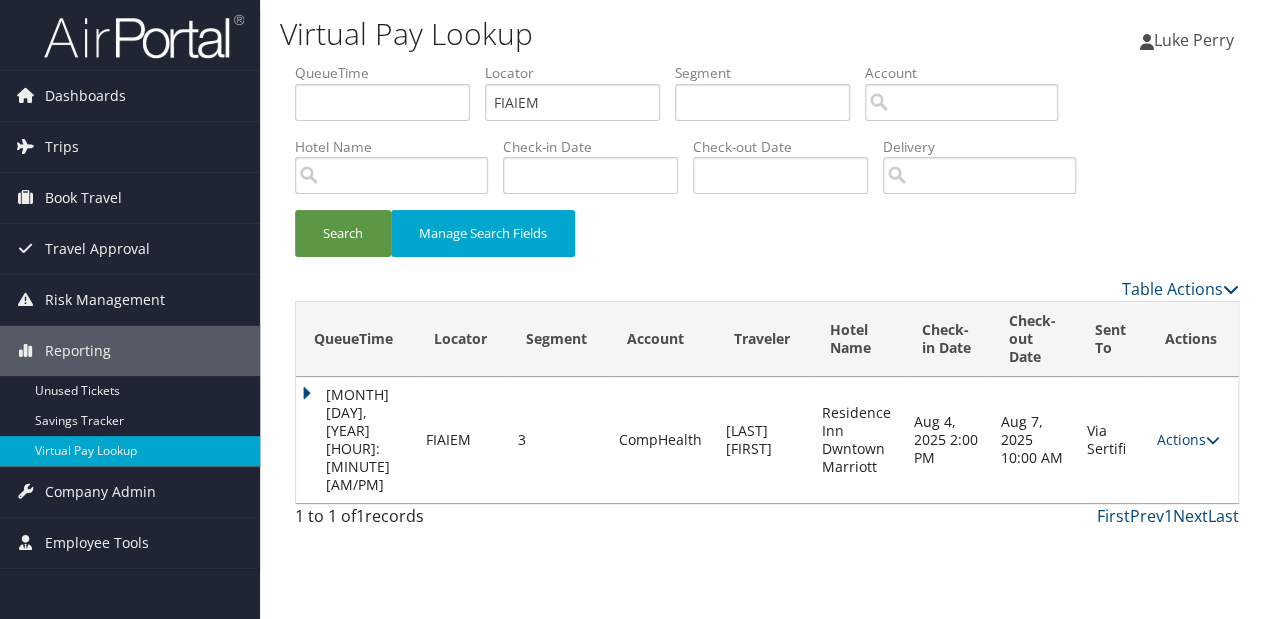 click on "[MONTH] [DAY], [YEAR] [HOUR]:[MINUTE] [AM/PM]" at bounding box center [356, 440] 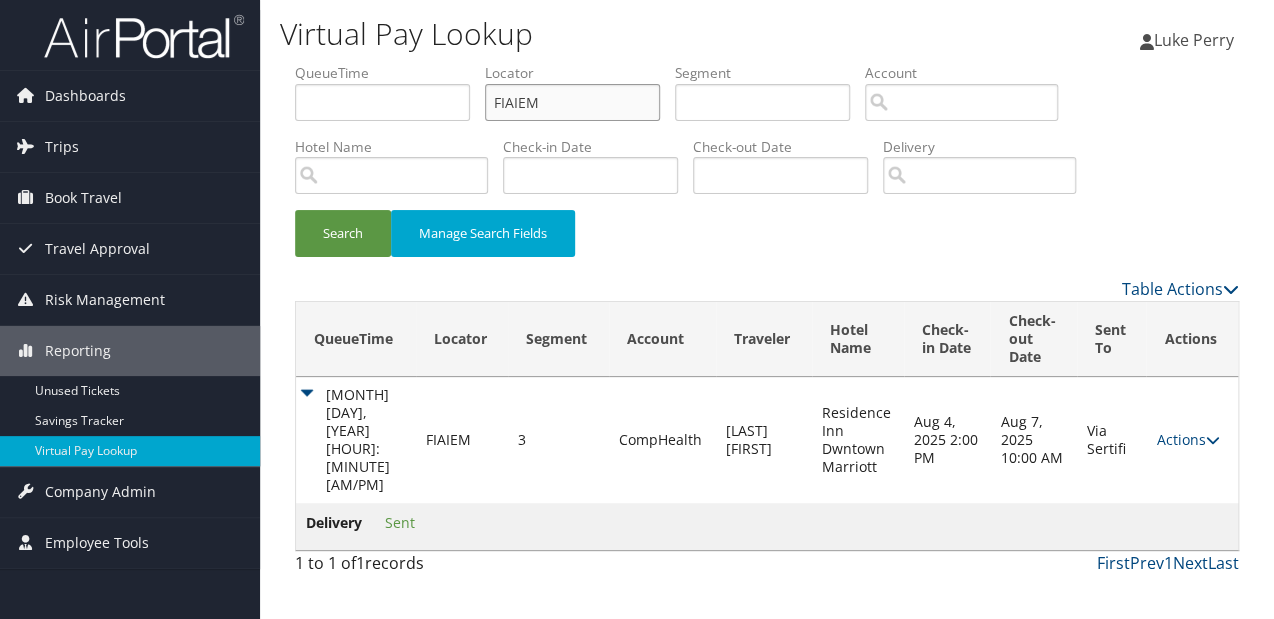 drag, startPoint x: 551, startPoint y: 105, endPoint x: 388, endPoint y: 99, distance: 163.1104 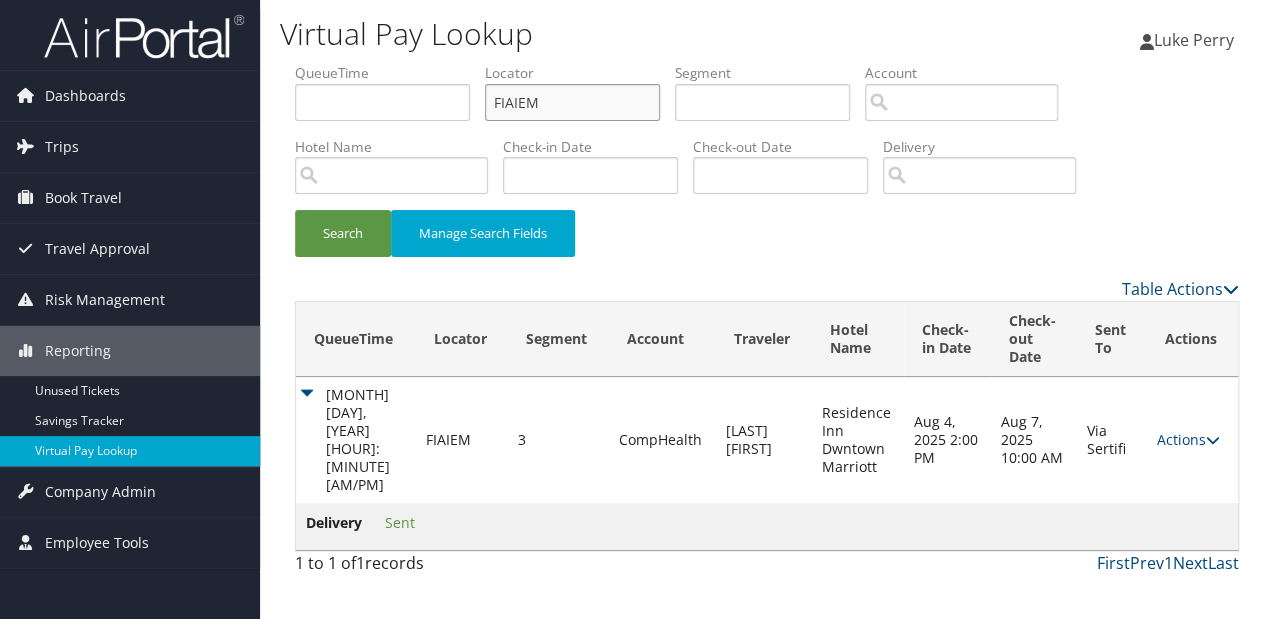 click on "QueueTime Locator FIAIEM Segment Account Traveler Hotel Name Check-in Date Check-out Date Delivery" at bounding box center (767, 63) 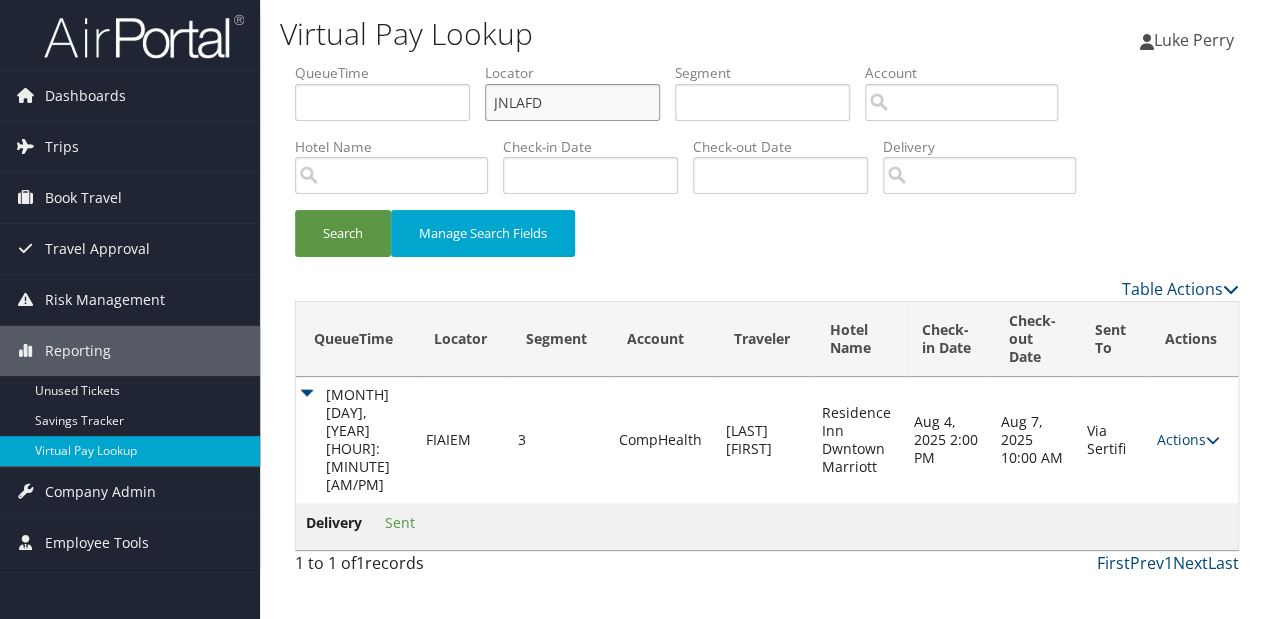 type on "JNLAFD" 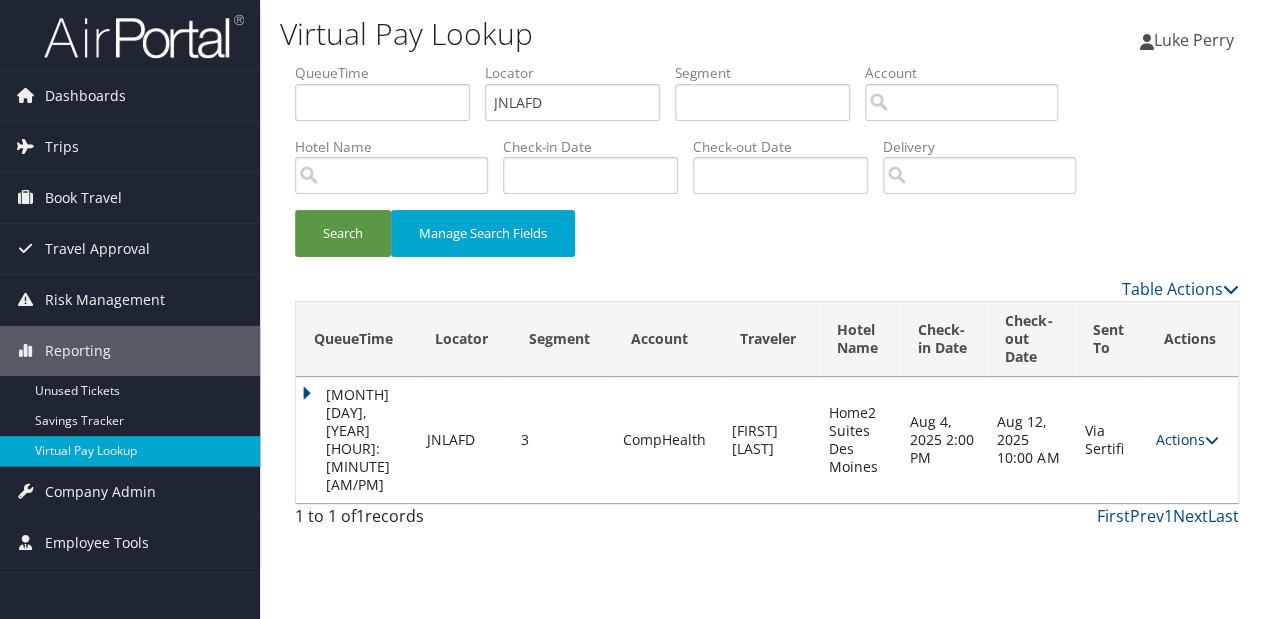 click on "Actions" at bounding box center (1186, 439) 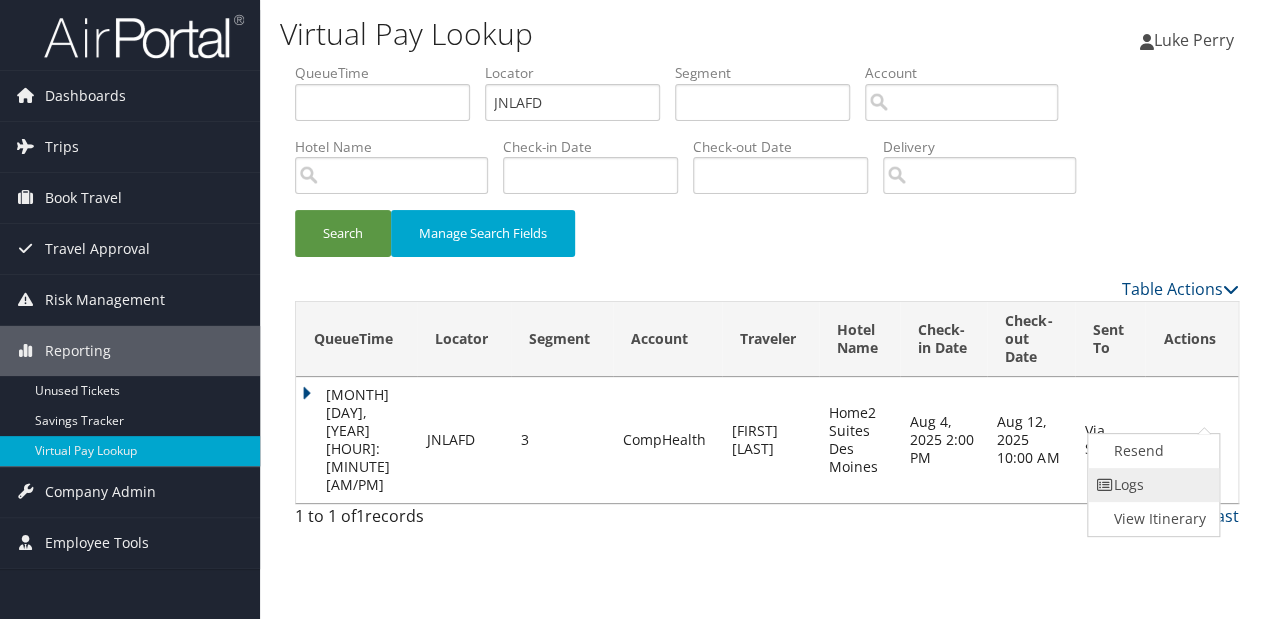 click on "Logs" at bounding box center (1151, 485) 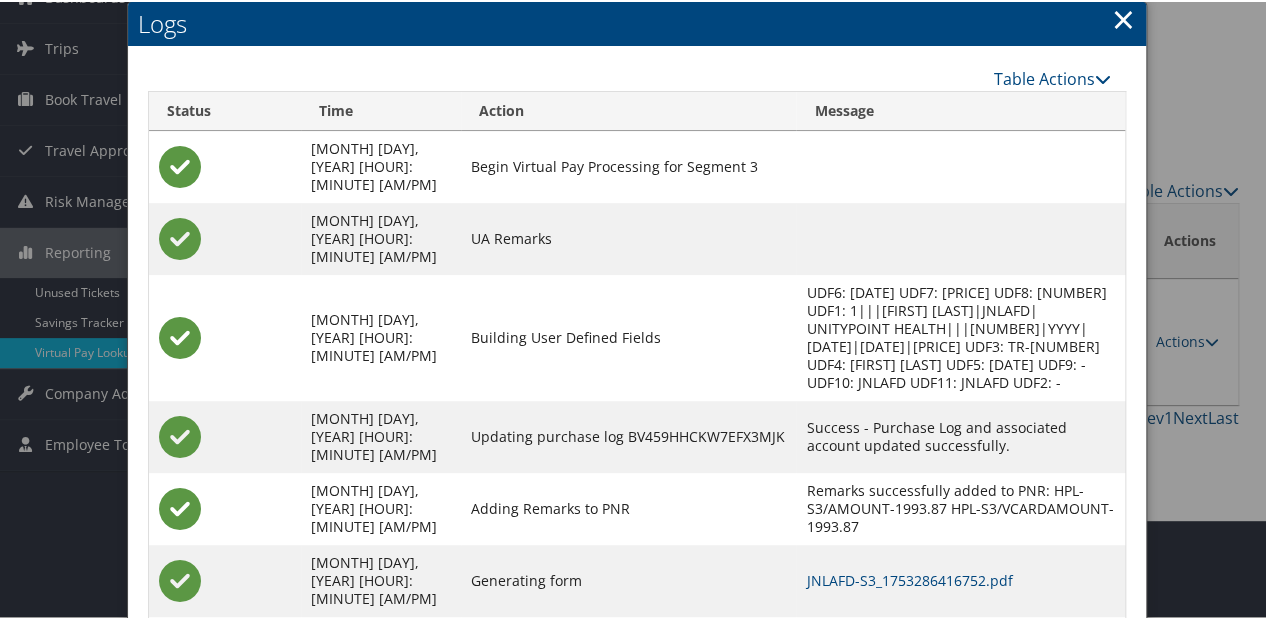 scroll, scrollTop: 210, scrollLeft: 0, axis: vertical 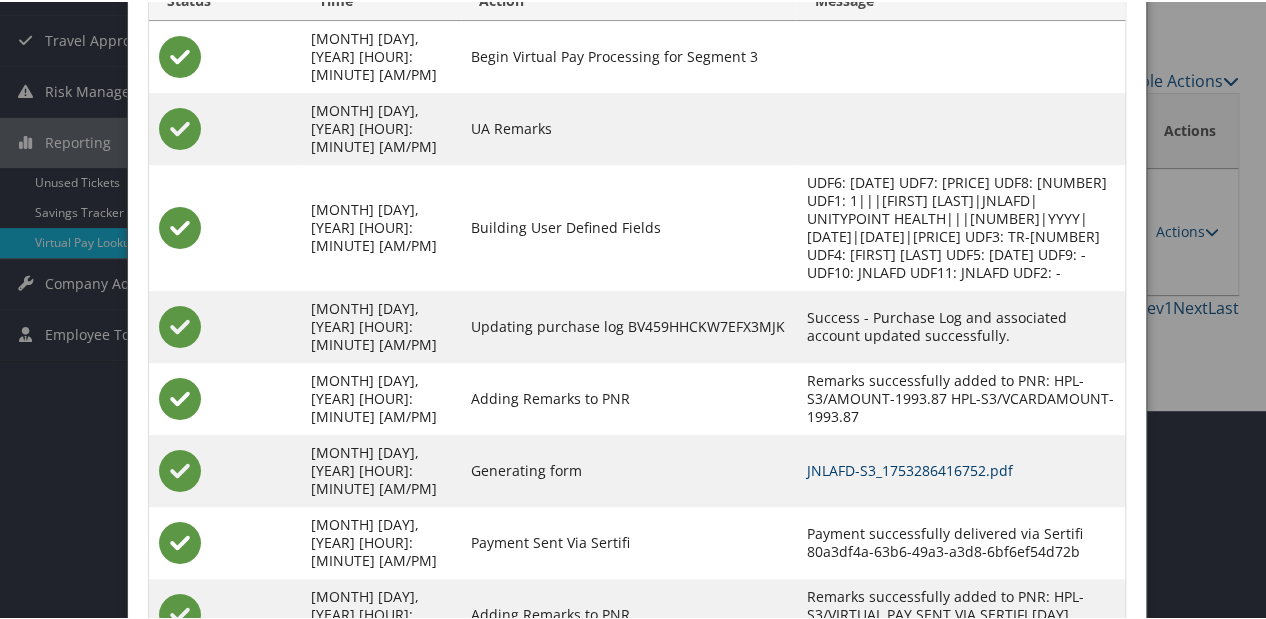 click on "JNLAFD-S3_1753286416752.pdf" at bounding box center (909, 468) 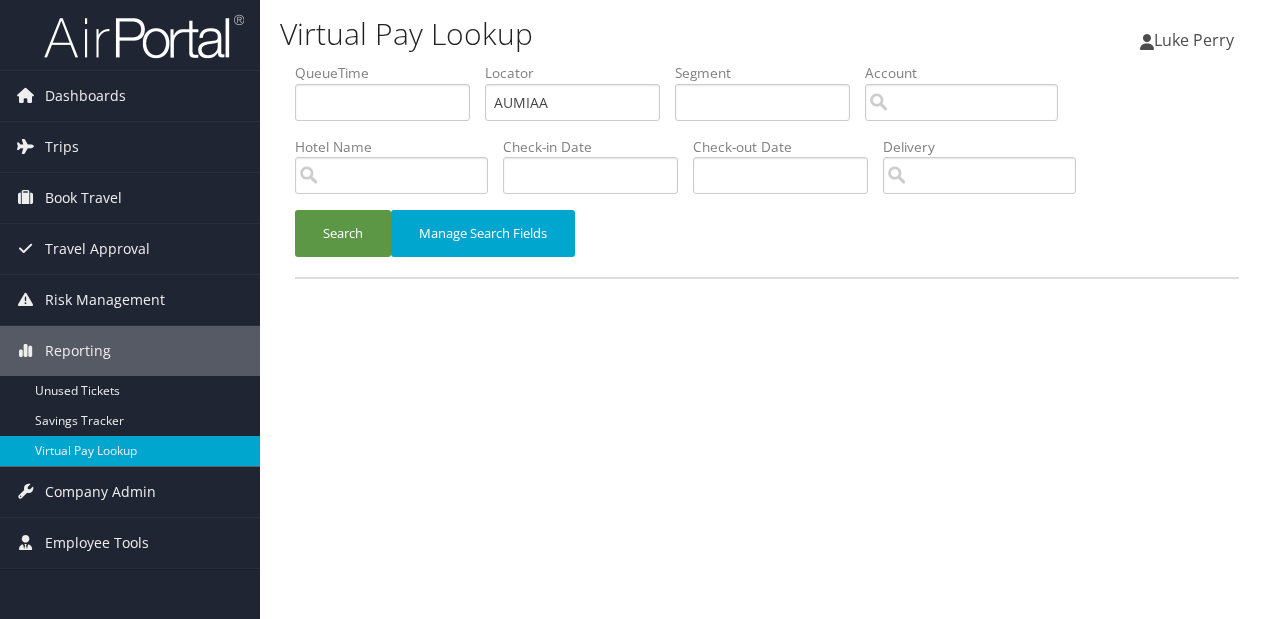 scroll, scrollTop: 0, scrollLeft: 0, axis: both 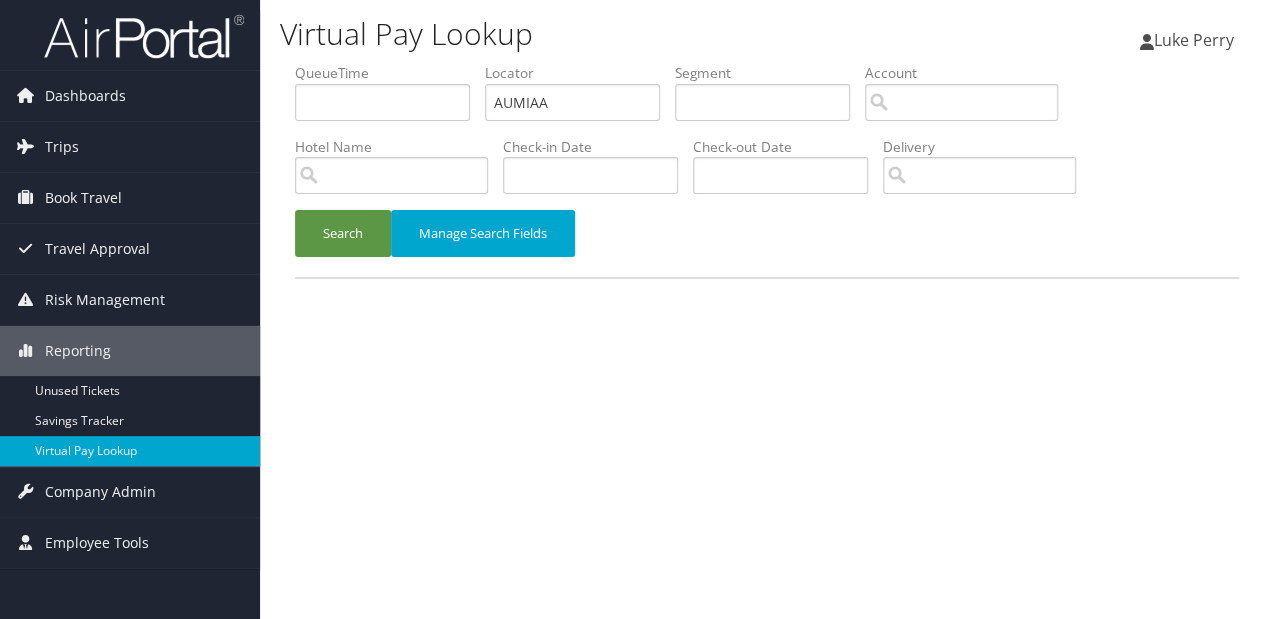 click on "QueueTime Locator AUMIAA Segment Account Traveler Hotel Name Check-in Date Check-out Date Delivery" at bounding box center (767, 63) 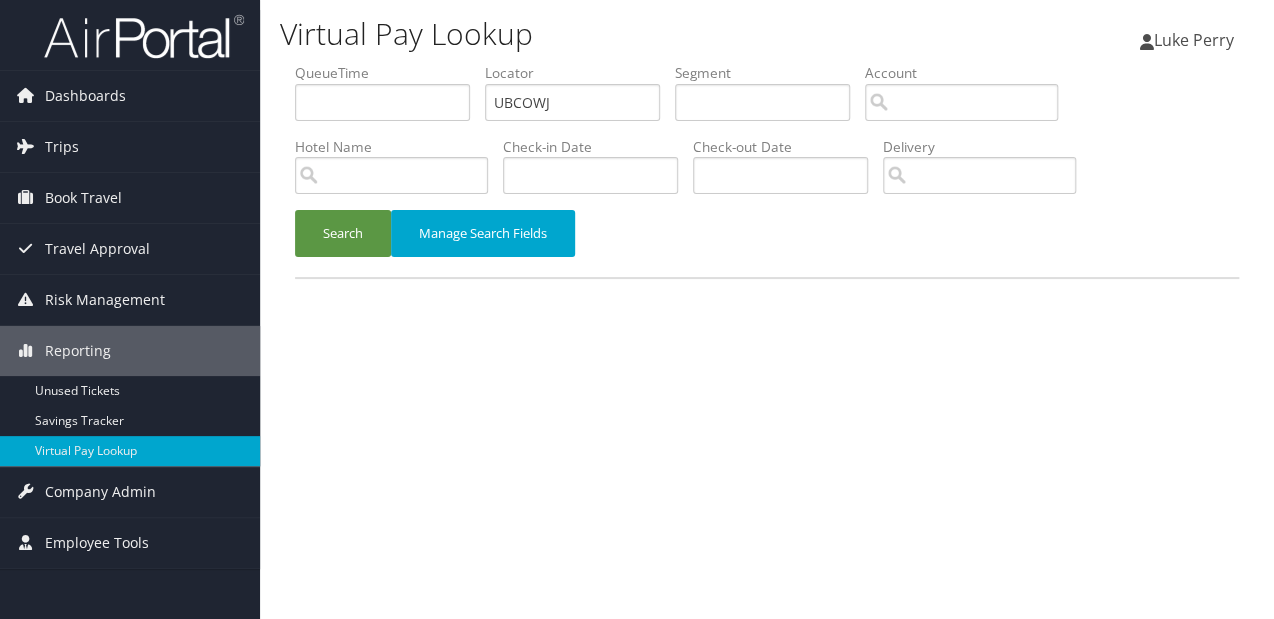 type on "UBCOWJ" 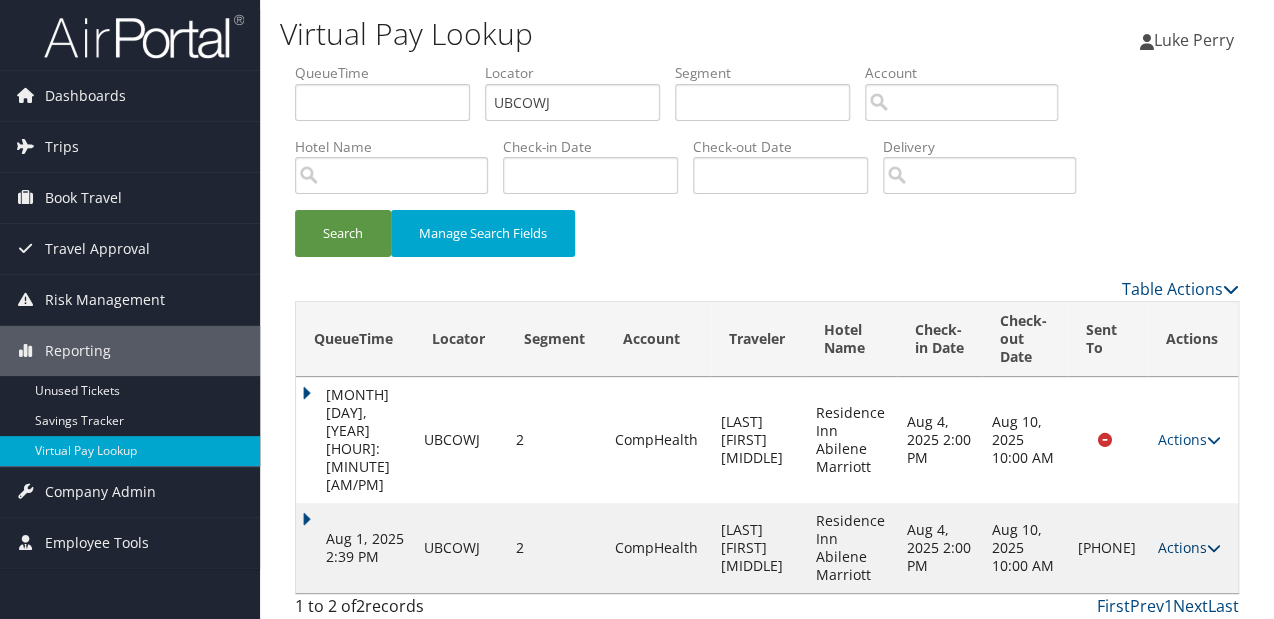 click on "Actions" at bounding box center [1189, 547] 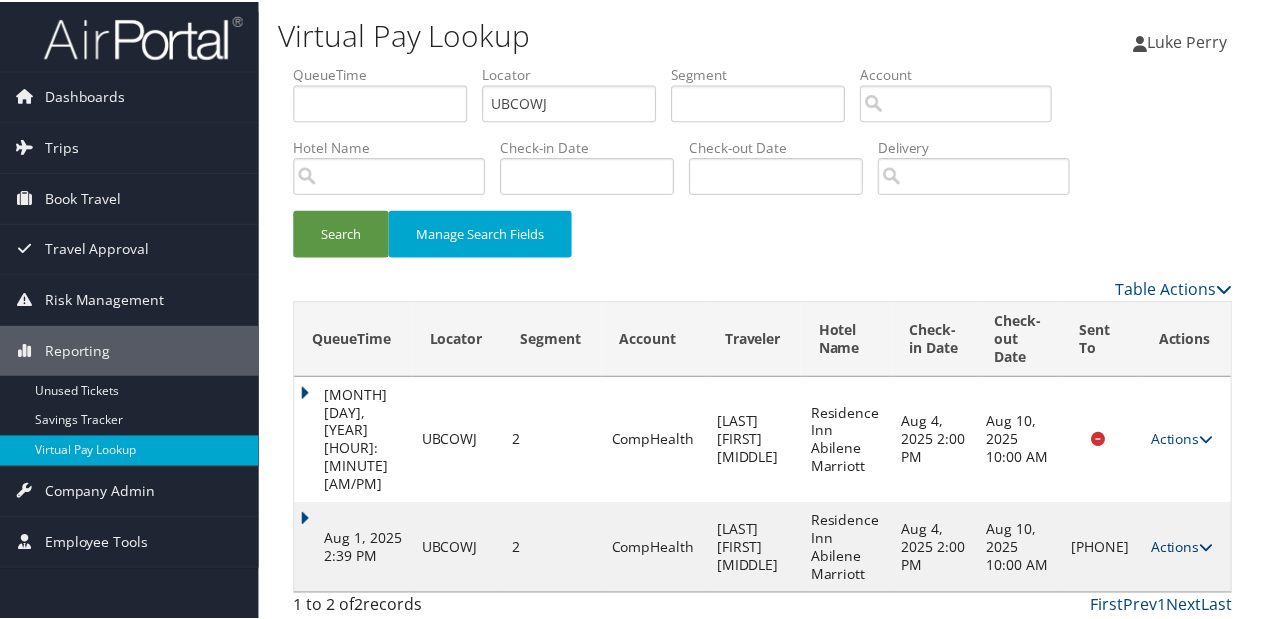 scroll, scrollTop: 40, scrollLeft: 0, axis: vertical 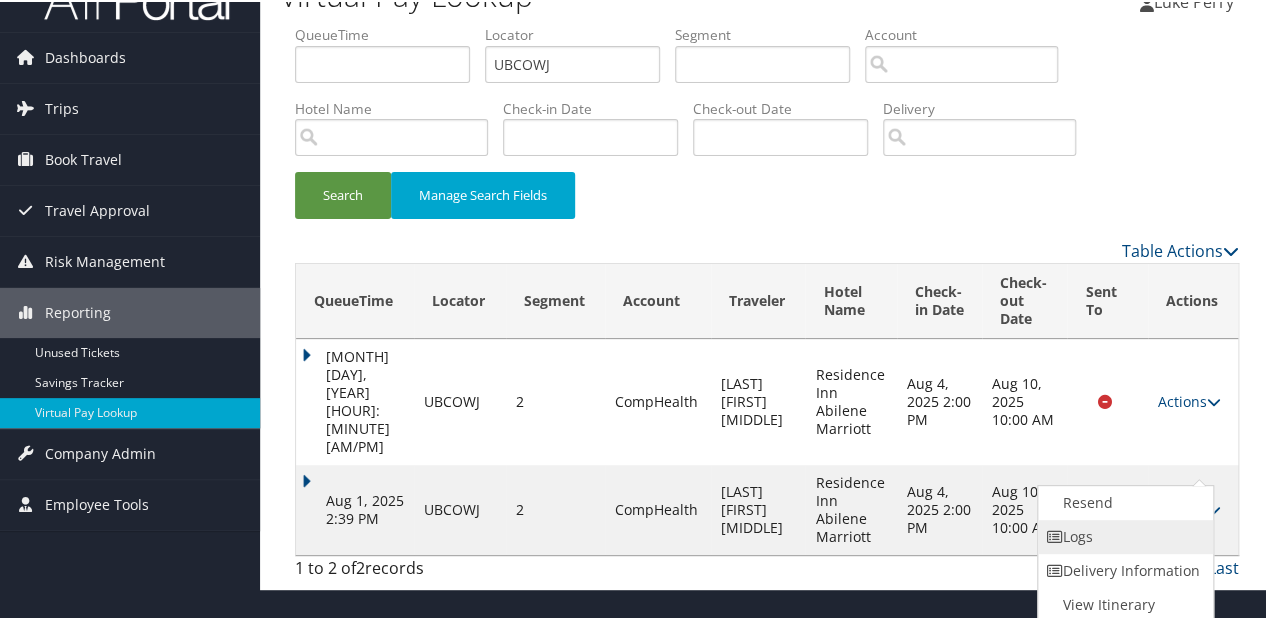 click on "Logs" at bounding box center [1123, 535] 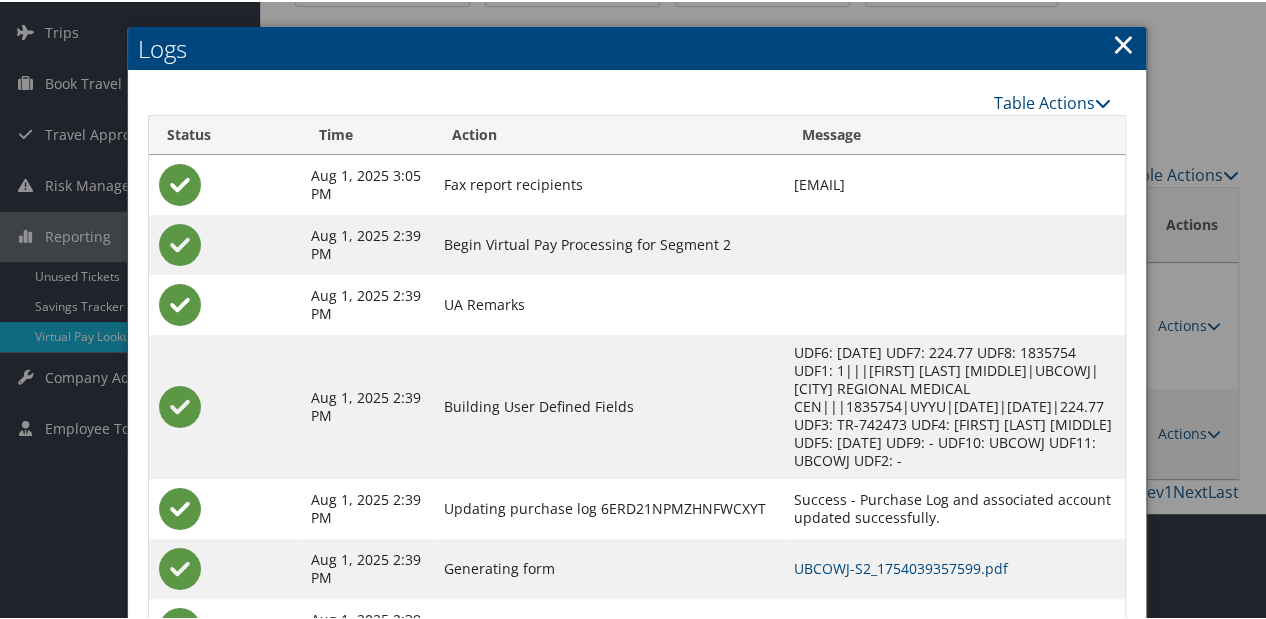 scroll, scrollTop: 191, scrollLeft: 0, axis: vertical 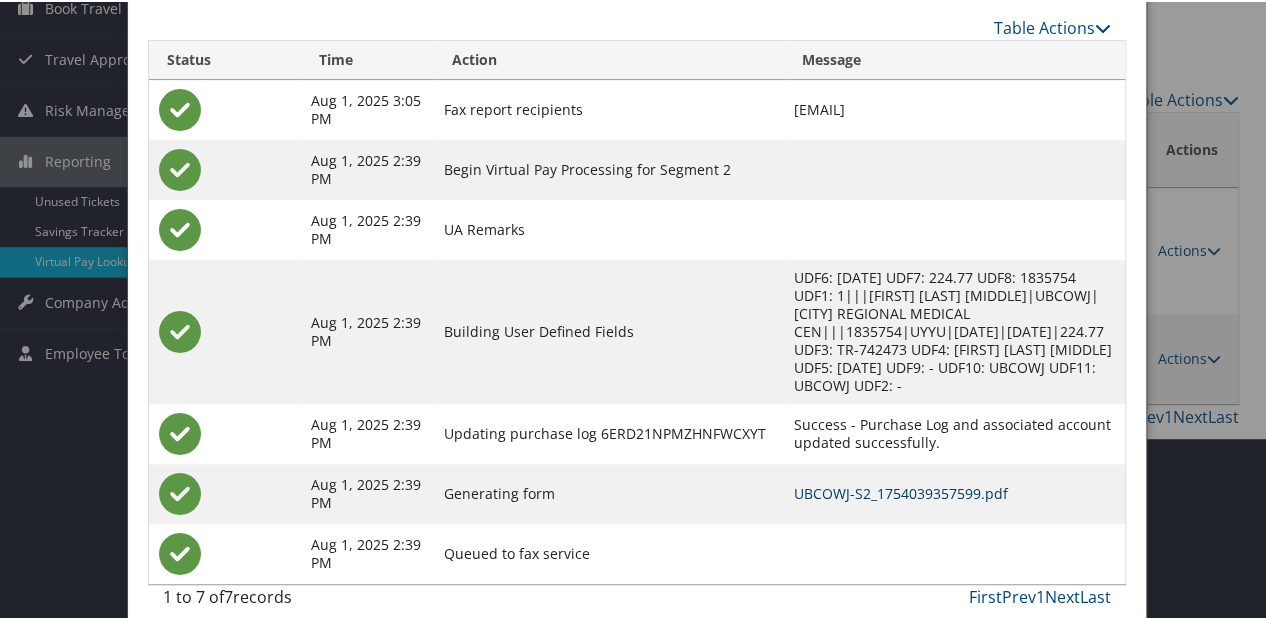 click on "UBCOWJ-S2_1754039357599.pdf" at bounding box center (901, 491) 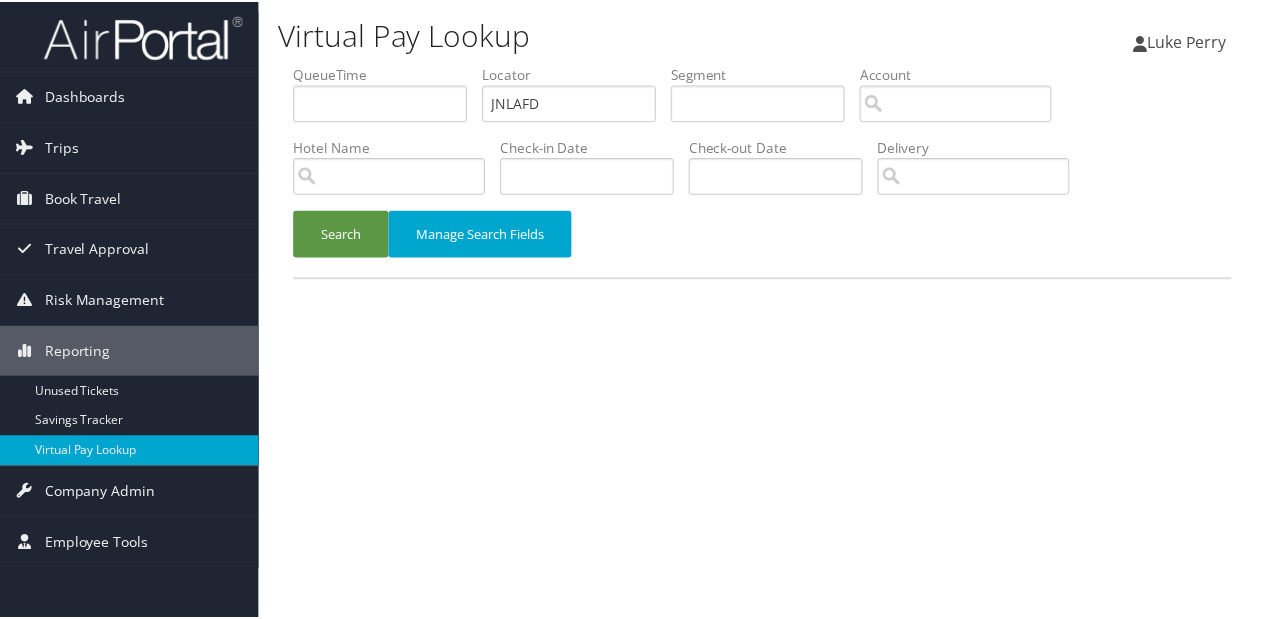 scroll, scrollTop: 0, scrollLeft: 0, axis: both 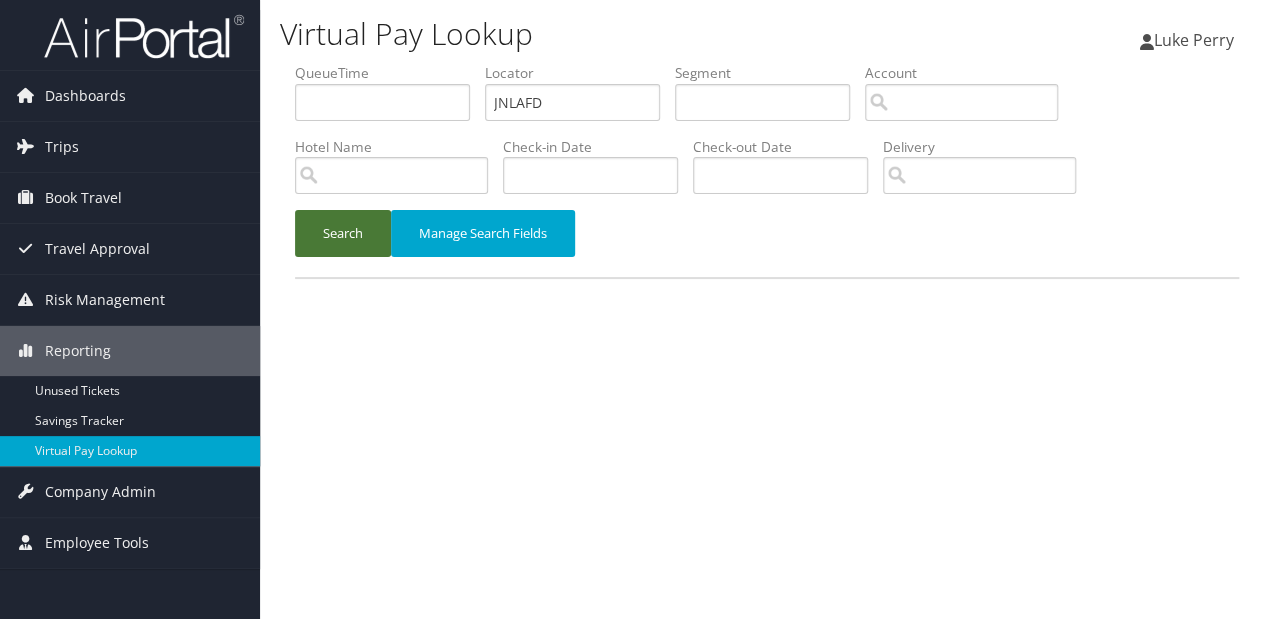click on "Search" at bounding box center [343, 233] 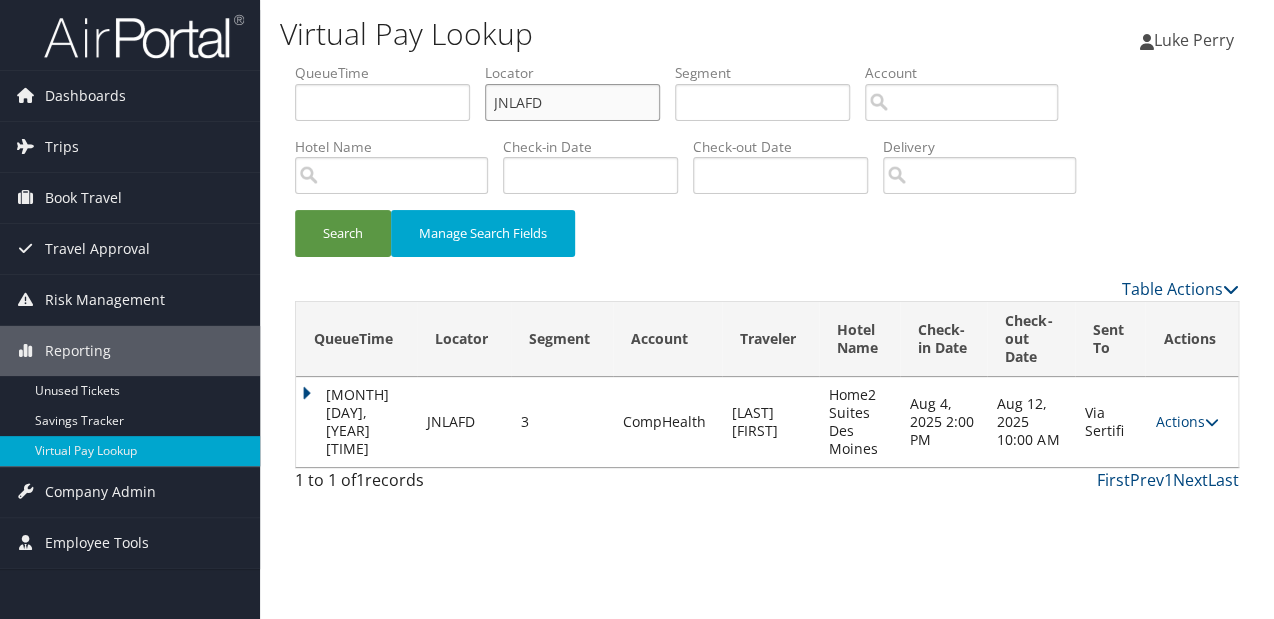 click on "JNLAFD" at bounding box center [572, 102] 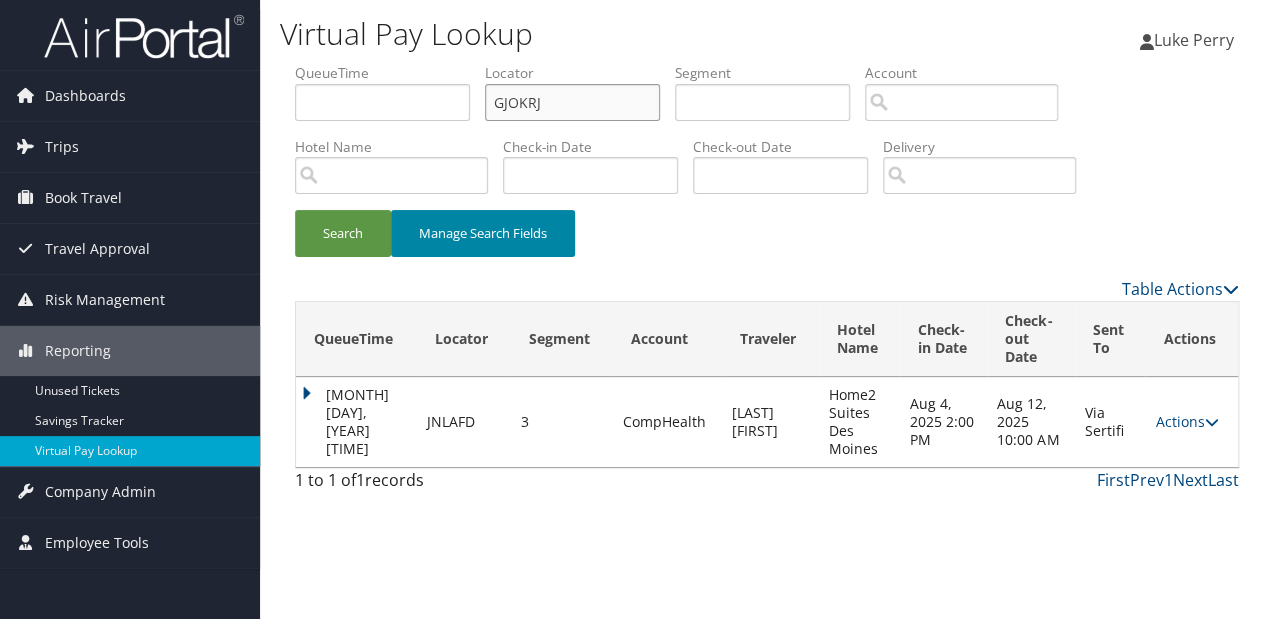 type on "GJOKRJ" 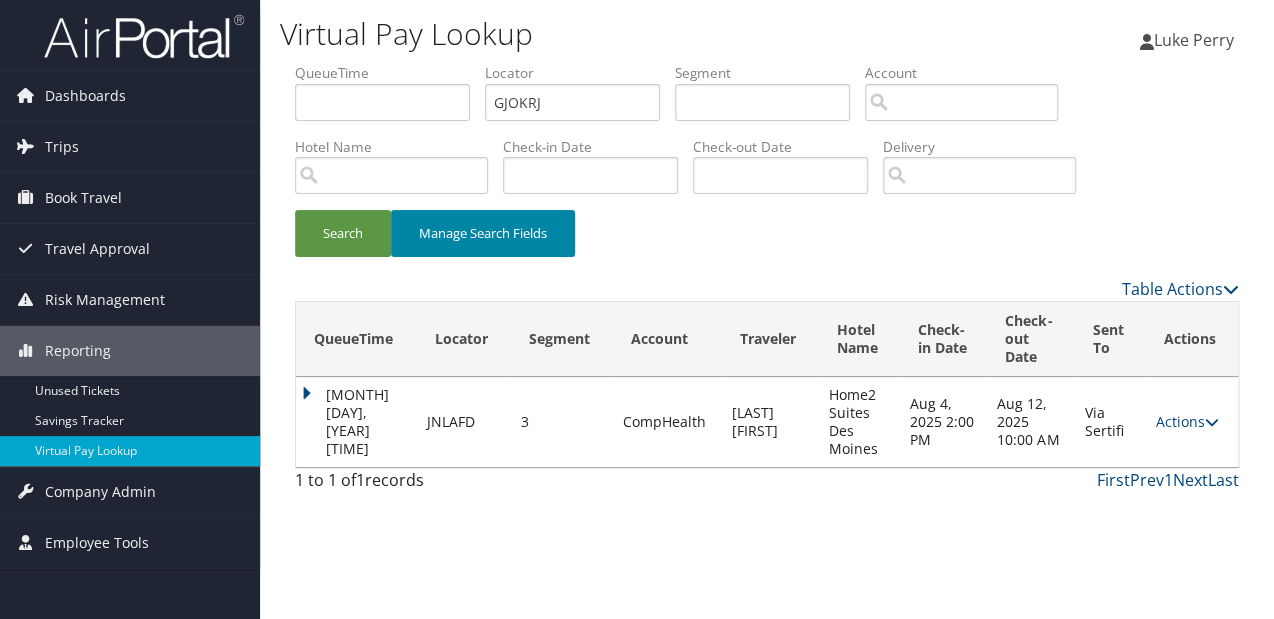 click on "Manage Search Fields" at bounding box center [483, 233] 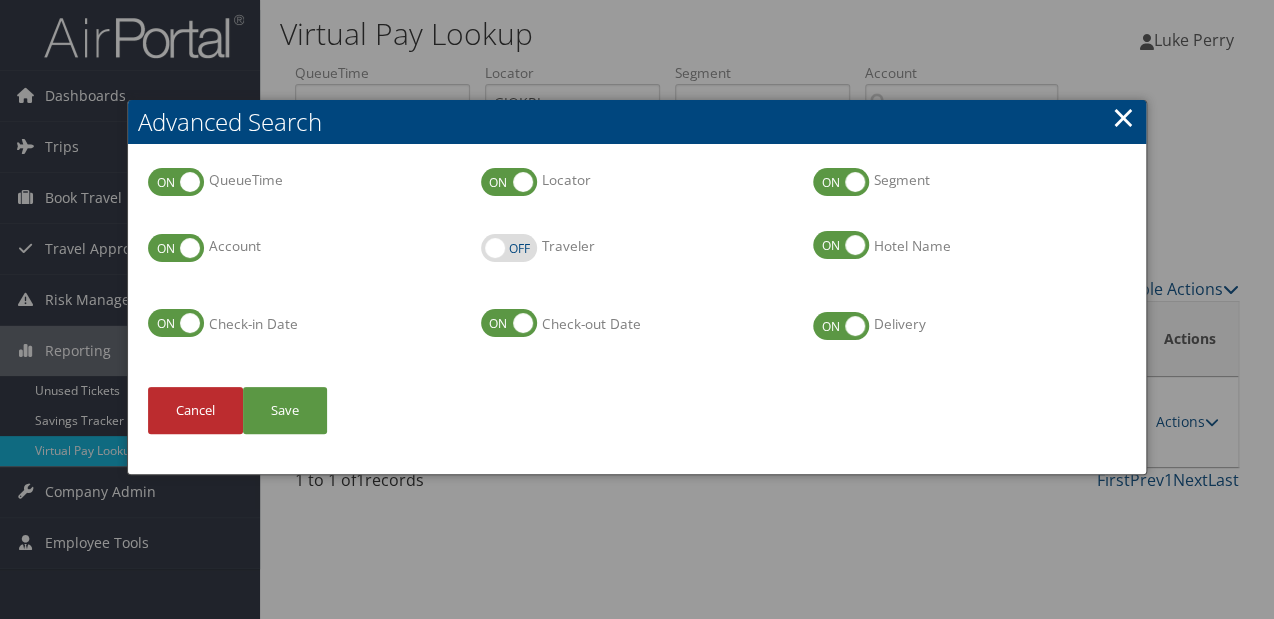 click on "×" at bounding box center (1123, 117) 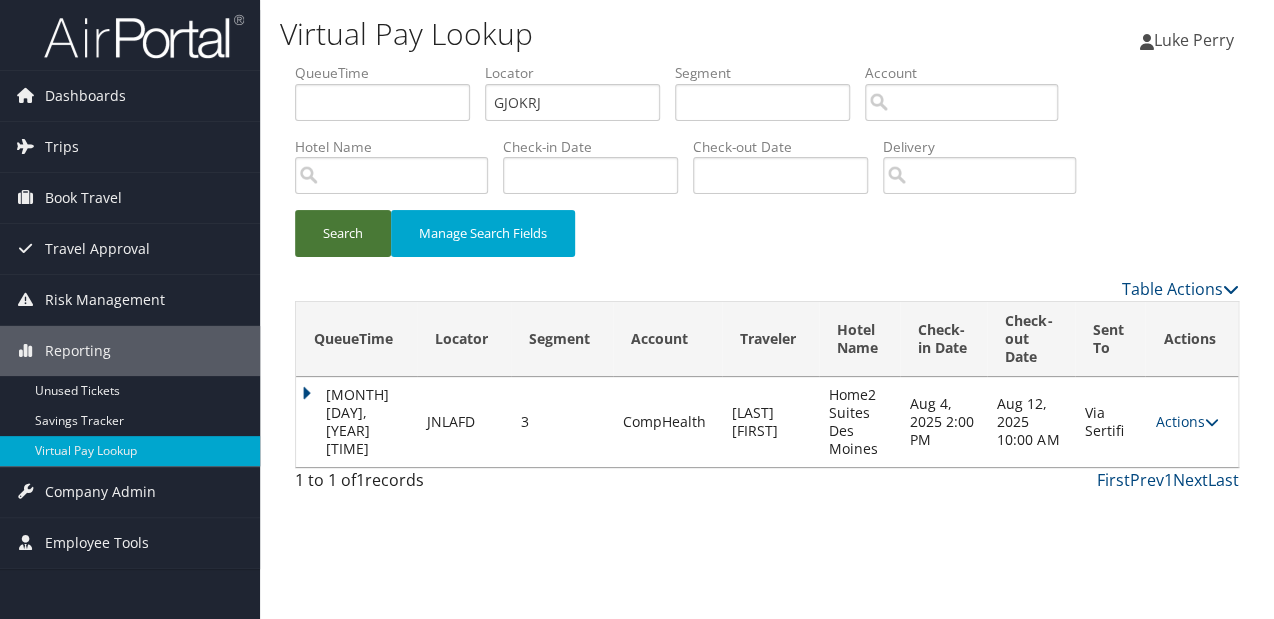click on "Search" at bounding box center [343, 233] 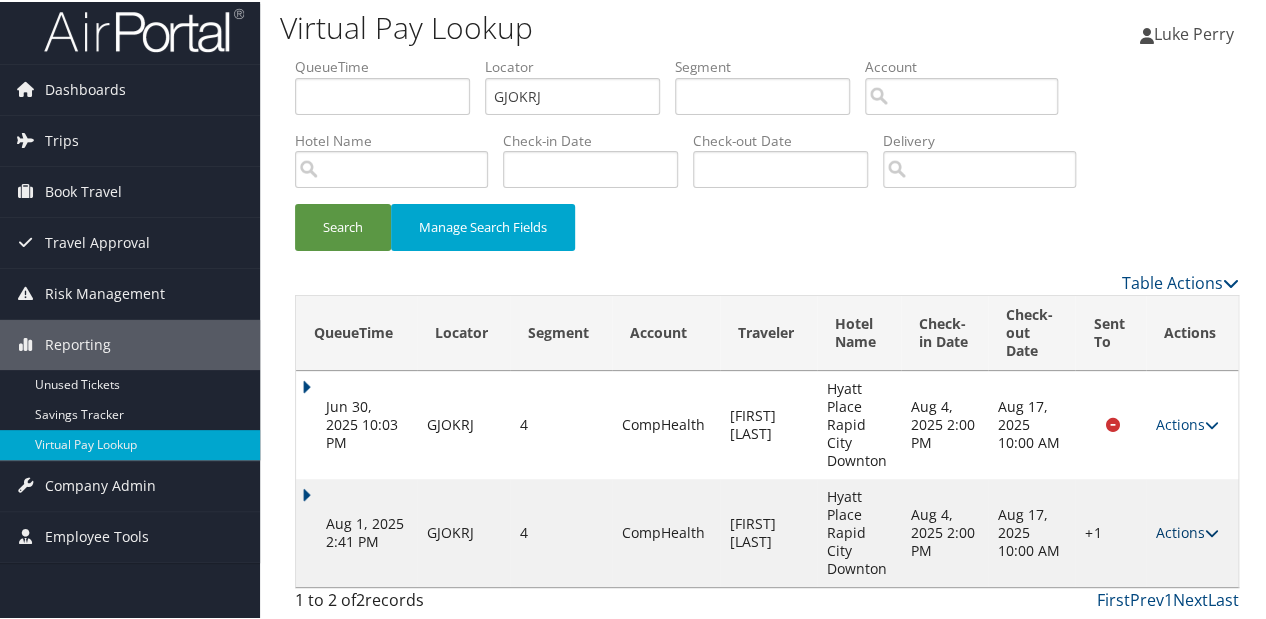 click on "Actions" at bounding box center (1187, 530) 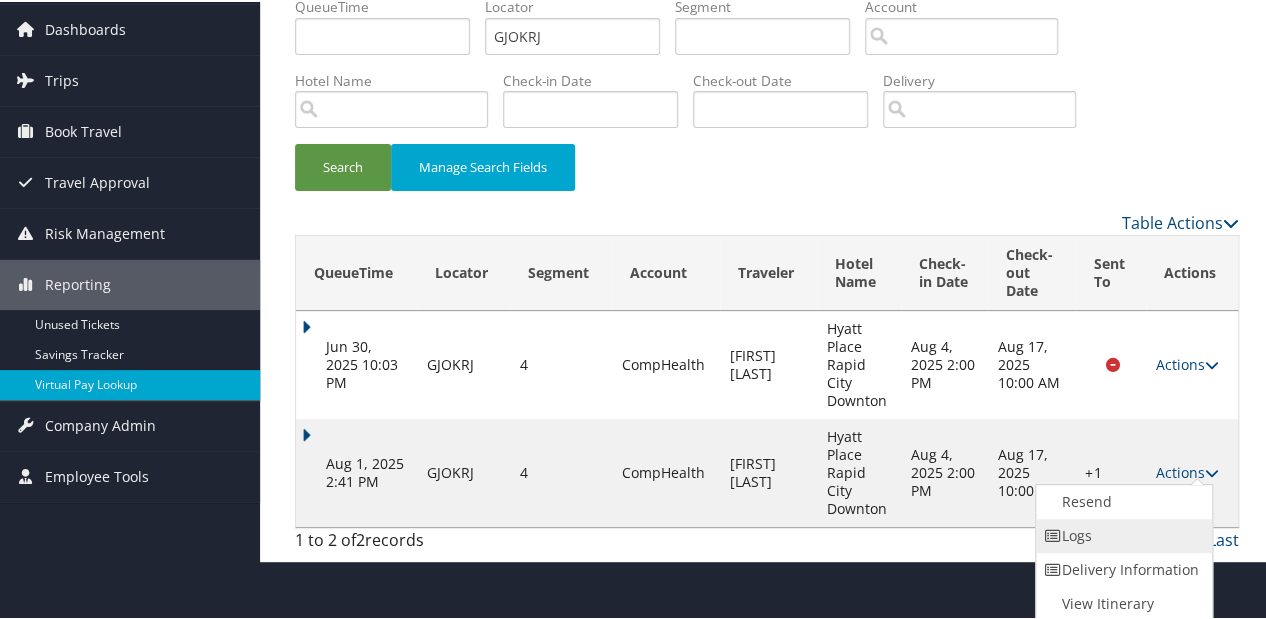 click on "Logs" at bounding box center [1121, 534] 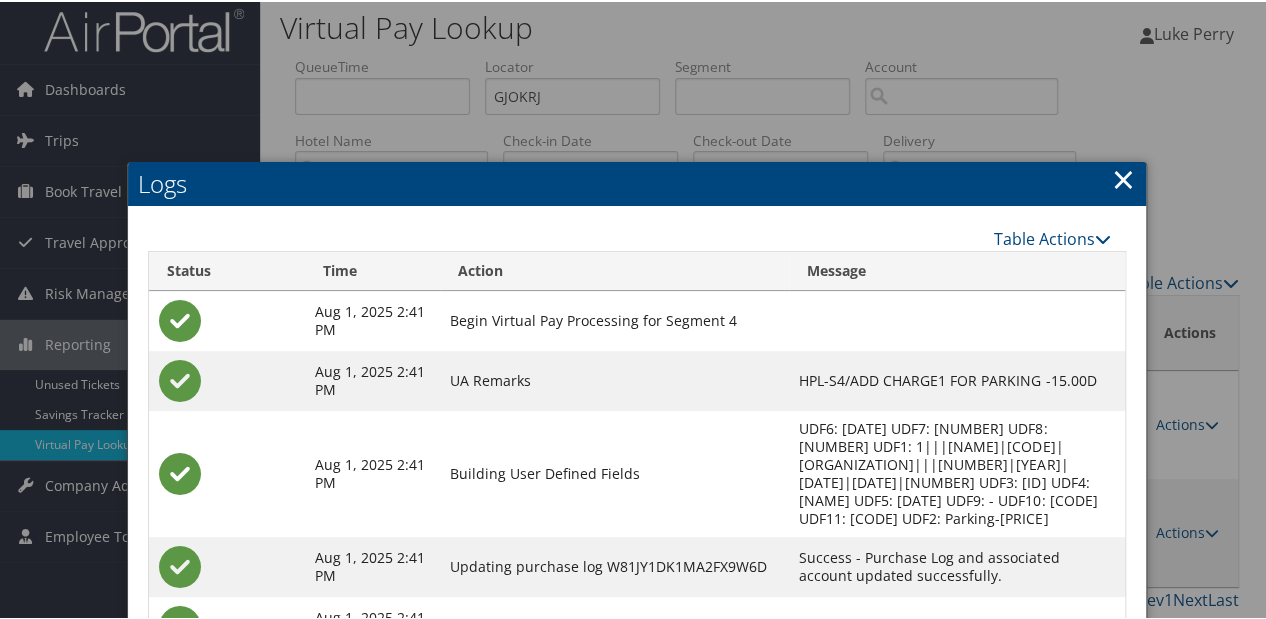 scroll, scrollTop: 158, scrollLeft: 0, axis: vertical 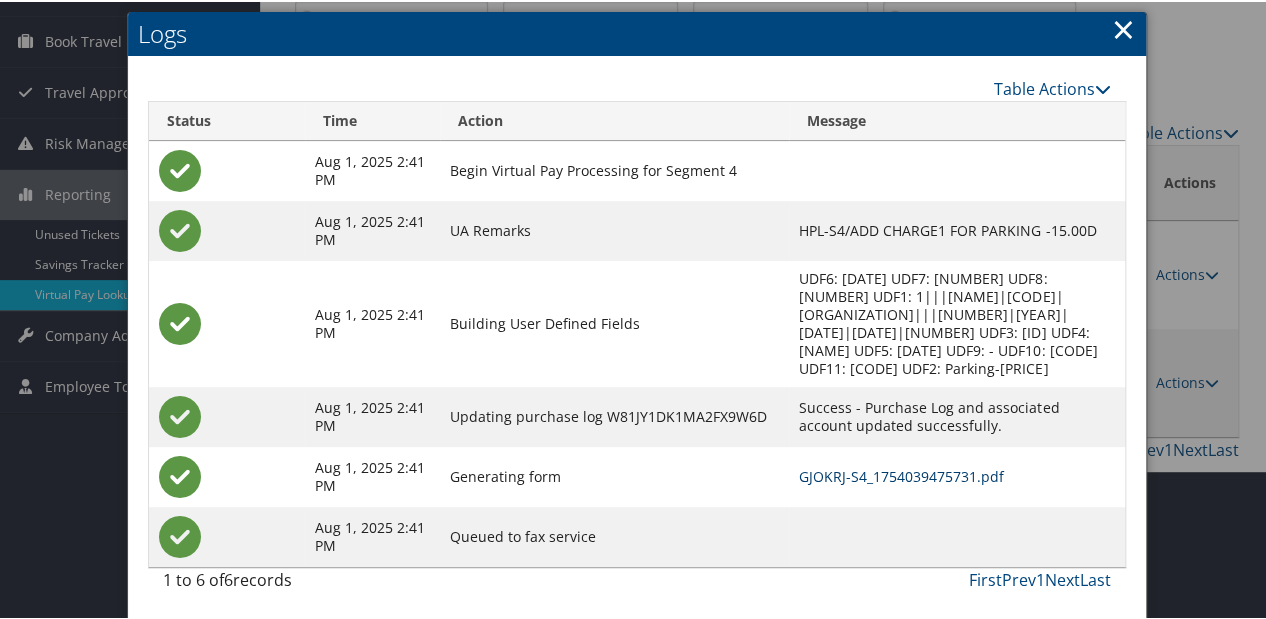 click on "GJOKRJ-S4_1754039475731.pdf" at bounding box center [901, 474] 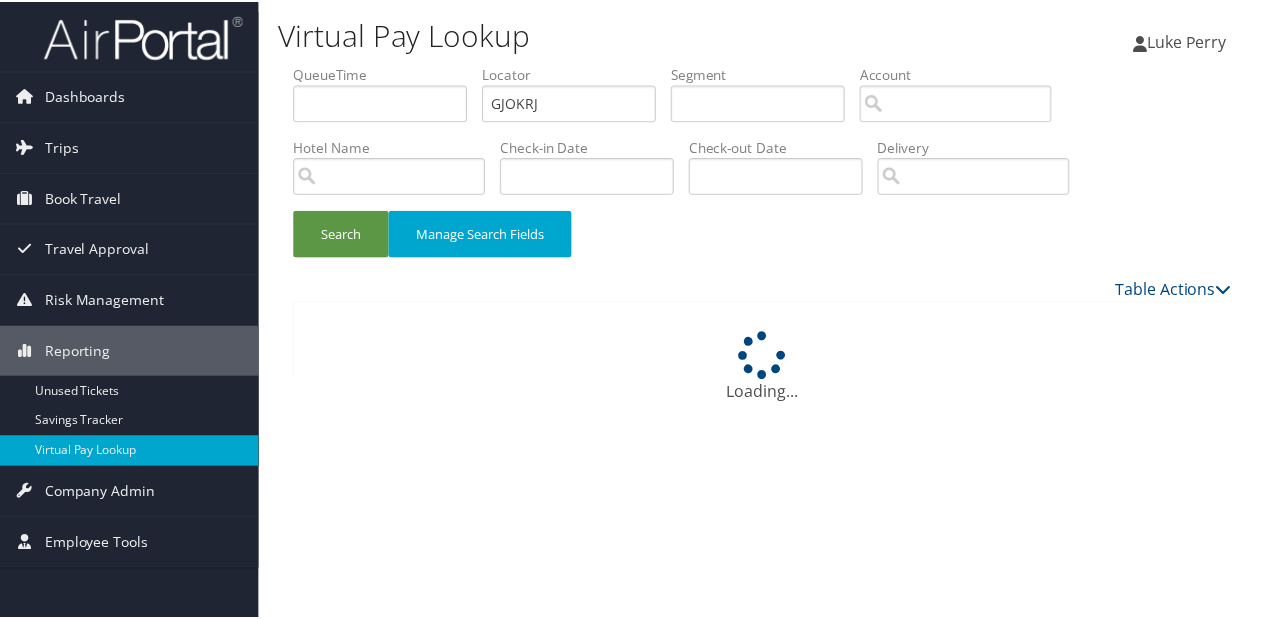 scroll, scrollTop: 0, scrollLeft: 0, axis: both 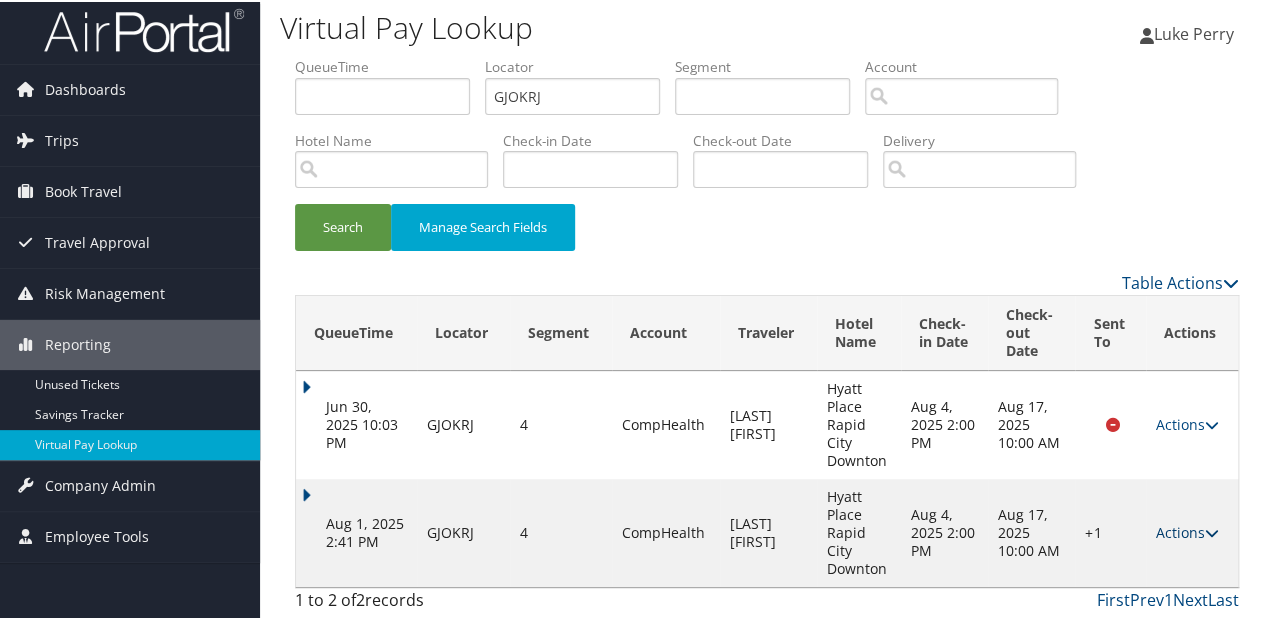 click on "Actions" at bounding box center [1187, 530] 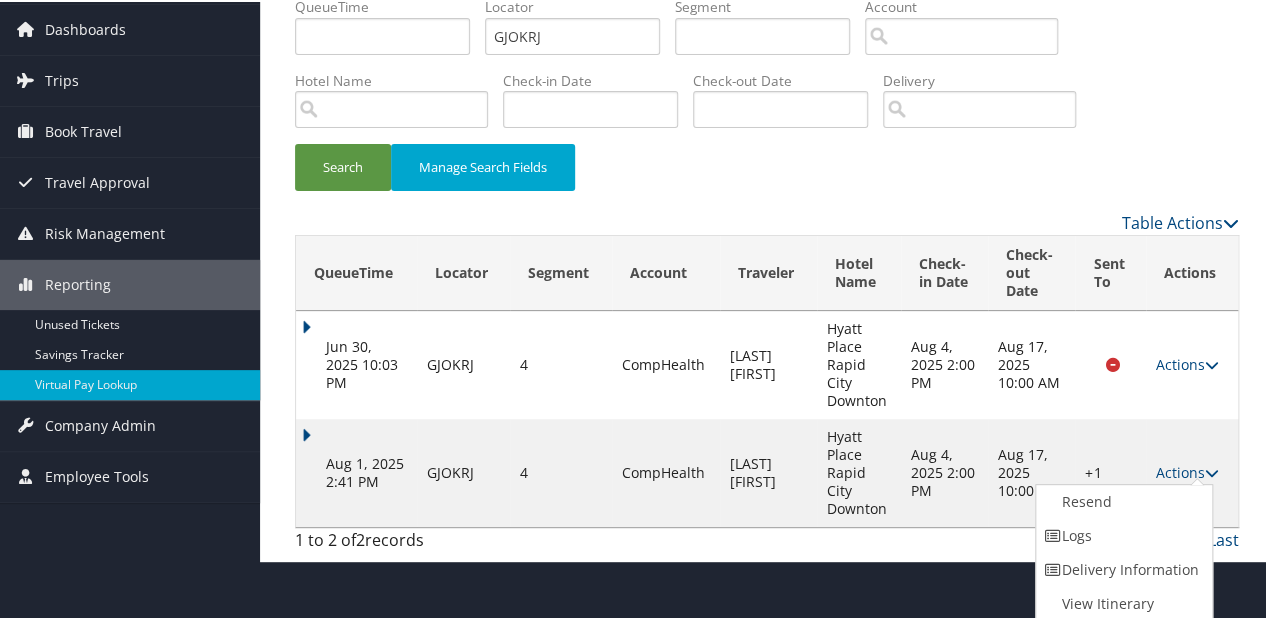 click on "Aug 1, 2025 2:41 PM" at bounding box center [356, 471] 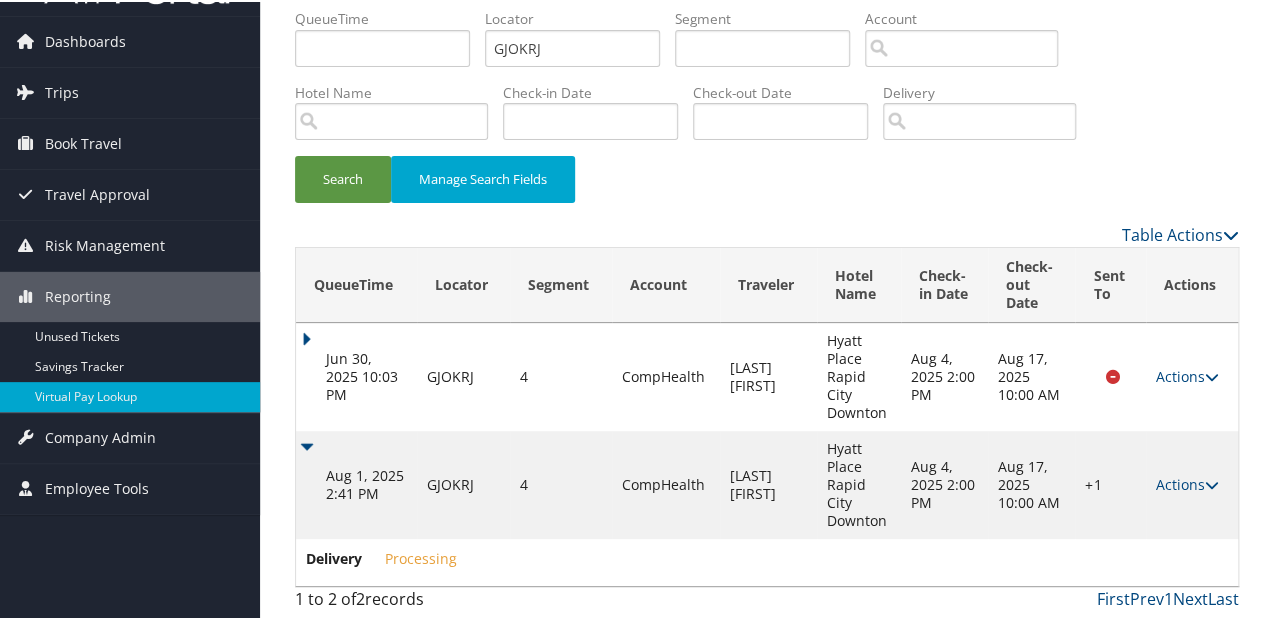 scroll, scrollTop: 55, scrollLeft: 0, axis: vertical 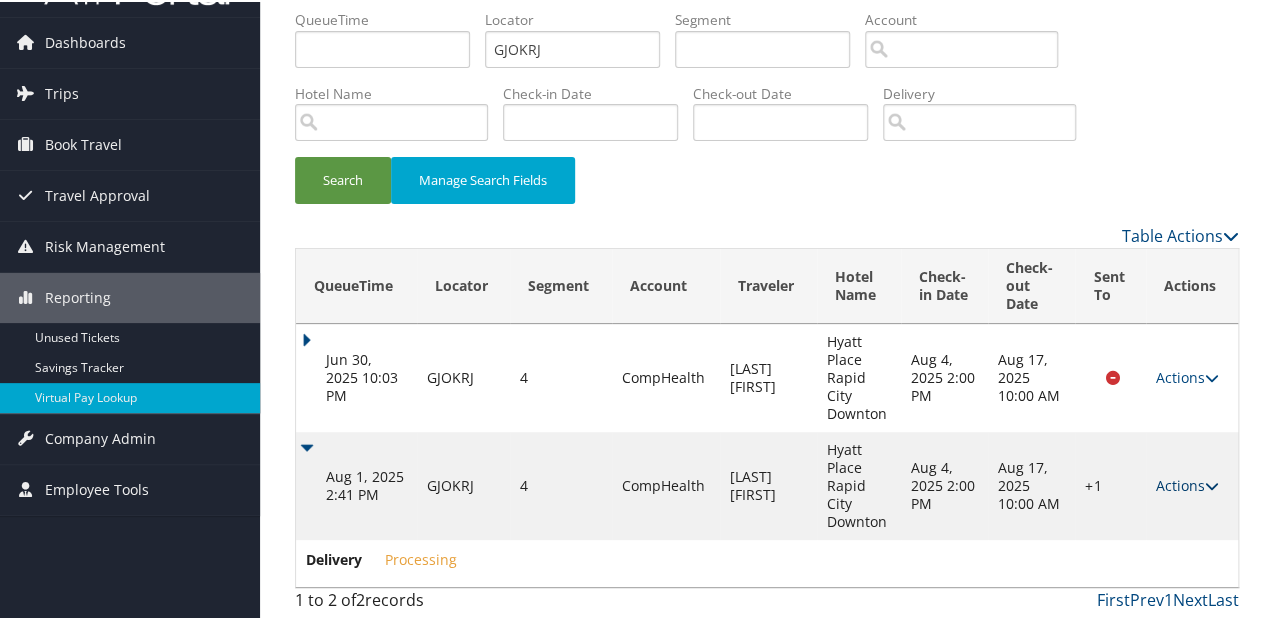 click on "Actions" at bounding box center [1187, 483] 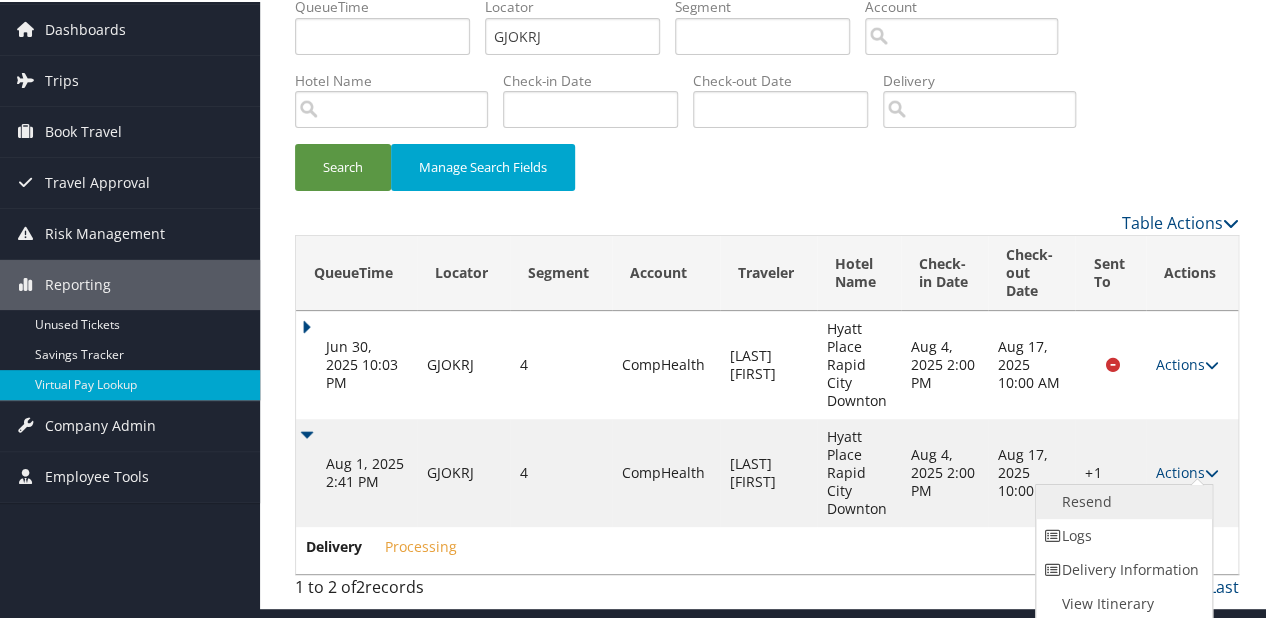 click on "Resend" at bounding box center [1121, 500] 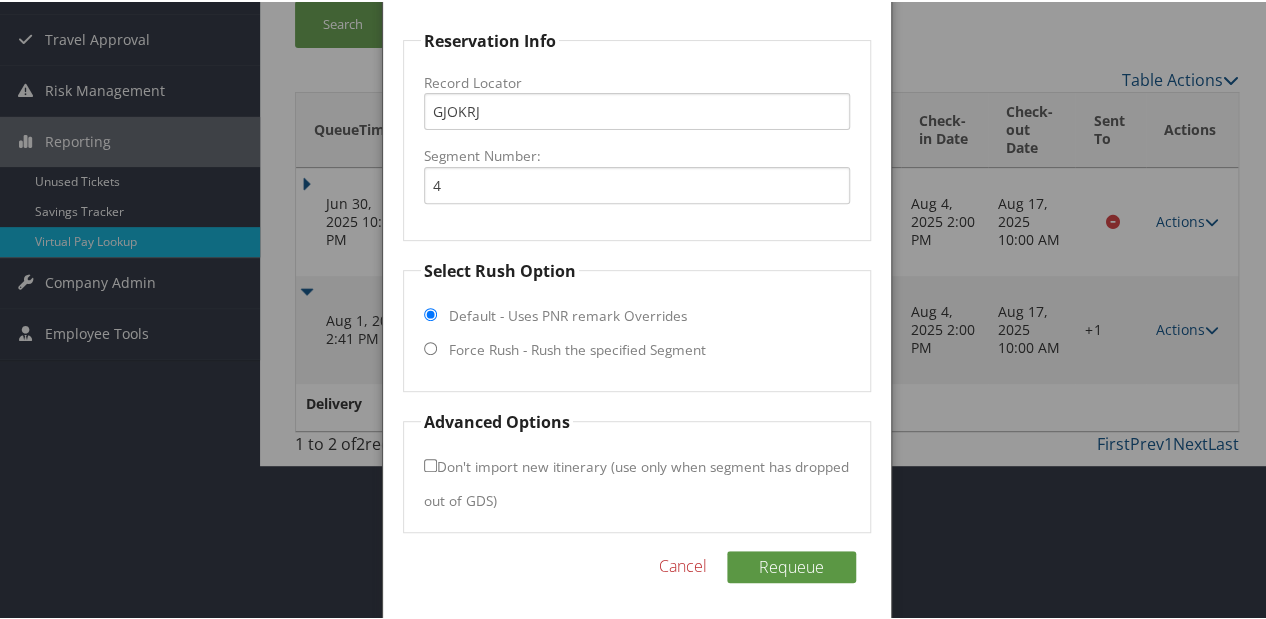 click on "Force Rush - Rush the specified Segment" at bounding box center (577, 348) 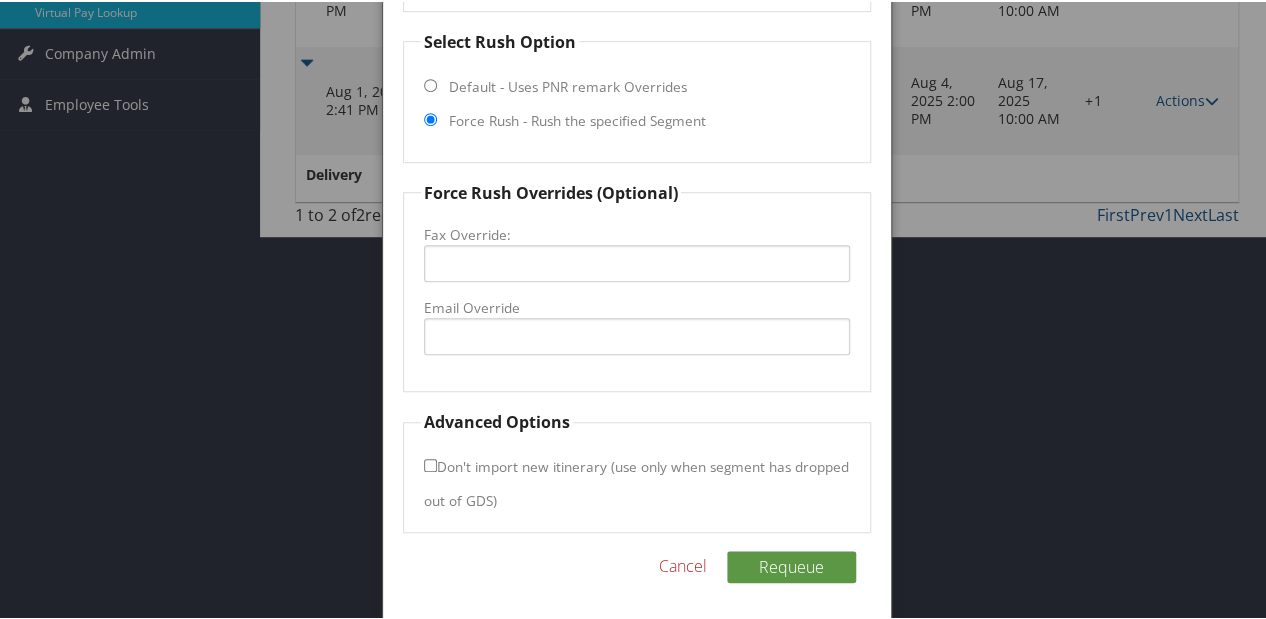 scroll, scrollTop: 440, scrollLeft: 0, axis: vertical 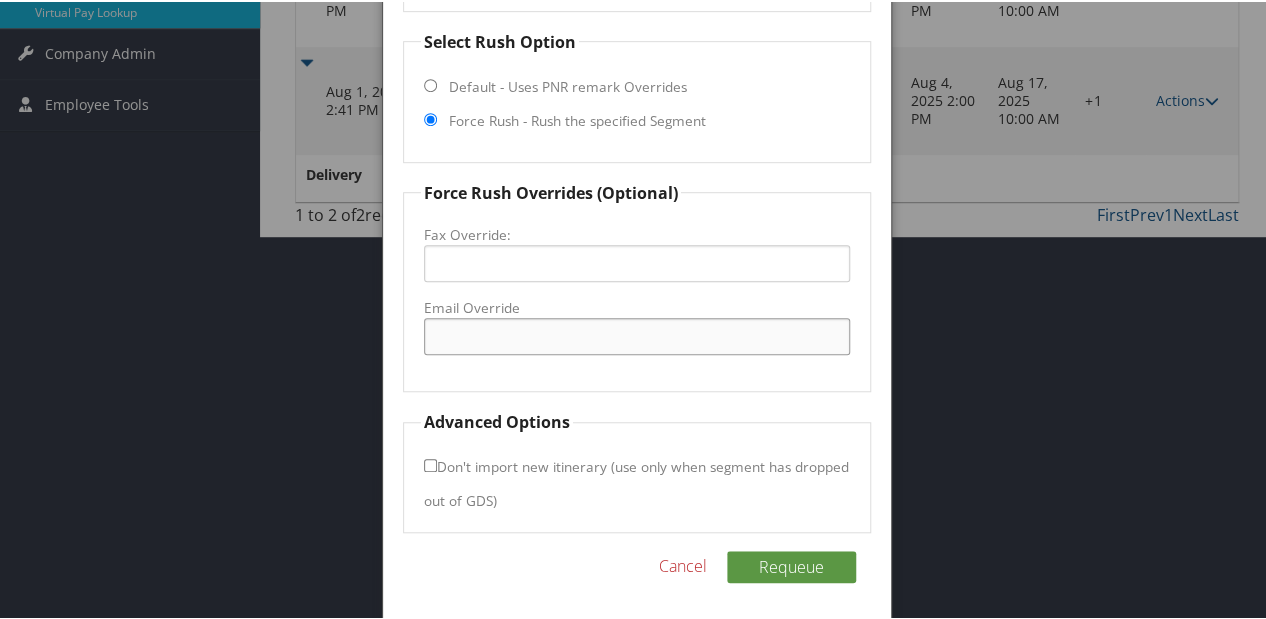 drag, startPoint x: 491, startPoint y: 343, endPoint x: 461, endPoint y: 338, distance: 30.413813 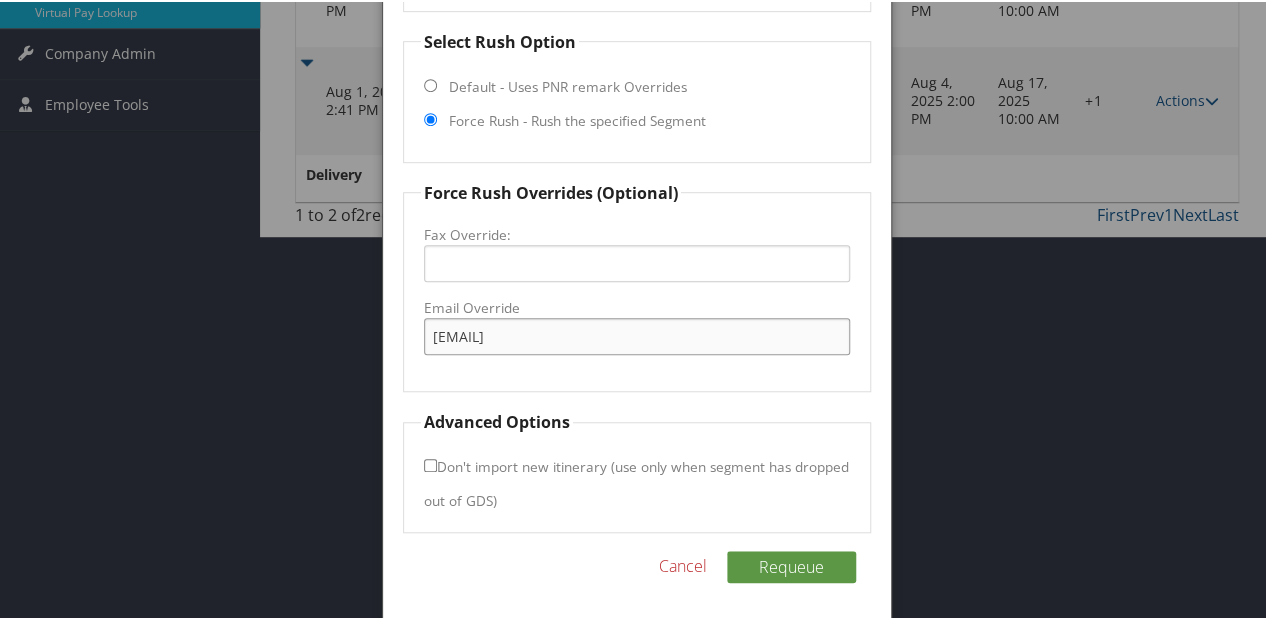 drag, startPoint x: 466, startPoint y: 335, endPoint x: 517, endPoint y: 384, distance: 70.724815 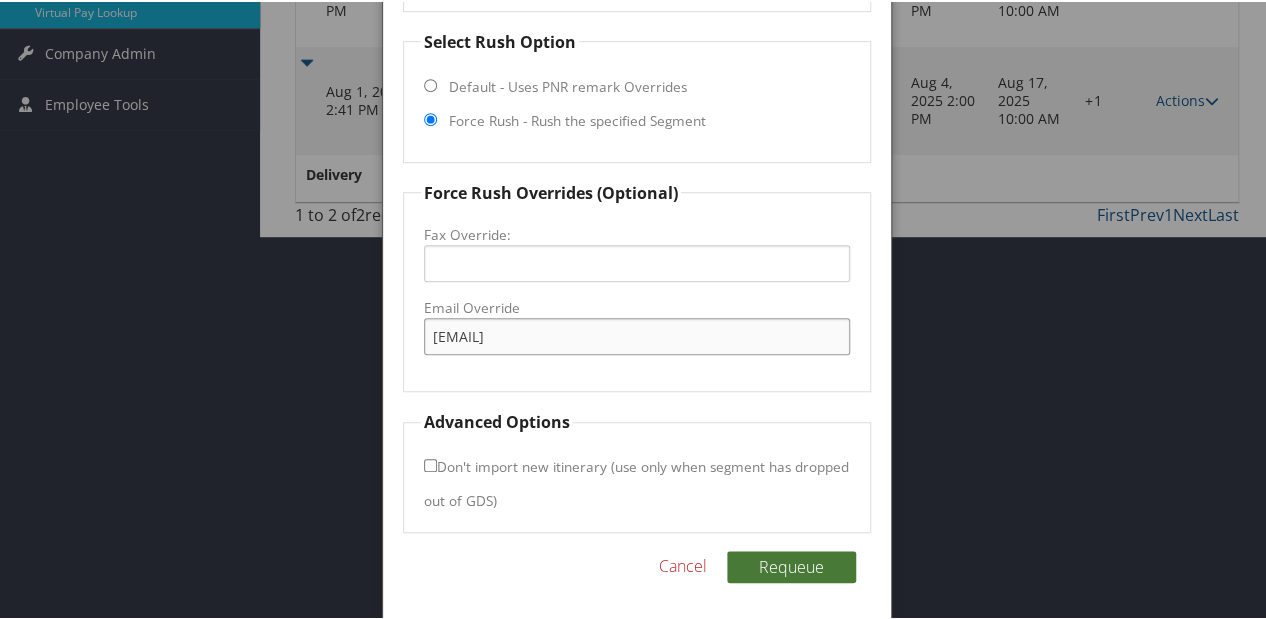 type on "sara.muhidin@hyatt.com" 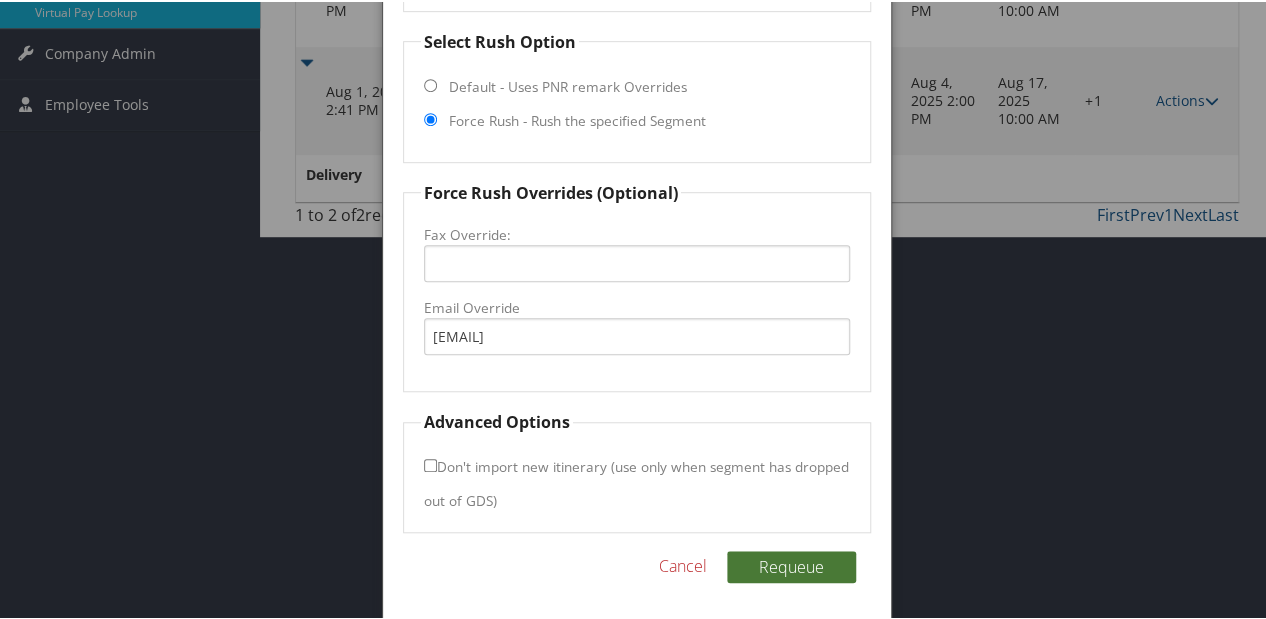 click on "Requeue" at bounding box center [791, 565] 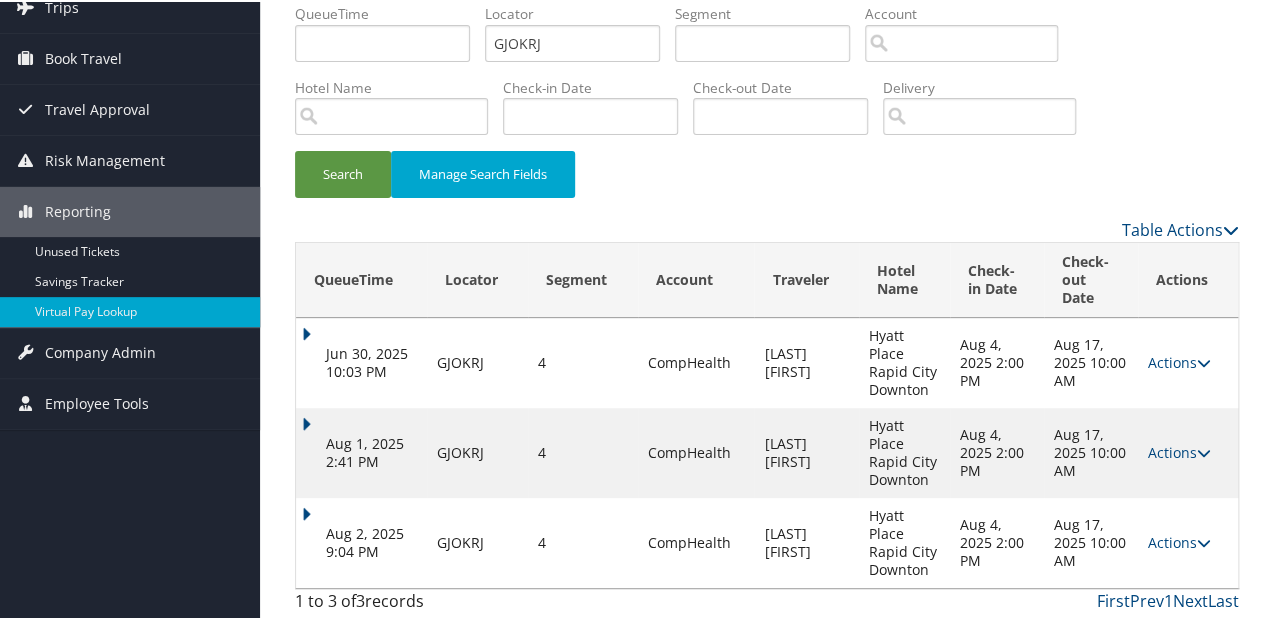 scroll, scrollTop: 61, scrollLeft: 0, axis: vertical 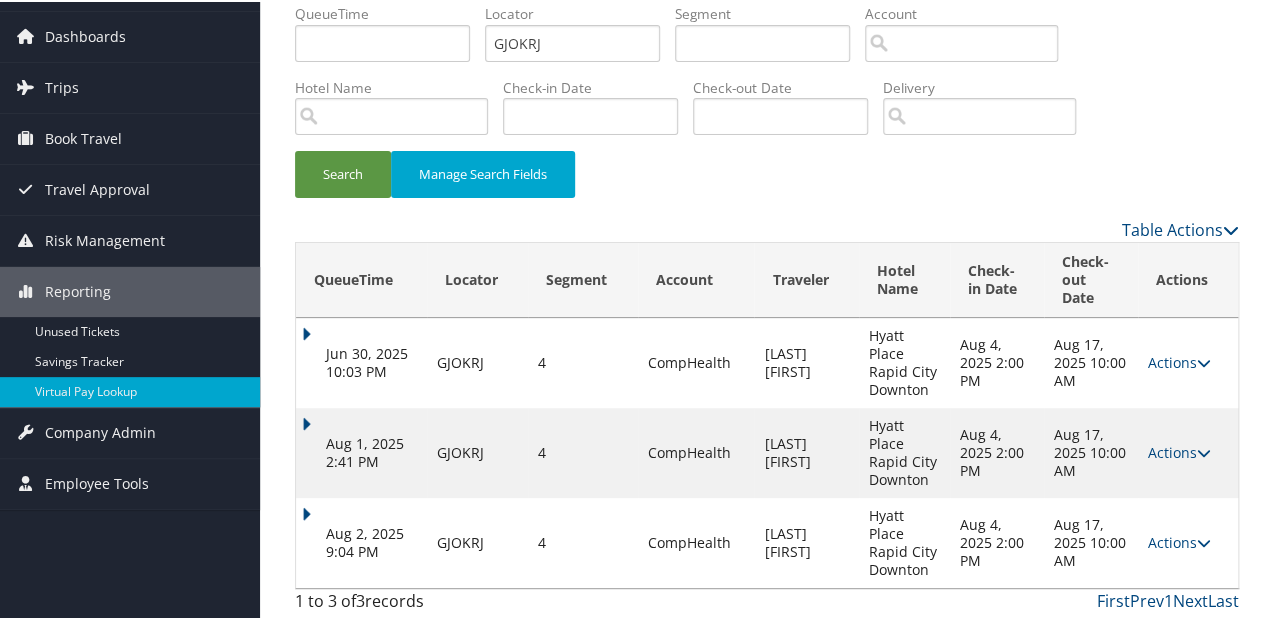 click on "Aug 2, 2025 9:04 PM" at bounding box center (361, 541) 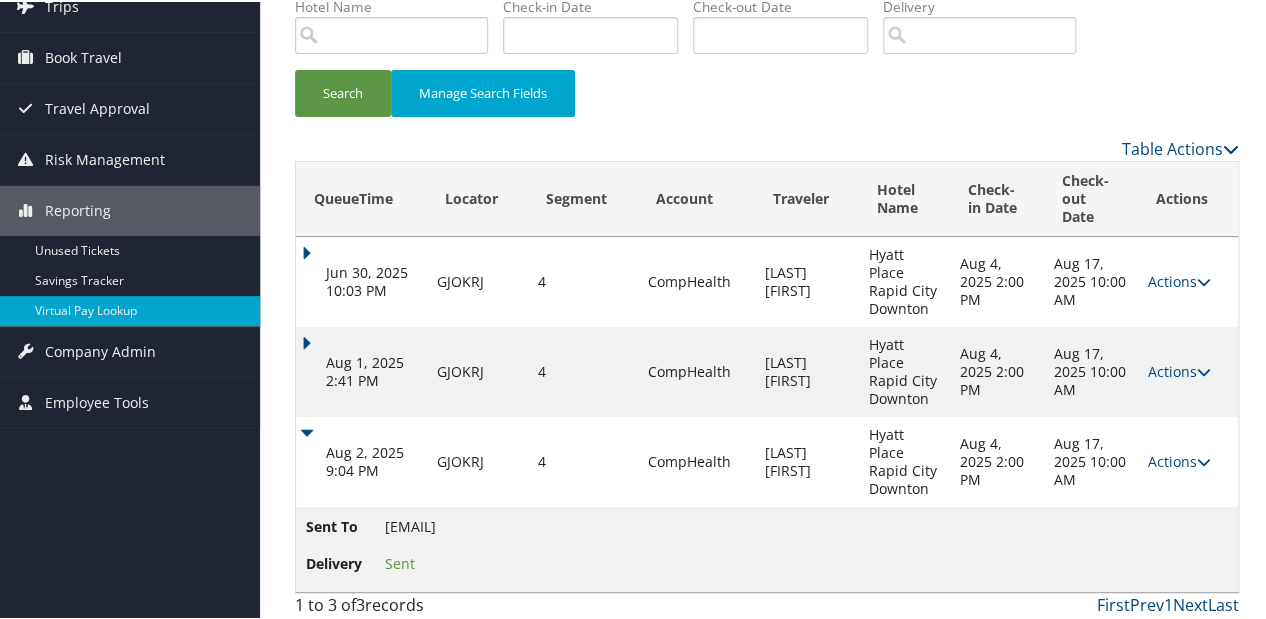 scroll, scrollTop: 146, scrollLeft: 0, axis: vertical 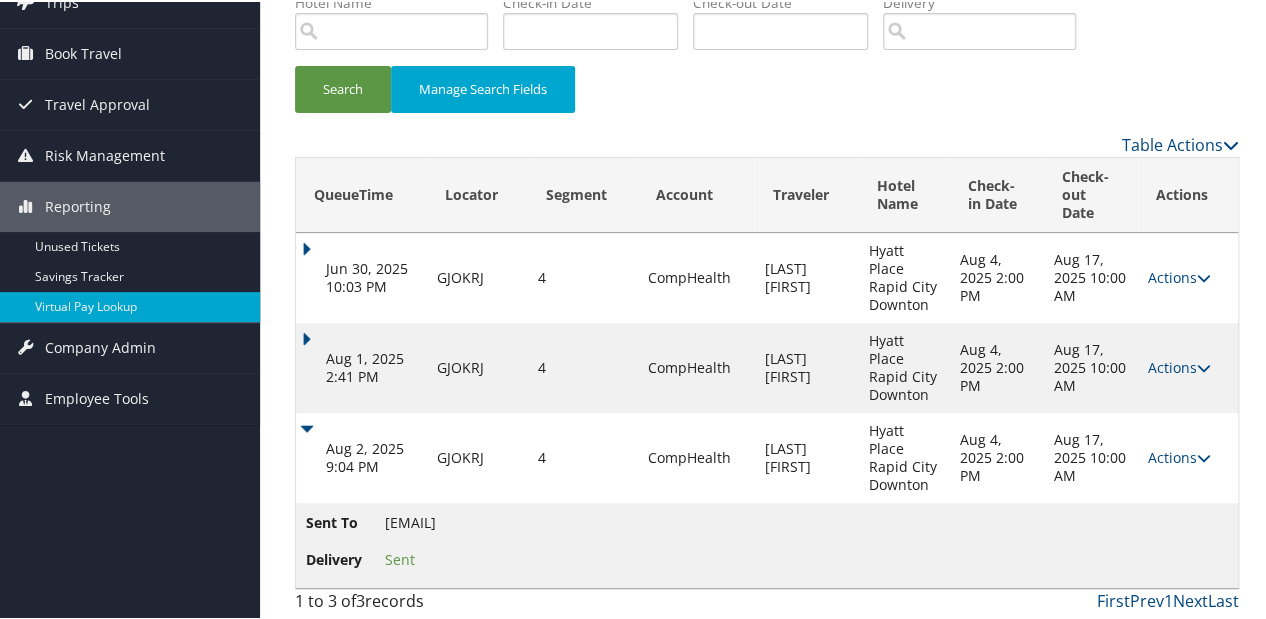 drag, startPoint x: 552, startPoint y: 519, endPoint x: 462, endPoint y: 520, distance: 90.005554 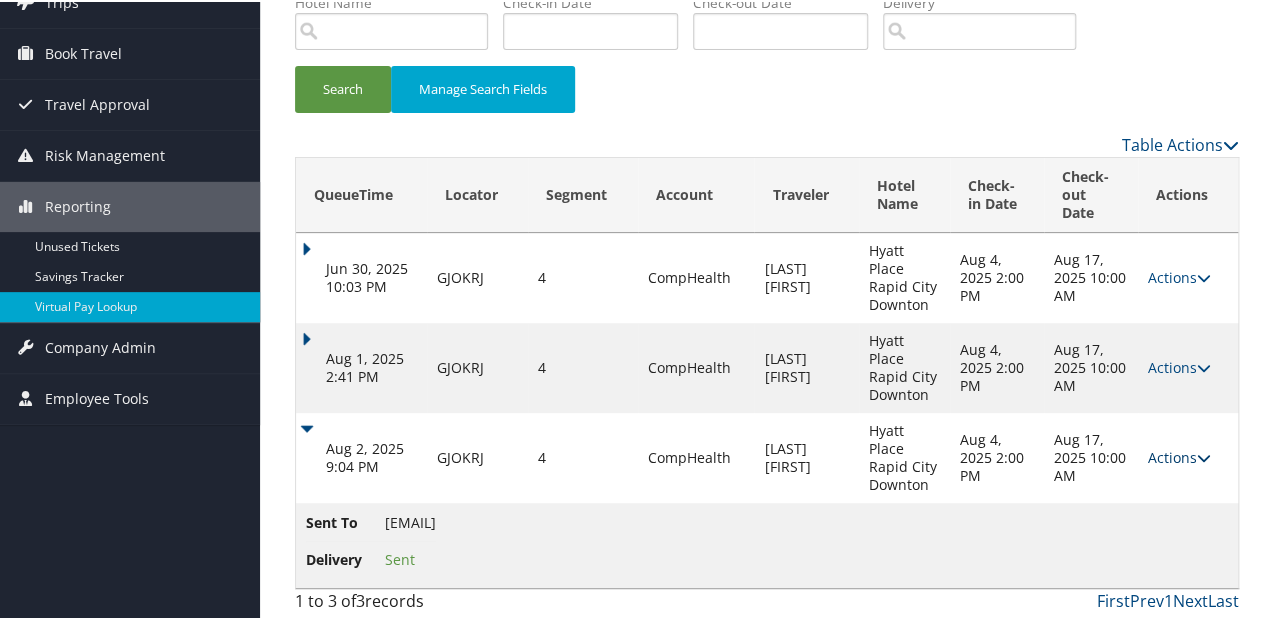 click on "Actions" at bounding box center [1179, 455] 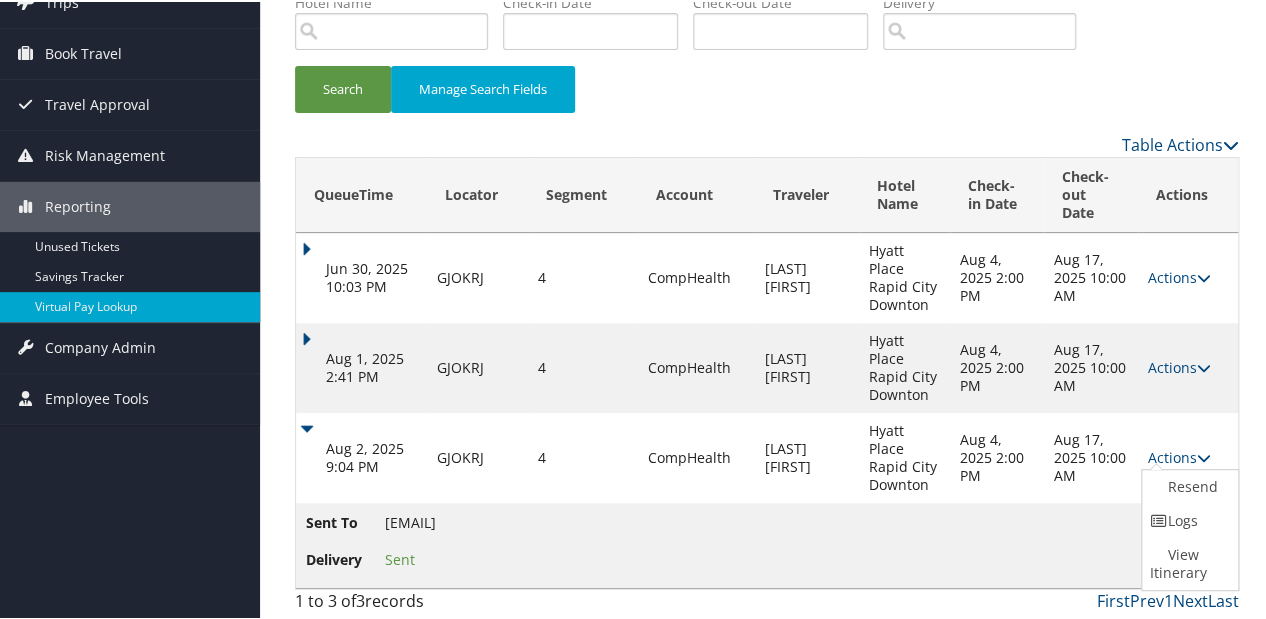 drag, startPoint x: 1164, startPoint y: 531, endPoint x: 1149, endPoint y: 533, distance: 15.132746 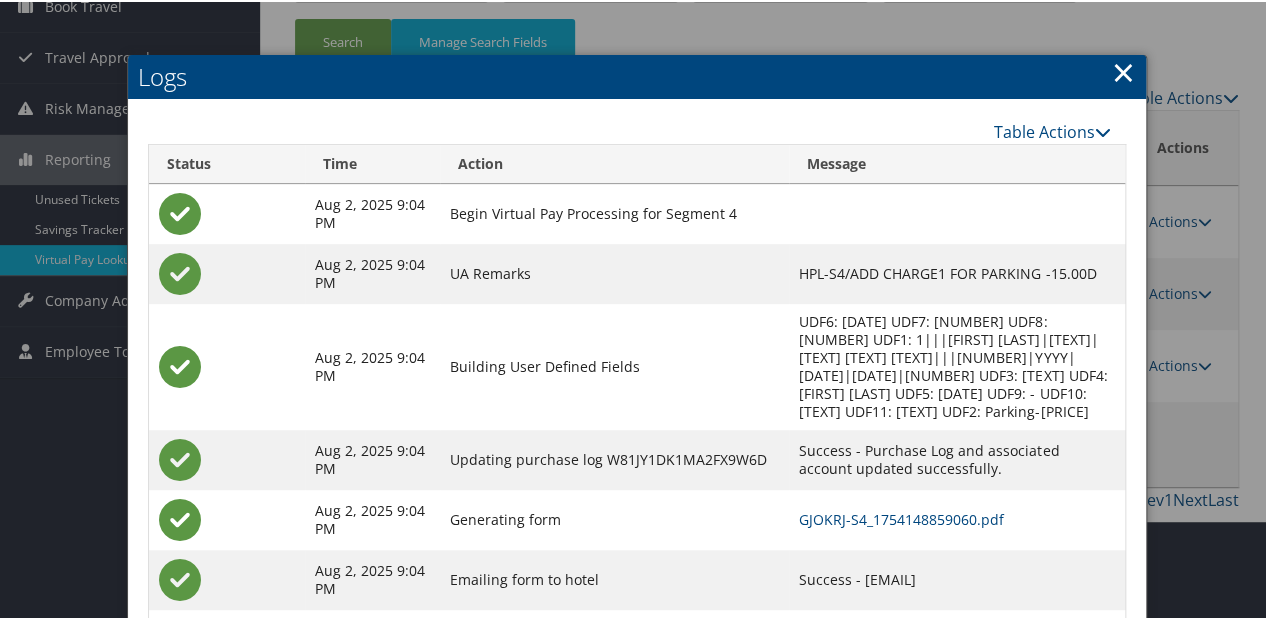 scroll, scrollTop: 296, scrollLeft: 0, axis: vertical 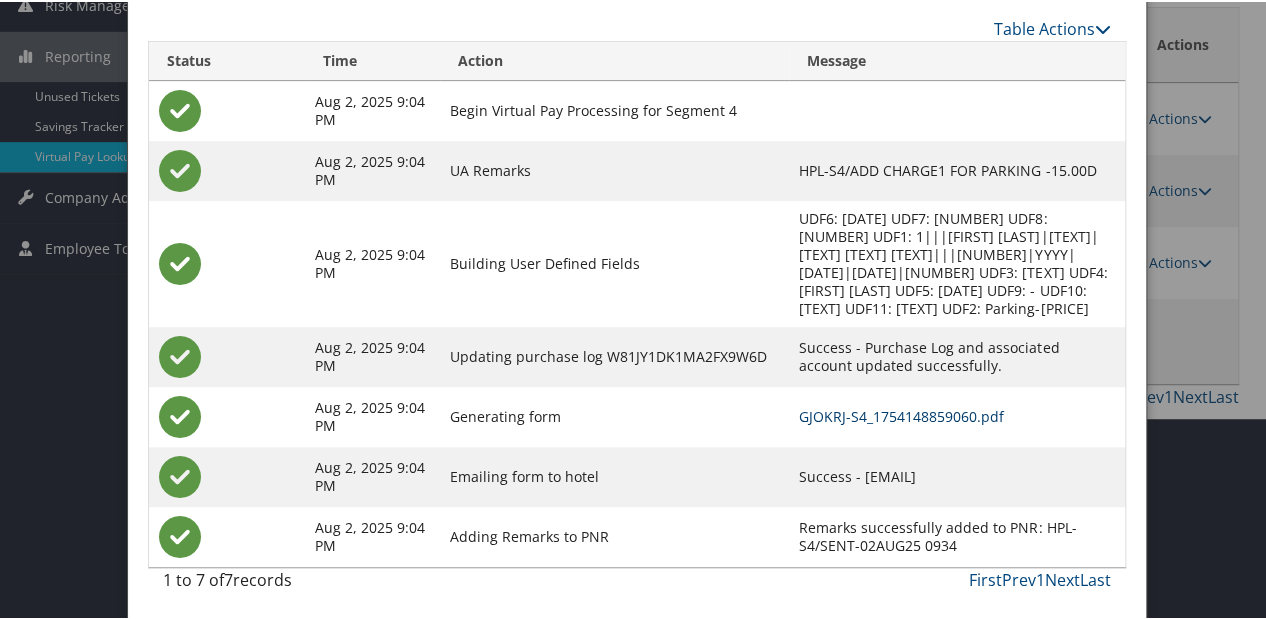 click on "GJOKRJ-S4_1754148859060.pdf" at bounding box center (901, 414) 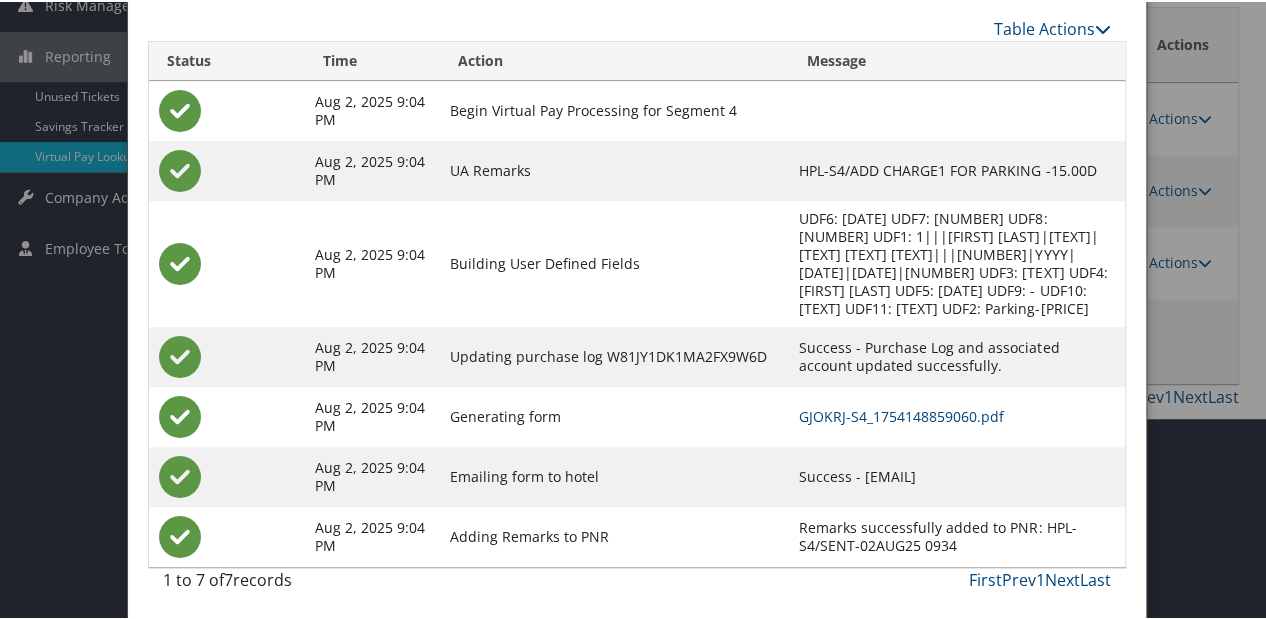 click on "GJOKRJ-S4_1754148859060.pdf" at bounding box center (956, 415) 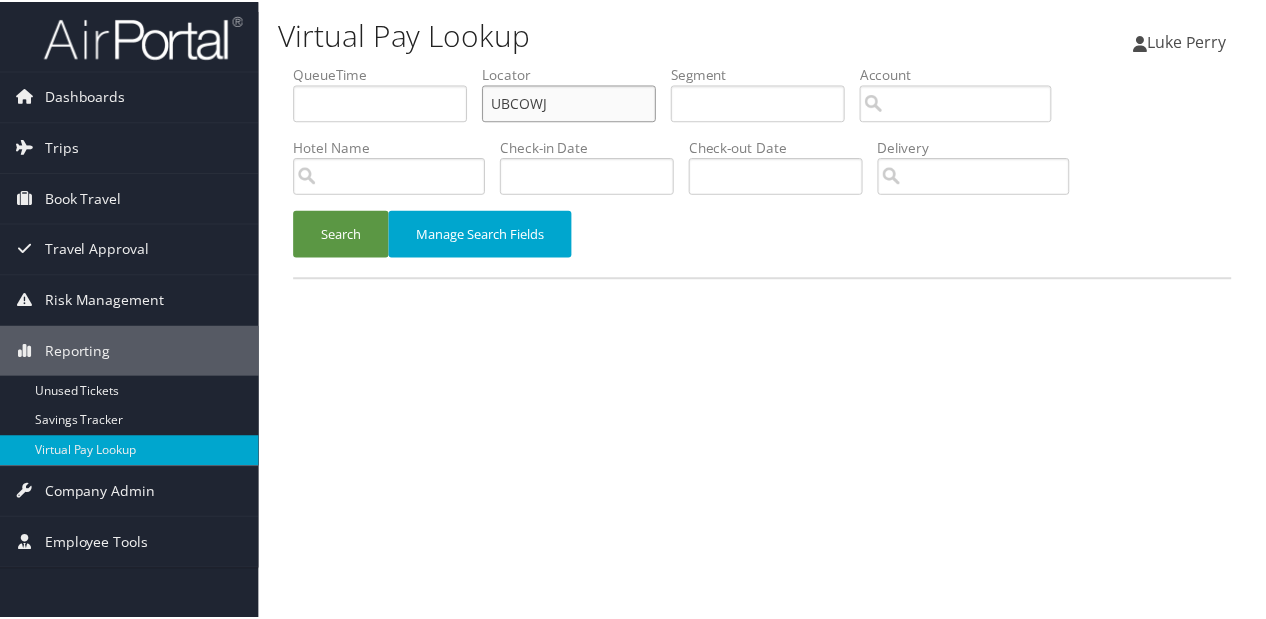 scroll, scrollTop: 0, scrollLeft: 0, axis: both 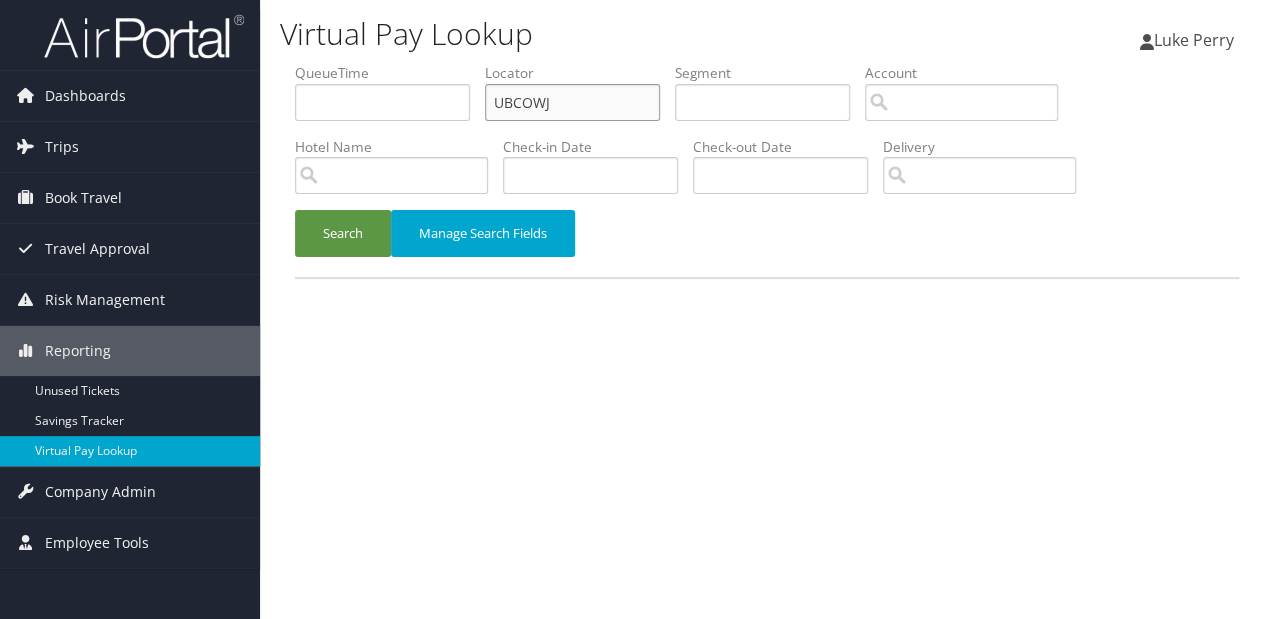 click on "Virtual Pay Lookup
[NAME] [NAME]
[NAME] [NAME]
My Settings
Travel Agency Contacts
View Travel Profile
Give Feedback
Sign Out" at bounding box center (767, 309) 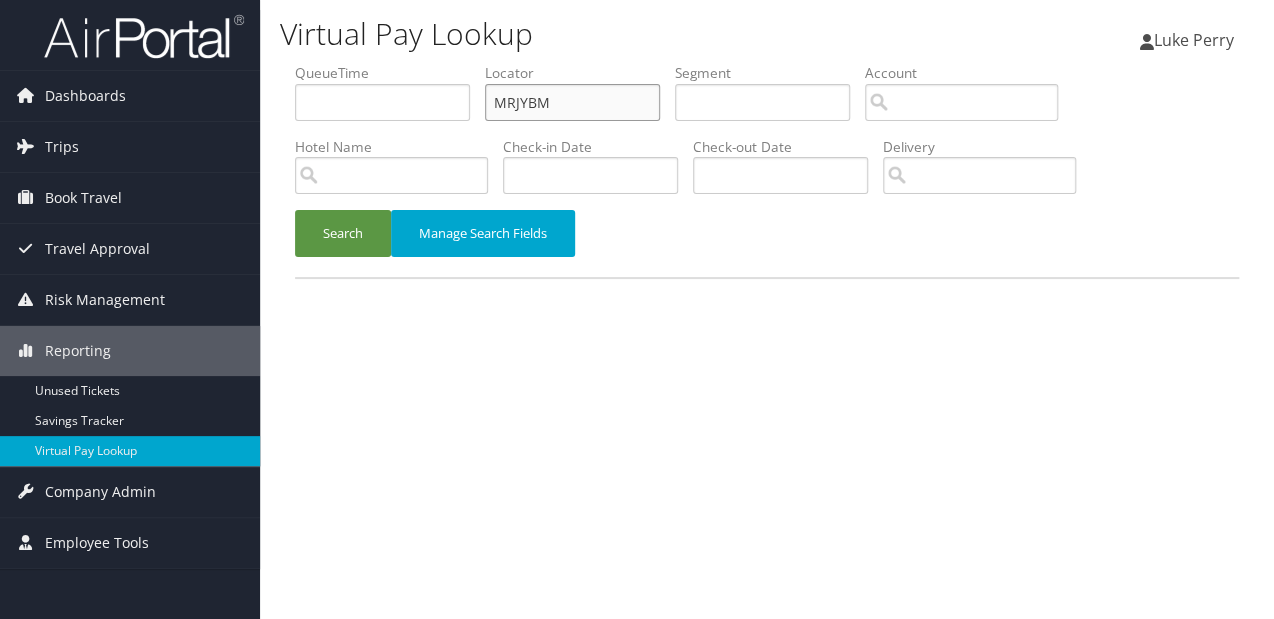 type on "MRJYBM" 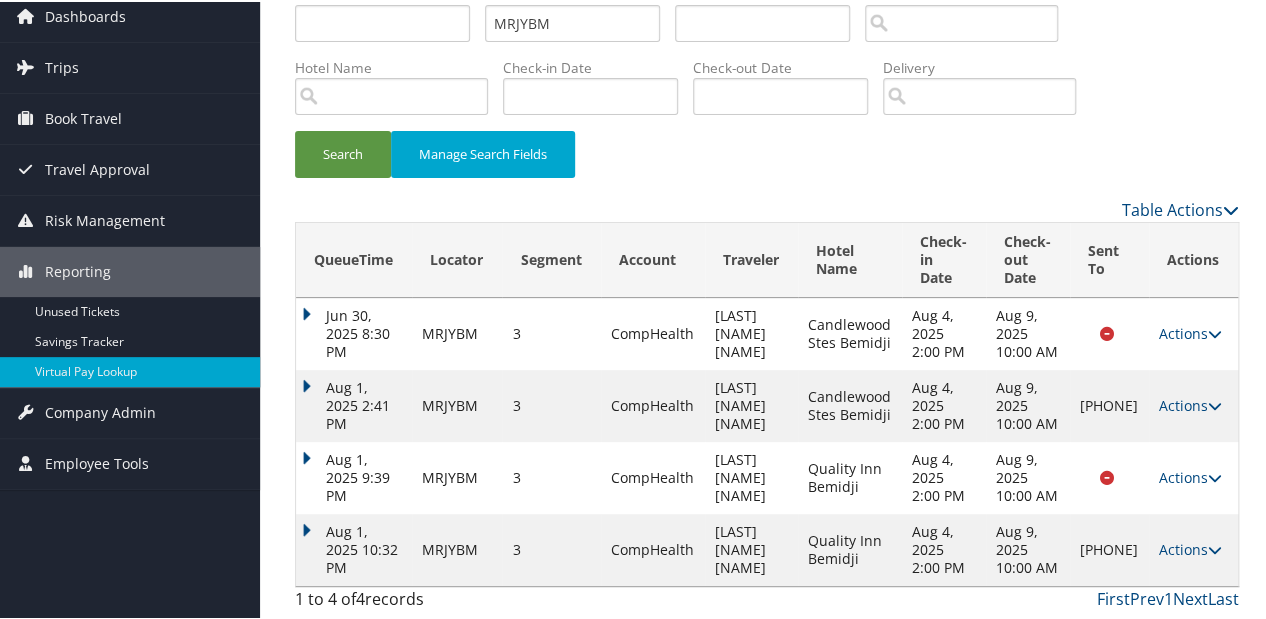 click on "Actions" at bounding box center [1190, 547] 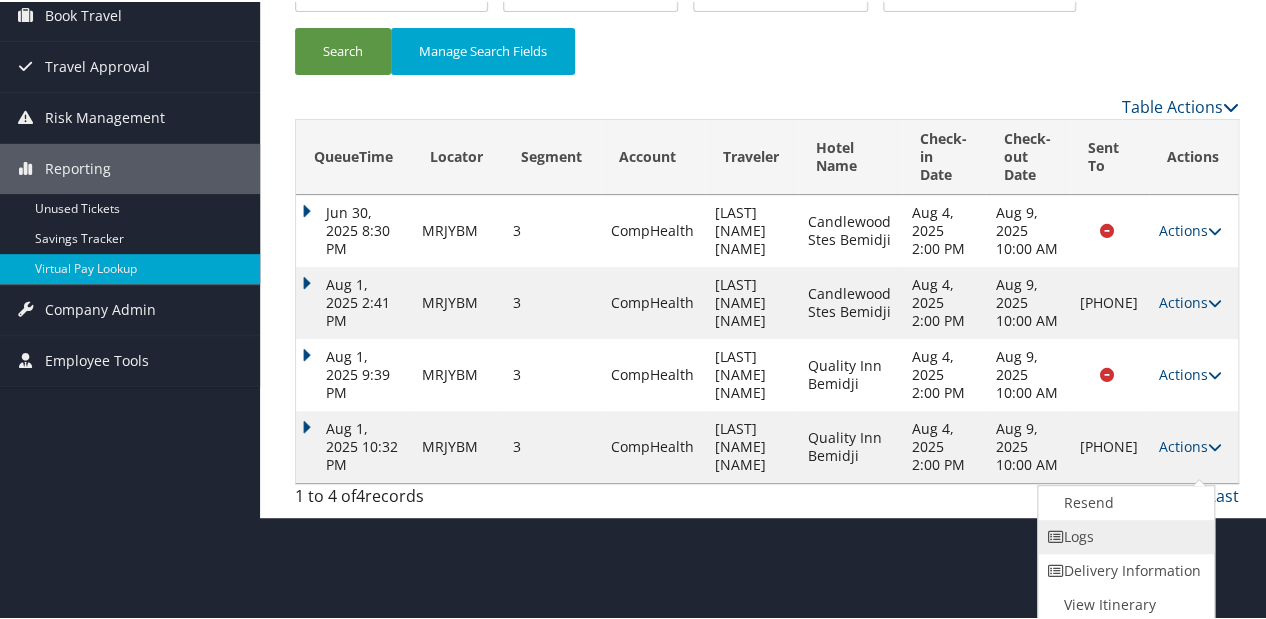 click on "Logs" at bounding box center (1123, 535) 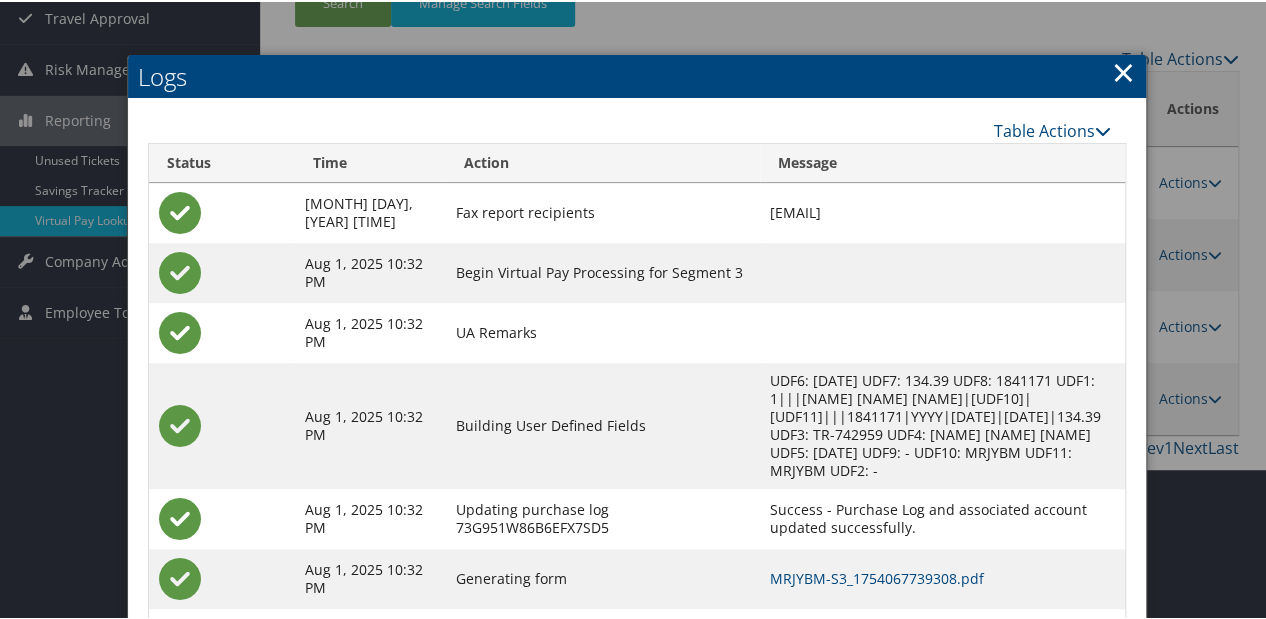 scroll, scrollTop: 317, scrollLeft: 0, axis: vertical 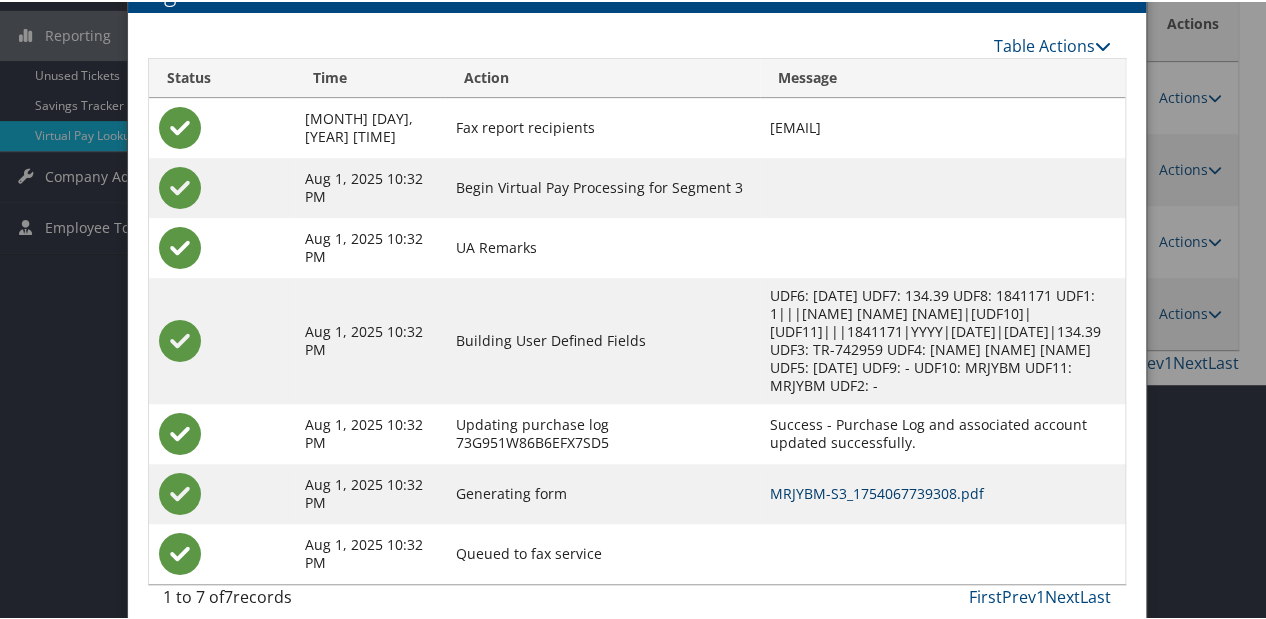 click on "MRJYBM-S3_1754067739308.pdf" at bounding box center [877, 491] 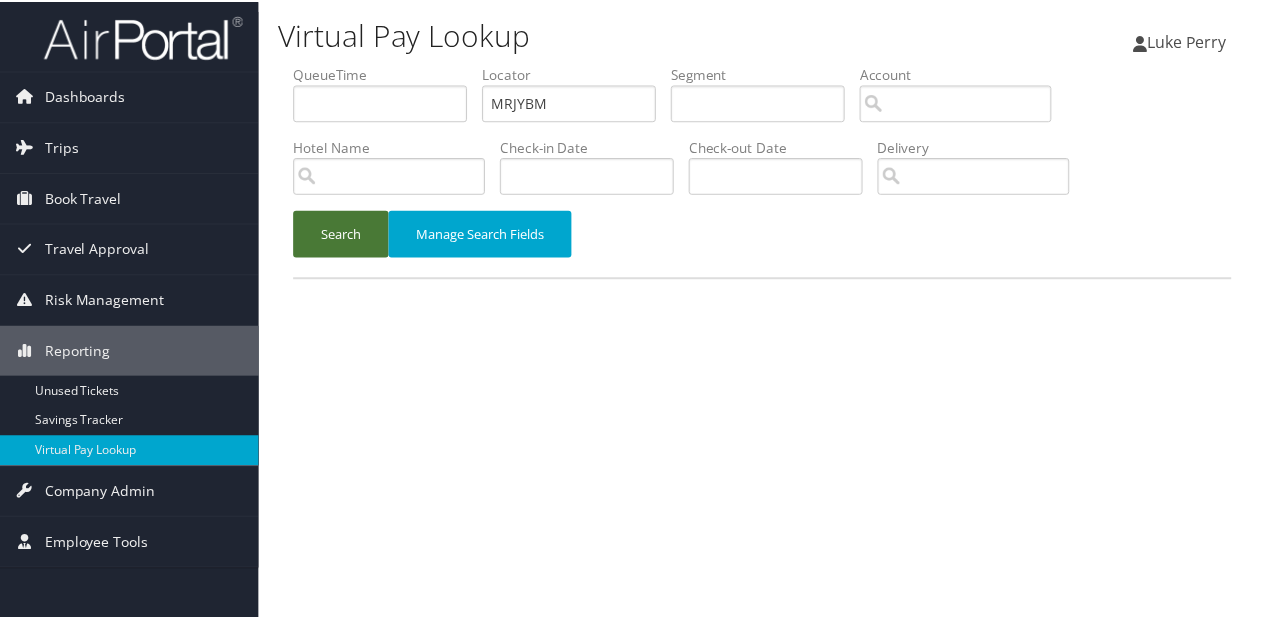 scroll, scrollTop: 0, scrollLeft: 0, axis: both 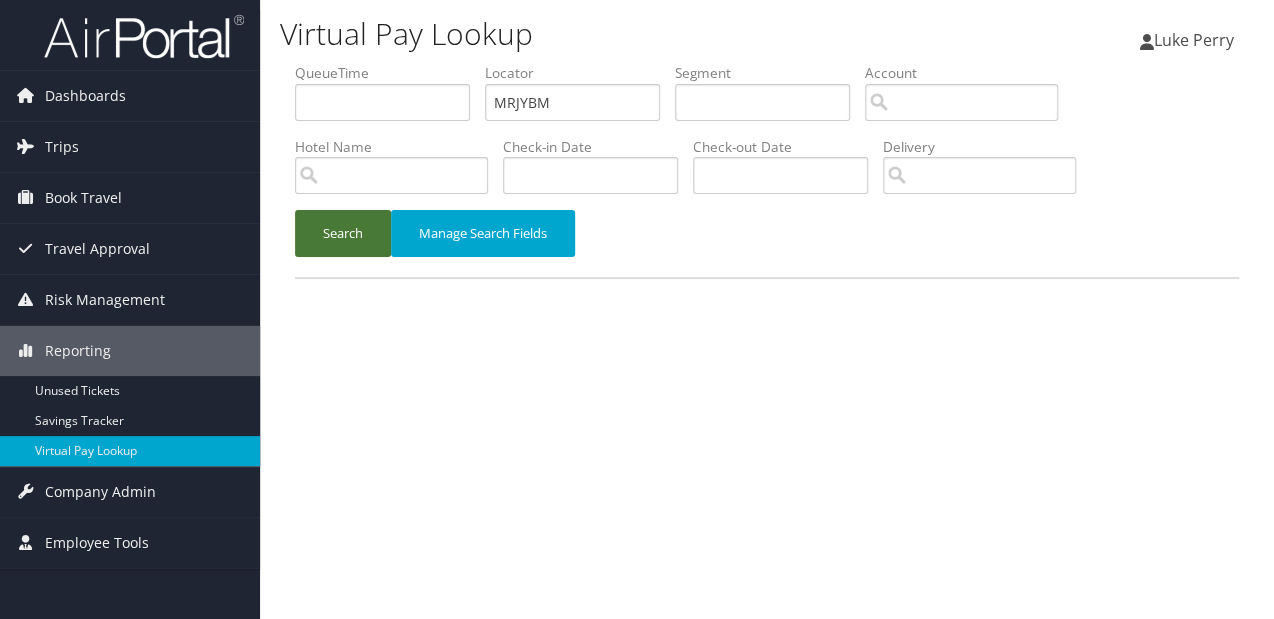 click on "Search" at bounding box center (343, 233) 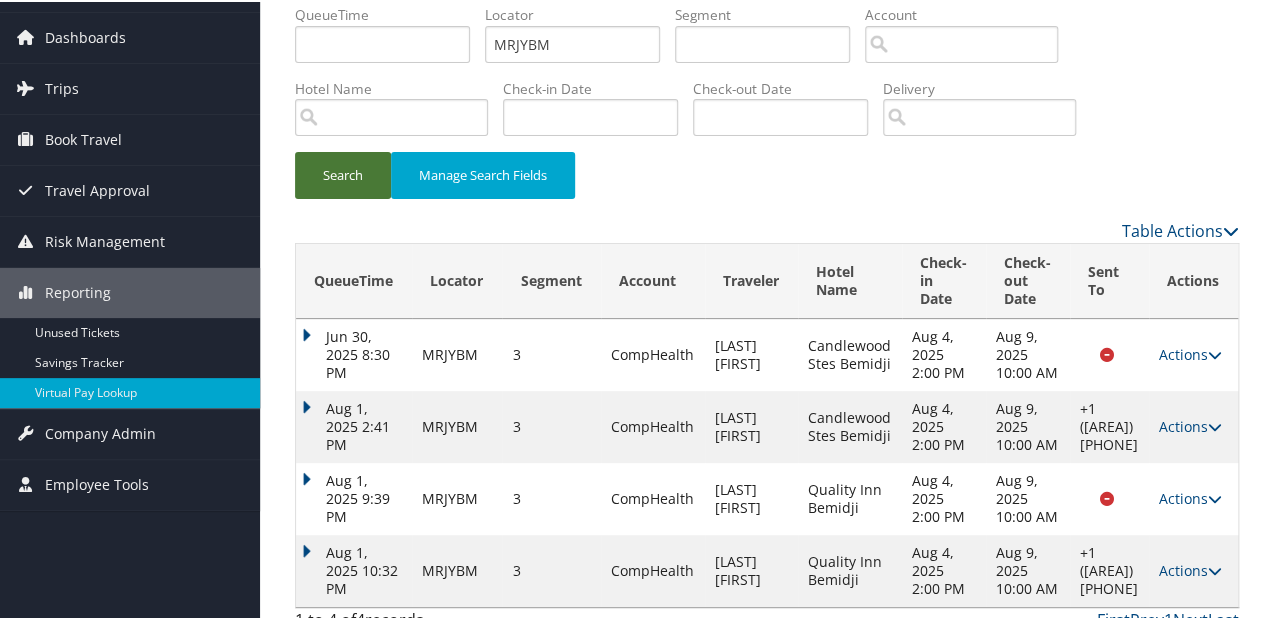 scroll, scrollTop: 116, scrollLeft: 0, axis: vertical 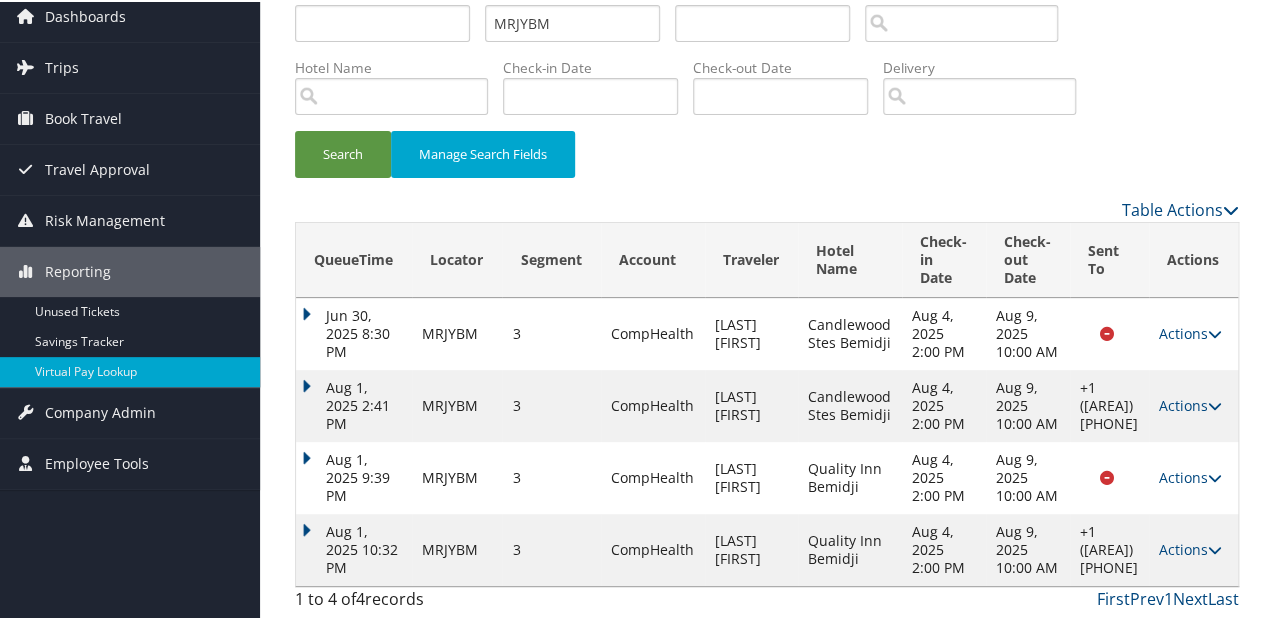 click on "Aug 1, 2025 10:32 PM" at bounding box center [354, 548] 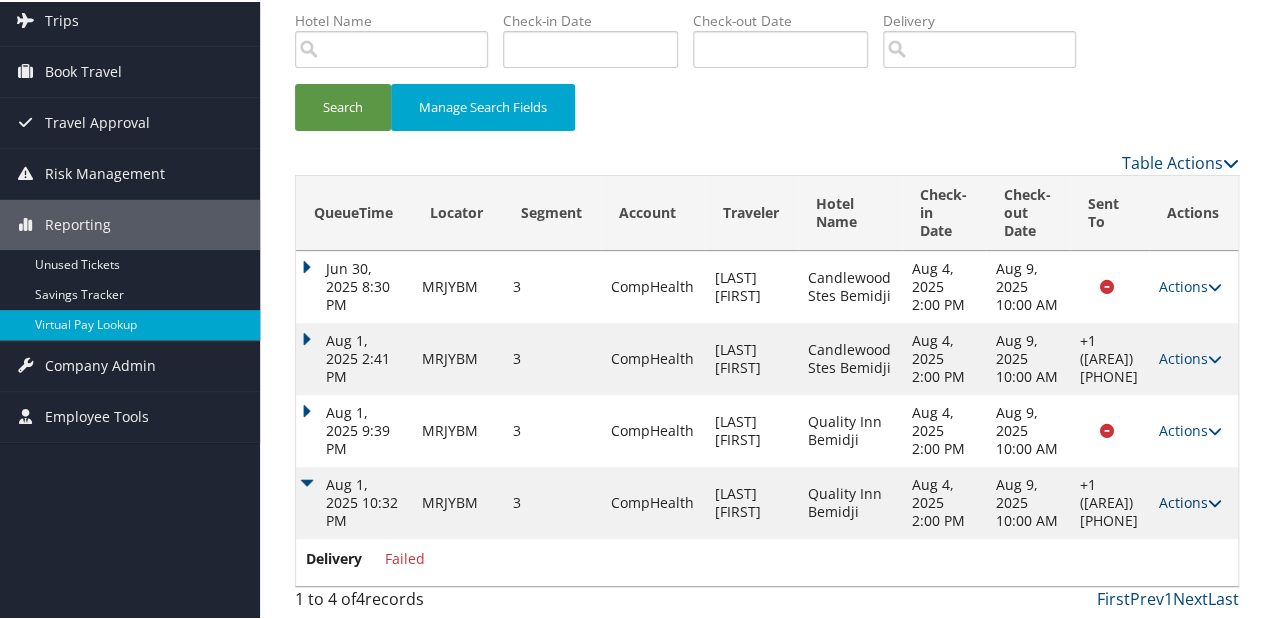click on "Actions" at bounding box center [1190, 500] 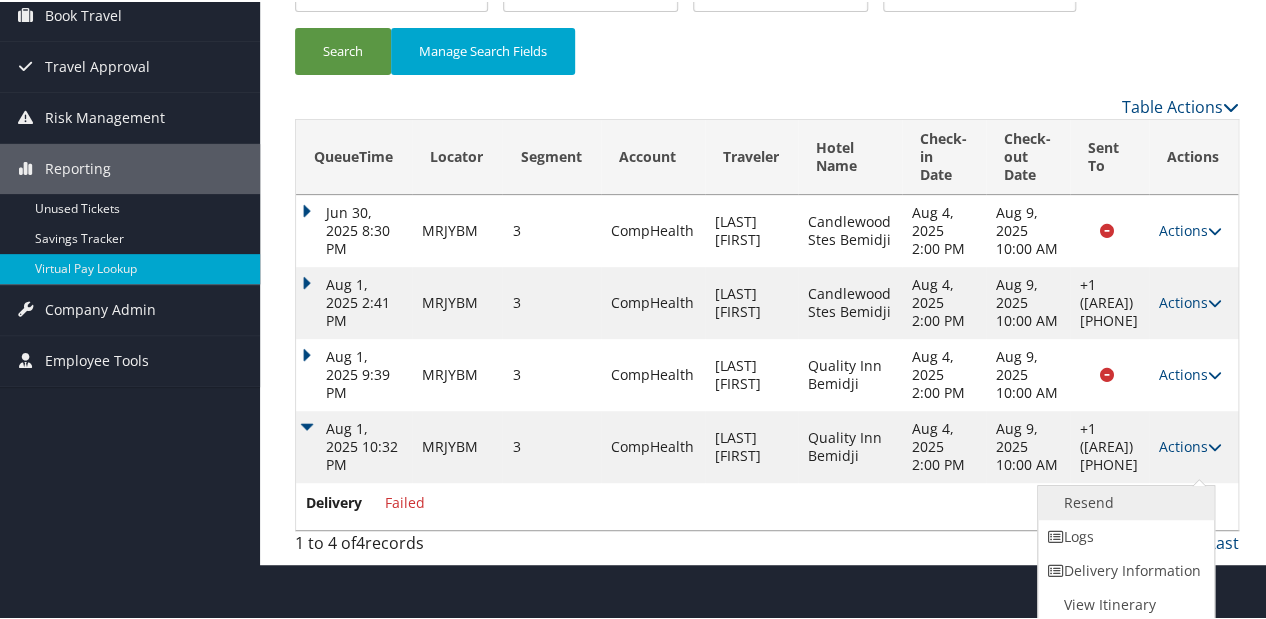 click on "Resend" at bounding box center [1123, 501] 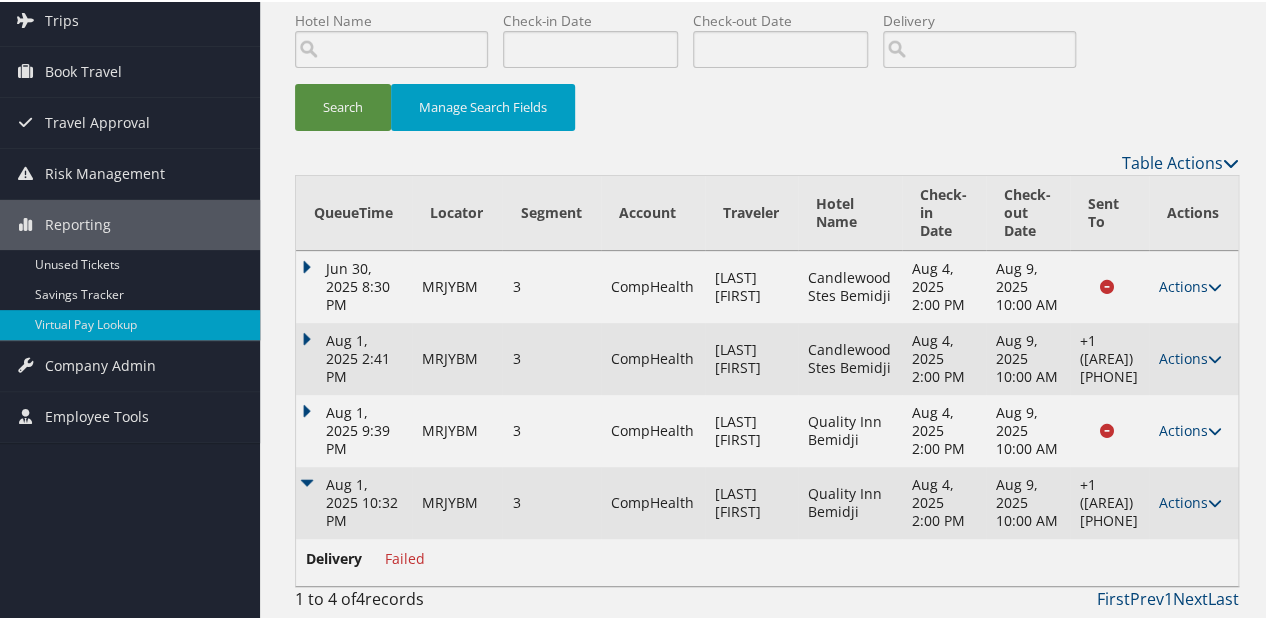 scroll, scrollTop: 163, scrollLeft: 0, axis: vertical 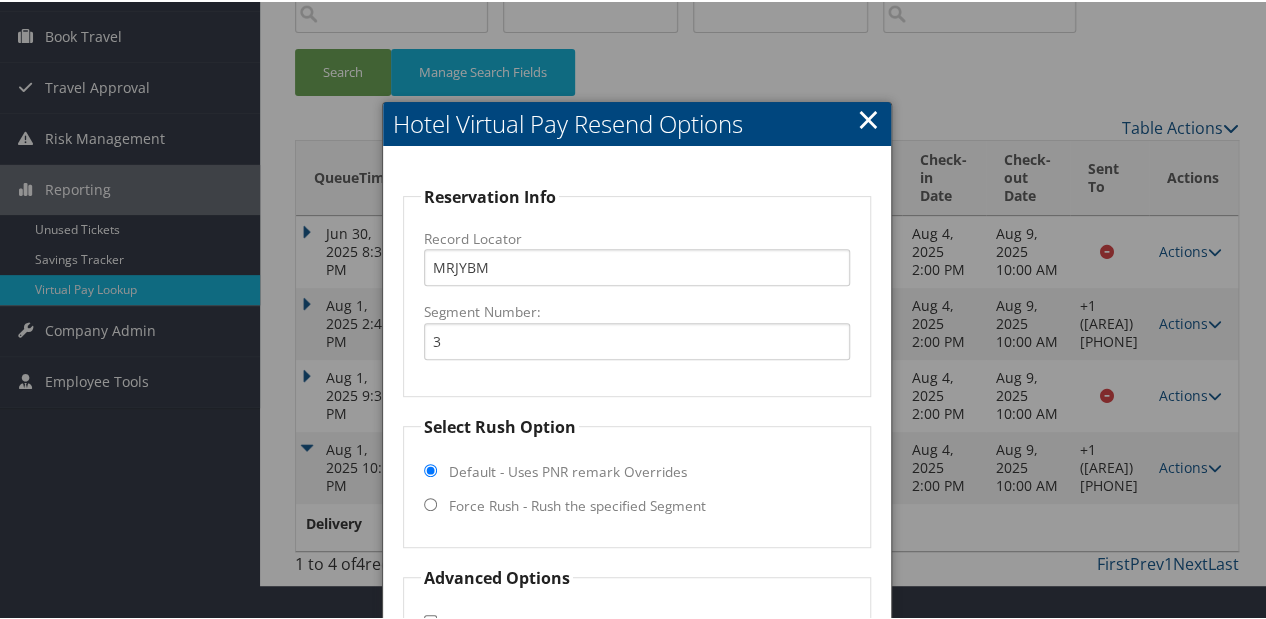 click on "Select Rush Option
Default - Uses PNR remark Overrides
Force Rush - Rush the specified Segment" at bounding box center (637, 479) 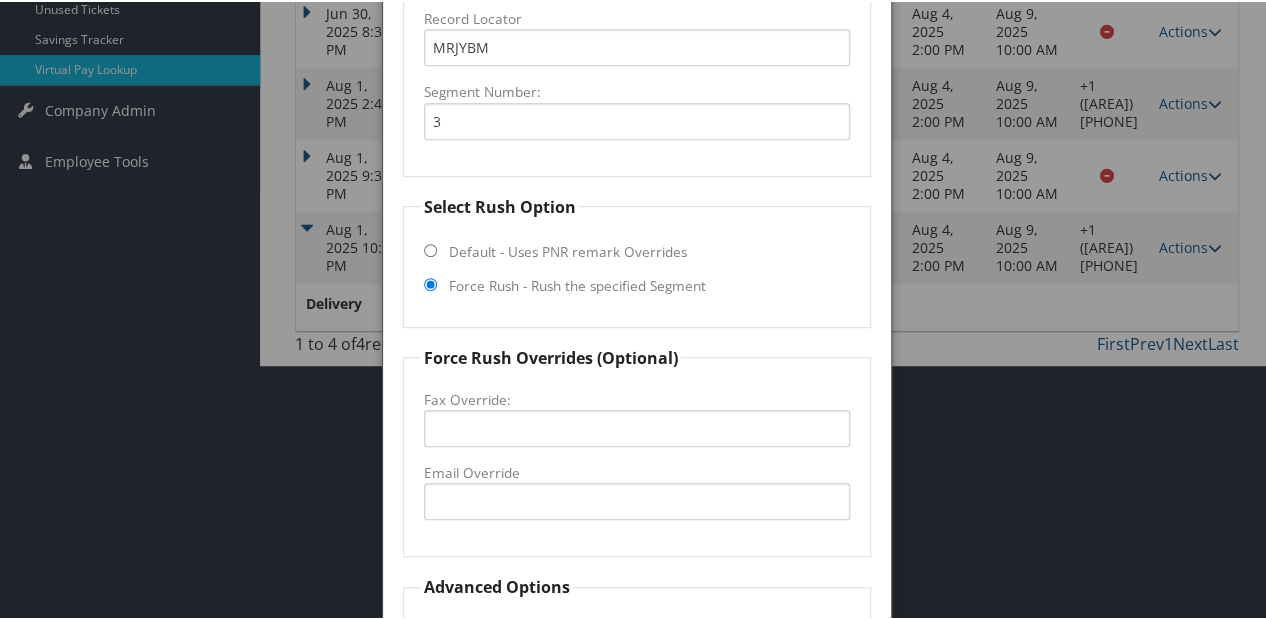 scroll, scrollTop: 548, scrollLeft: 0, axis: vertical 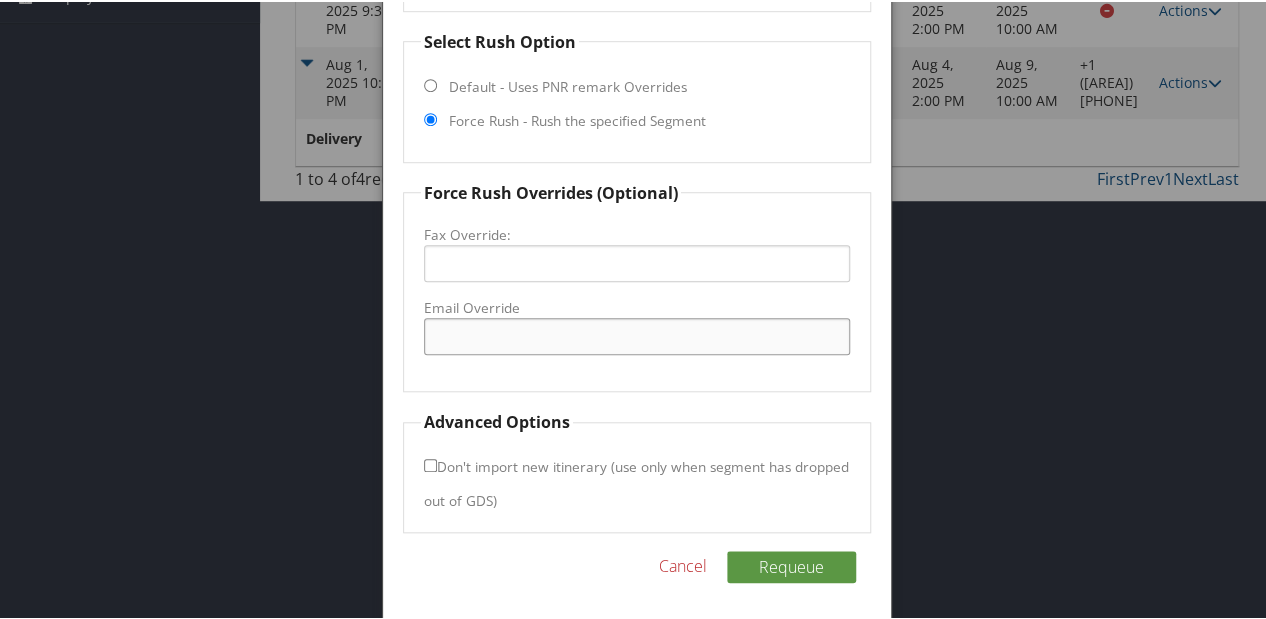 click on "Email Override" at bounding box center [637, 334] 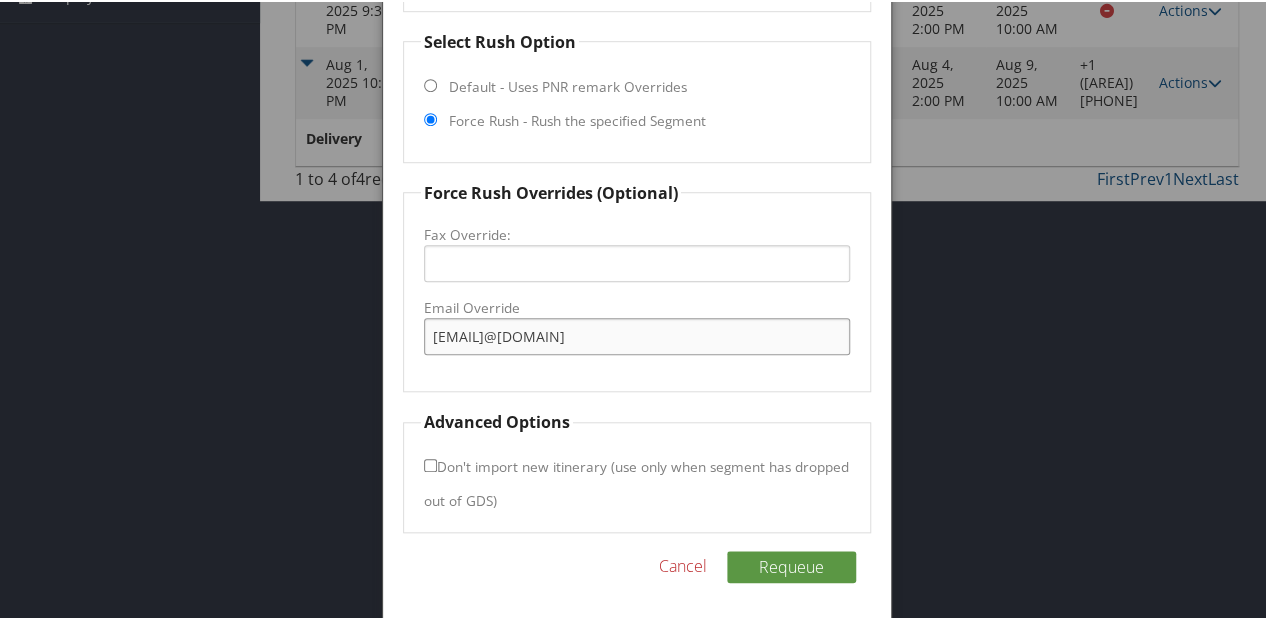 click on "qualityinn56601@gmail.com" at bounding box center [637, 334] 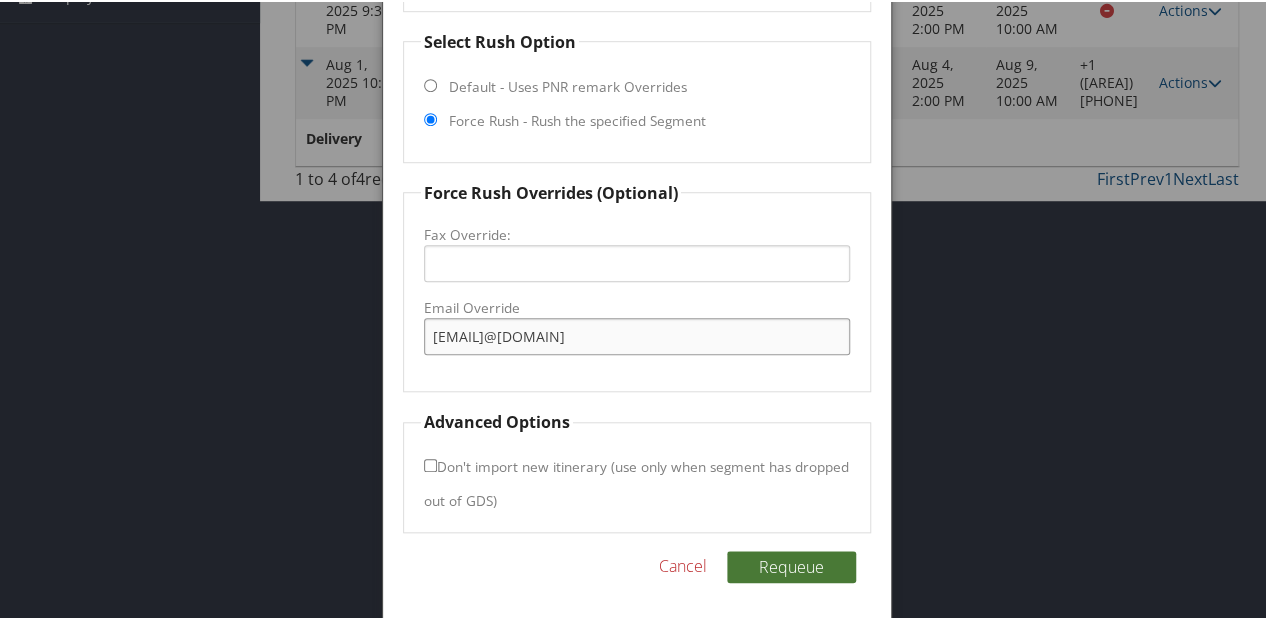 type on "qualityinn56601@gmail.com" 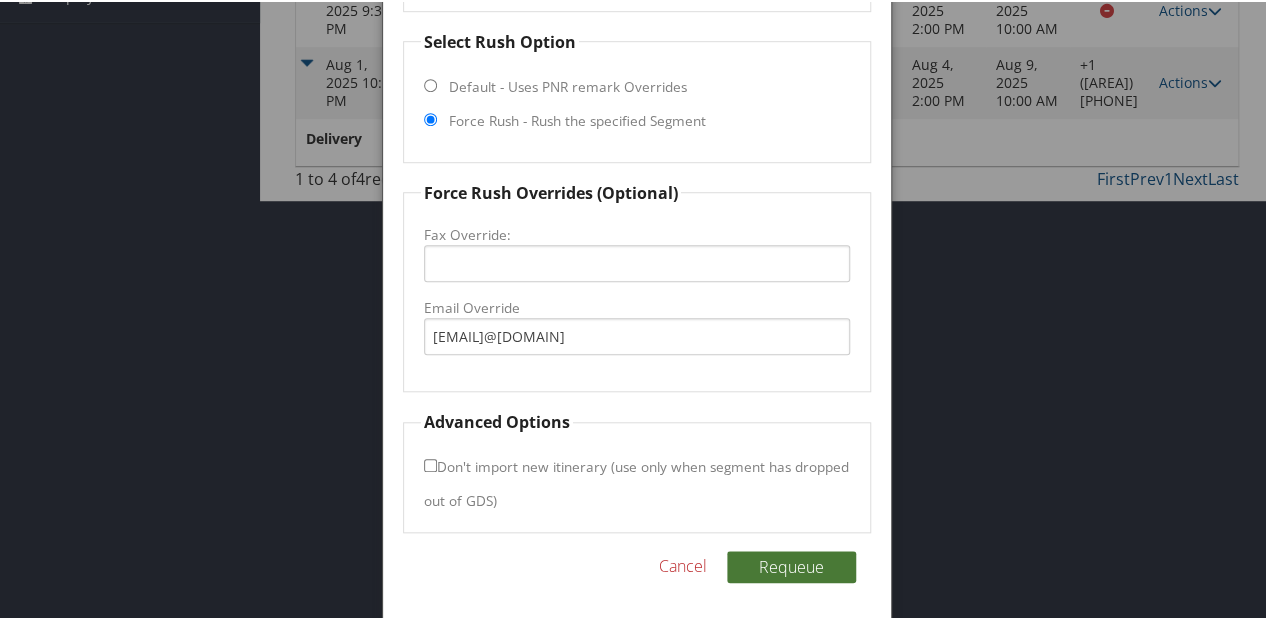 click on "Requeue" at bounding box center (791, 565) 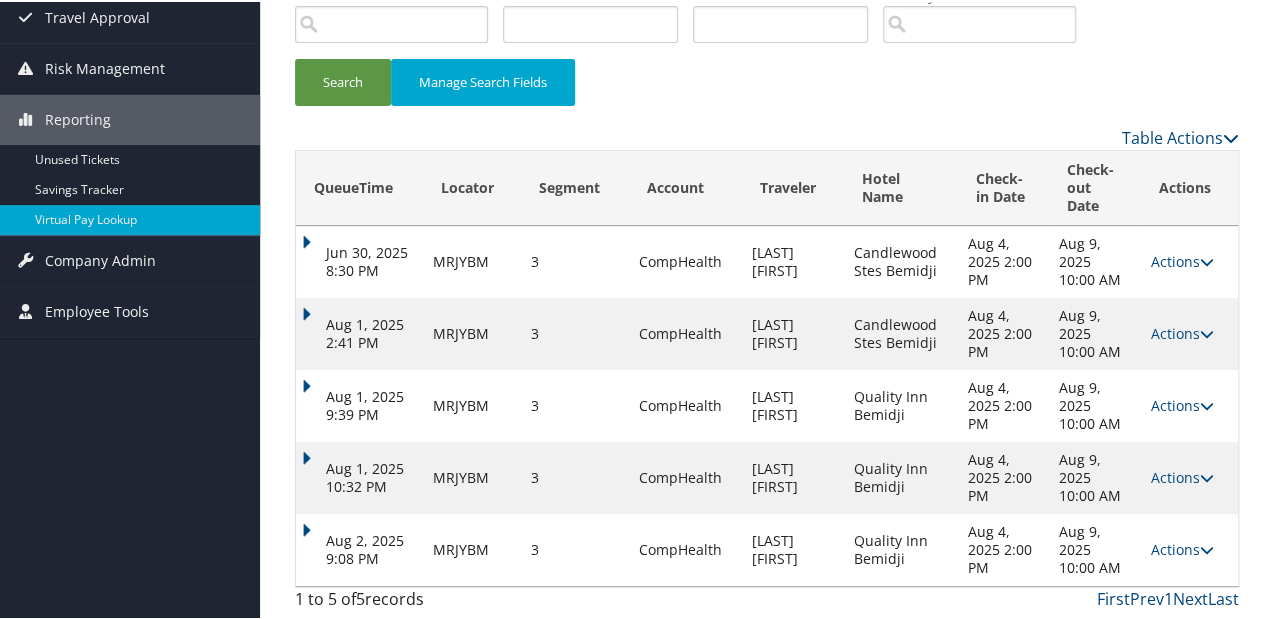scroll, scrollTop: 231, scrollLeft: 0, axis: vertical 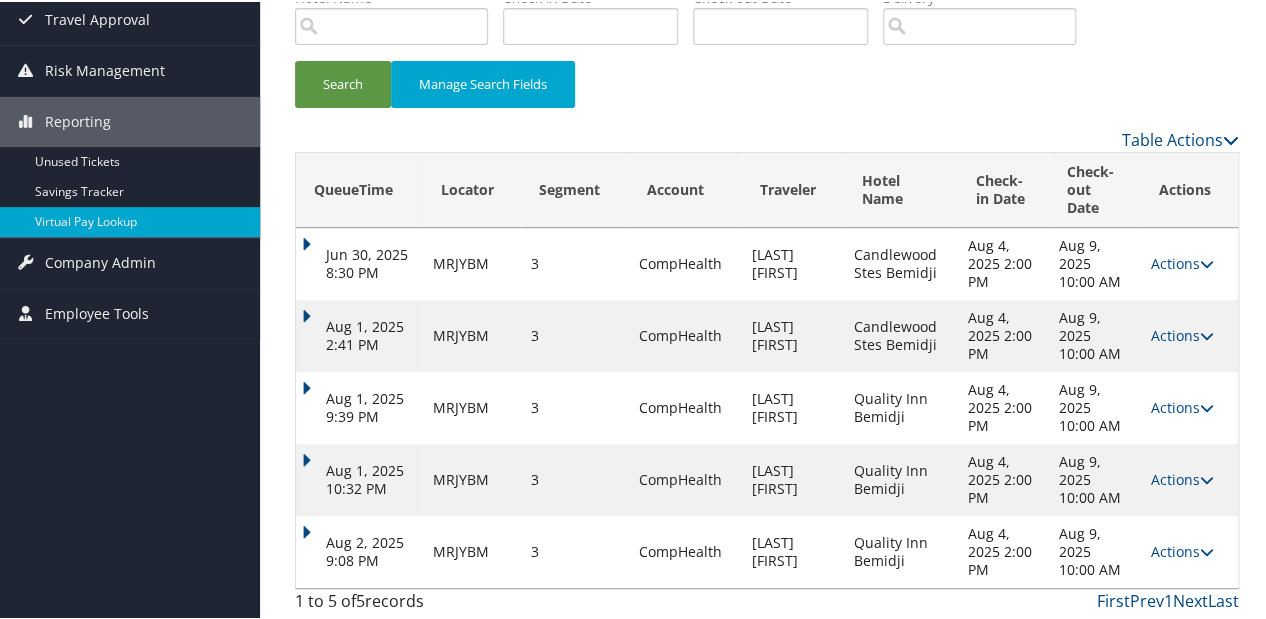 click on "QueueTime Locator MRJYBM Segment Account Traveler Hotel Name Check-in Date Check-out Date Delivery Search Manage Search Fields
Table Actions  Loading... QueueTime Locator Segment Account Traveler Hotel Name Check-in Date Check-out Date Sent To Delivery Actions Jun 30, 2025 8:30 PM MRJYBM 3 CompHealth SARKARIA RYAN PAUL Candlewood Stes Bemidji Aug 4, 2025 2:00 PM Aug 9, 2025 10:00 AM Queued Actions   Resend  Logs  View Itinerary Aug 1, 2025 2:41 PM MRJYBM 3 CompHealth SARKARIA RYAN PAUL Candlewood Stes Bemidji Aug 4, 2025 2:00 PM Aug 9, 2025 10:00 AM +1 (218) 497-3007 Failed Actions   Resend  Logs  Delivery Information  View Itinerary Aug 1, 2025 9:39 PM MRJYBM 3 CompHealth SARKARIA RYAN PAUL Quality Inn Bemidji Aug 4, 2025 2:00 PM Aug 9, 2025 10:00 AM Queued Actions   Resend  Logs  View Itinerary Aug 1, 2025 10:32 PM MRJYBM 3 CompHealth SARKARIA RYAN PAUL Quality Inn Bemidji Aug 4, 2025 2:00 PM Aug 9, 2025 10:00 AM +1 (218) 444-7703 Failed Actions   Resend  Logs  Delivery Information  View Itinerary" at bounding box center (767, 266) 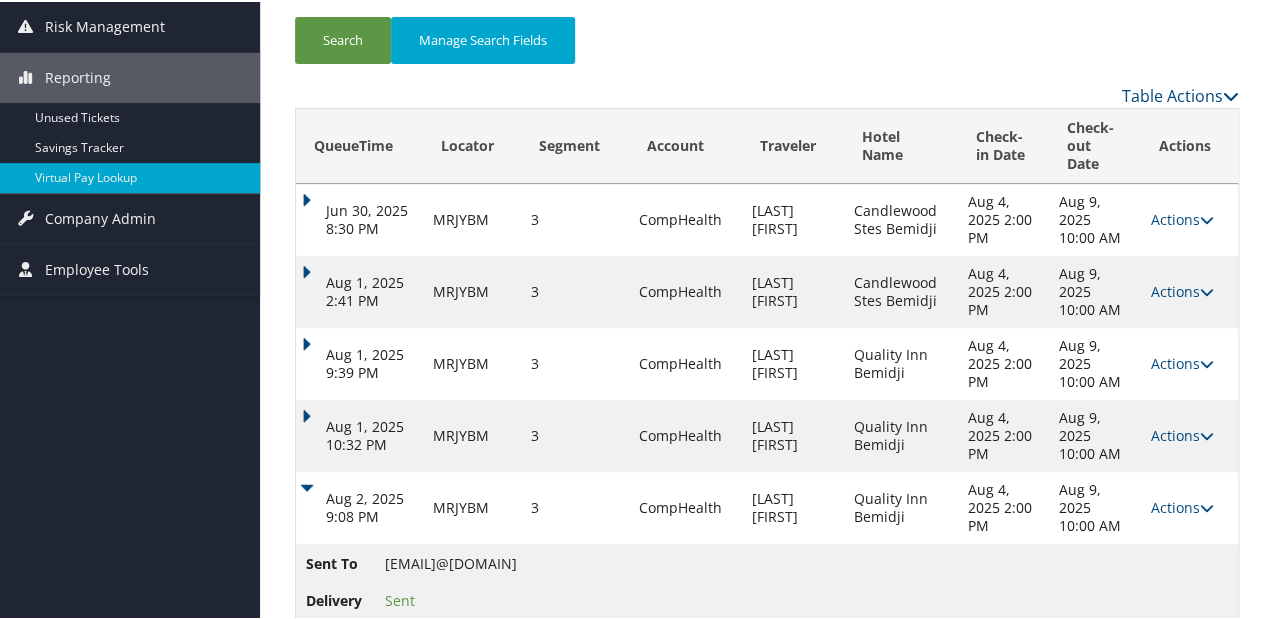 scroll, scrollTop: 316, scrollLeft: 0, axis: vertical 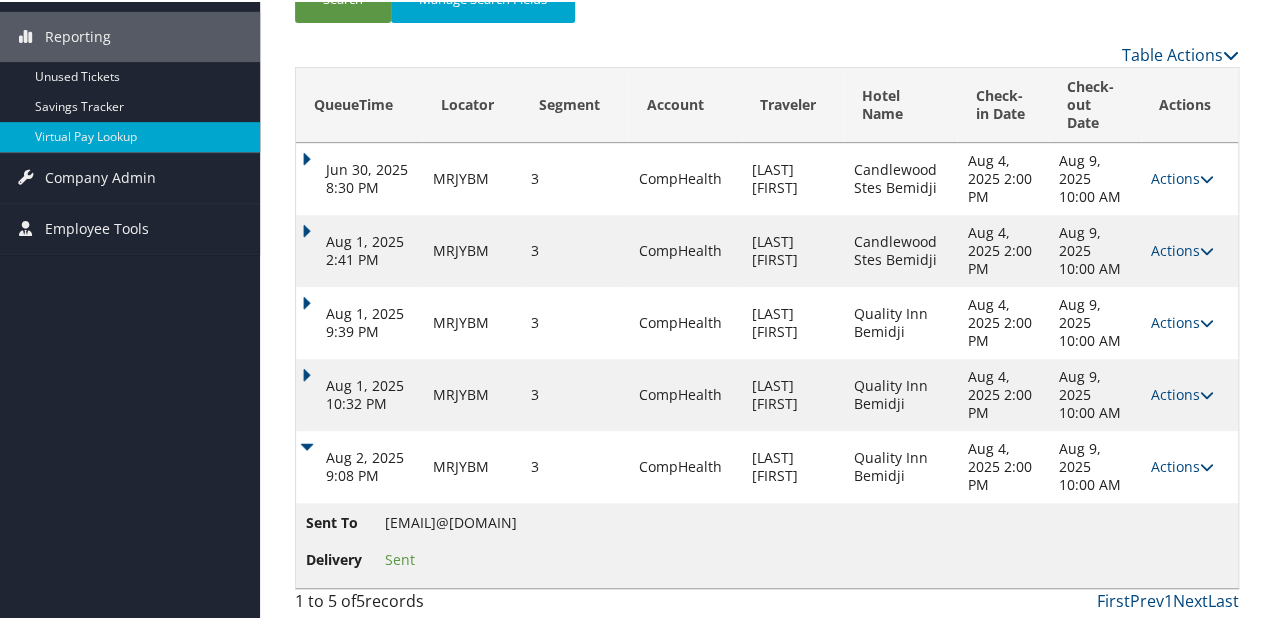 click on "Sent To   qualityinn56601@gmail.com Delivery   Sent" at bounding box center [767, 543] 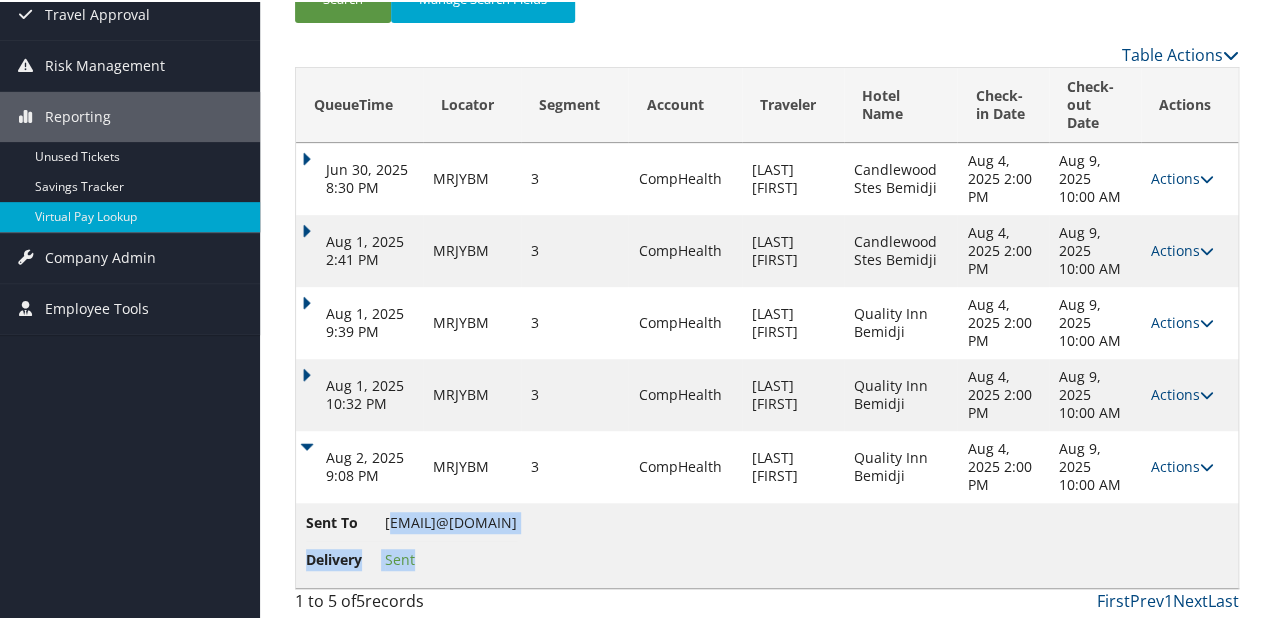 drag, startPoint x: 571, startPoint y: 520, endPoint x: 393, endPoint y: 516, distance: 178.04494 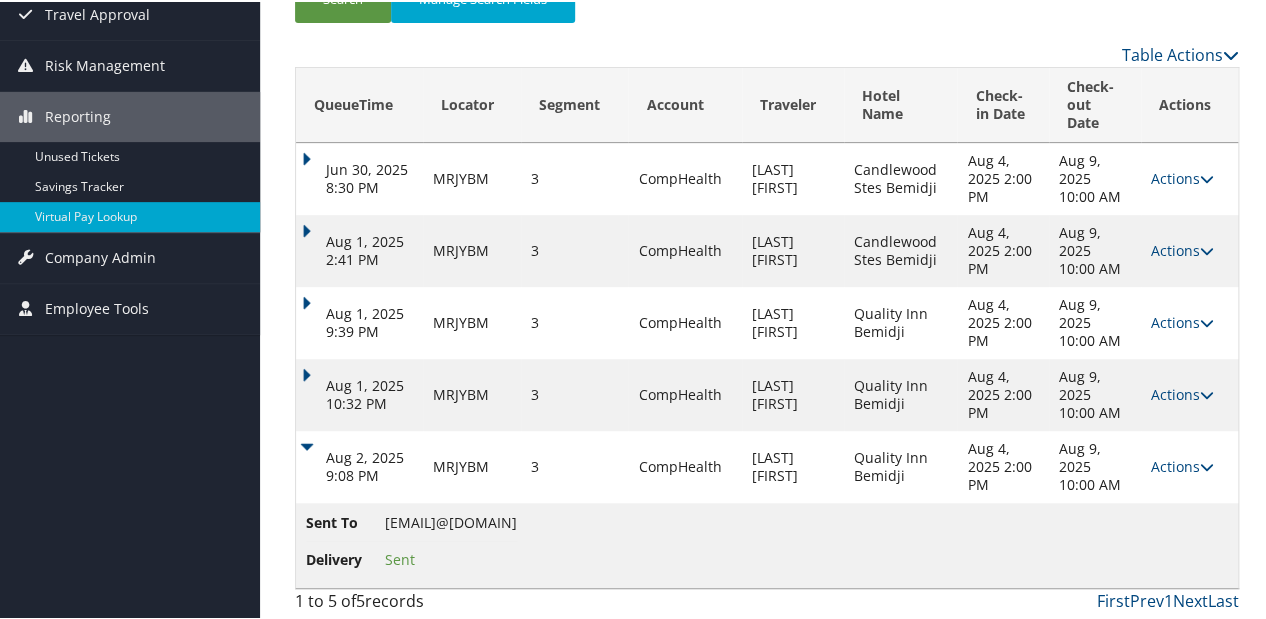 click on "Sent To   qualityinn56601@gmail.com" at bounding box center (411, 525) 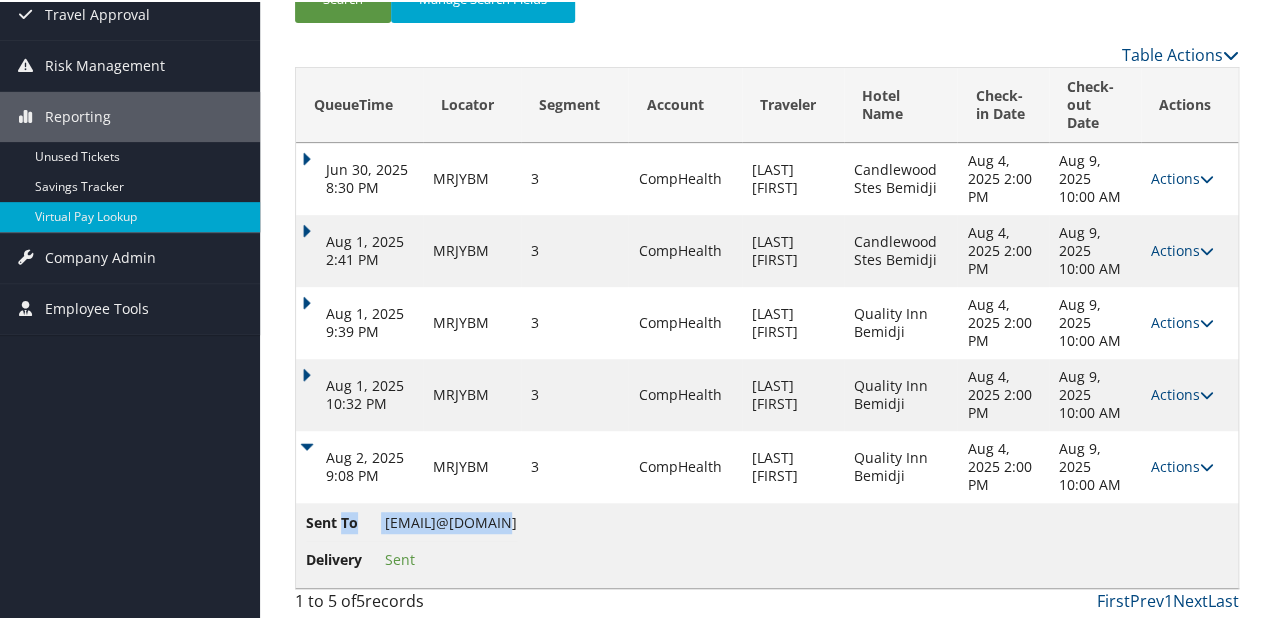 drag, startPoint x: 381, startPoint y: 520, endPoint x: 449, endPoint y: 520, distance: 68 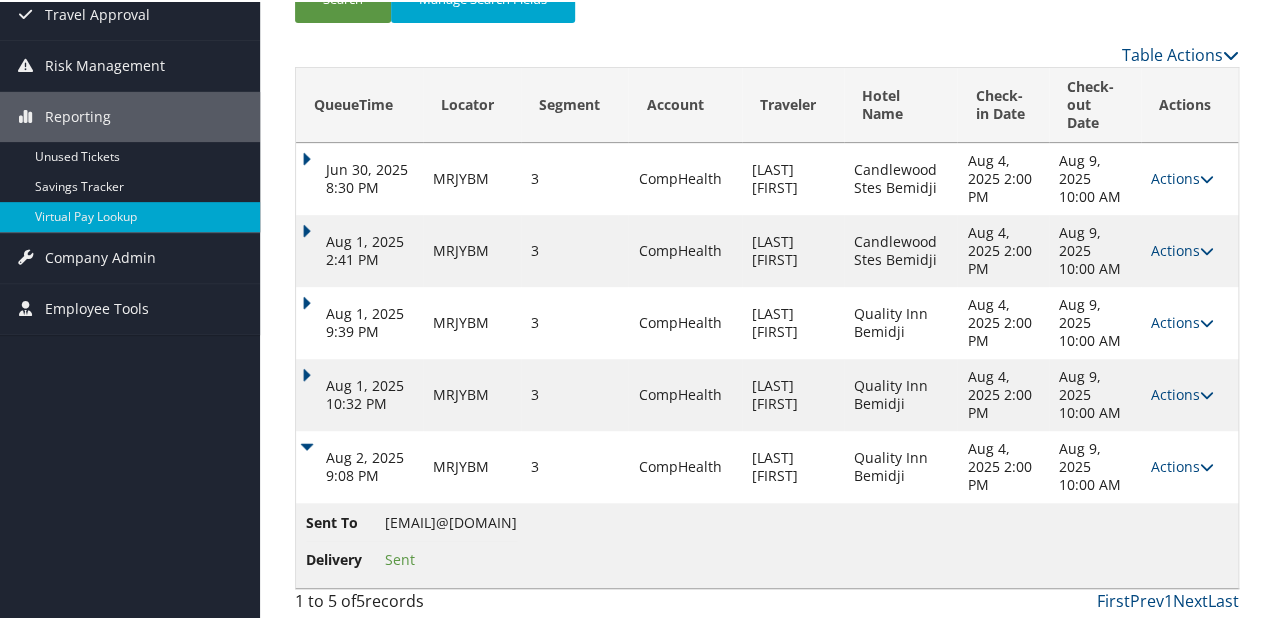 drag, startPoint x: 378, startPoint y: 520, endPoint x: 564, endPoint y: 521, distance: 186.00269 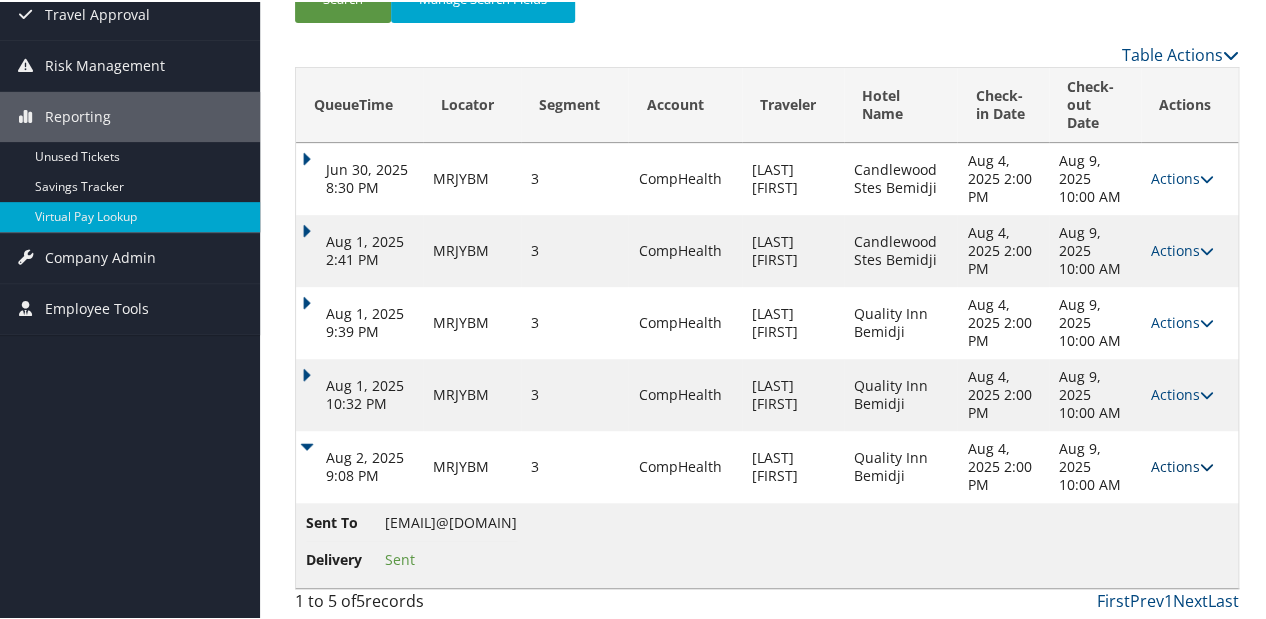 click on "Actions" at bounding box center (1182, 464) 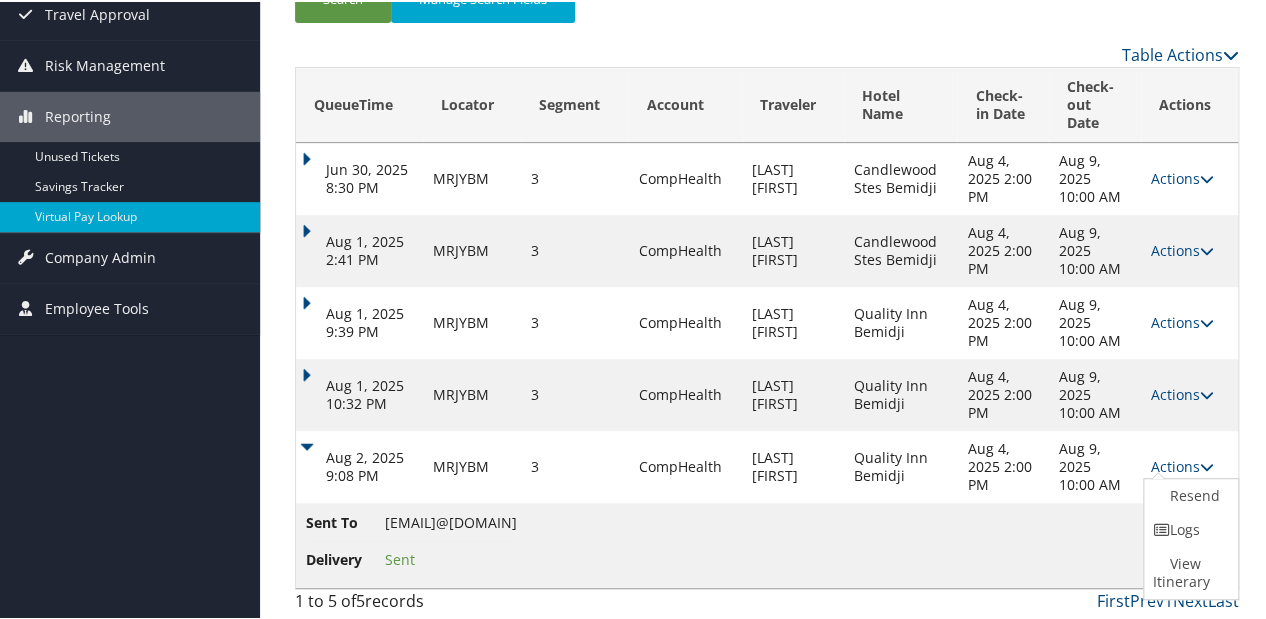click on "Logs" at bounding box center (1188, 528) 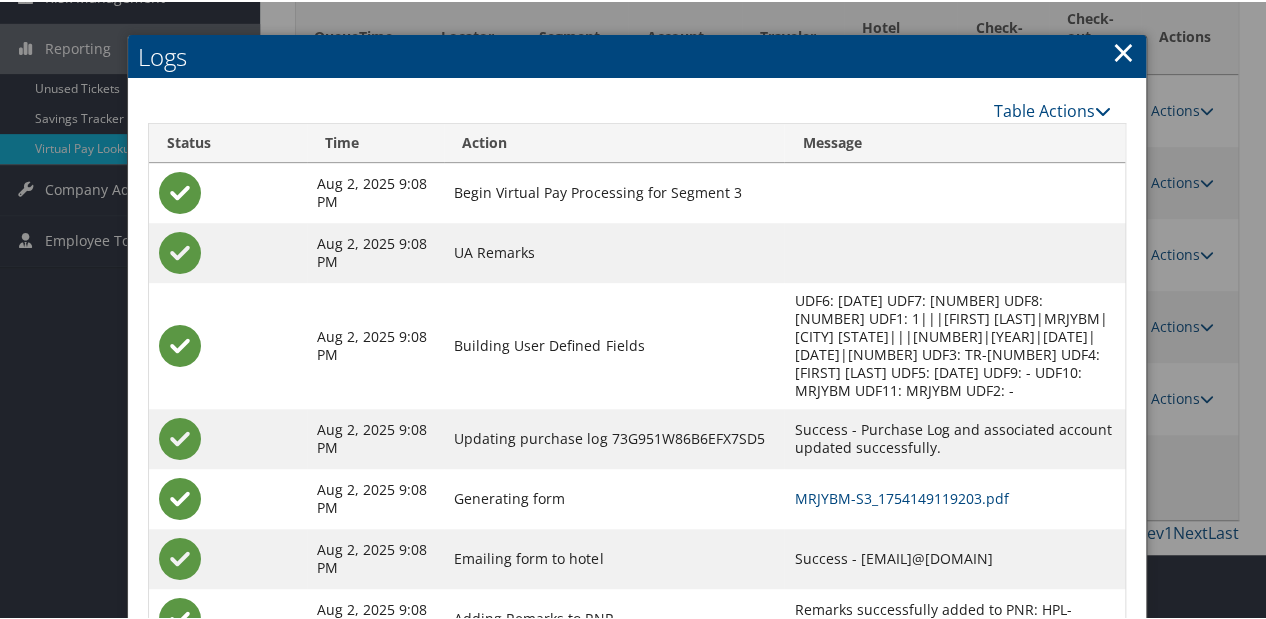 scroll, scrollTop: 387, scrollLeft: 0, axis: vertical 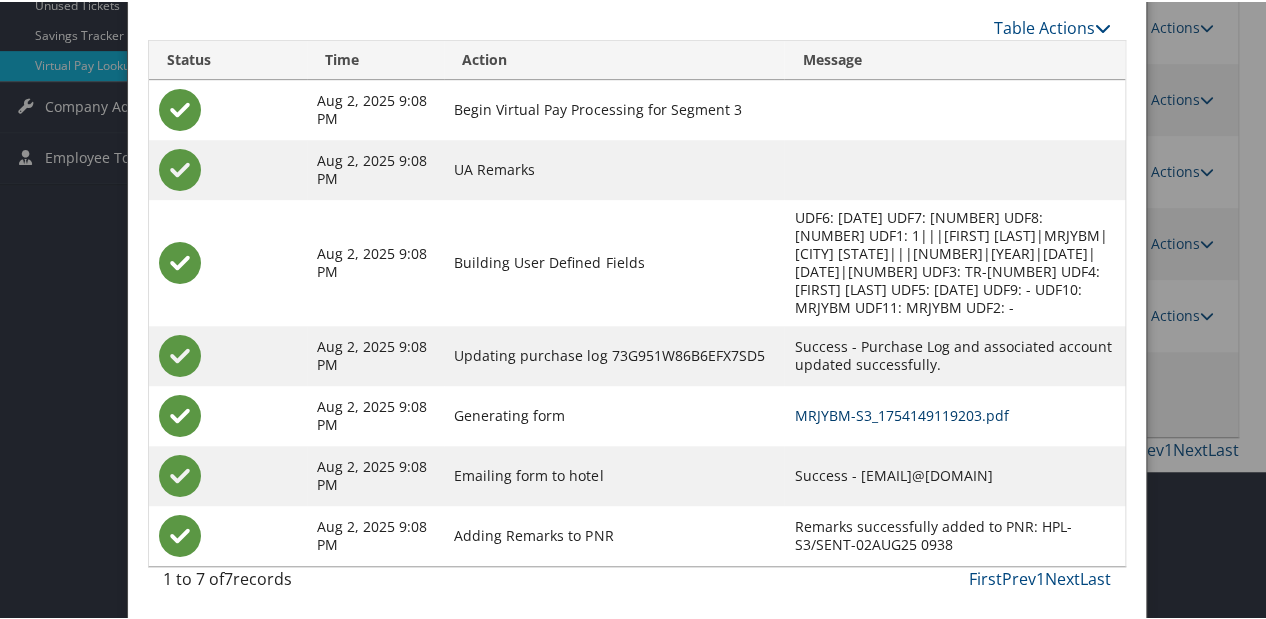 click on "MRJYBM-S3_1754149119203.pdf" at bounding box center (901, 413) 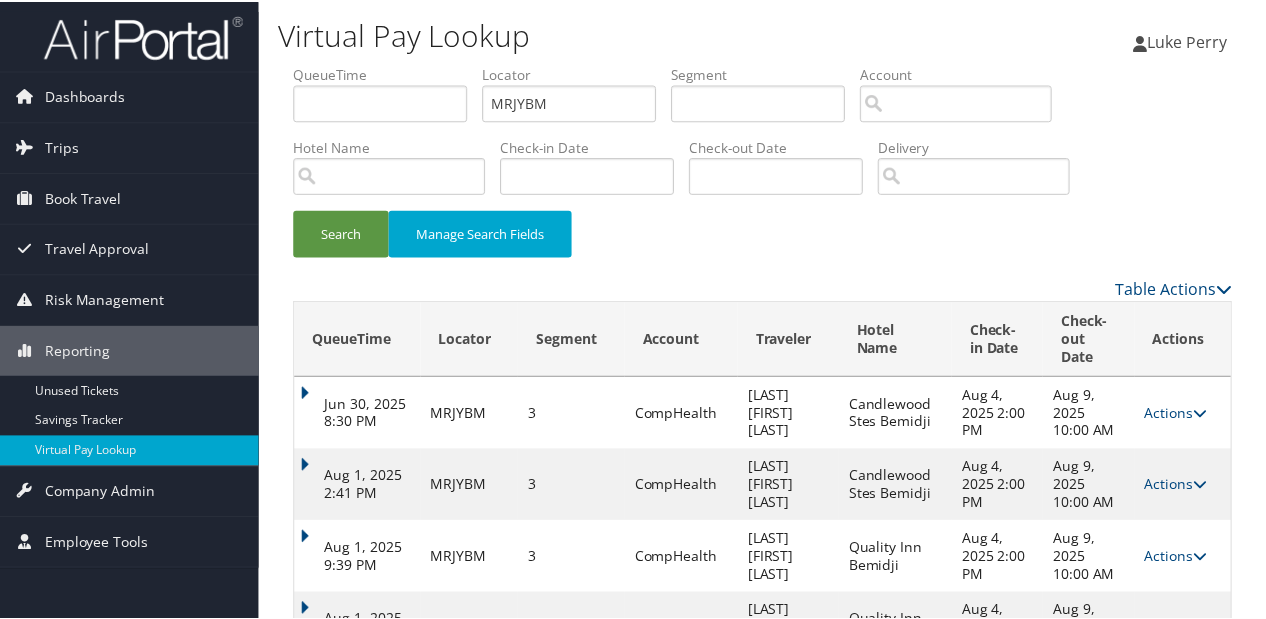 scroll, scrollTop: 152, scrollLeft: 0, axis: vertical 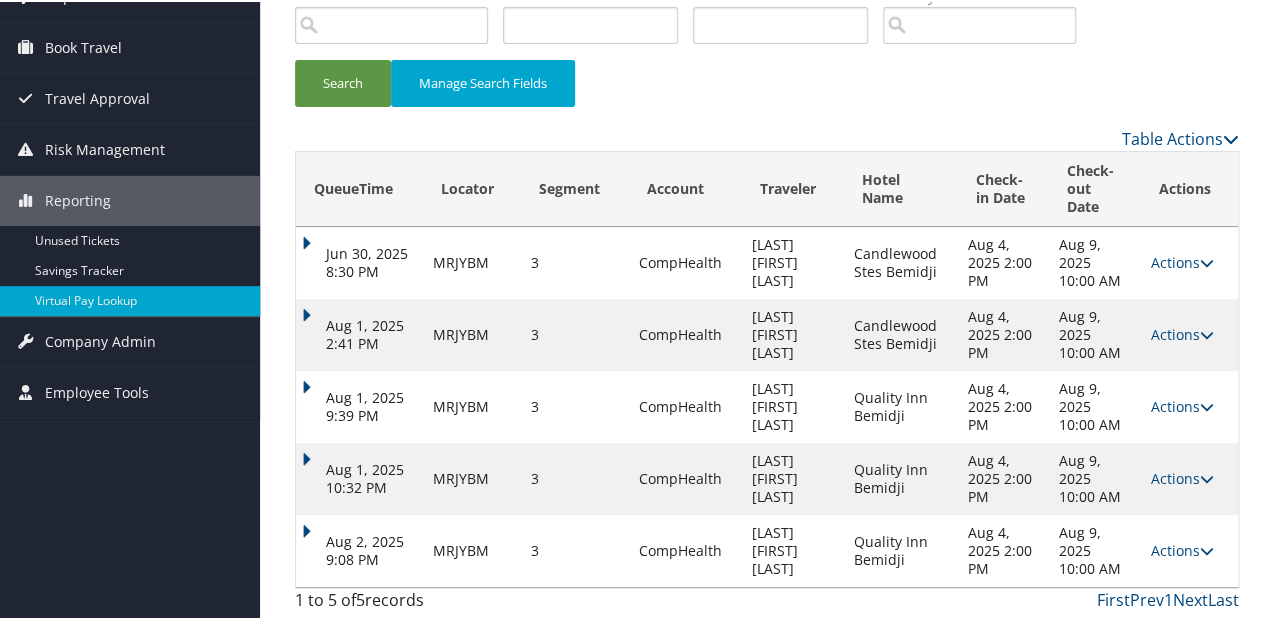 click on "Aug 2, 2025 9:08 PM" at bounding box center (359, 549) 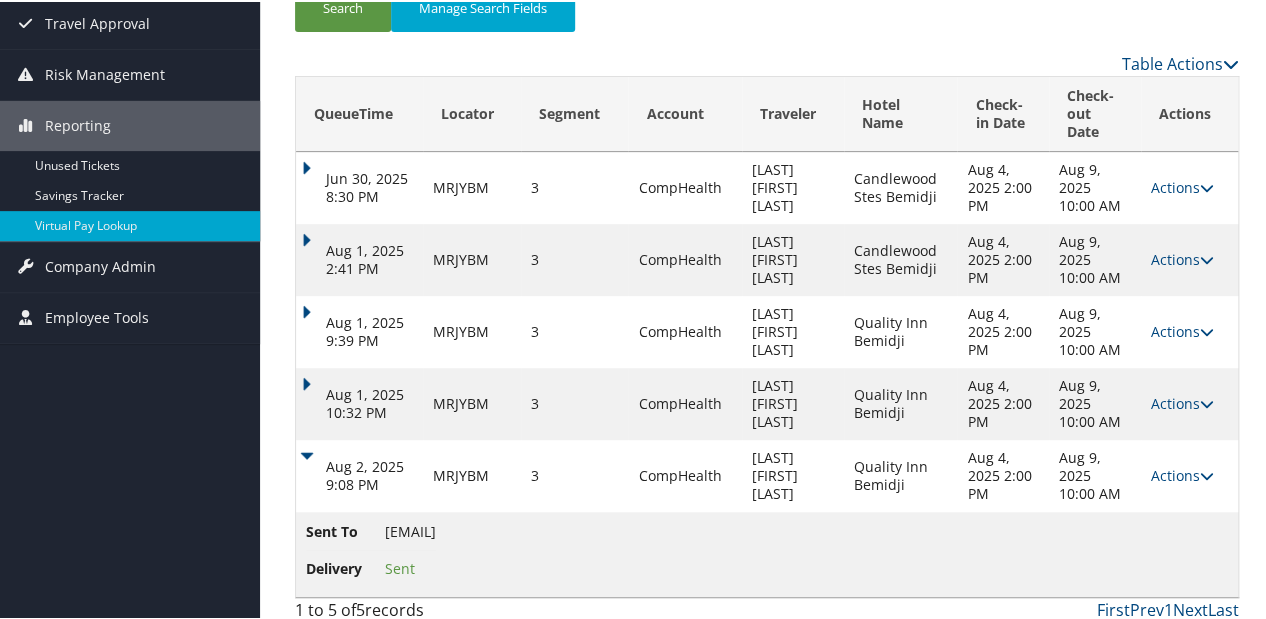 scroll, scrollTop: 236, scrollLeft: 0, axis: vertical 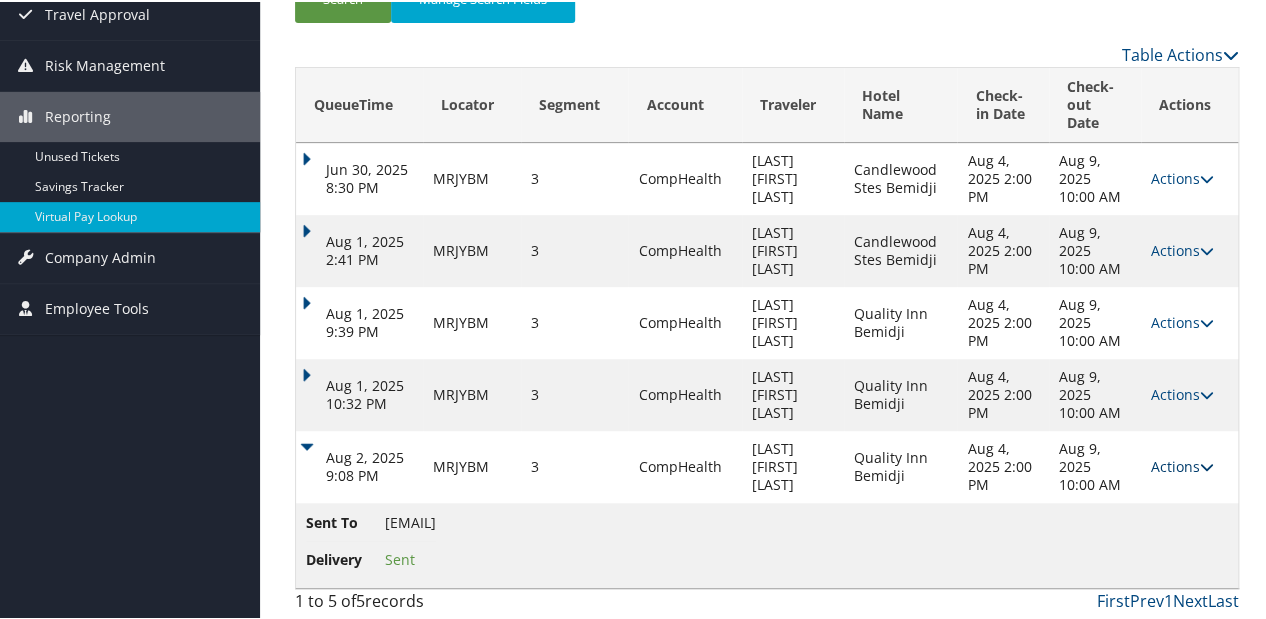 click on "Actions" at bounding box center (1182, 464) 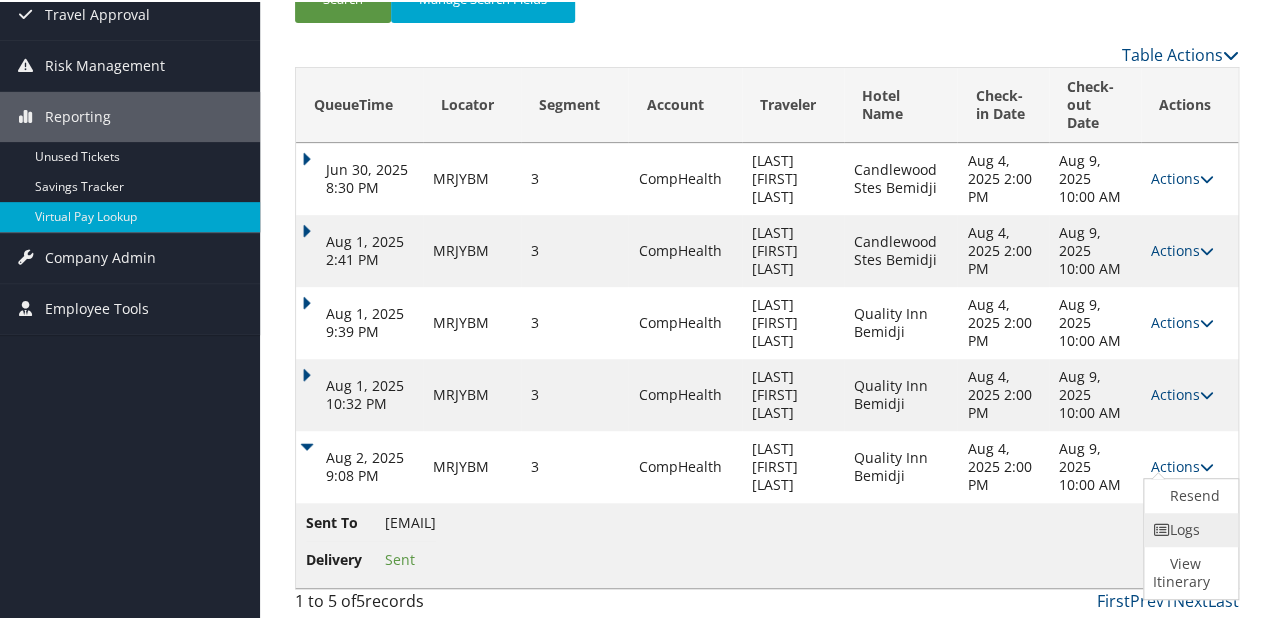 click on "Logs" at bounding box center (1188, 528) 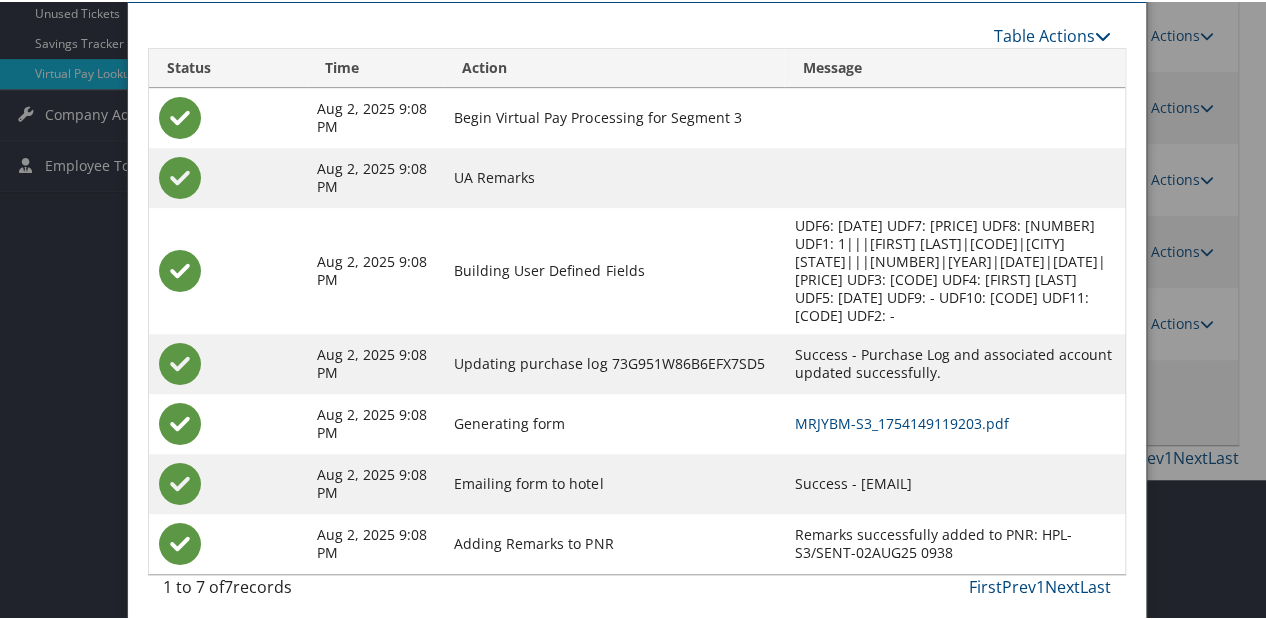 scroll, scrollTop: 387, scrollLeft: 0, axis: vertical 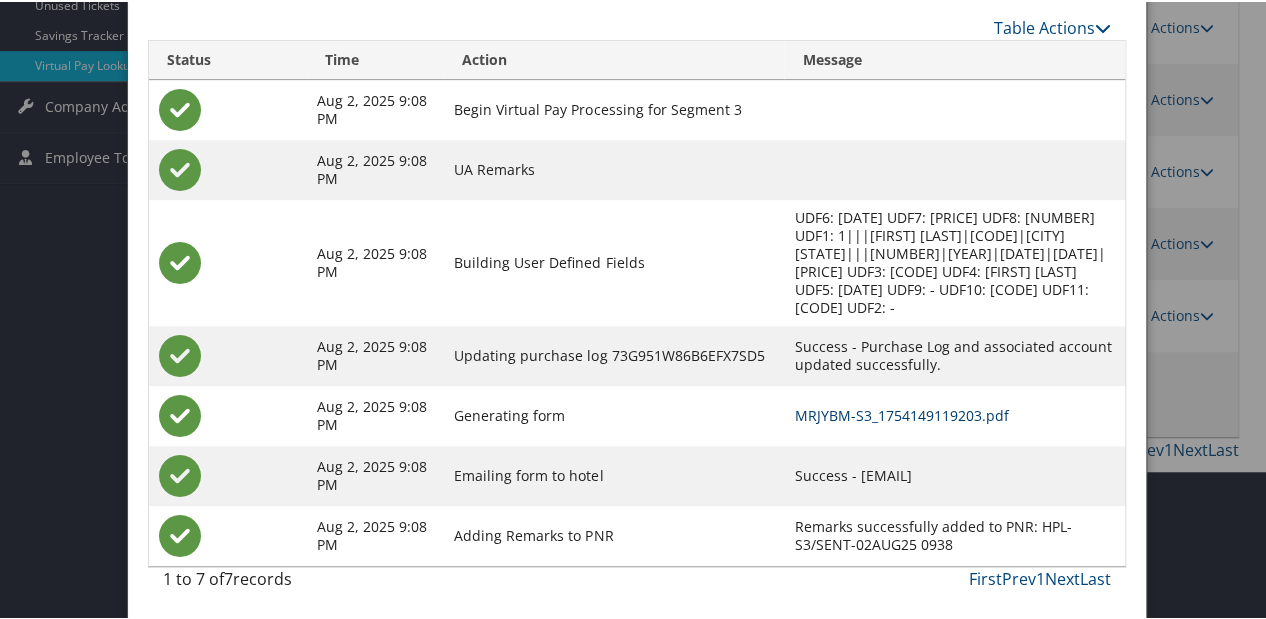 click on "MRJYBM-S3_1754149119203.pdf" at bounding box center [901, 413] 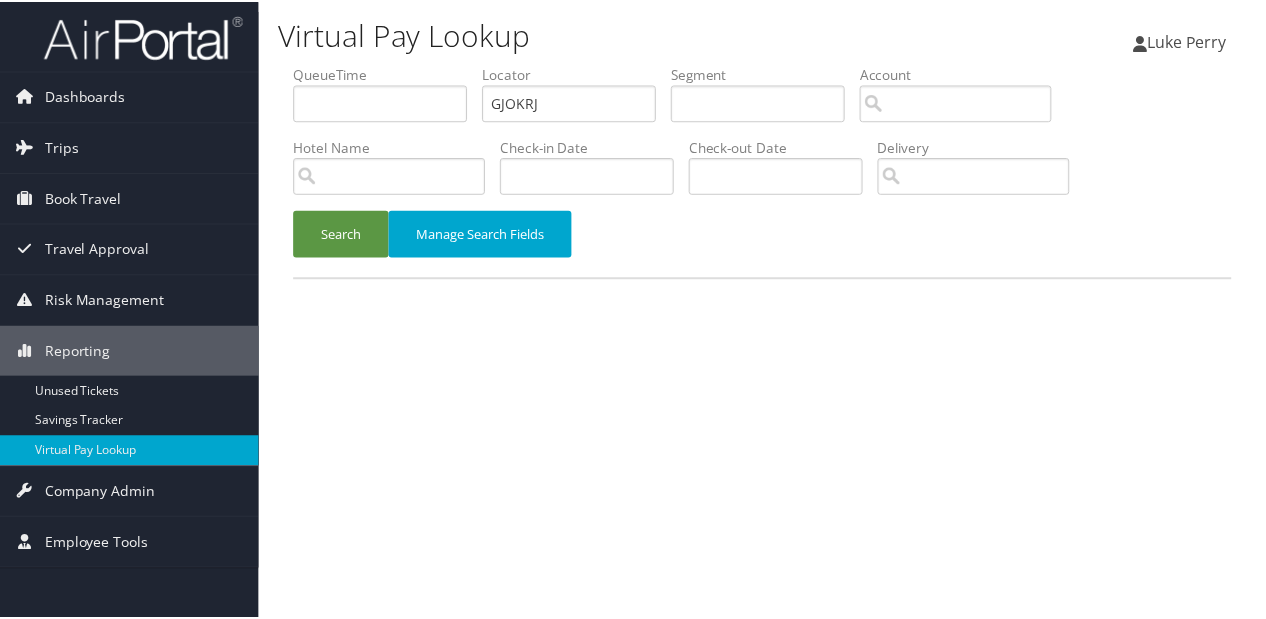 scroll, scrollTop: 0, scrollLeft: 0, axis: both 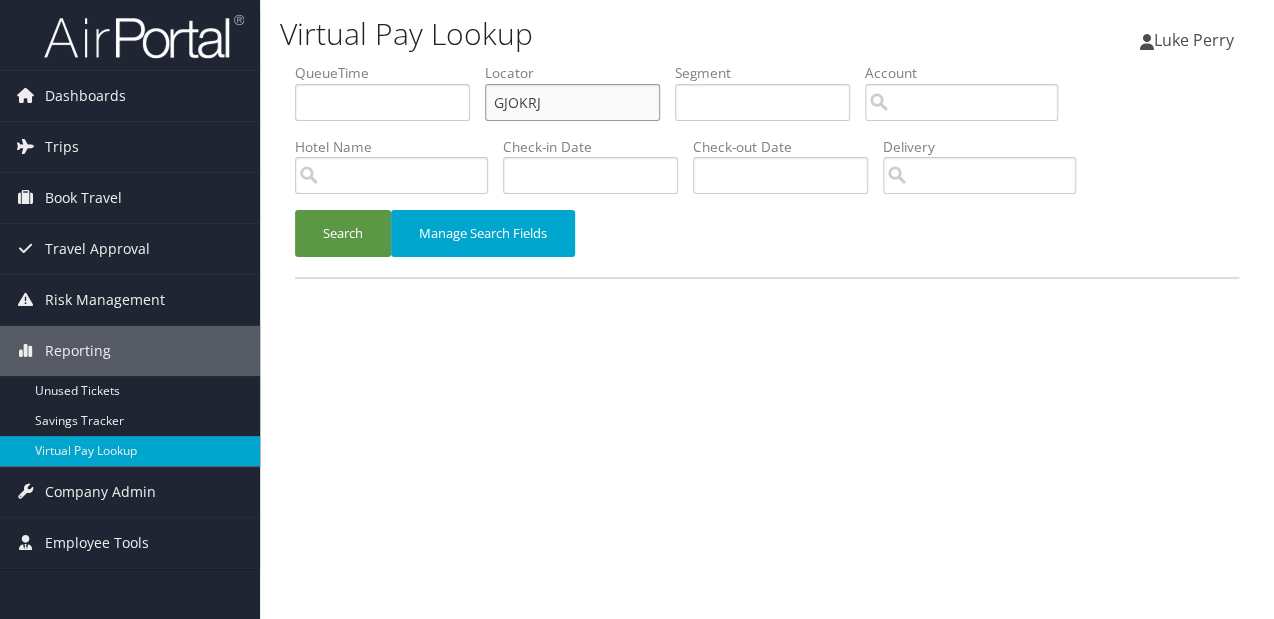 paste on "APKPBS" 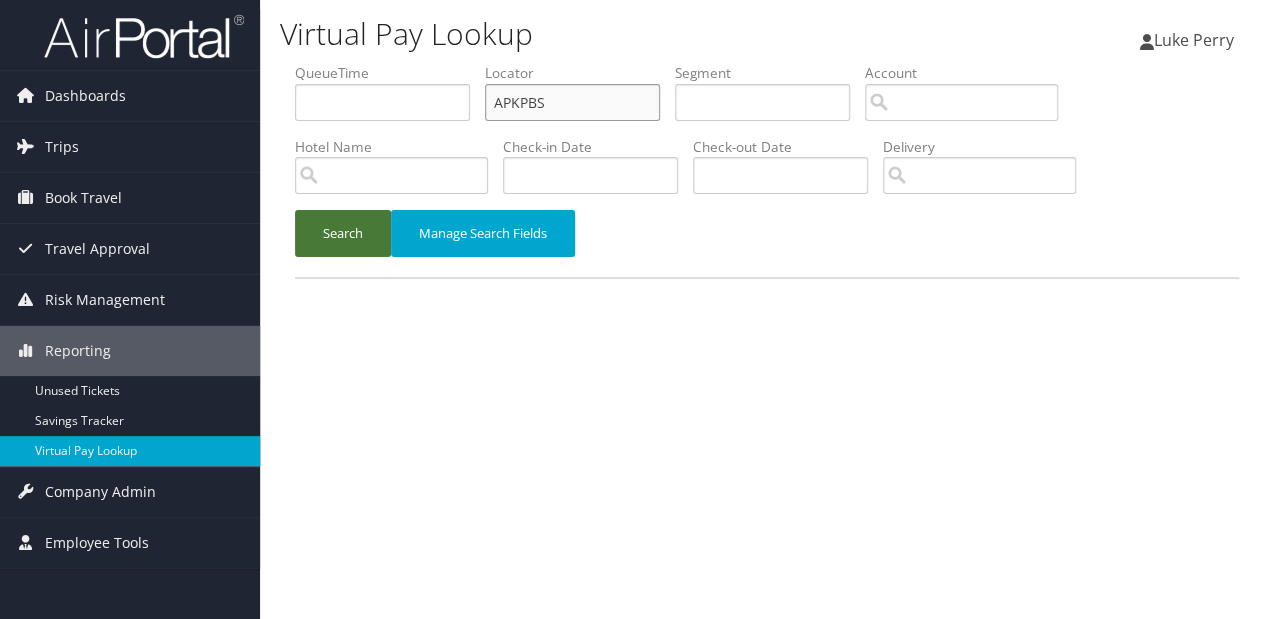 type on "APKPBS" 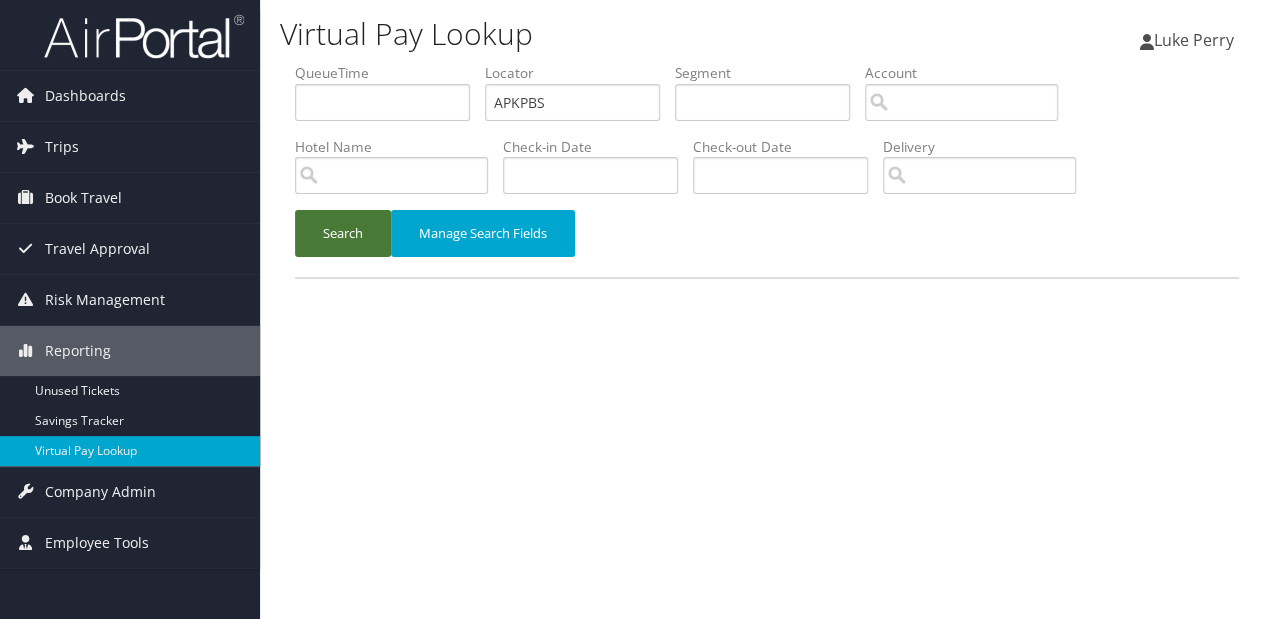 click on "Search" at bounding box center (343, 233) 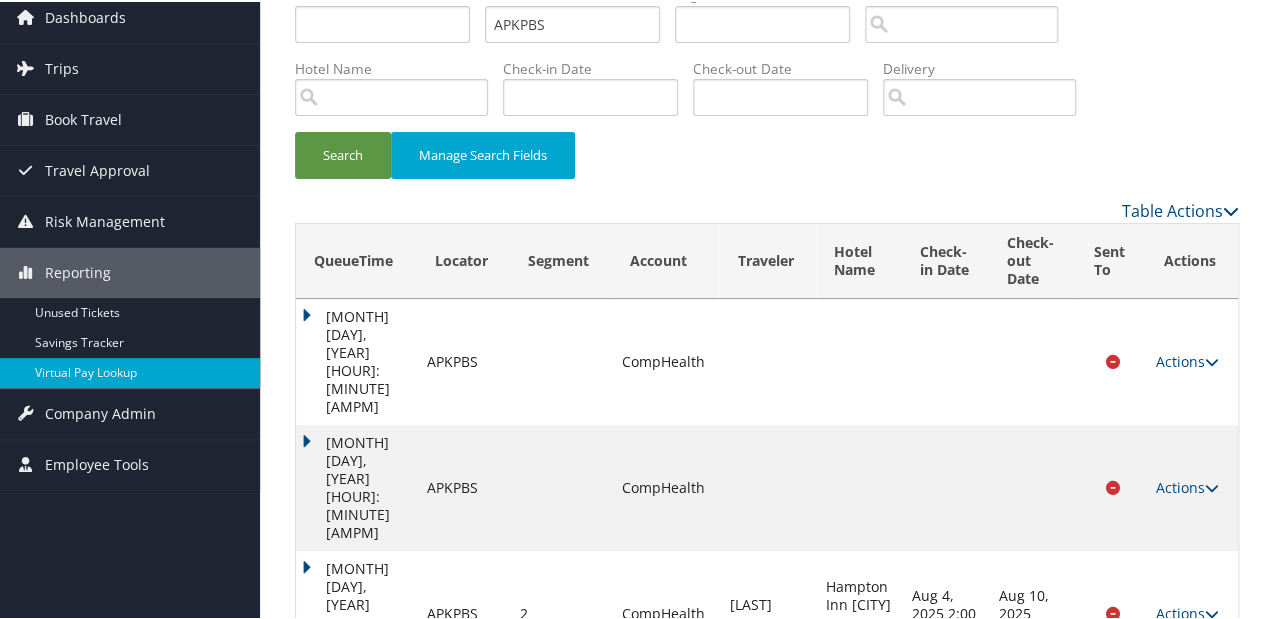 click on "Actions" at bounding box center (1187, 719) 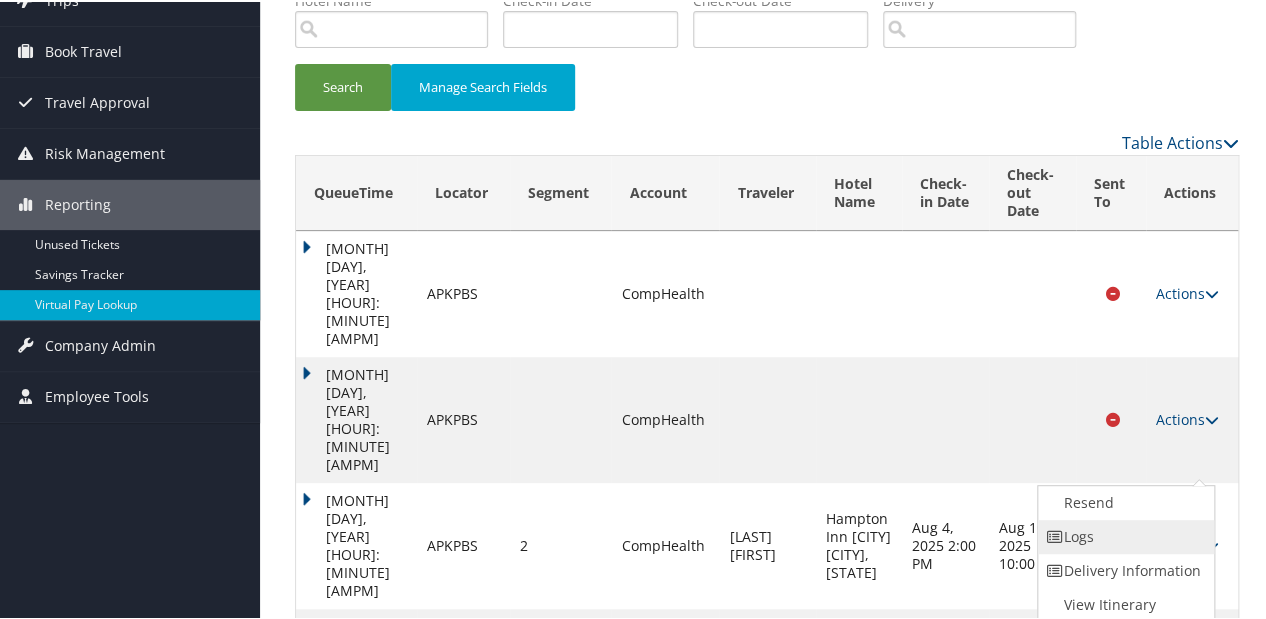 click on "Logs" at bounding box center [1123, 535] 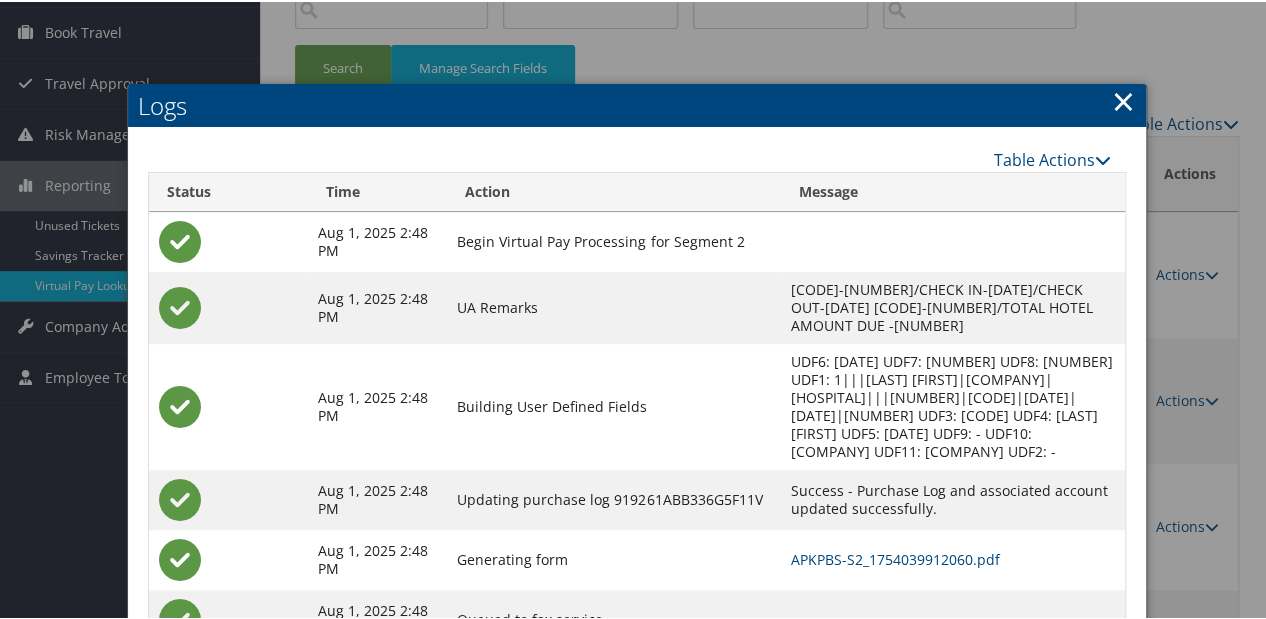 scroll, scrollTop: 239, scrollLeft: 0, axis: vertical 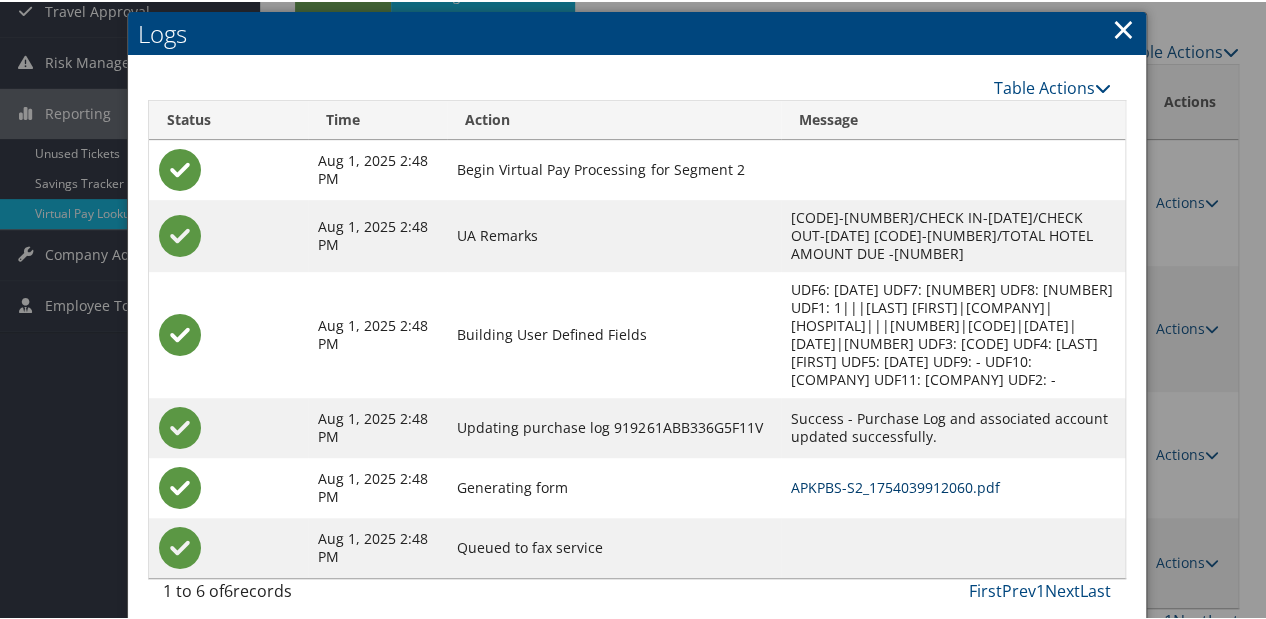 click on "APKPBS-S2_1754039912060.pdf" at bounding box center [895, 485] 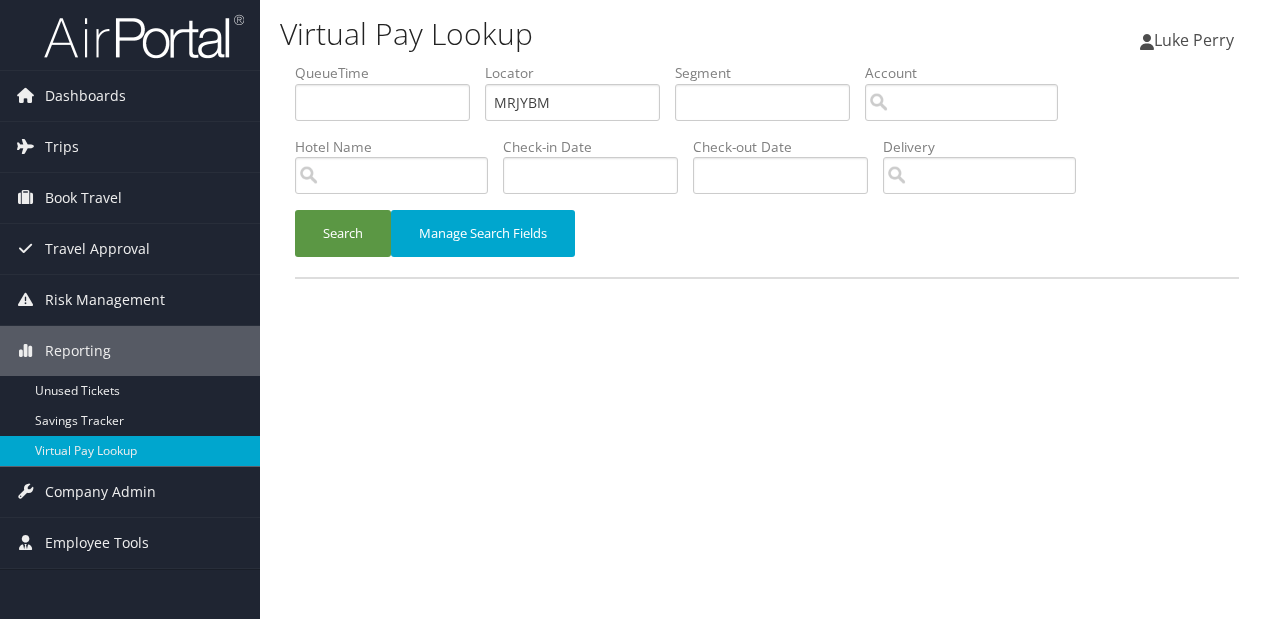 scroll, scrollTop: 0, scrollLeft: 0, axis: both 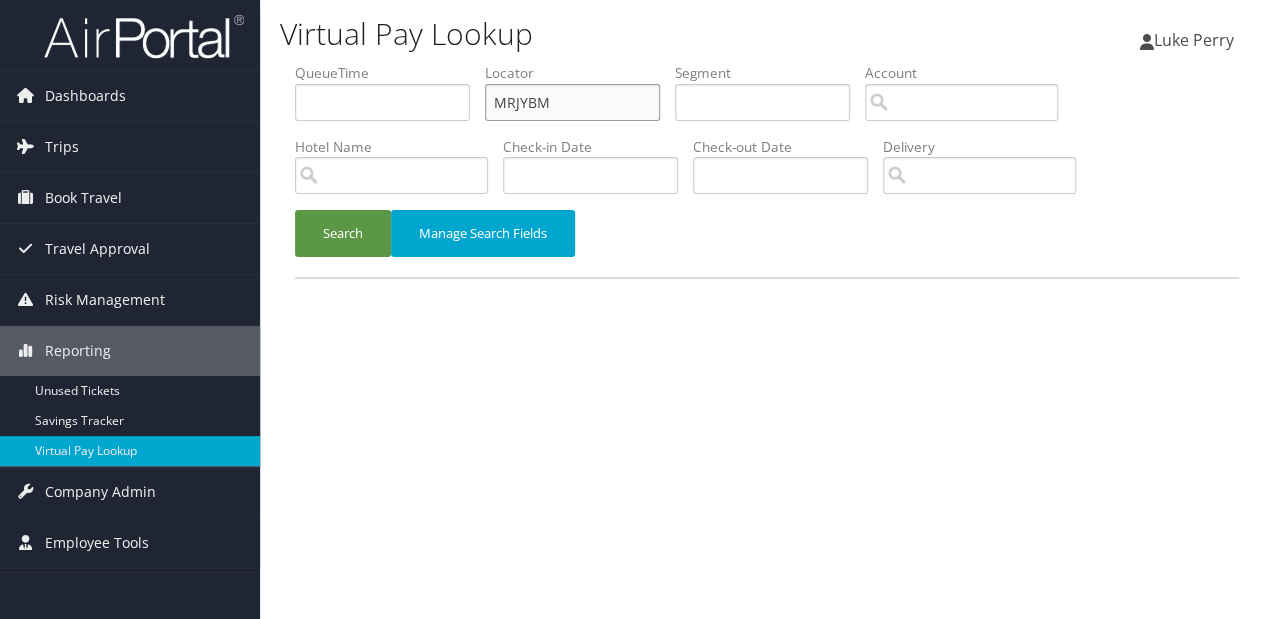 drag, startPoint x: 548, startPoint y: 96, endPoint x: 502, endPoint y: 163, distance: 81.27115 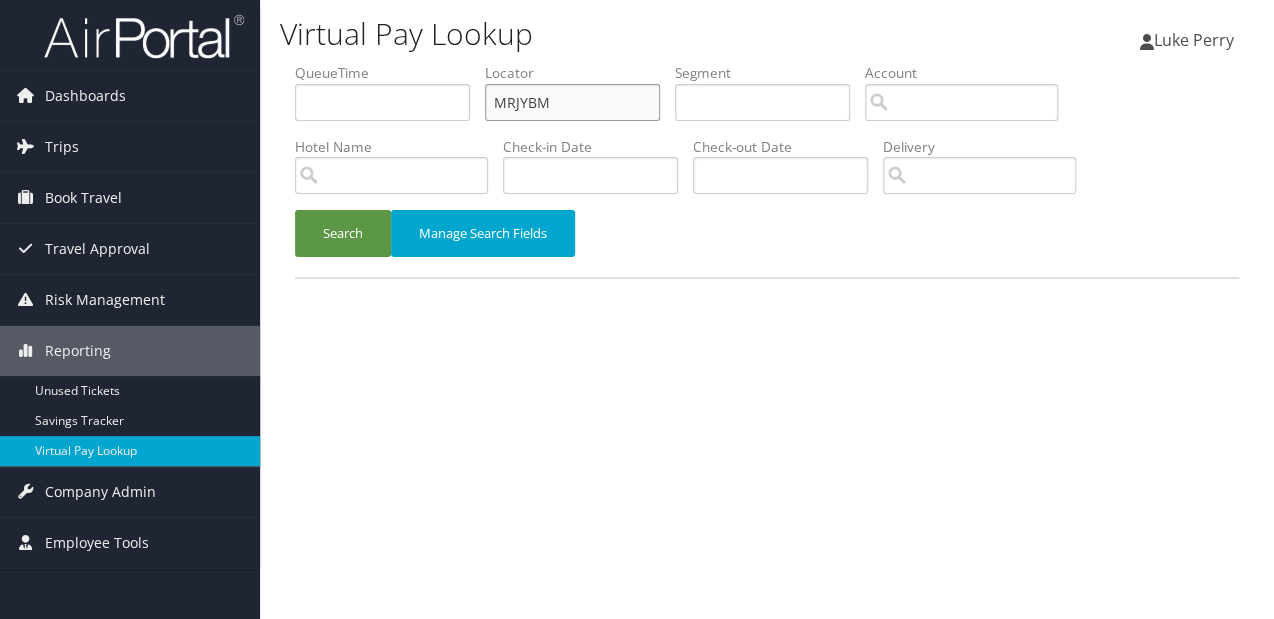 click on "Dashboards AirPortal 360™ (Manager) My Travel Dashboard   Trips Airtinerary® Lookup Current/Future Trips Past Trips Trips Missing Hotels Hotel Check-ins   Book Travel Approval Request (Beta)   Travel Approval Pending Trip Approvals Approved Trips Canceled Trips Approvals (Beta)   Risk Management SecurityLogic® Map Assistance Requests Travel Alerts Notifications   Reporting Unused Tickets Savings Tracker Virtual Pay Lookup   Company Admin Company Information Configure Approval Types (Beta) People Users (Beta) Vendor Contracts Travel Policy Service Fees  Reporting Fields (Beta) Report Settings Virtual Pay Settings   Employee Tools Help Desk" at bounding box center (637, 309) 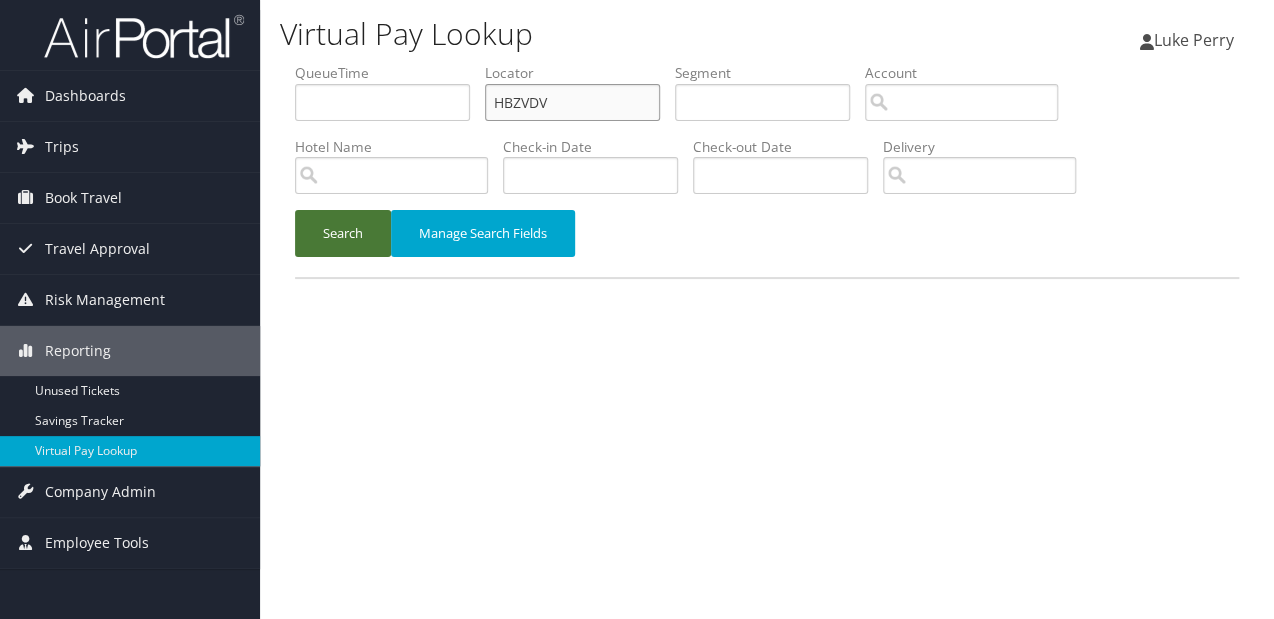 type on "HBZVDV" 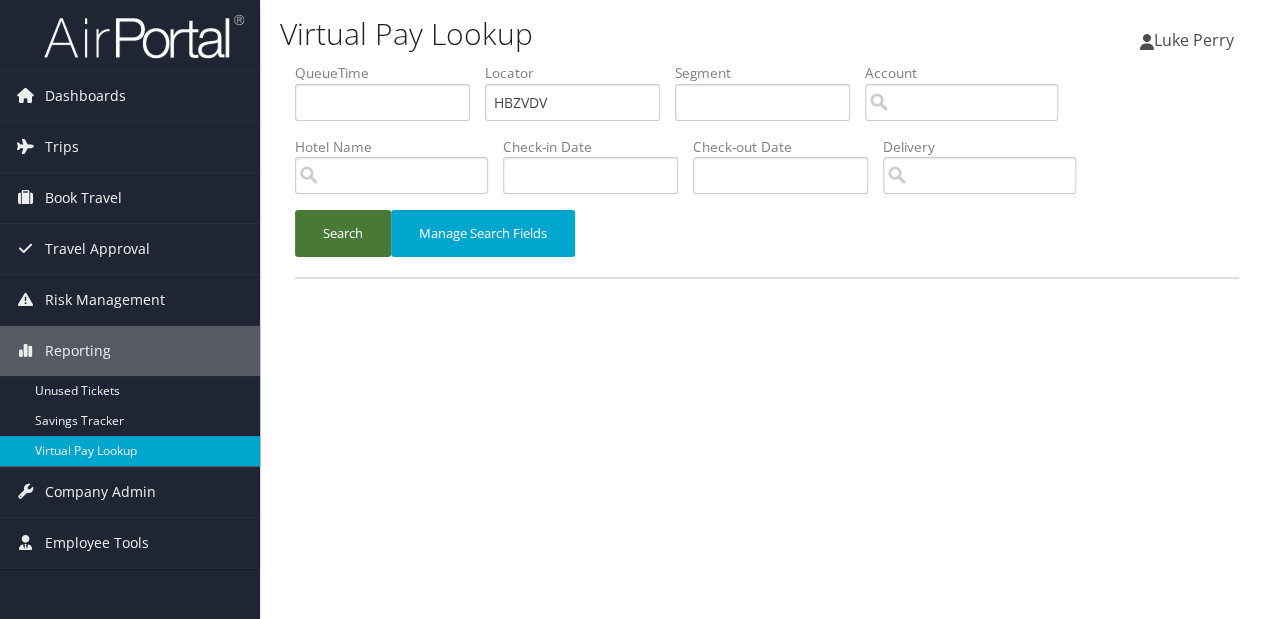 click on "Search" at bounding box center (343, 233) 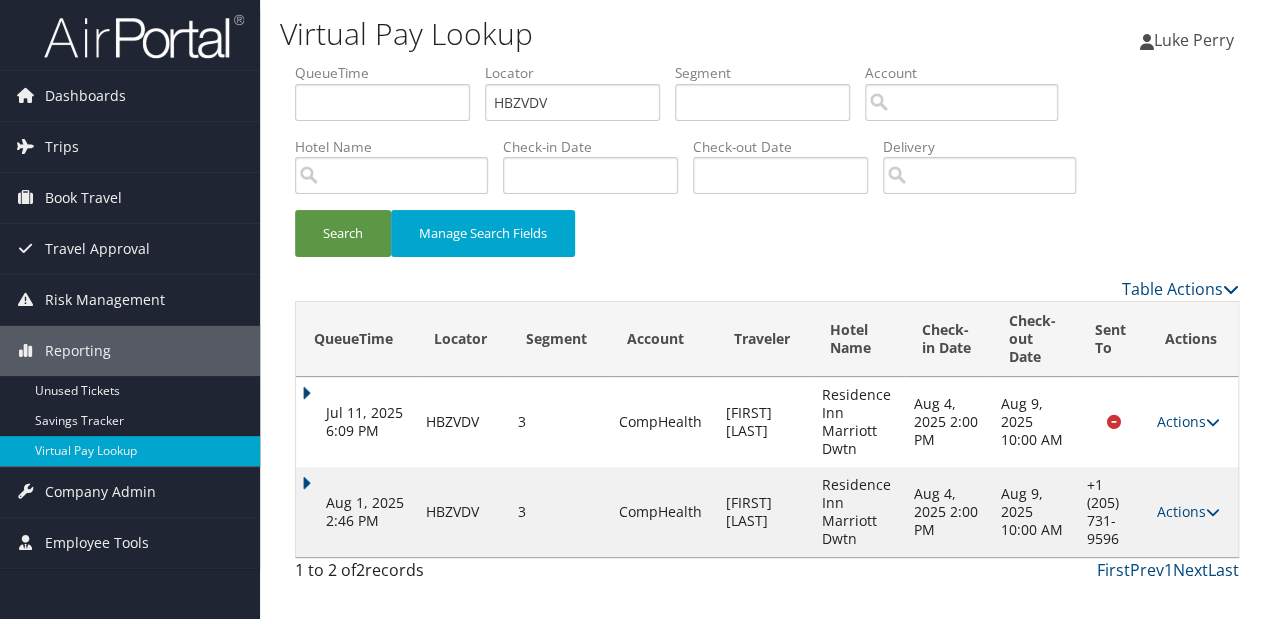 drag, startPoint x: 1209, startPoint y: 510, endPoint x: 1176, endPoint y: 515, distance: 33.37664 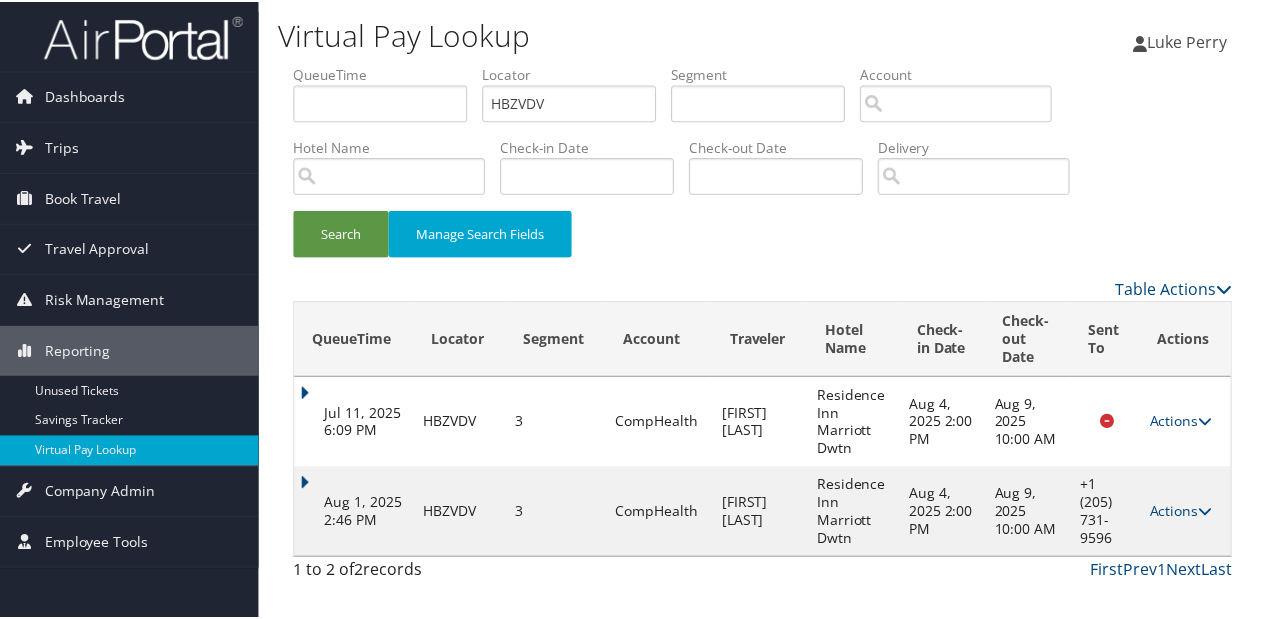 scroll, scrollTop: 40, scrollLeft: 0, axis: vertical 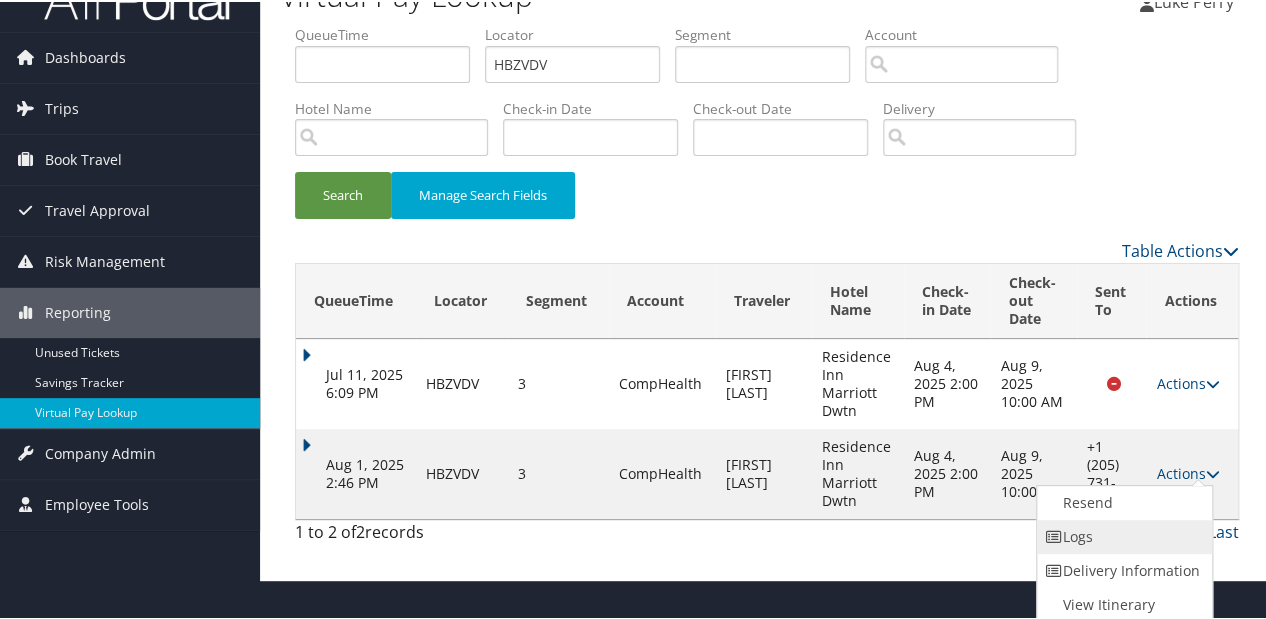 click on "Logs" at bounding box center (1122, 535) 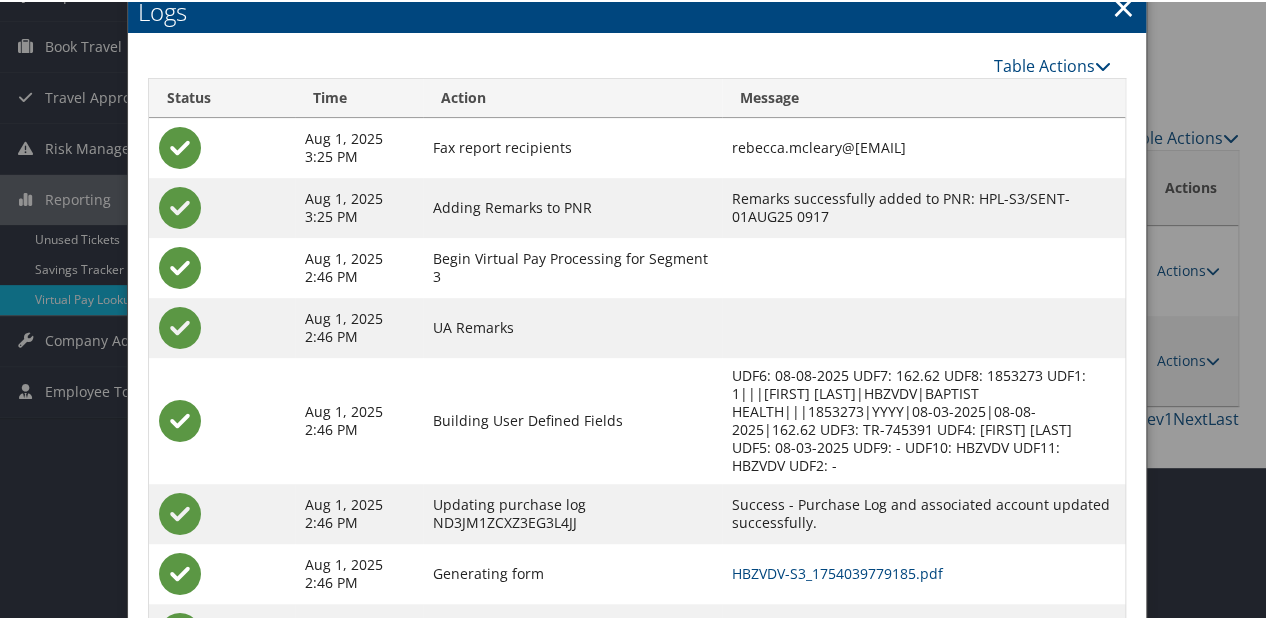 scroll, scrollTop: 233, scrollLeft: 0, axis: vertical 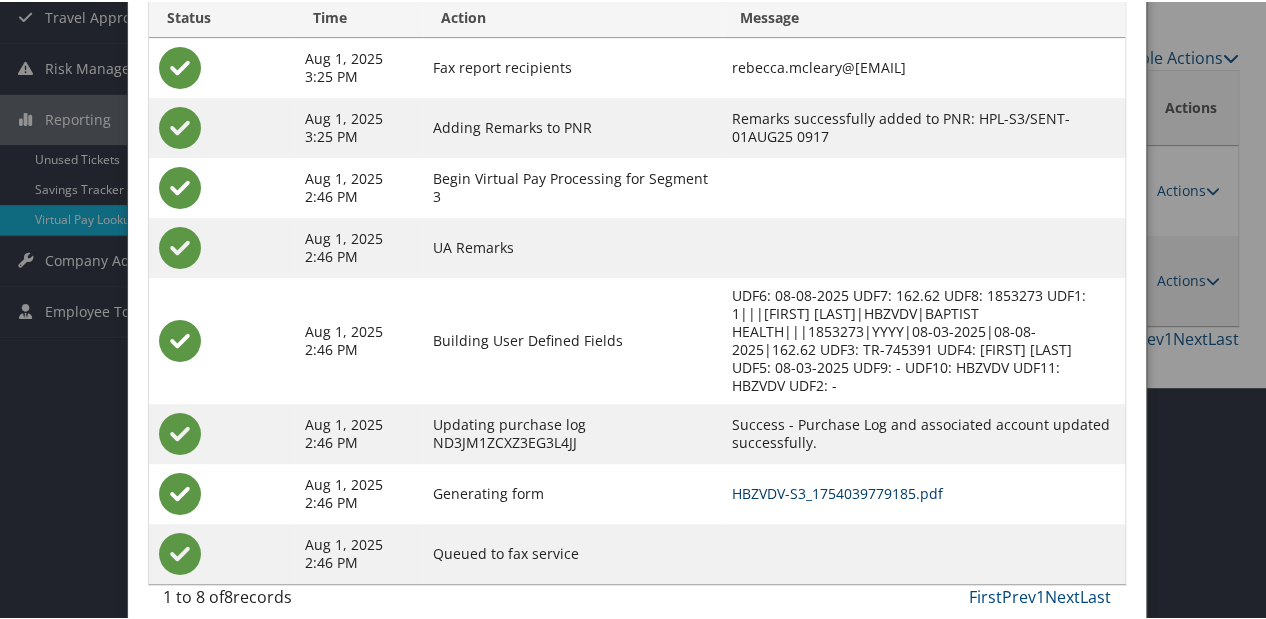 click on "HBZVDV-S3_1754039779185.pdf" at bounding box center [837, 491] 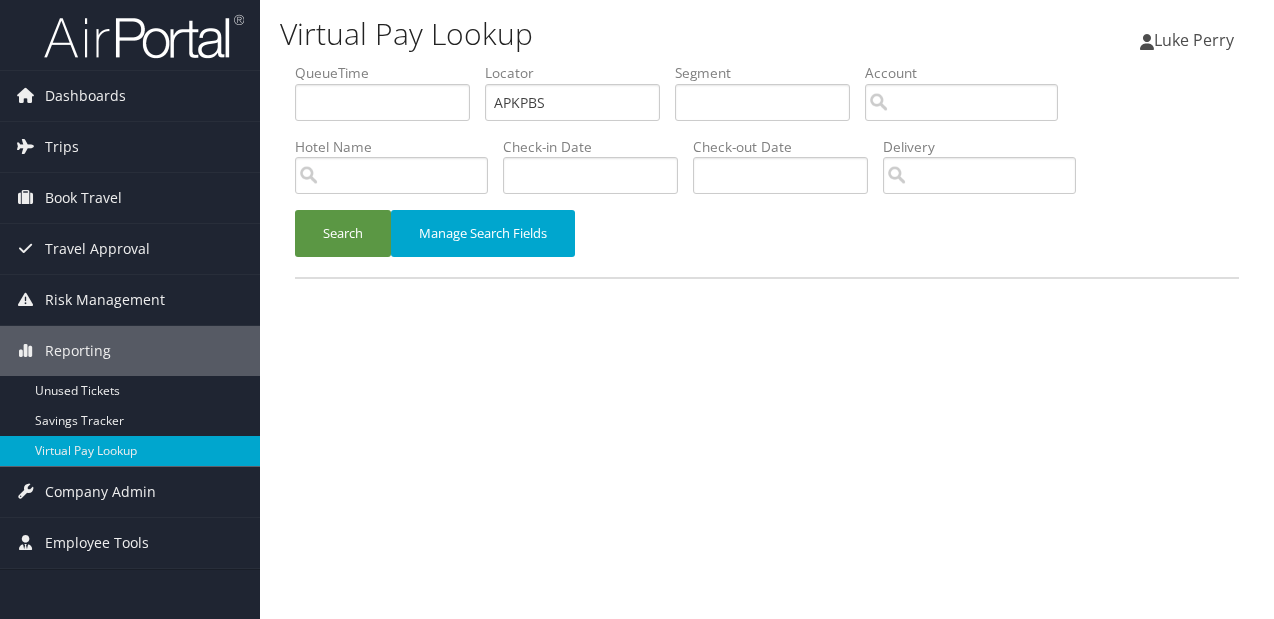 scroll, scrollTop: 0, scrollLeft: 0, axis: both 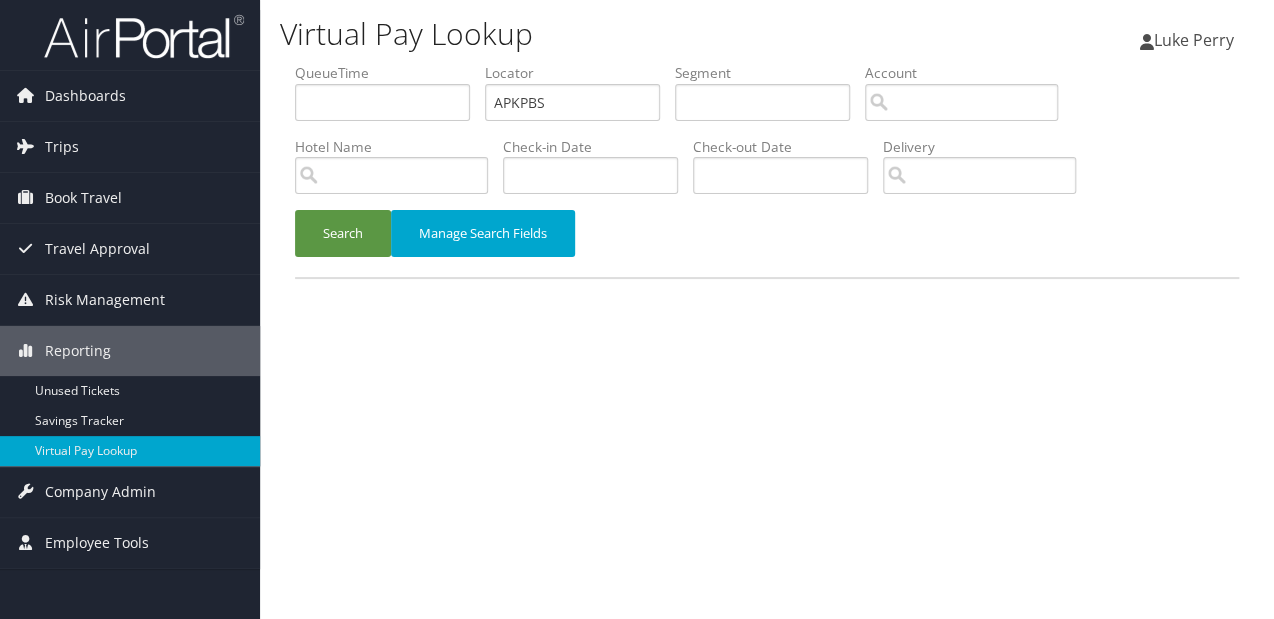 click on "QueueTime Locator APKPBS Segment Account Traveler Hotel Name Check-in Date Check-out Date Delivery" at bounding box center (767, 63) 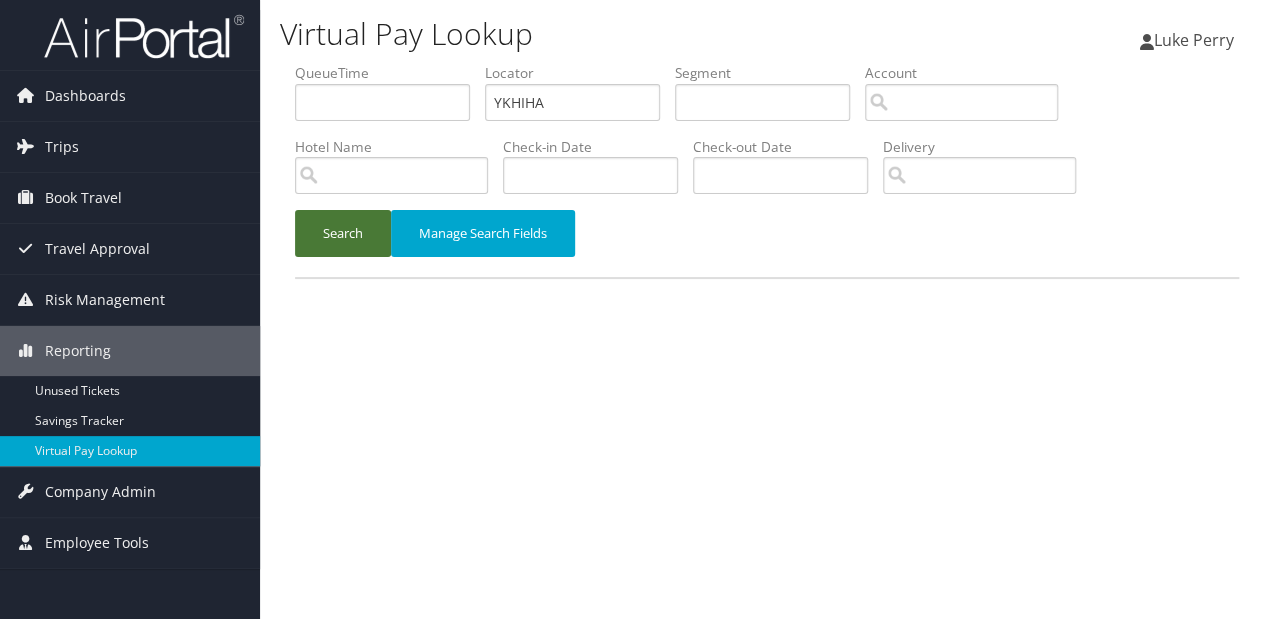 type on "YKHIHA" 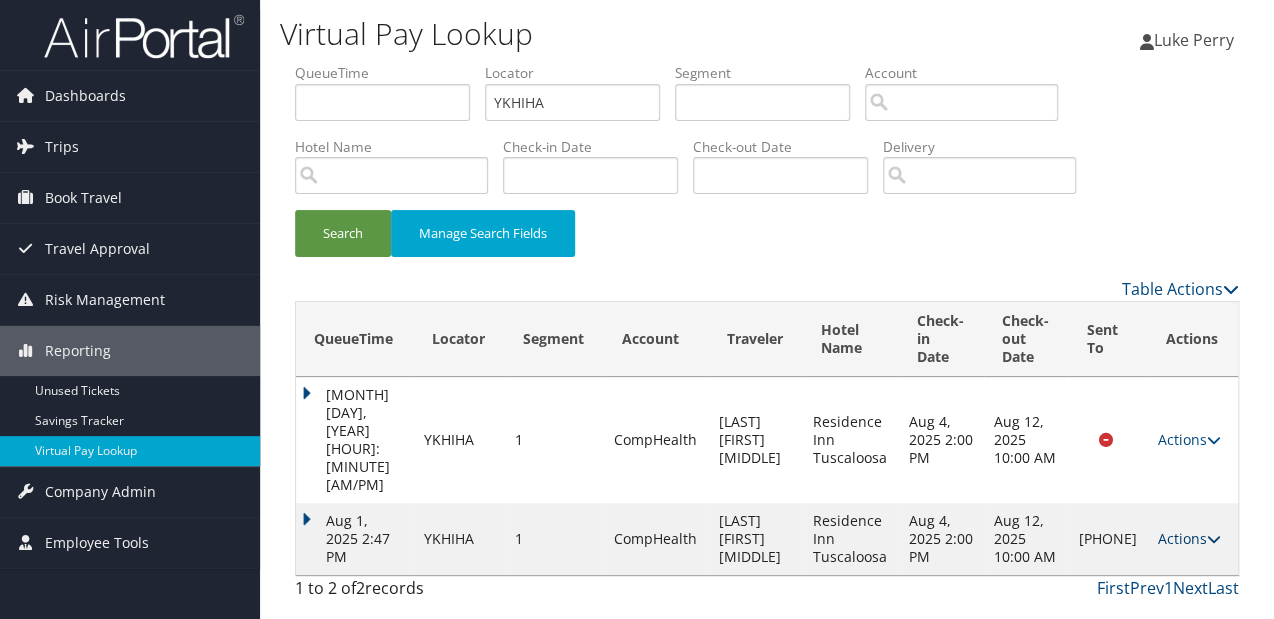 click on "Actions" at bounding box center [1189, 538] 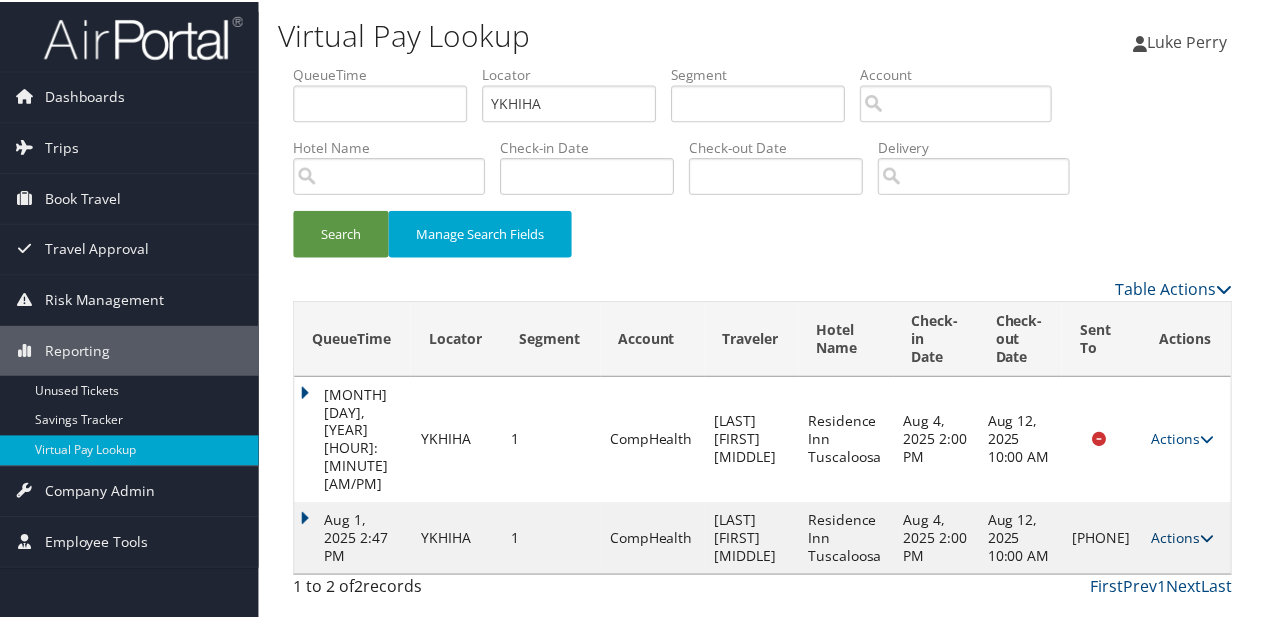 scroll, scrollTop: 22, scrollLeft: 0, axis: vertical 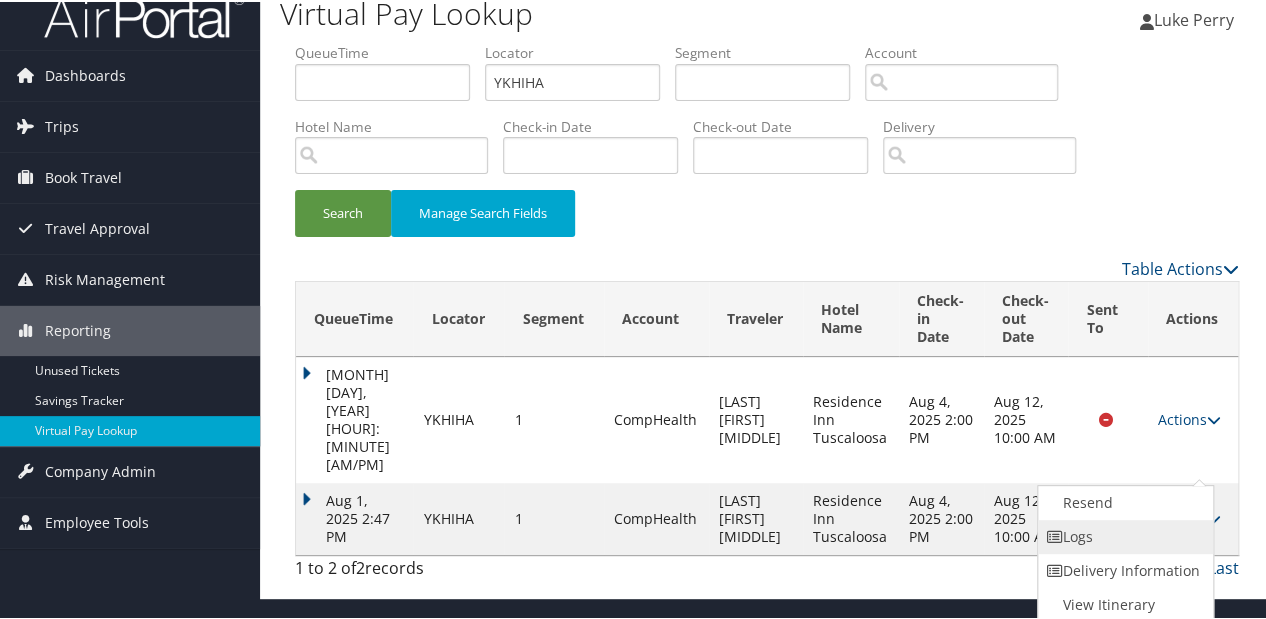 click on "Logs" at bounding box center (1123, 535) 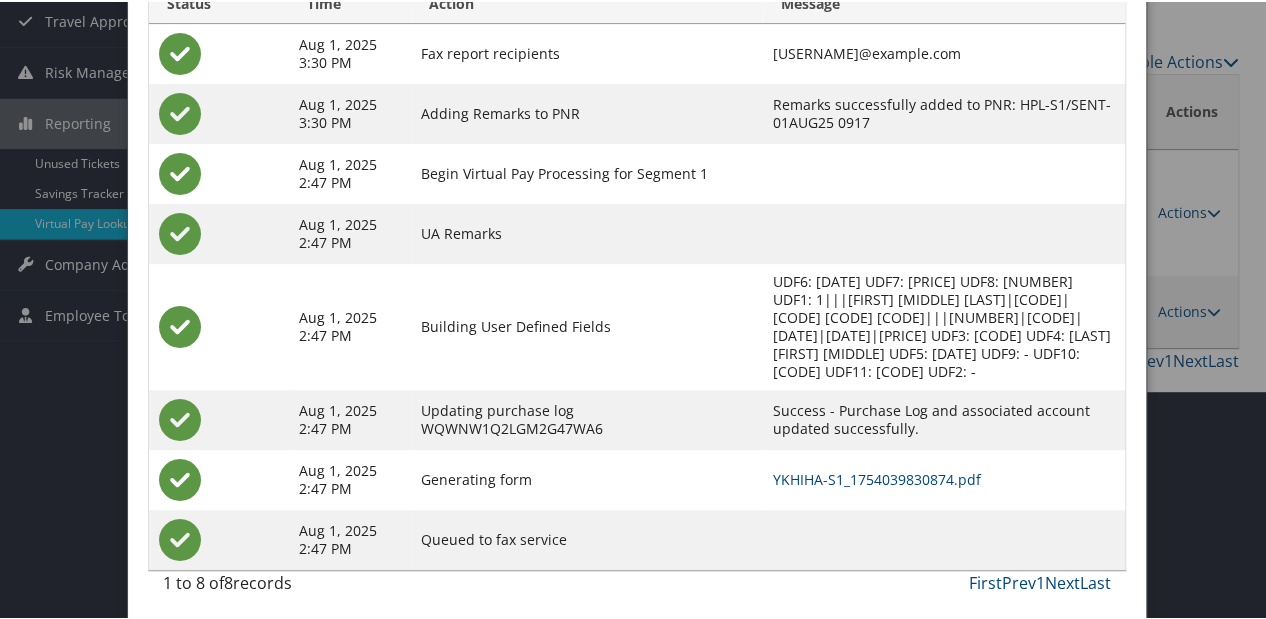 scroll, scrollTop: 232, scrollLeft: 0, axis: vertical 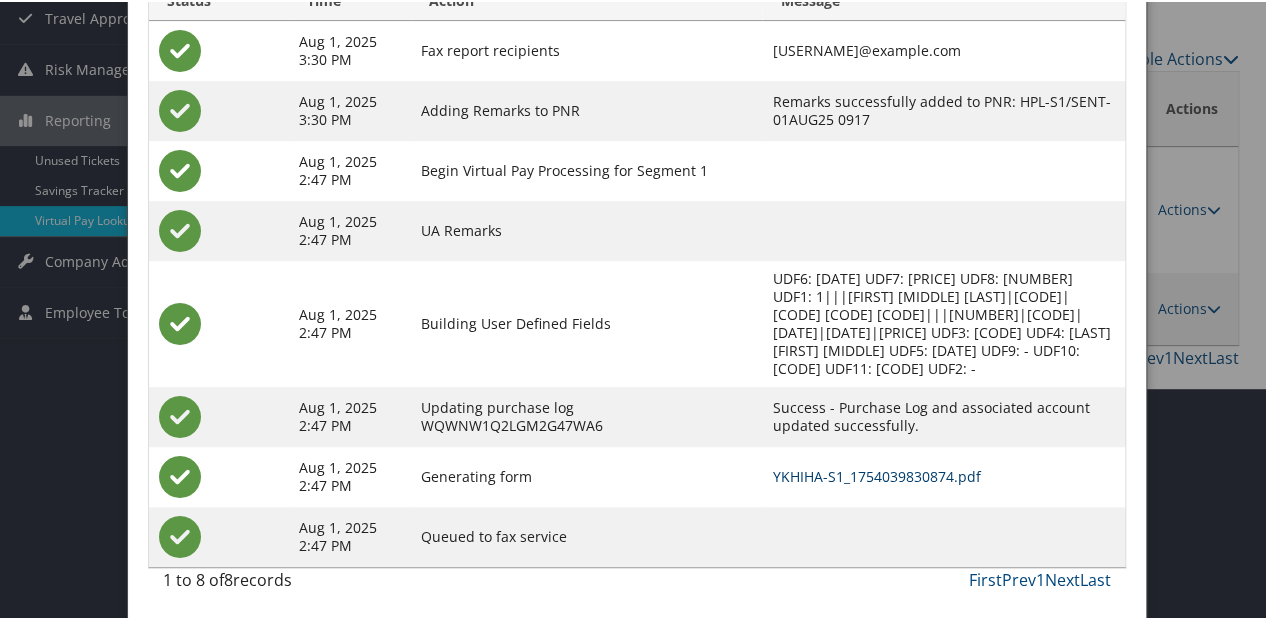 click on "YKHIHA-S1_1754039830874.pdf" at bounding box center (876, 474) 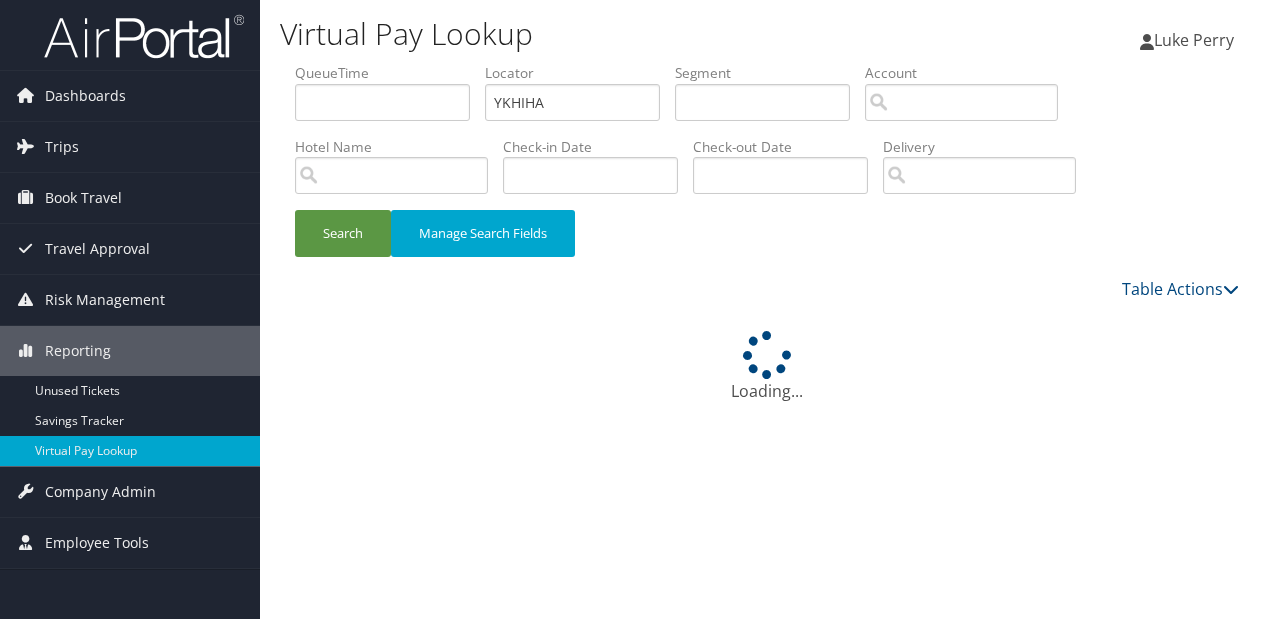 scroll, scrollTop: 0, scrollLeft: 0, axis: both 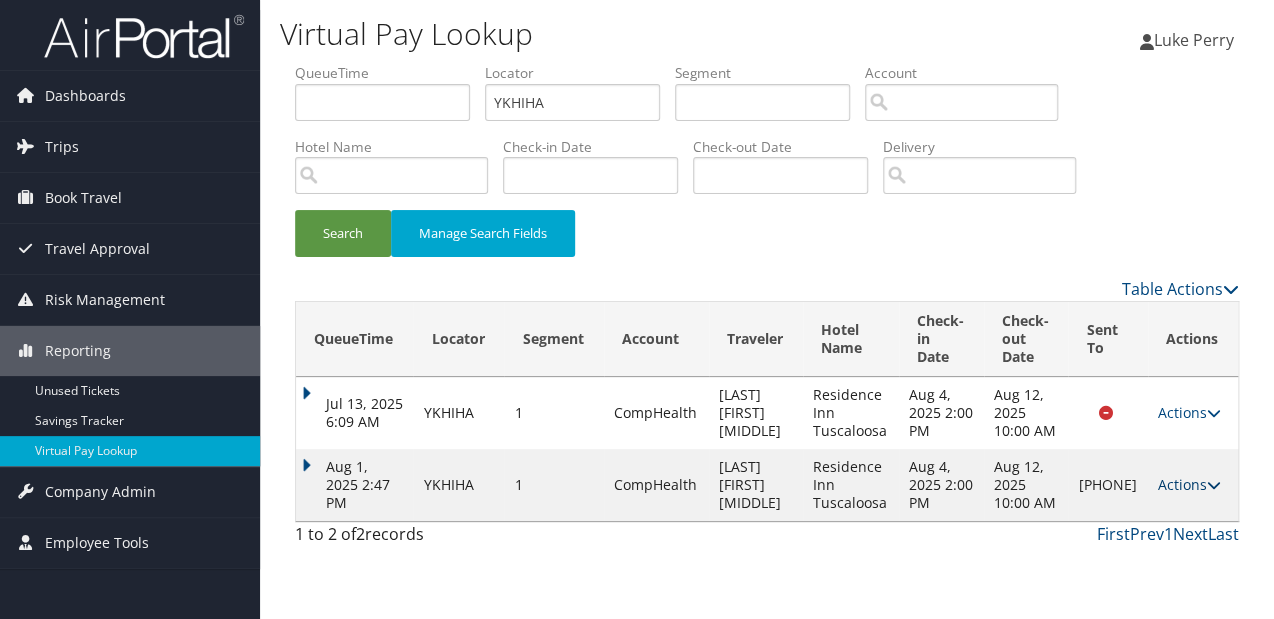 click on "Actions" at bounding box center (1189, 484) 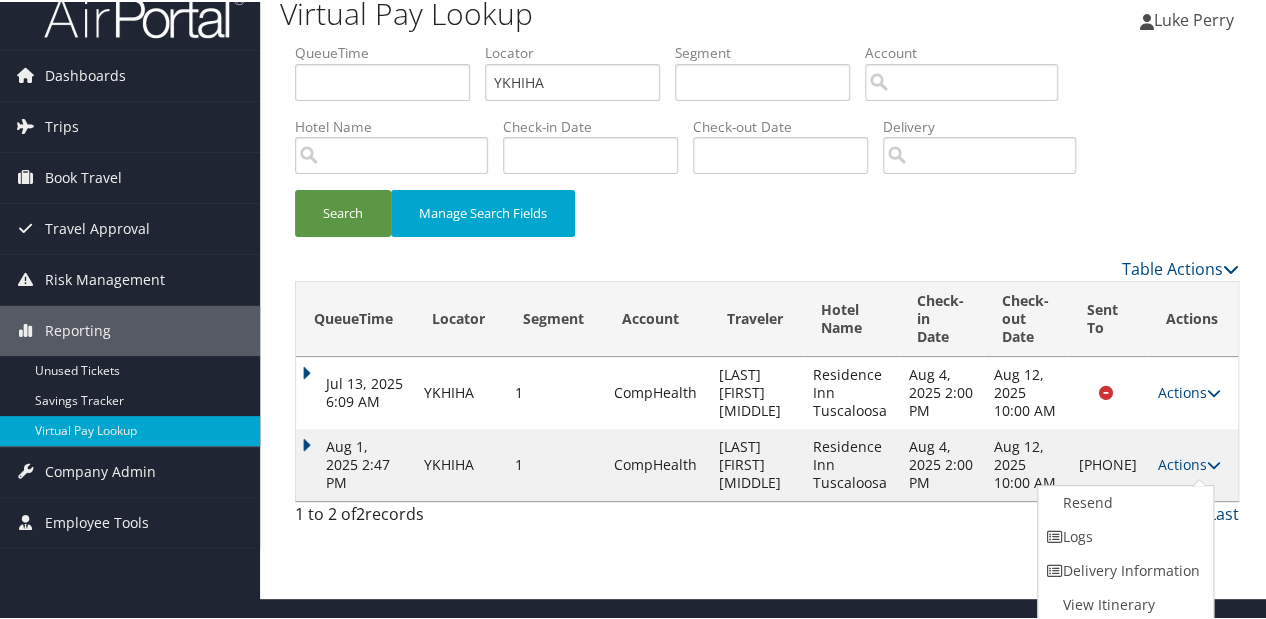 click on "Aug 1, 2025 2:47 PM" at bounding box center (354, 463) 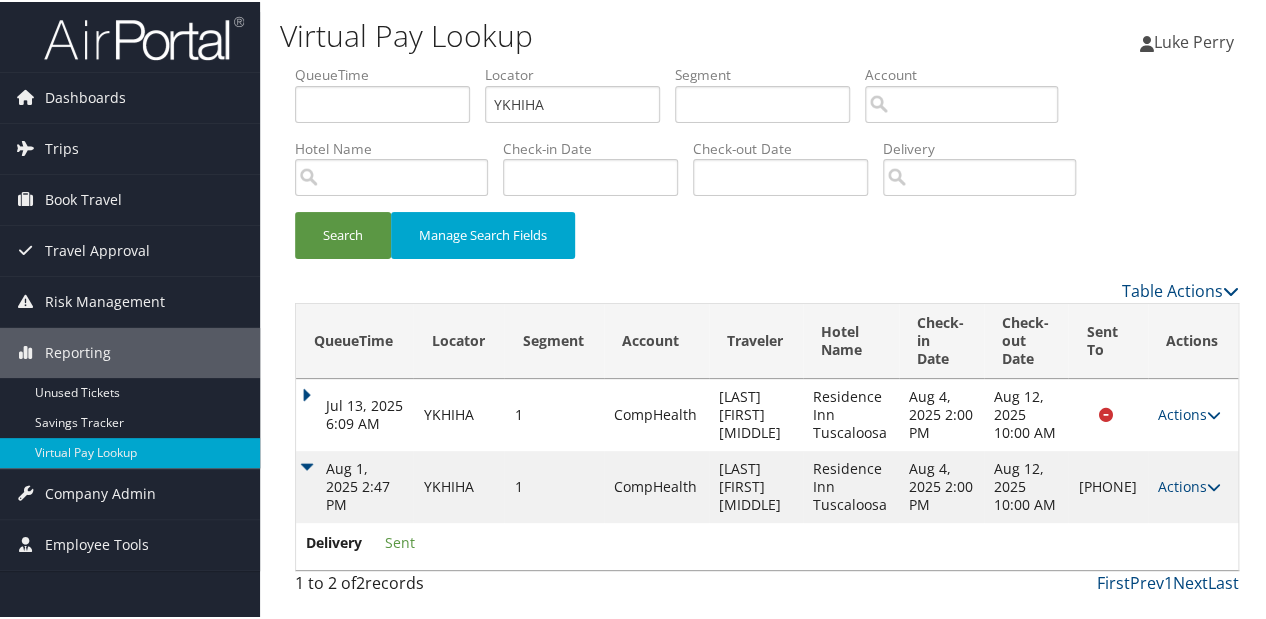 scroll, scrollTop: 1, scrollLeft: 0, axis: vertical 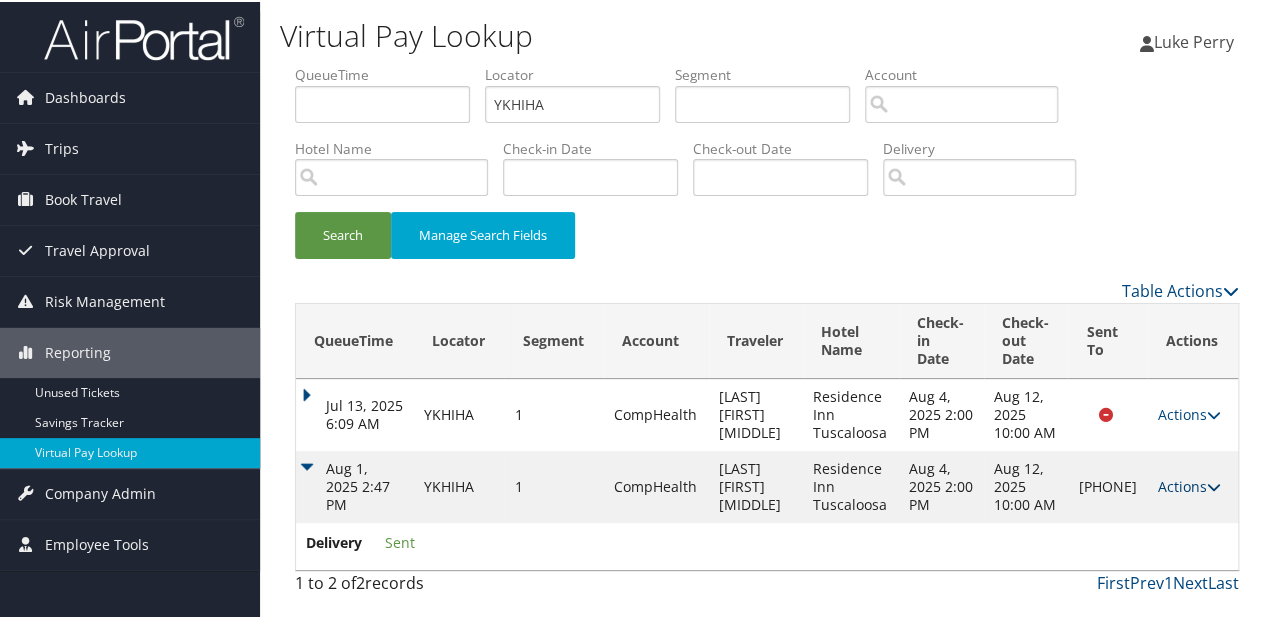 click on "Actions" at bounding box center (1189, 484) 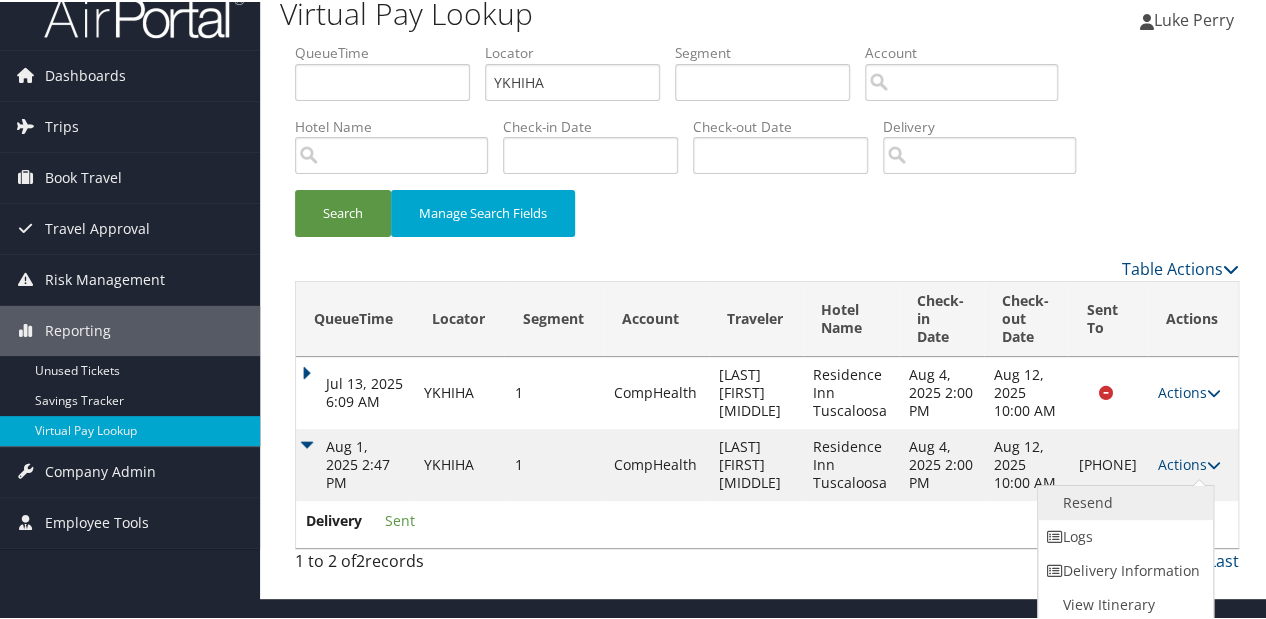 click on "Resend" at bounding box center (1123, 501) 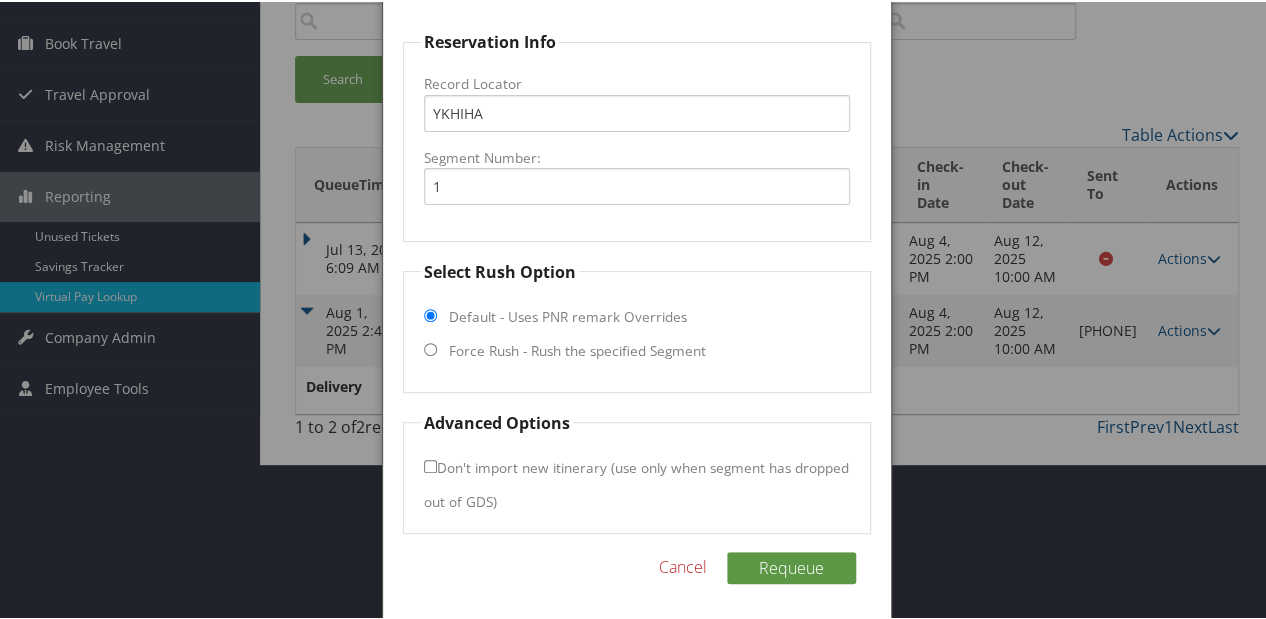 click on "Force Rush - Rush the specified Segment" at bounding box center (577, 349) 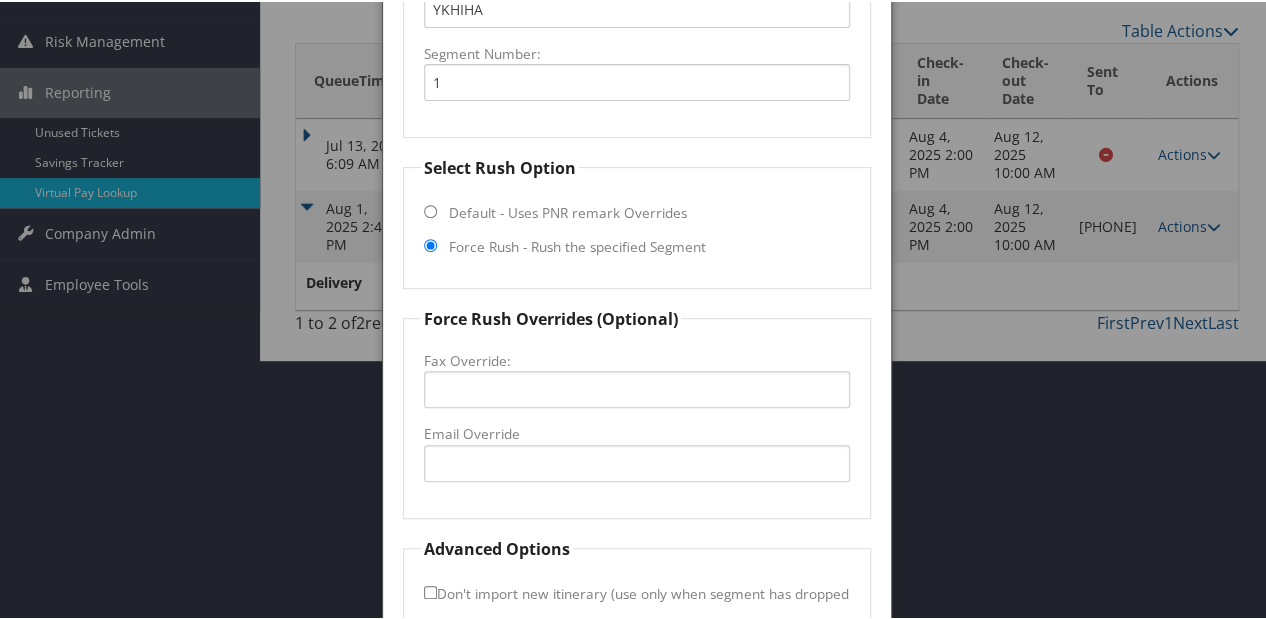scroll, scrollTop: 387, scrollLeft: 0, axis: vertical 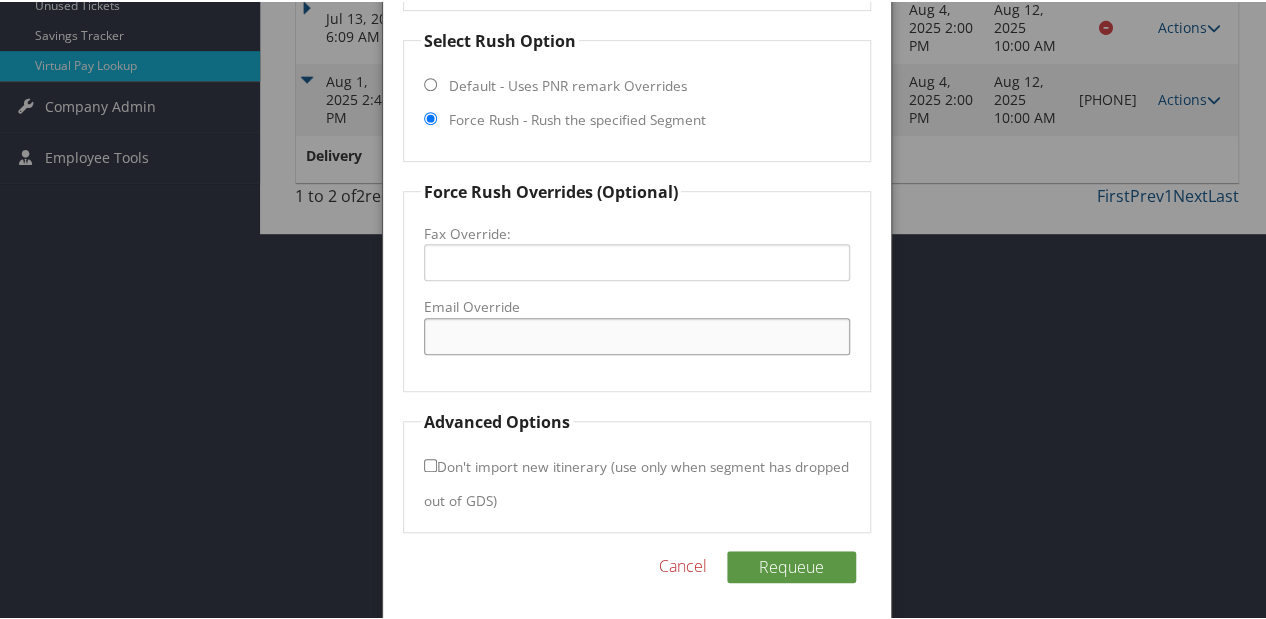 click on "Email Override" at bounding box center (637, 334) 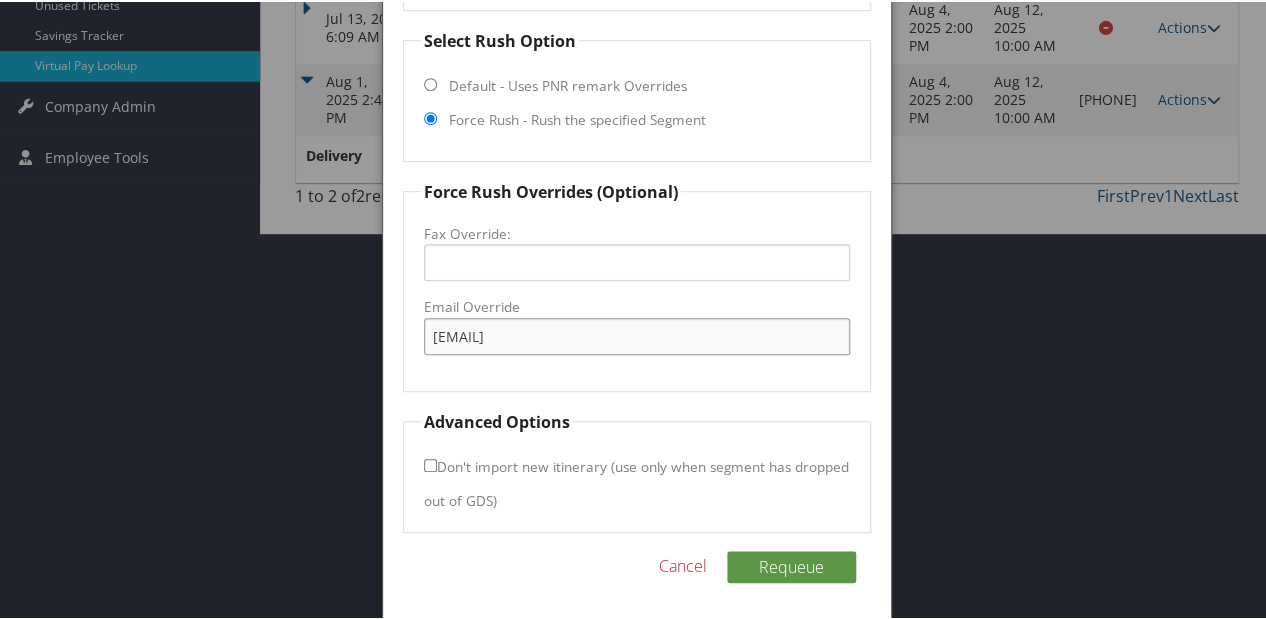 drag, startPoint x: 430, startPoint y: 332, endPoint x: 430, endPoint y: 348, distance: 16 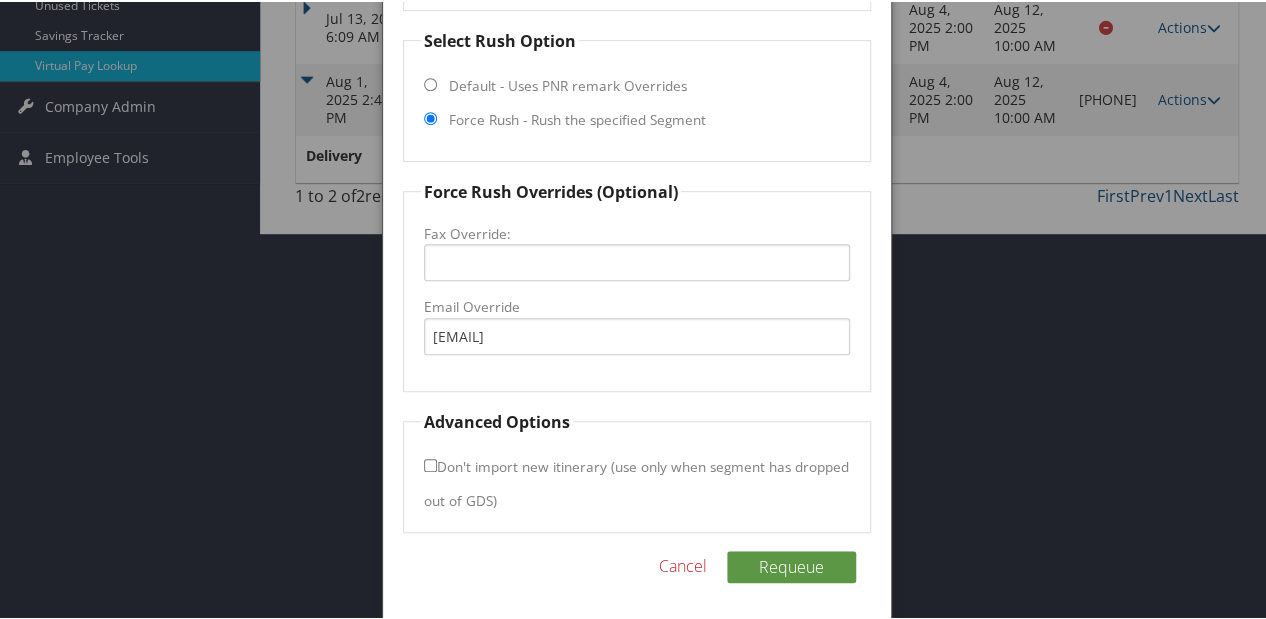click on "Reservation Info
Record Locator
YKHIHA
Segment Number:
1
Select Rush Option
Default - Uses PNR remark Overrides
Force Rush - Rush the specified Segment
Force Rush Overrides (Optional)
Fax Override:
Email Override
maryella.woolf@peregrinehghotels.com
Advanced Options
Don't import new itinerary (use only when segment has dropped out of GDS)
Requeue
Cancel" at bounding box center [637, 190] 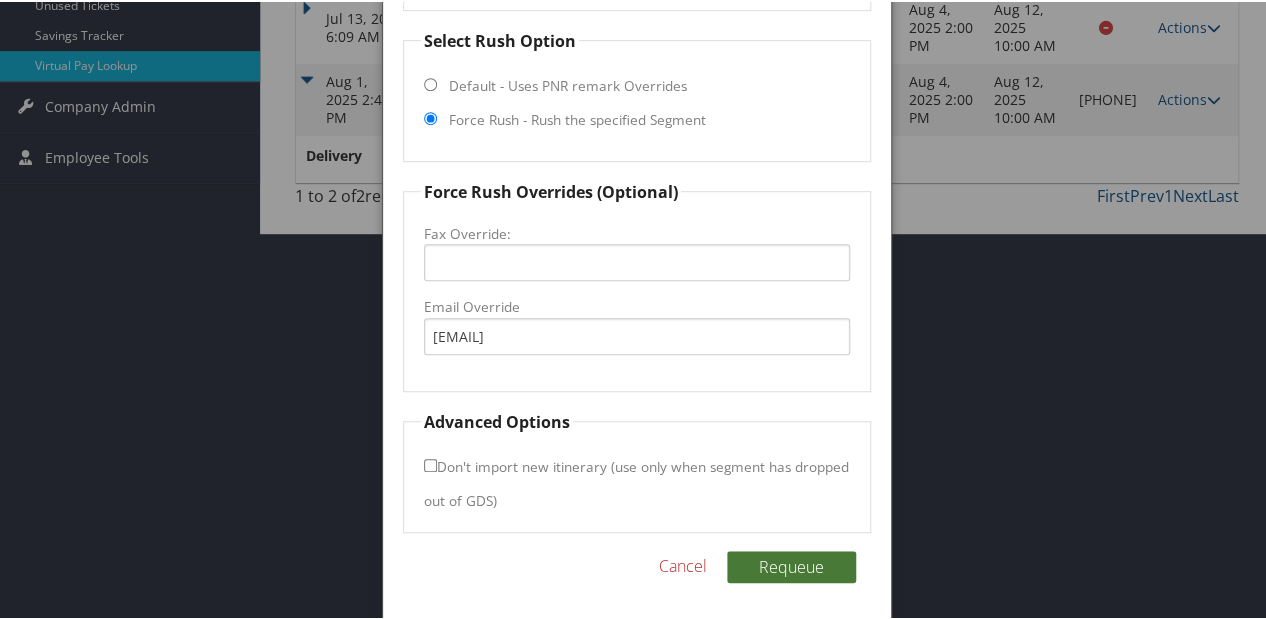 click on "Requeue" at bounding box center [791, 565] 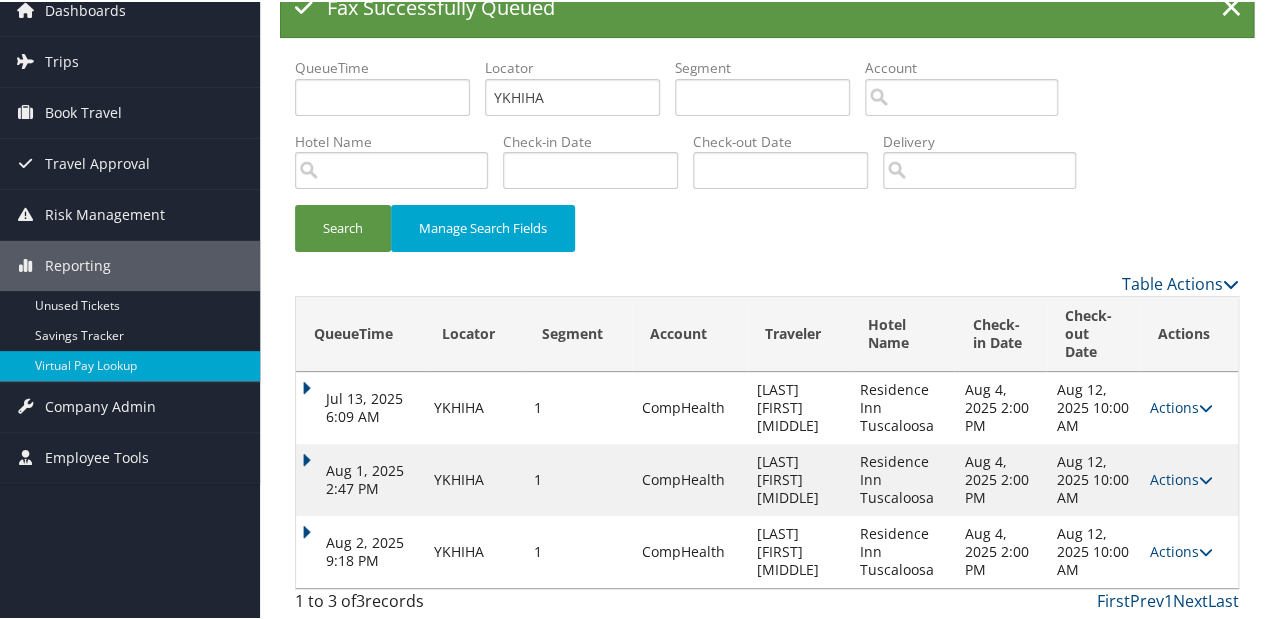 scroll, scrollTop: 8, scrollLeft: 0, axis: vertical 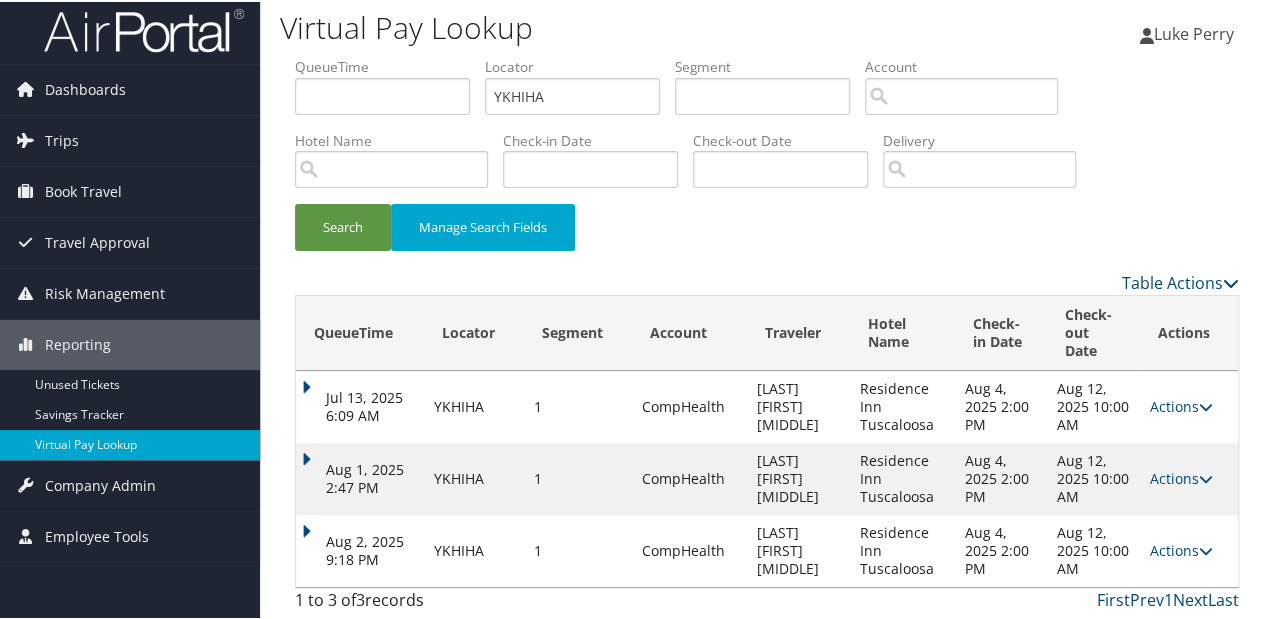 click on "Aug 2, 2025 9:18 PM" at bounding box center (360, 549) 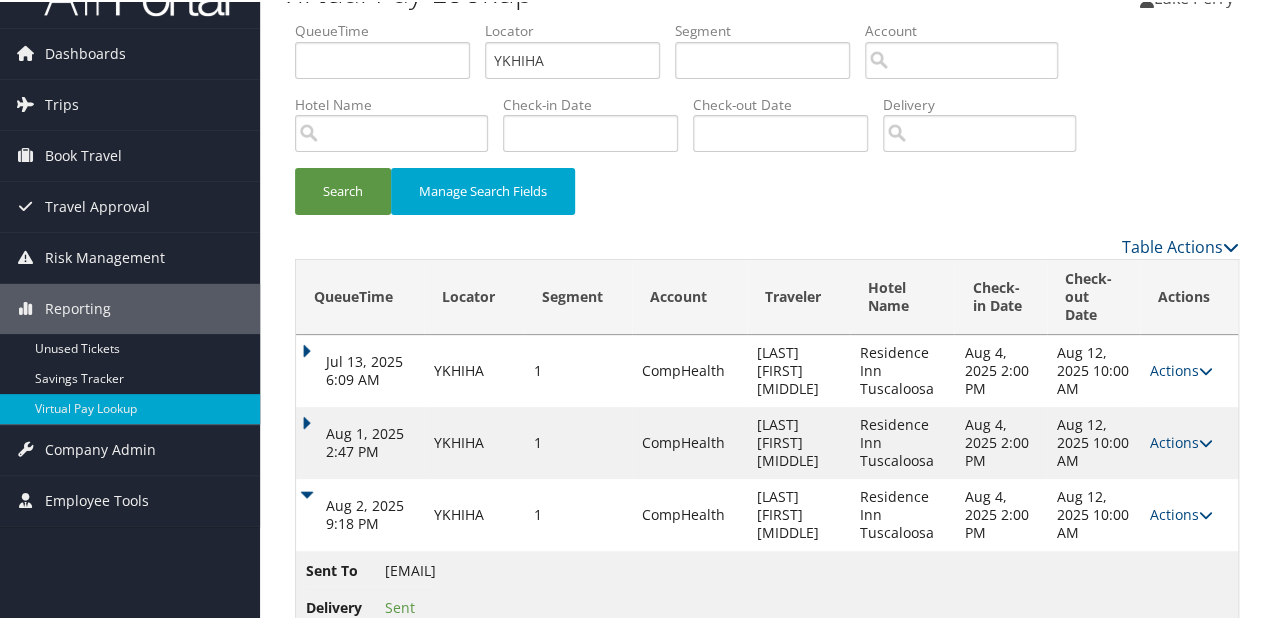 scroll, scrollTop: 92, scrollLeft: 0, axis: vertical 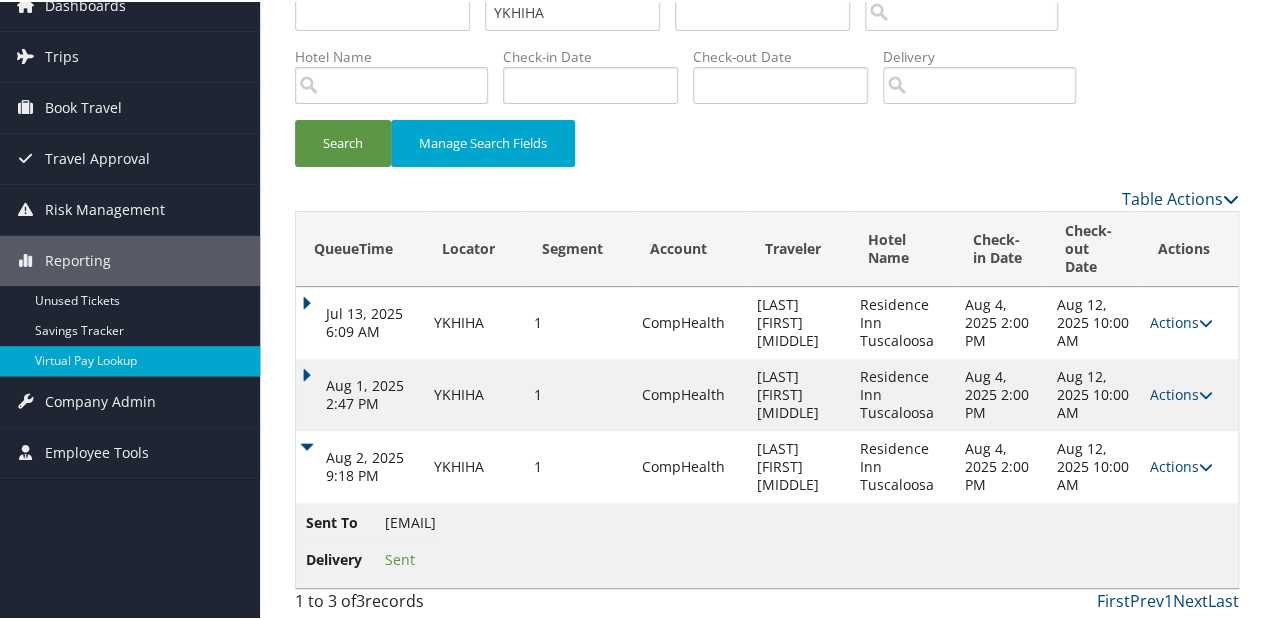 drag, startPoint x: 378, startPoint y: 520, endPoint x: 640, endPoint y: 519, distance: 262.00192 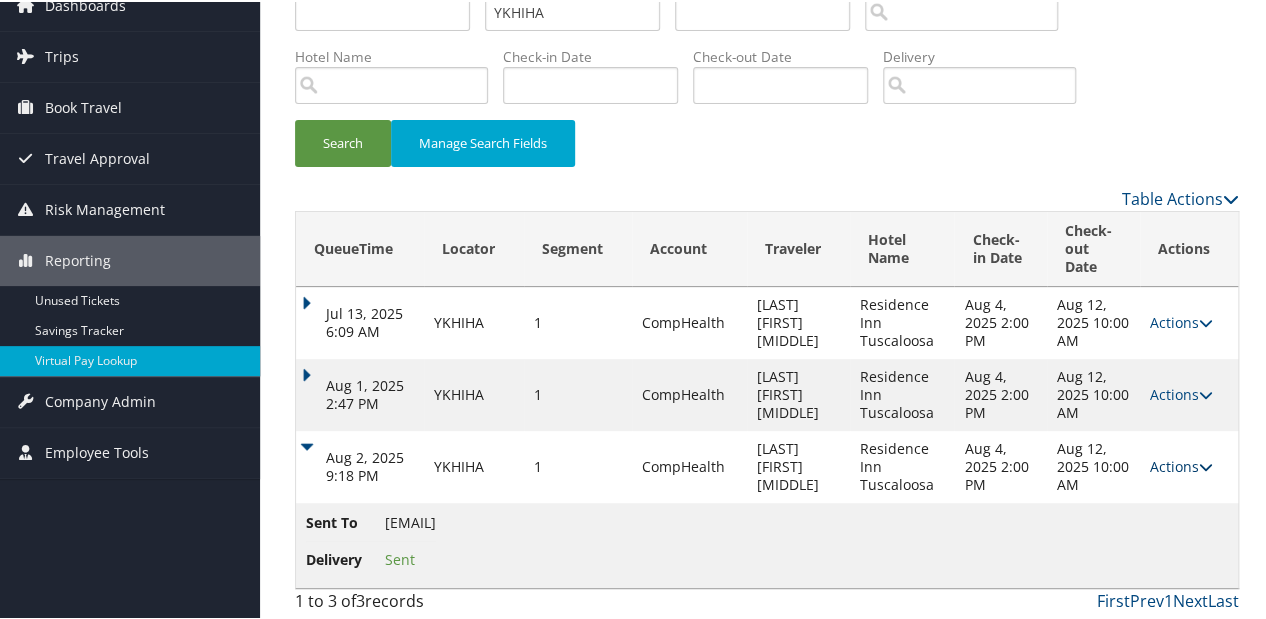 click on "Actions   Resend  Logs  View Itinerary" at bounding box center [1189, 465] 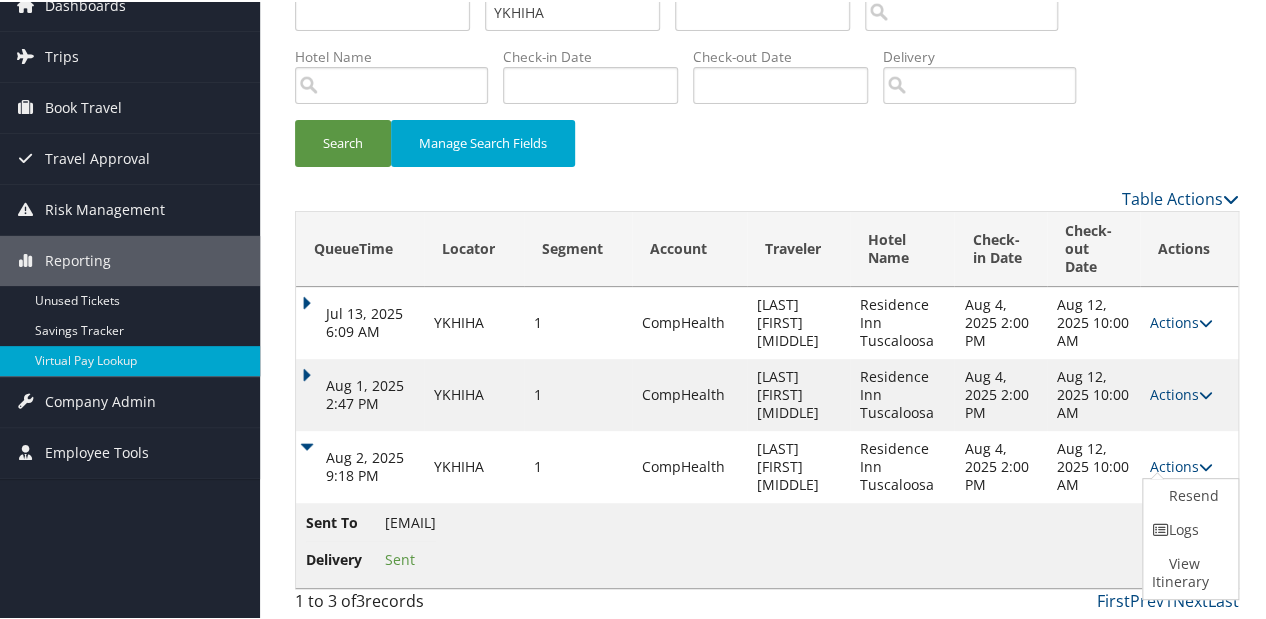 drag, startPoint x: 1167, startPoint y: 539, endPoint x: 1067, endPoint y: 532, distance: 100.2447 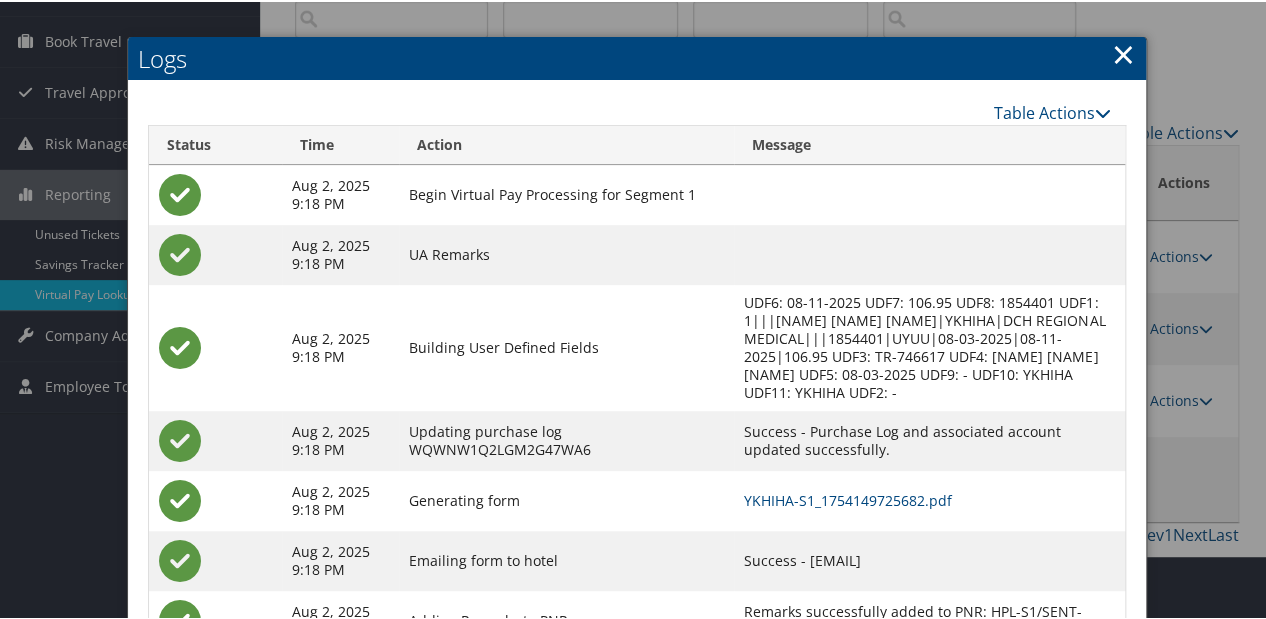 scroll, scrollTop: 225, scrollLeft: 0, axis: vertical 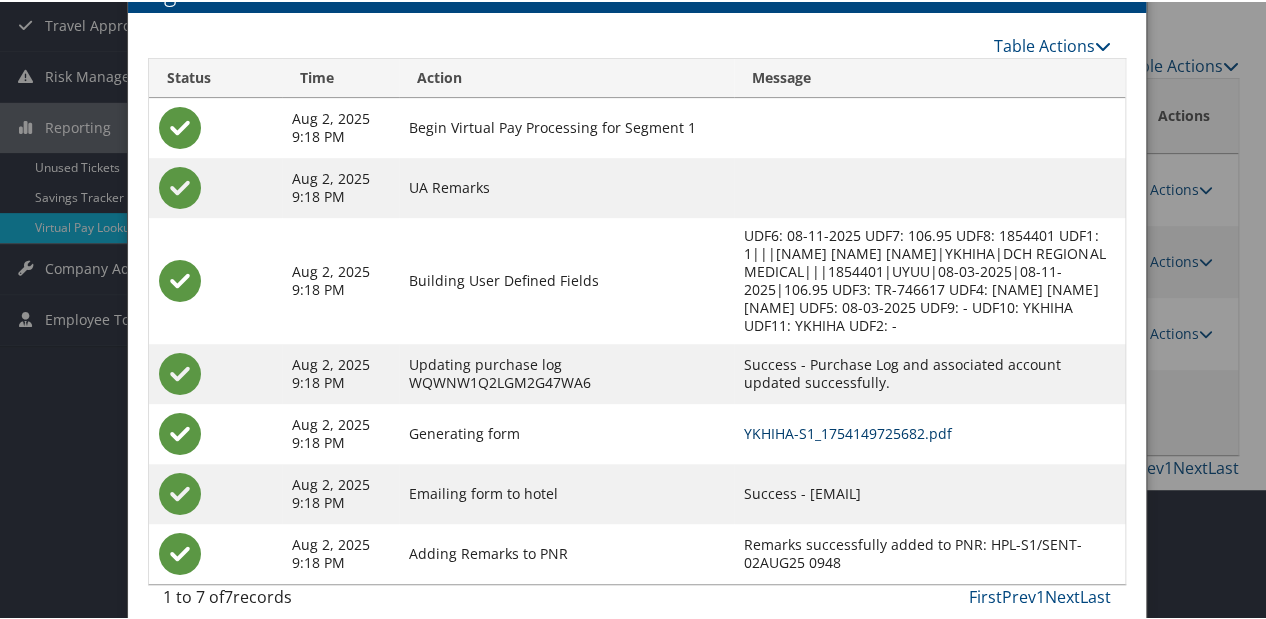 click on "YKHIHA-S1_1754149725682.pdf" at bounding box center (848, 431) 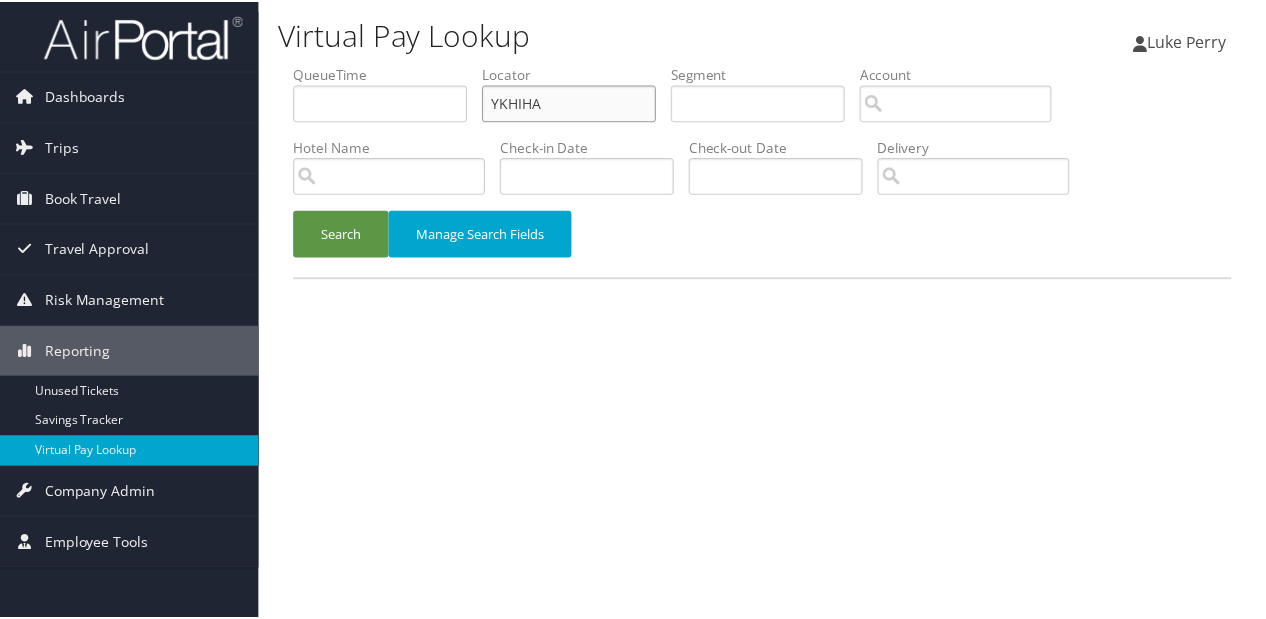 scroll, scrollTop: 0, scrollLeft: 0, axis: both 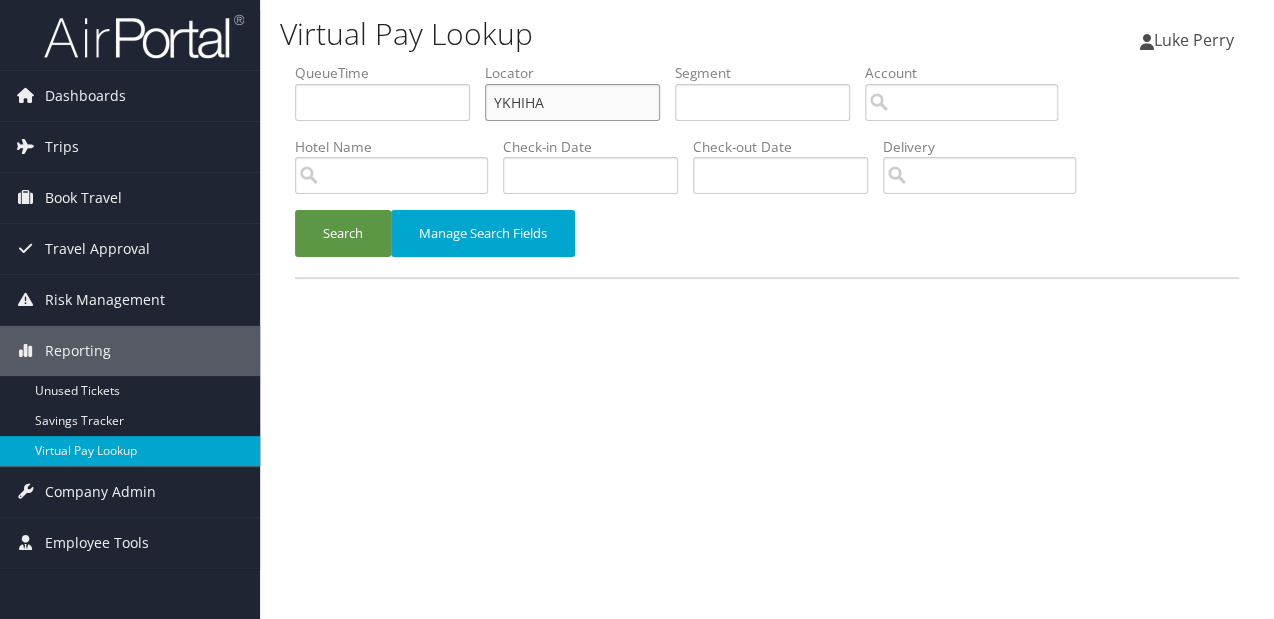 drag, startPoint x: 0, startPoint y: 0, endPoint x: 403, endPoint y: 116, distance: 419.3626 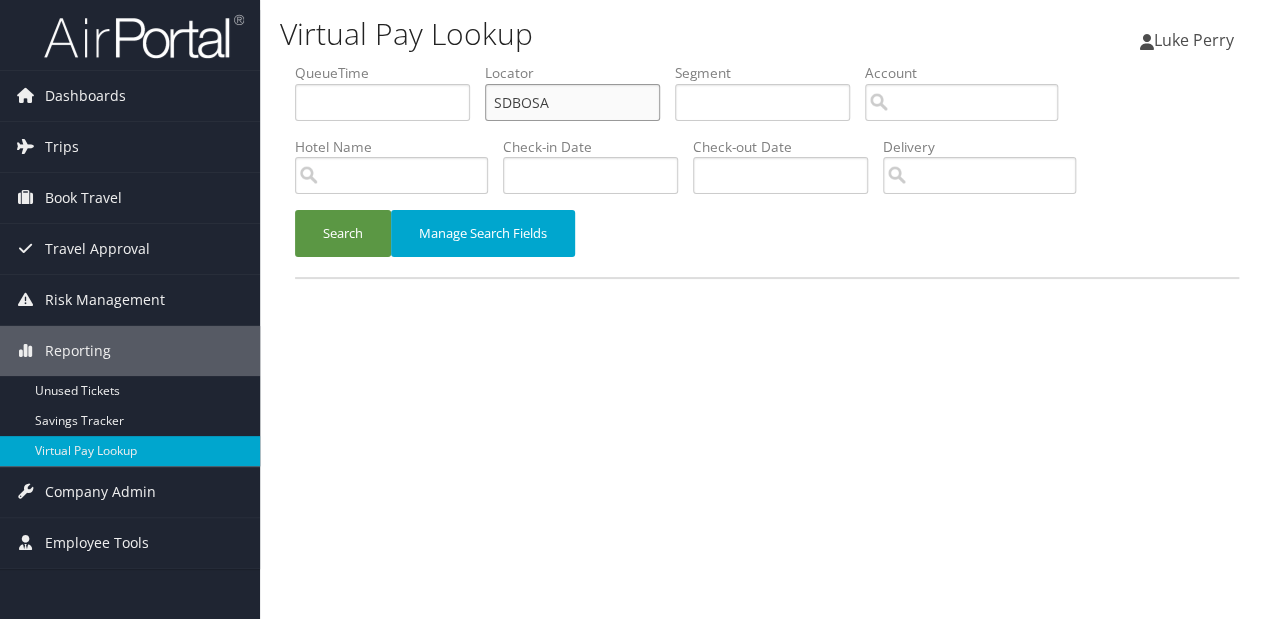 type on "SDBOSA" 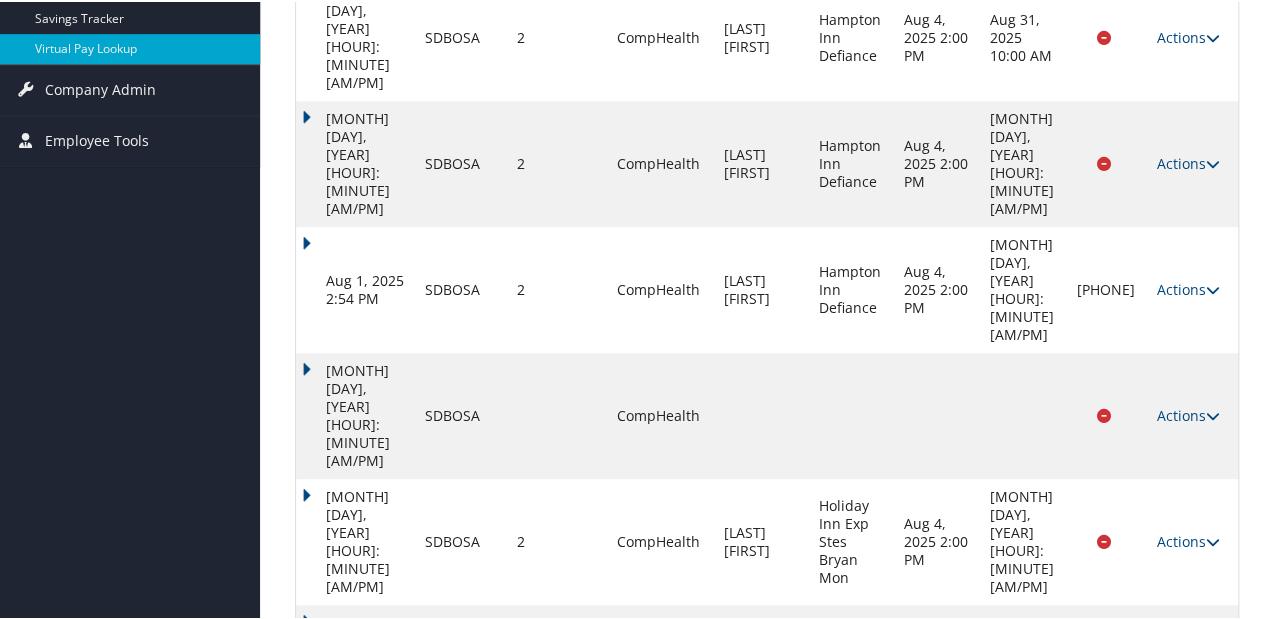 click on "Actions" at bounding box center (1188, 791) 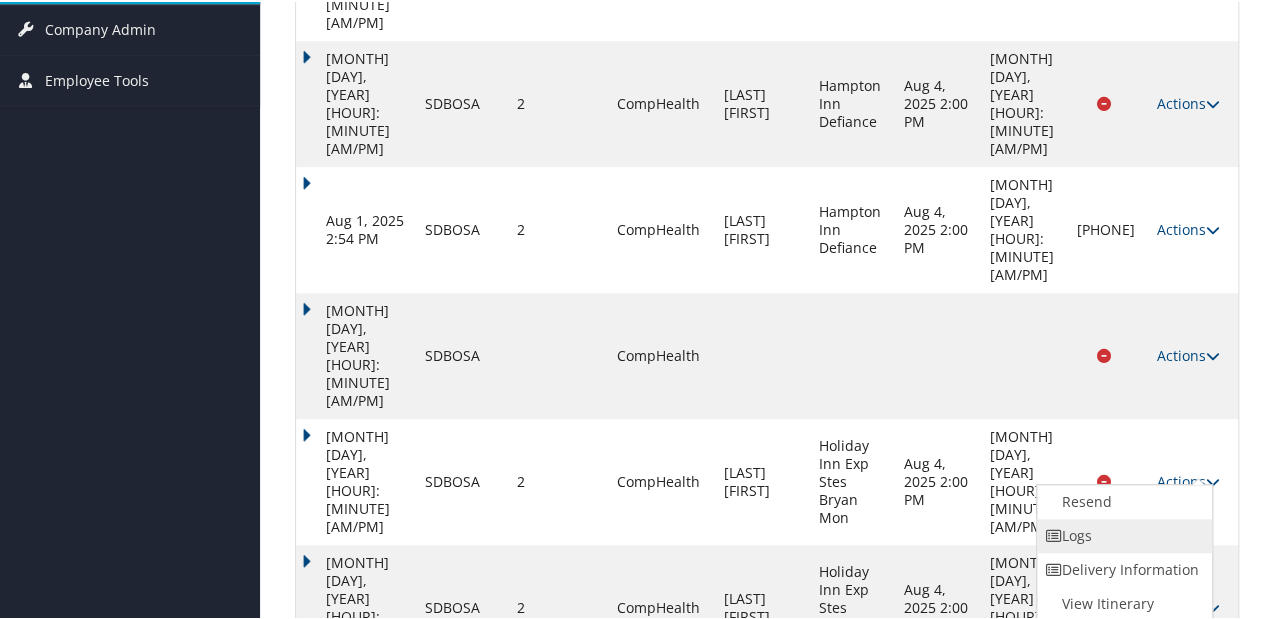 click on "Logs" at bounding box center [1122, 534] 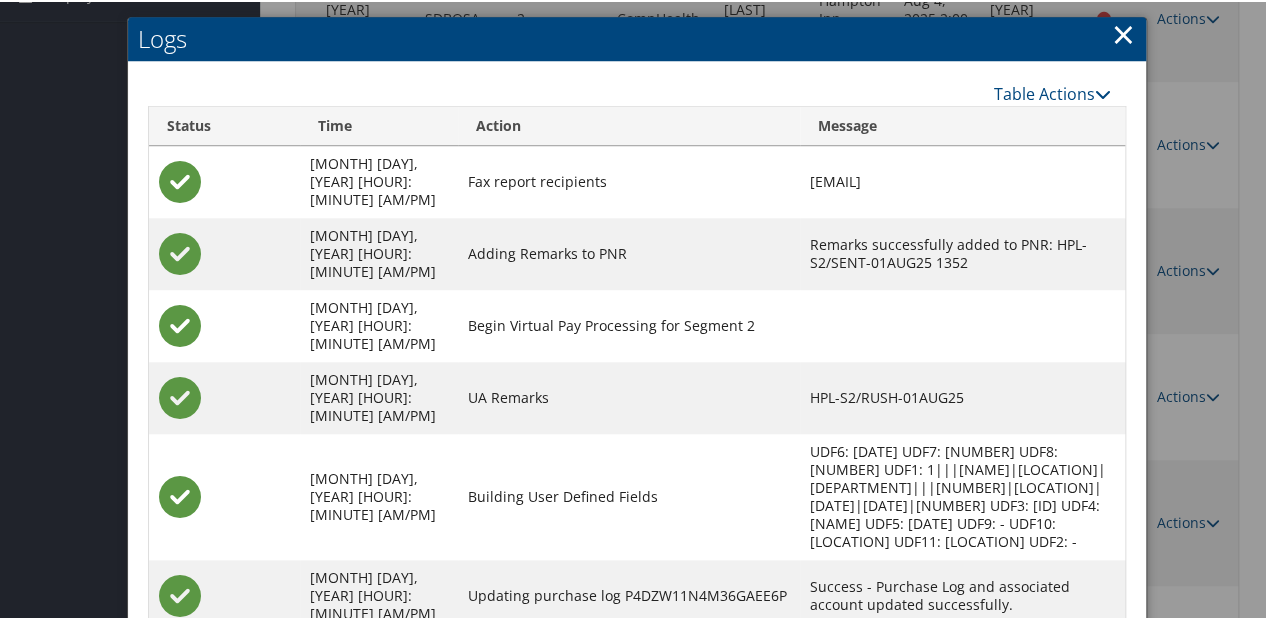 scroll, scrollTop: 656, scrollLeft: 0, axis: vertical 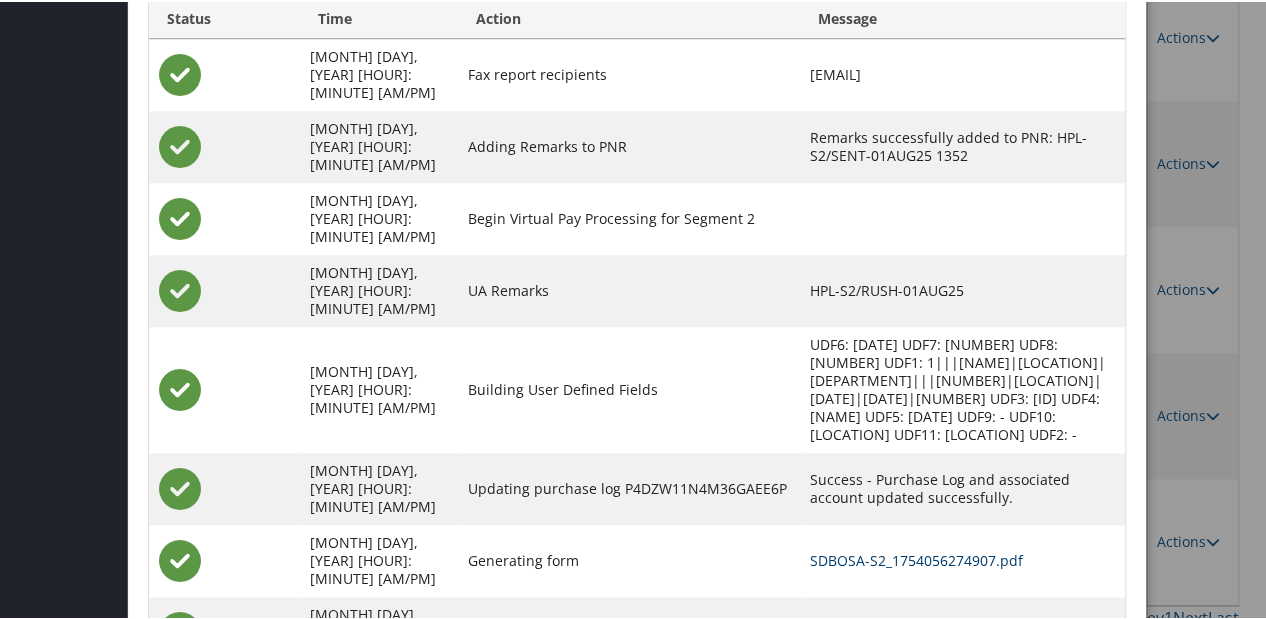click on "SDBOSA-S2_1754056274907.pdf" at bounding box center (916, 558) 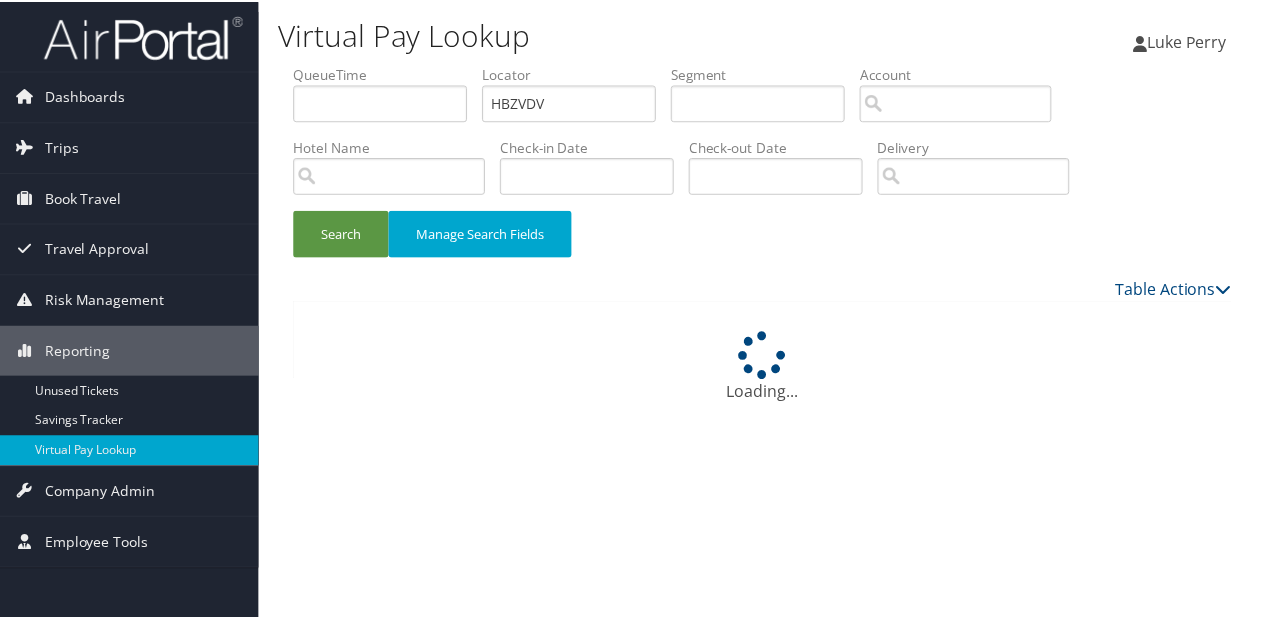 scroll, scrollTop: 0, scrollLeft: 0, axis: both 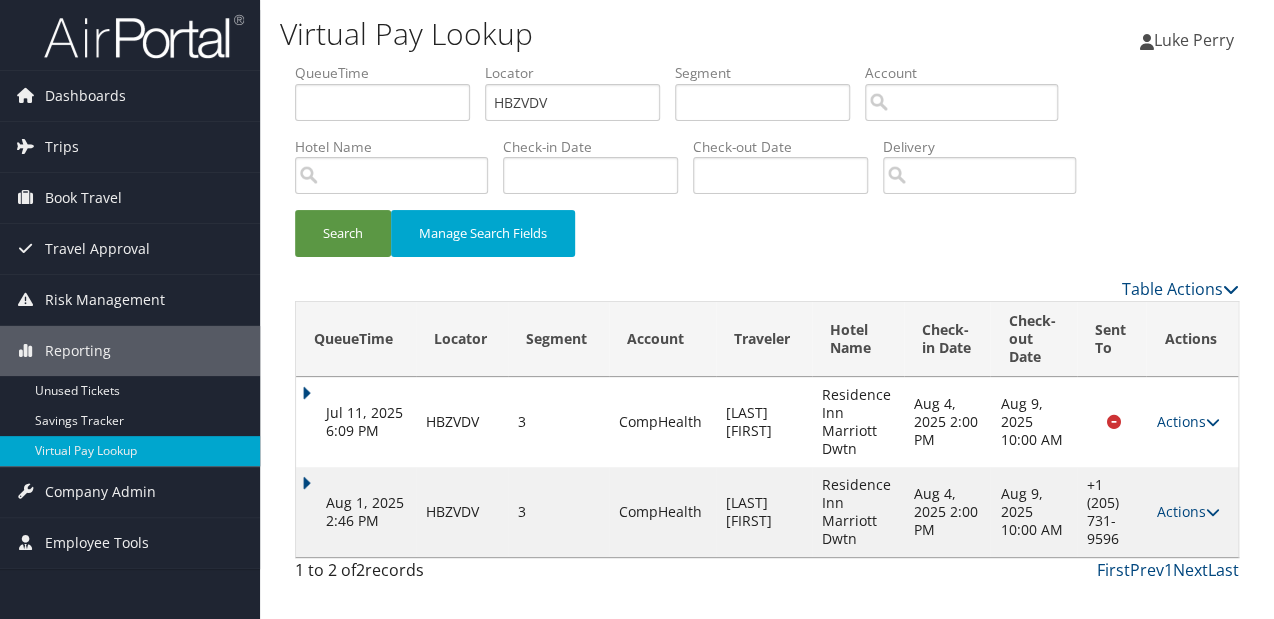 click on "Aug 1, 2025 2:46 PM" at bounding box center [356, 512] 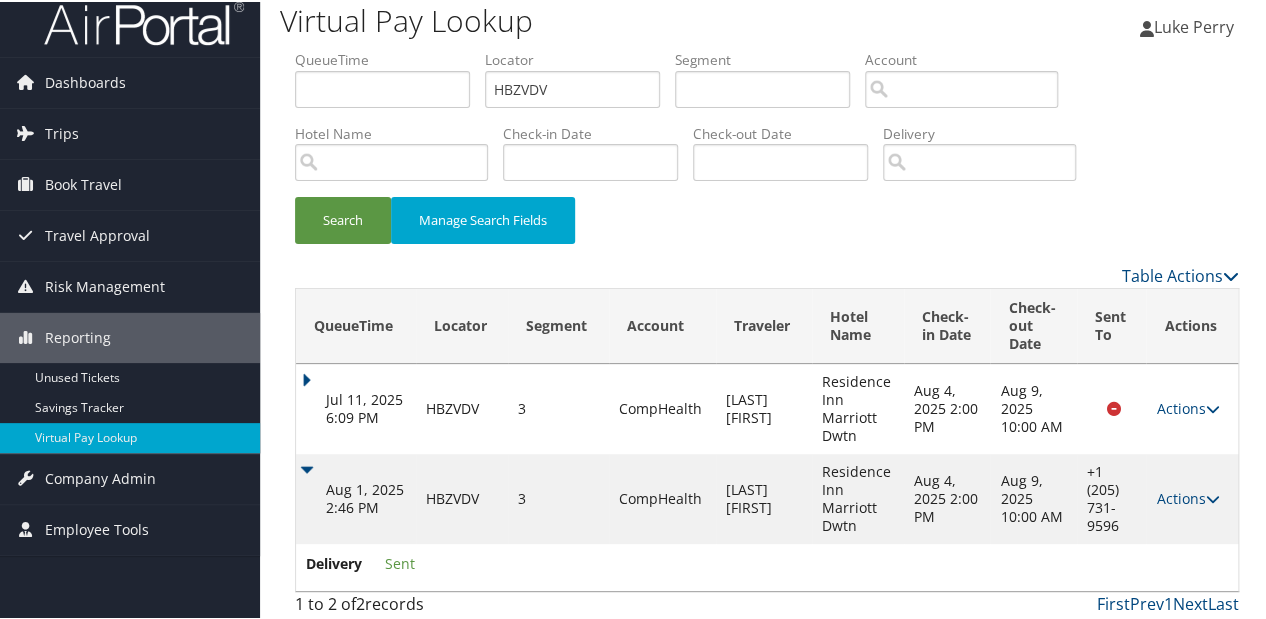 scroll, scrollTop: 19, scrollLeft: 0, axis: vertical 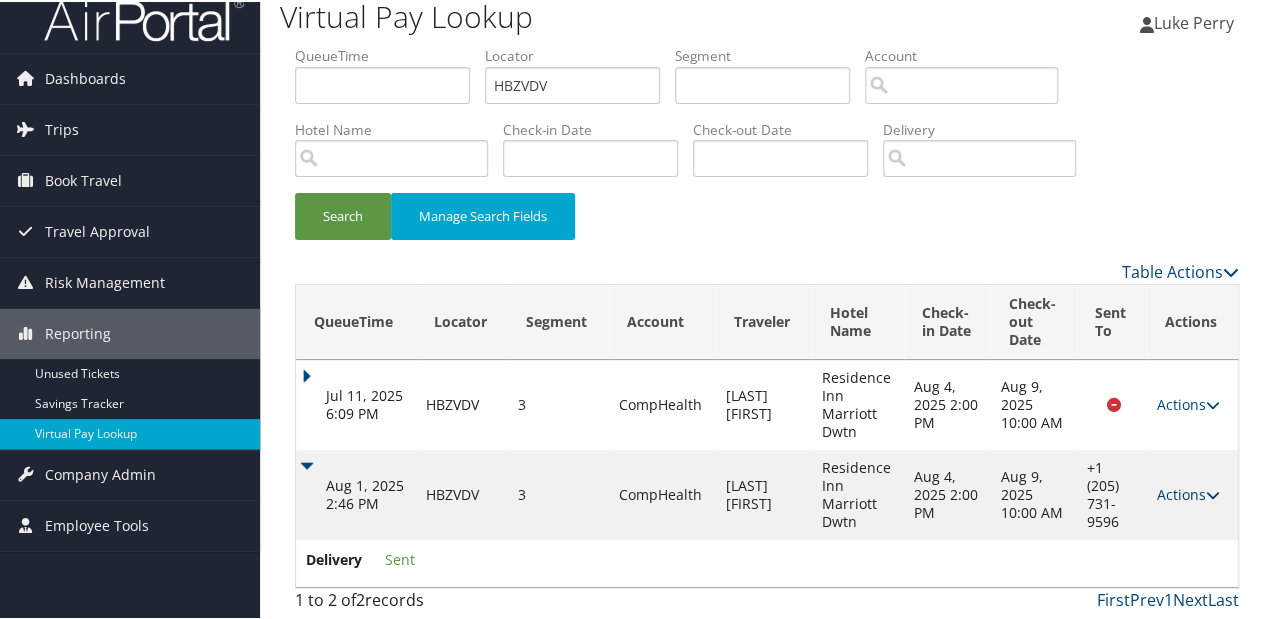 click on "Actions" at bounding box center (1187, 492) 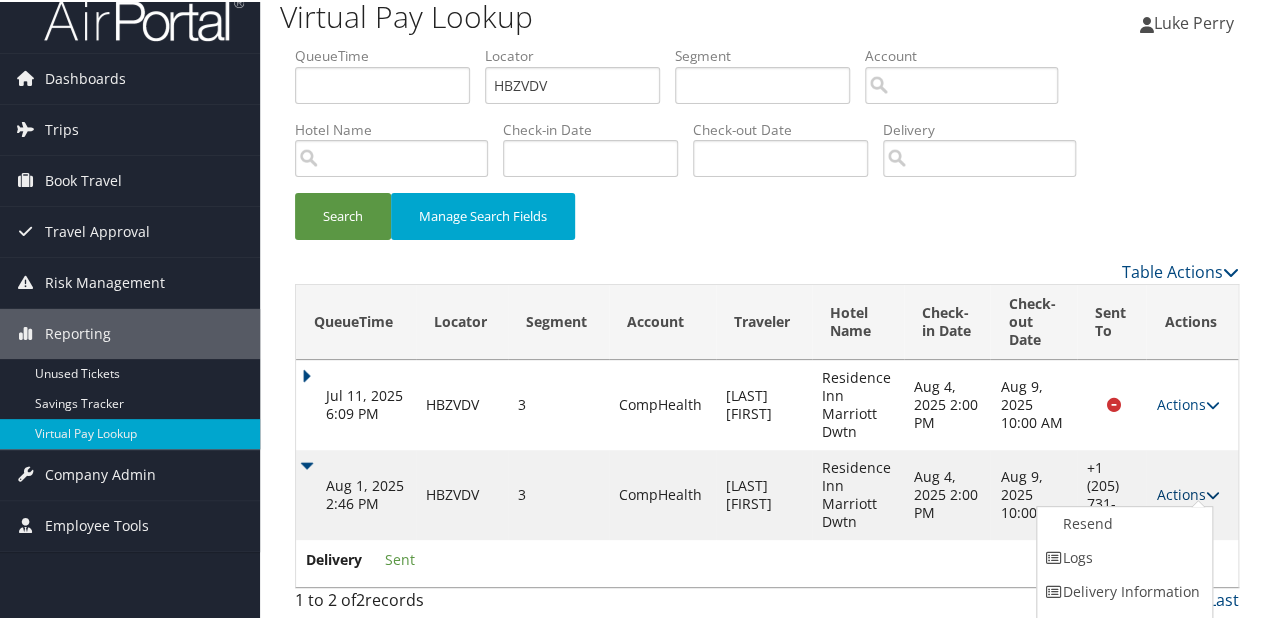 scroll, scrollTop: 40, scrollLeft: 0, axis: vertical 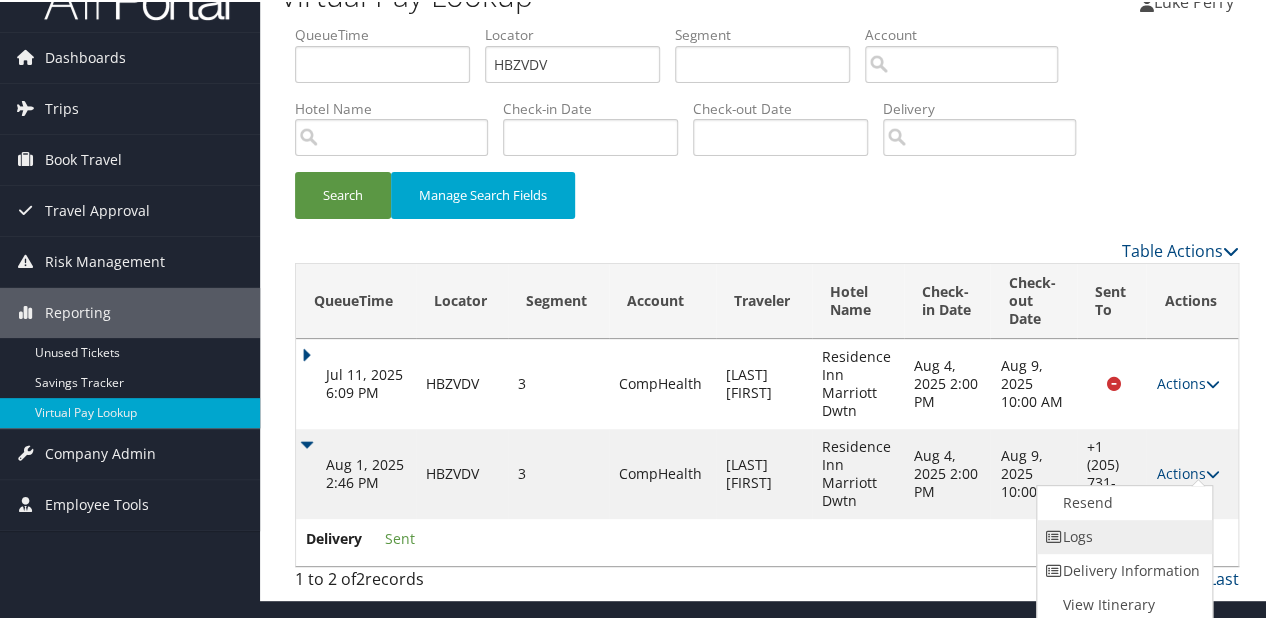 click on "Logs" at bounding box center [1122, 535] 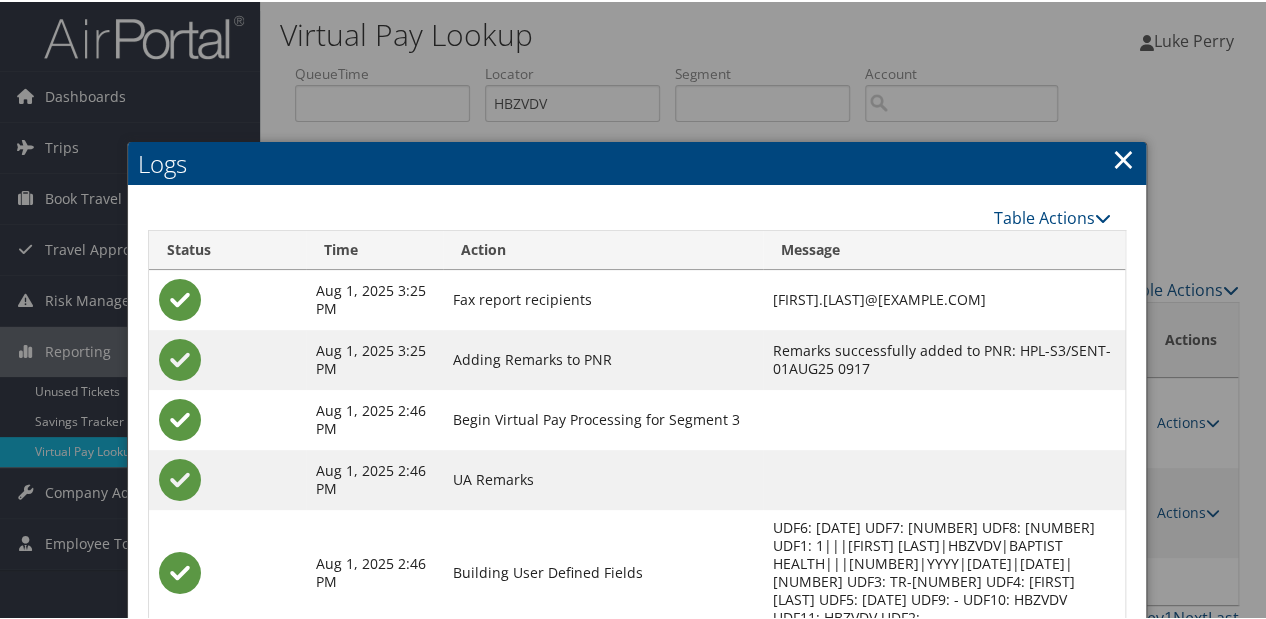 scroll, scrollTop: 0, scrollLeft: 0, axis: both 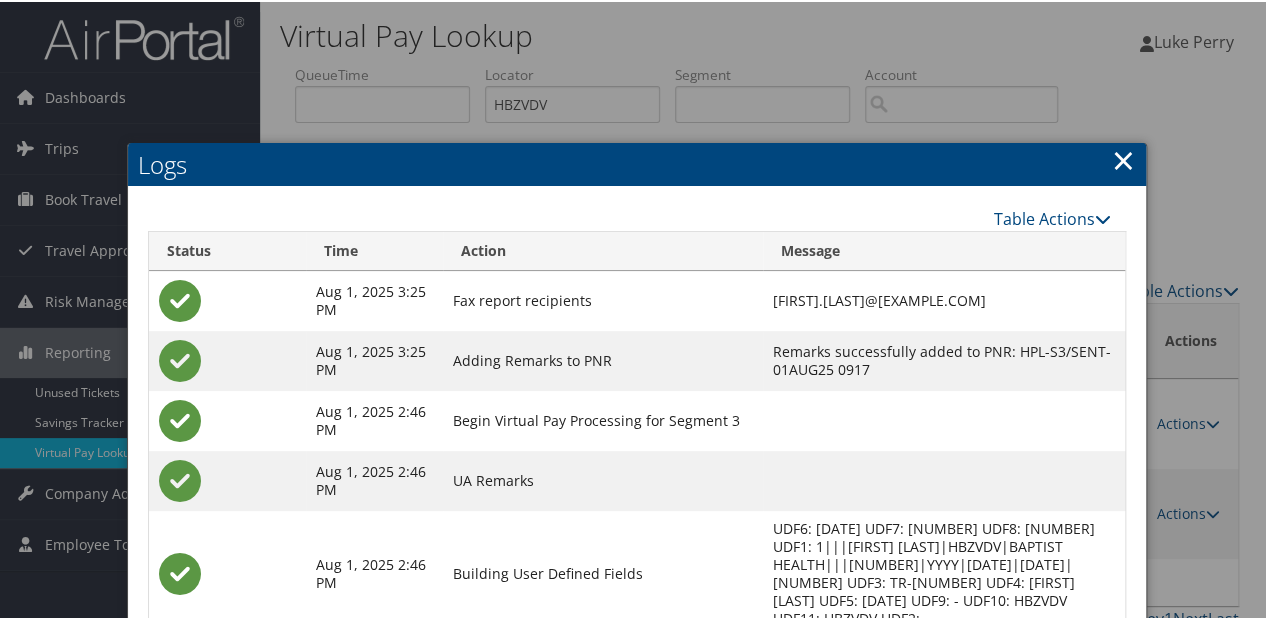click on "×" at bounding box center (1123, 158) 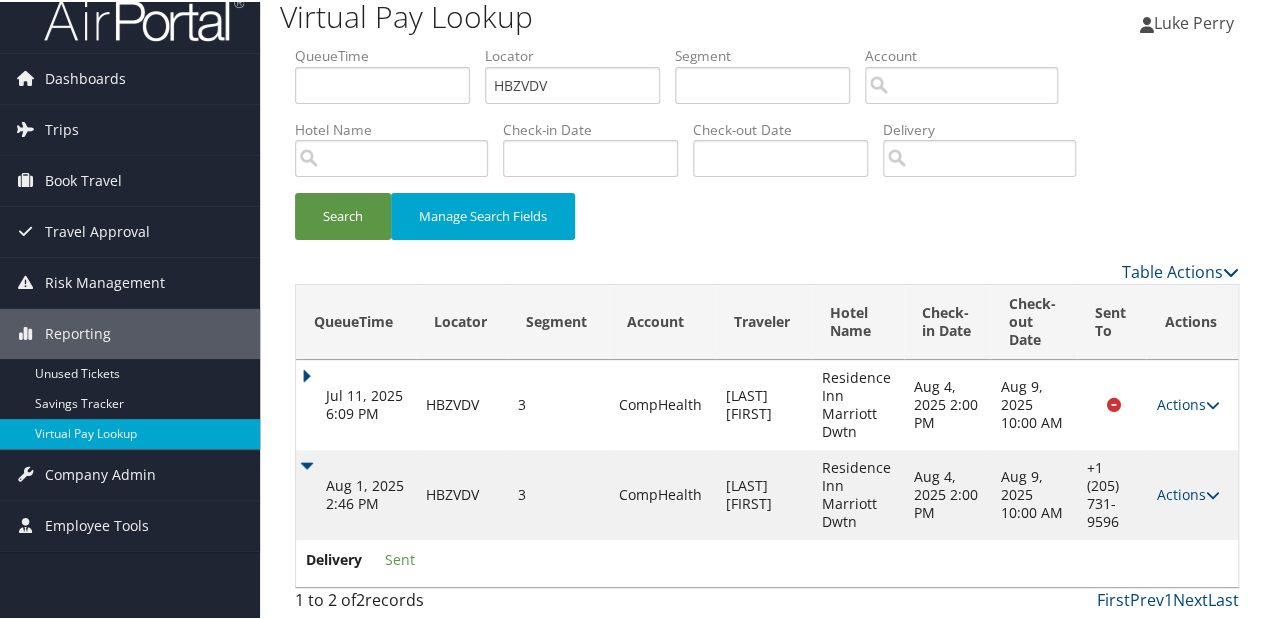 drag, startPoint x: 1174, startPoint y: 492, endPoint x: 1132, endPoint y: 493, distance: 42.0119 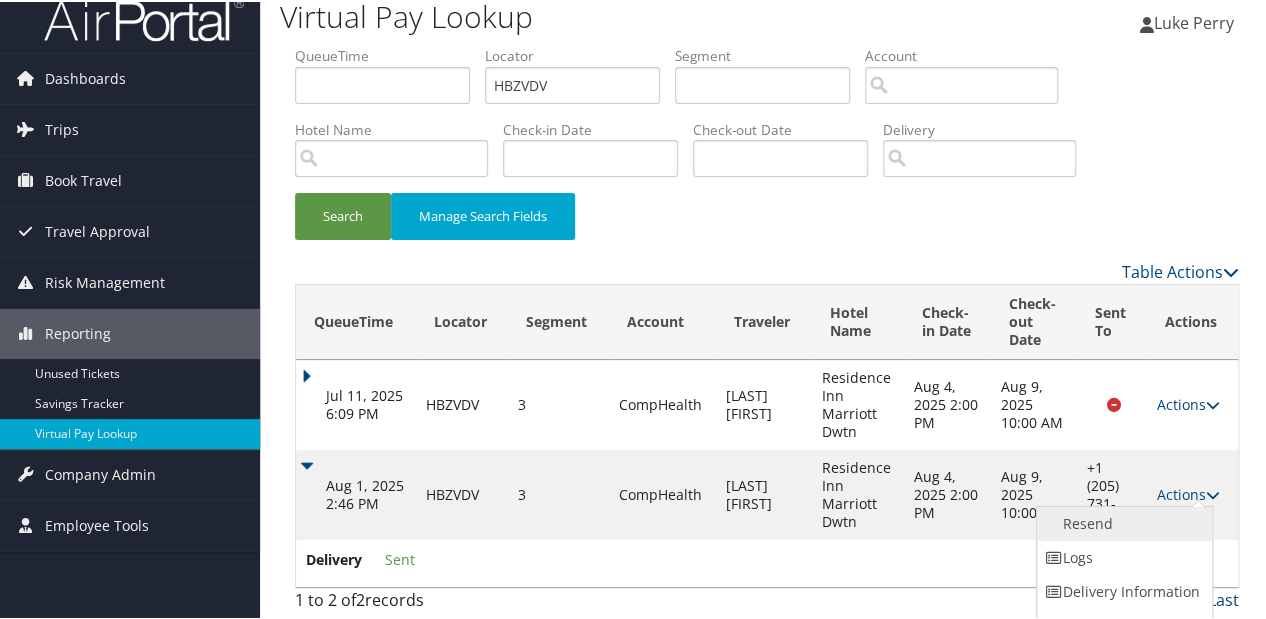 scroll, scrollTop: 40, scrollLeft: 0, axis: vertical 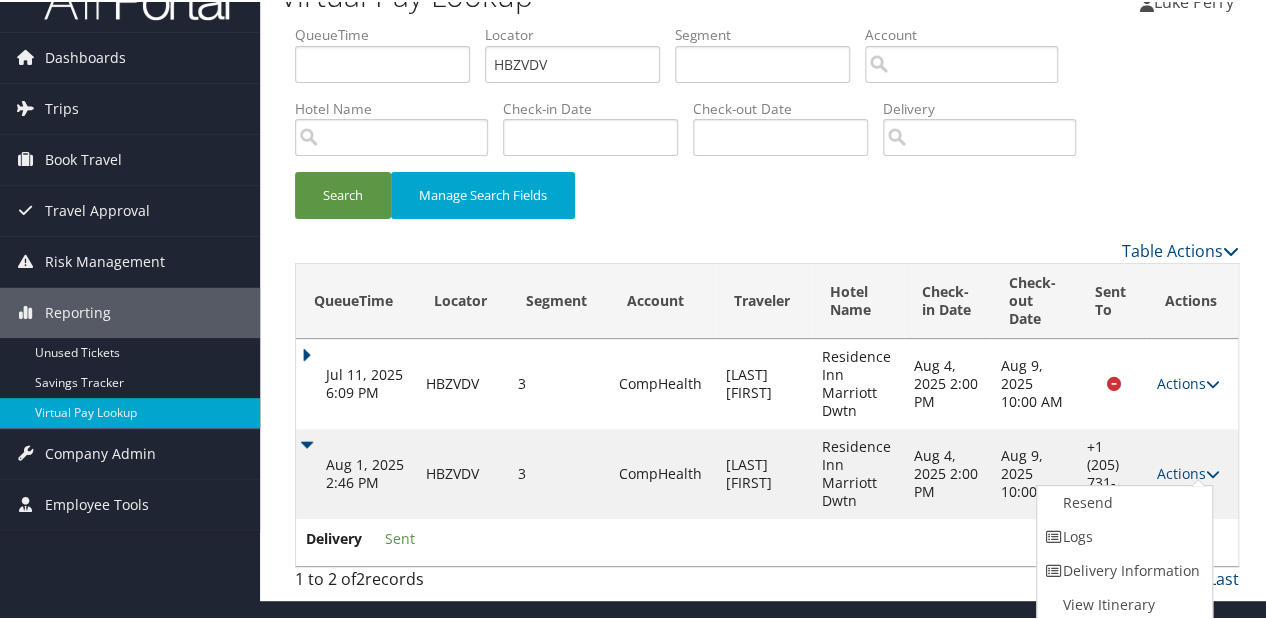 click on "Resend" at bounding box center [1122, 501] 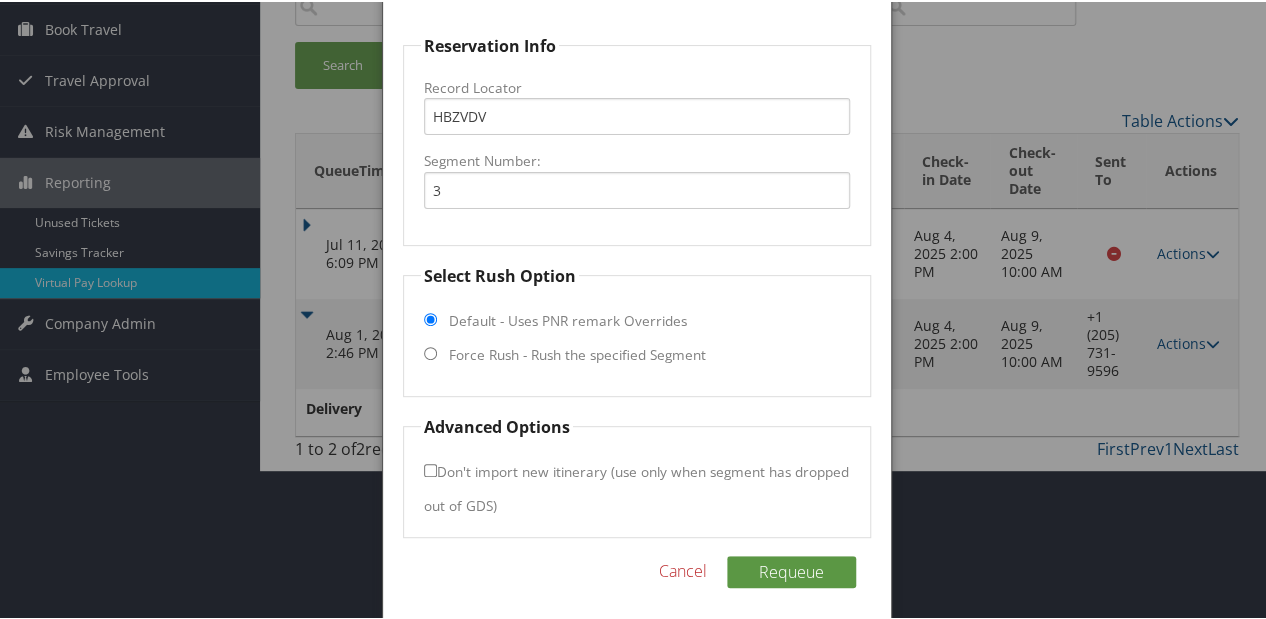 click on "Force Rush - Rush the specified Segment" at bounding box center (577, 353) 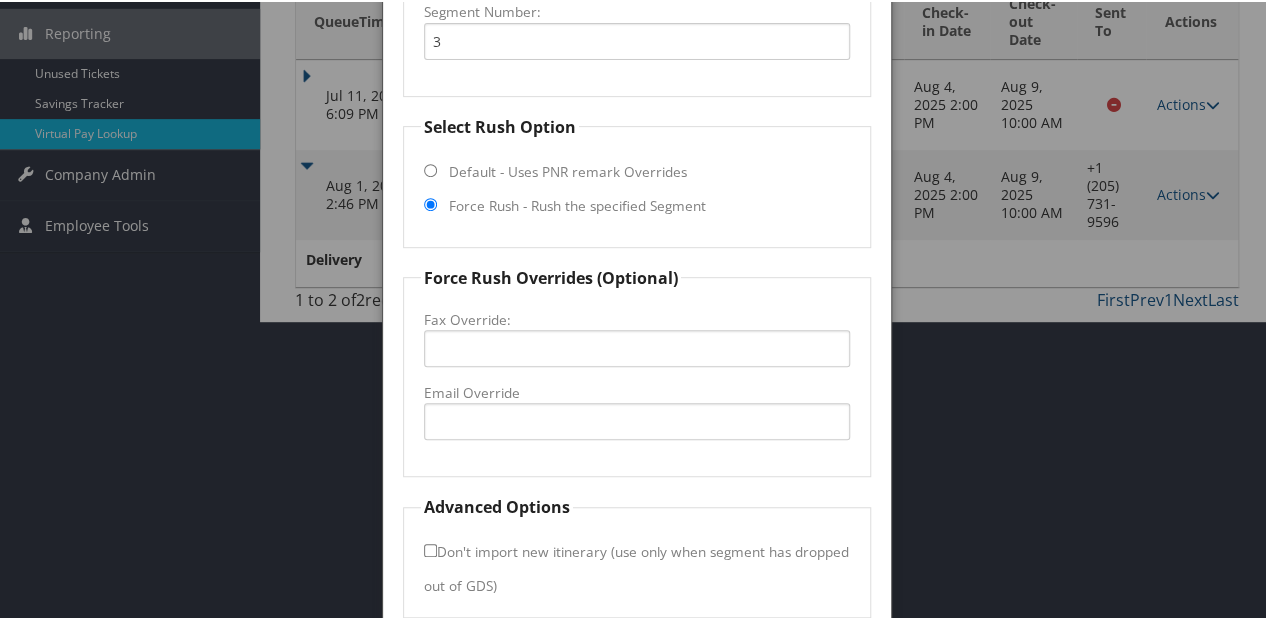 scroll, scrollTop: 404, scrollLeft: 0, axis: vertical 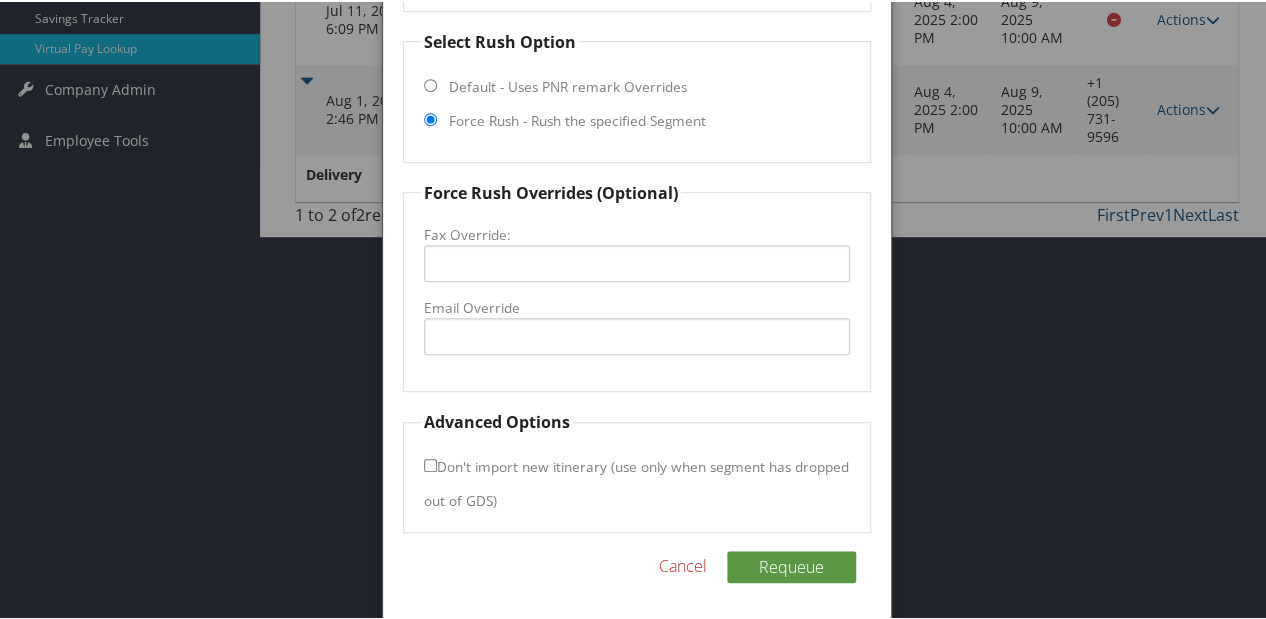 drag, startPoint x: 546, startPoint y: 305, endPoint x: 565, endPoint y: 326, distance: 28.319605 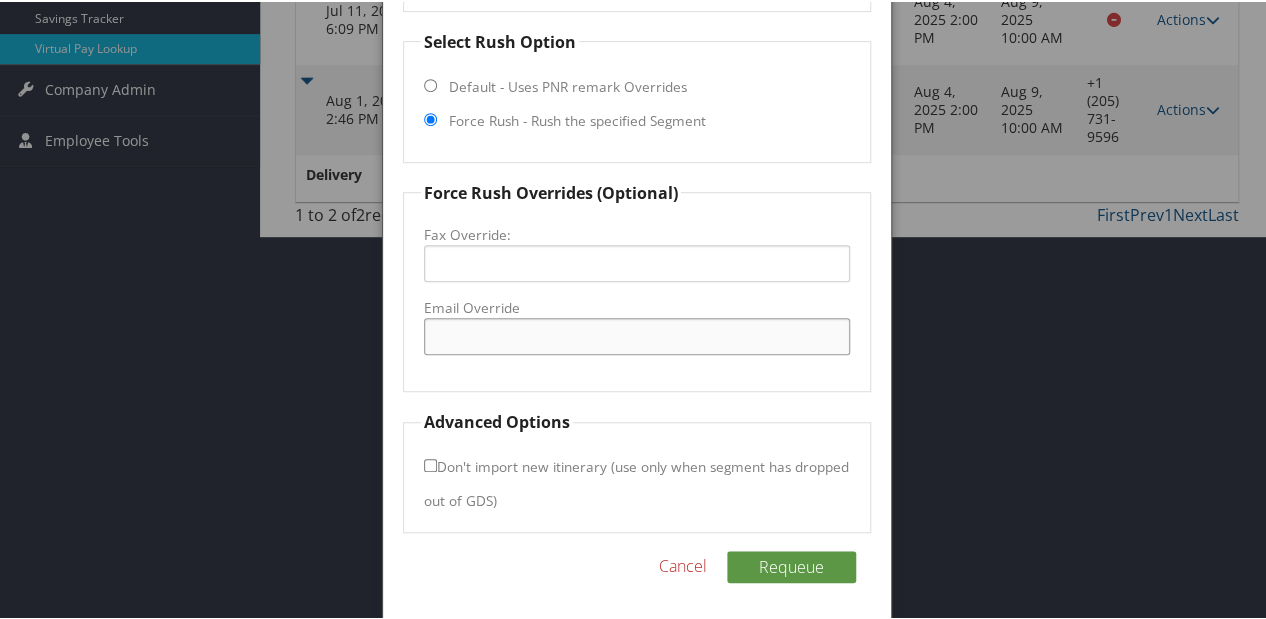 click on "Email Override" at bounding box center (637, 334) 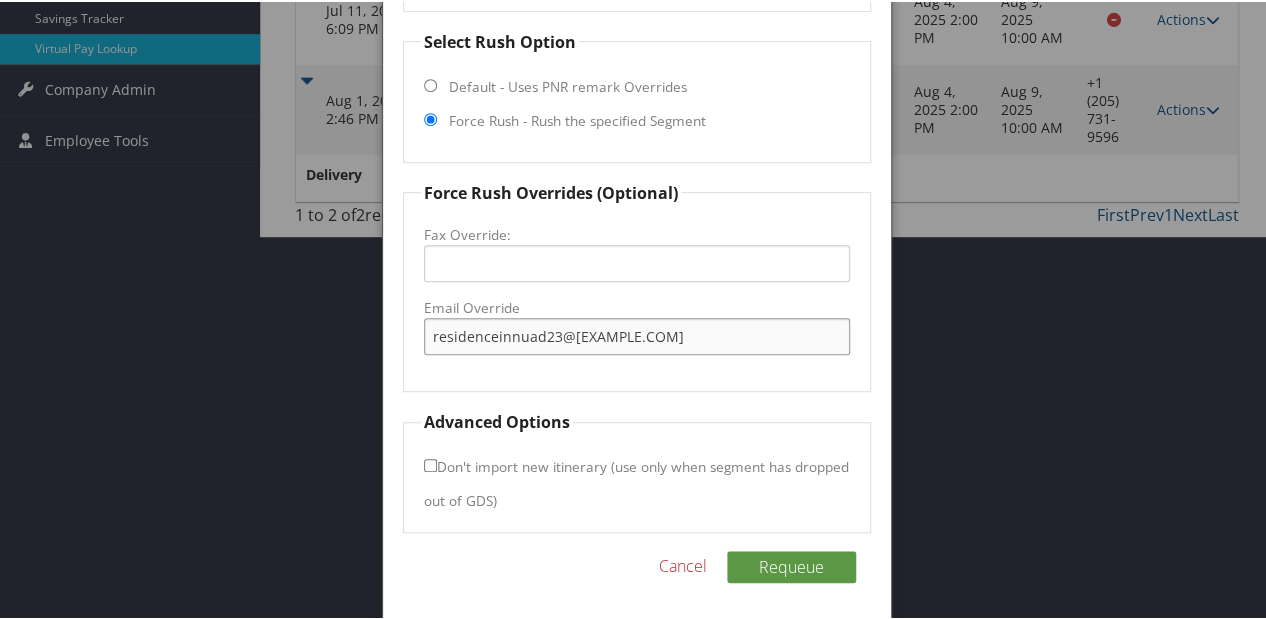 click on "residenceinnuad23@gmail.com" at bounding box center [637, 334] 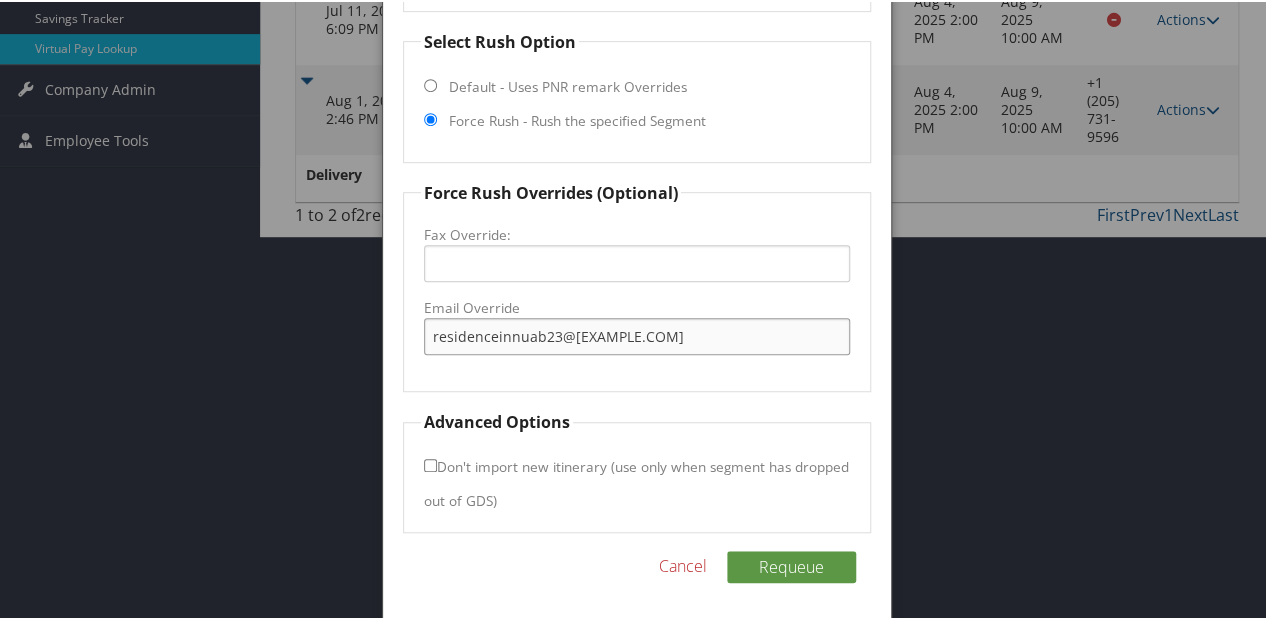 click on "residenceinnuab23@gmail.com" at bounding box center [637, 334] 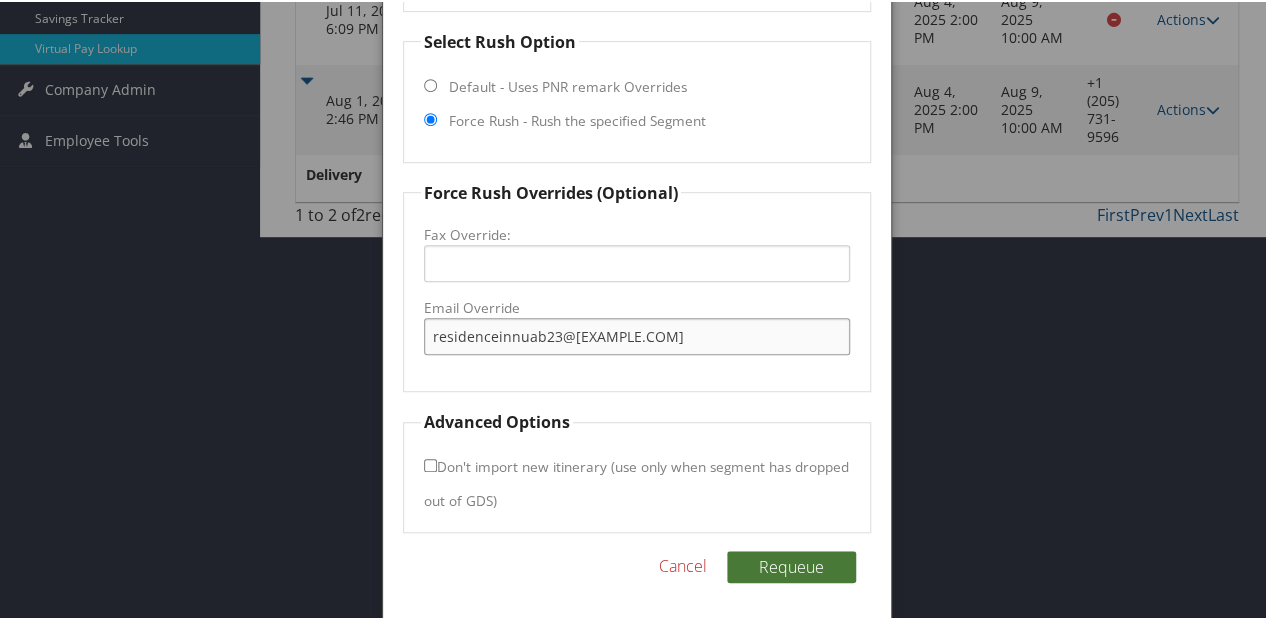 type on "residenceinnuab23@gmail.com" 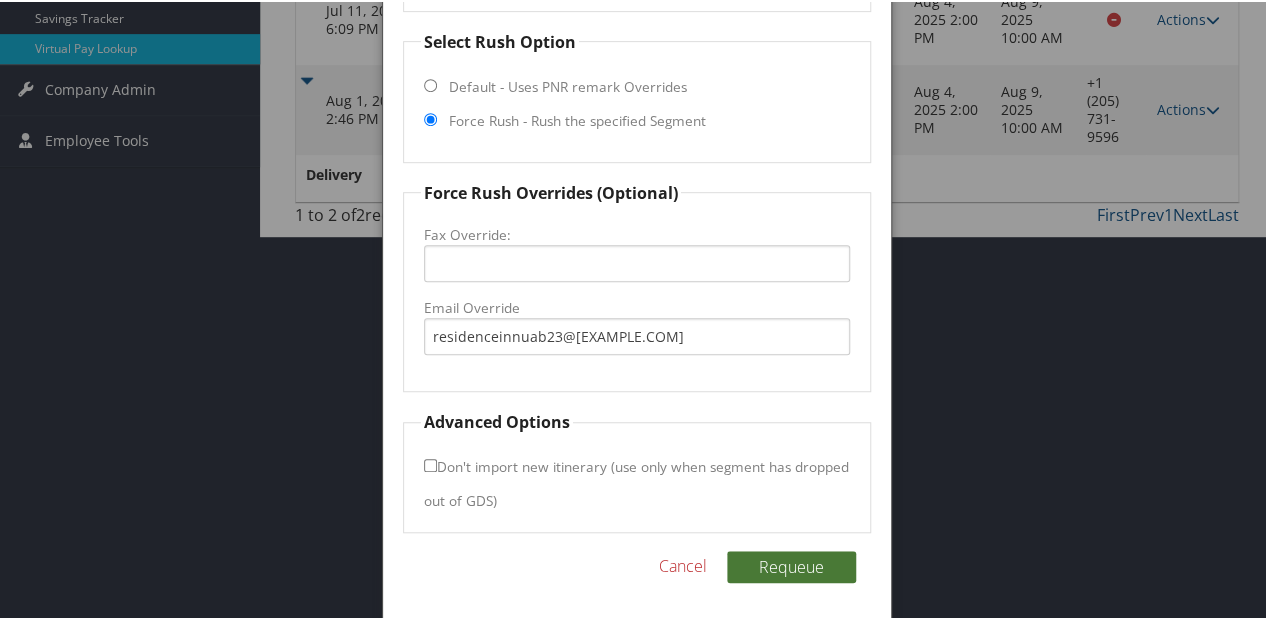 click on "Requeue" at bounding box center [791, 565] 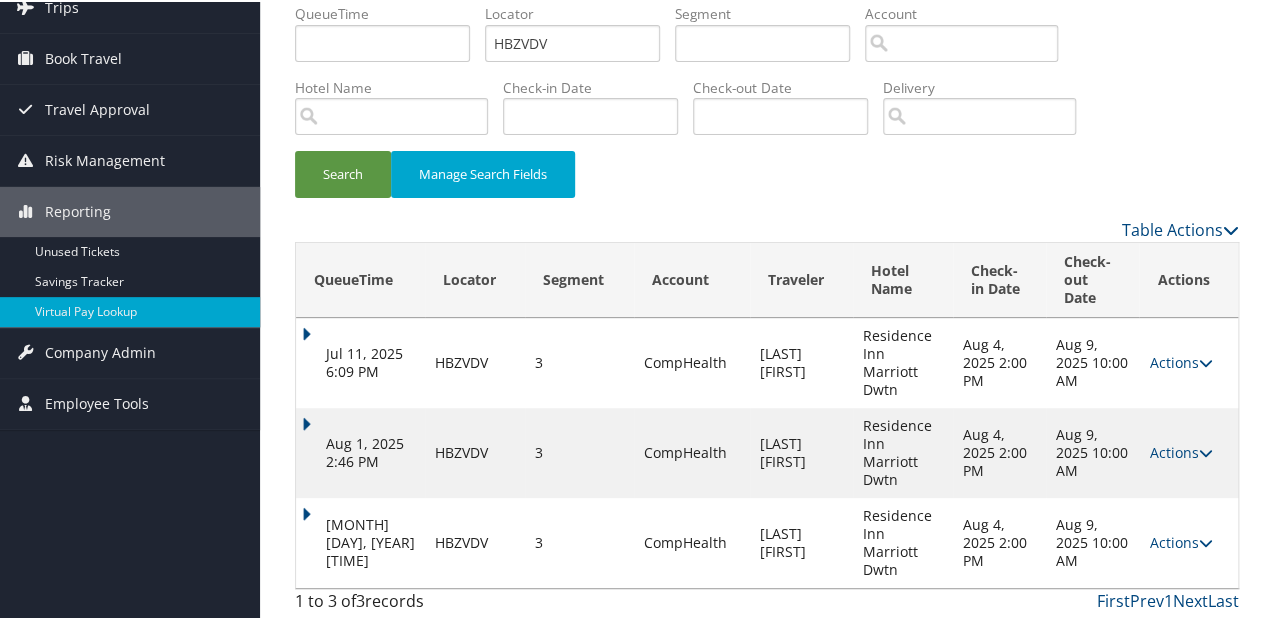 scroll, scrollTop: 61, scrollLeft: 0, axis: vertical 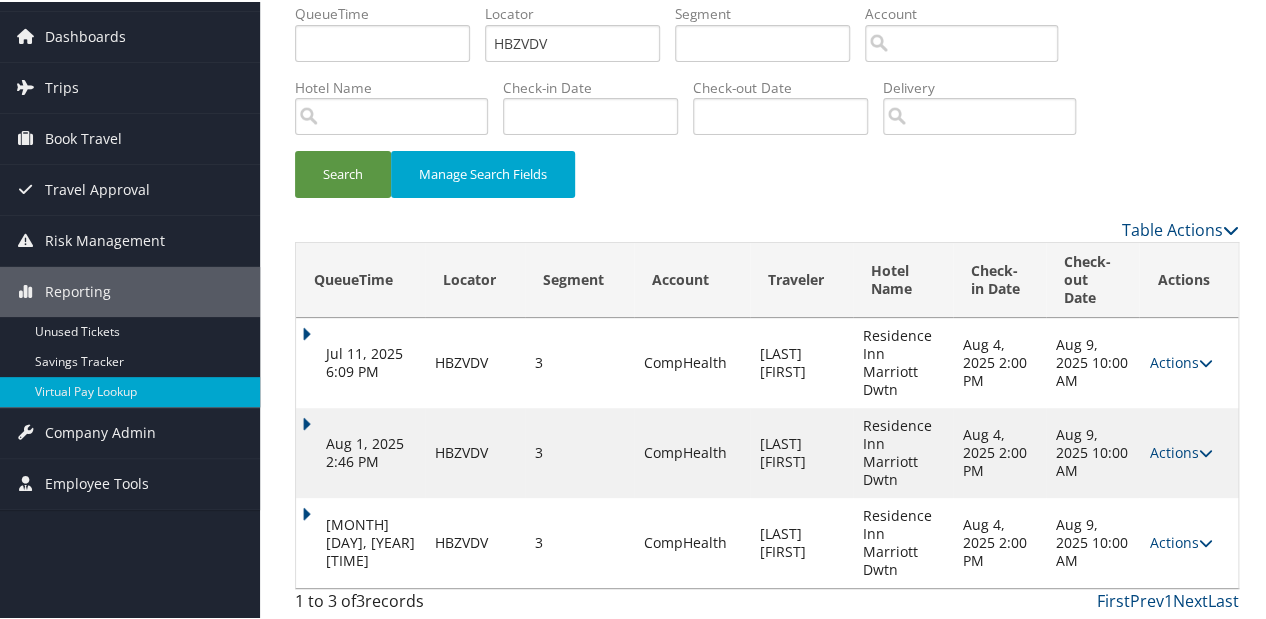 click on "Aug 2, 2025 9:23 PM" at bounding box center (360, 541) 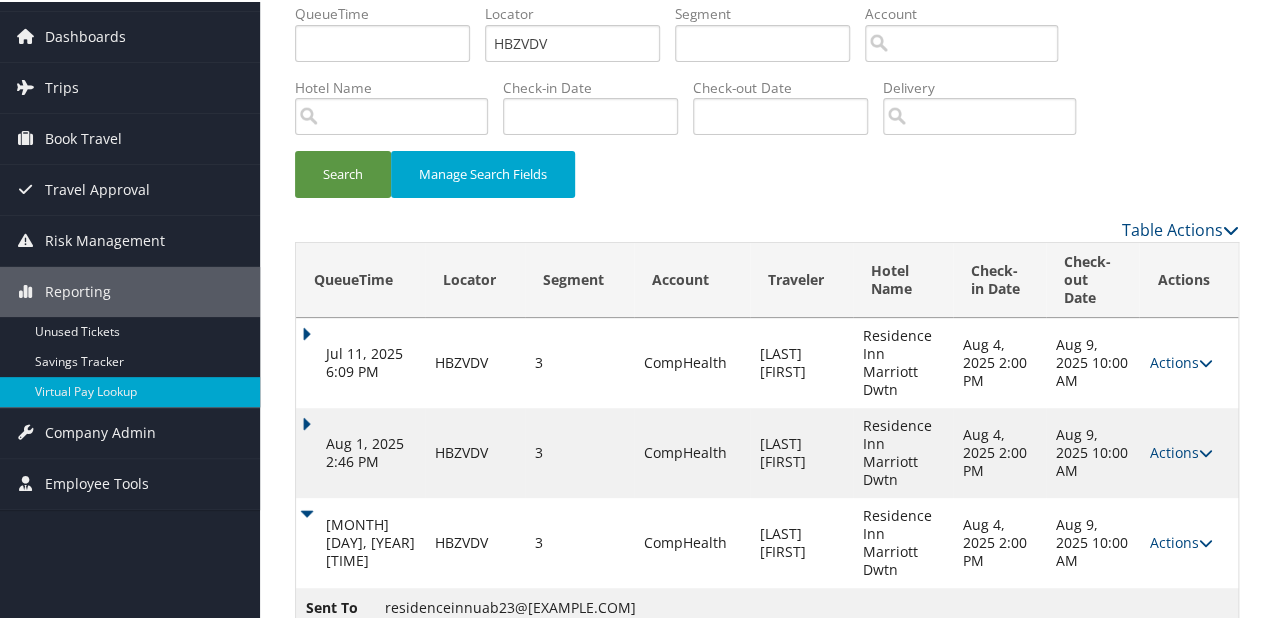 scroll, scrollTop: 146, scrollLeft: 0, axis: vertical 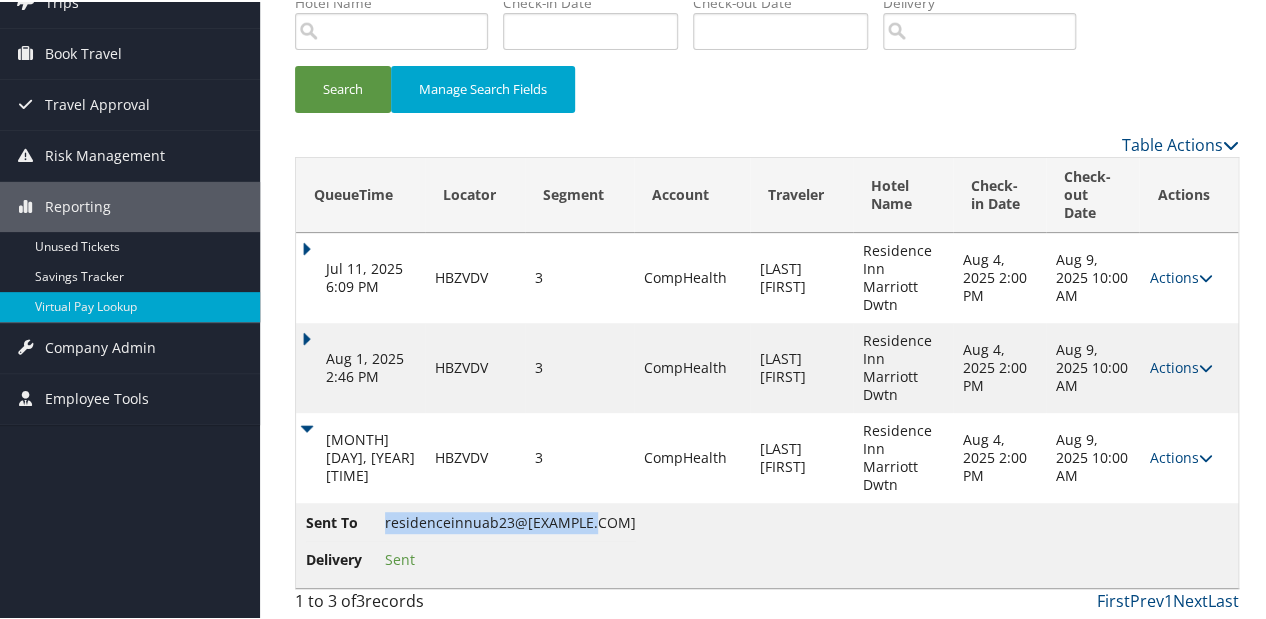 copy on "residenceinnuab23@gmail.com" 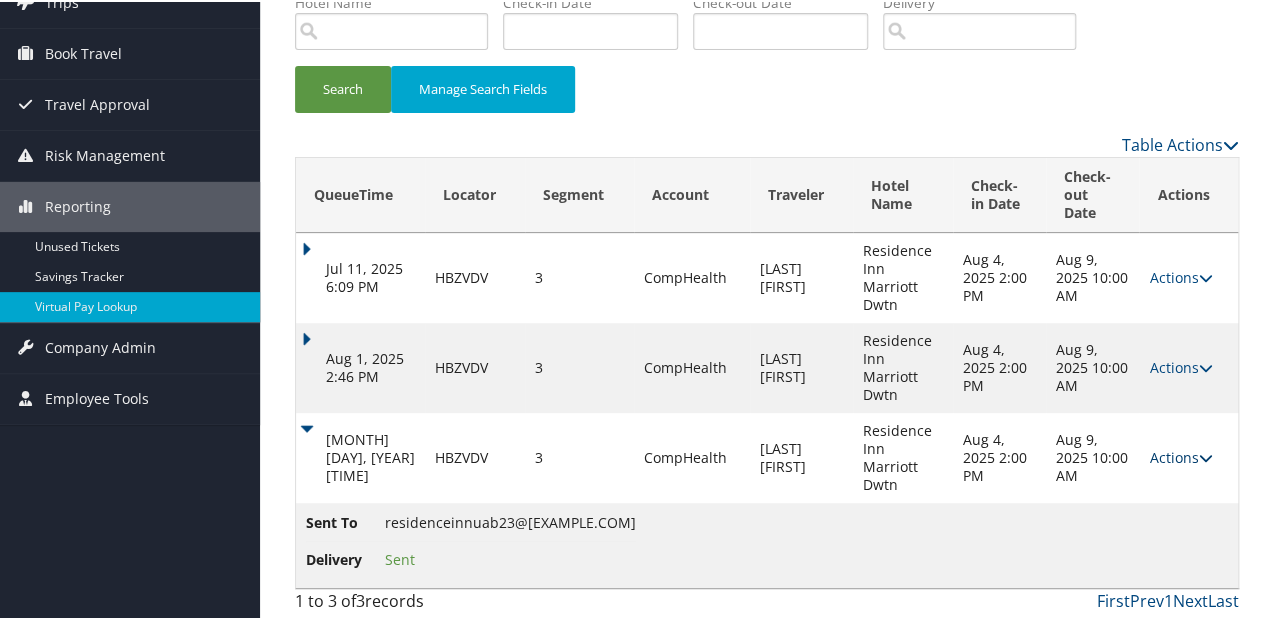 click on "Actions" at bounding box center (1180, 455) 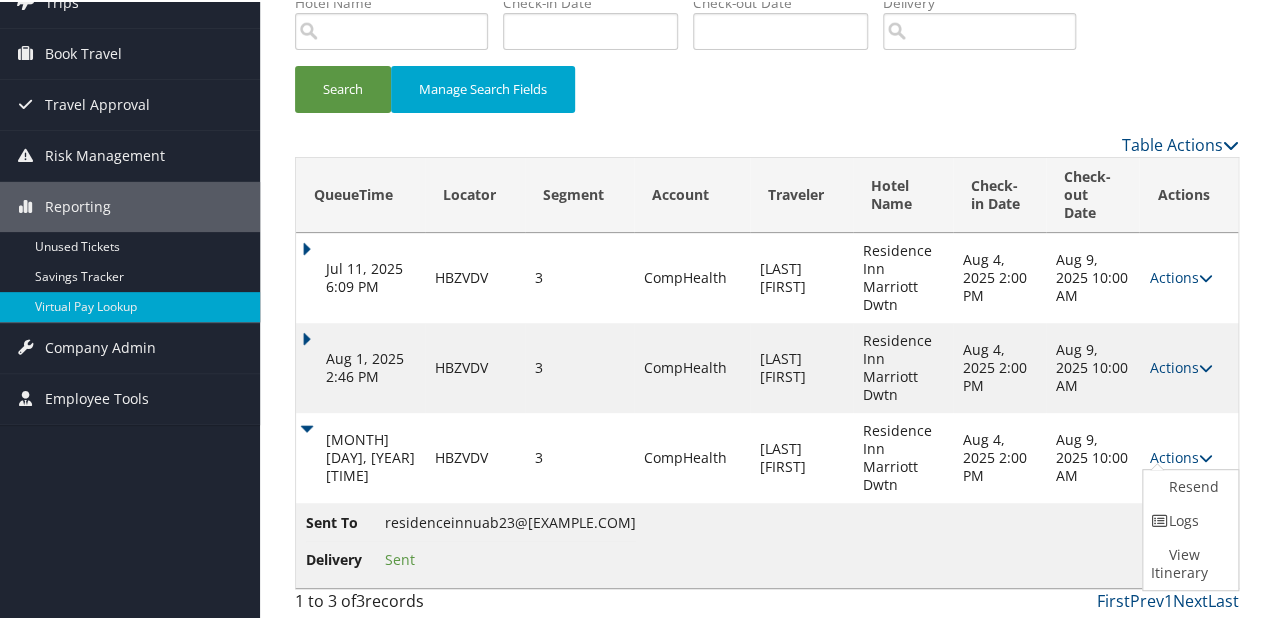 drag, startPoint x: 1164, startPoint y: 531, endPoint x: 1129, endPoint y: 529, distance: 35.057095 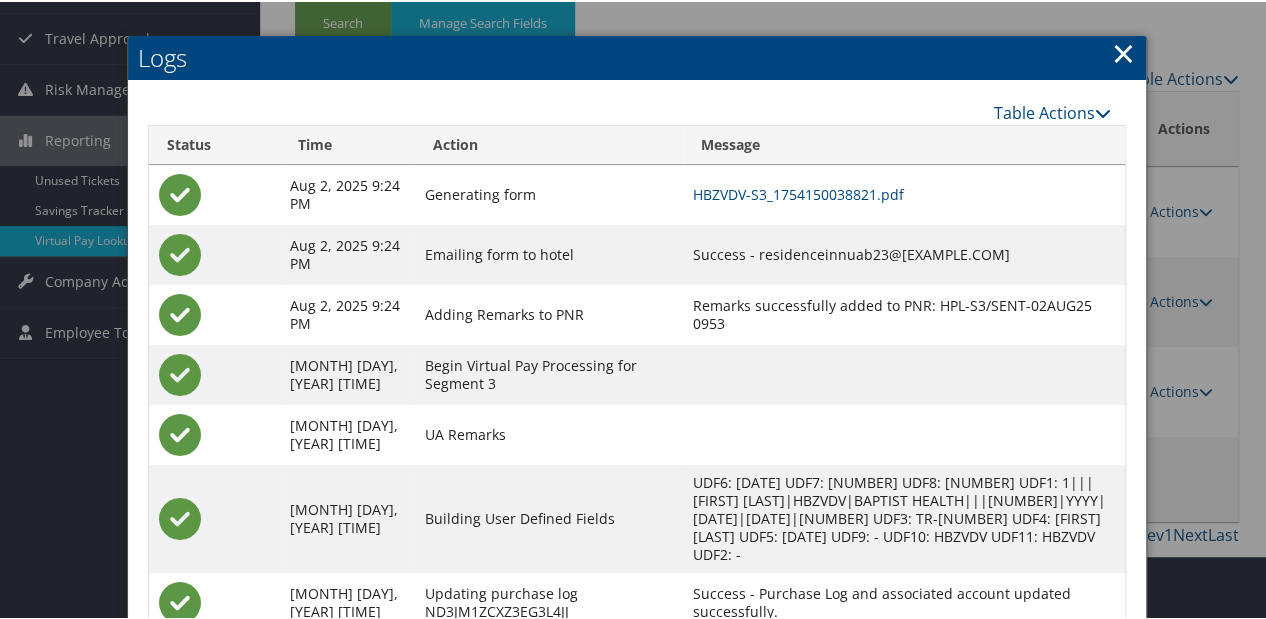 scroll, scrollTop: 279, scrollLeft: 0, axis: vertical 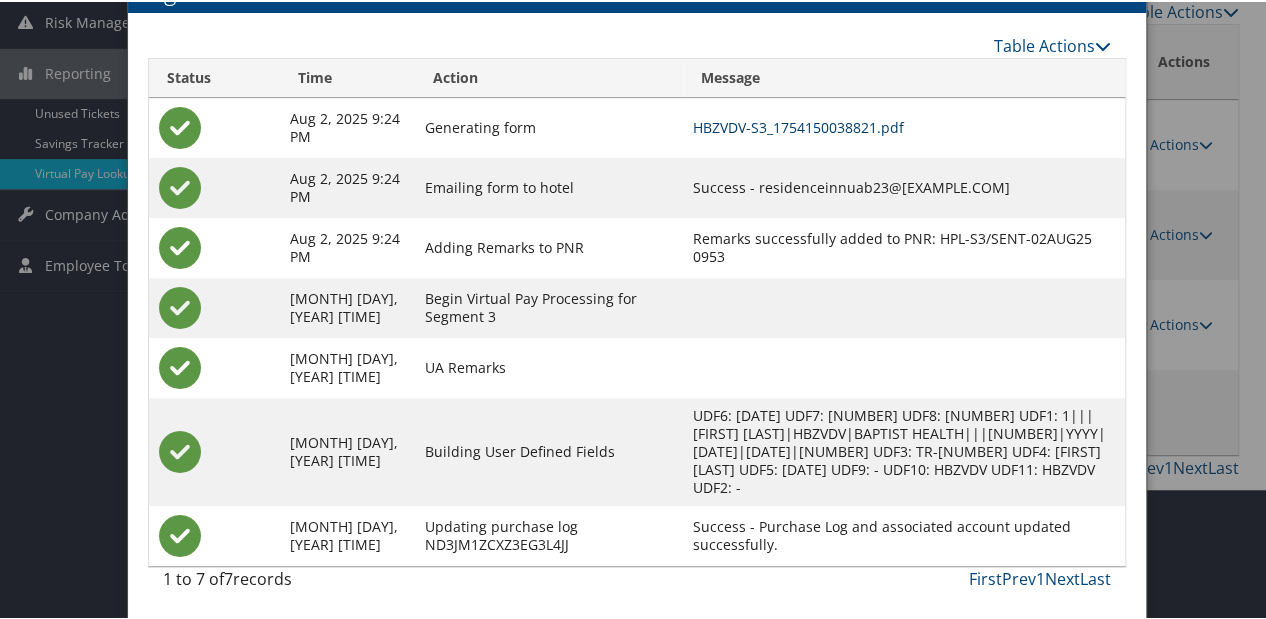 click on "HBZVDV-S3_1754150038821.pdf" at bounding box center [798, 125] 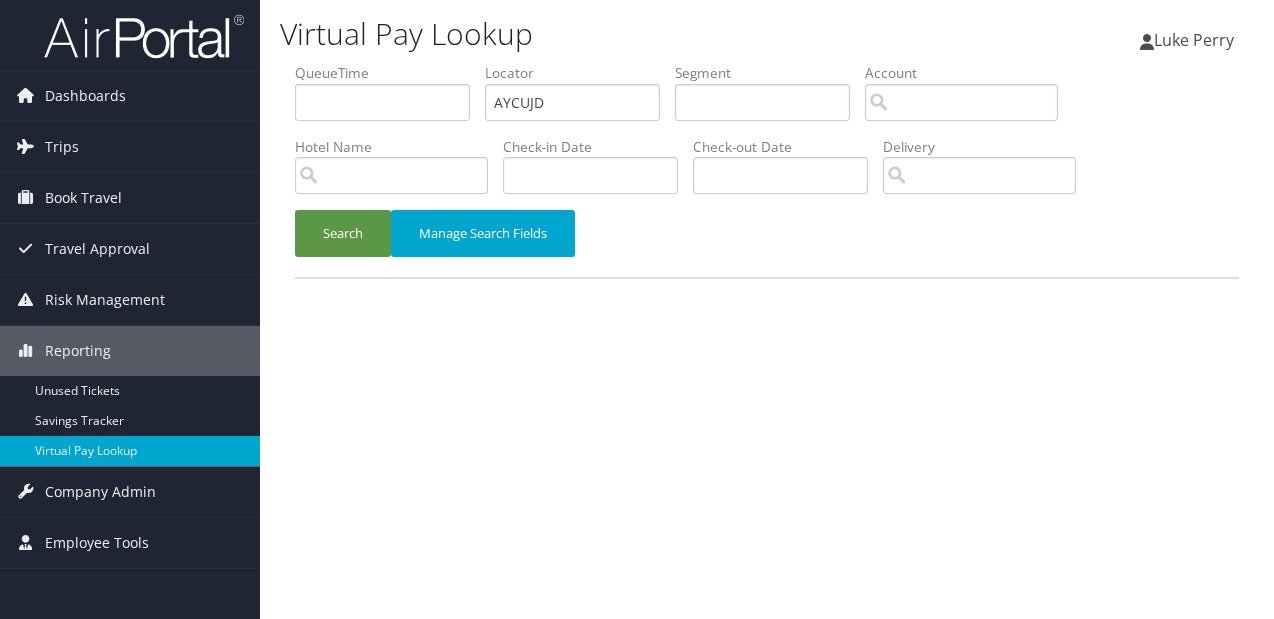 scroll, scrollTop: 0, scrollLeft: 0, axis: both 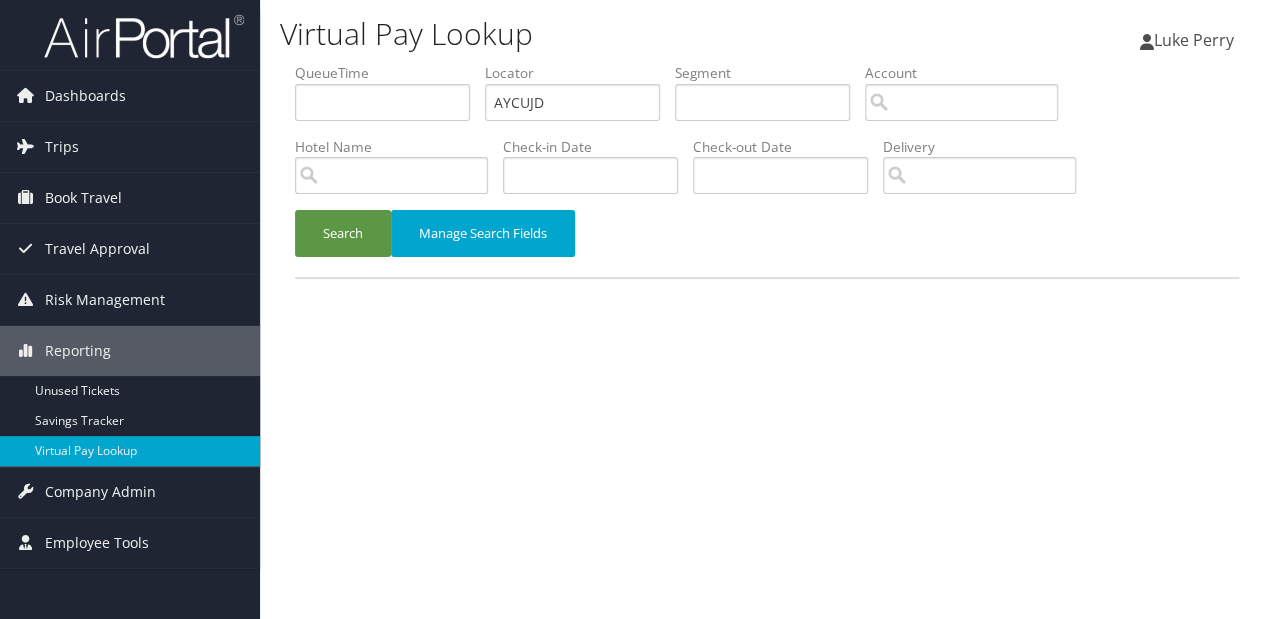 click on "QueueTime Locator AYCUJD Segment Account Traveler Hotel Name Check-in Date Check-out Date Delivery" at bounding box center [767, 63] 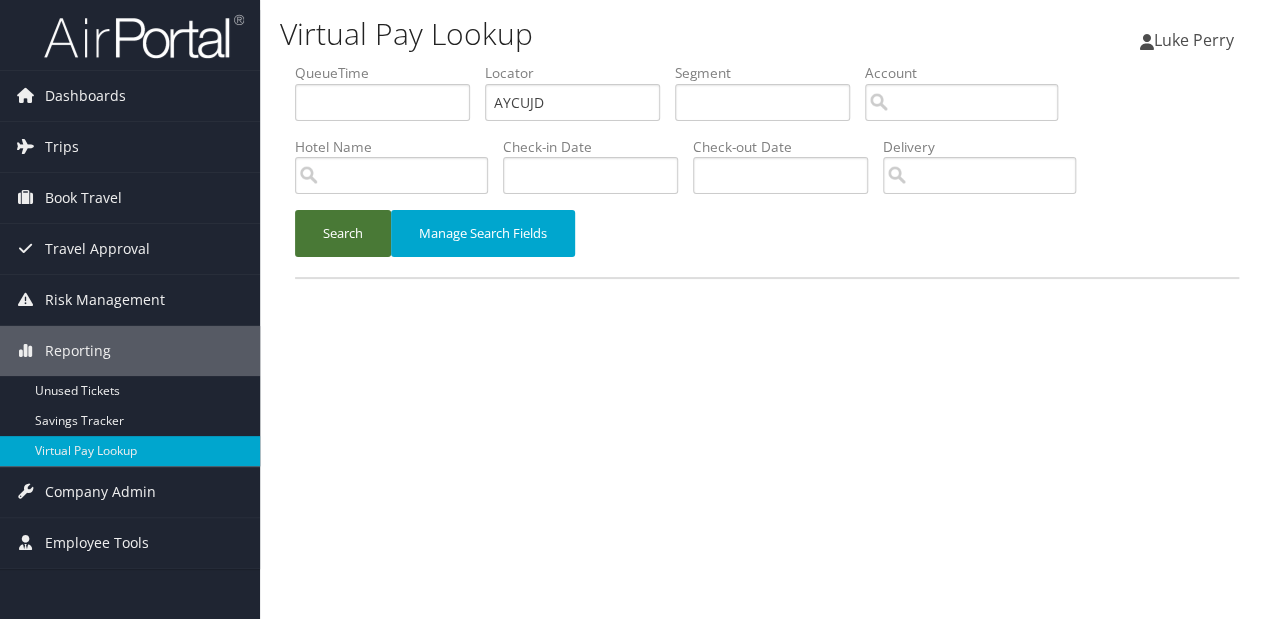 type on "AYCUJD" 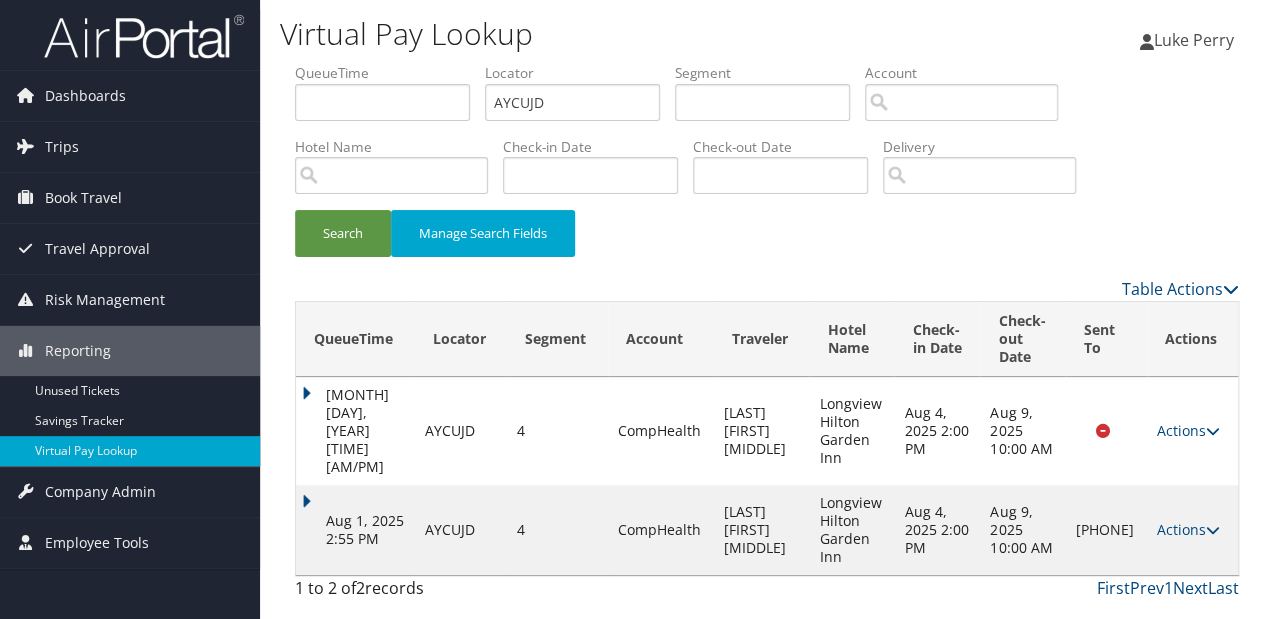 click on "Actions" at bounding box center (1188, 529) 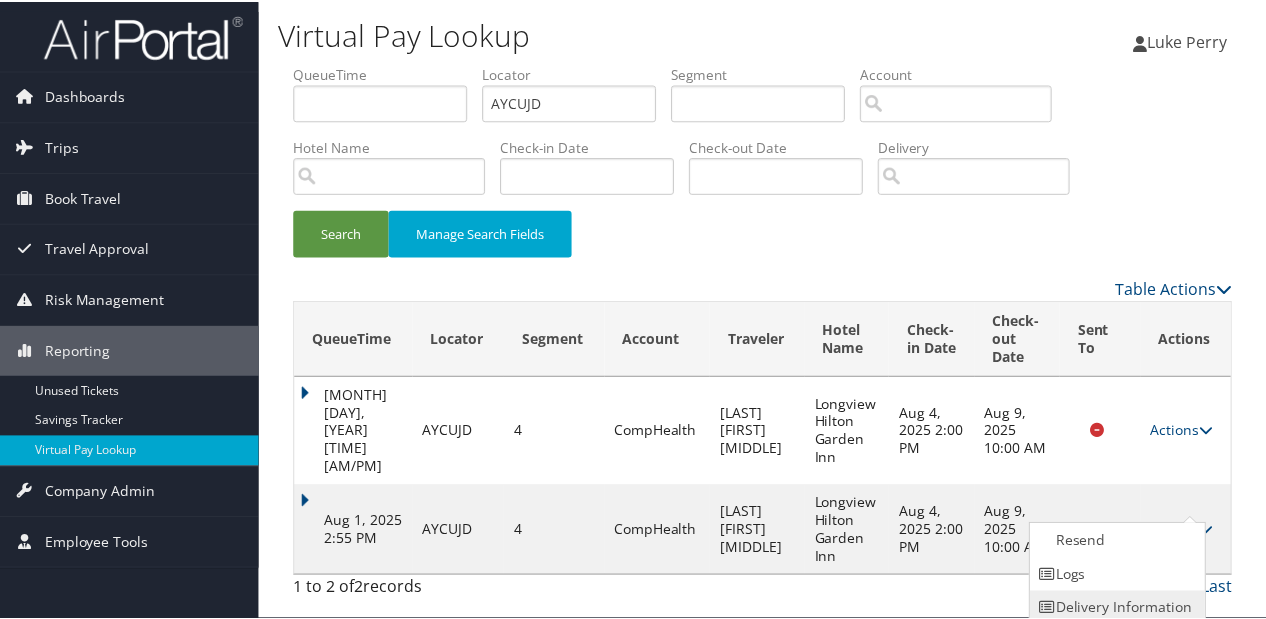 scroll, scrollTop: 40, scrollLeft: 0, axis: vertical 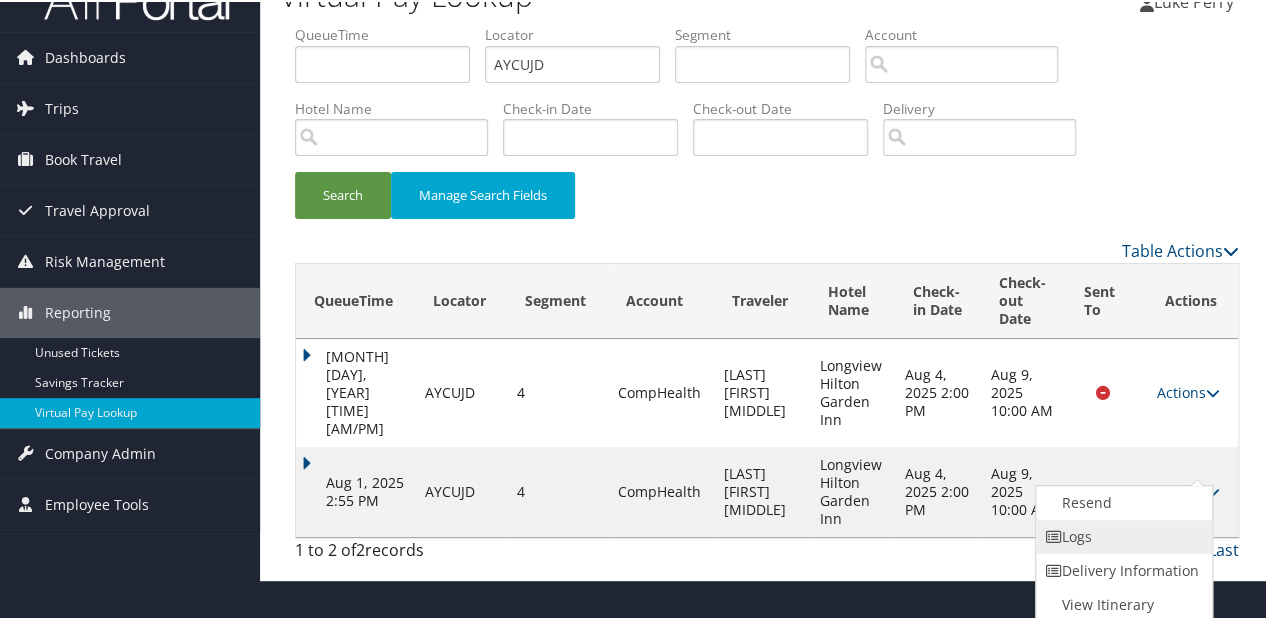 click on "Logs" at bounding box center [1121, 535] 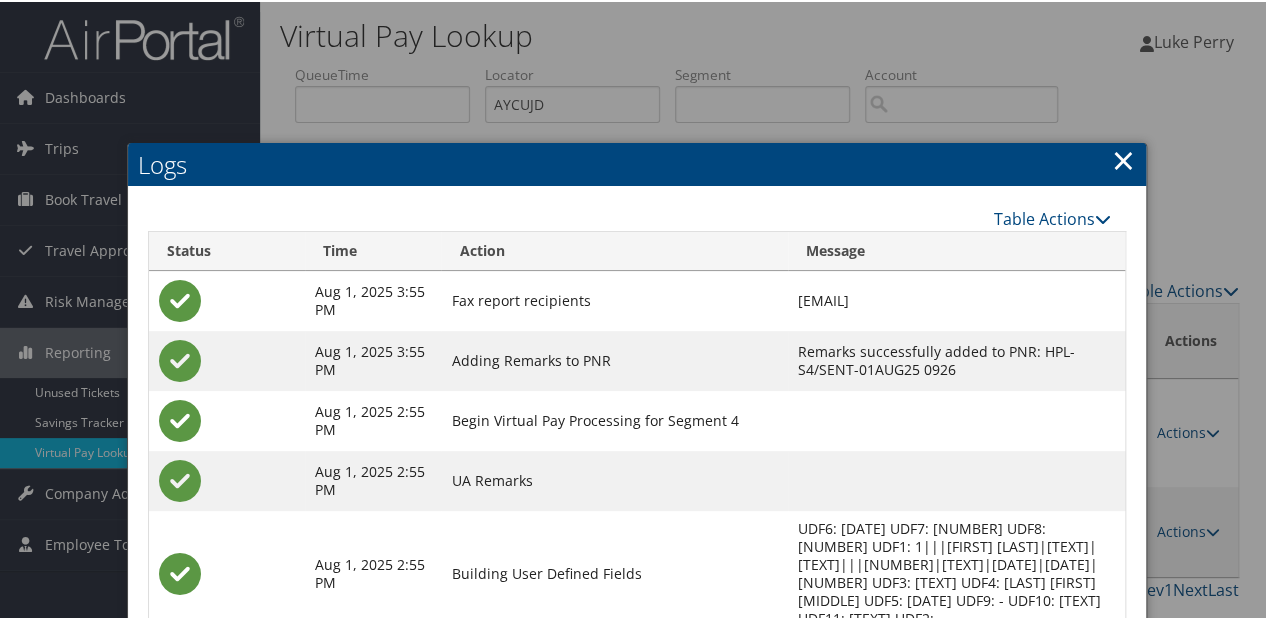 scroll, scrollTop: 251, scrollLeft: 0, axis: vertical 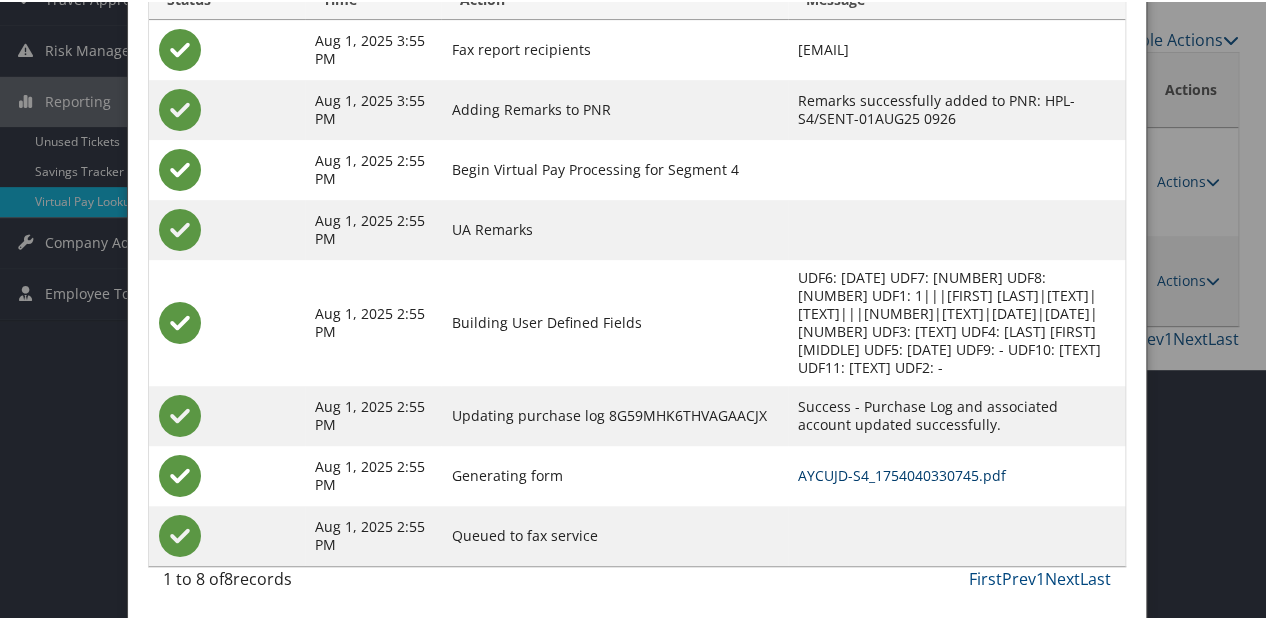 click on "AYCUJD-S4_1754040330745.pdf" at bounding box center [902, 473] 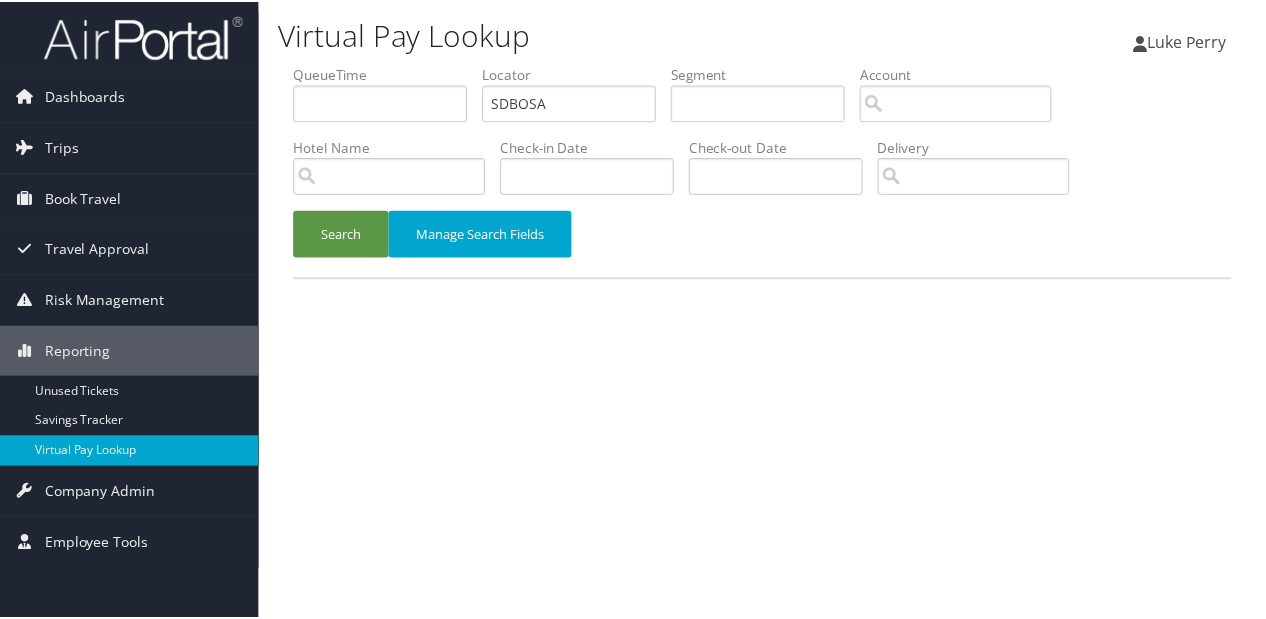 scroll, scrollTop: 0, scrollLeft: 0, axis: both 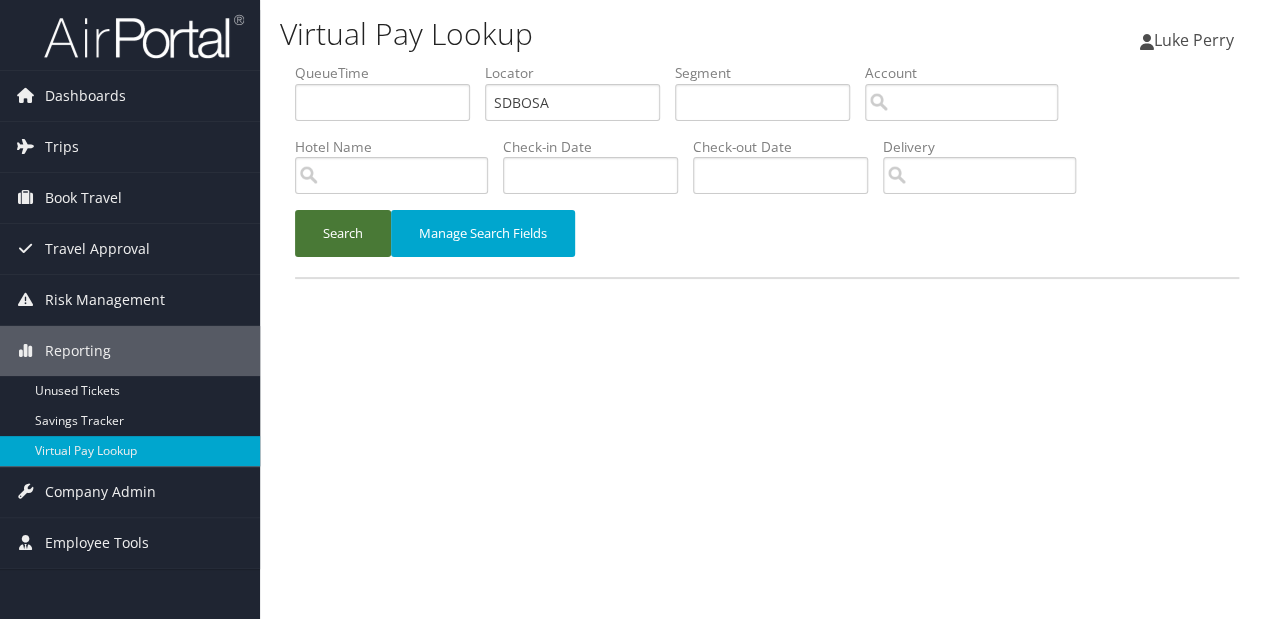 drag, startPoint x: 0, startPoint y: 0, endPoint x: 336, endPoint y: 240, distance: 412.91162 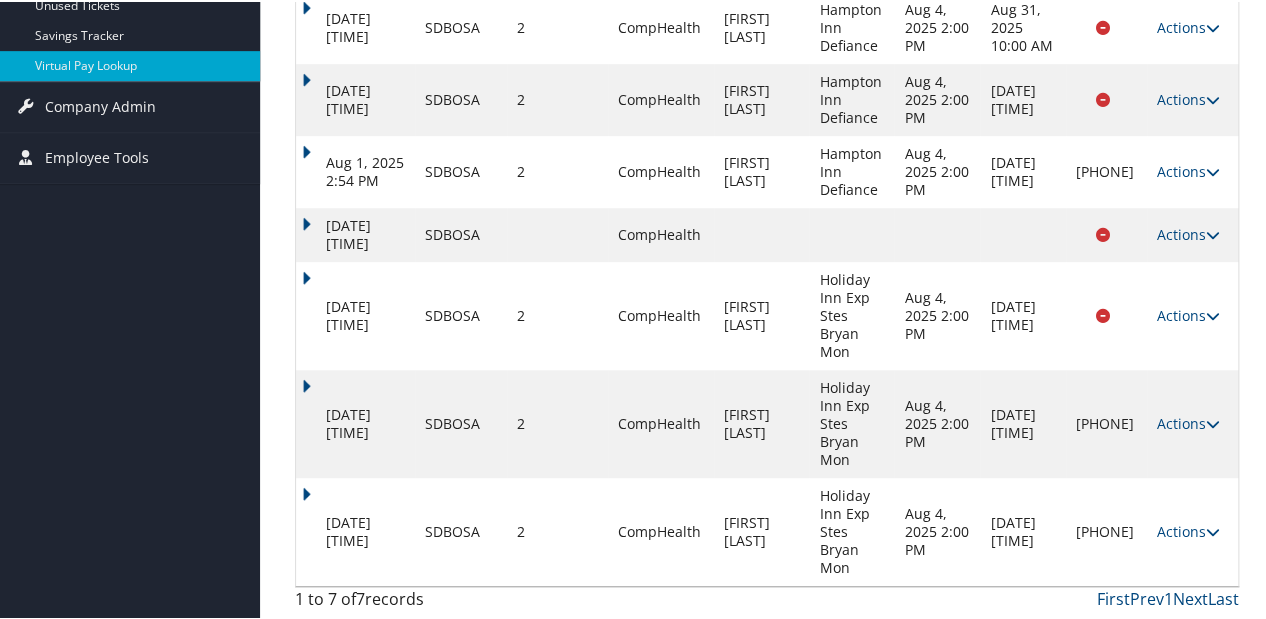 click on "Actions   Resend  Logs  Delivery Information  View Itinerary" at bounding box center [1192, 530] 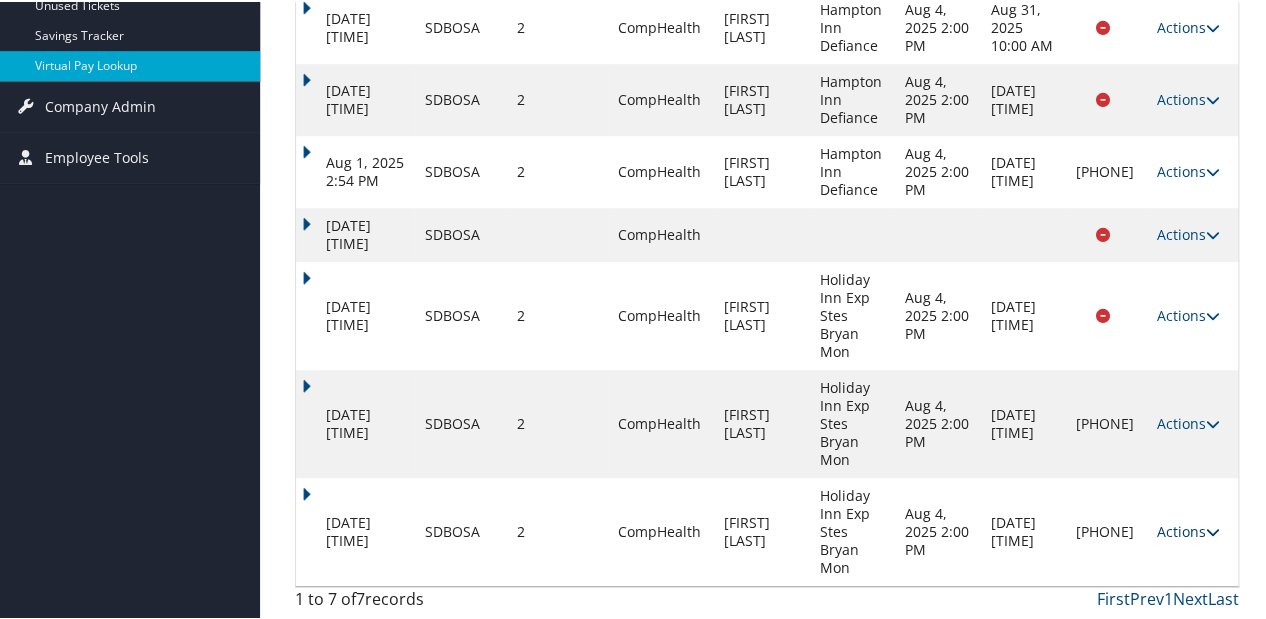 click on "Actions" at bounding box center (1188, 529) 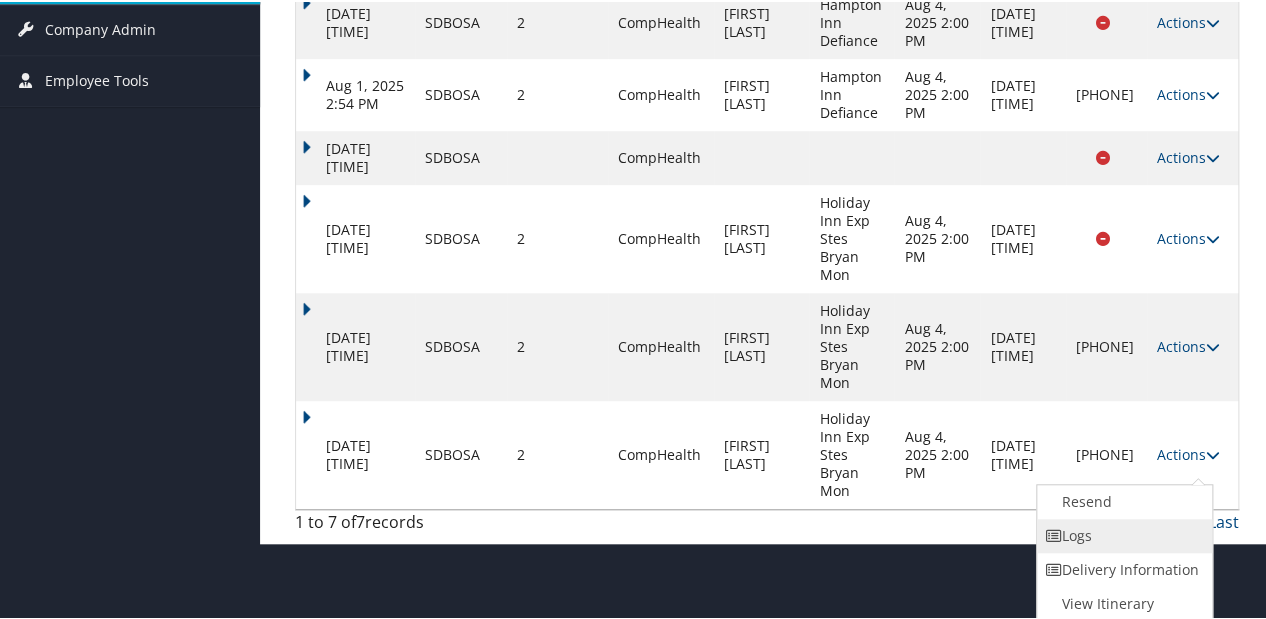 click on "Logs" at bounding box center [1122, 534] 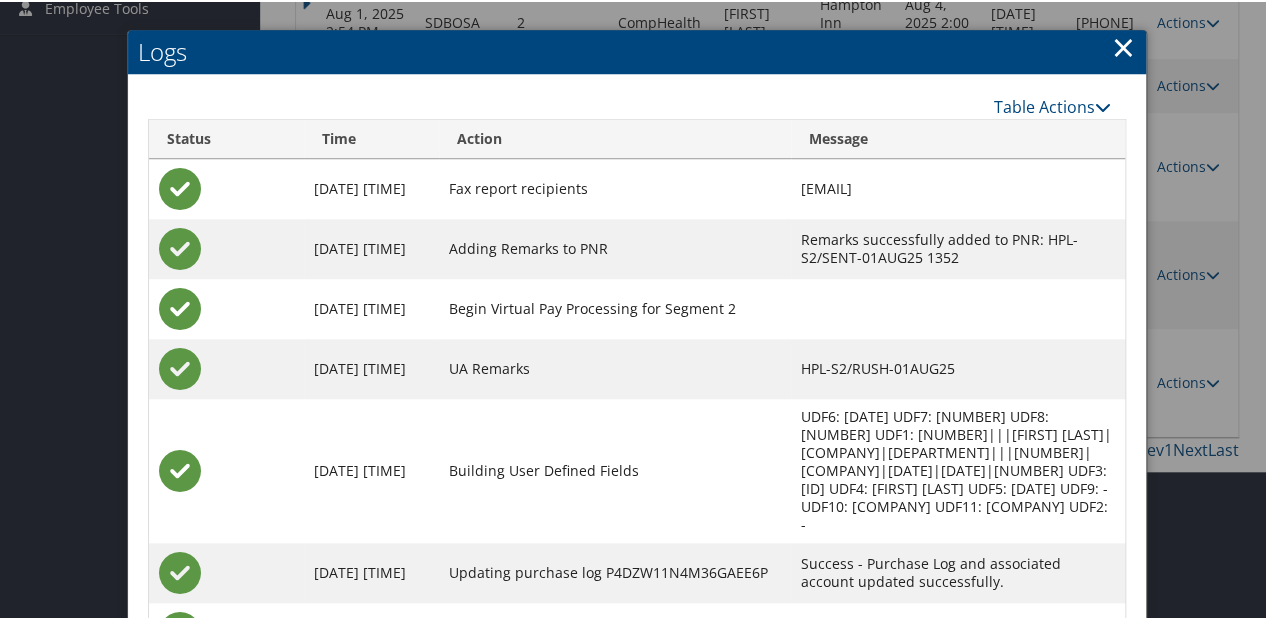 scroll, scrollTop: 656, scrollLeft: 0, axis: vertical 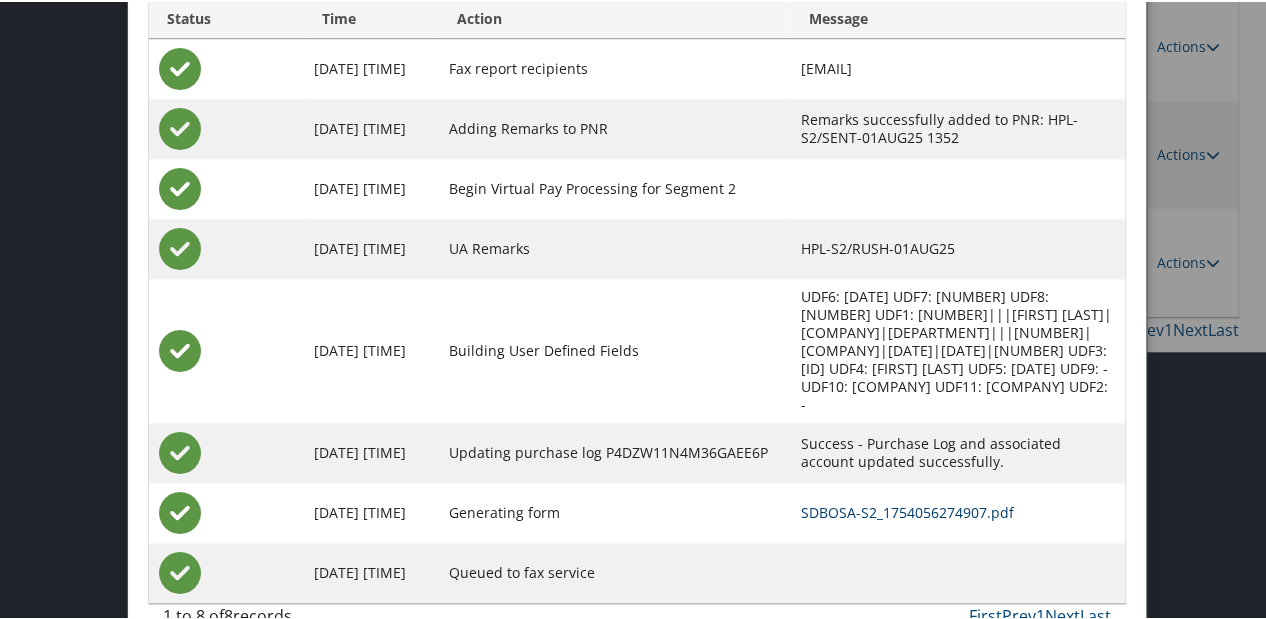click on "SDBOSA-S2_1754056274907.pdf" at bounding box center [907, 510] 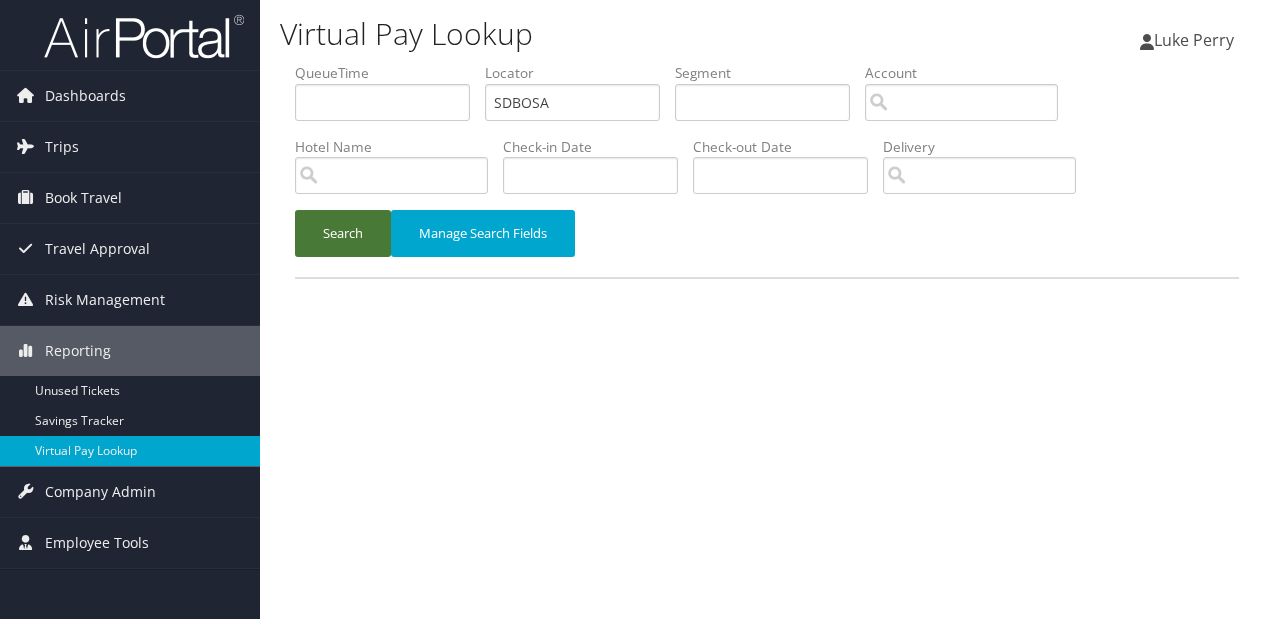 scroll, scrollTop: 0, scrollLeft: 0, axis: both 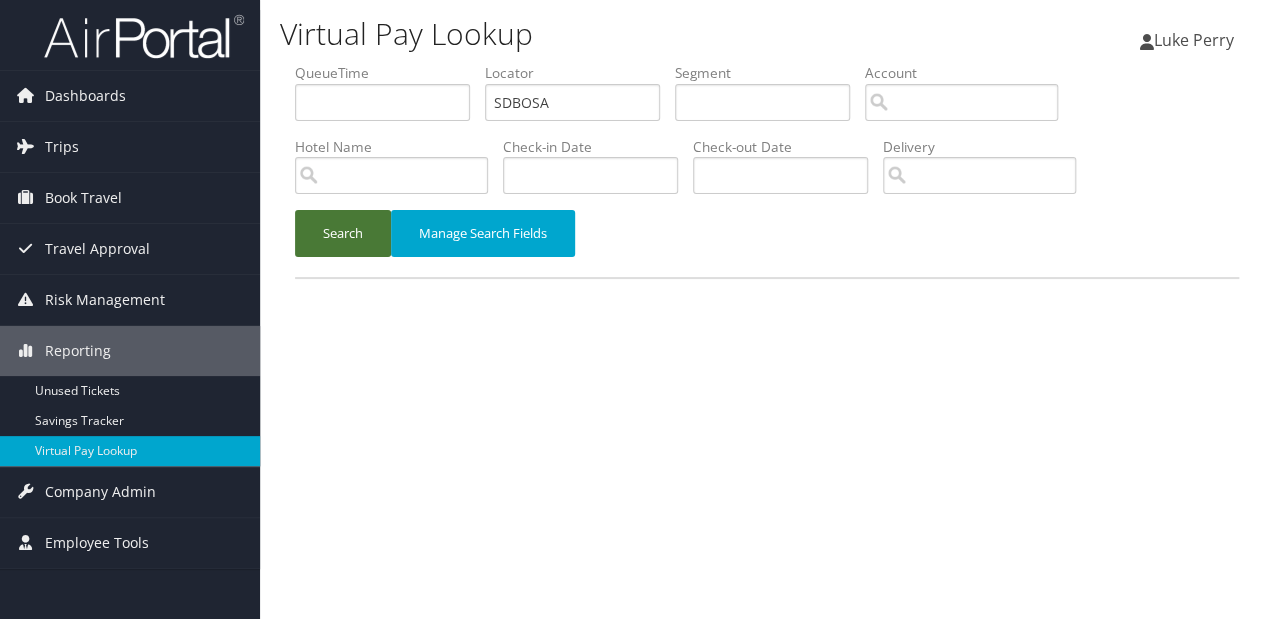 click on "Search" at bounding box center [343, 233] 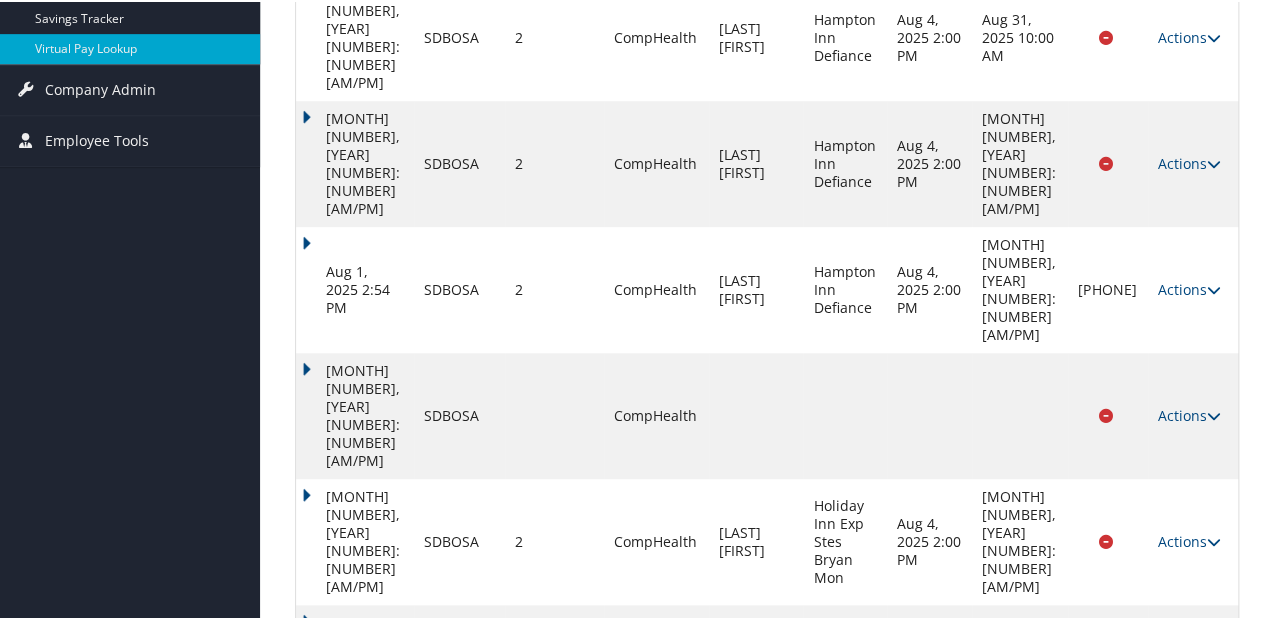 click on "Actions" at bounding box center [1189, 791] 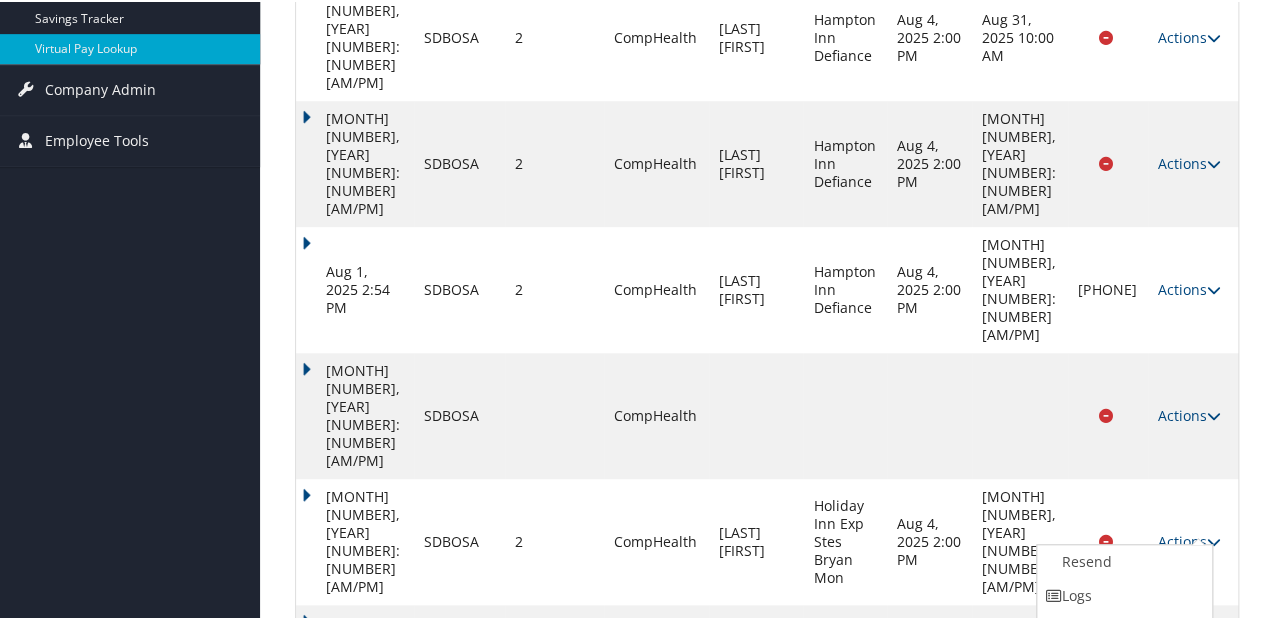 scroll, scrollTop: 464, scrollLeft: 0, axis: vertical 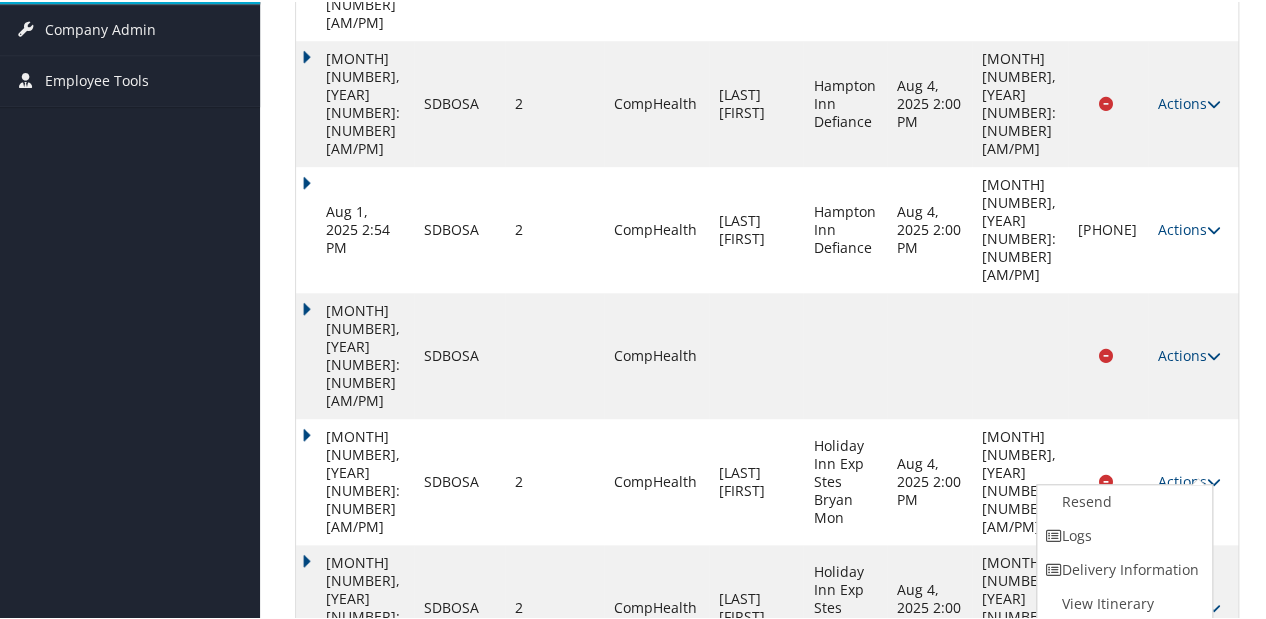 click on "[MONTH] [NUMBER], [YEAR] [NUMBER]:[NUMBER] [AM/PM]" at bounding box center (355, 732) 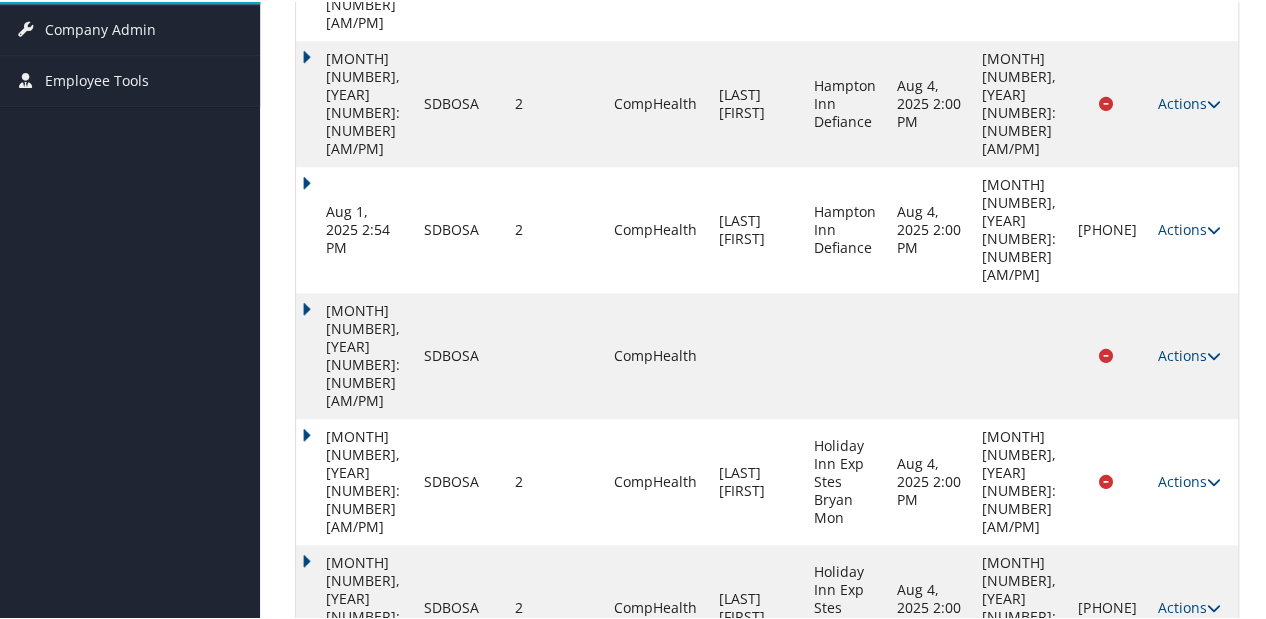 scroll, scrollTop: 451, scrollLeft: 0, axis: vertical 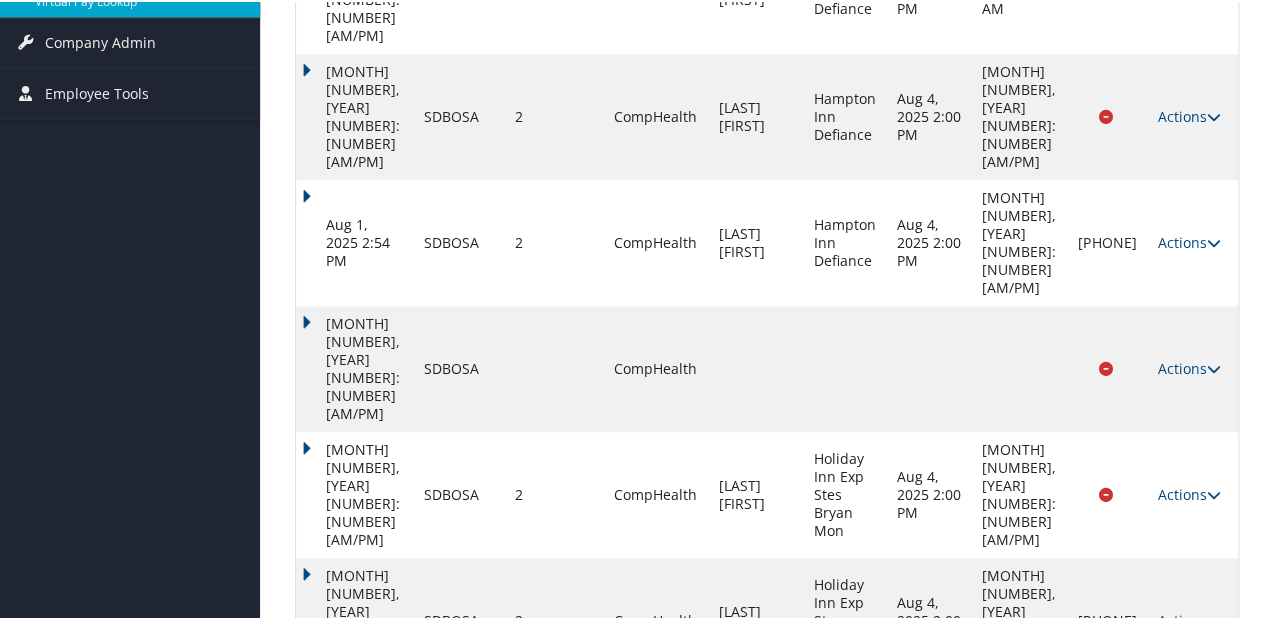 click on "Actions" at bounding box center (1189, 618) 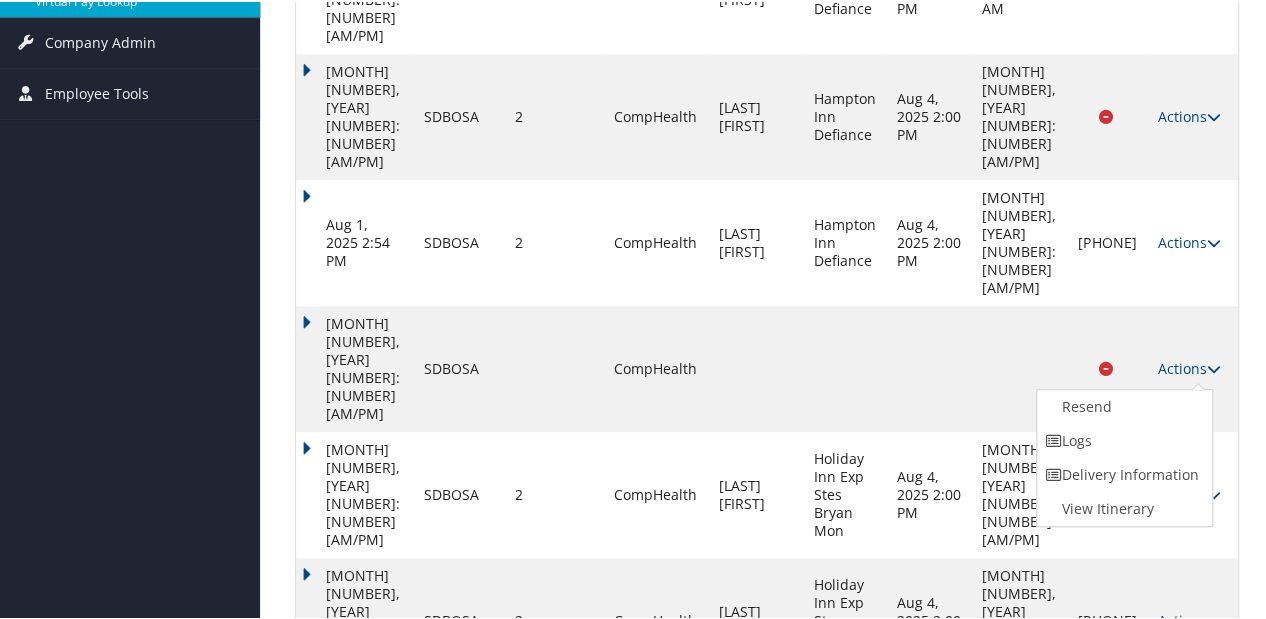 click on "CompHealth" at bounding box center [656, 745] 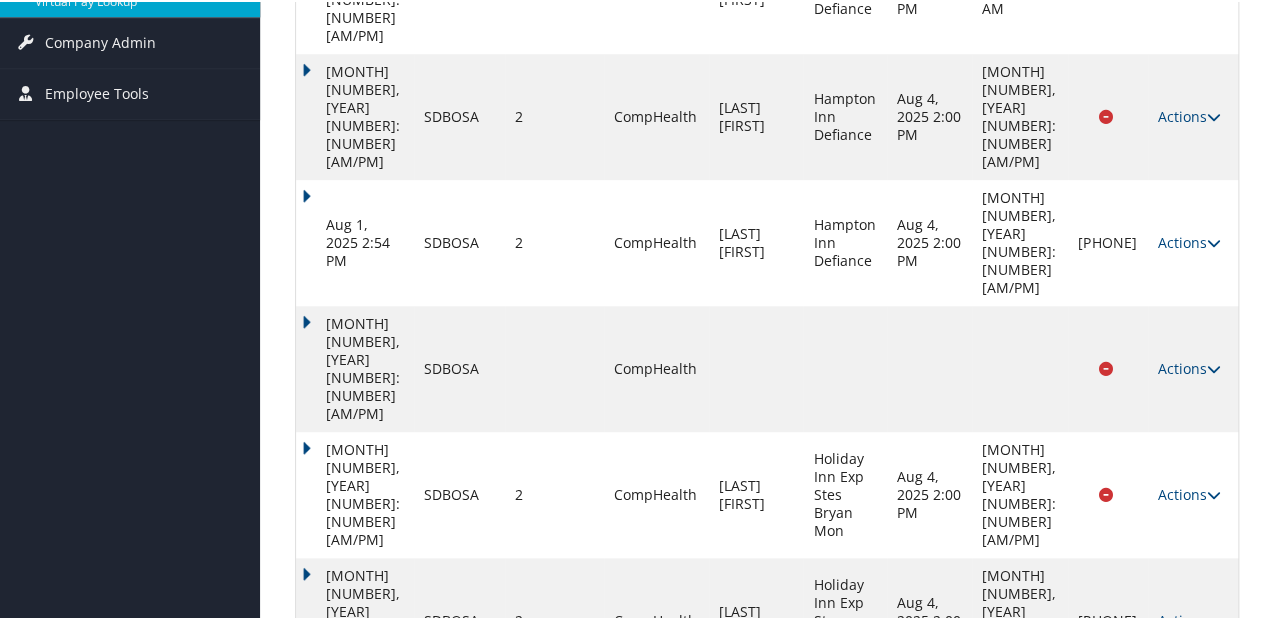 click on "Actions" at bounding box center [1189, 744] 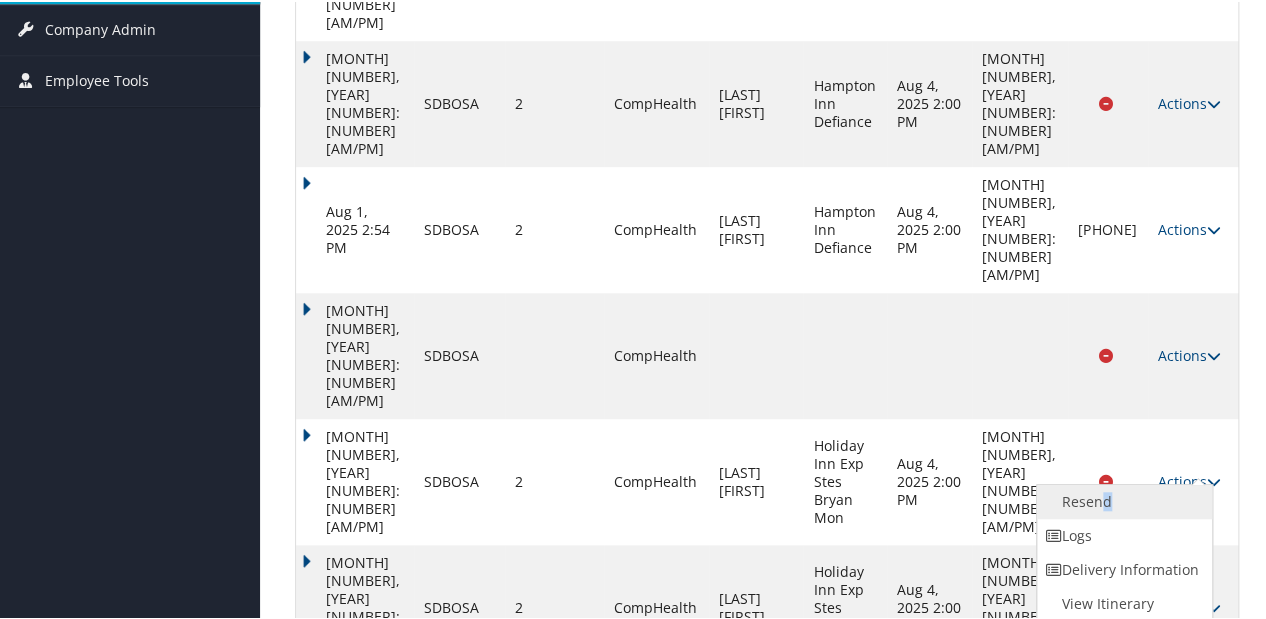 drag, startPoint x: 1154, startPoint y: 484, endPoint x: 1099, endPoint y: 498, distance: 56.753853 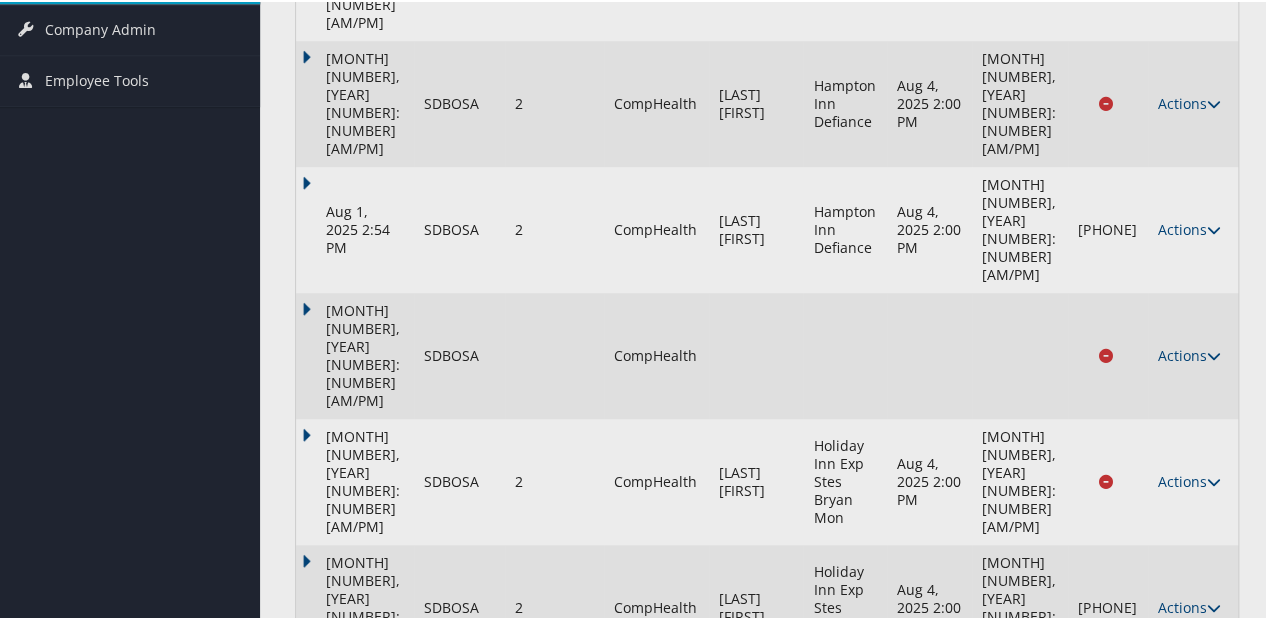 scroll, scrollTop: 451, scrollLeft: 0, axis: vertical 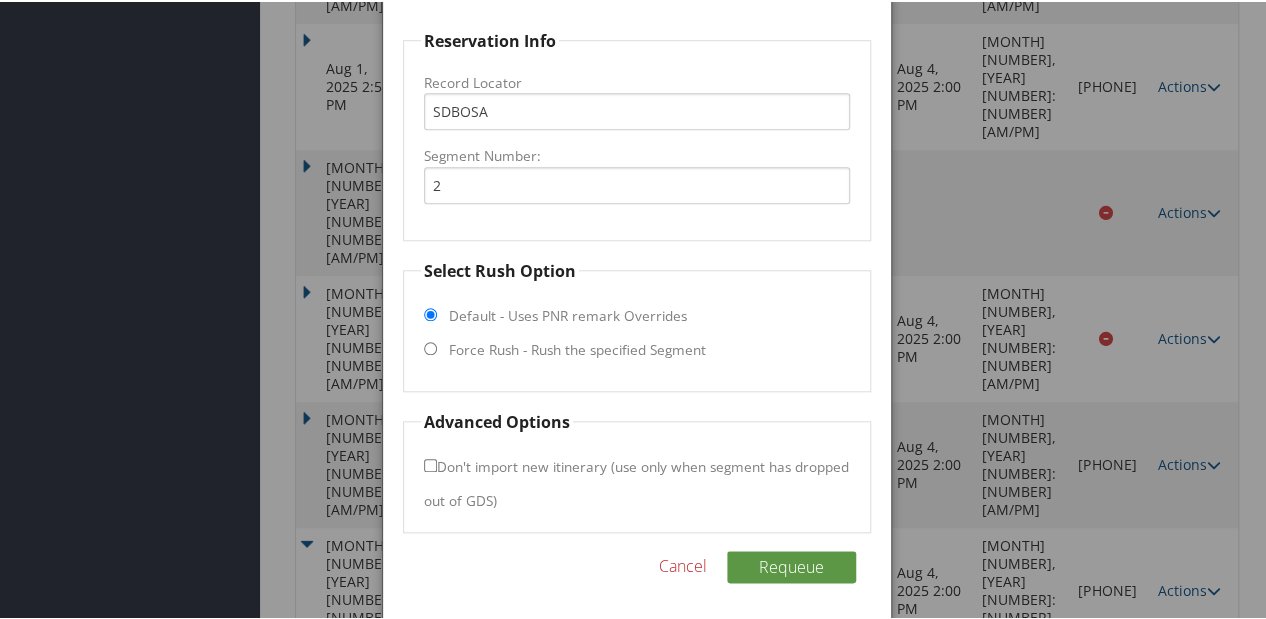 click on "Force Rush - Rush the specified Segment" at bounding box center [577, 348] 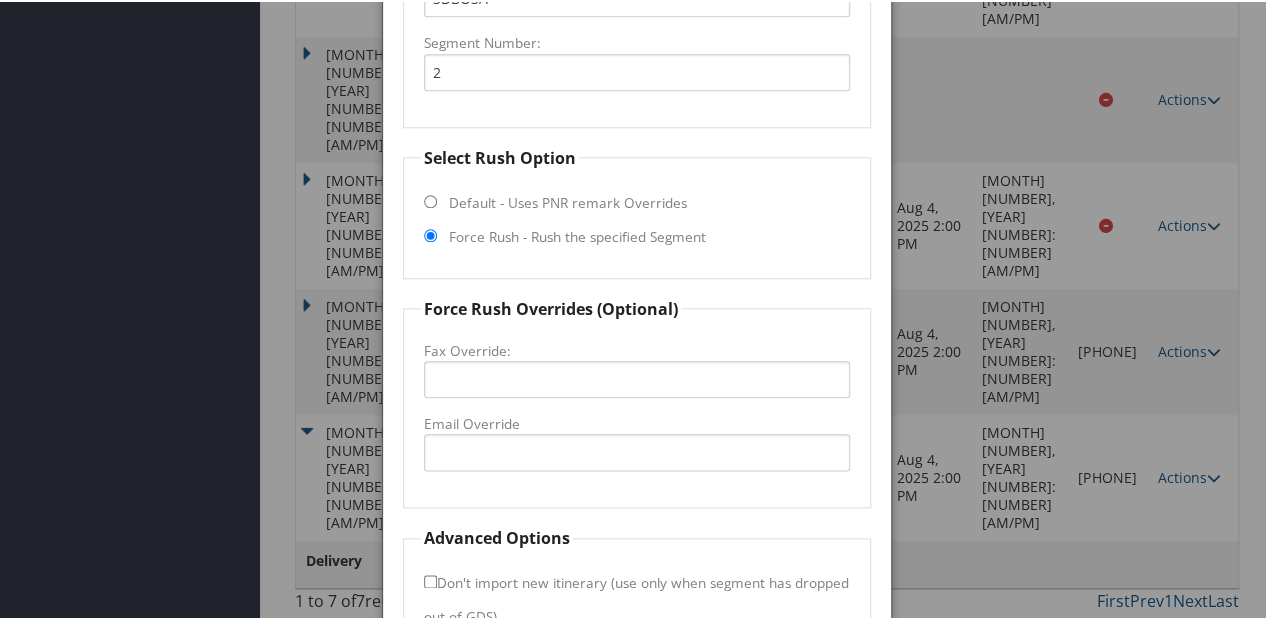 scroll, scrollTop: 836, scrollLeft: 0, axis: vertical 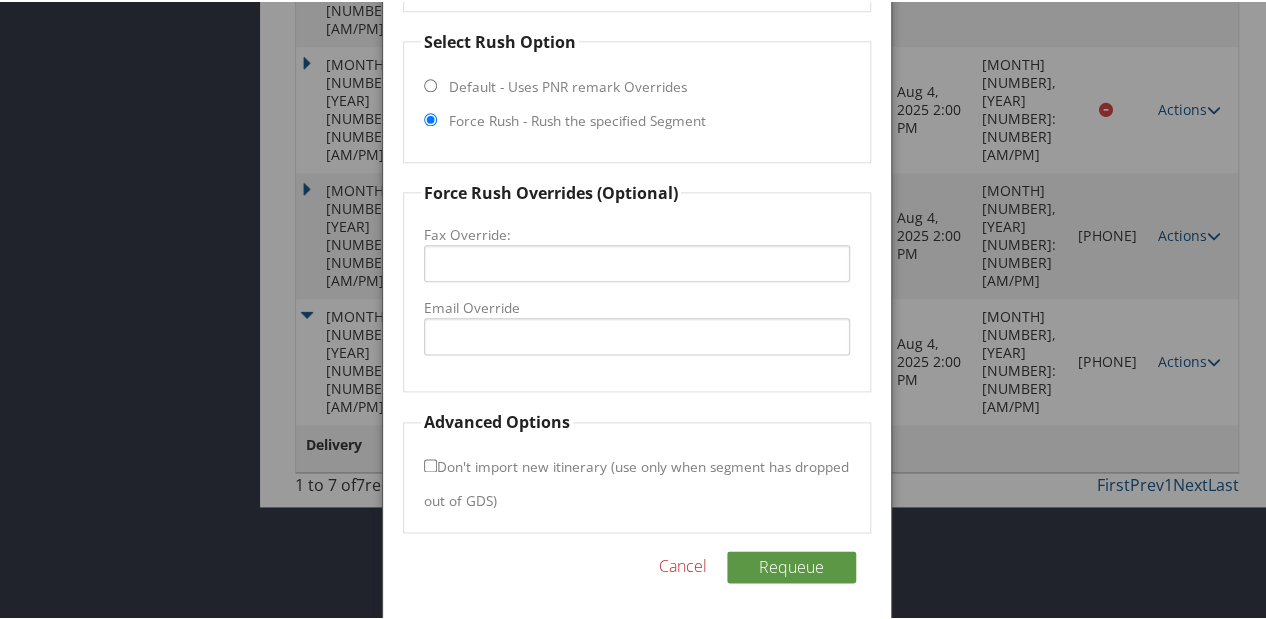 click on "Cancel" at bounding box center [683, 564] 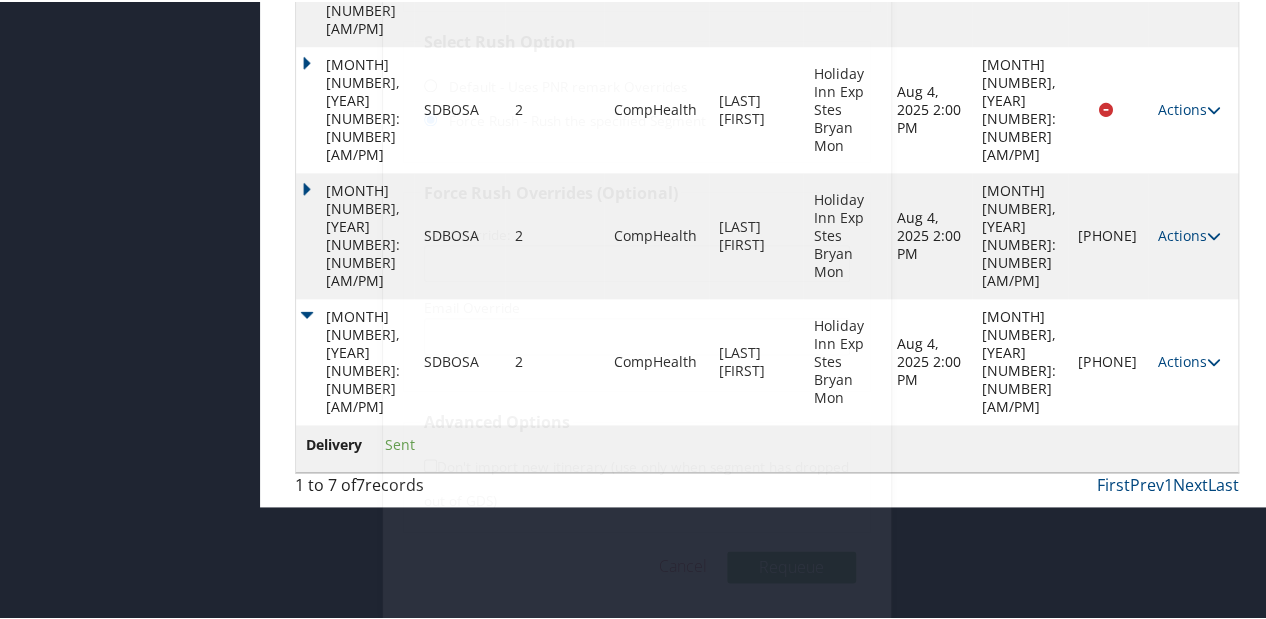 scroll, scrollTop: 451, scrollLeft: 0, axis: vertical 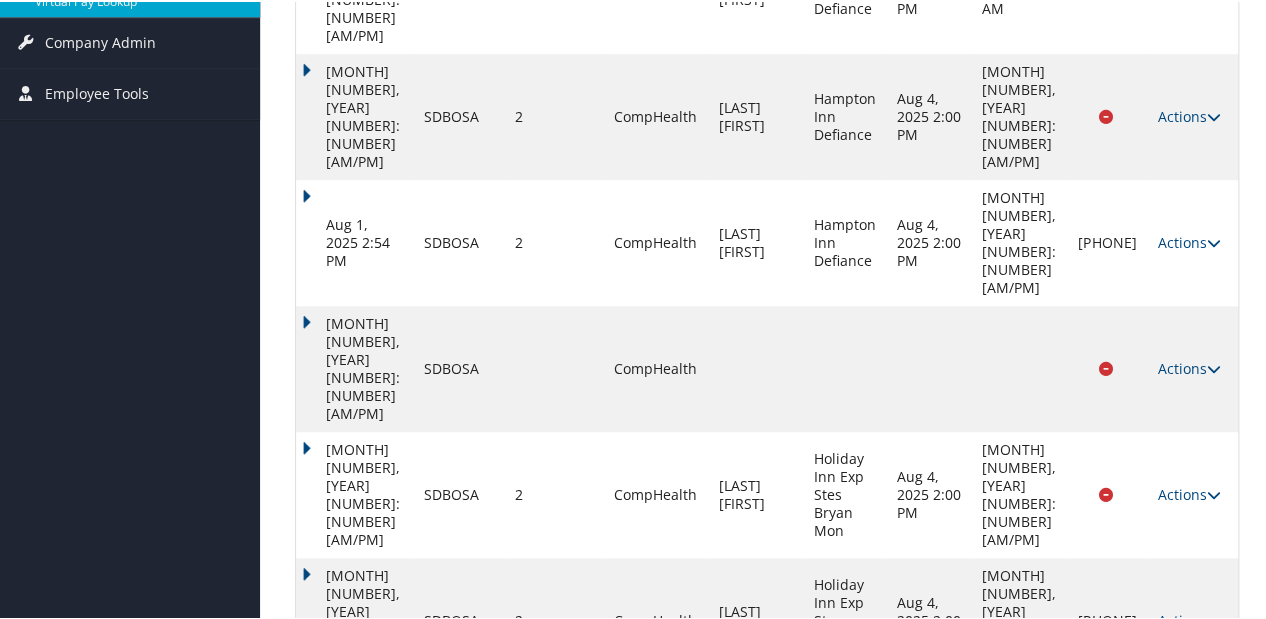 click on "[MONTH] [NUMBER], [YEAR] [NUMBER]:[NUMBER] [AM/PM]" at bounding box center [355, 745] 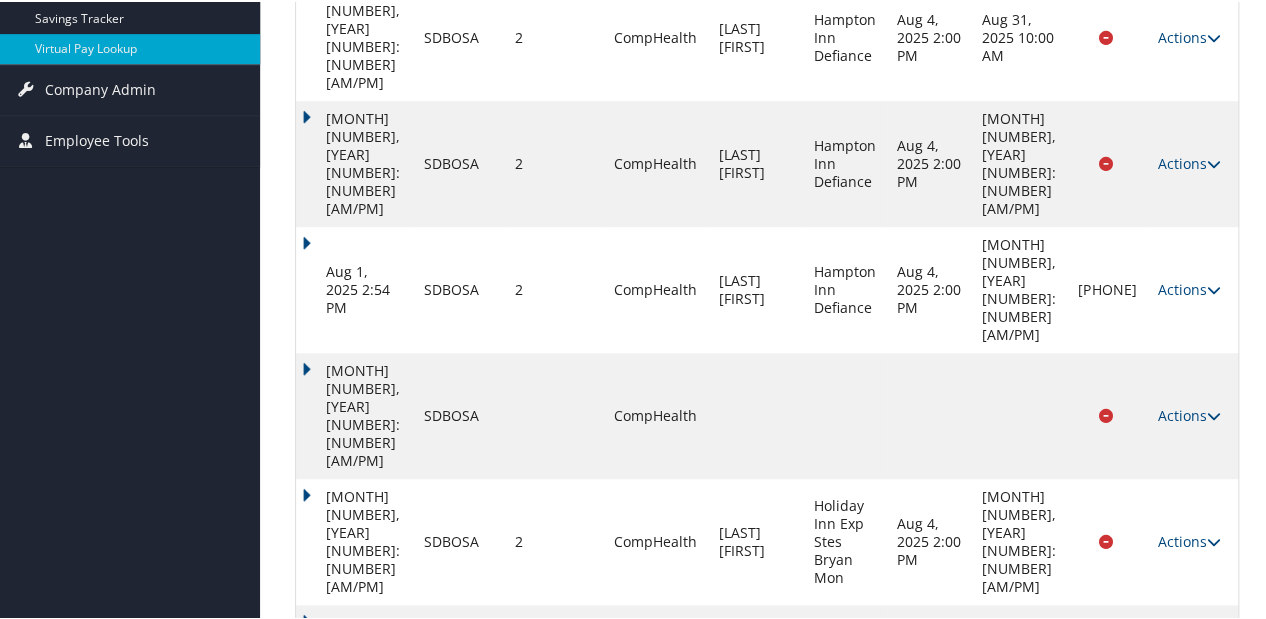 click on "Actions" at bounding box center (1189, 791) 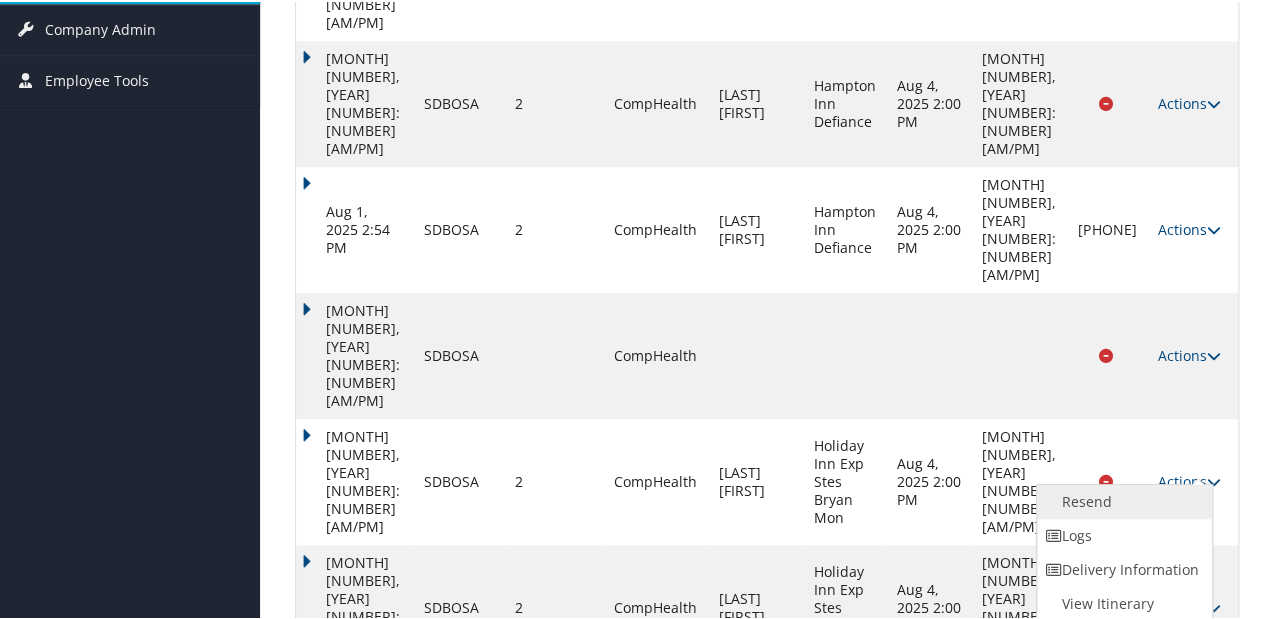 click on "Resend" at bounding box center [1122, 500] 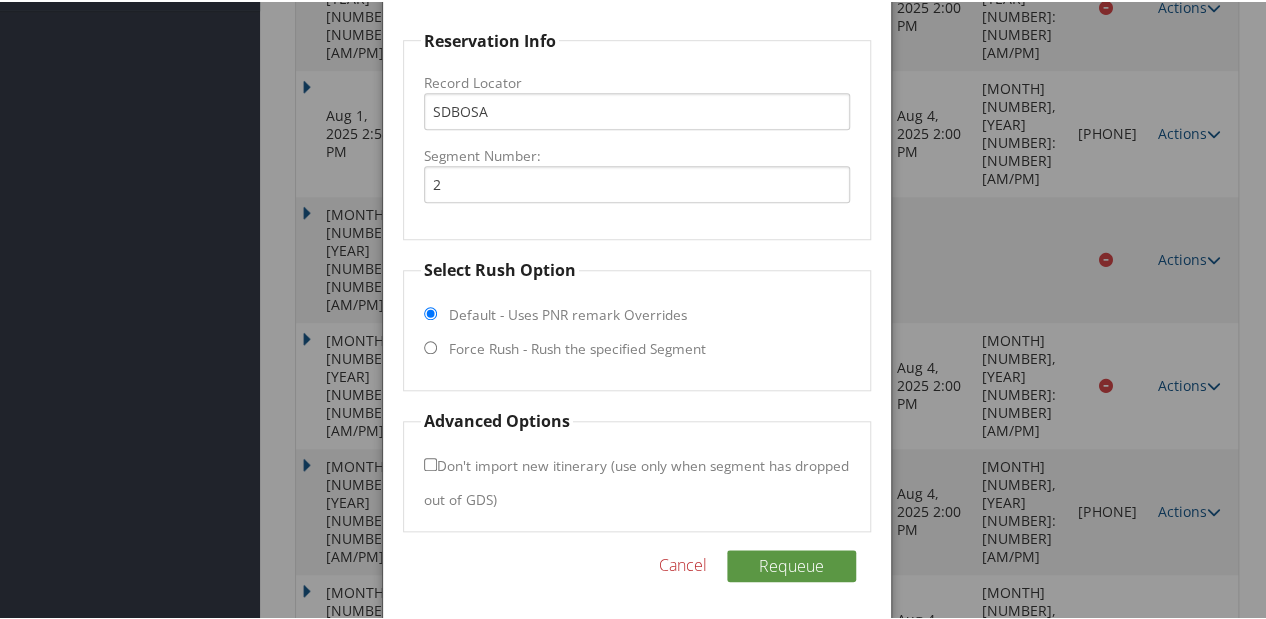 click on "Select Rush Option
Default - Uses PNR remark Overrides
Force Rush - Rush the specified Segment" at bounding box center [637, 322] 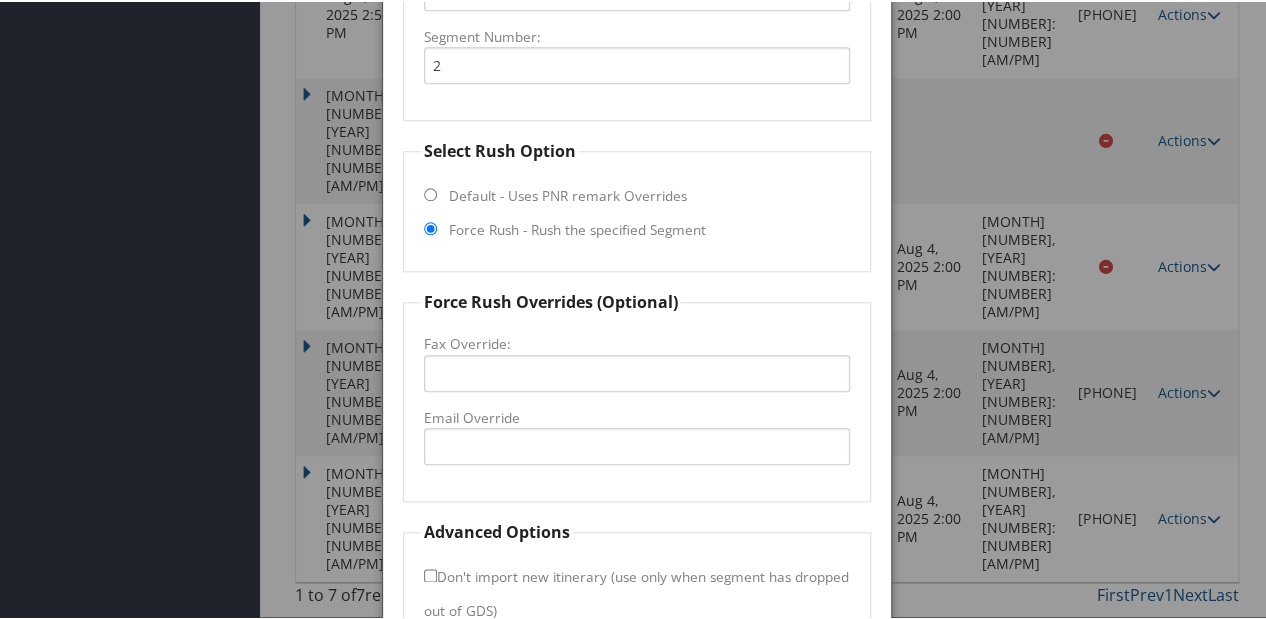 scroll, scrollTop: 789, scrollLeft: 0, axis: vertical 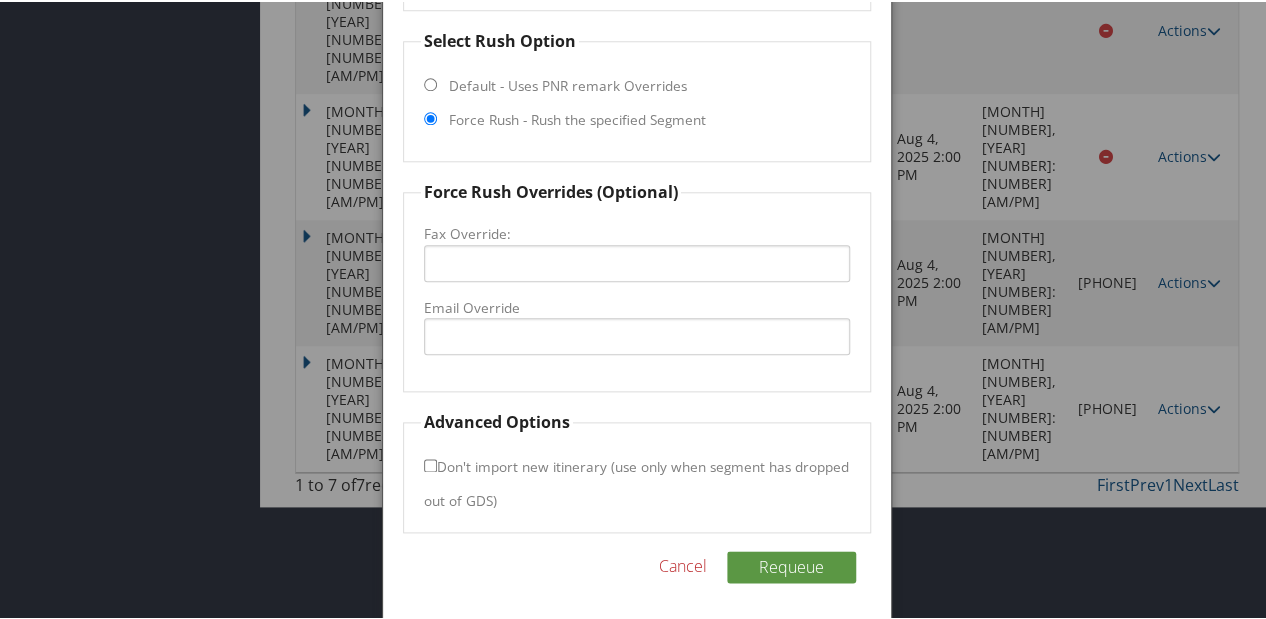 click on "Force Rush Overrides (Optional)
Fax Override:
Email Override" at bounding box center (637, 284) 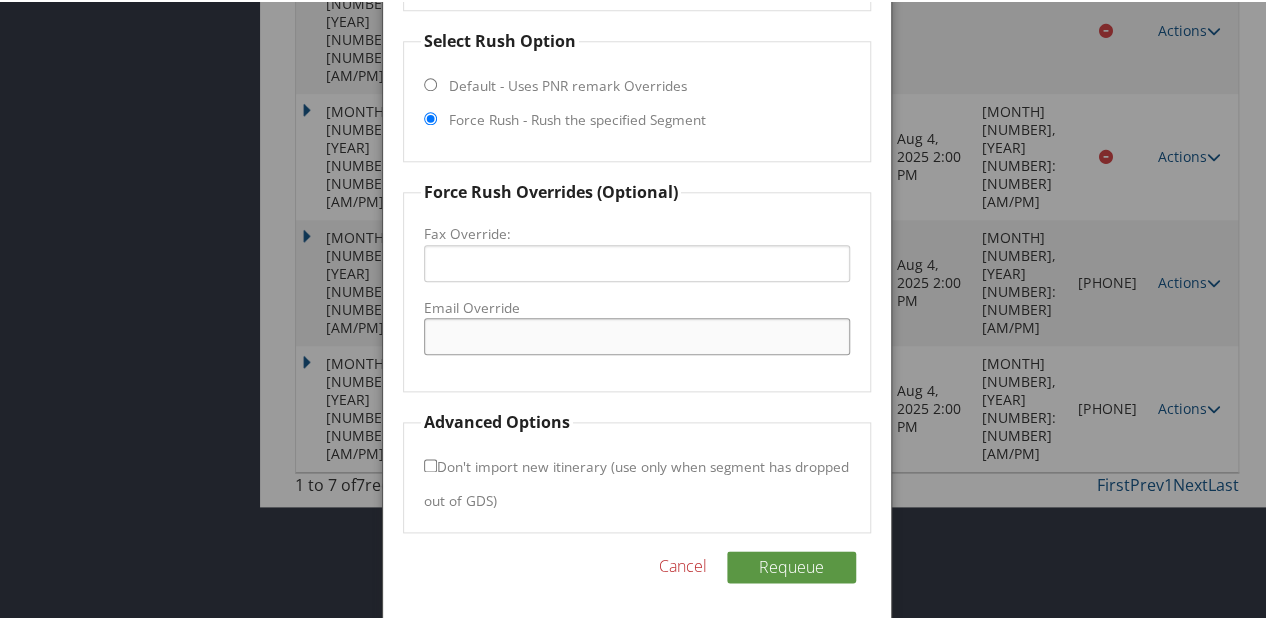 click on "Email Override" at bounding box center (637, 334) 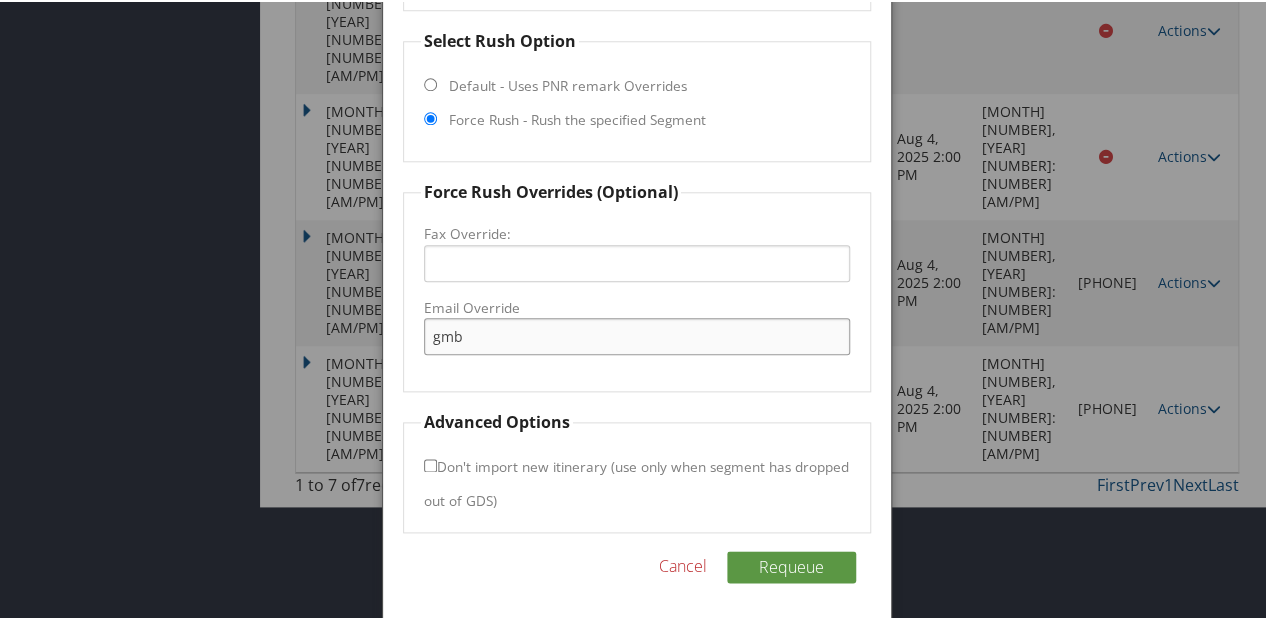 type on "[EMAIL]" 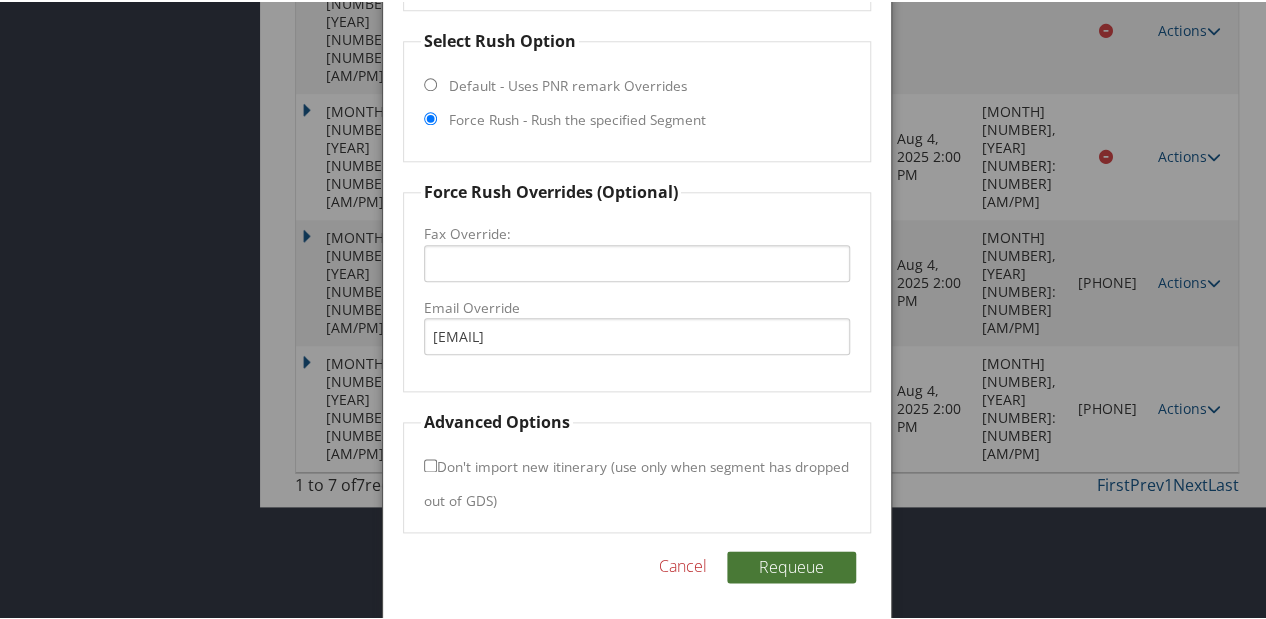 click on "Requeue" at bounding box center (791, 565) 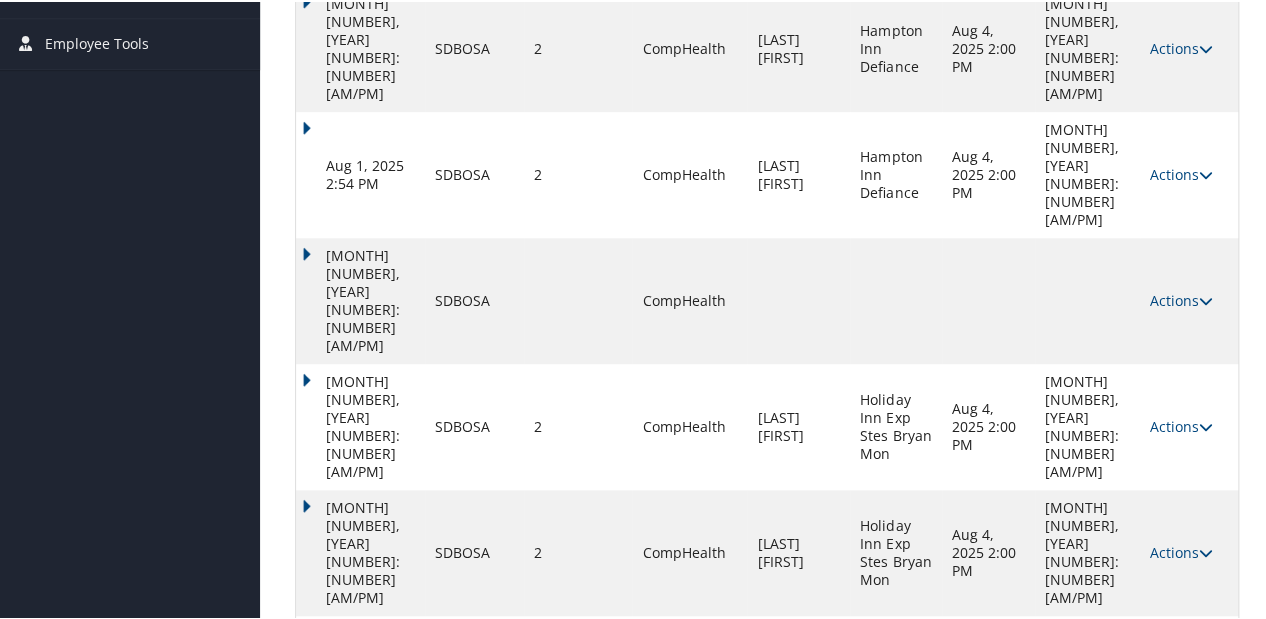 scroll, scrollTop: 421, scrollLeft: 0, axis: vertical 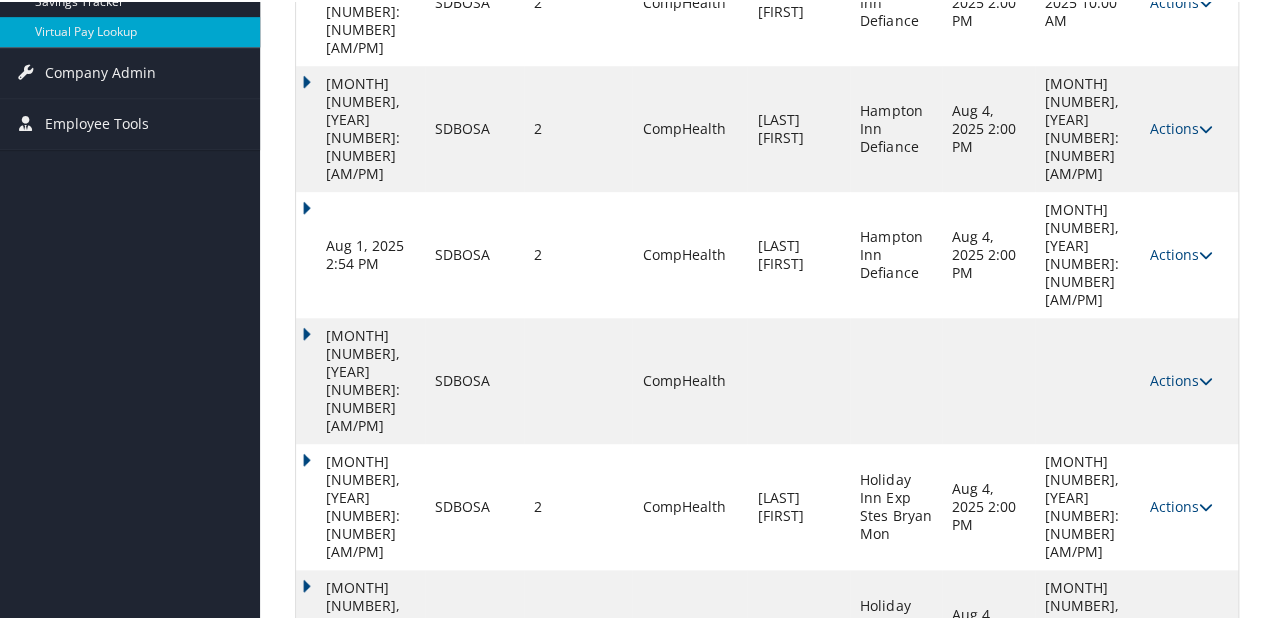 click on "Actions" at bounding box center [1181, 882] 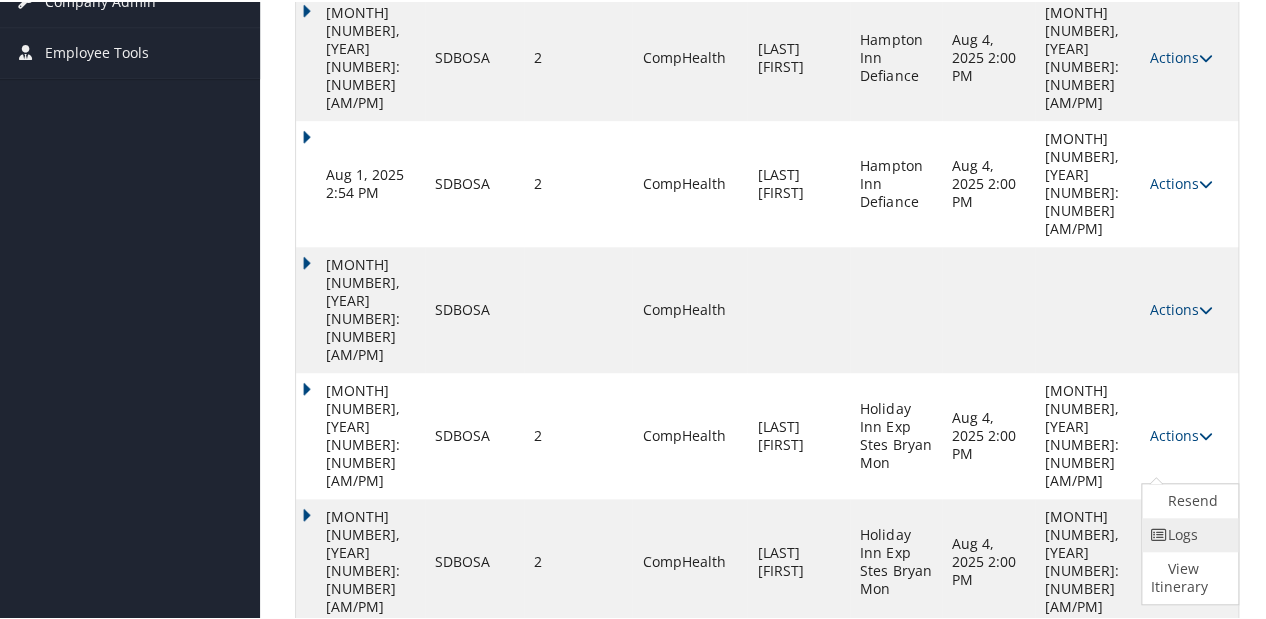 click at bounding box center [1159, 533] 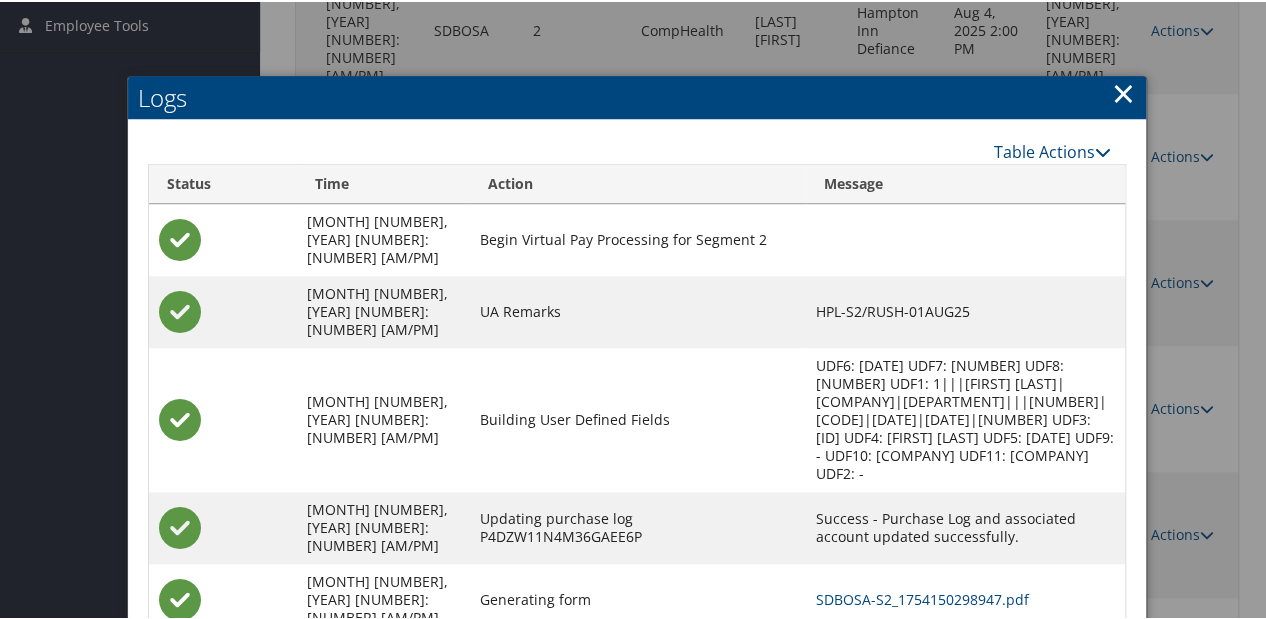 scroll, scrollTop: 643, scrollLeft: 0, axis: vertical 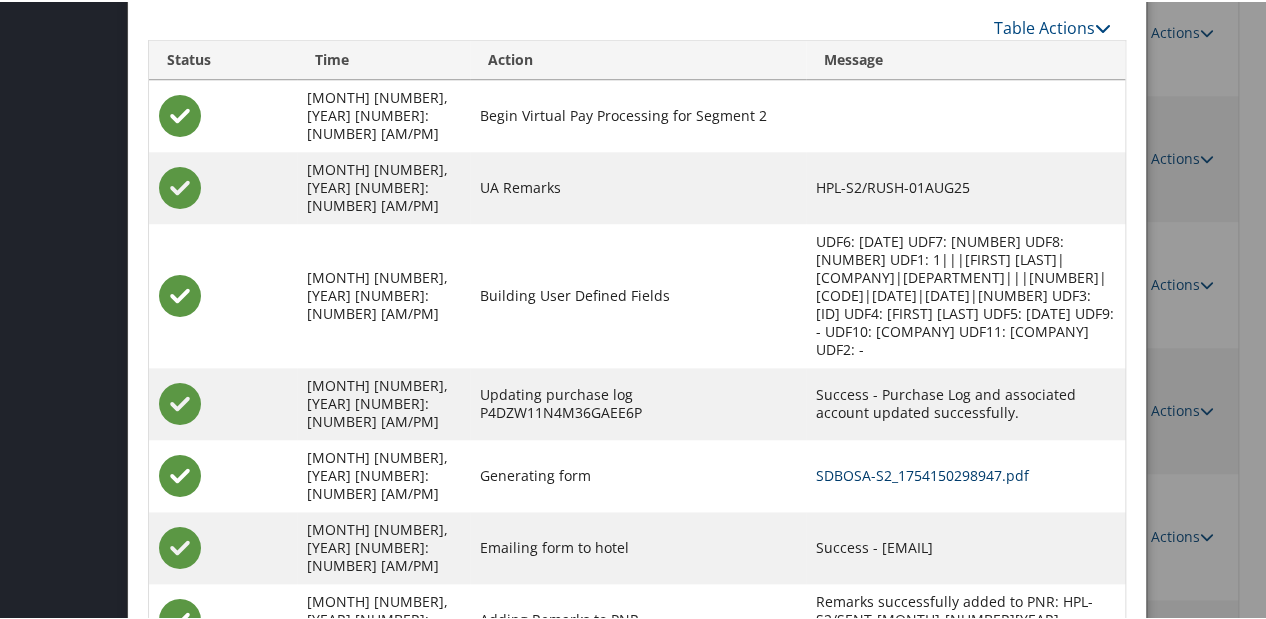 click on "SDBOSA-S2_1754150298947.pdf" at bounding box center (922, 473) 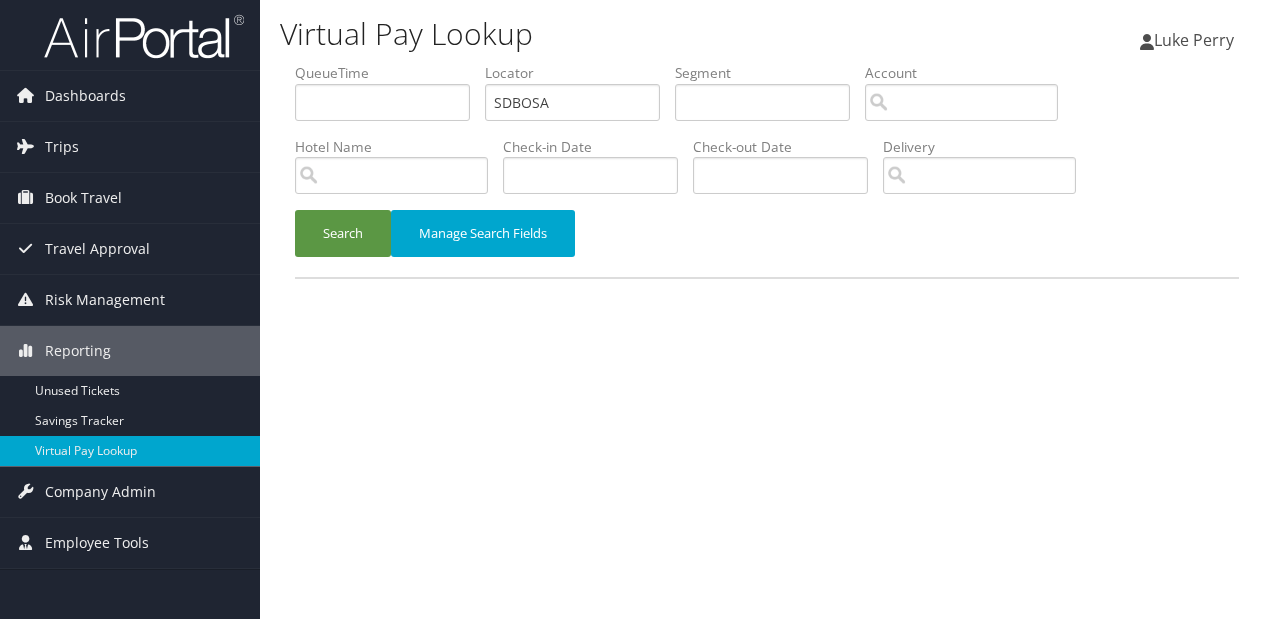 click on "Search" at bounding box center (343, 233) 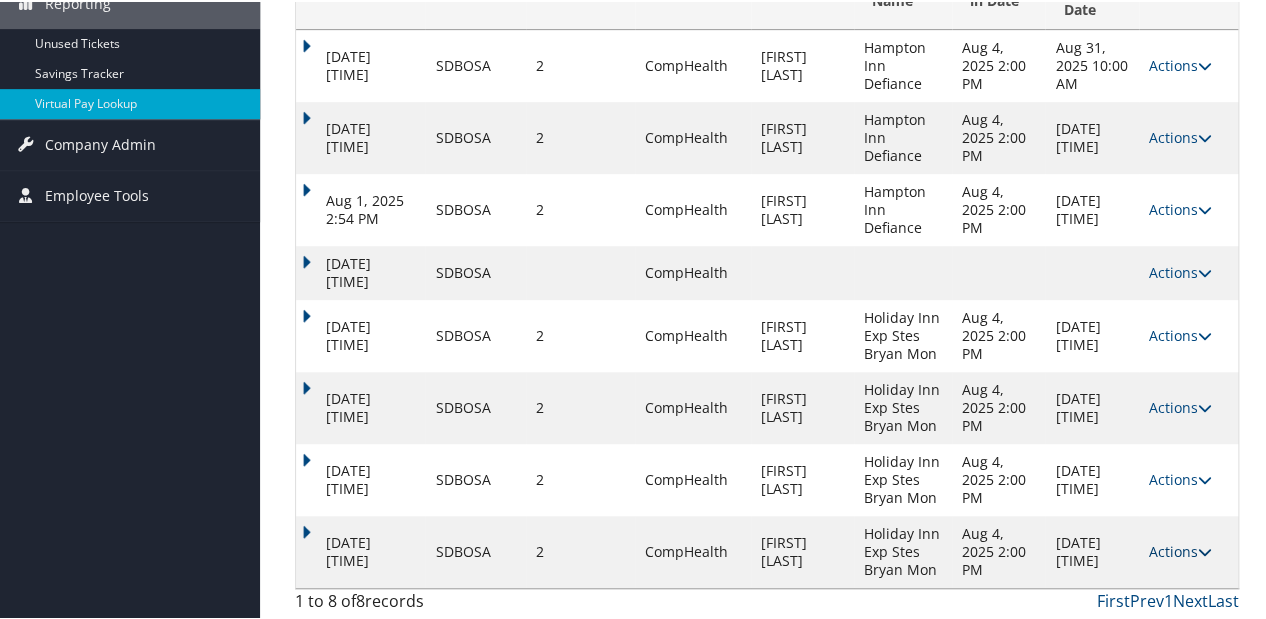 click on "Actions" at bounding box center (1180, 549) 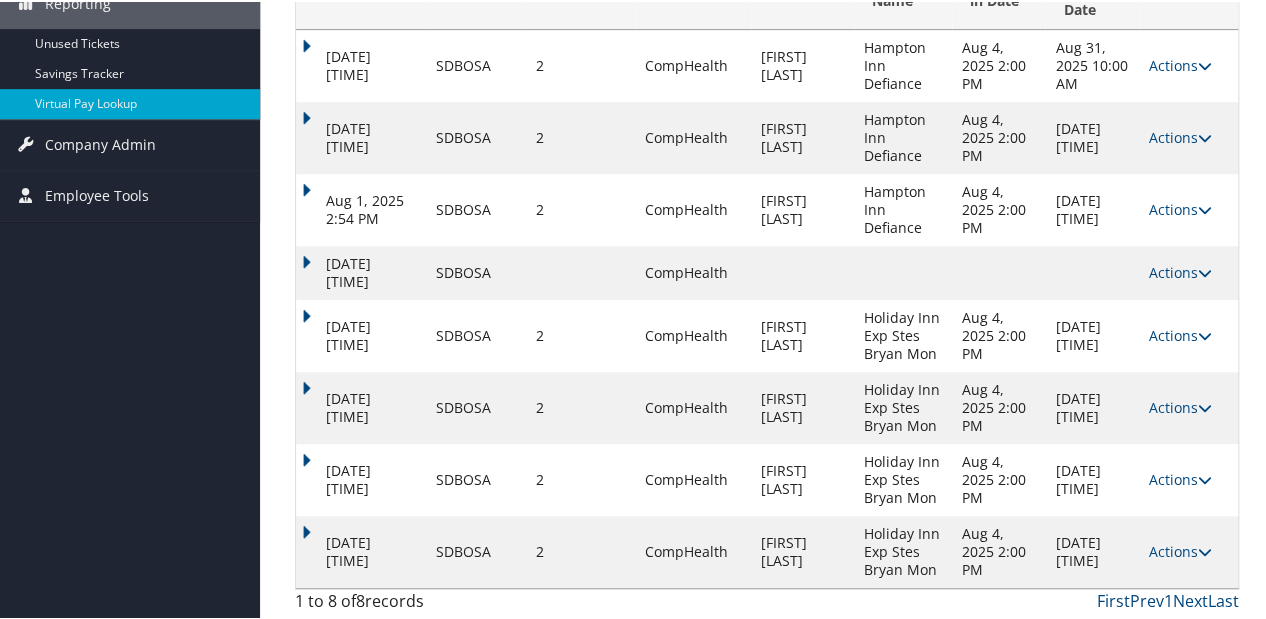 scroll, scrollTop: 429, scrollLeft: 0, axis: vertical 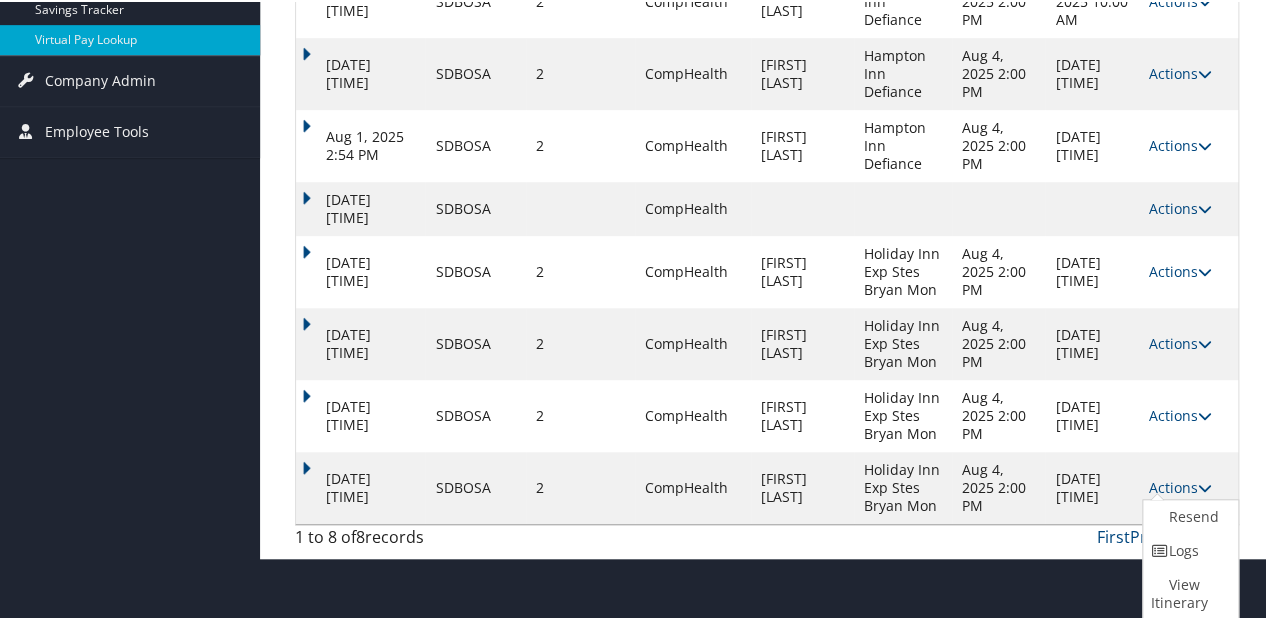 click on "[DATE] [TIME]" at bounding box center [360, 486] 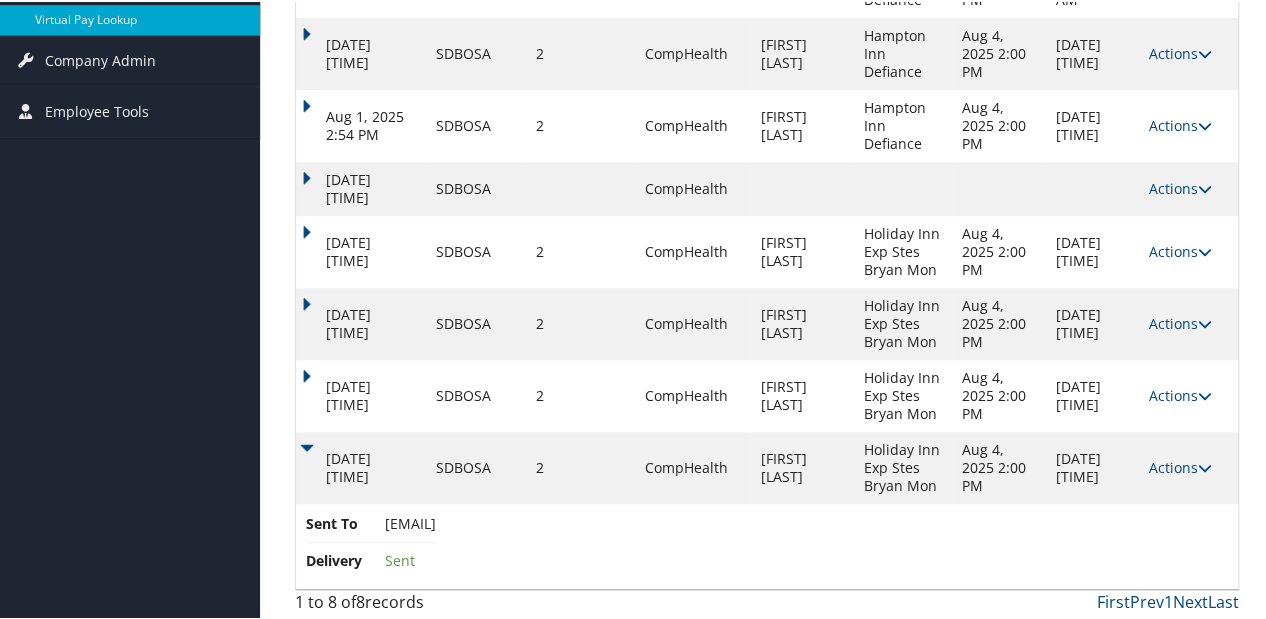 scroll, scrollTop: 434, scrollLeft: 0, axis: vertical 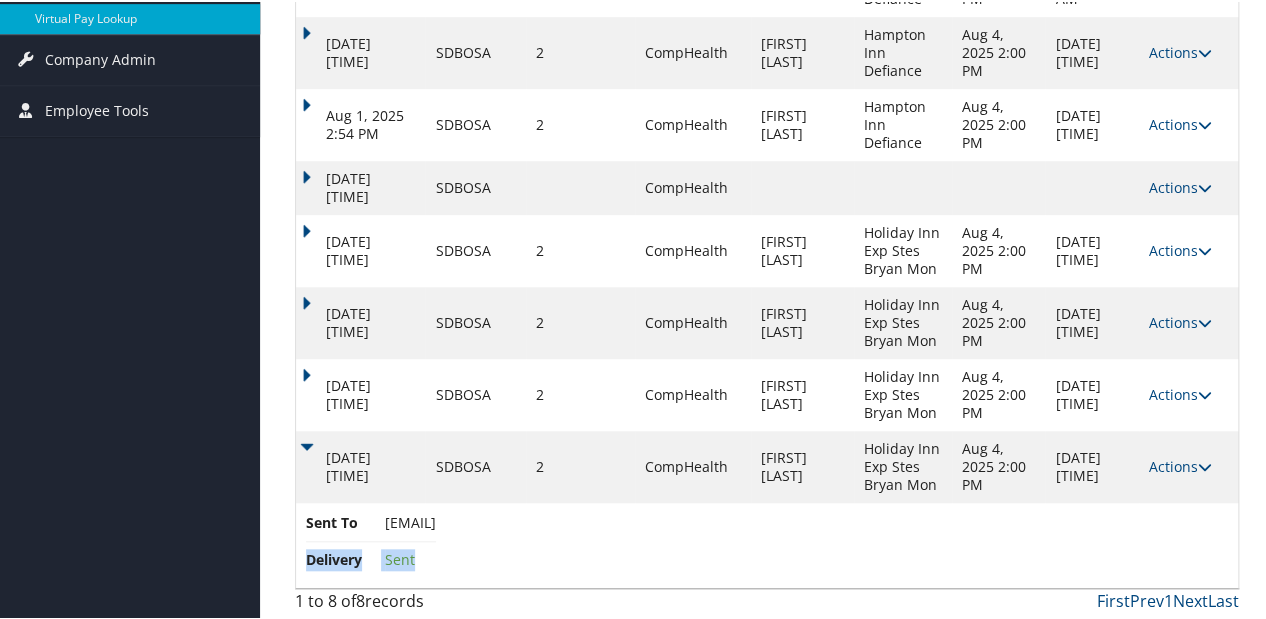 drag, startPoint x: 530, startPoint y: 517, endPoint x: 444, endPoint y: 516, distance: 86.00581 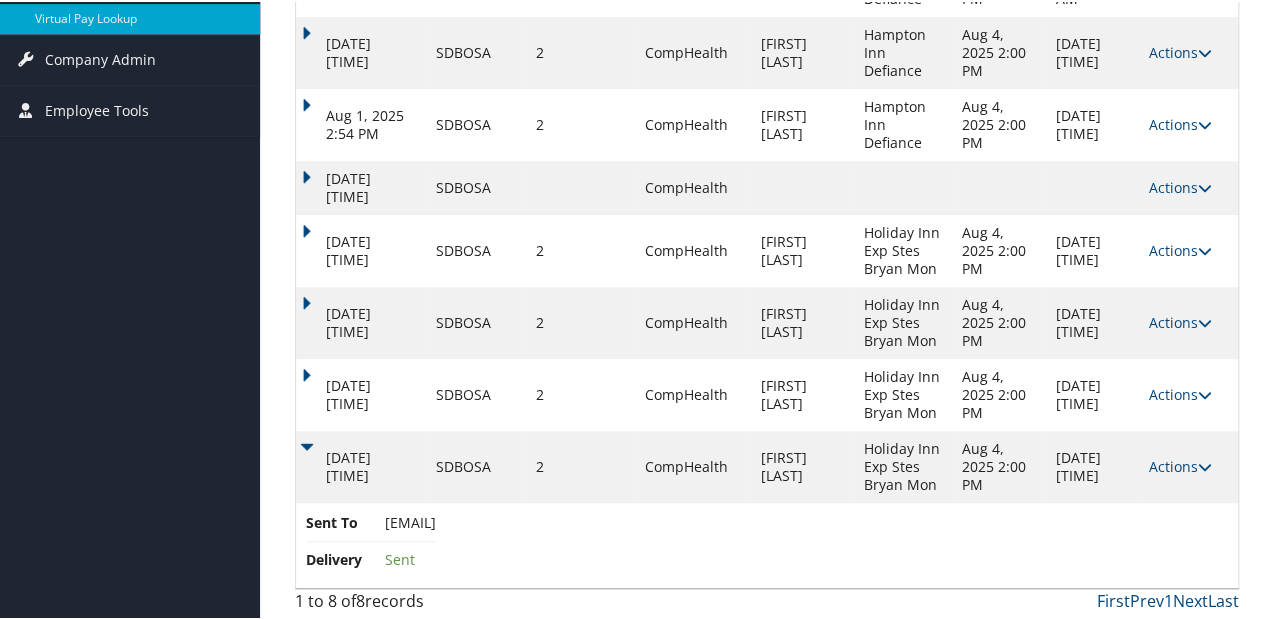 drag, startPoint x: 444, startPoint y: 516, endPoint x: 373, endPoint y: 520, distance: 71.11259 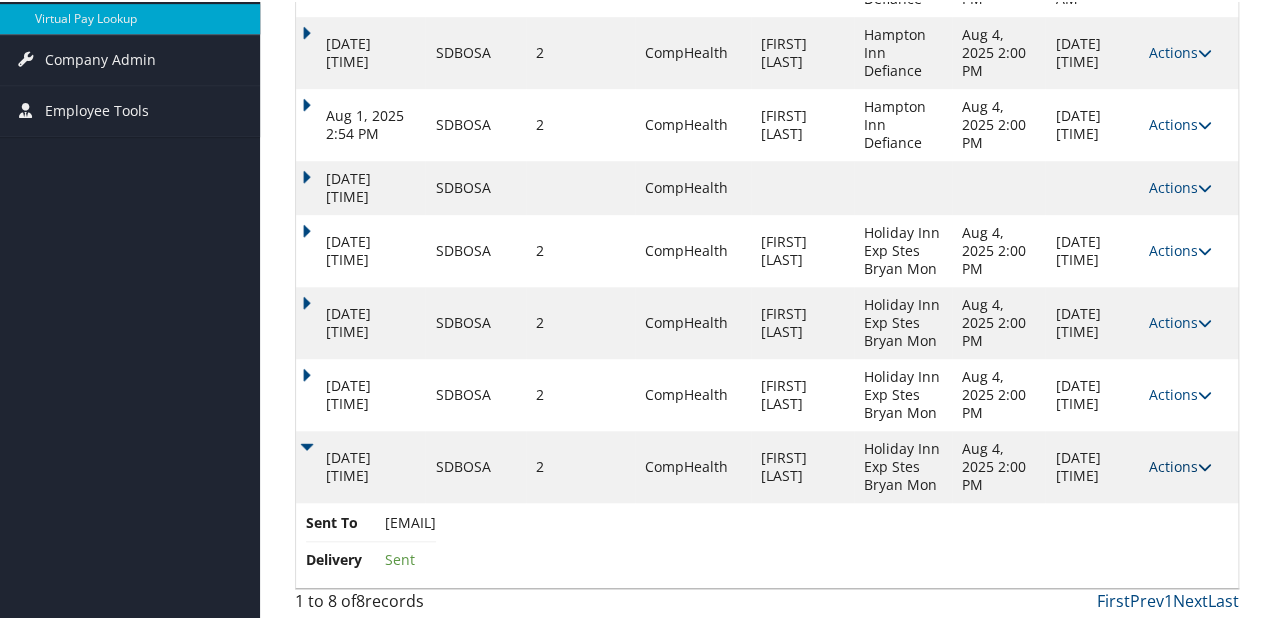 click on "Actions   Resend  Logs  View Itinerary" at bounding box center [1188, 465] 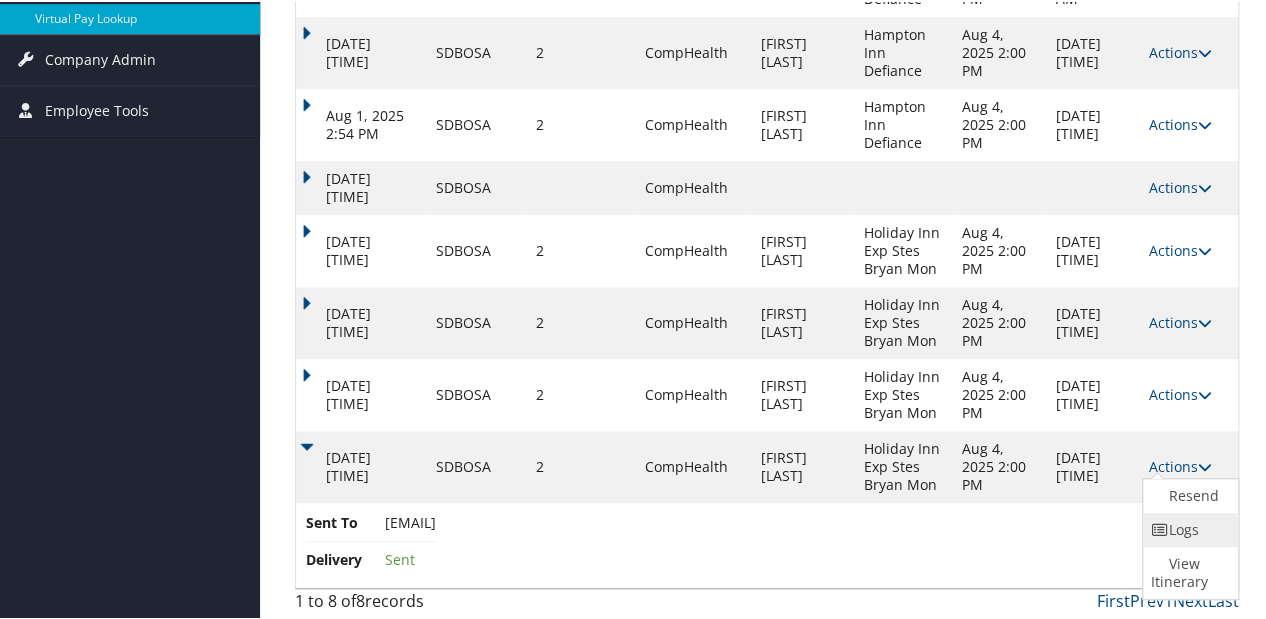 click on "Logs" at bounding box center (1188, 528) 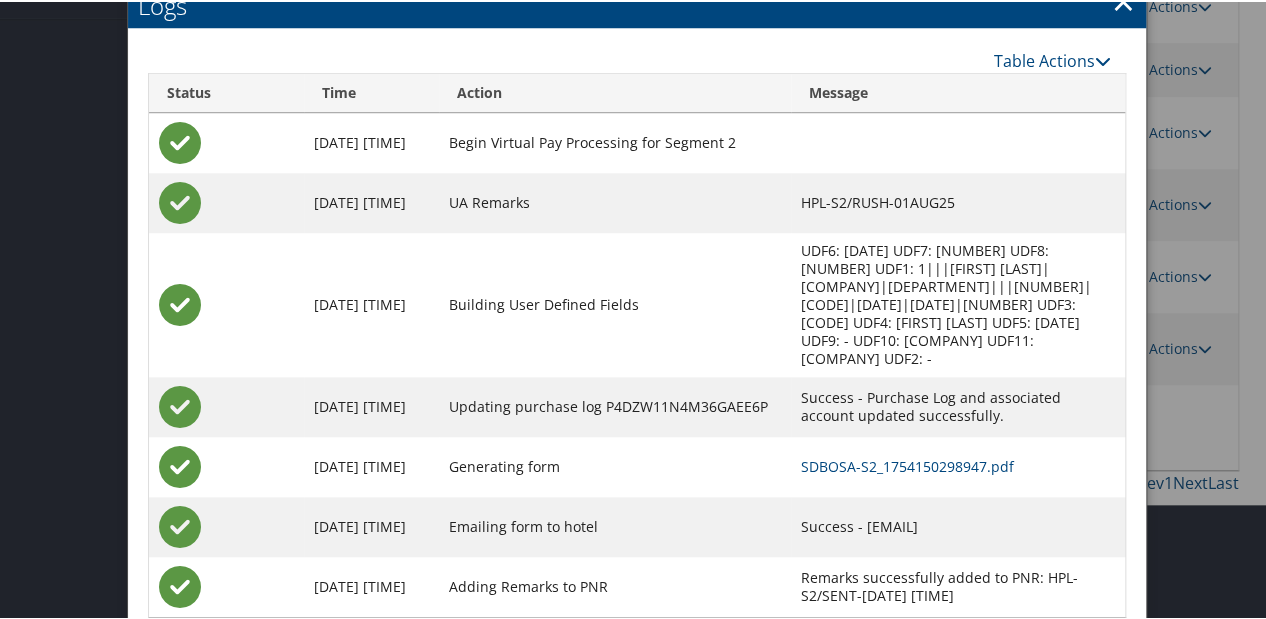 scroll, scrollTop: 584, scrollLeft: 0, axis: vertical 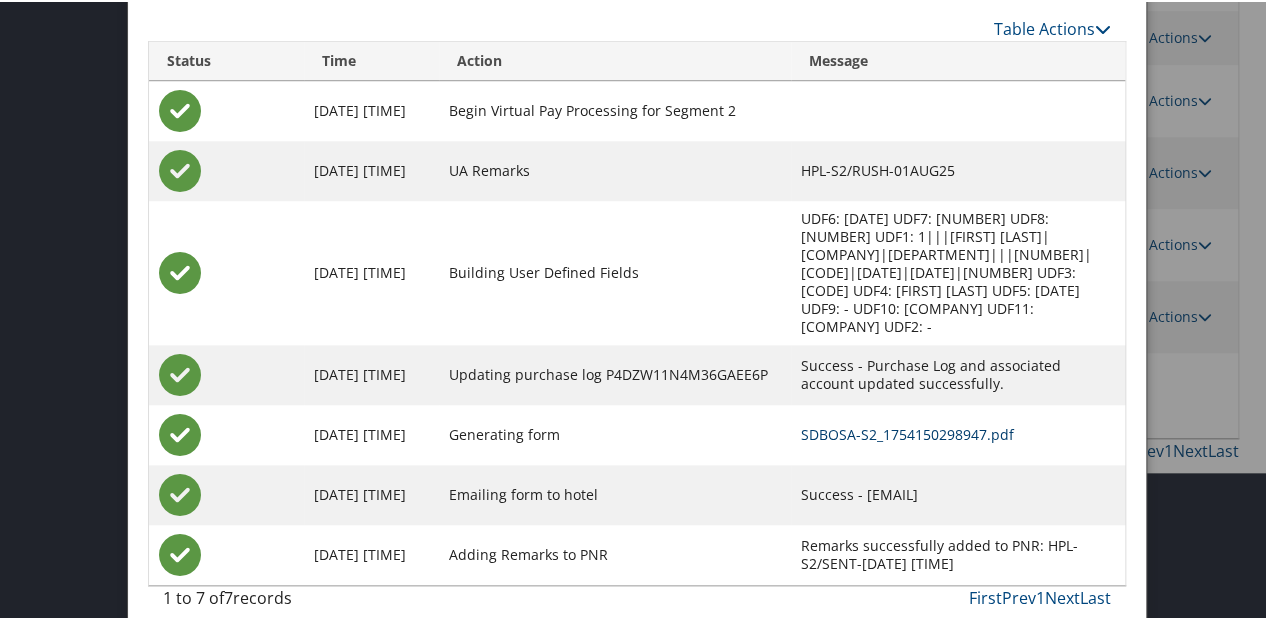 click on "SDBOSA-S2_1754150298947.pdf" at bounding box center (907, 432) 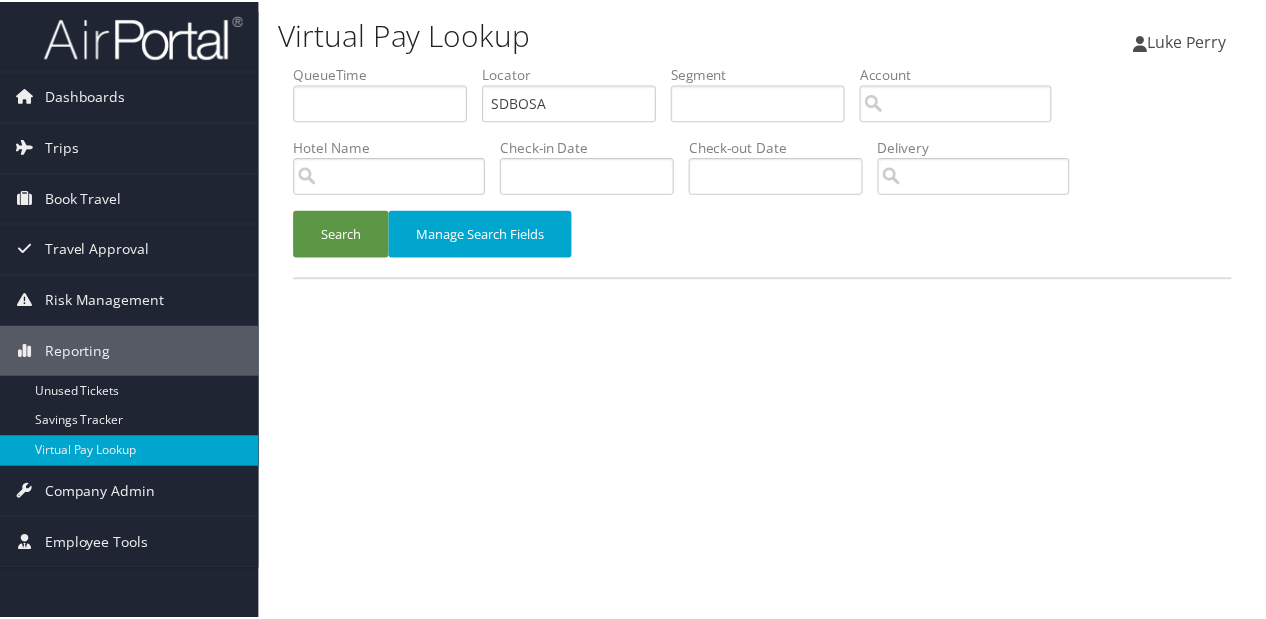 scroll, scrollTop: 0, scrollLeft: 0, axis: both 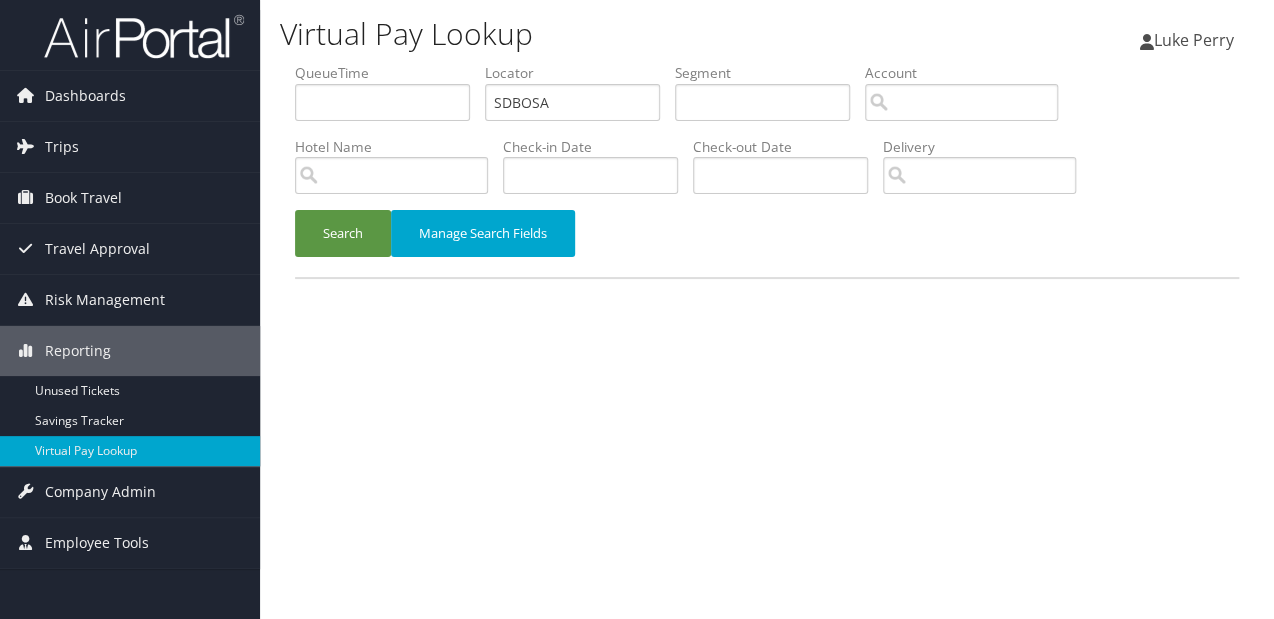 click on "QueueTime Locator SDBOSA Segment Account Traveler Hotel Name Check-in Date Check-out Date Delivery" at bounding box center [767, 63] 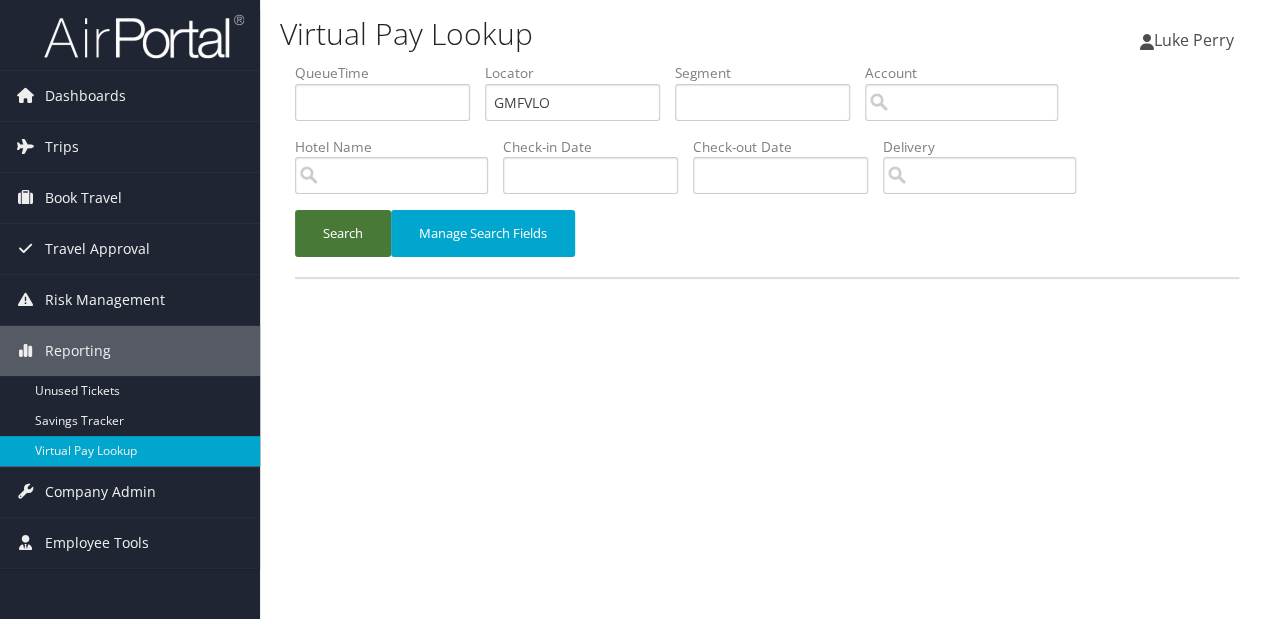 type on "GMFVLO" 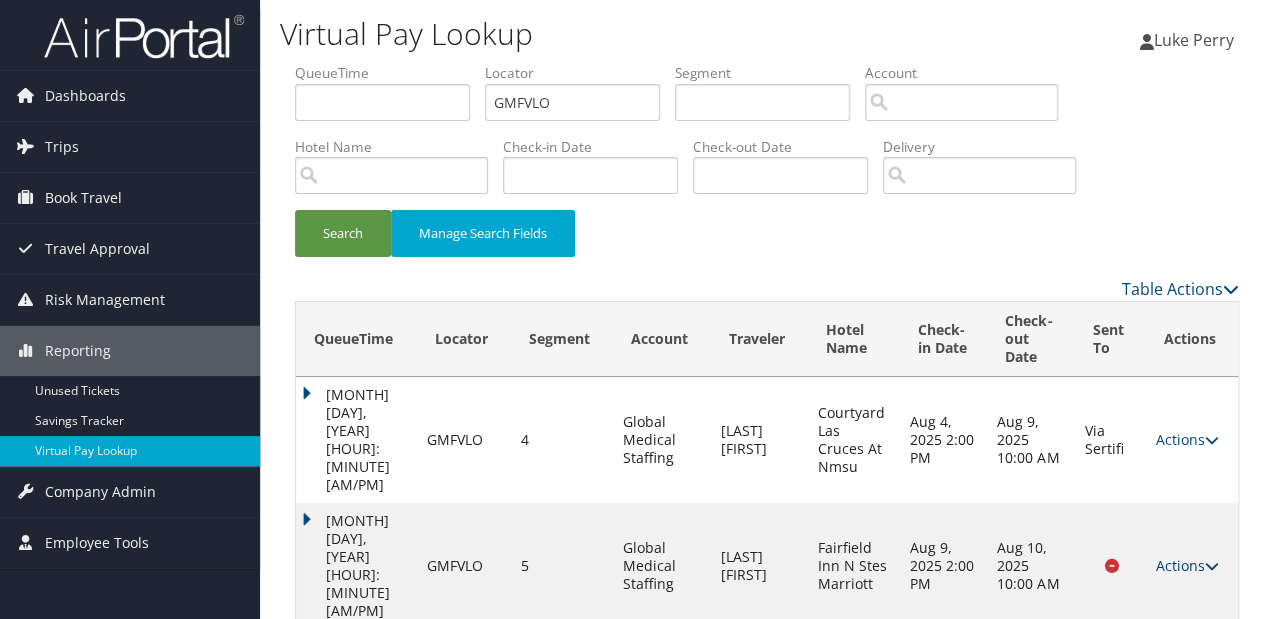click on "Actions" at bounding box center [1186, 565] 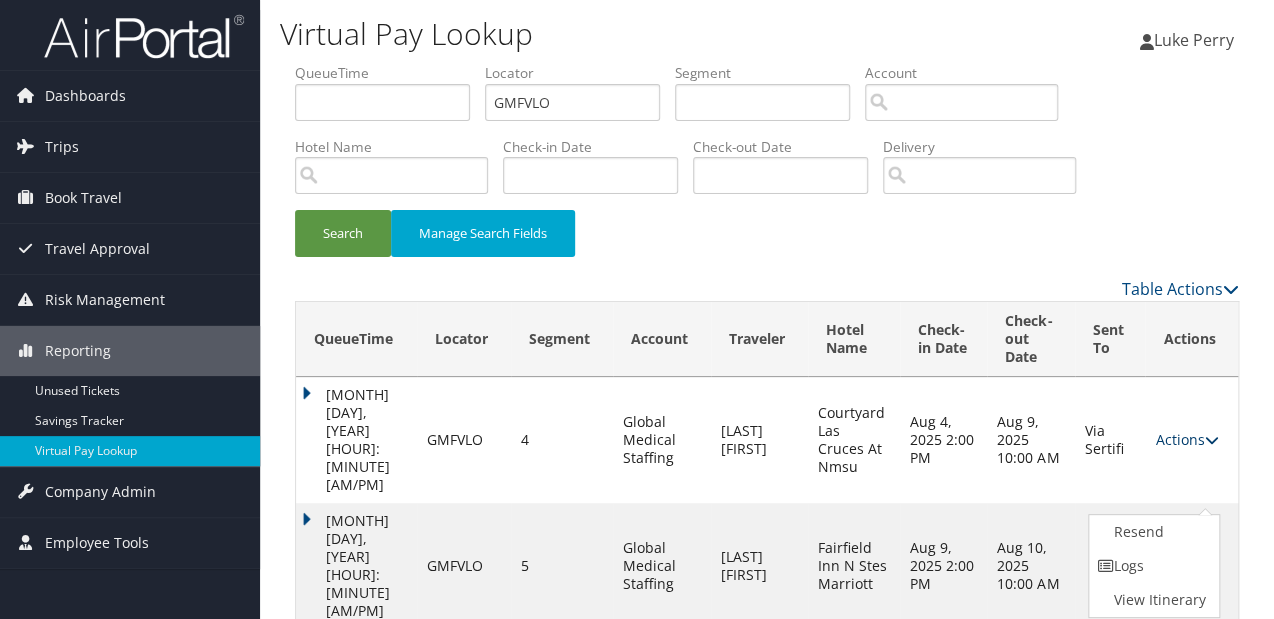 click on "Actions" at bounding box center (1186, 439) 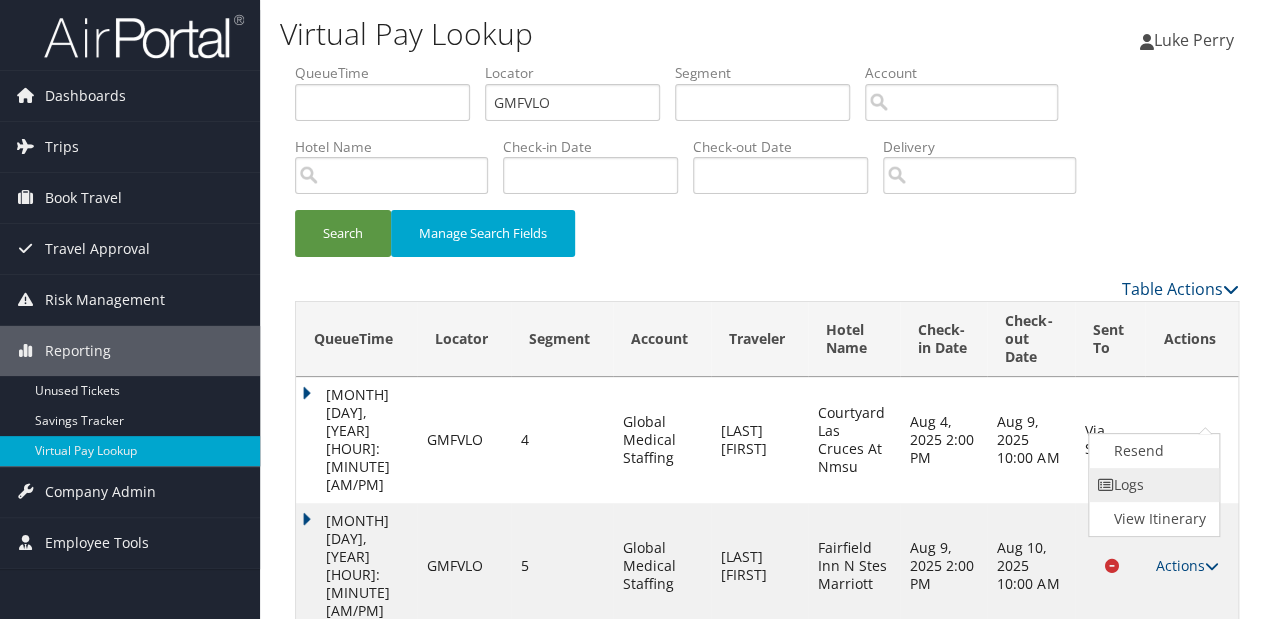 click on "Logs" at bounding box center (1152, 485) 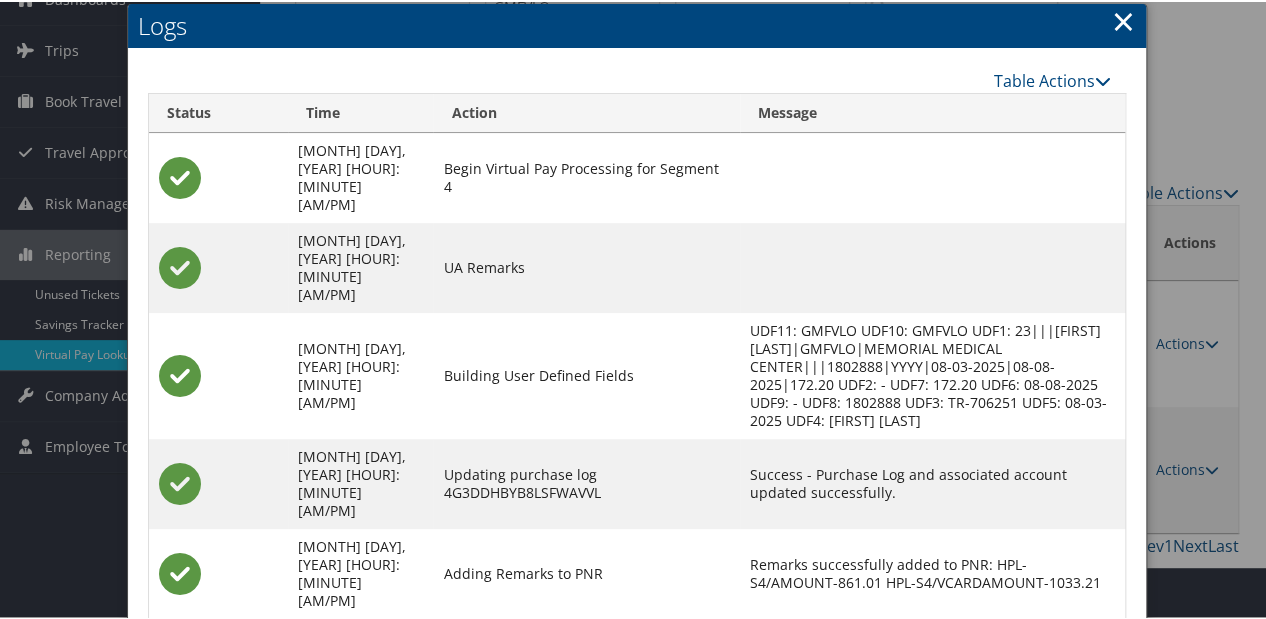 scroll, scrollTop: 210, scrollLeft: 0, axis: vertical 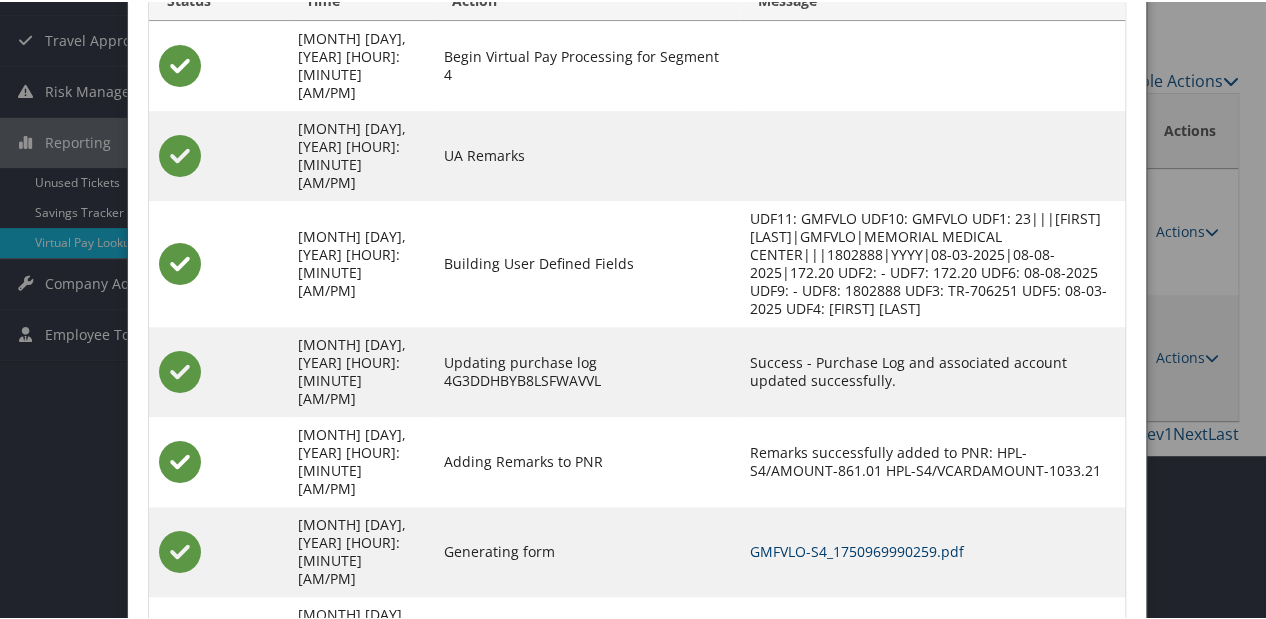 click on "GMFVLO-S4_1750969990259.pdf" at bounding box center [857, 549] 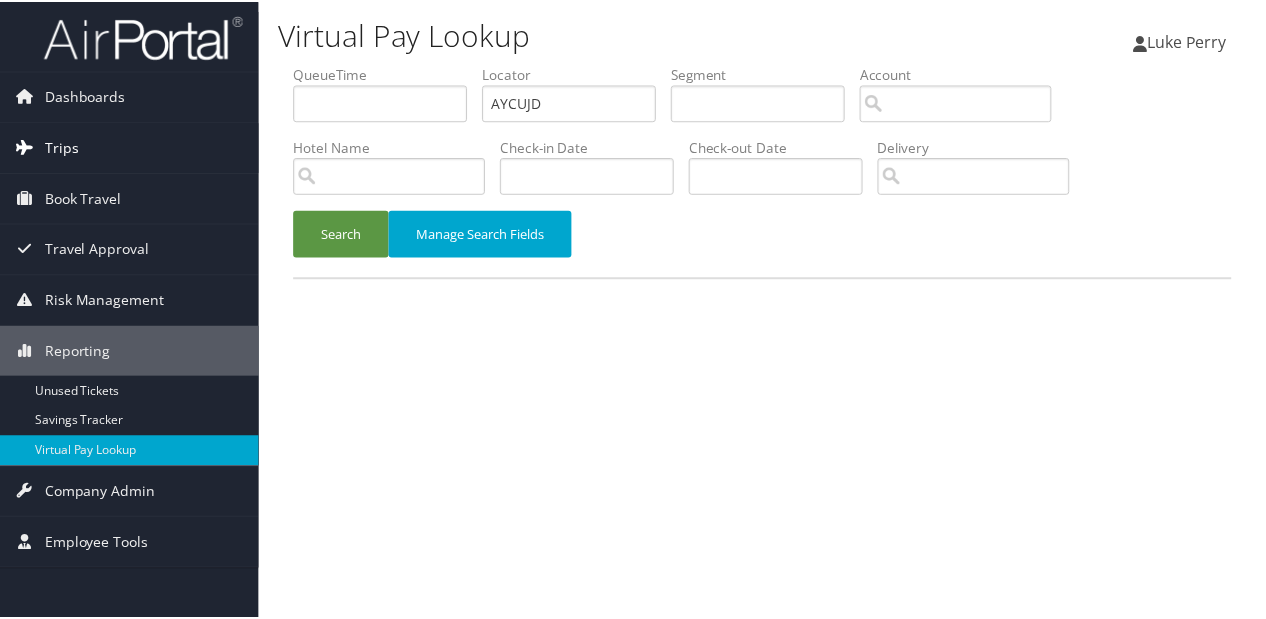 scroll, scrollTop: 0, scrollLeft: 0, axis: both 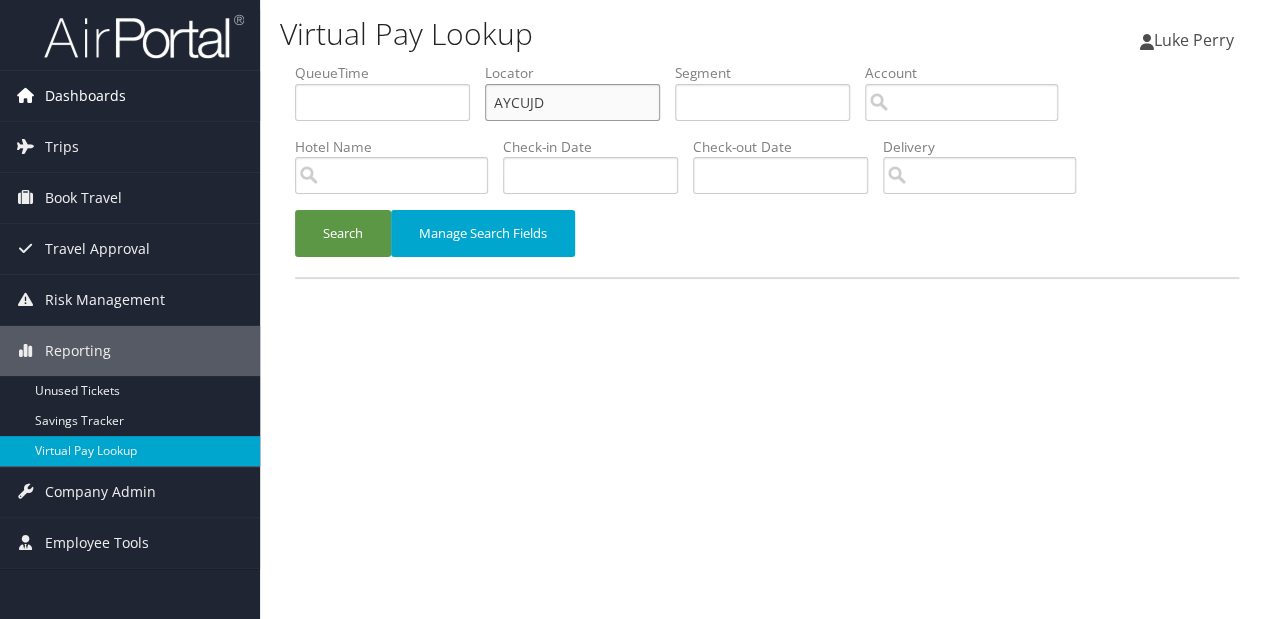 drag, startPoint x: 256, startPoint y: 124, endPoint x: 216, endPoint y: 117, distance: 40.60788 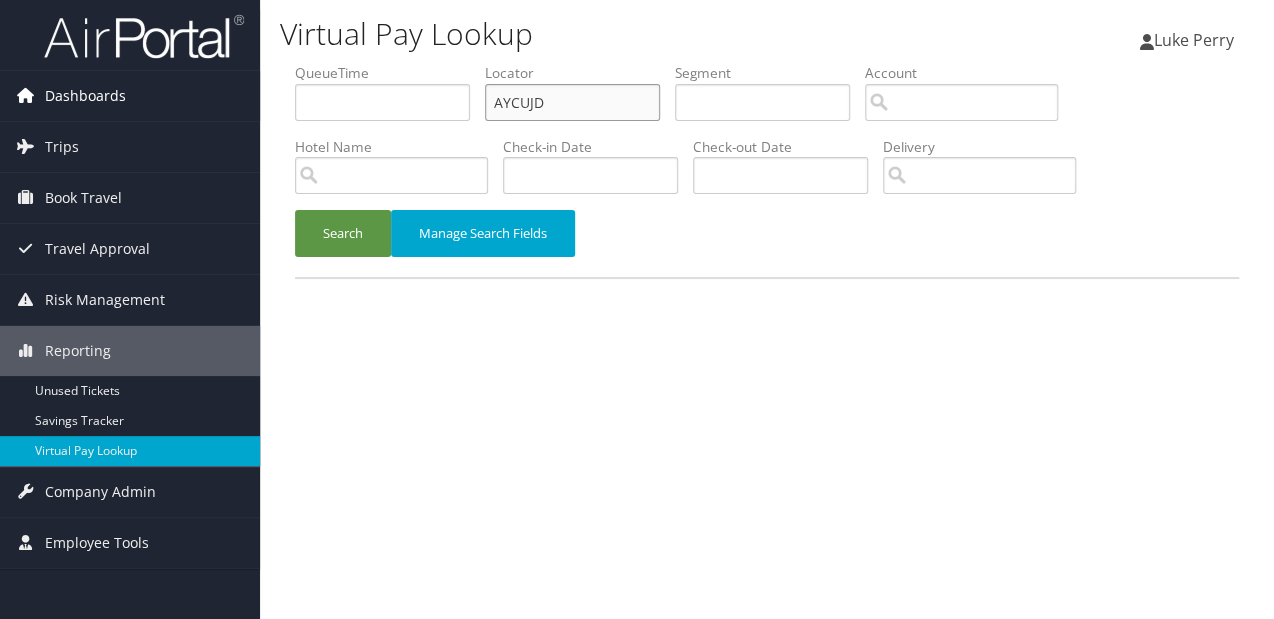 click on "Dashboards AirPortal 360™ (Manager) My Travel Dashboard   Trips Airtinerary® Lookup Current/Future Trips Past Trips Trips Missing Hotels Hotel Check-ins   Book Travel Approval Request (Beta)   Travel Approval Pending Trip Approvals Approved Trips Canceled Trips Approvals (Beta)   Risk Management SecurityLogic® Map Assistance Requests Travel Alerts Notifications   Reporting Unused Tickets Savings Tracker Virtual Pay Lookup   Company Admin Company Information Configure Approval Types (Beta) People Users (Beta) Vendor Contracts Travel Policy Service Fees  Reporting Fields (Beta) Report Settings Virtual Pay Settings   Employee Tools Help Desk" at bounding box center (637, 309) 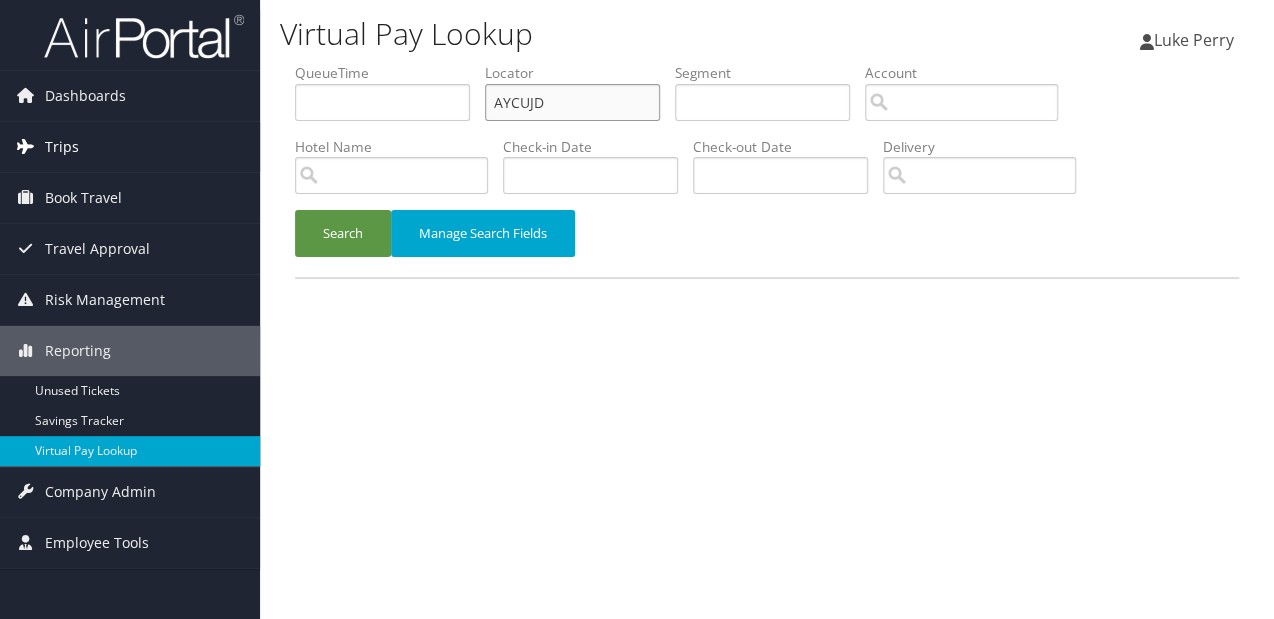 paste on "GUPWQR" 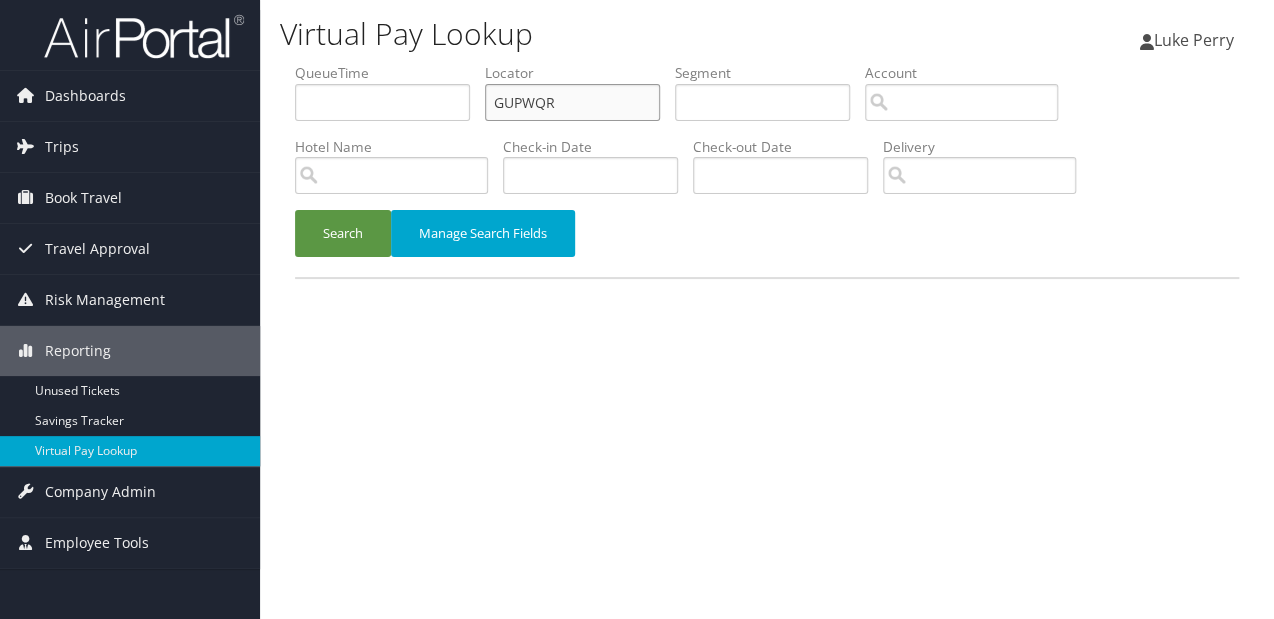 click on "GUPWQR" at bounding box center (572, 102) 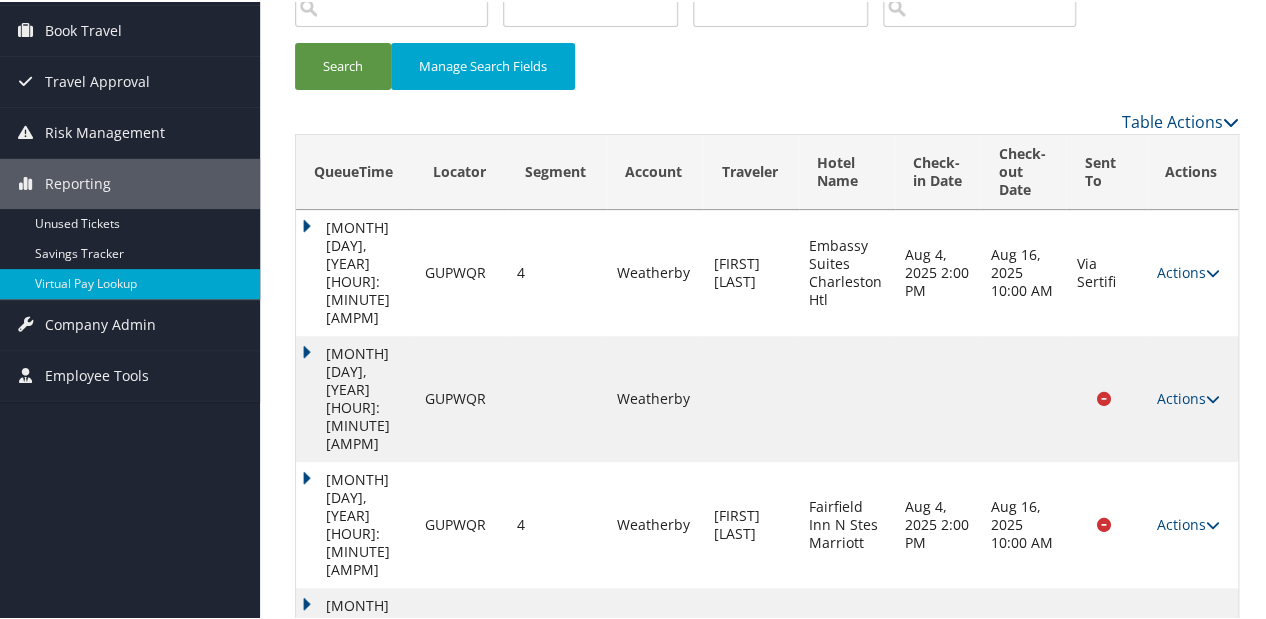 click on "Actions" at bounding box center [1188, 747] 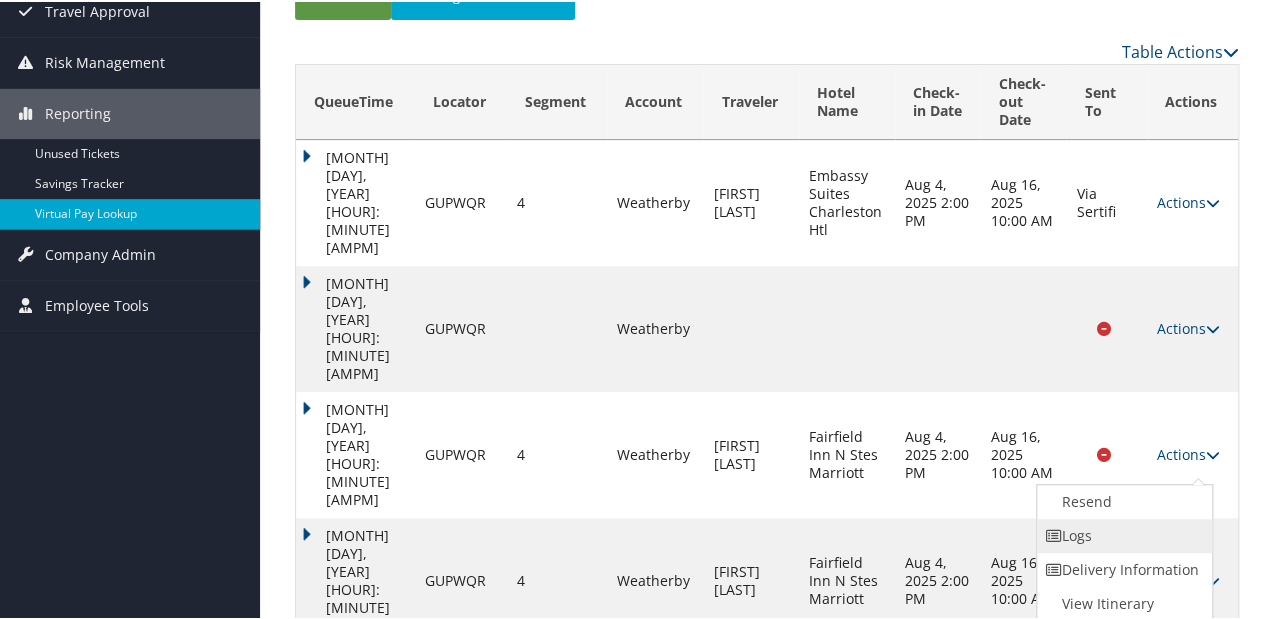 click on "Logs" at bounding box center (1122, 534) 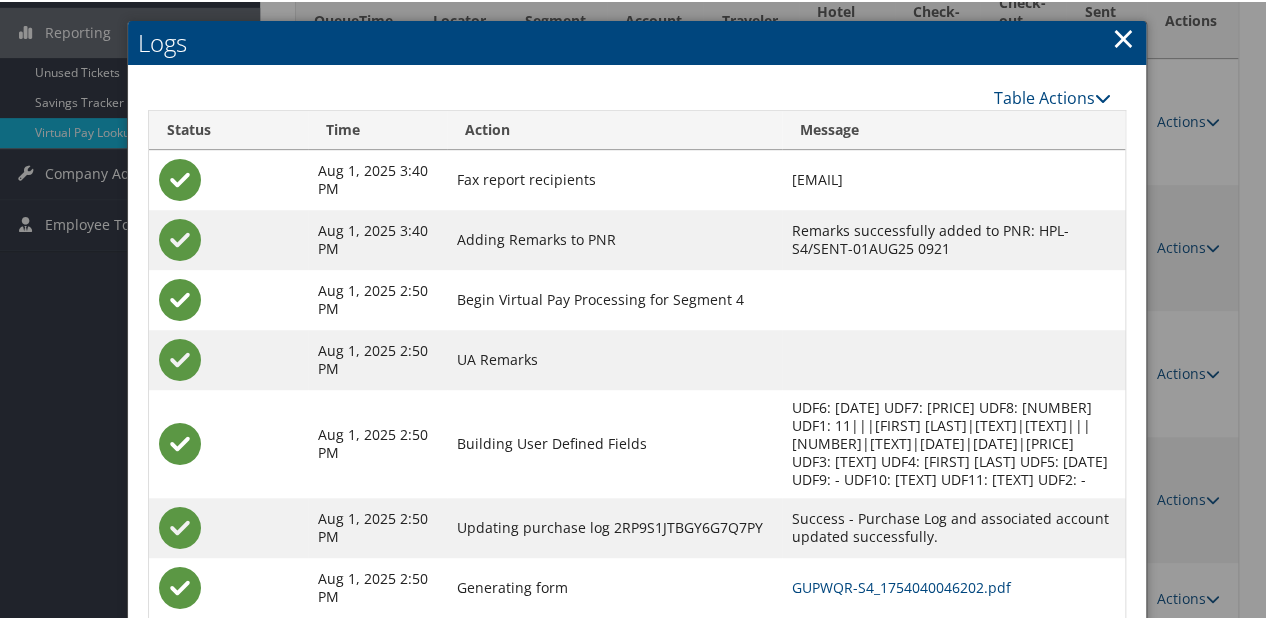 scroll, scrollTop: 432, scrollLeft: 0, axis: vertical 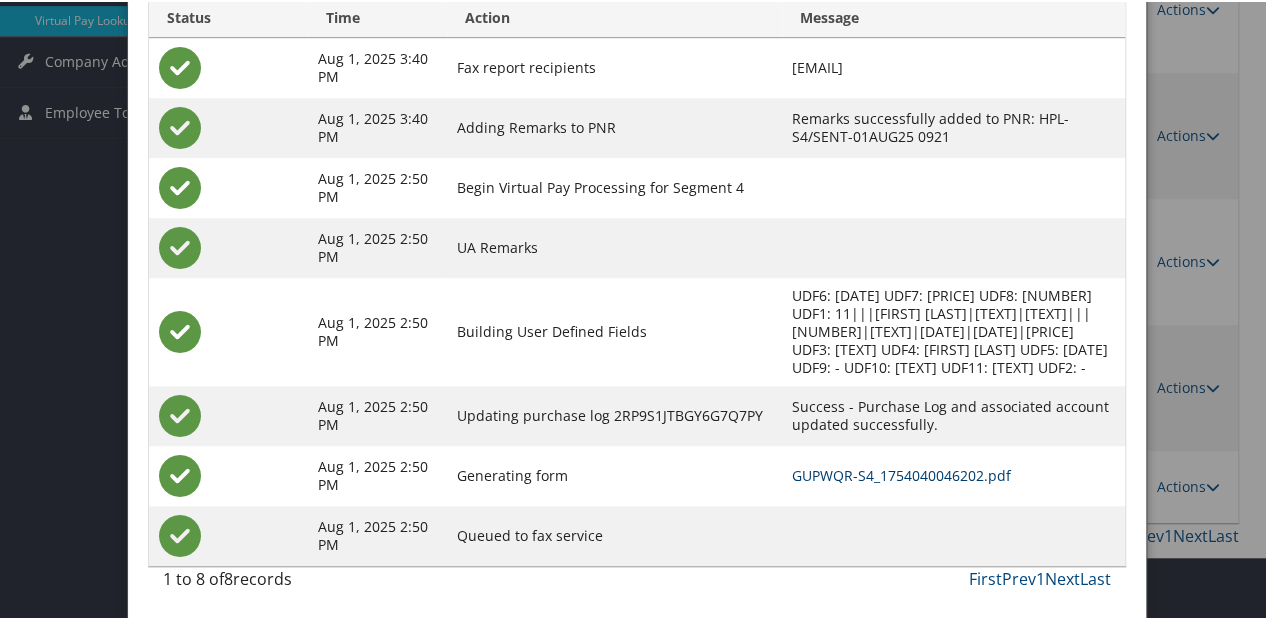 click on "GUPWQR-S4_1754040046202.pdf" at bounding box center [901, 473] 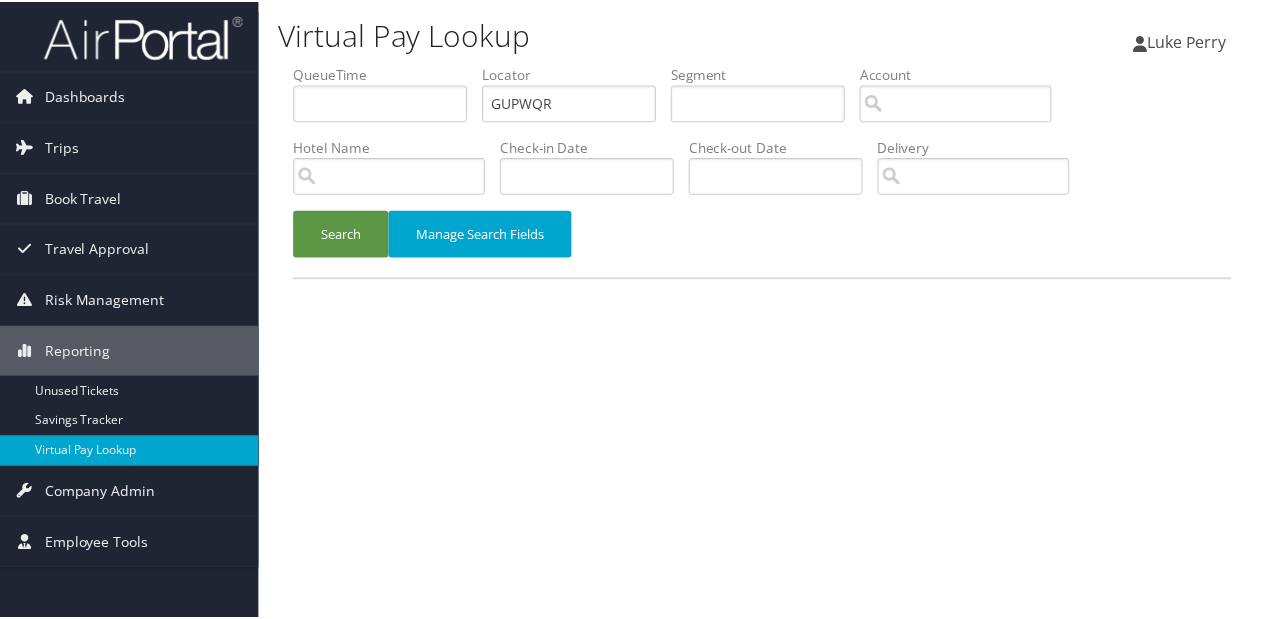 scroll, scrollTop: 0, scrollLeft: 0, axis: both 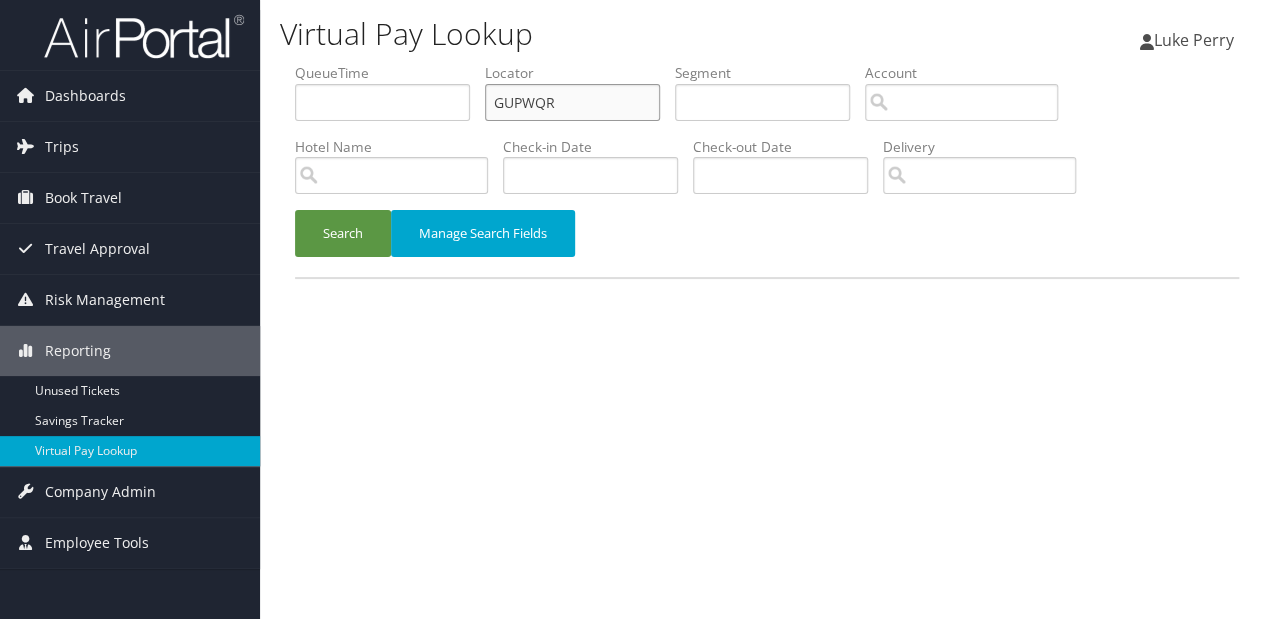 drag, startPoint x: 509, startPoint y: 126, endPoint x: 433, endPoint y: 140, distance: 77.27872 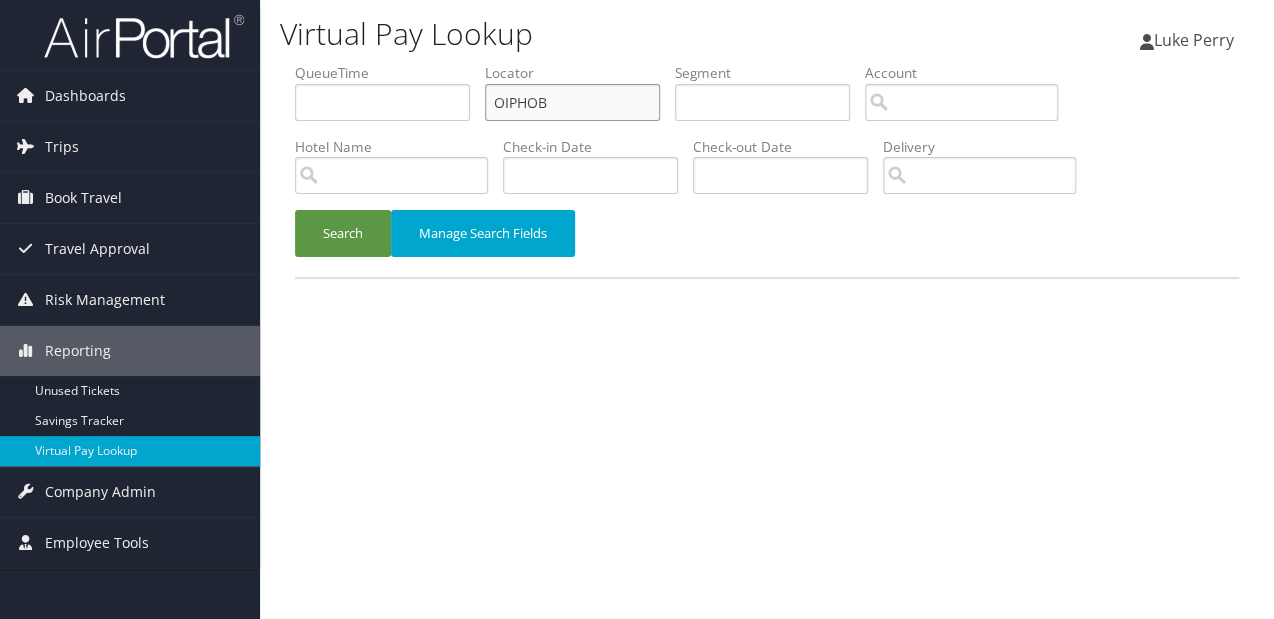 type on "OIPHOB" 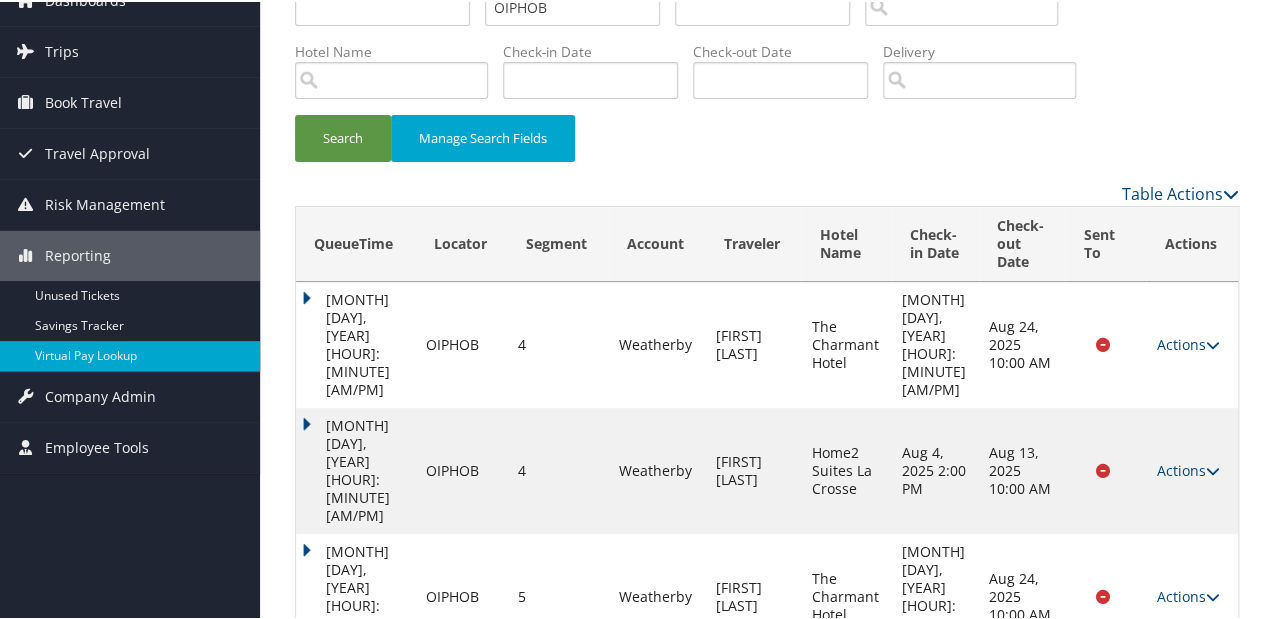 click on "Actions" at bounding box center [1187, 693] 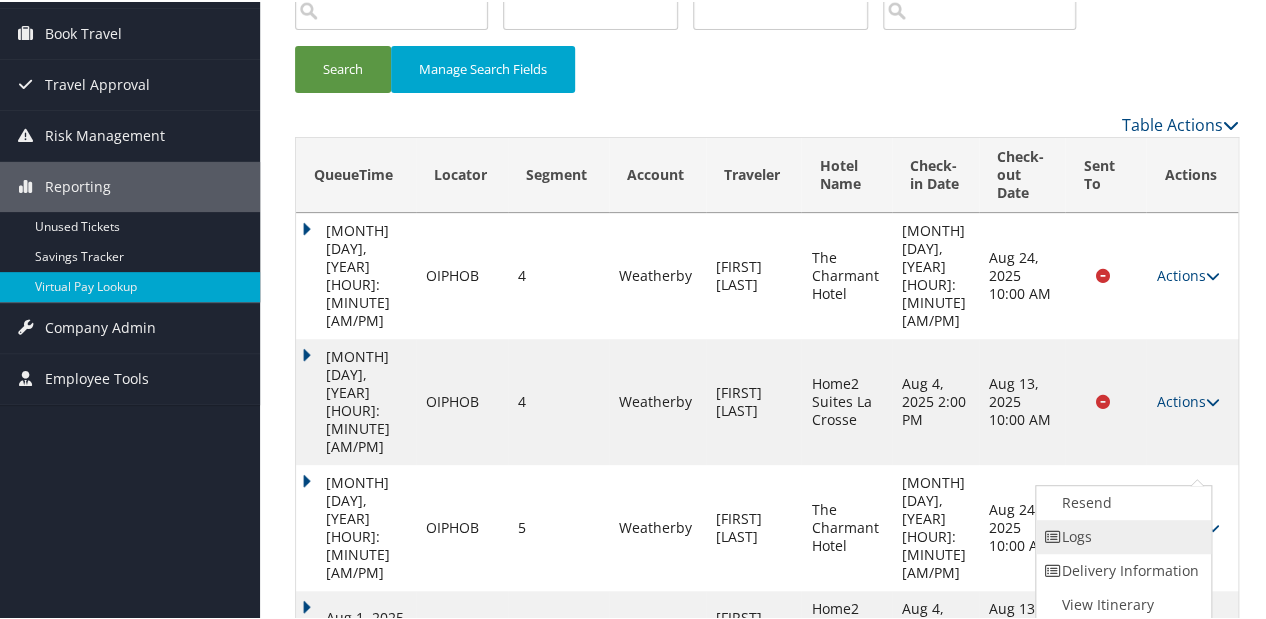 click on "Logs" at bounding box center (1121, 535) 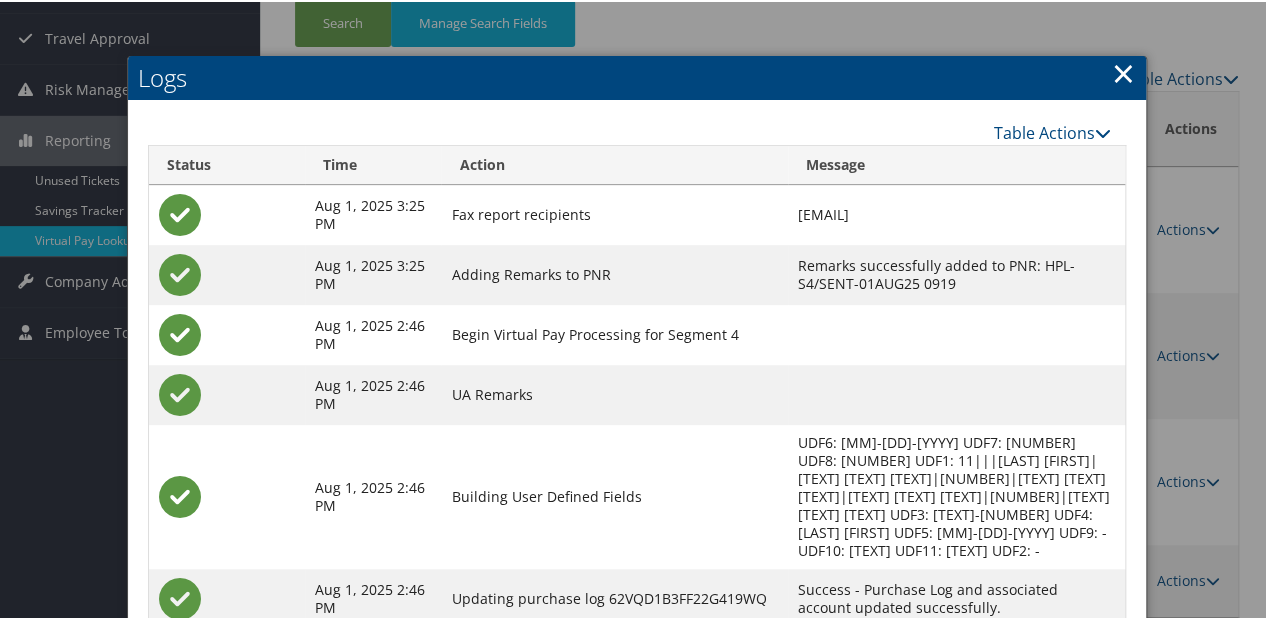 scroll, scrollTop: 376, scrollLeft: 0, axis: vertical 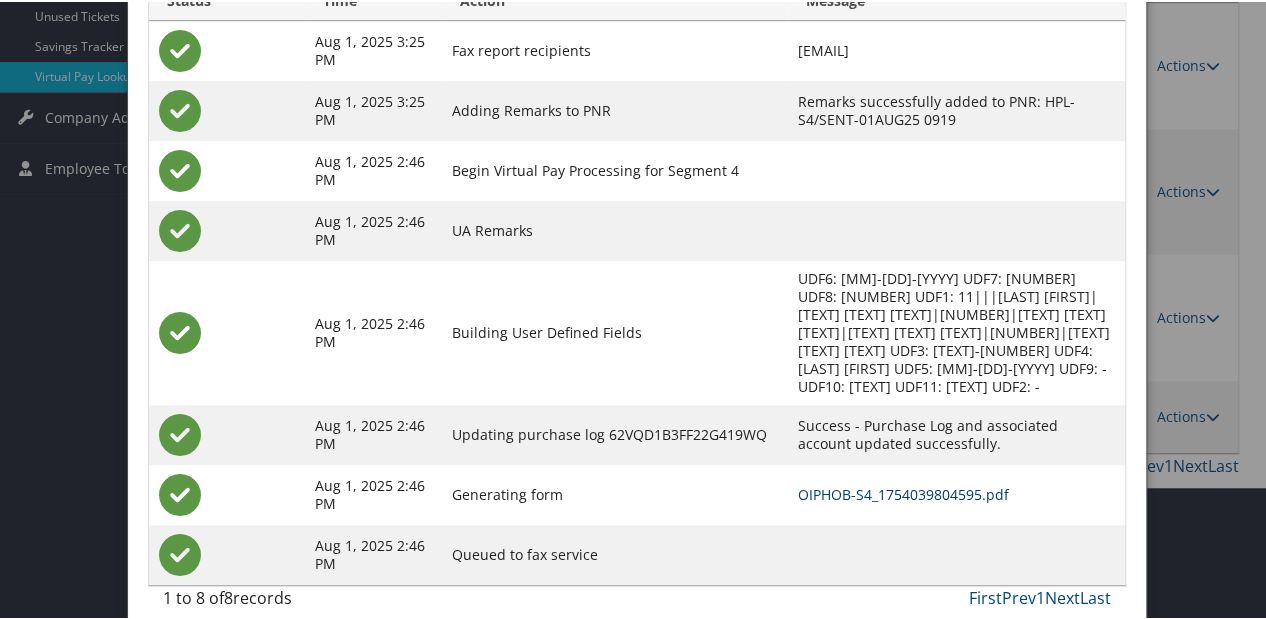 click on "OIPHOB-S4_1754039804595.pdf" at bounding box center (903, 492) 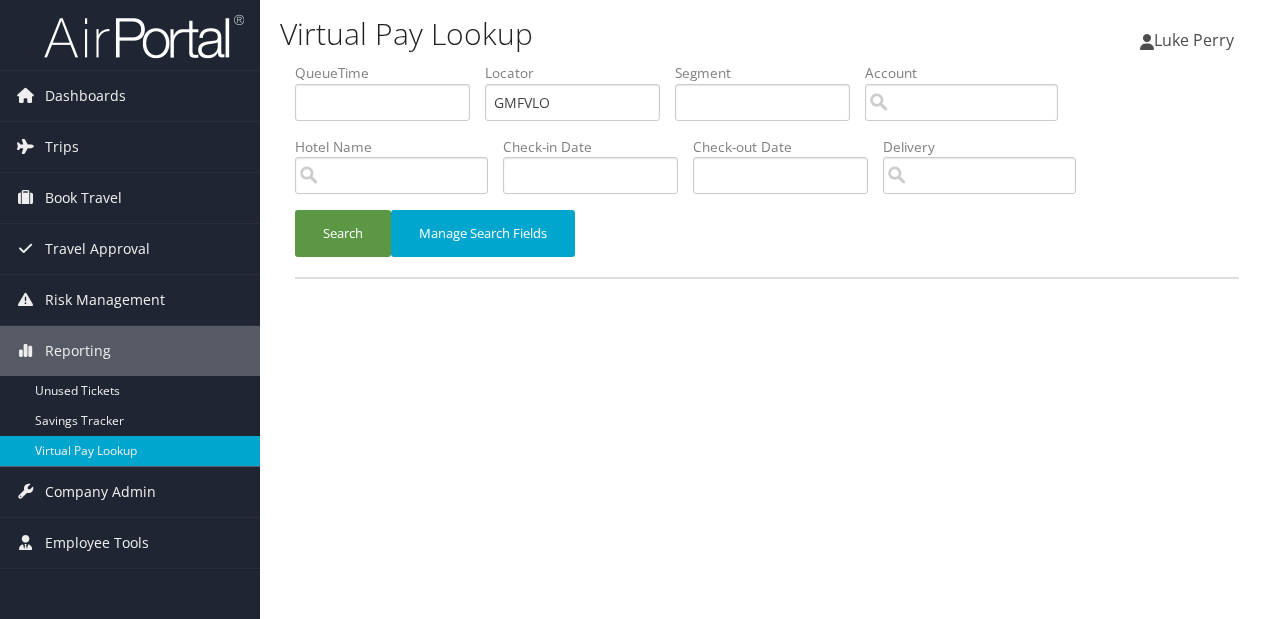 scroll, scrollTop: 0, scrollLeft: 0, axis: both 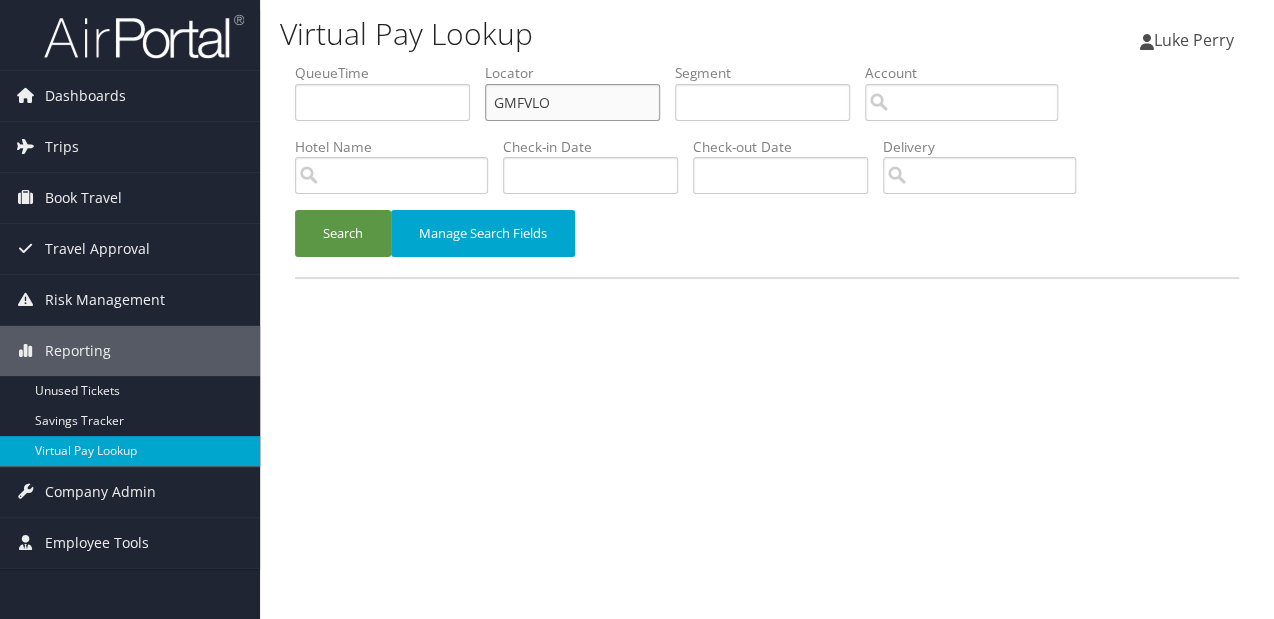paste on "FFBGPR" 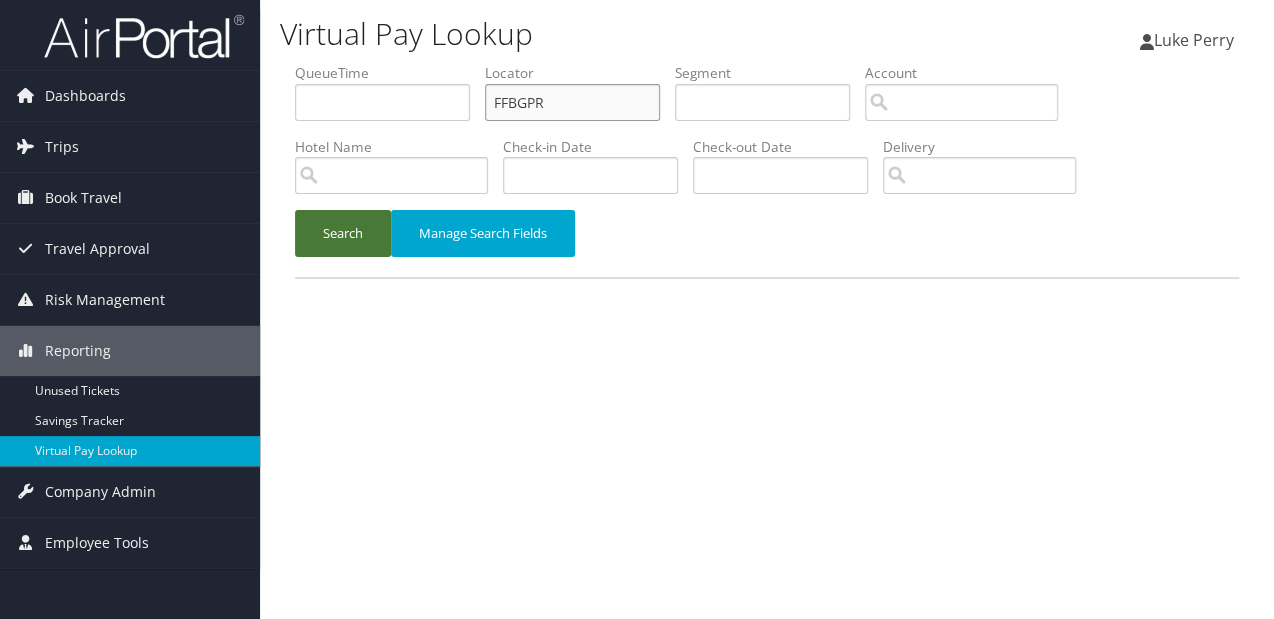 type on "FFBGPR" 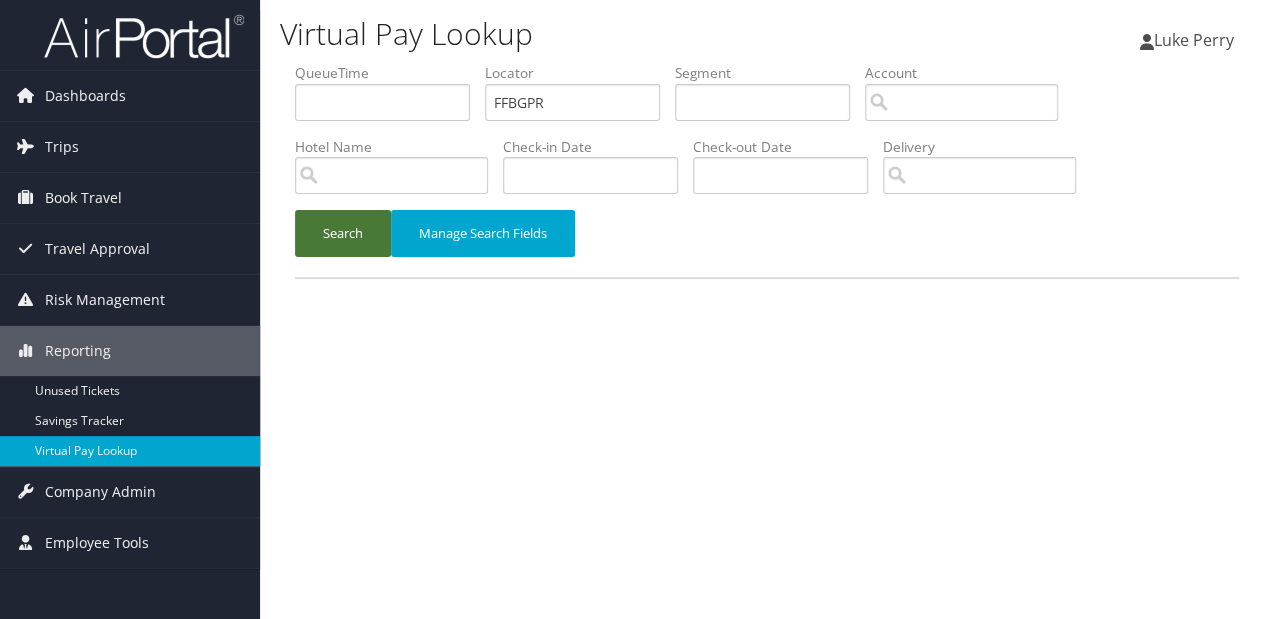 click on "Search" at bounding box center (343, 233) 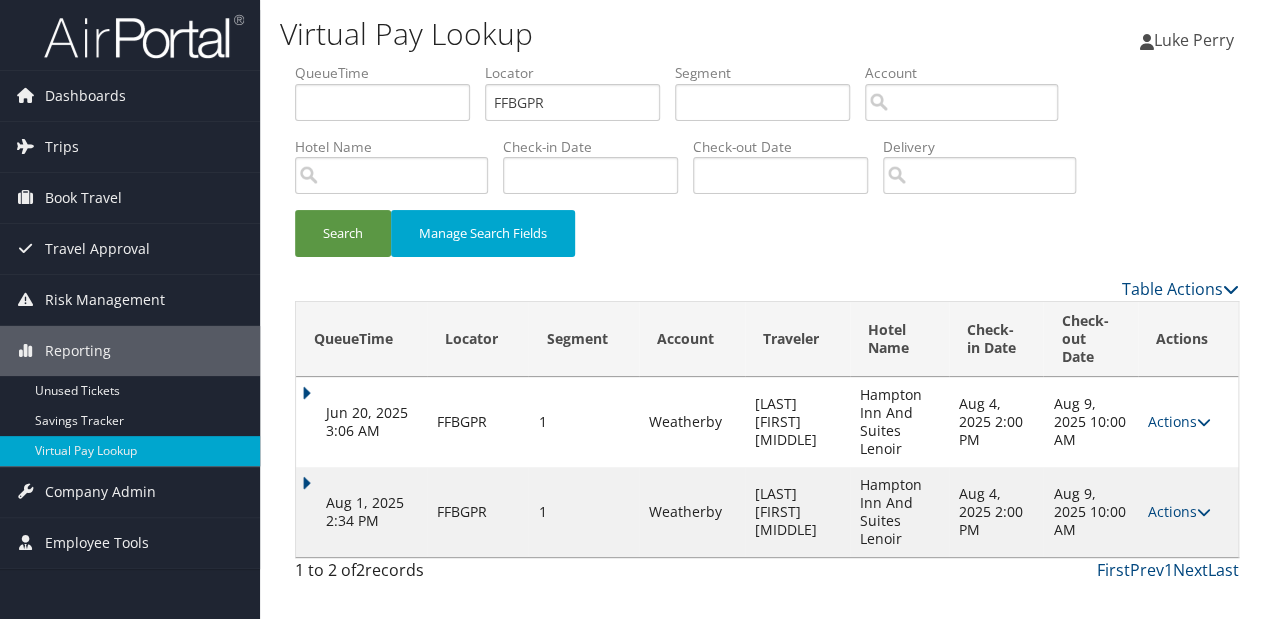 click at bounding box center [1204, 512] 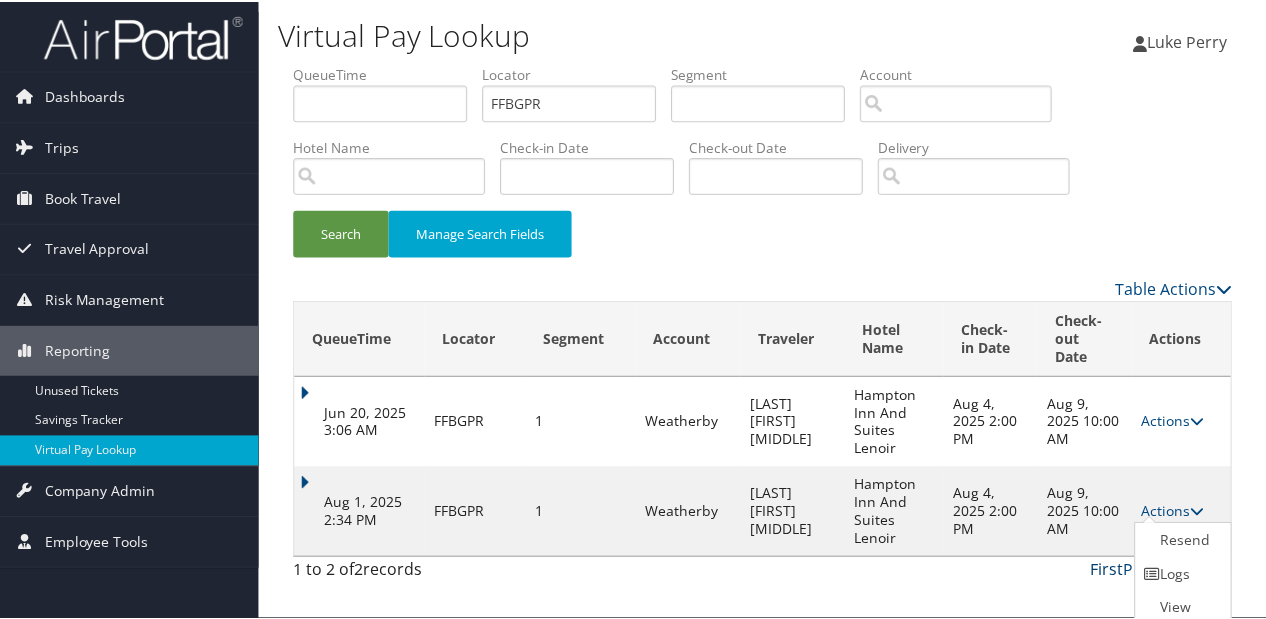 scroll, scrollTop: 42, scrollLeft: 0, axis: vertical 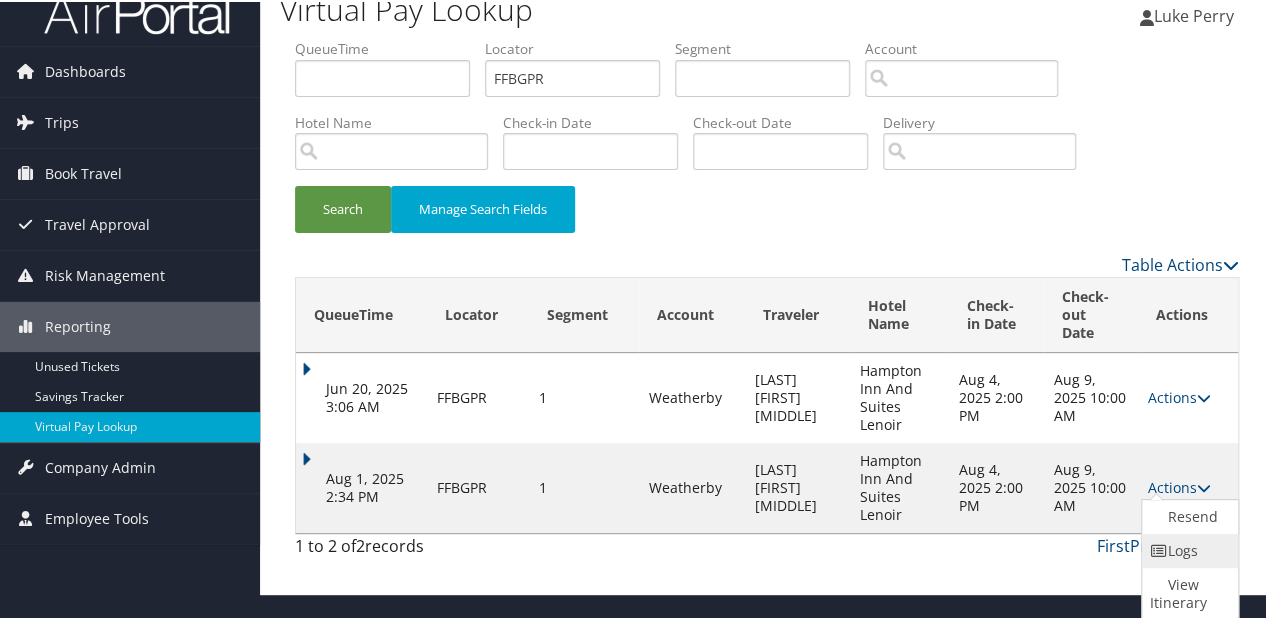 click at bounding box center [1159, 549] 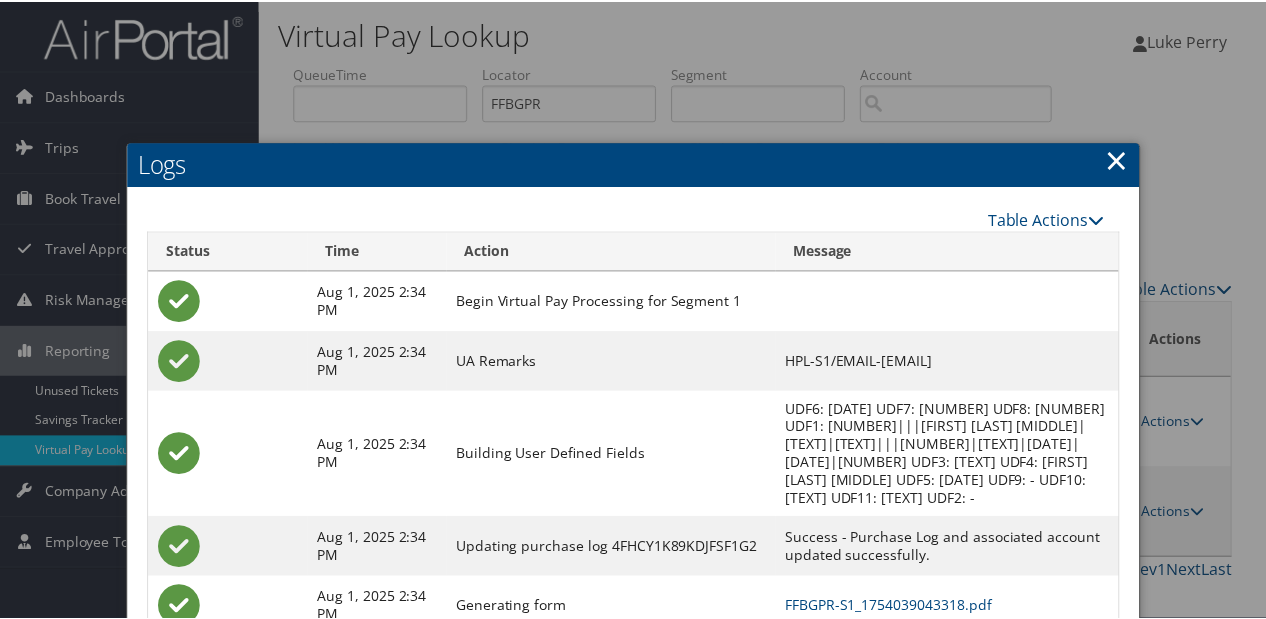scroll, scrollTop: 175, scrollLeft: 0, axis: vertical 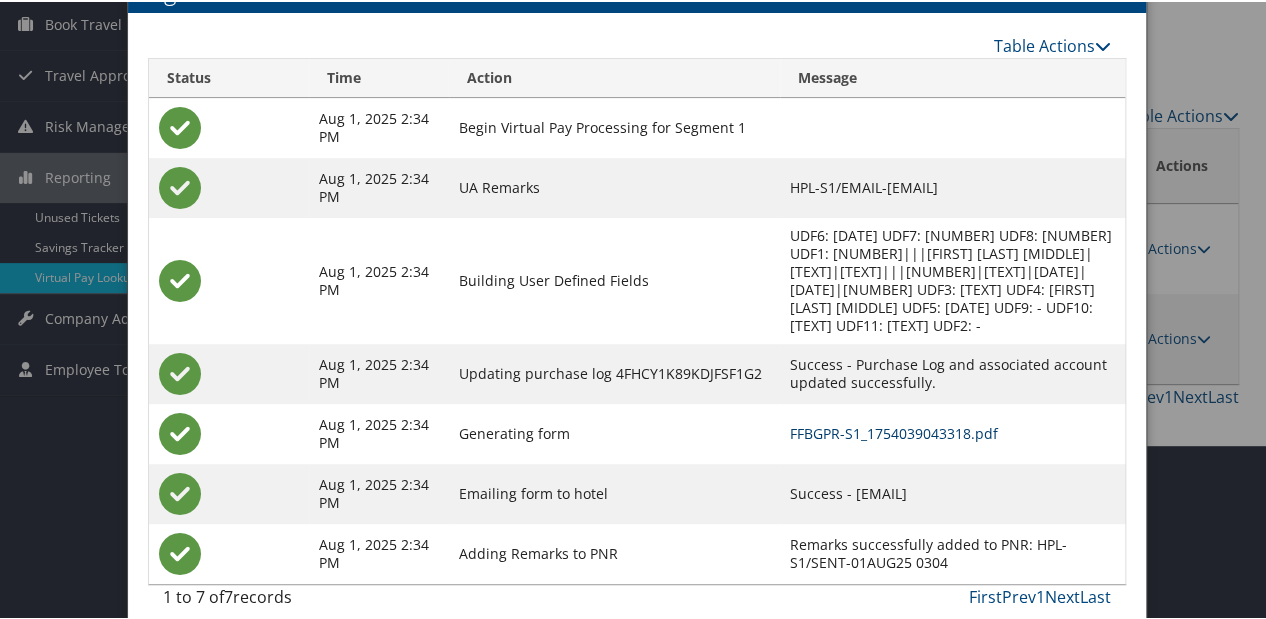click on "FFBGPR-S1_1754039043318.pdf" at bounding box center [894, 431] 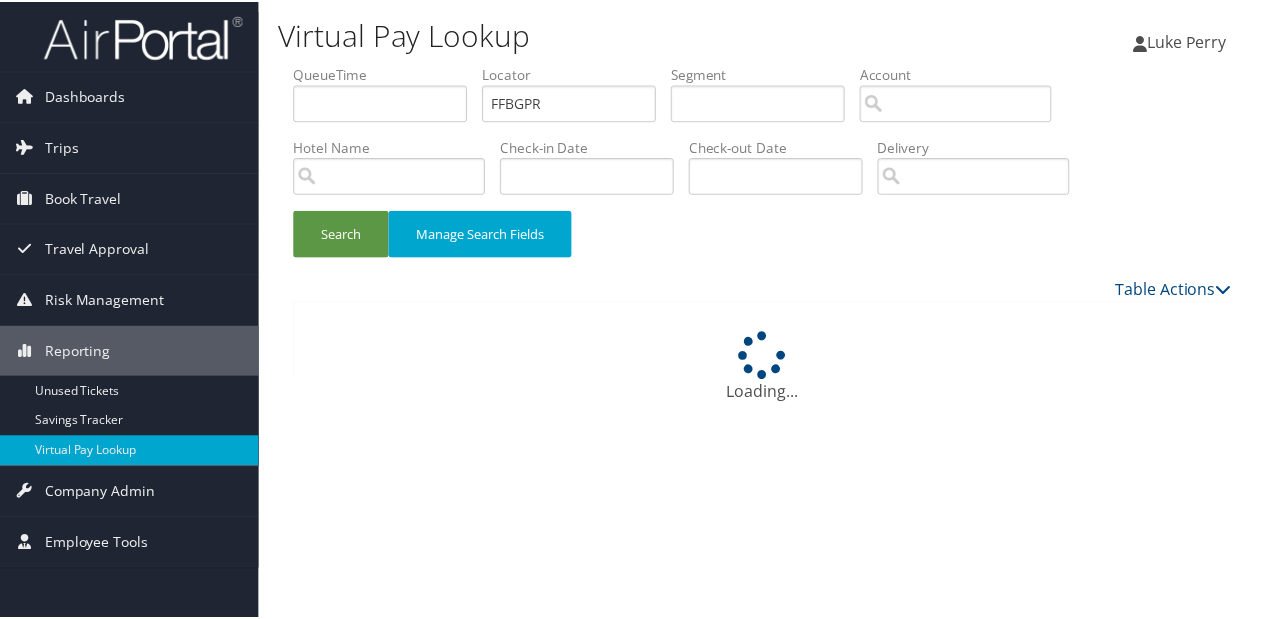 scroll, scrollTop: 0, scrollLeft: 0, axis: both 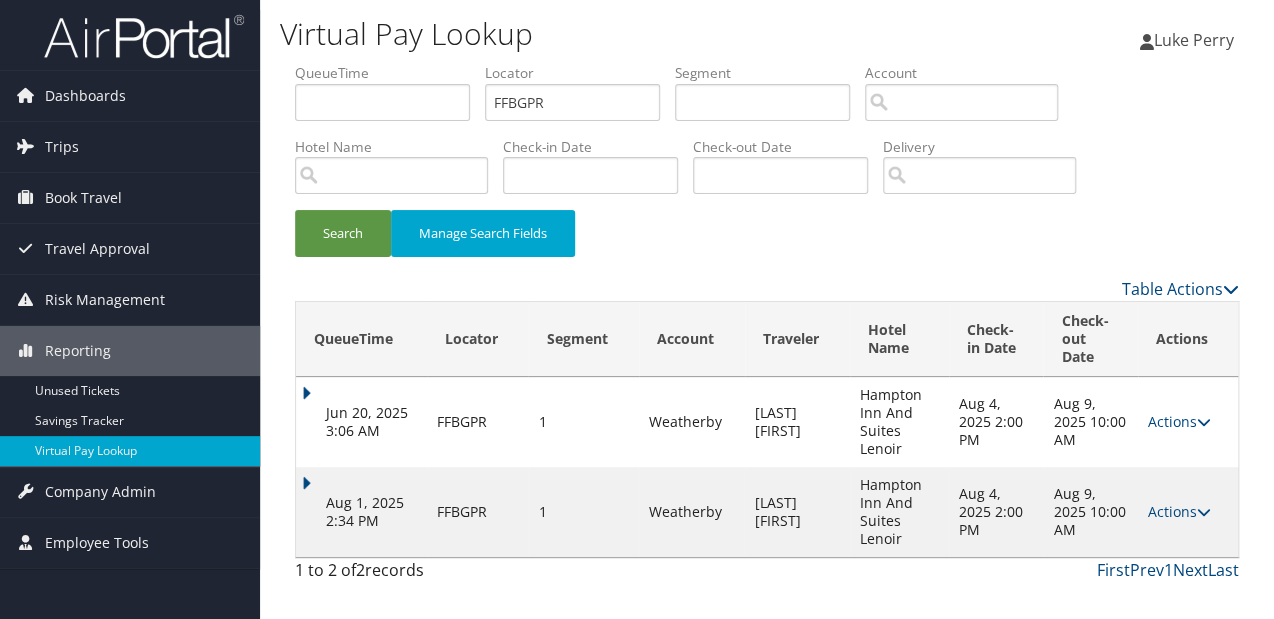 click on "Aug 1, 2025 2:34 PM" at bounding box center (361, 512) 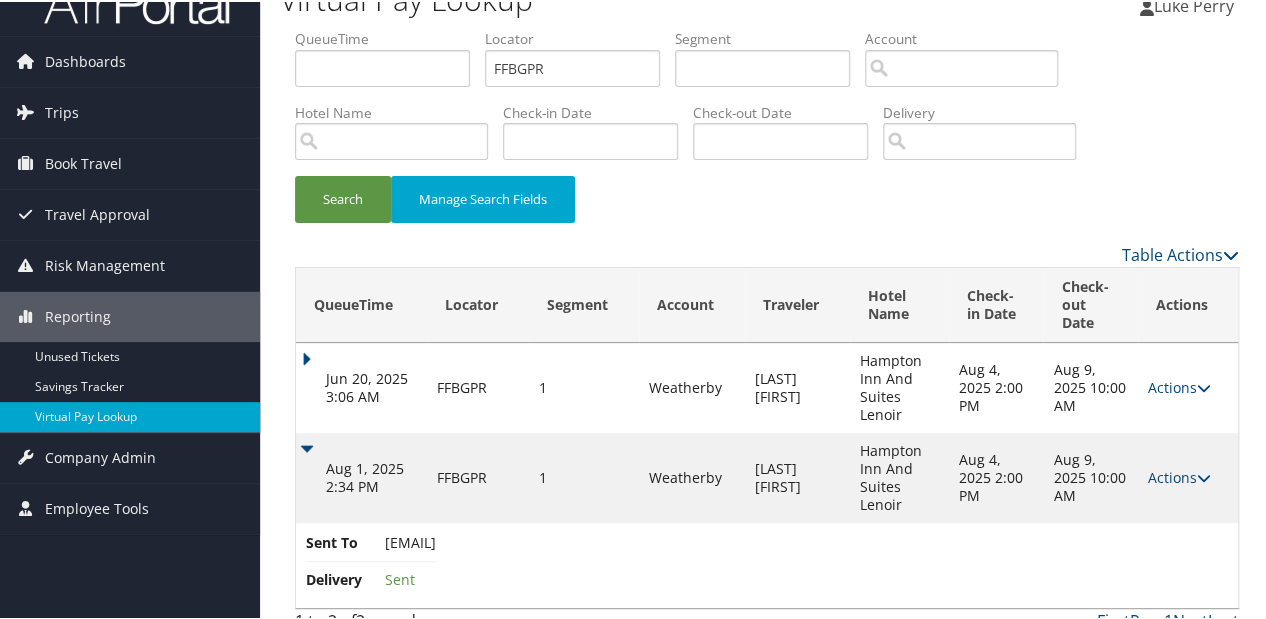 scroll, scrollTop: 56, scrollLeft: 0, axis: vertical 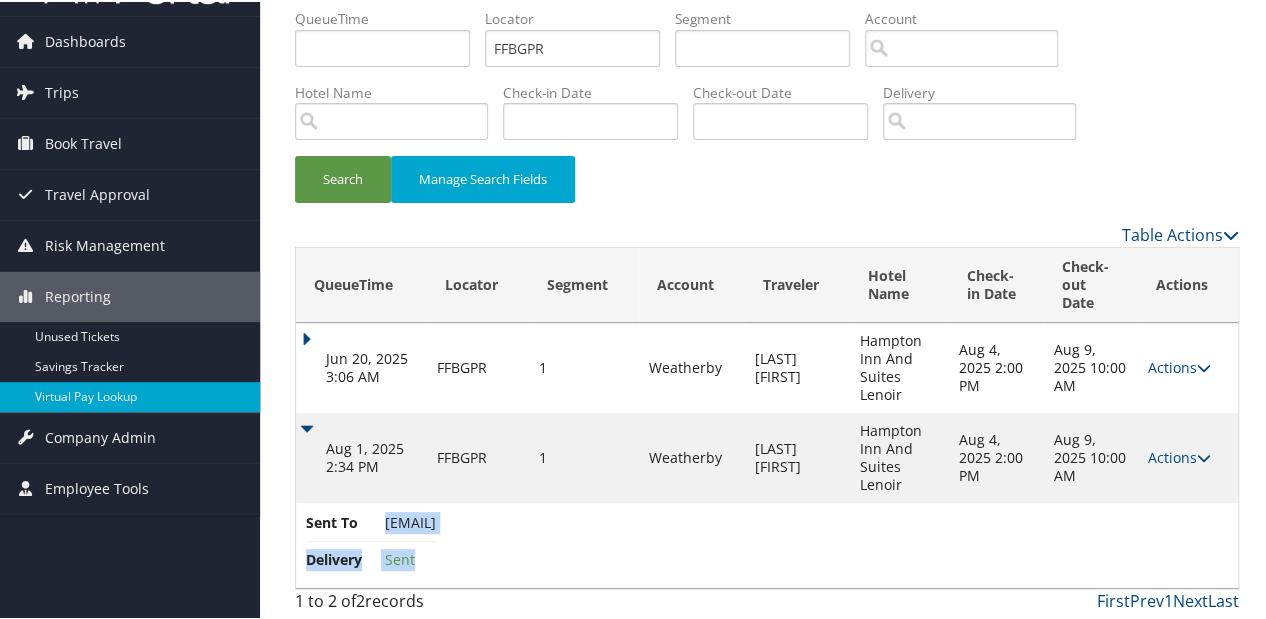 drag, startPoint x: 384, startPoint y: 520, endPoint x: 695, endPoint y: 533, distance: 311.27158 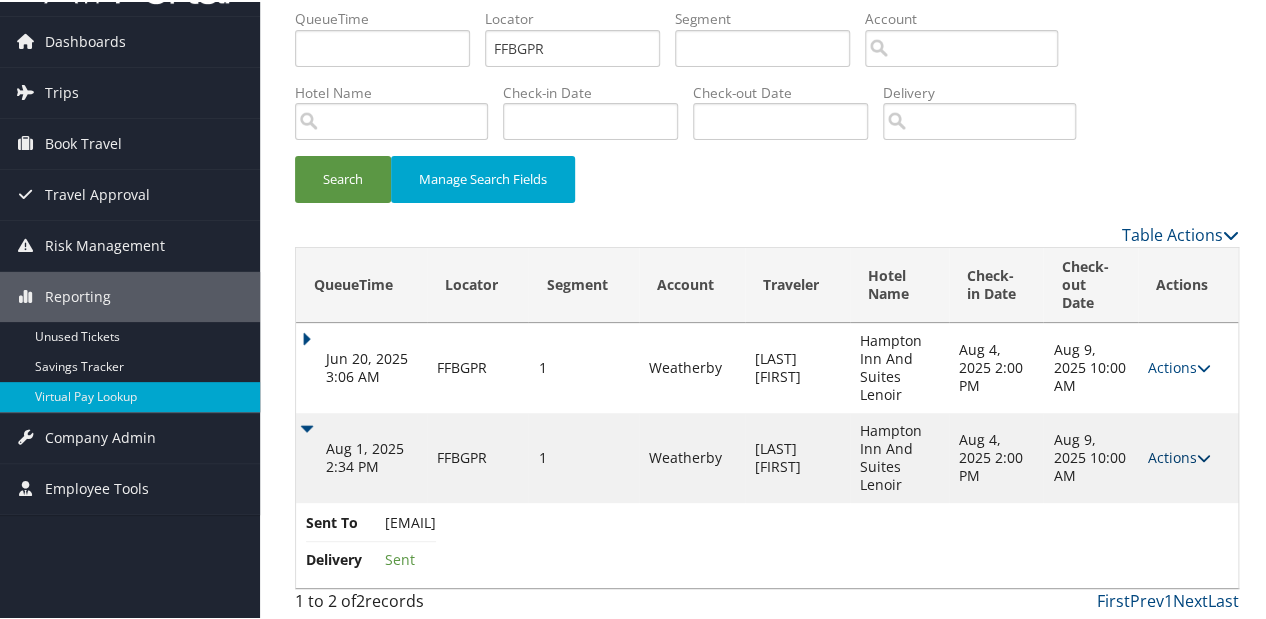 click on "Actions" at bounding box center [1179, 455] 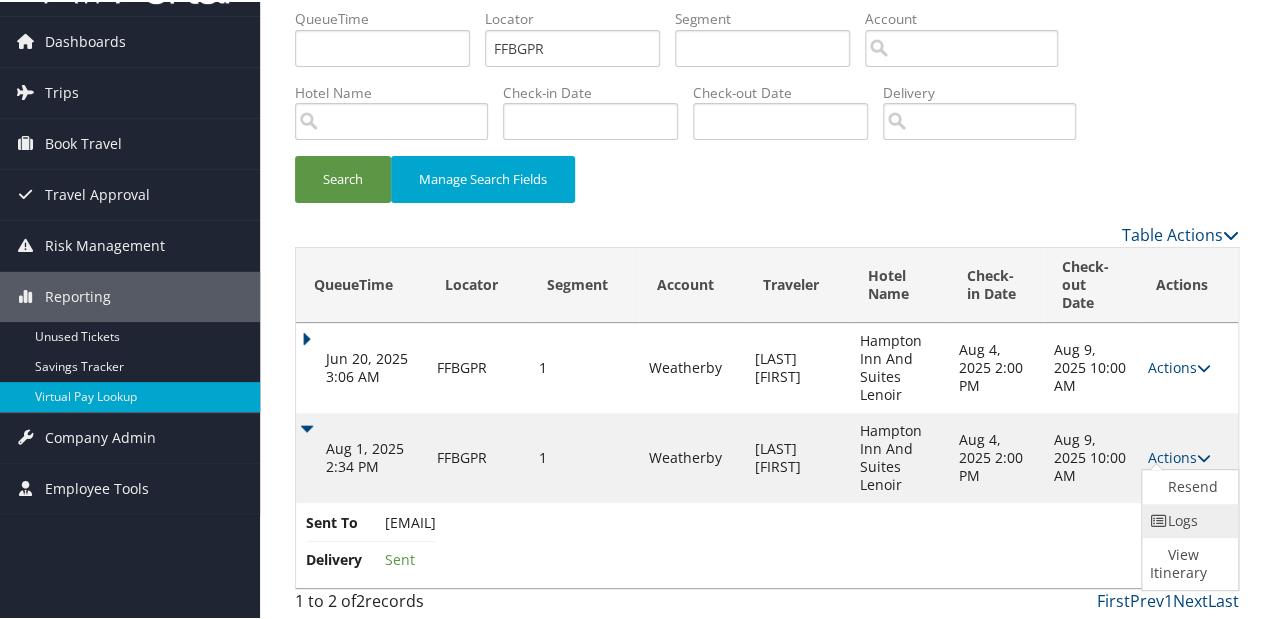 click at bounding box center (1159, 519) 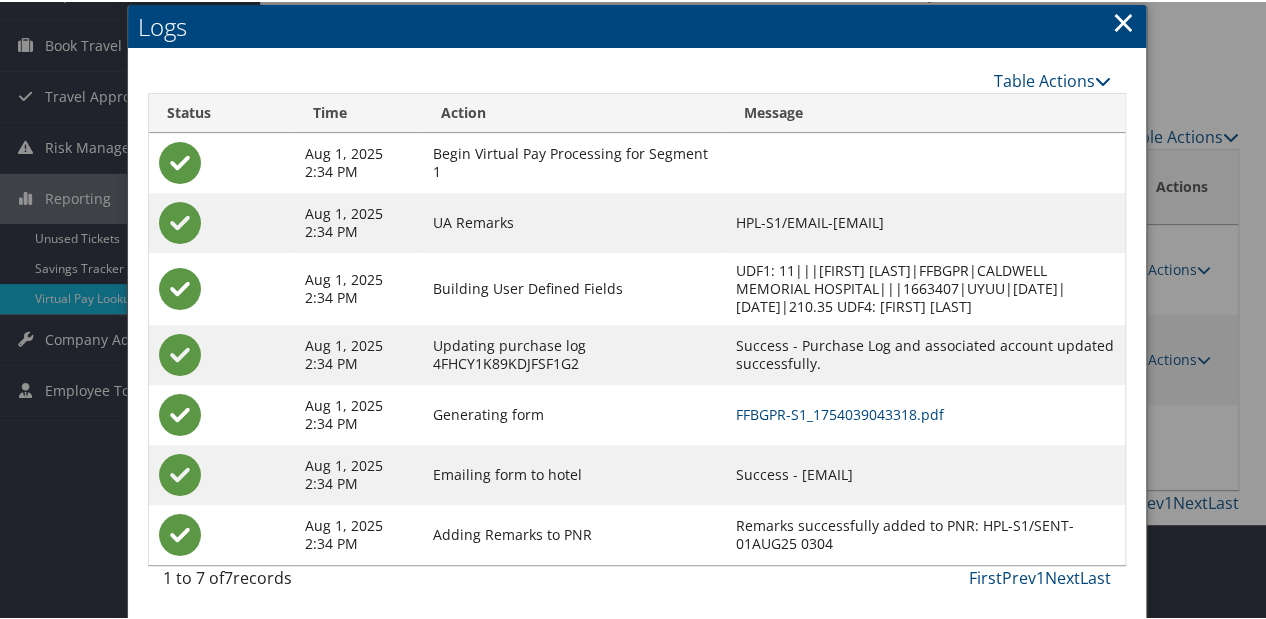 scroll, scrollTop: 0, scrollLeft: 0, axis: both 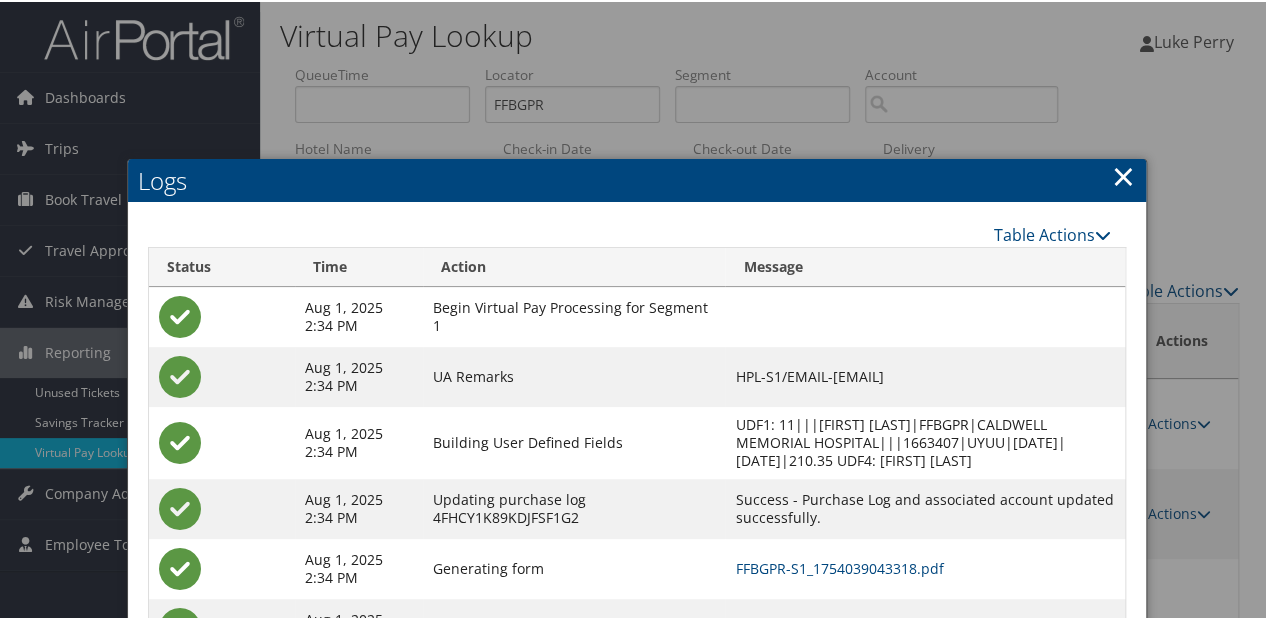 click on "×" at bounding box center (1123, 174) 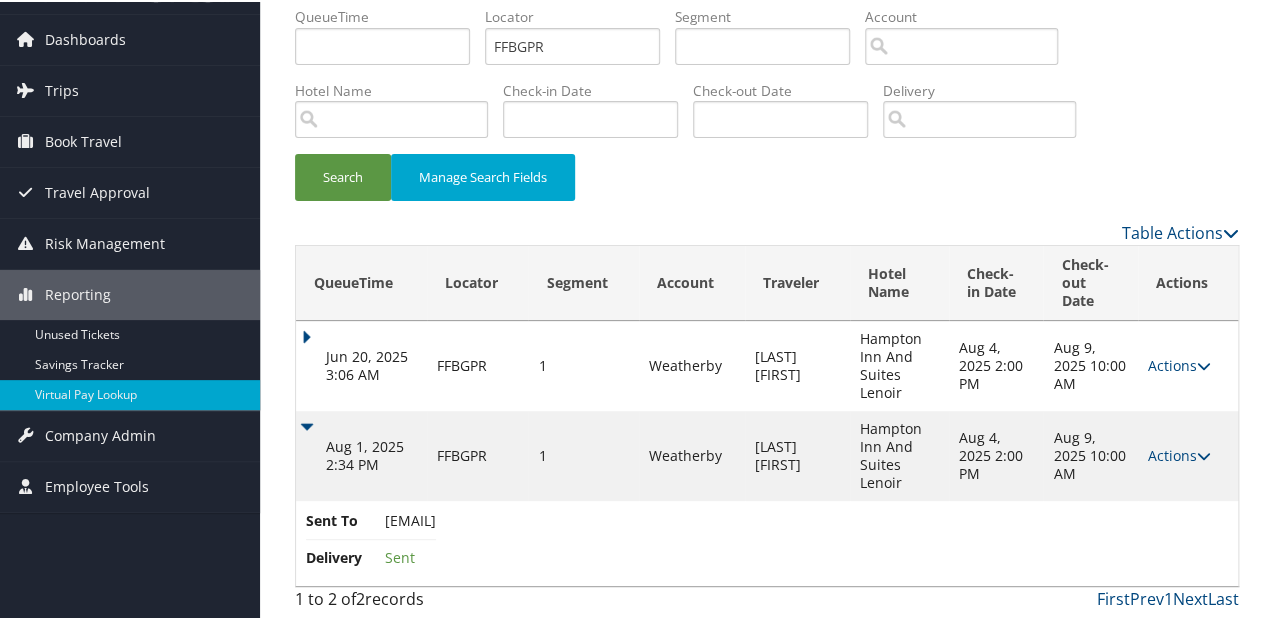 scroll, scrollTop: 56, scrollLeft: 0, axis: vertical 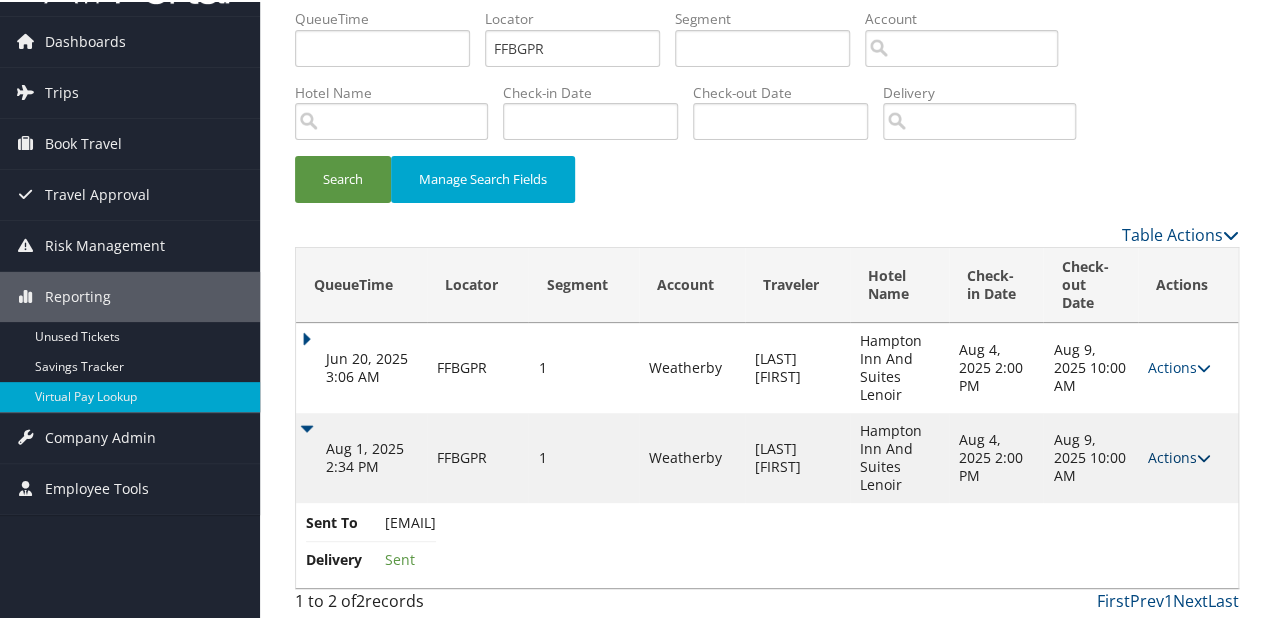 click on "Actions" at bounding box center [1179, 455] 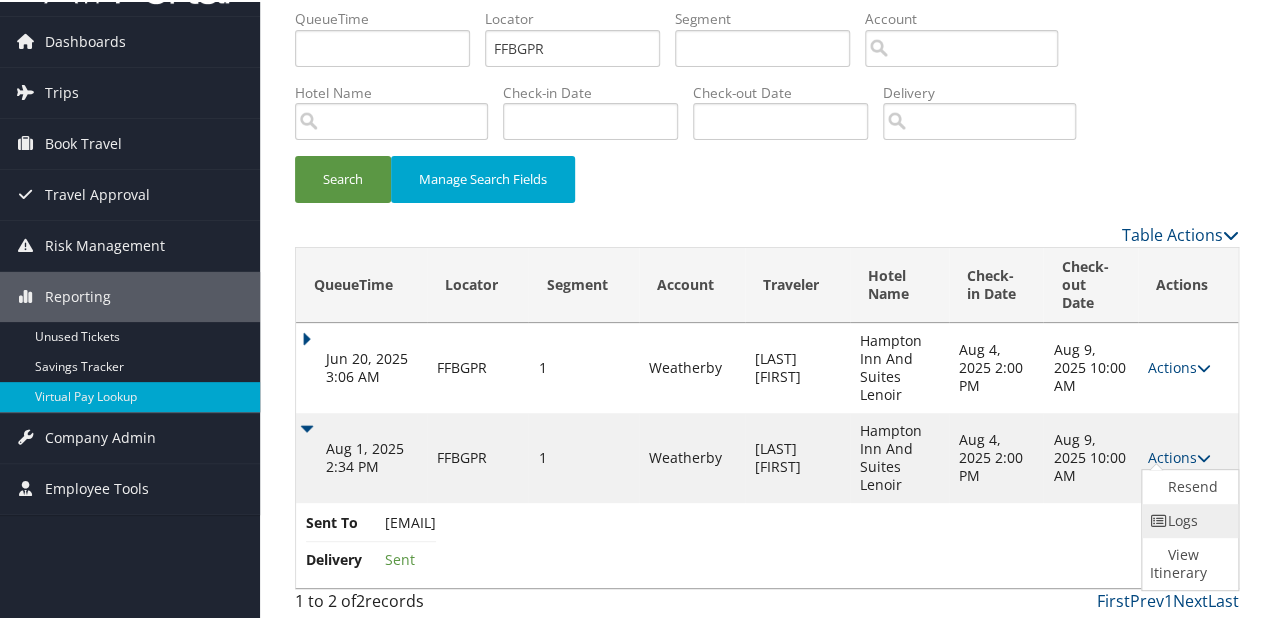 click on "Logs" at bounding box center (1187, 519) 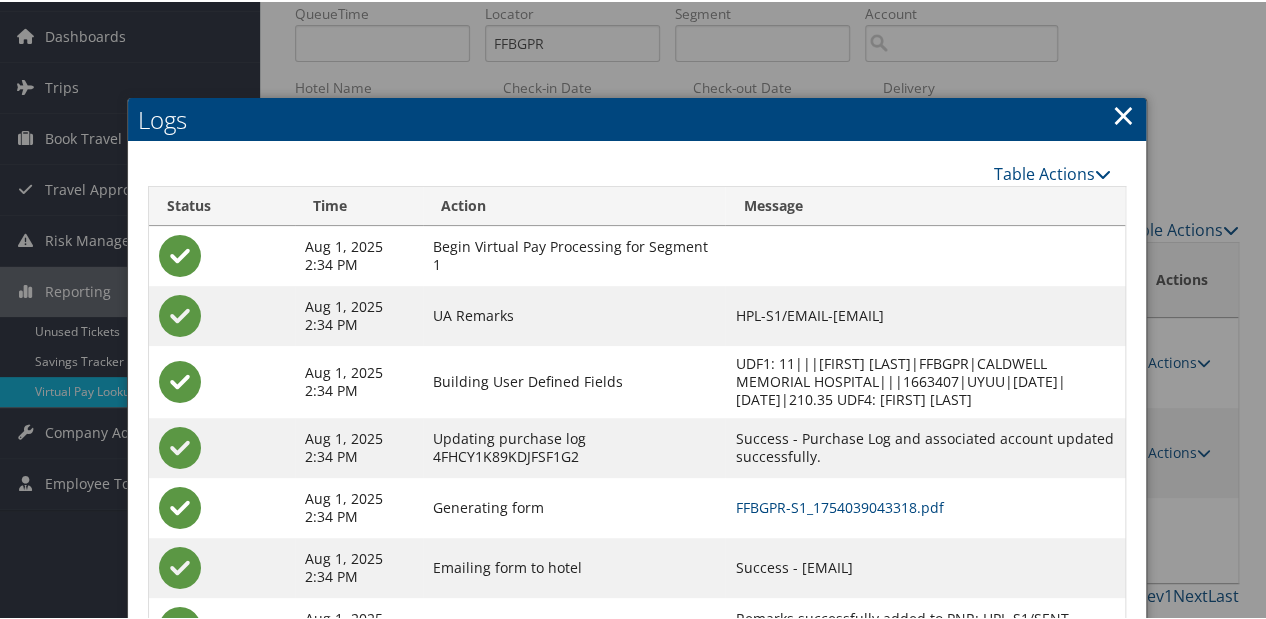scroll, scrollTop: 189, scrollLeft: 0, axis: vertical 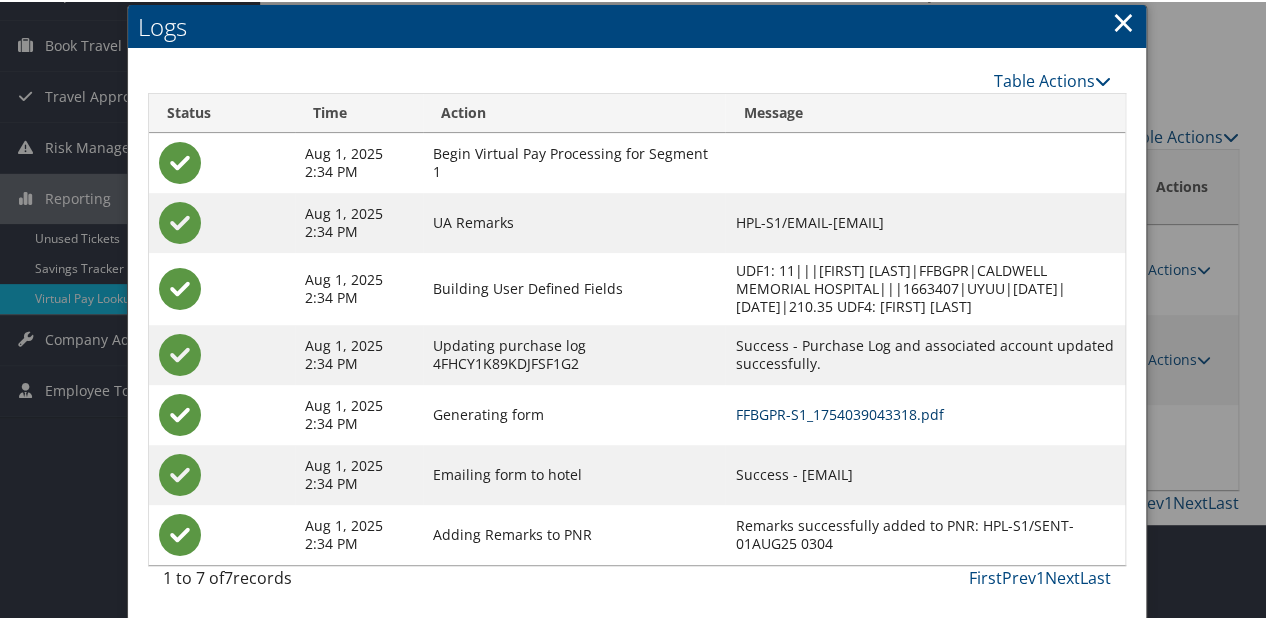 click on "FFBGPR-S1_1754039043318.pdf" at bounding box center [839, 412] 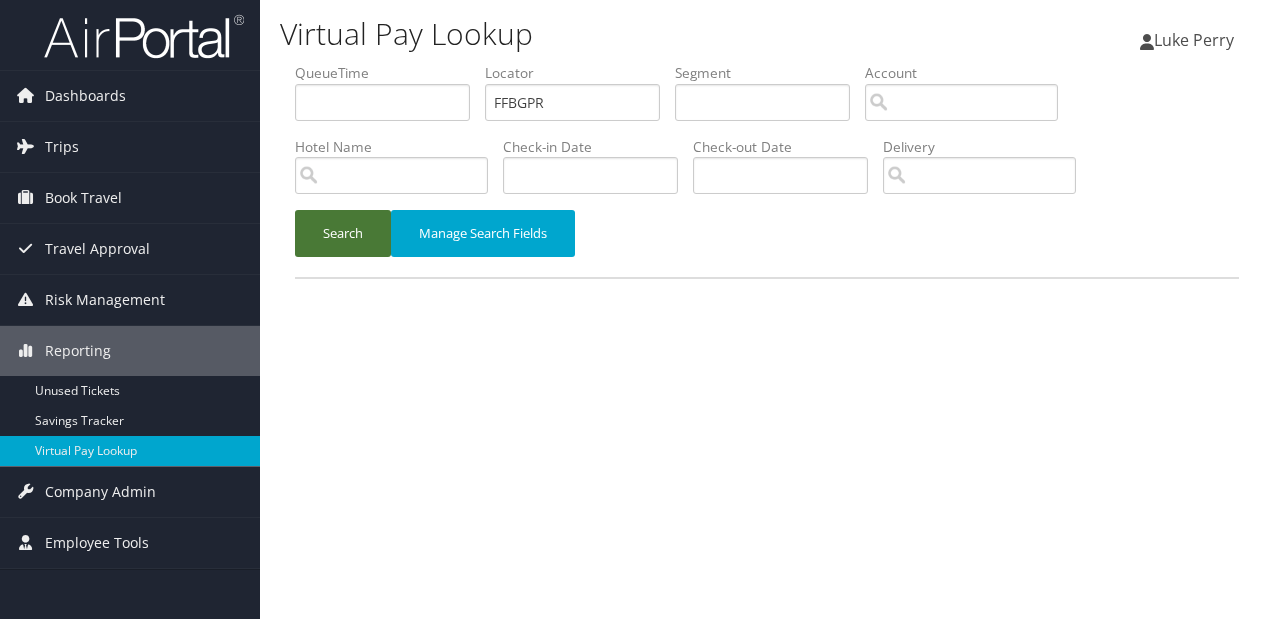 scroll, scrollTop: 0, scrollLeft: 0, axis: both 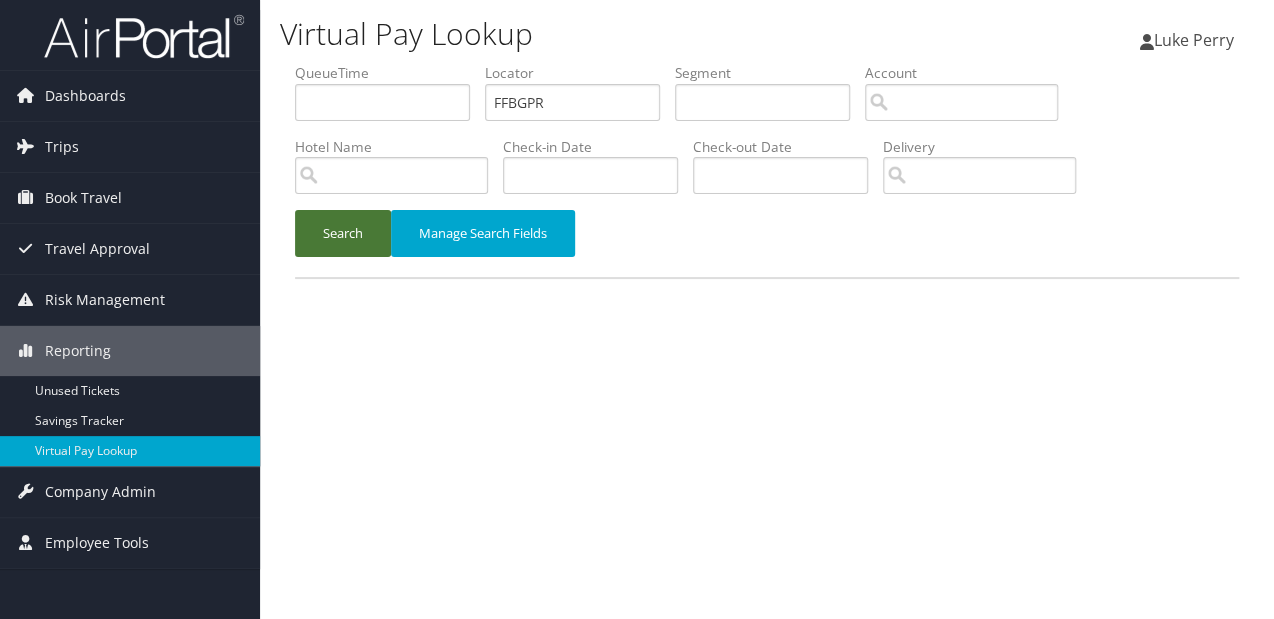 click on "Search" at bounding box center [343, 233] 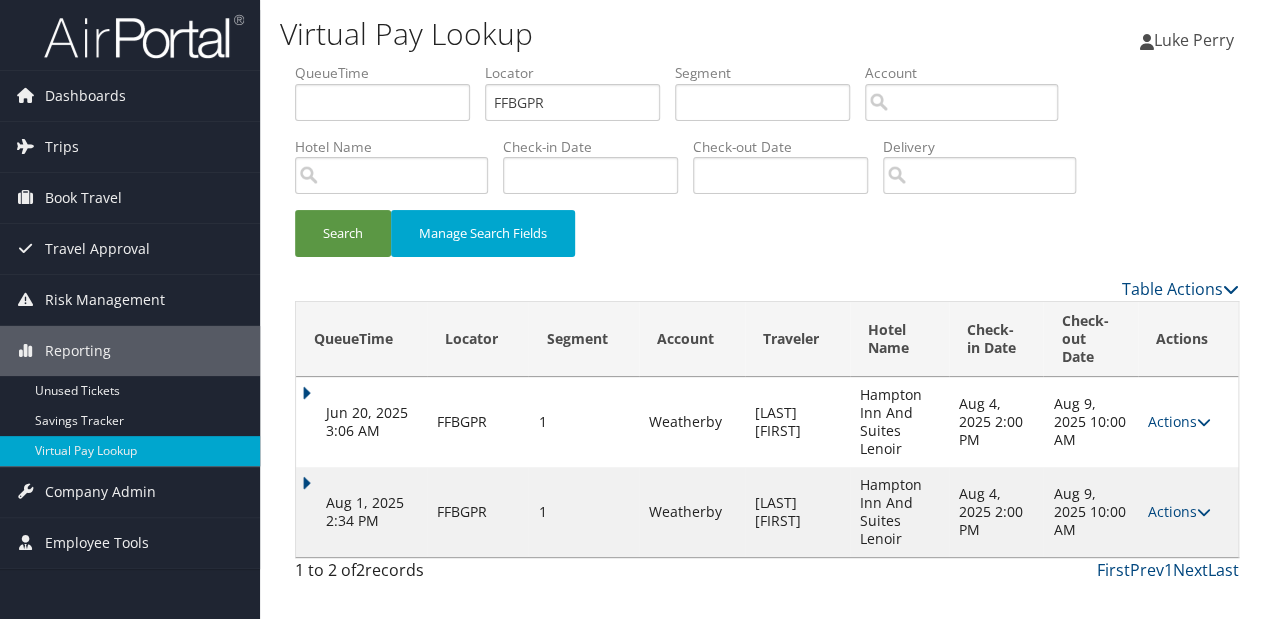 click at bounding box center (1204, 512) 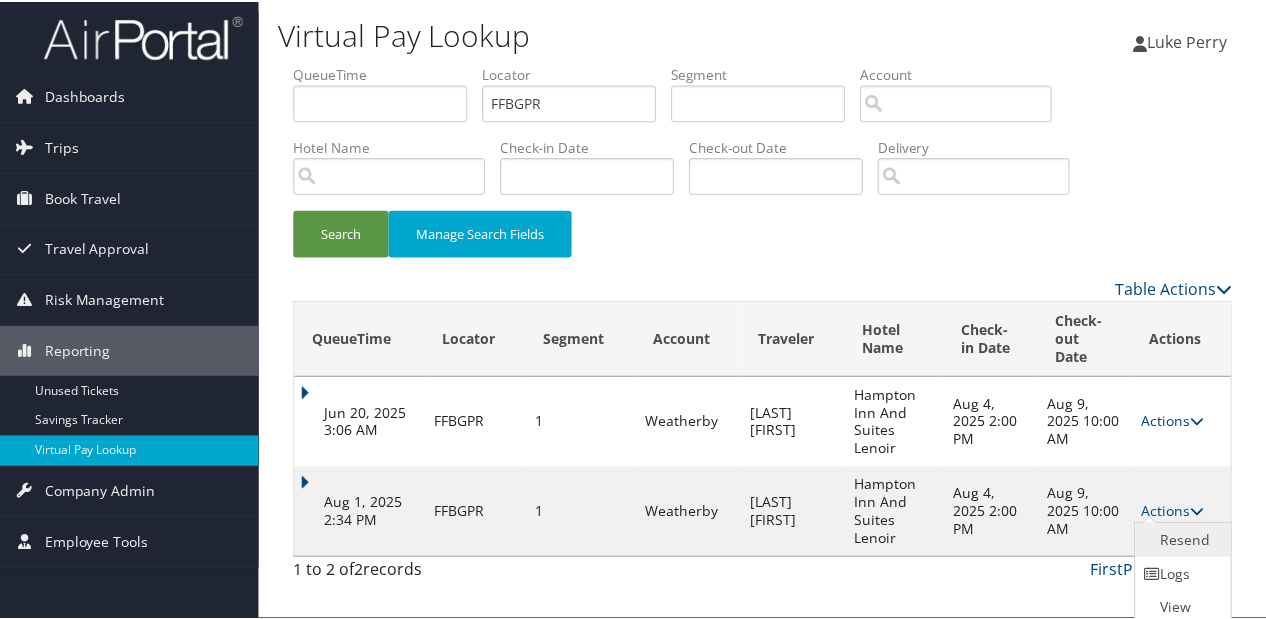 scroll, scrollTop: 42, scrollLeft: 0, axis: vertical 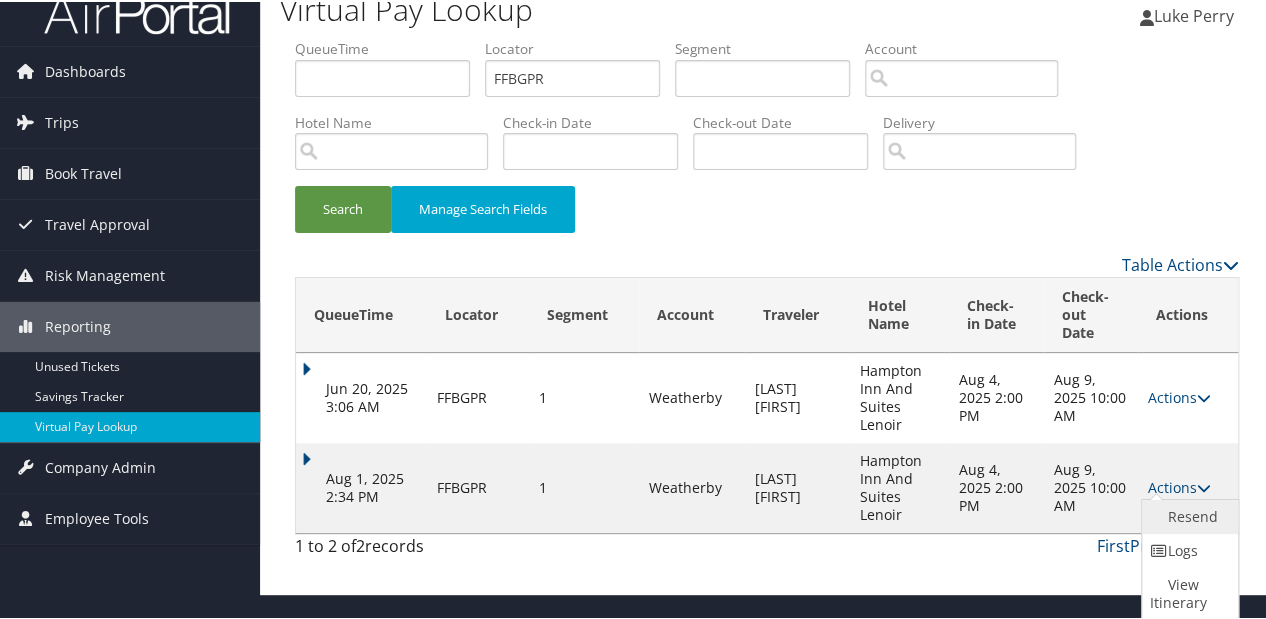 click on "Resend" at bounding box center (1187, 515) 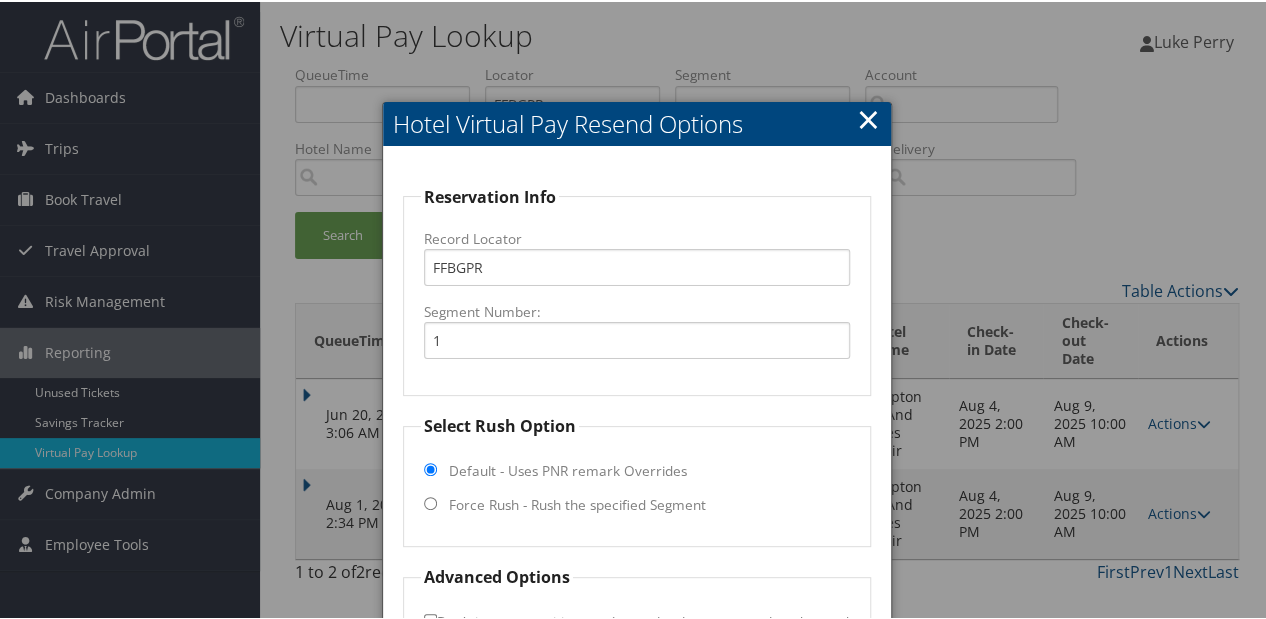 drag, startPoint x: 586, startPoint y: 481, endPoint x: 588, endPoint y: 493, distance: 12.165525 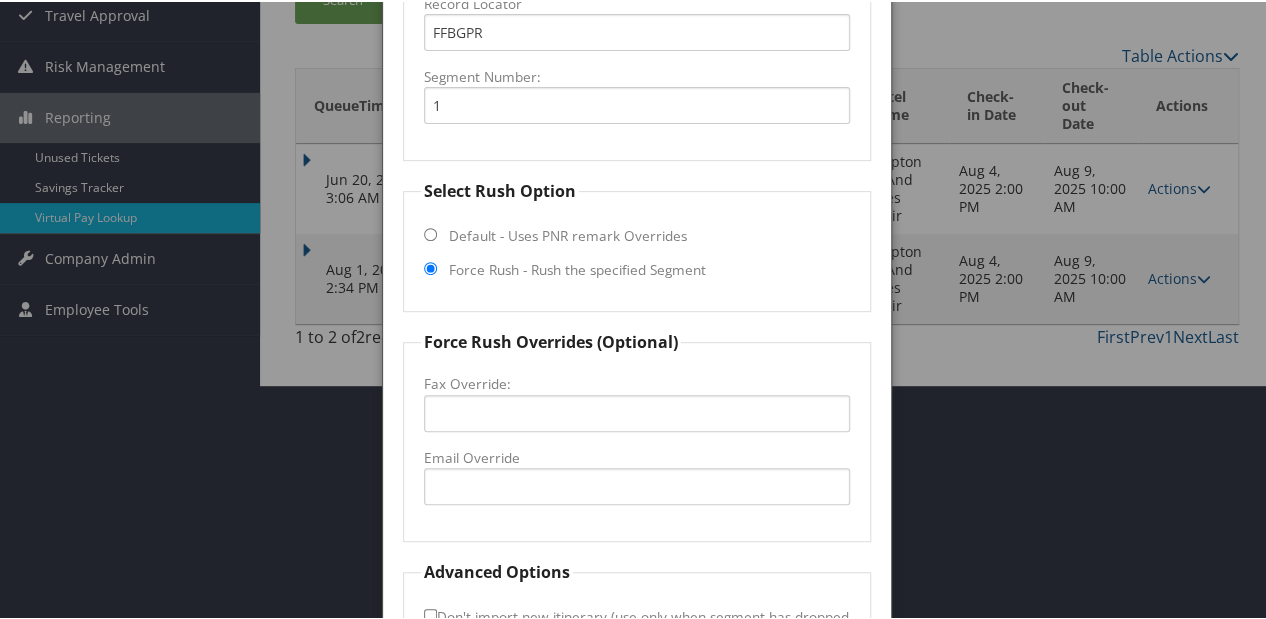 scroll, scrollTop: 385, scrollLeft: 0, axis: vertical 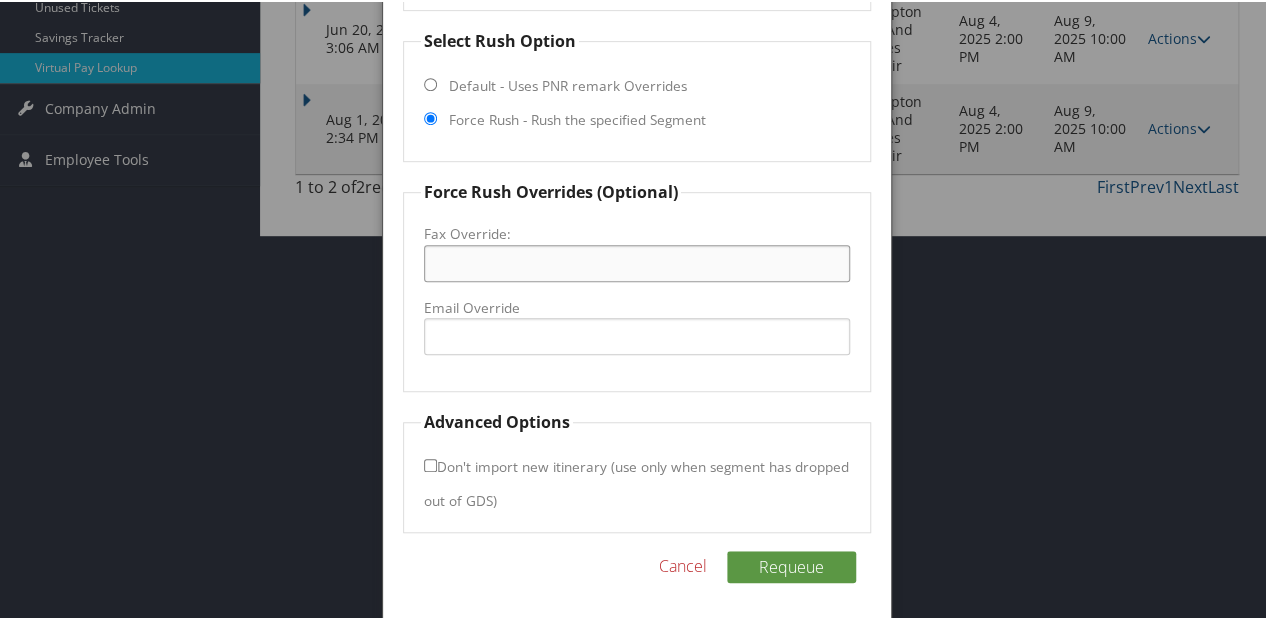 click on "Fax Override:" at bounding box center [637, 261] 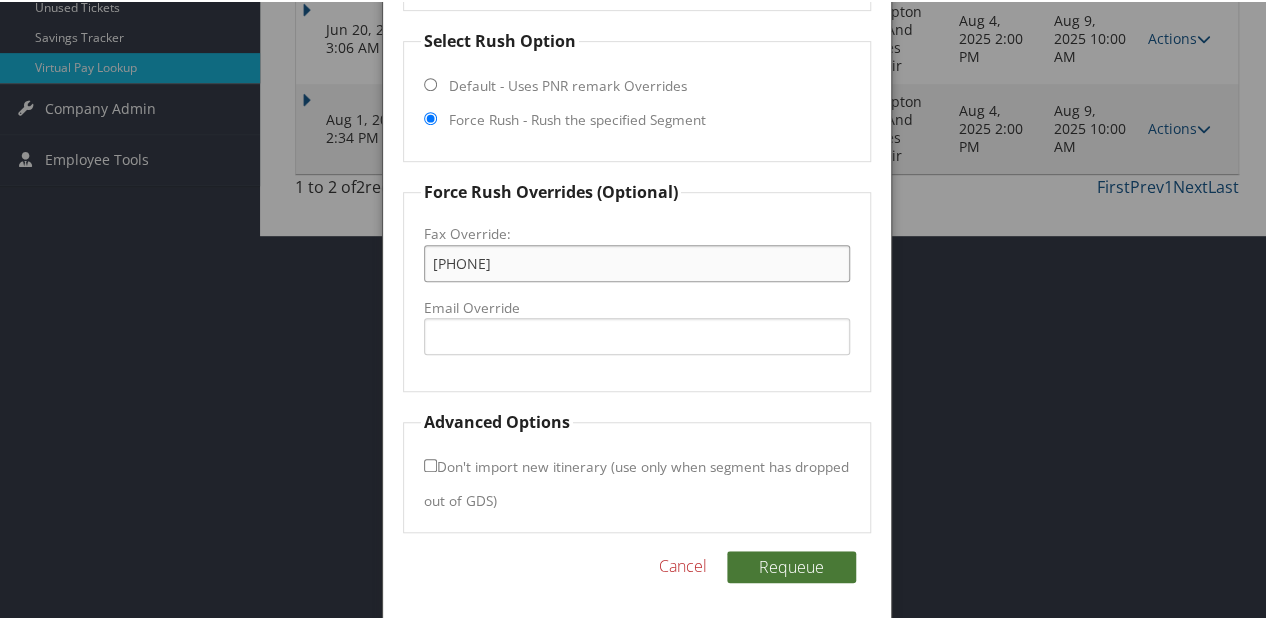 type on "+1 (828) 758-4348" 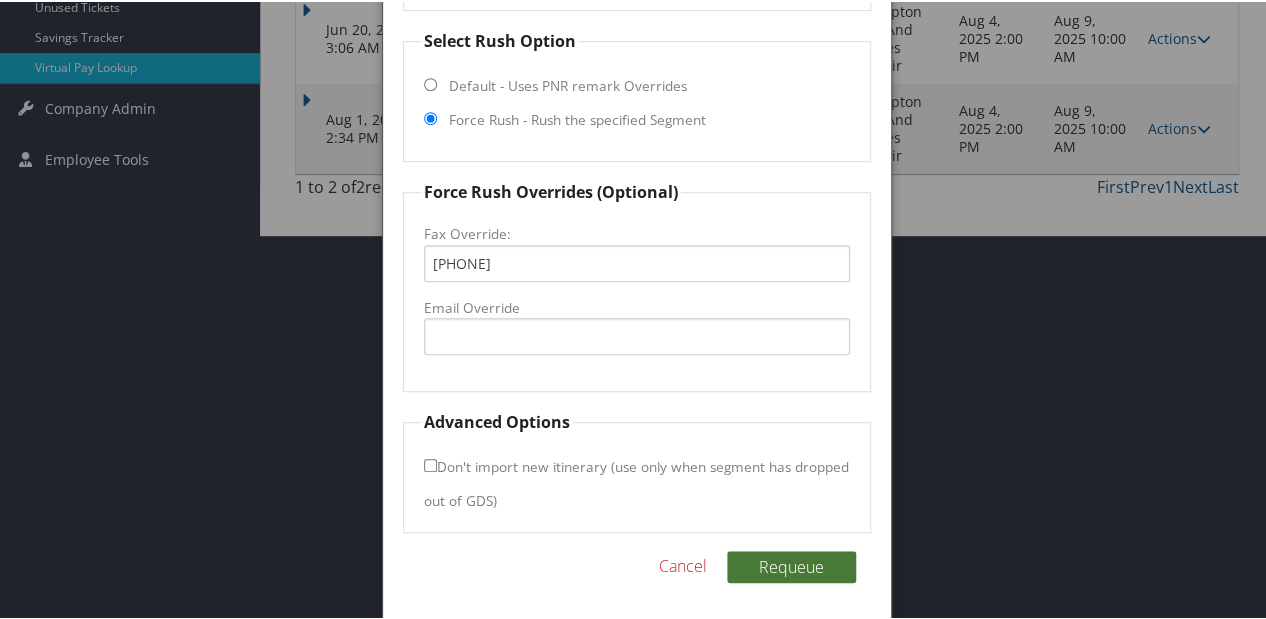 click on "Requeue" at bounding box center (791, 565) 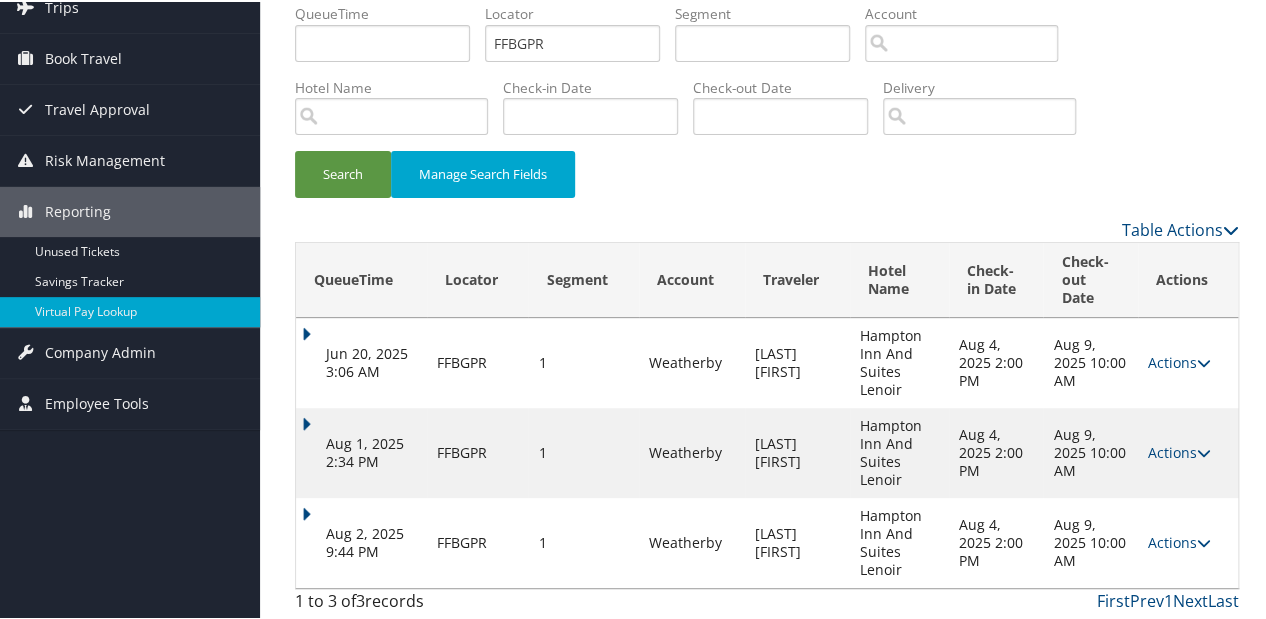 scroll, scrollTop: 61, scrollLeft: 0, axis: vertical 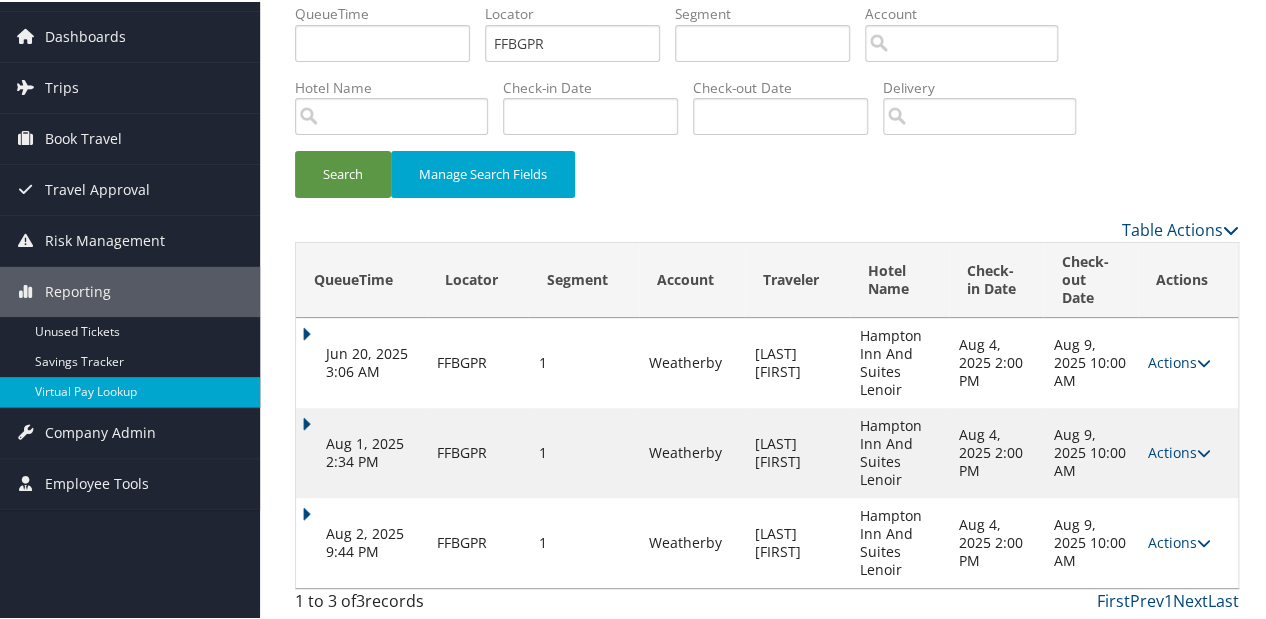 click on "Aug 2, 2025 9:44 PM" at bounding box center [361, 541] 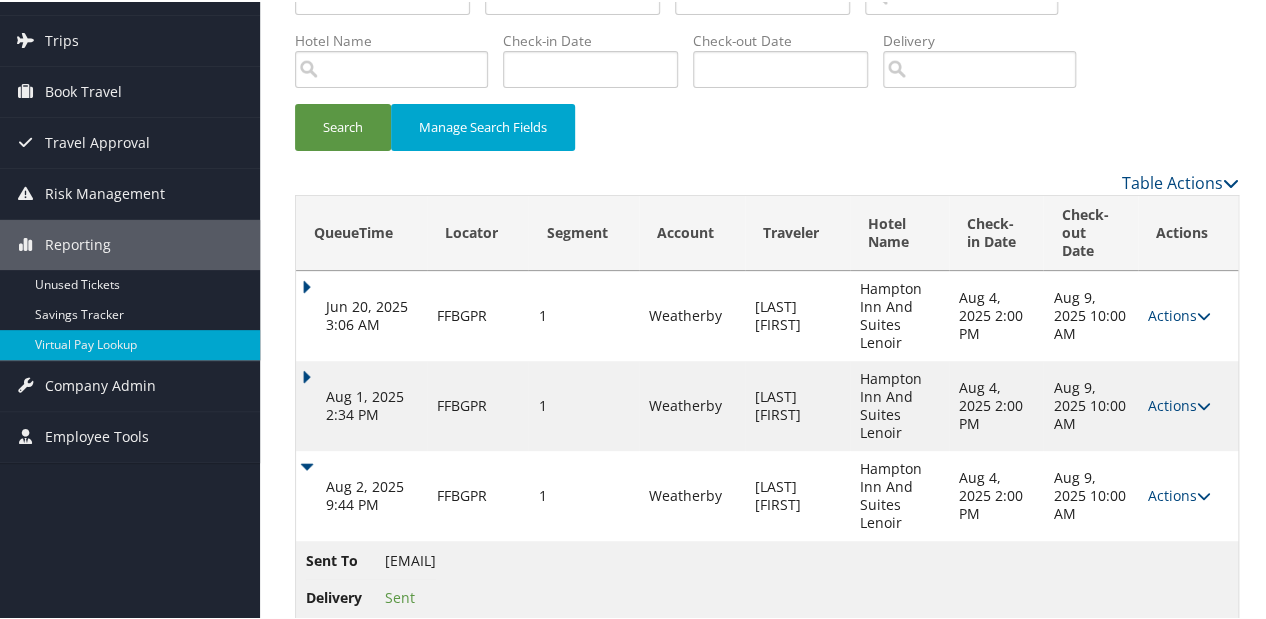 scroll, scrollTop: 146, scrollLeft: 0, axis: vertical 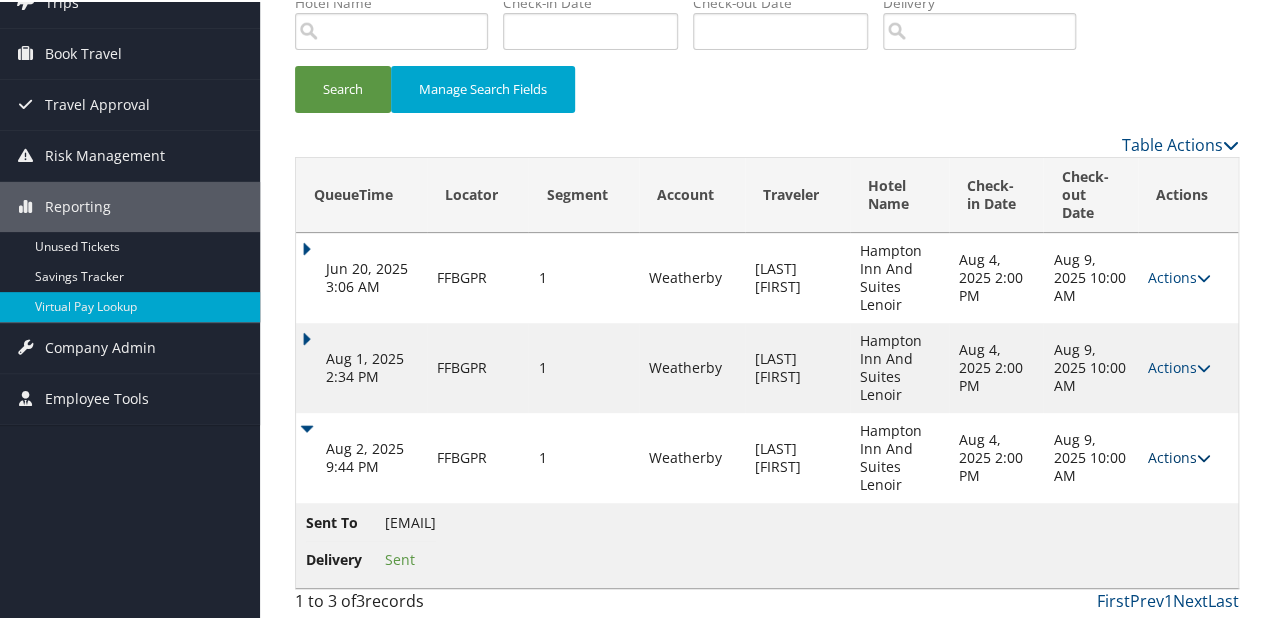 click on "Actions" at bounding box center (1179, 455) 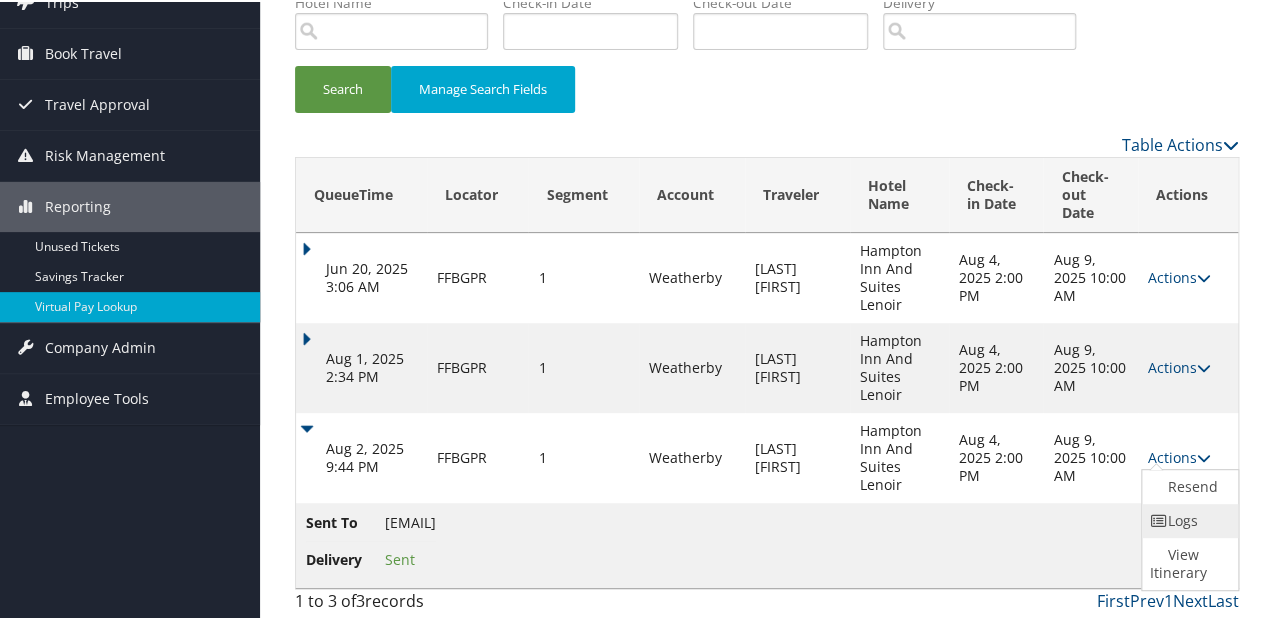 click at bounding box center [1159, 519] 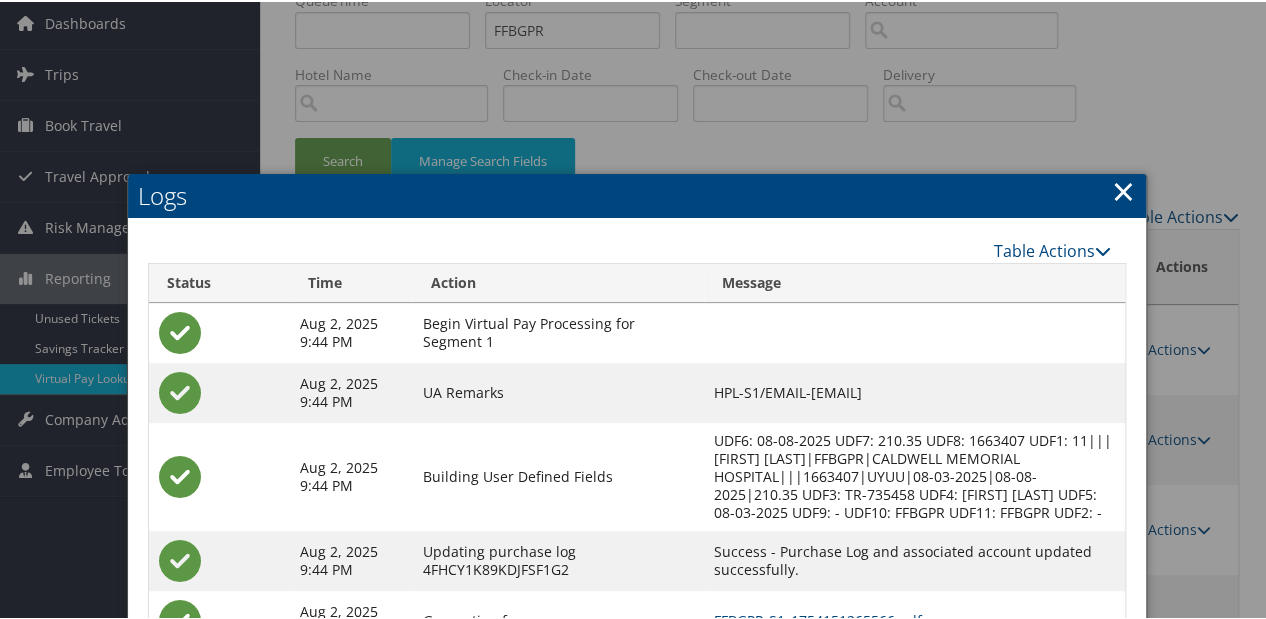 scroll, scrollTop: 0, scrollLeft: 0, axis: both 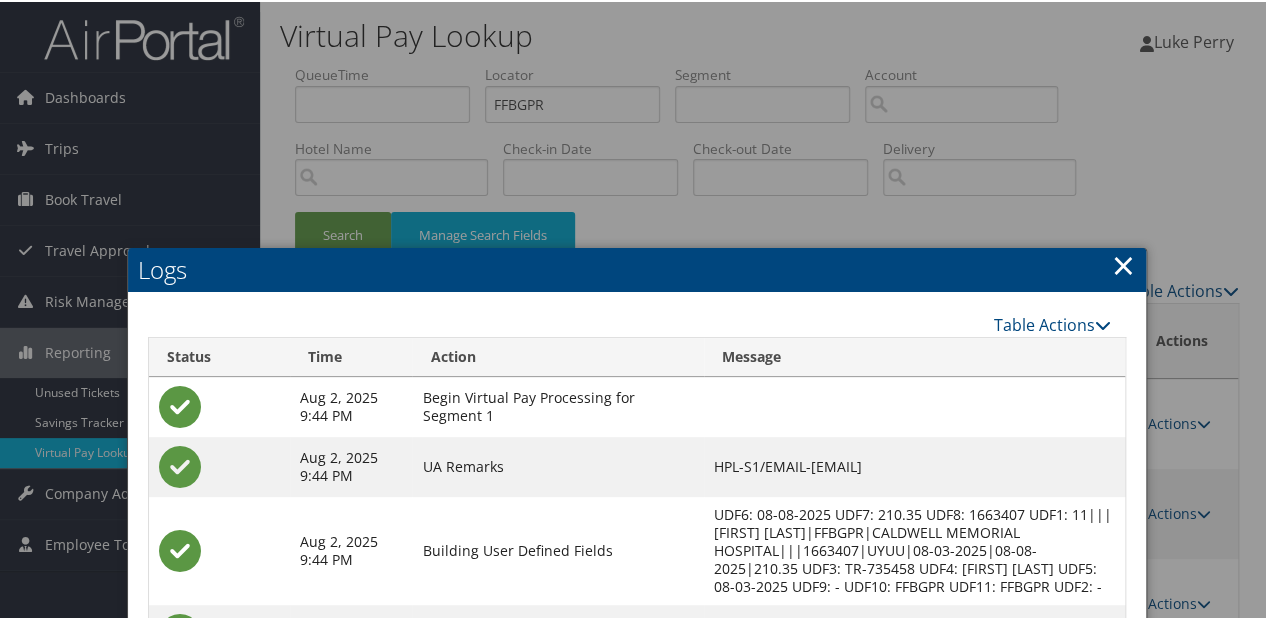 click on "×" at bounding box center [1123, 263] 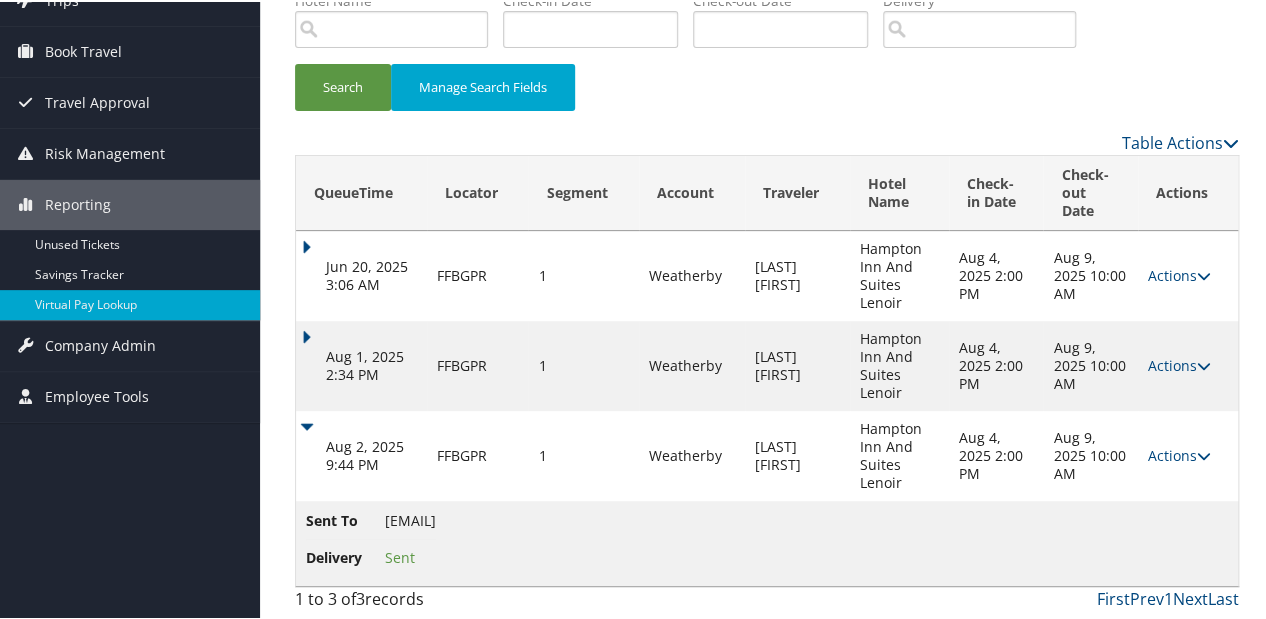 scroll, scrollTop: 146, scrollLeft: 0, axis: vertical 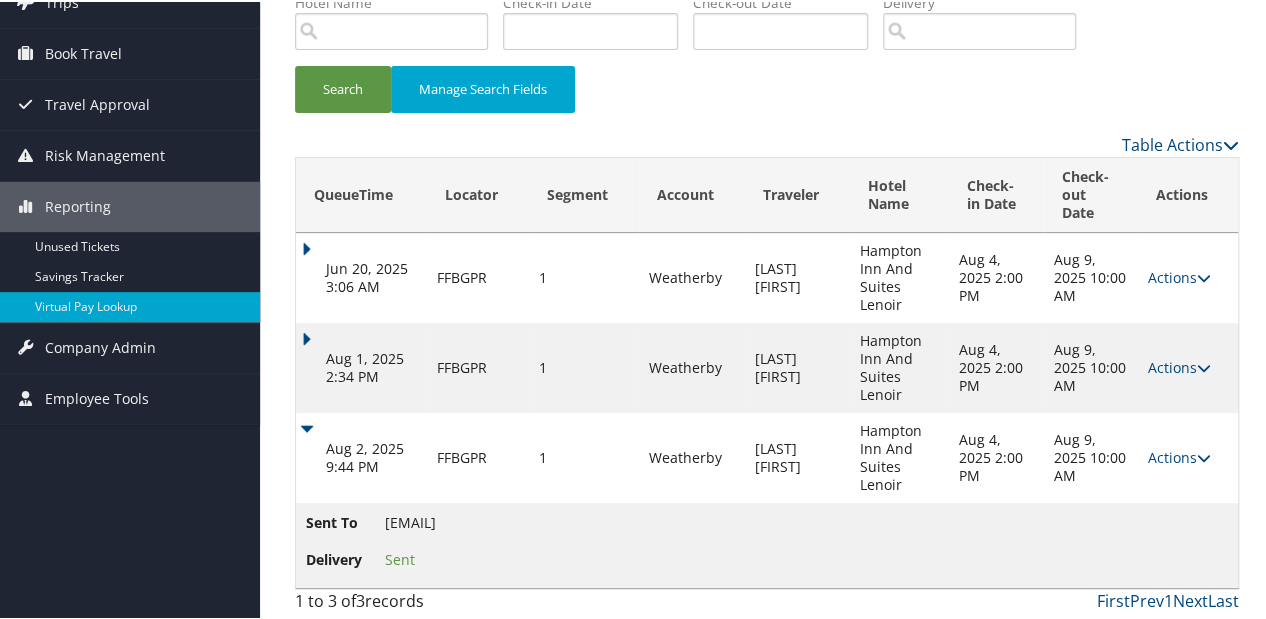 click on "Aug 2, 2025 9:44 PM" at bounding box center [361, 456] 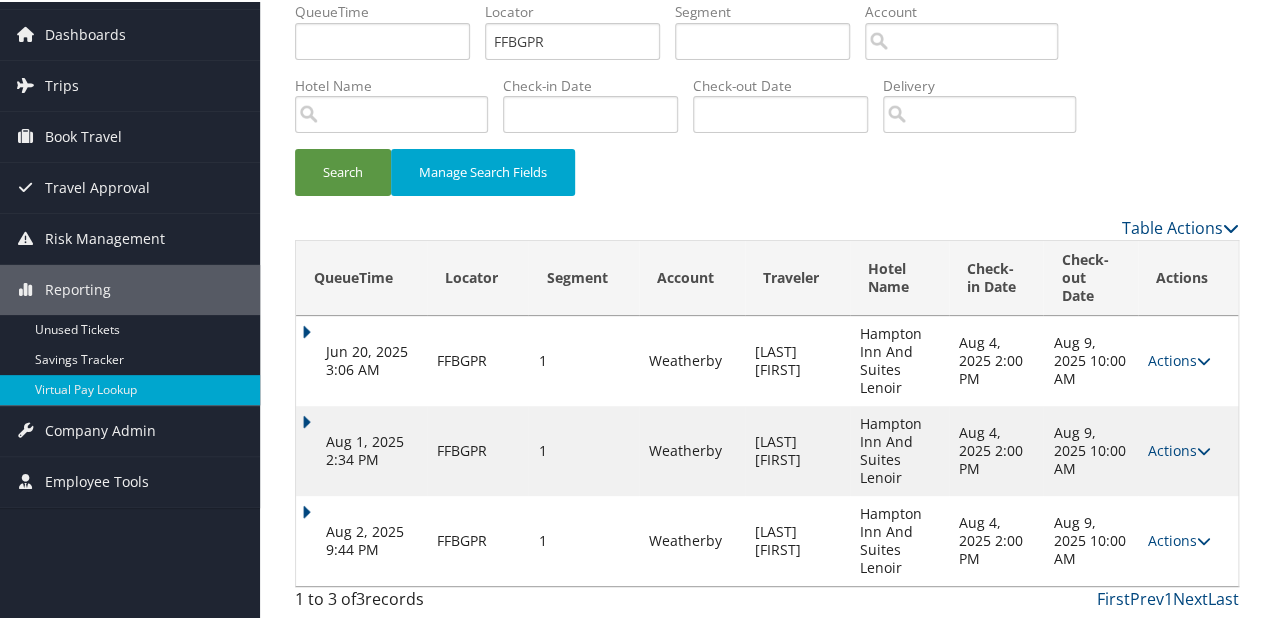 scroll, scrollTop: 61, scrollLeft: 0, axis: vertical 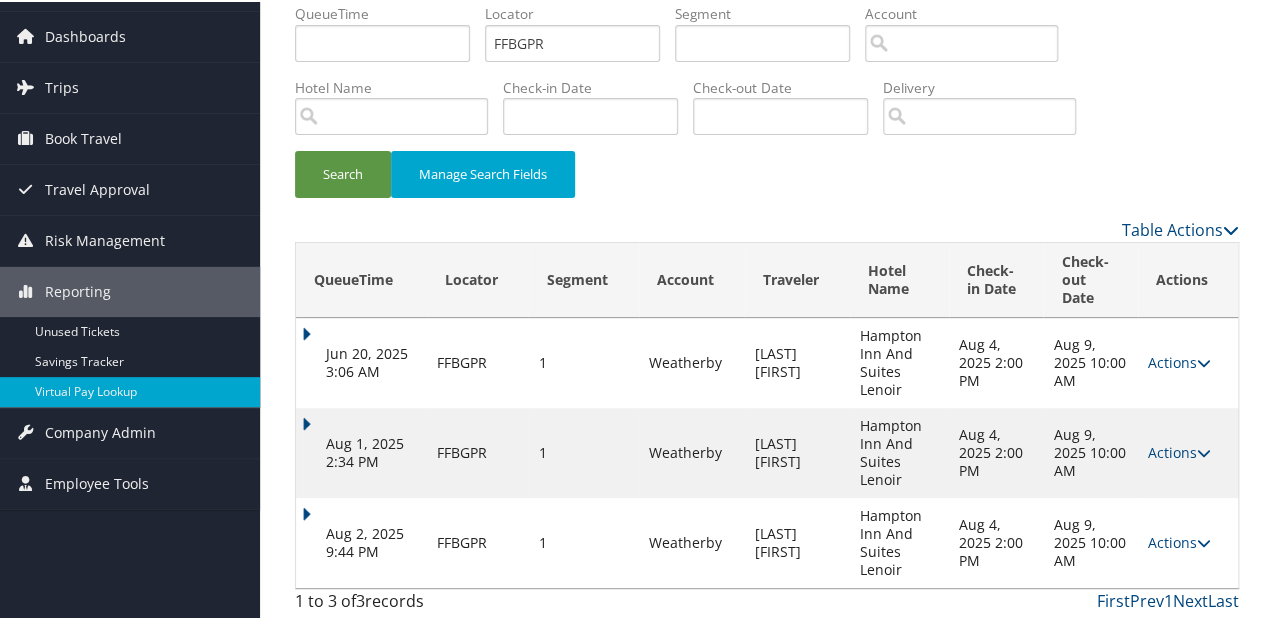 click on "QueueTime Locator FFBGPR Segment Account Traveler Hotel Name Check-in Date Check-out Date Delivery Search Manage Search Fields
Table Actions  Loading... QueueTime Locator Segment Account Traveler Hotel Name Check-in Date Check-out Date Sent To Delivery Actions Jun 20, 2025 3:06 AM FFBGPR 1 Weatherby GRAHAM III ANGUS Hampton Inn And Suites Lenoir Aug 4, 2025 2:00 PM Aug 9, 2025 10:00 AM Queued Actions   Resend  Logs  View Itinerary Aug 1, 2025 2:34 PM FFBGPR 1 Weatherby GRAHAM III ANGUS Hampton Inn And Suites Lenoir Aug 4, 2025 2:00 PM Aug 9, 2025 10:00 AM HAMPTONOFLENOIR.FRONTDESK@GMAIL.COM Sent Actions   Resend  Logs  View Itinerary Aug 2, 2025 9:44 PM FFBGPR 1 Weatherby GRAHAM III ANGUS Hampton Inn And Suites Lenoir Aug 4, 2025 2:00 PM Aug 9, 2025 10:00 AM HAMPTONOFLENOIR.FRONTDESK@GMAIL.COM Sent Actions   Resend  Logs  View Itinerary 1 to 3 of  3  records First Prev 1 Next Last
Advanced Search Cancel Save   ×" at bounding box center (767, 311) 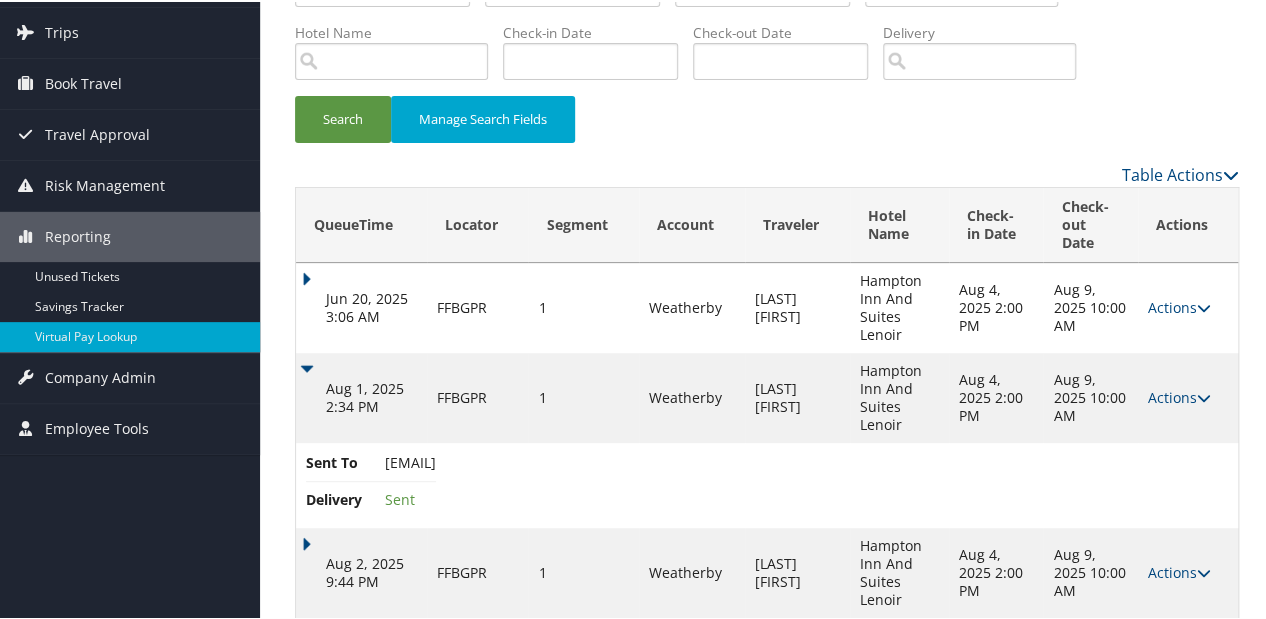 scroll, scrollTop: 146, scrollLeft: 0, axis: vertical 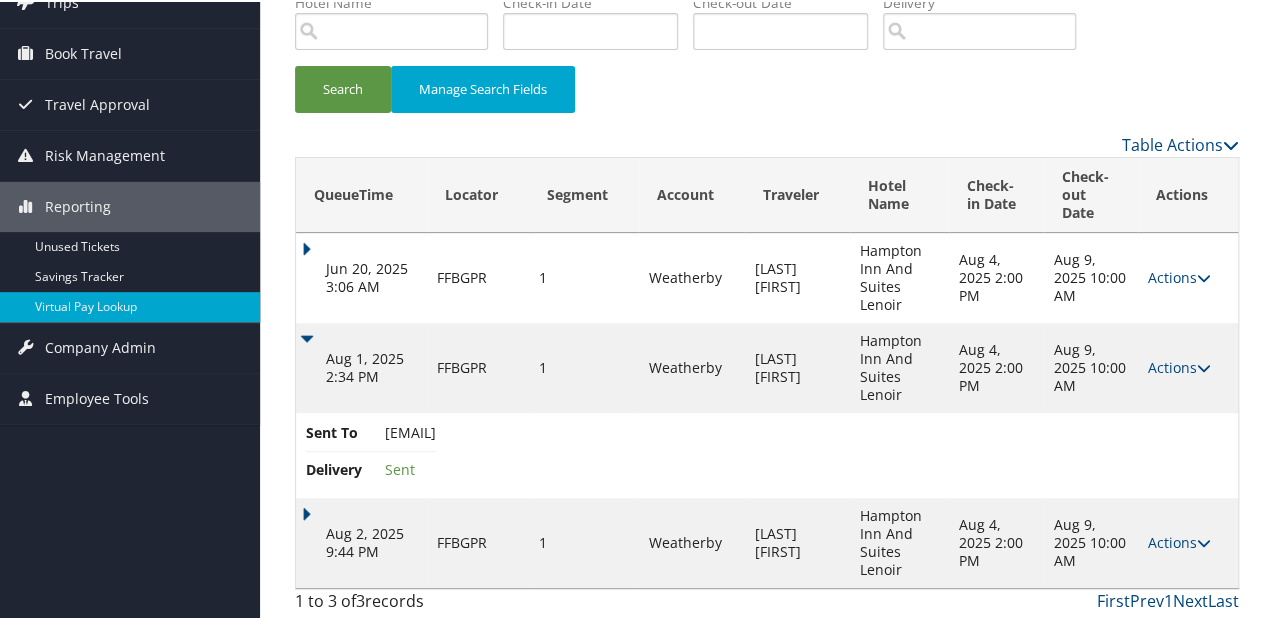 click on "Aug 2, 2025 9:44 PM" at bounding box center [361, 541] 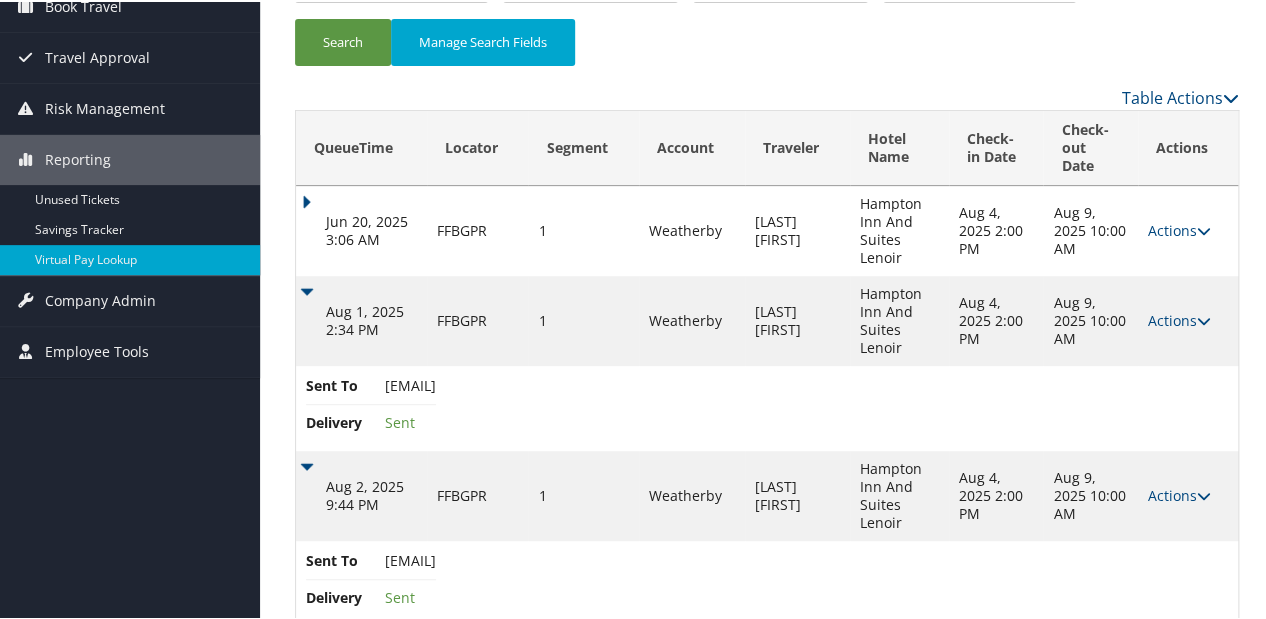 scroll, scrollTop: 231, scrollLeft: 0, axis: vertical 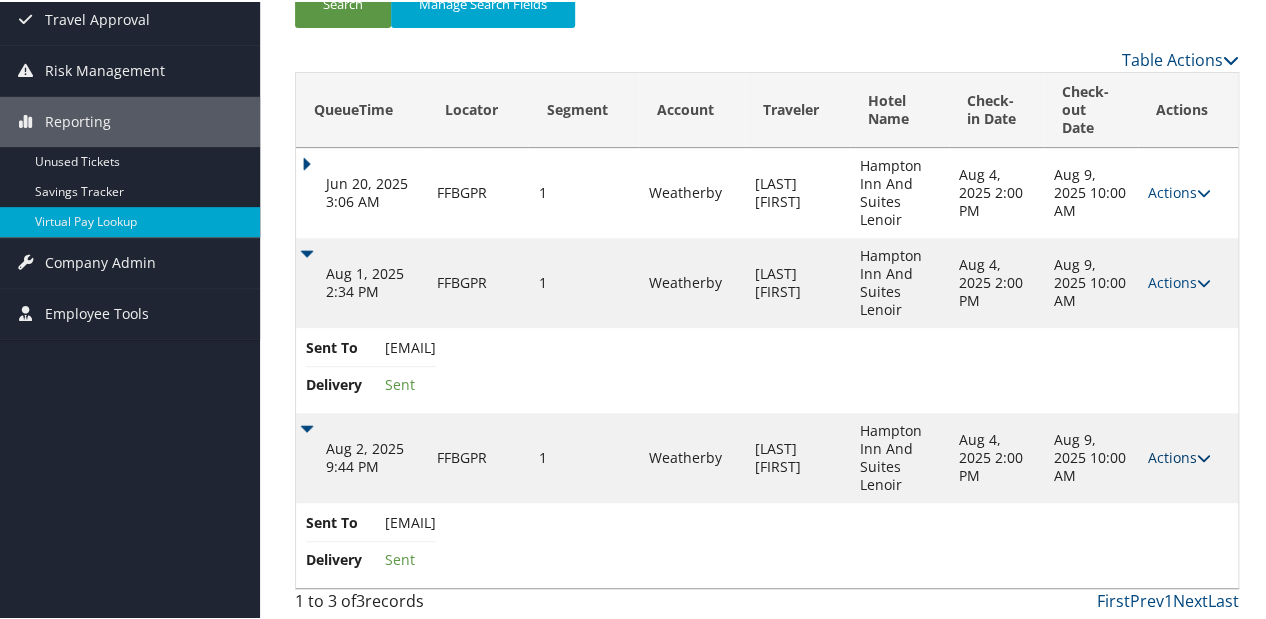 click on "Actions" at bounding box center [1179, 455] 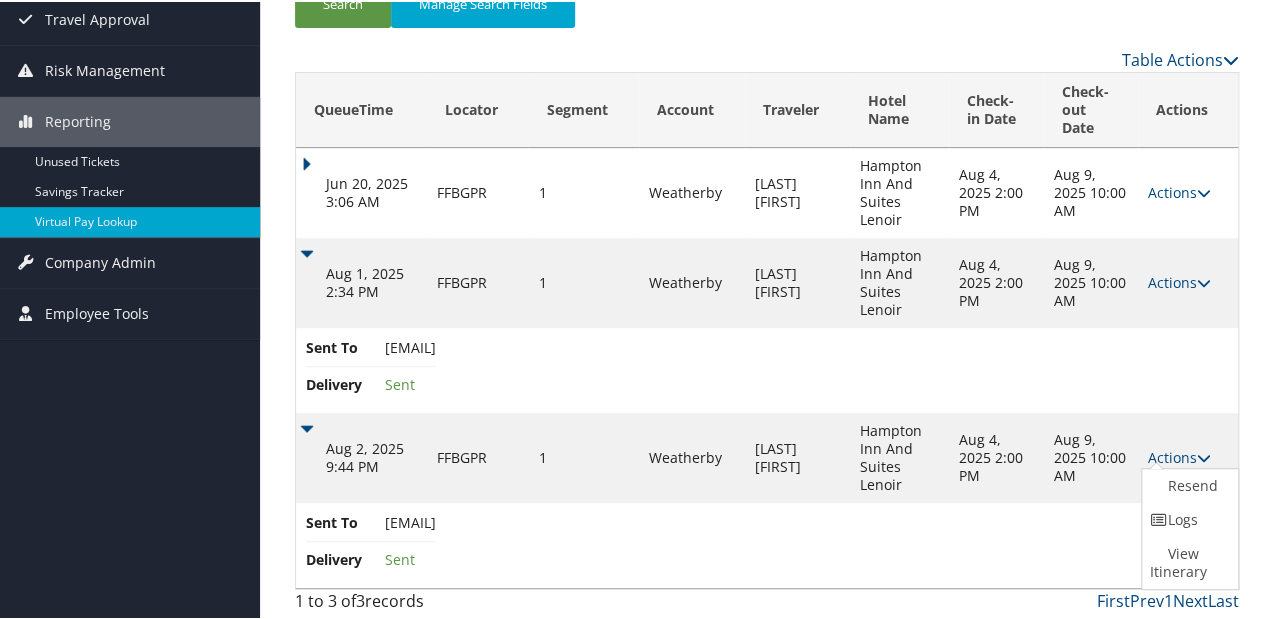 click on "Sent To   HAMPTONOFLENOIR.FRONTDESK@GMAIL.COM Delivery   Sent" at bounding box center (767, 543) 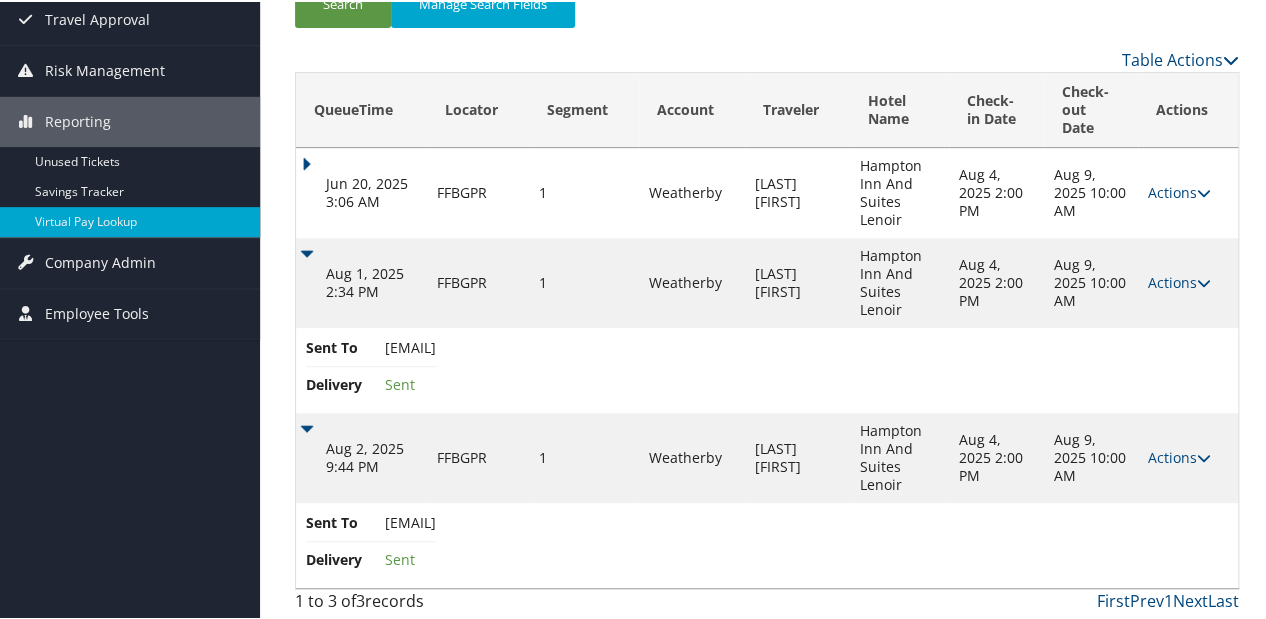 click on "Aug 2, 2025 9:44 PM" at bounding box center (361, 456) 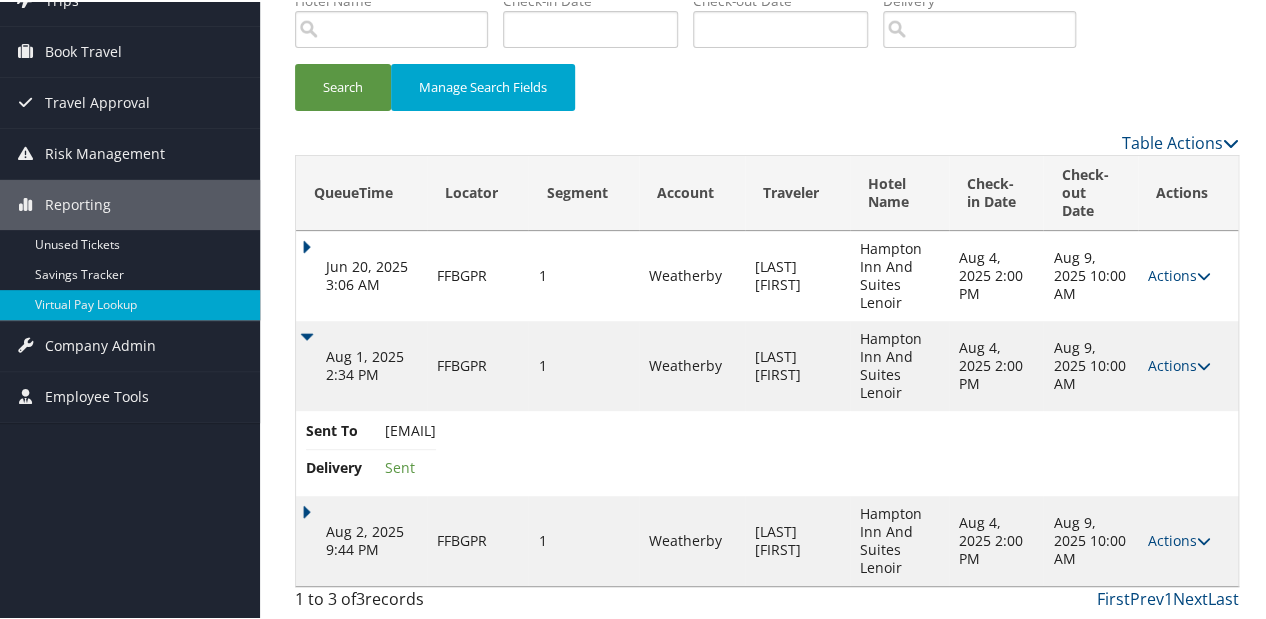 scroll, scrollTop: 146, scrollLeft: 0, axis: vertical 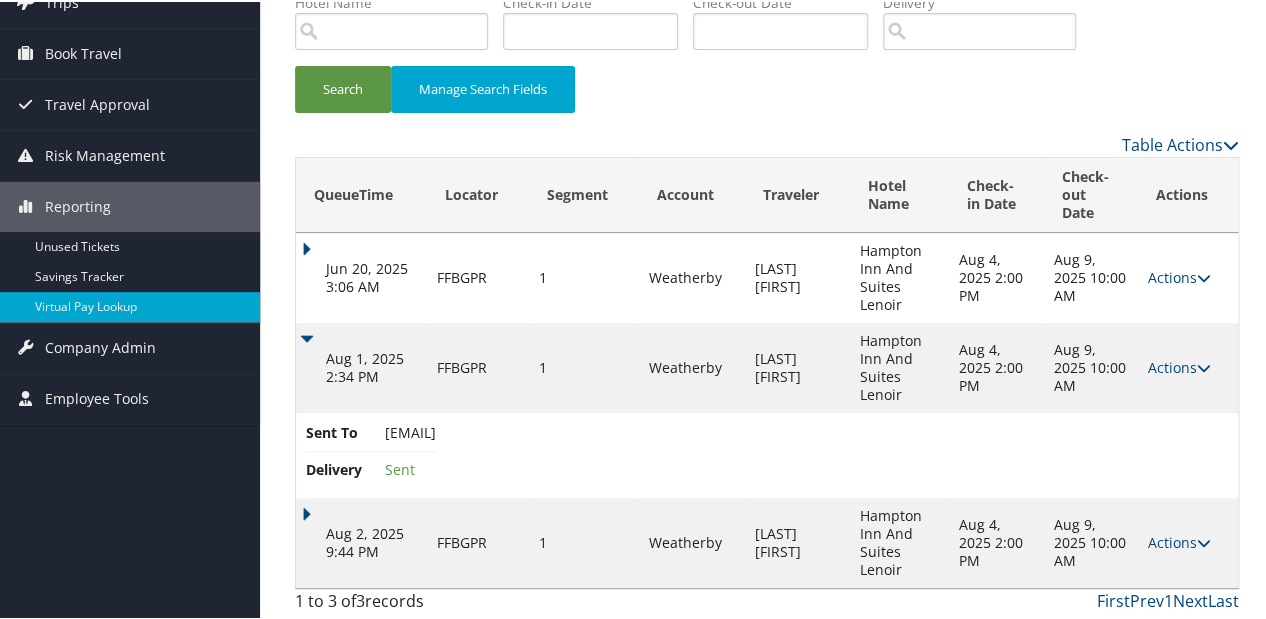click on "Aug 1, 2025 2:34 PM" at bounding box center [361, 366] 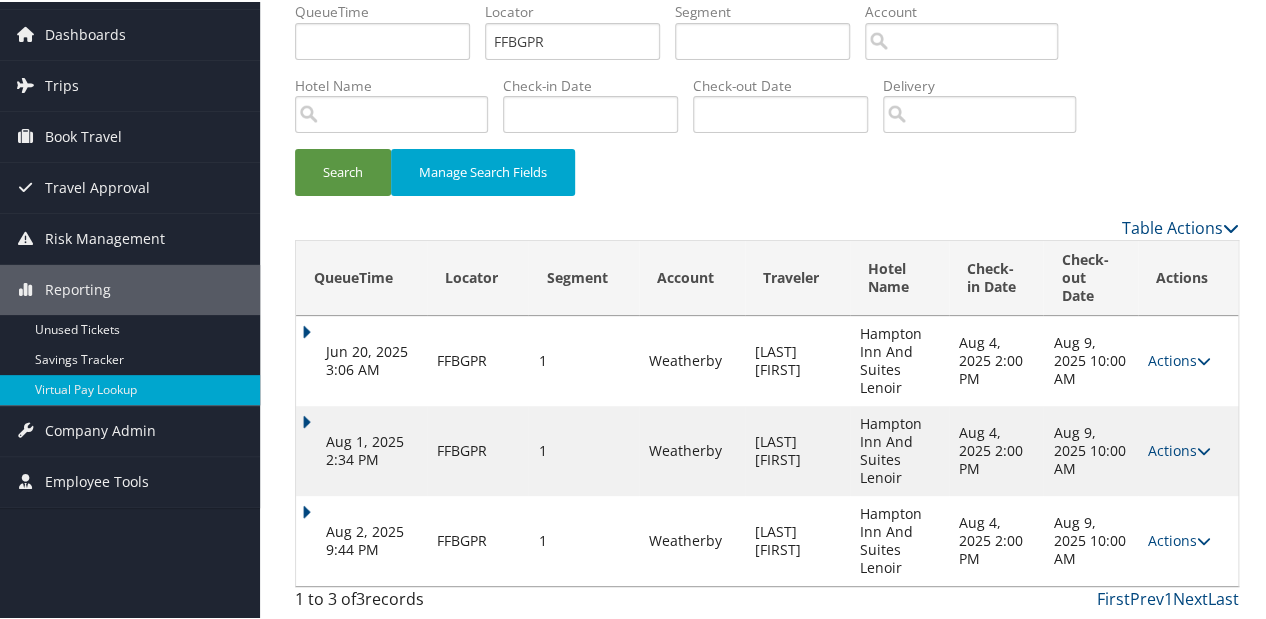 scroll, scrollTop: 61, scrollLeft: 0, axis: vertical 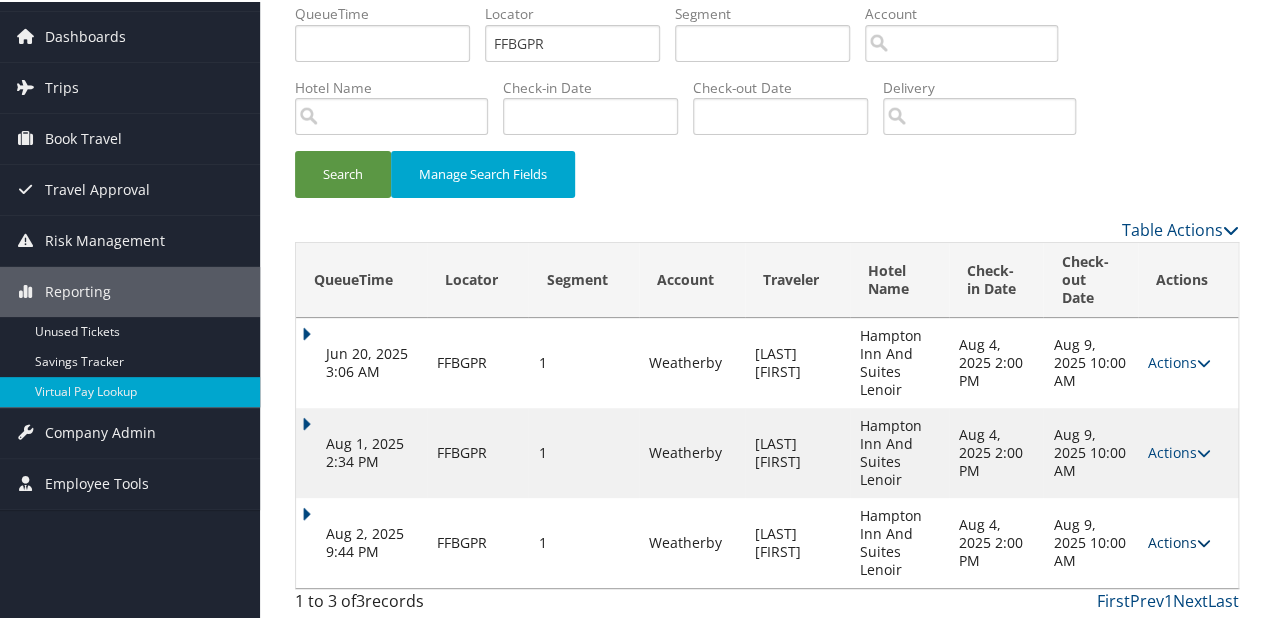 click on "Actions" at bounding box center [1179, 540] 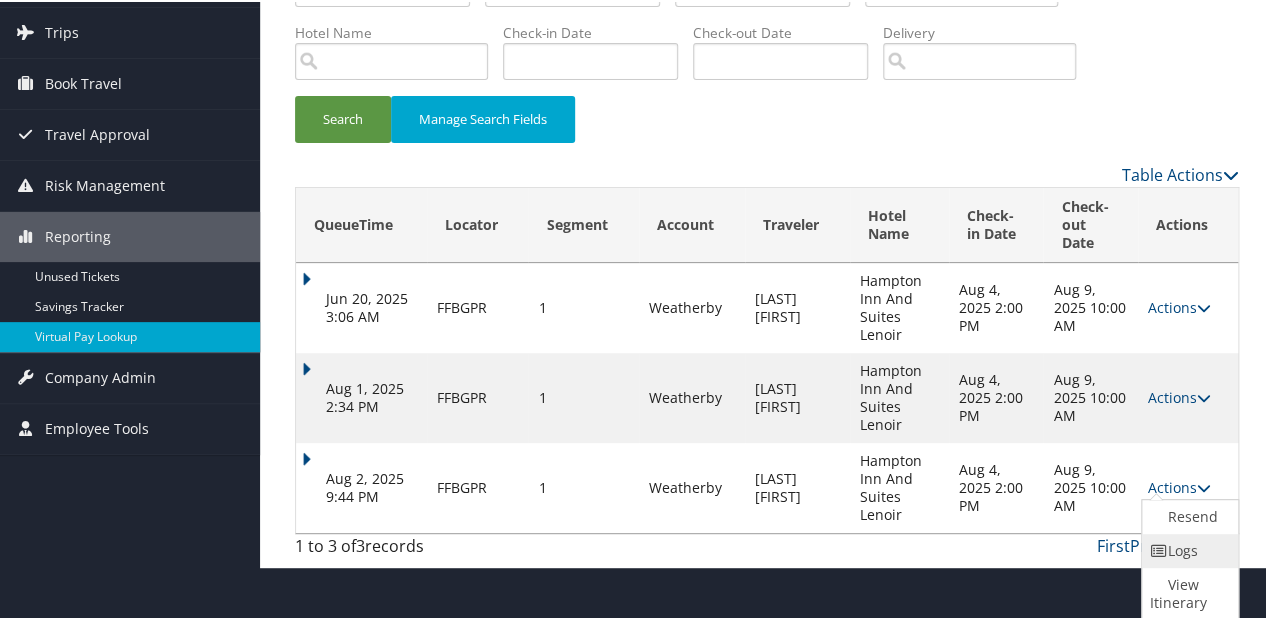 click on "Logs" at bounding box center (1187, 549) 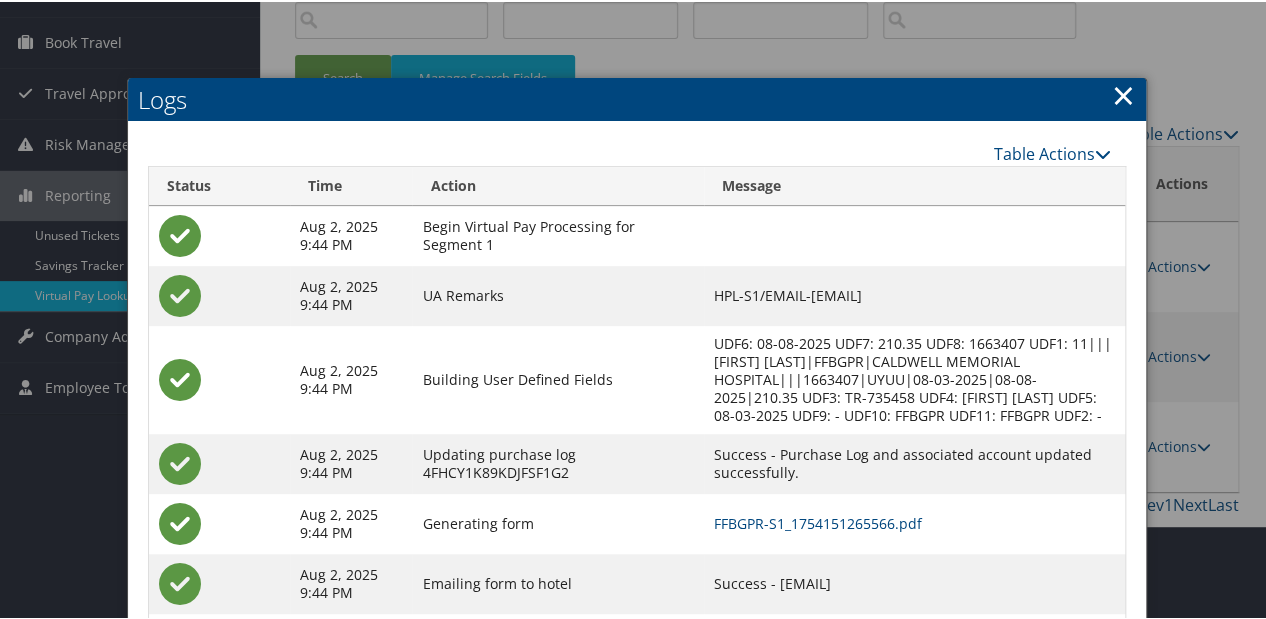 scroll, scrollTop: 0, scrollLeft: 0, axis: both 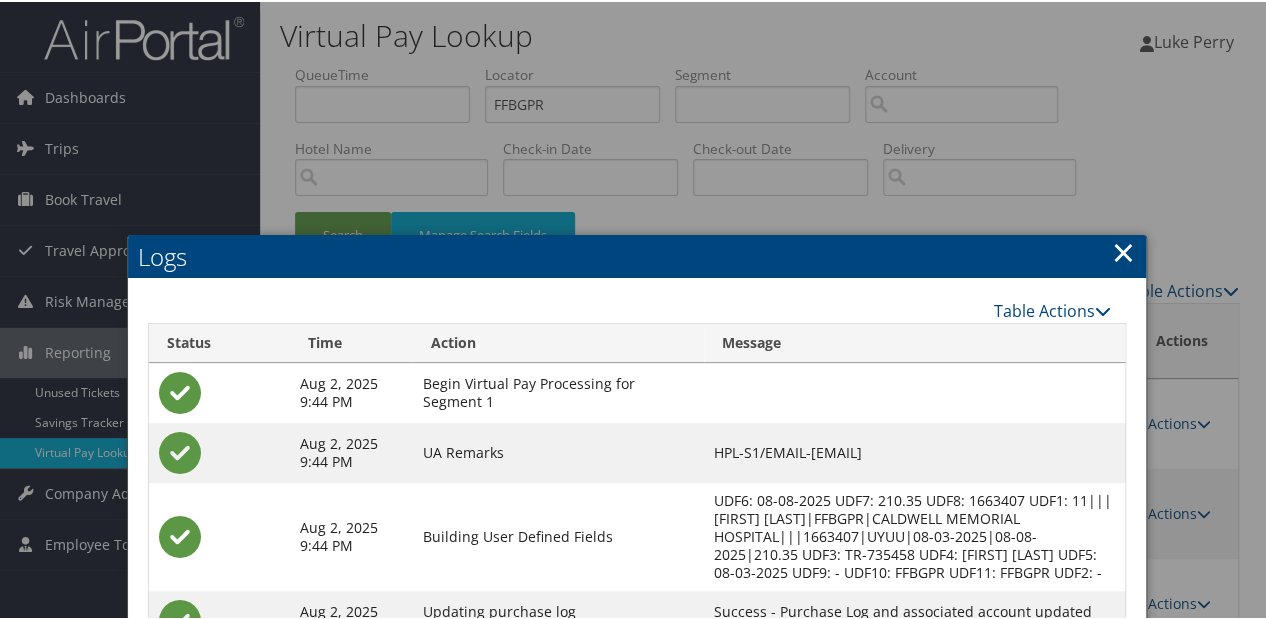 click on "×" at bounding box center (1123, 250) 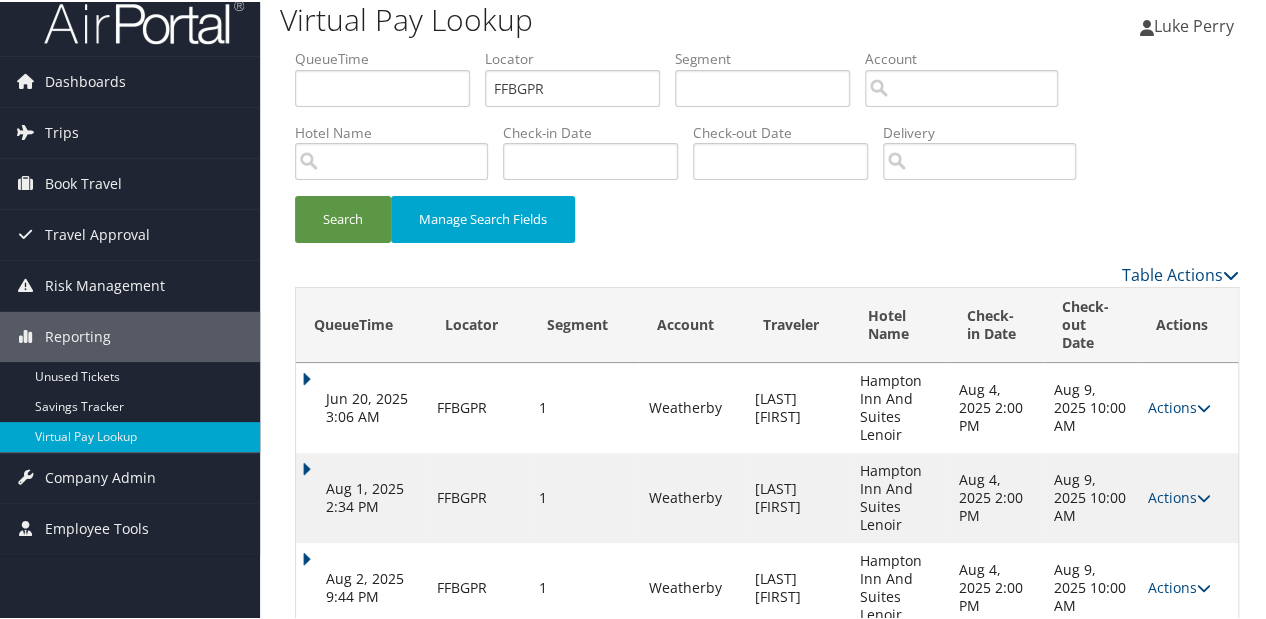 scroll, scrollTop: 61, scrollLeft: 0, axis: vertical 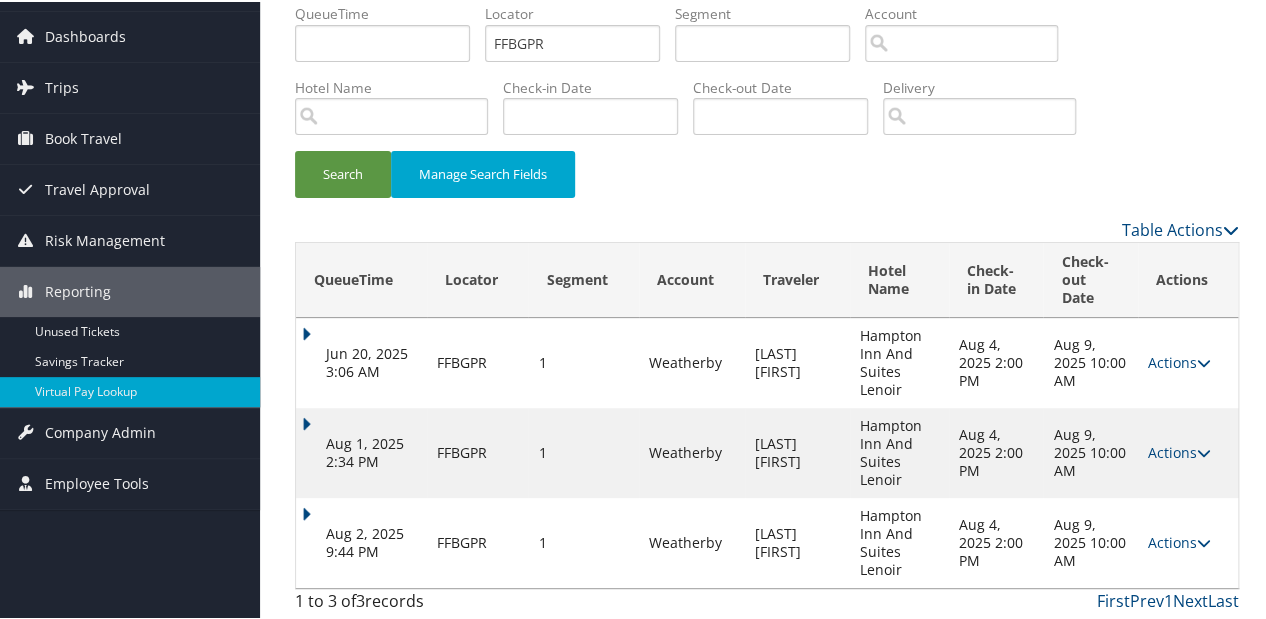 click on "Aug 2, 2025 9:44 PM" at bounding box center (361, 541) 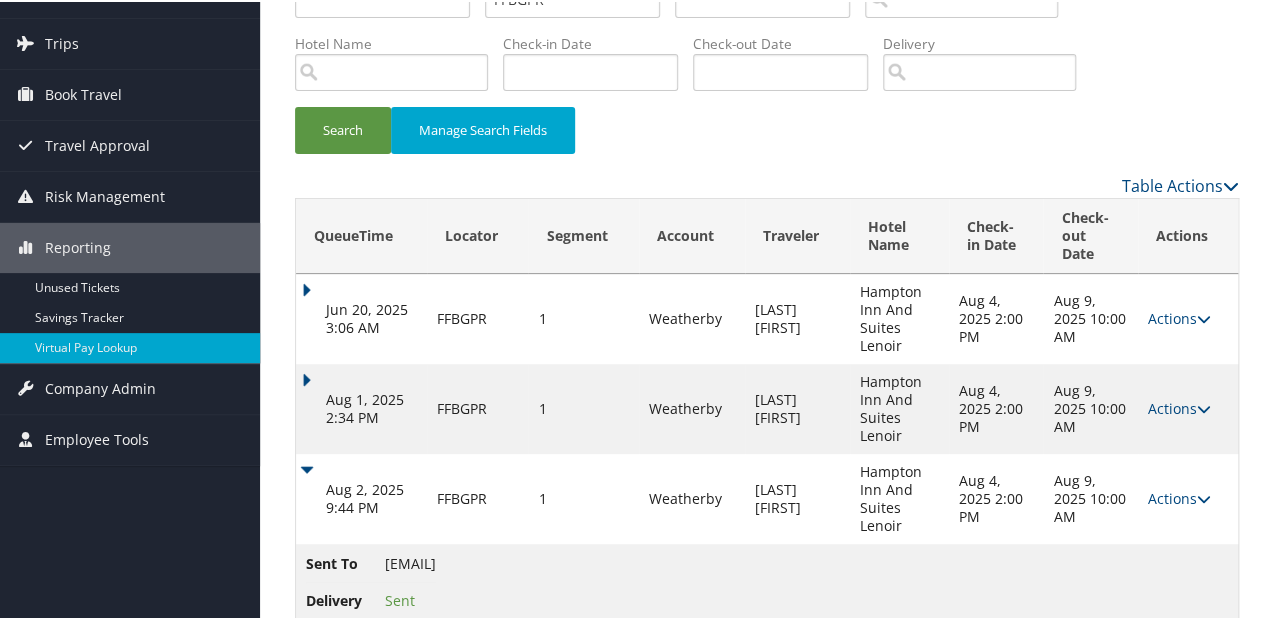 scroll, scrollTop: 146, scrollLeft: 0, axis: vertical 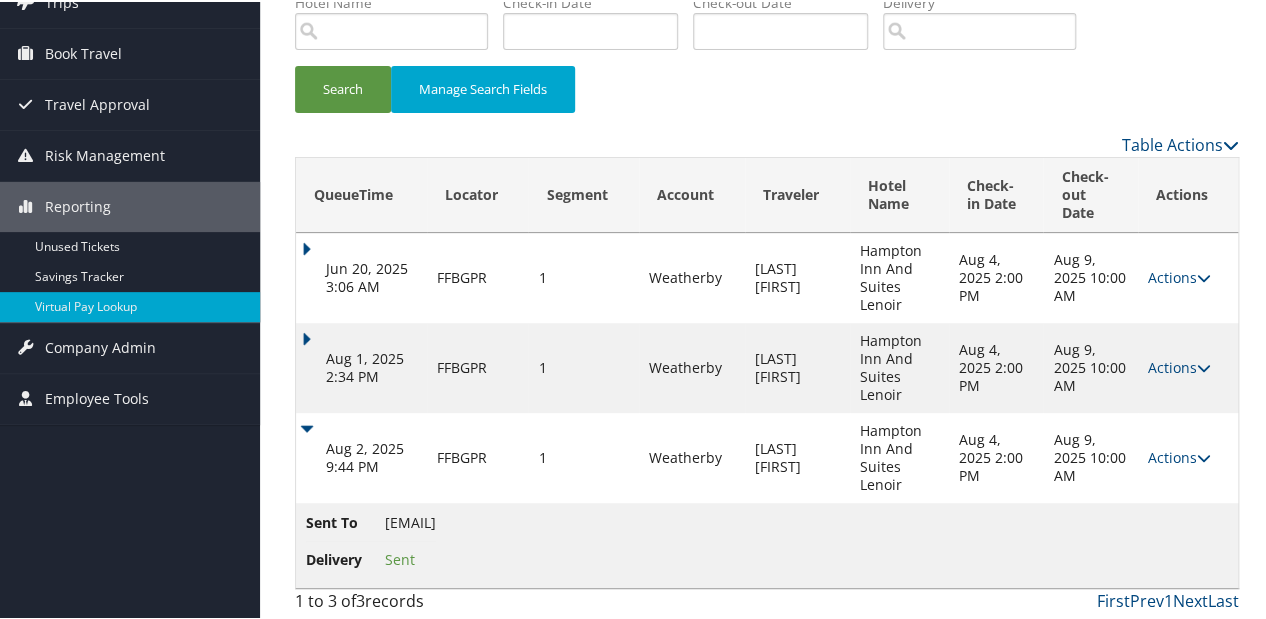 click on "Aug 1, 2025 2:34 PM" at bounding box center (361, 366) 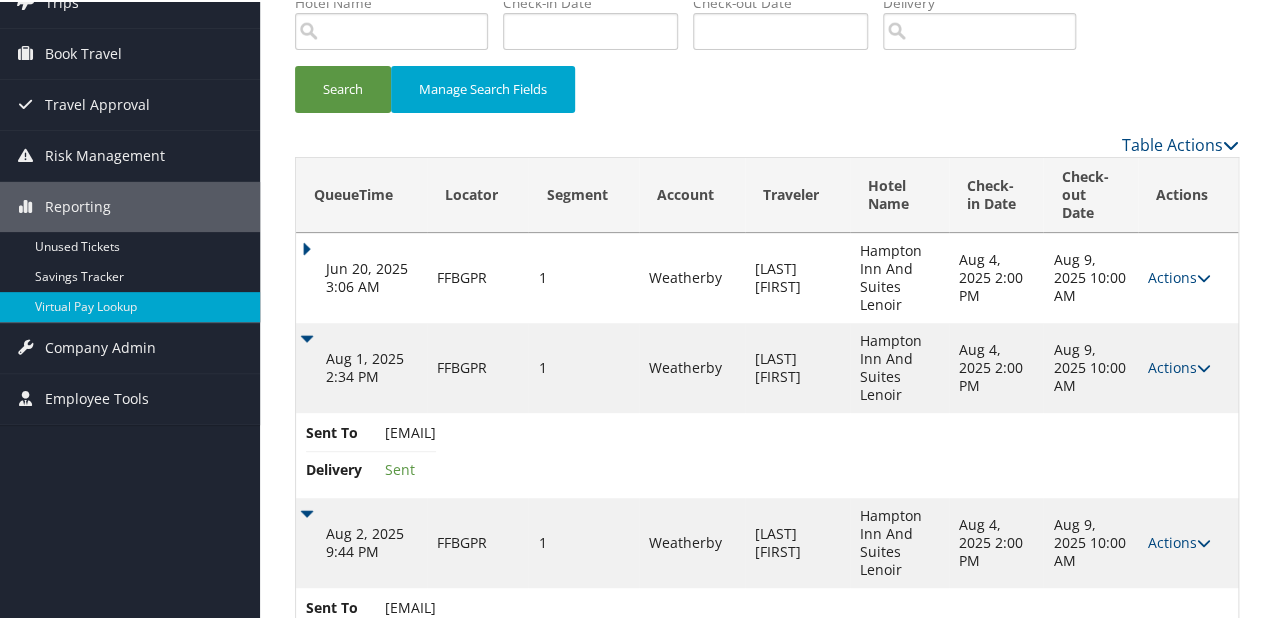 scroll, scrollTop: 231, scrollLeft: 0, axis: vertical 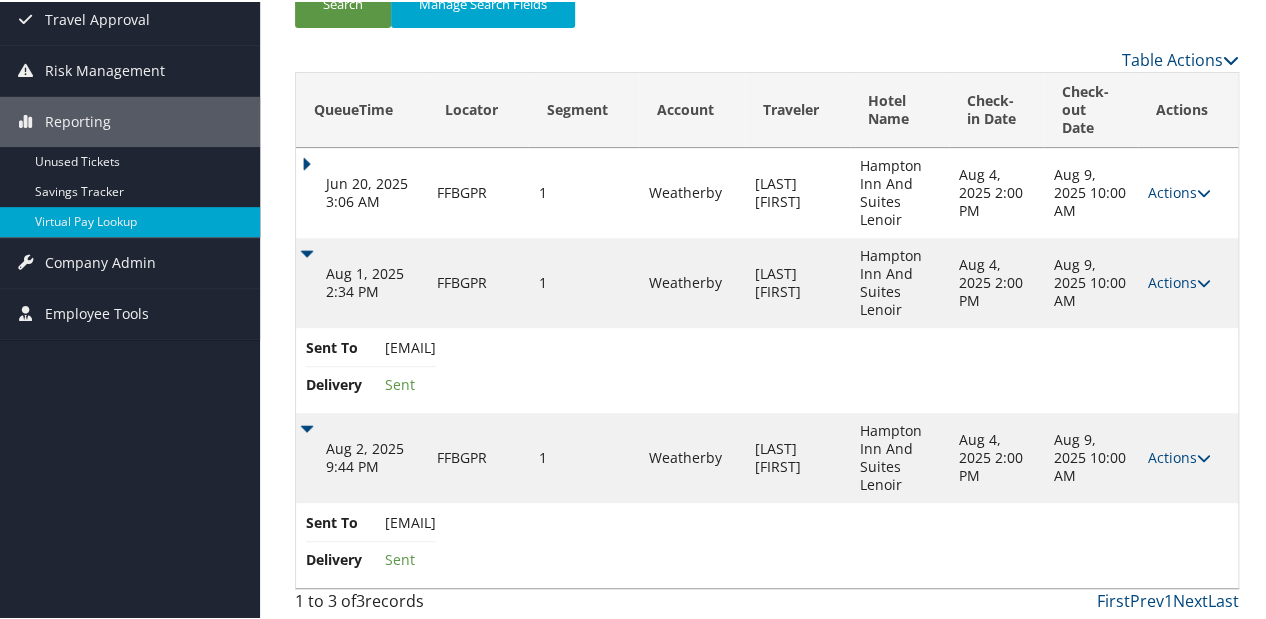 click on "Actions   Resend  Logs  View Itinerary" at bounding box center (1188, 456) 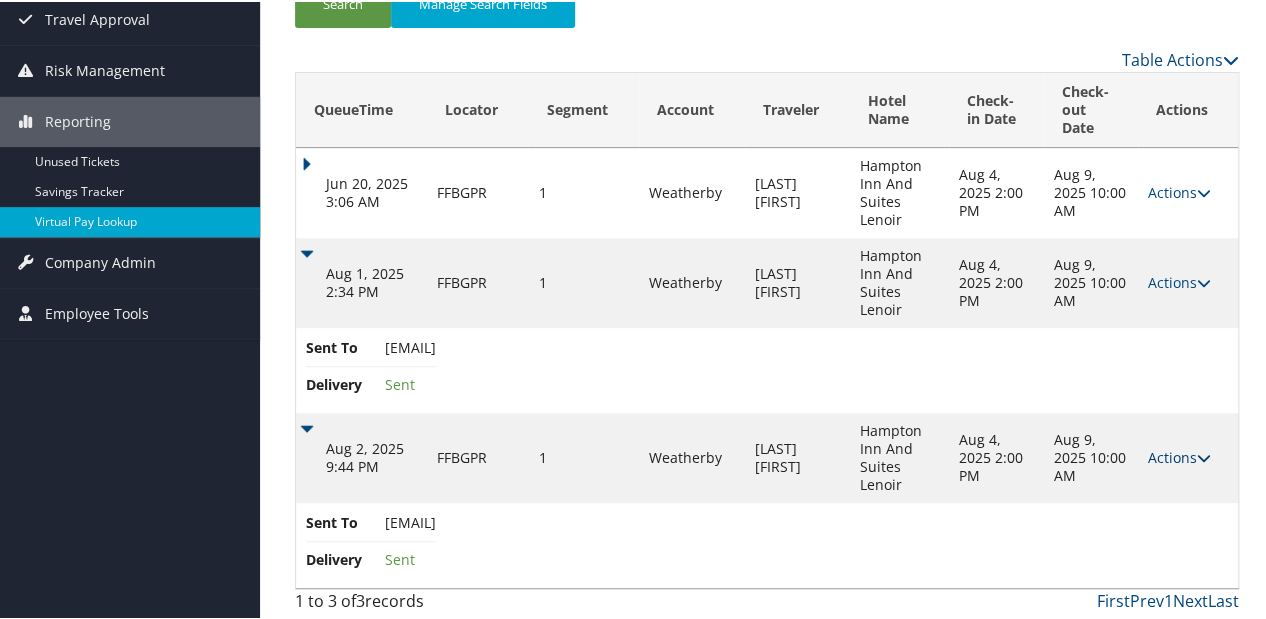 click on "Actions" at bounding box center (1179, 455) 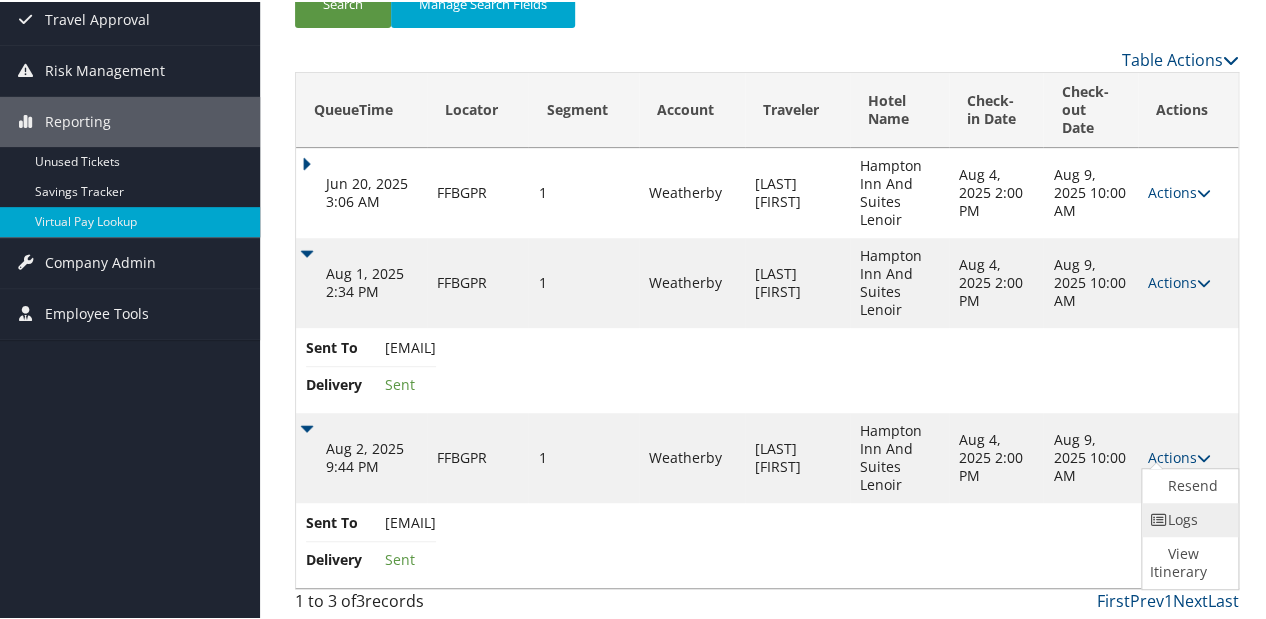 click on "Logs" at bounding box center (1187, 518) 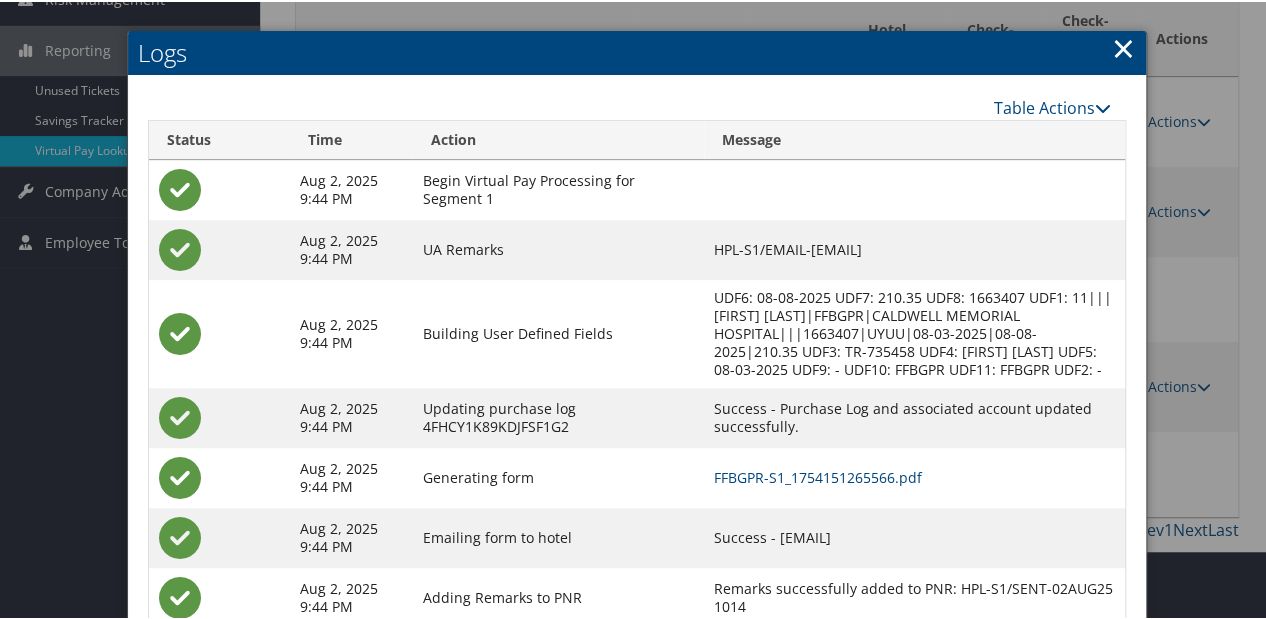 scroll, scrollTop: 364, scrollLeft: 0, axis: vertical 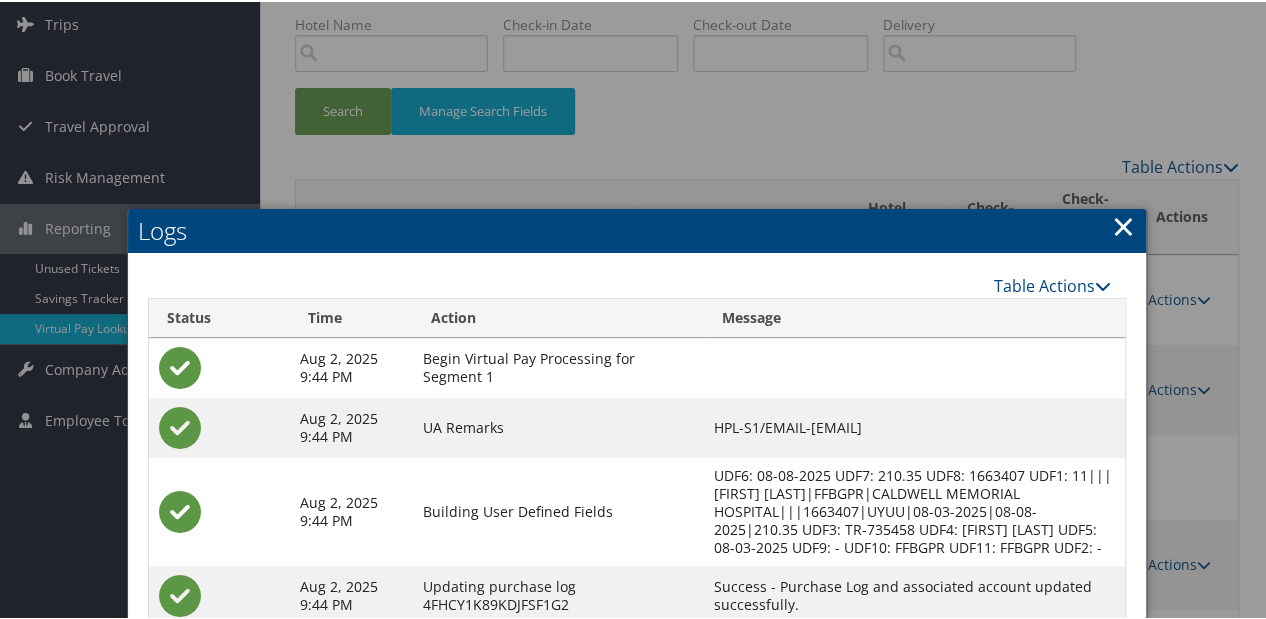 click on "×" at bounding box center (1123, 224) 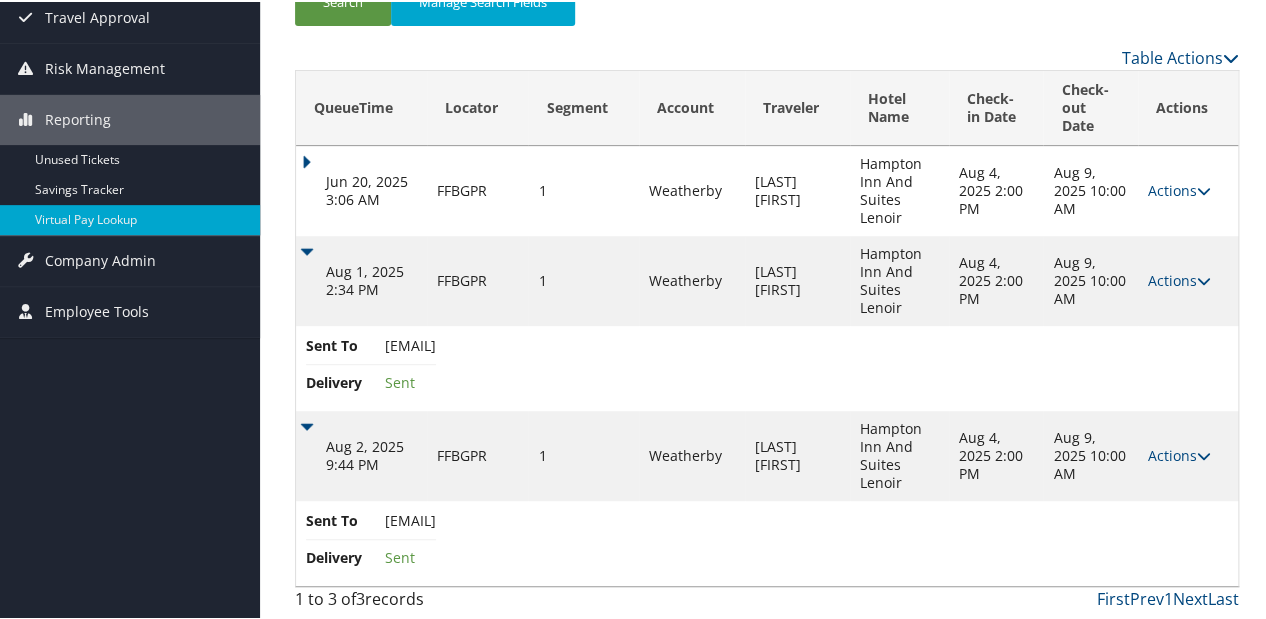 scroll, scrollTop: 231, scrollLeft: 0, axis: vertical 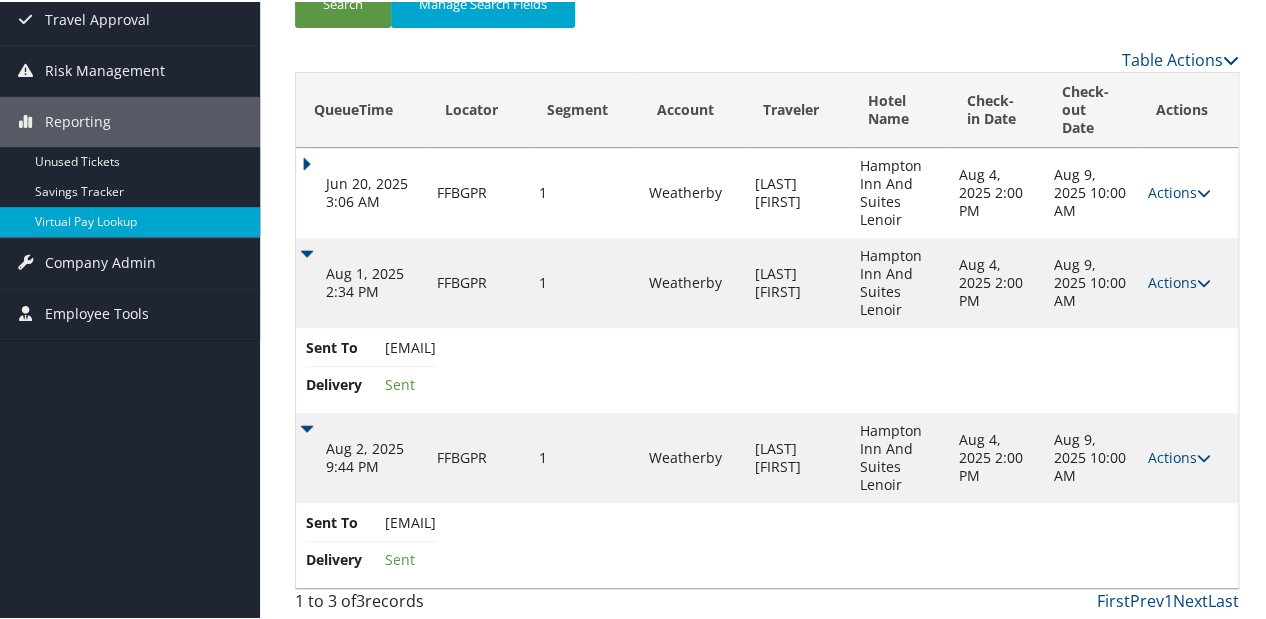 drag, startPoint x: 405, startPoint y: 342, endPoint x: 692, endPoint y: 338, distance: 287.02786 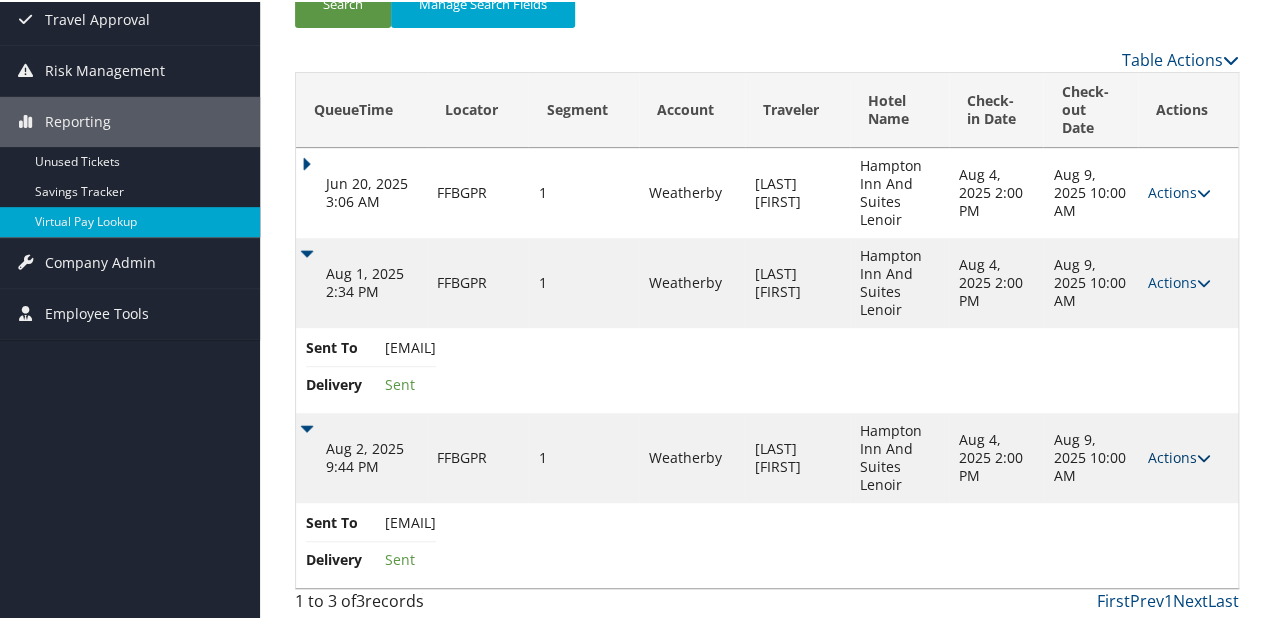 click at bounding box center (1204, 456) 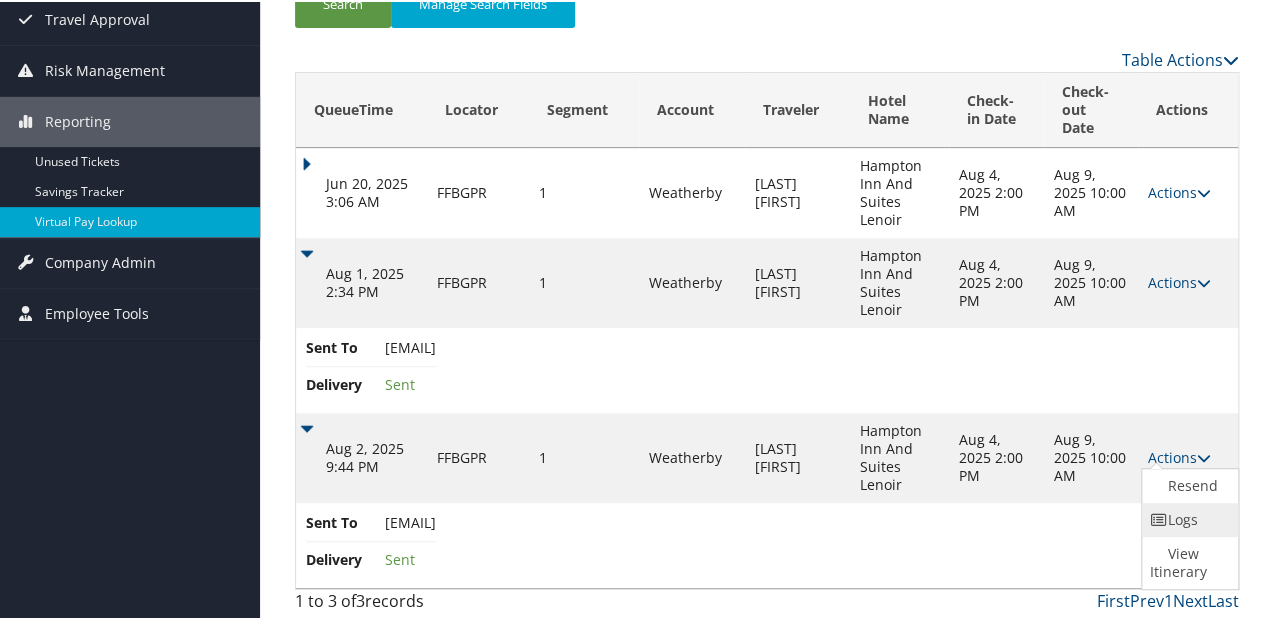 click on "Logs" at bounding box center (1187, 518) 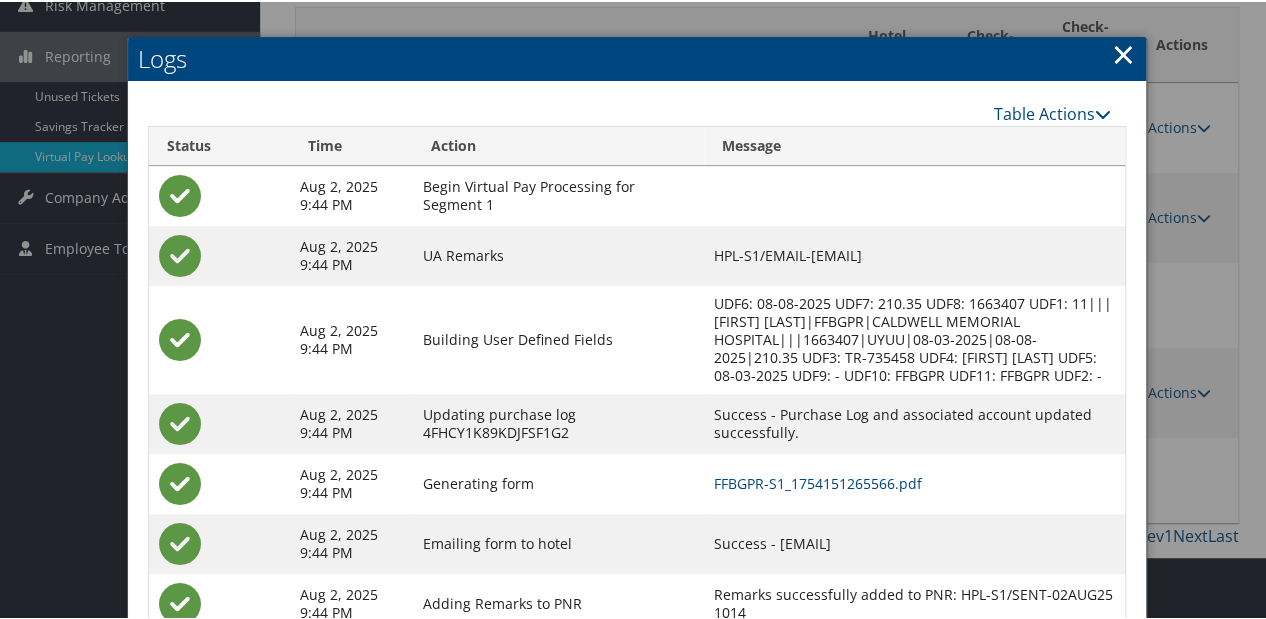 scroll, scrollTop: 364, scrollLeft: 0, axis: vertical 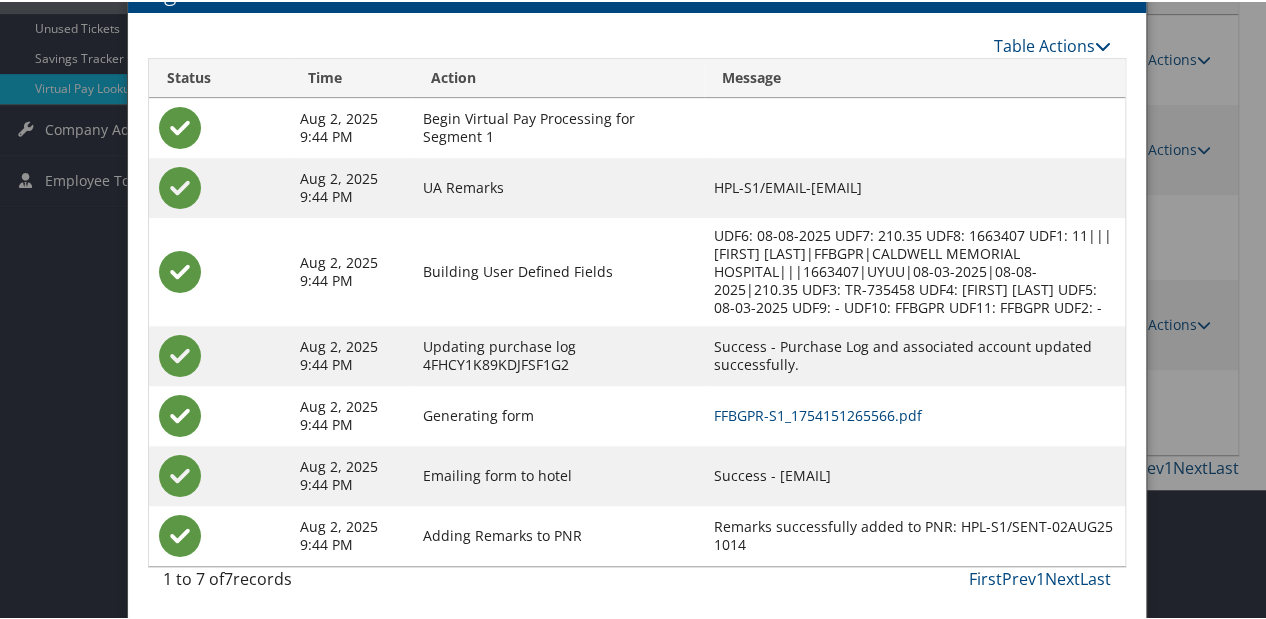 click on "FFBGPR-S1_1754151265566.pdf" at bounding box center (914, 414) 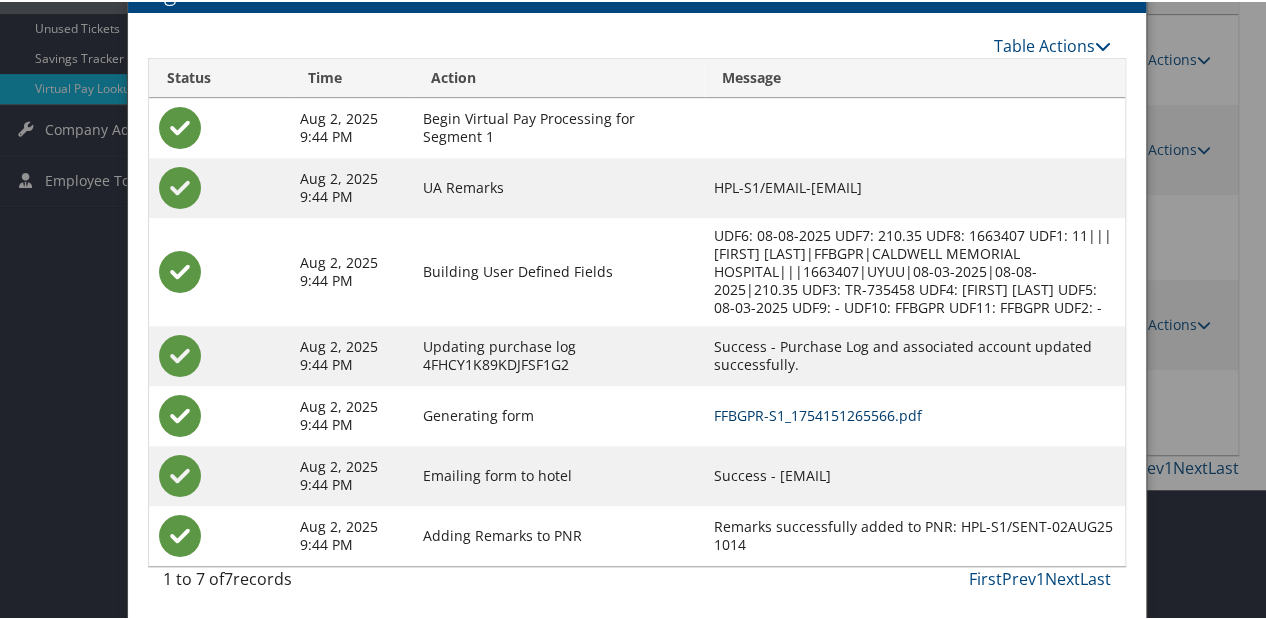 click on "FFBGPR-S1_1754151265566.pdf" at bounding box center [818, 413] 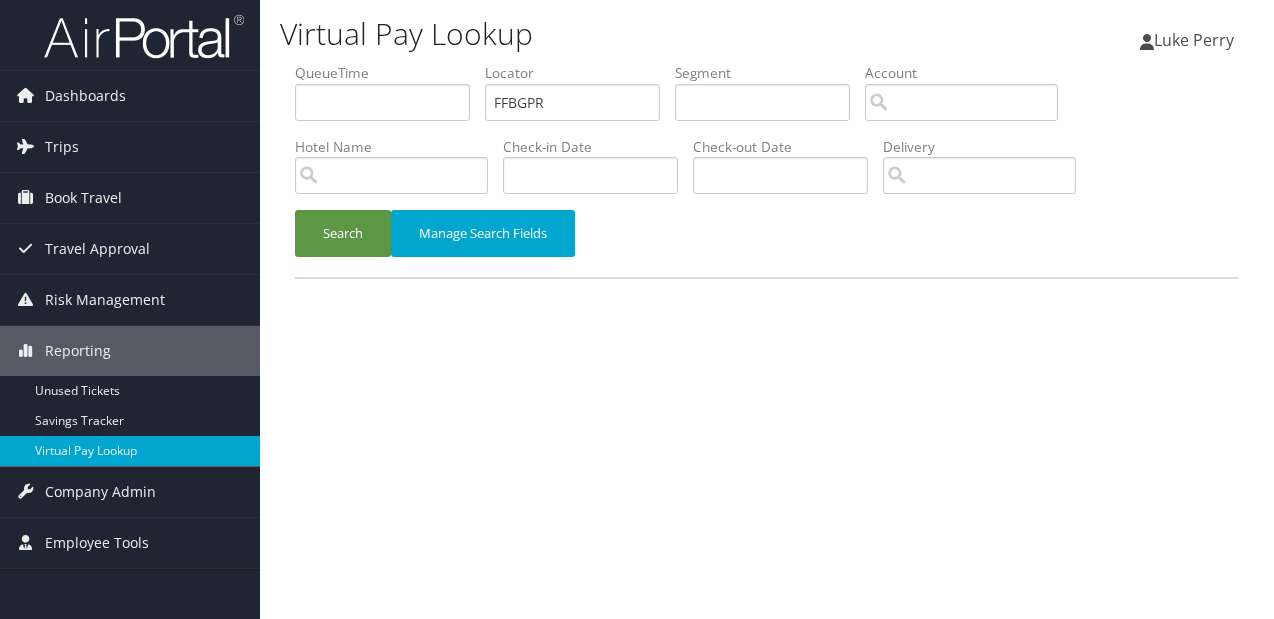 scroll, scrollTop: 0, scrollLeft: 0, axis: both 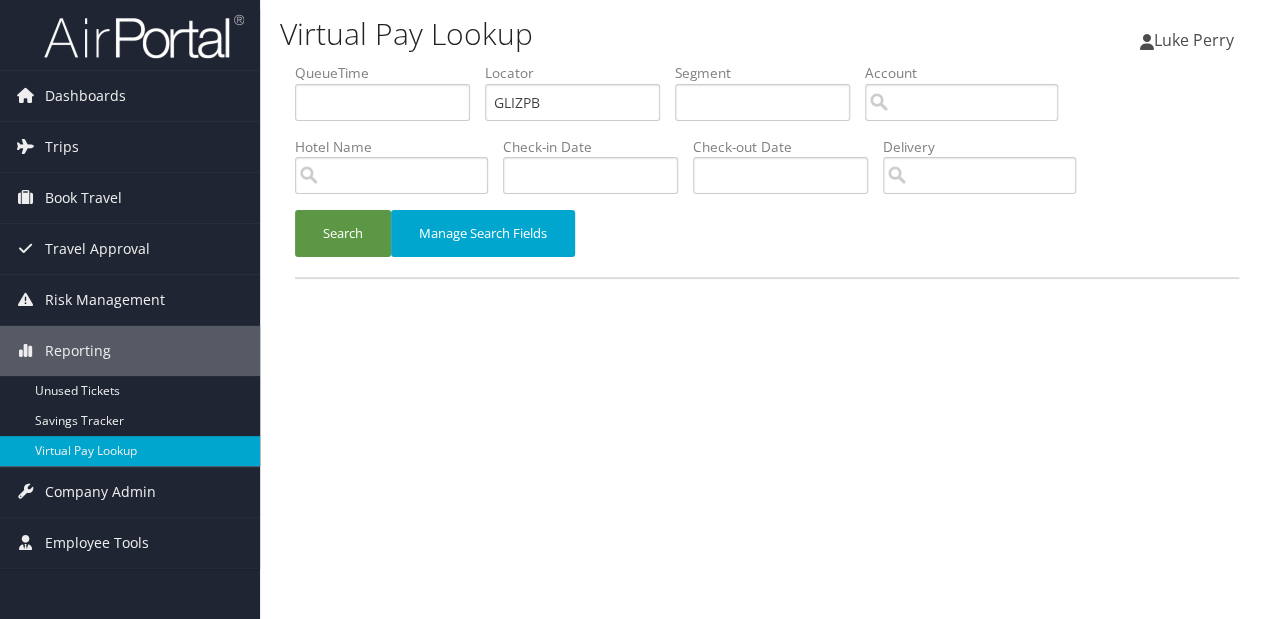click on "QueueTime Locator GLIZPB Segment Account Traveler Hotel Name Check-in Date Check-out Date Delivery" at bounding box center [767, 63] 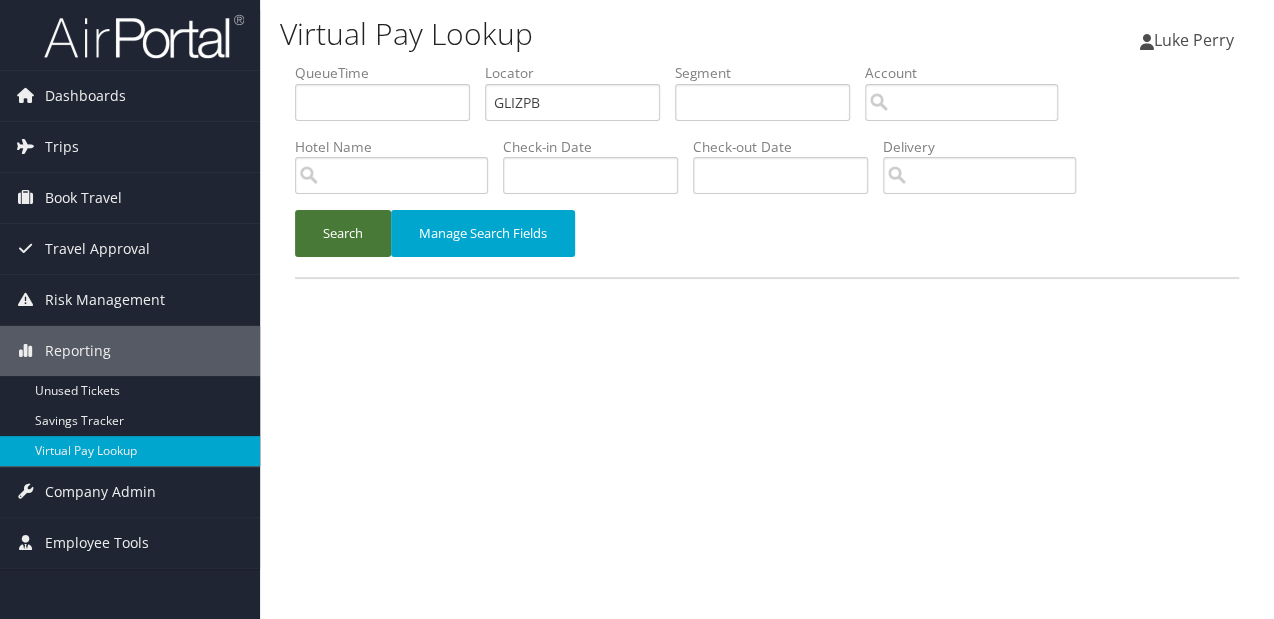 type on "GLIZPB" 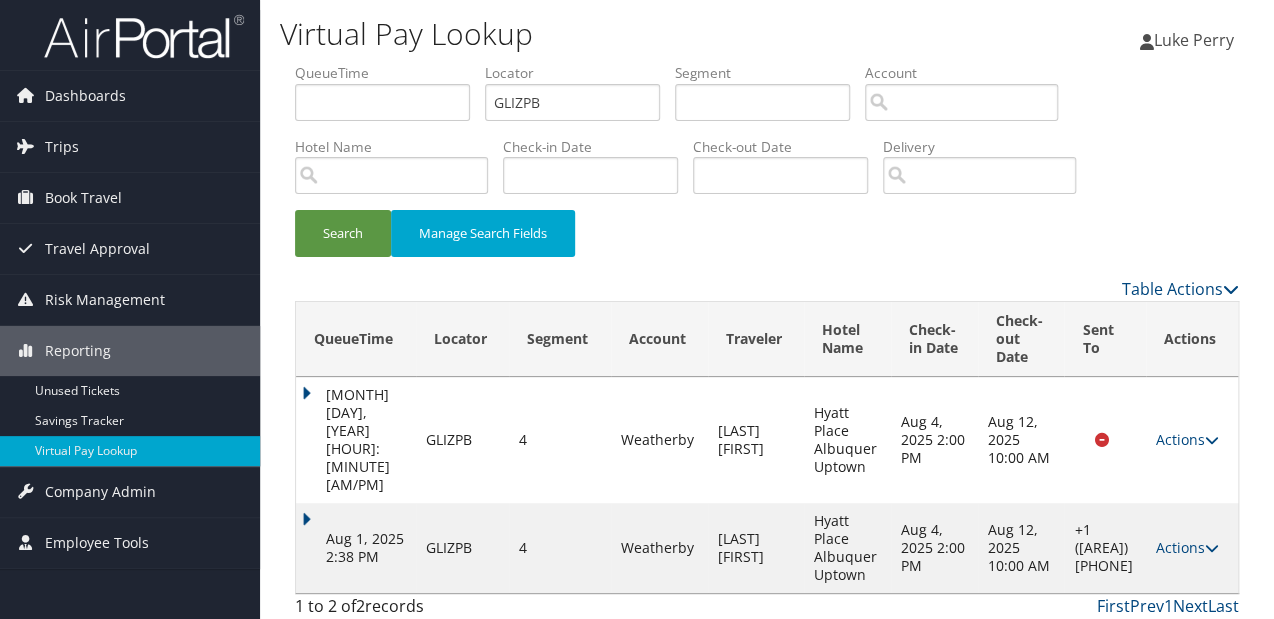 click on "Actions" at bounding box center [1187, 547] 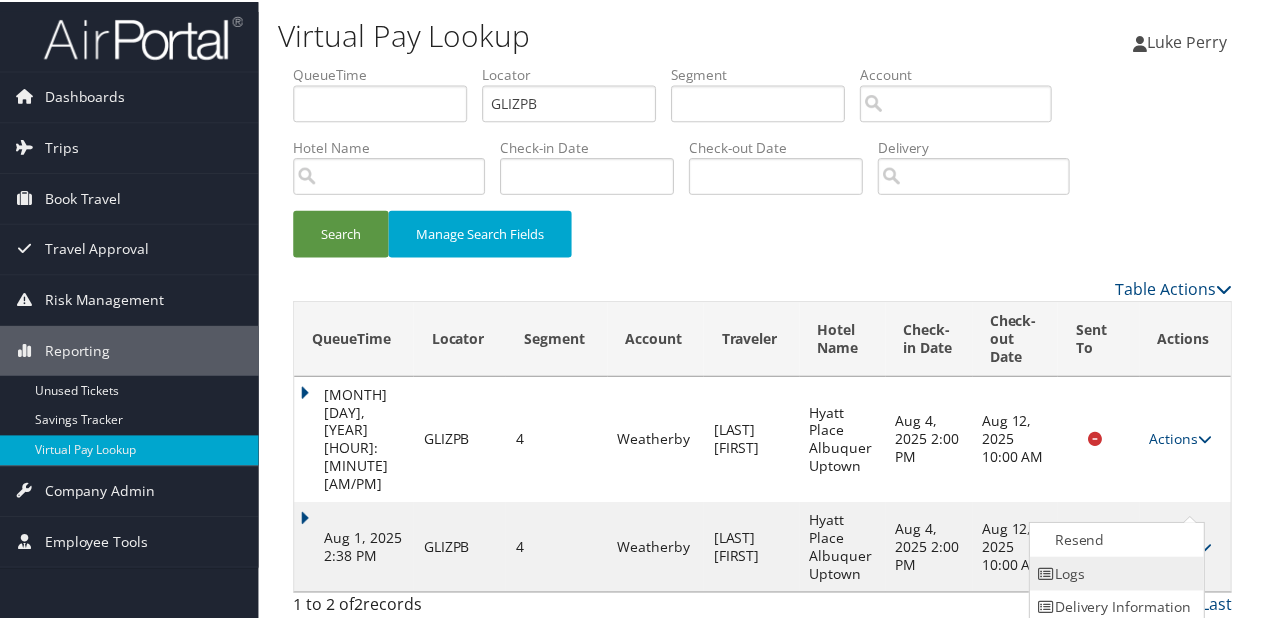 scroll, scrollTop: 40, scrollLeft: 0, axis: vertical 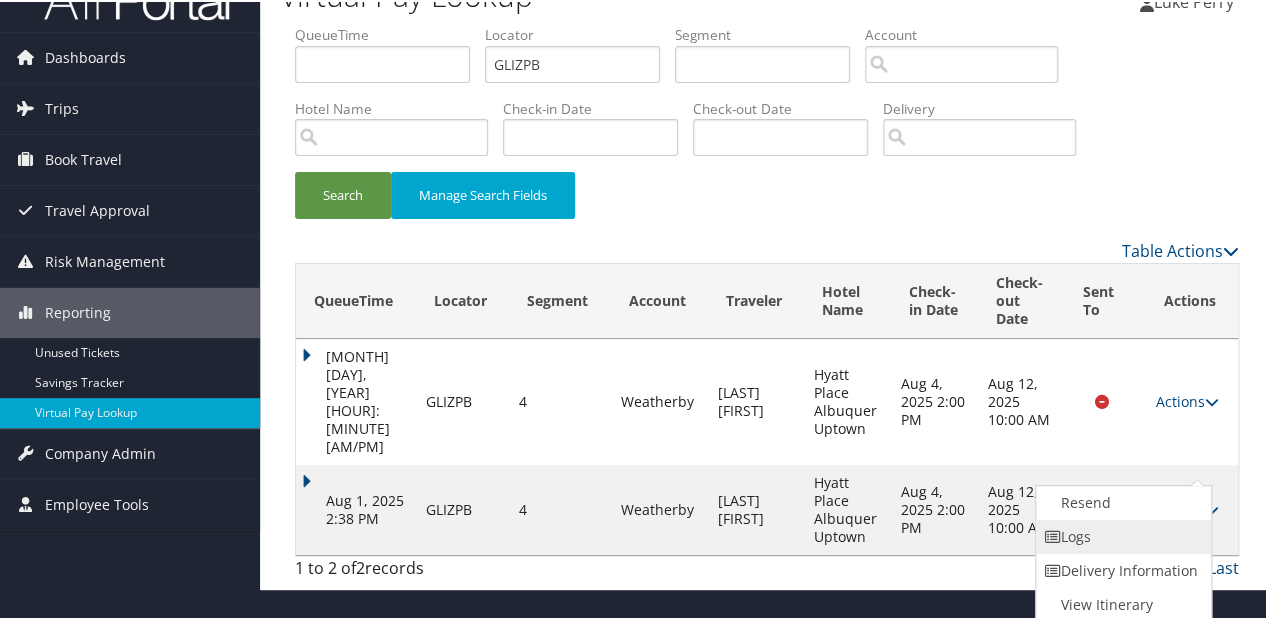 click at bounding box center (1053, 535) 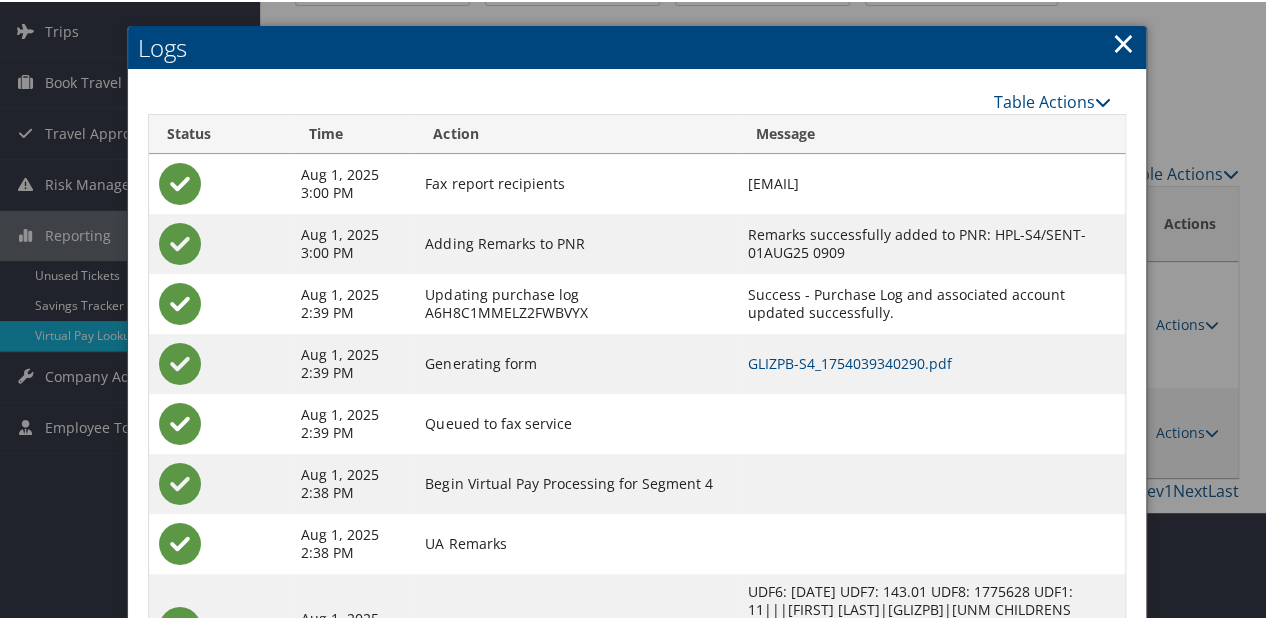 scroll, scrollTop: 233, scrollLeft: 0, axis: vertical 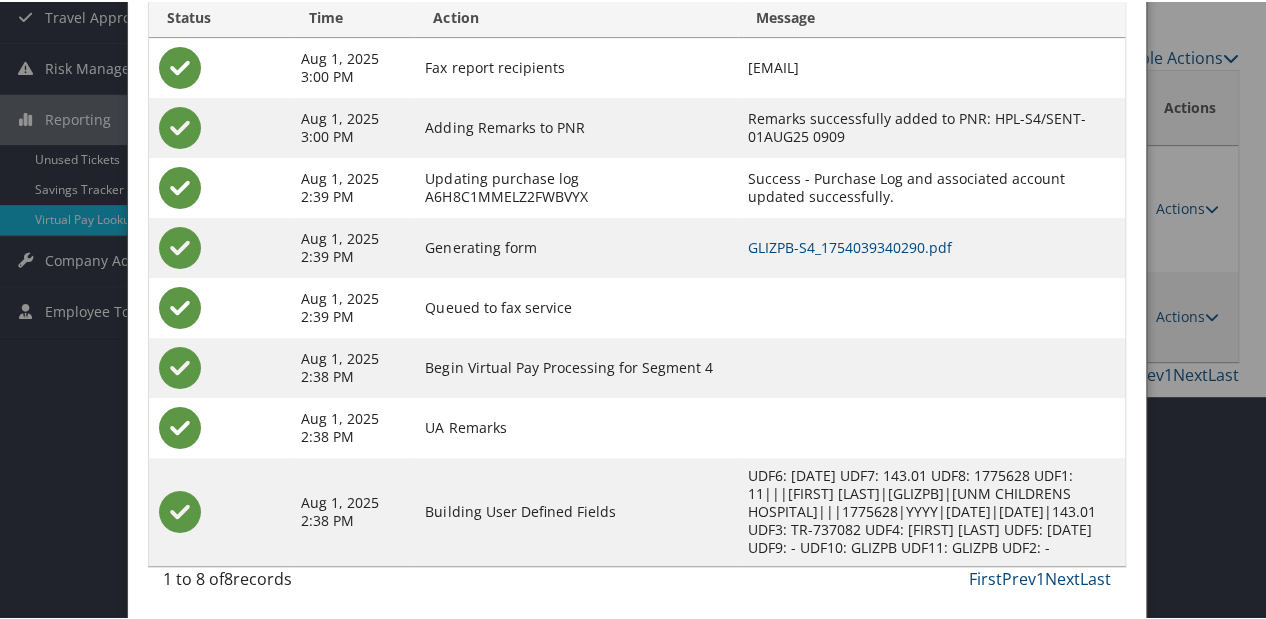 click on "GLIZPB-S4_1754039340290.pdf" at bounding box center (931, 246) 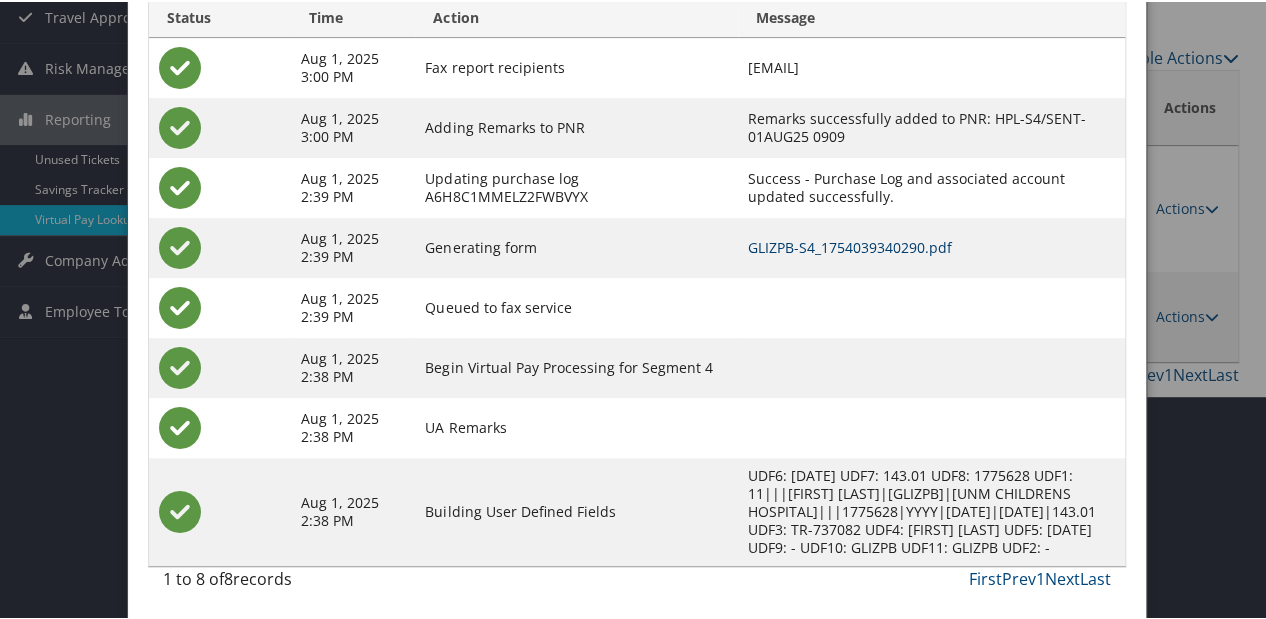 click on "GLIZPB-S4_1754039340290.pdf" at bounding box center (850, 245) 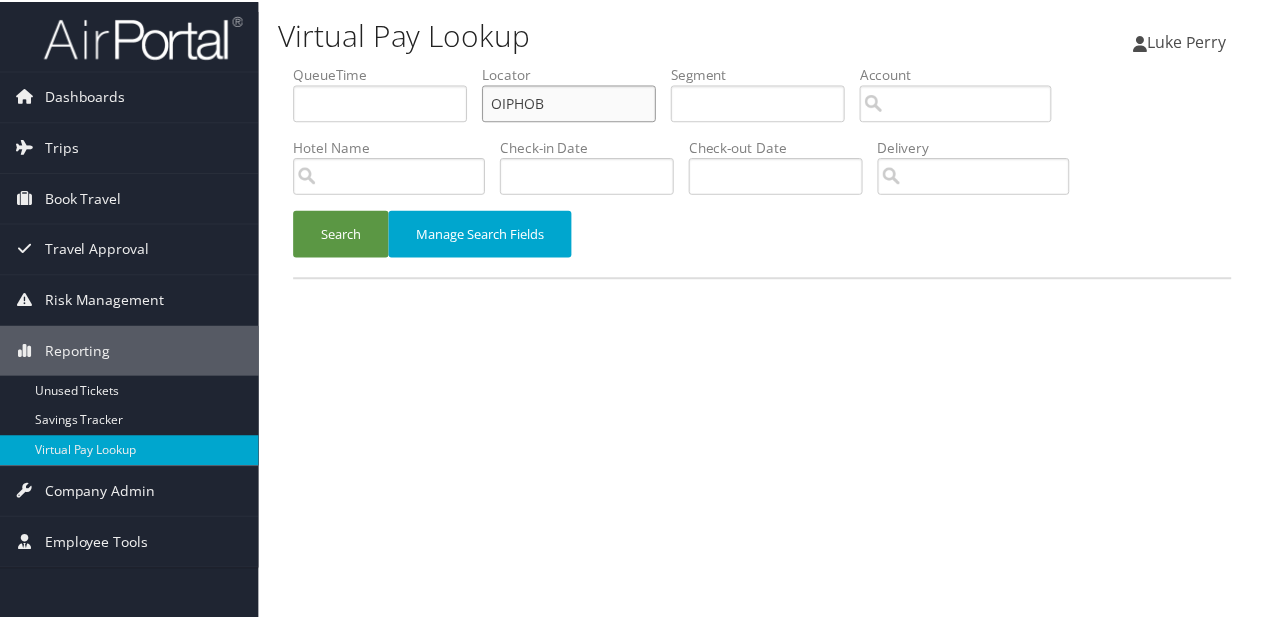 scroll, scrollTop: 0, scrollLeft: 0, axis: both 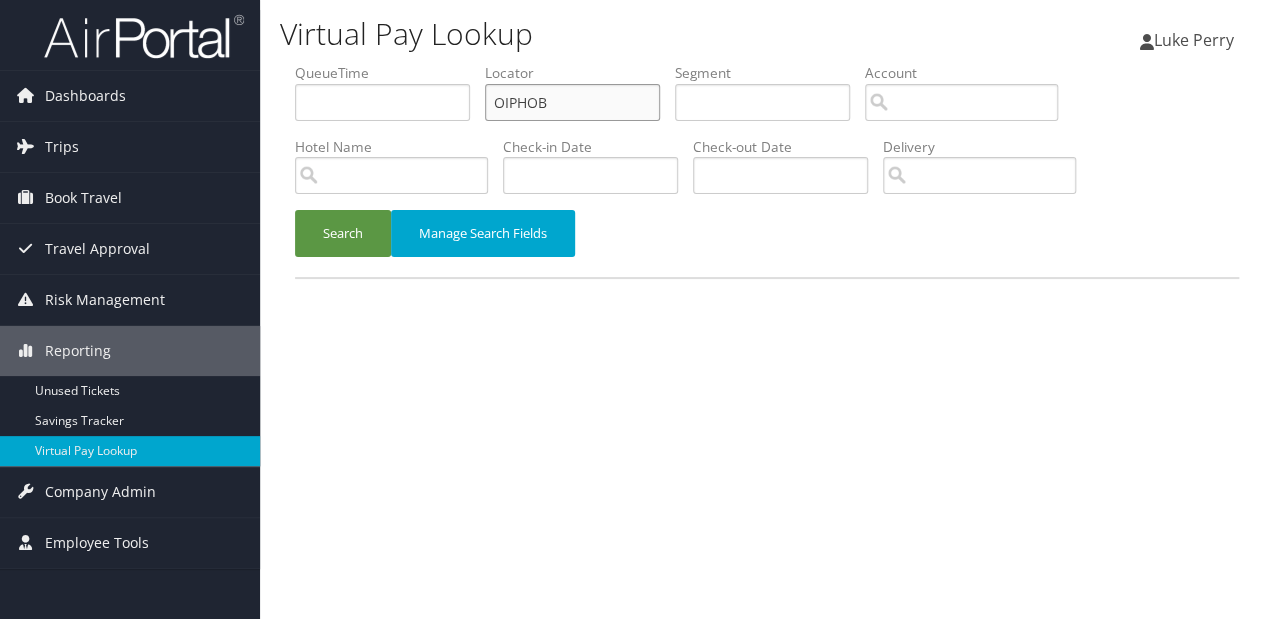 paste on "FIAIEM" 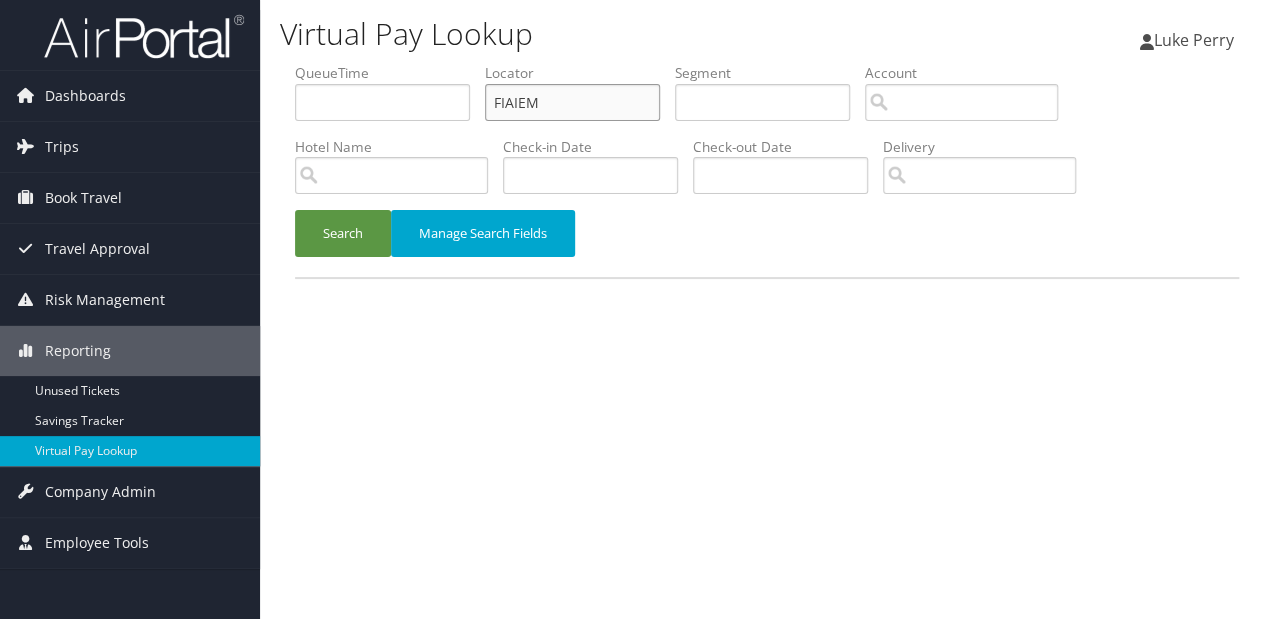 drag, startPoint x: 0, startPoint y: 0, endPoint x: 421, endPoint y: 153, distance: 447.93973 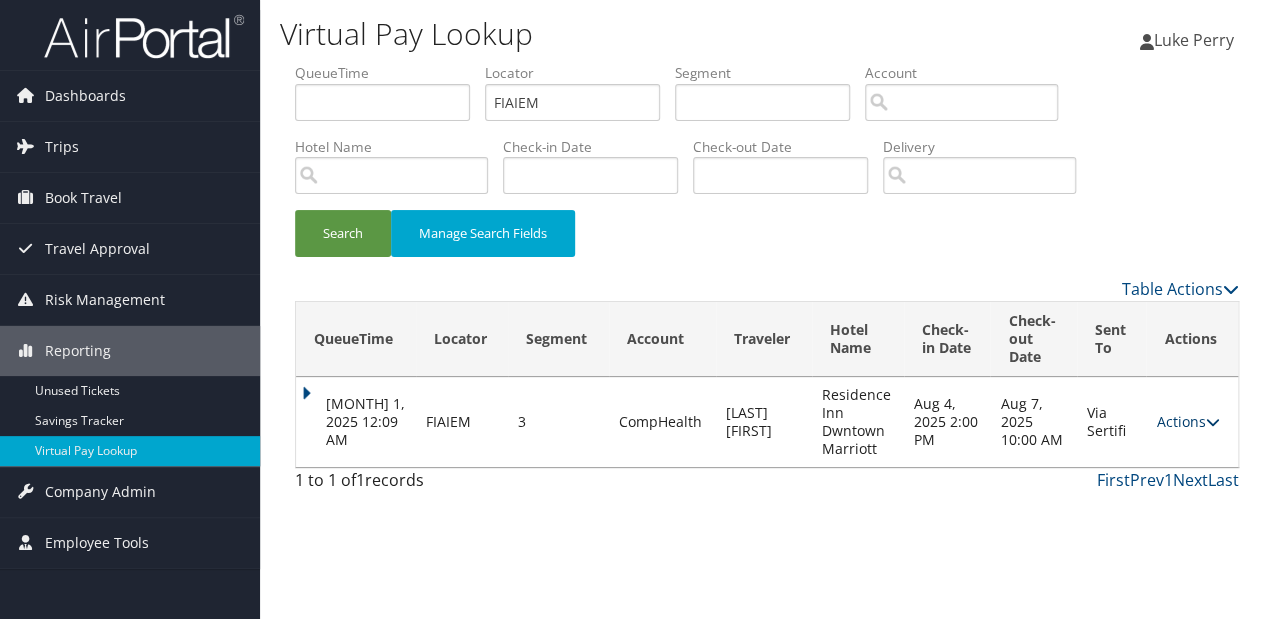 click on "Actions" at bounding box center [1187, 421] 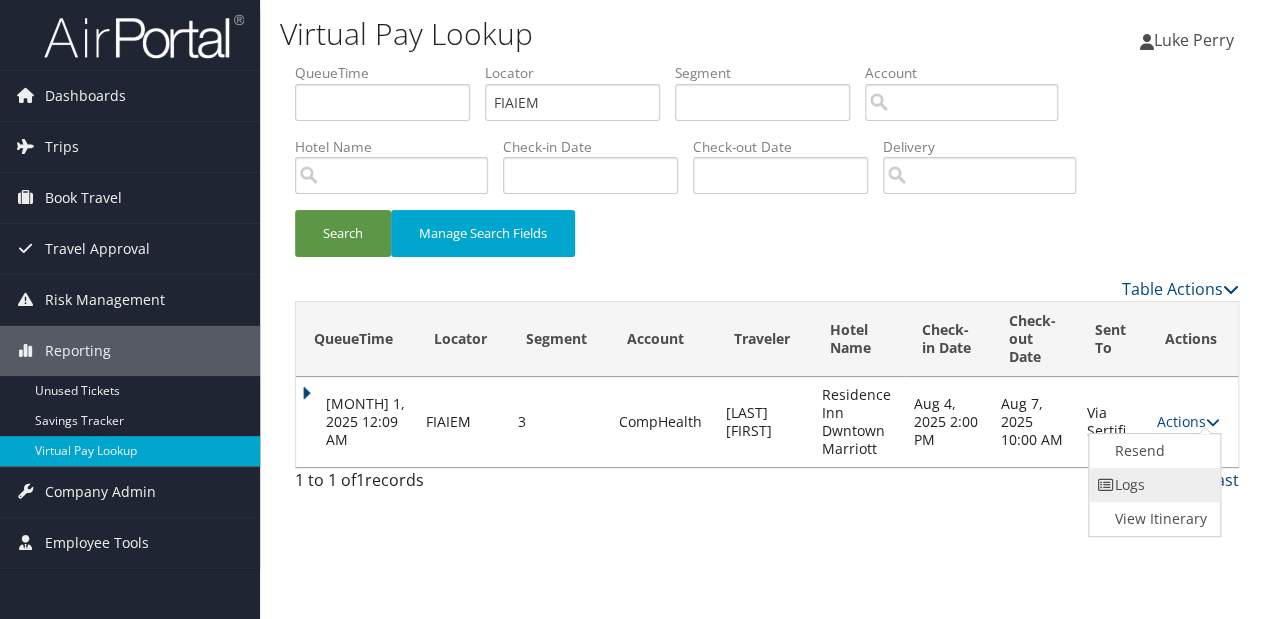 click at bounding box center [1106, 485] 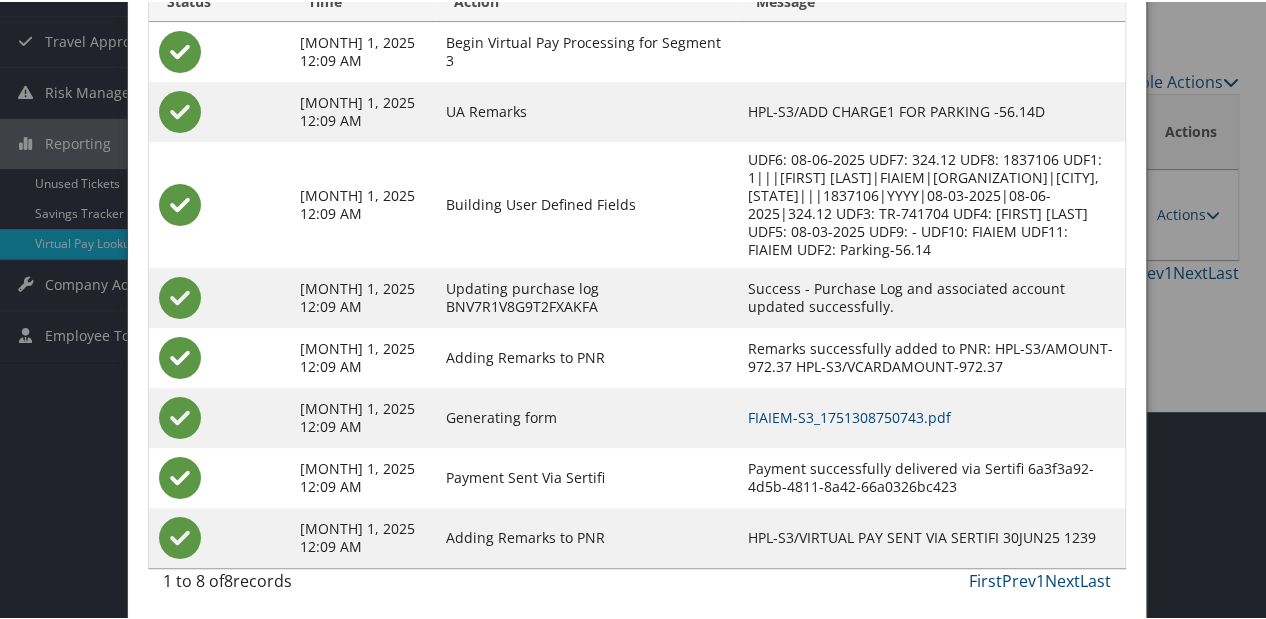 scroll, scrollTop: 210, scrollLeft: 0, axis: vertical 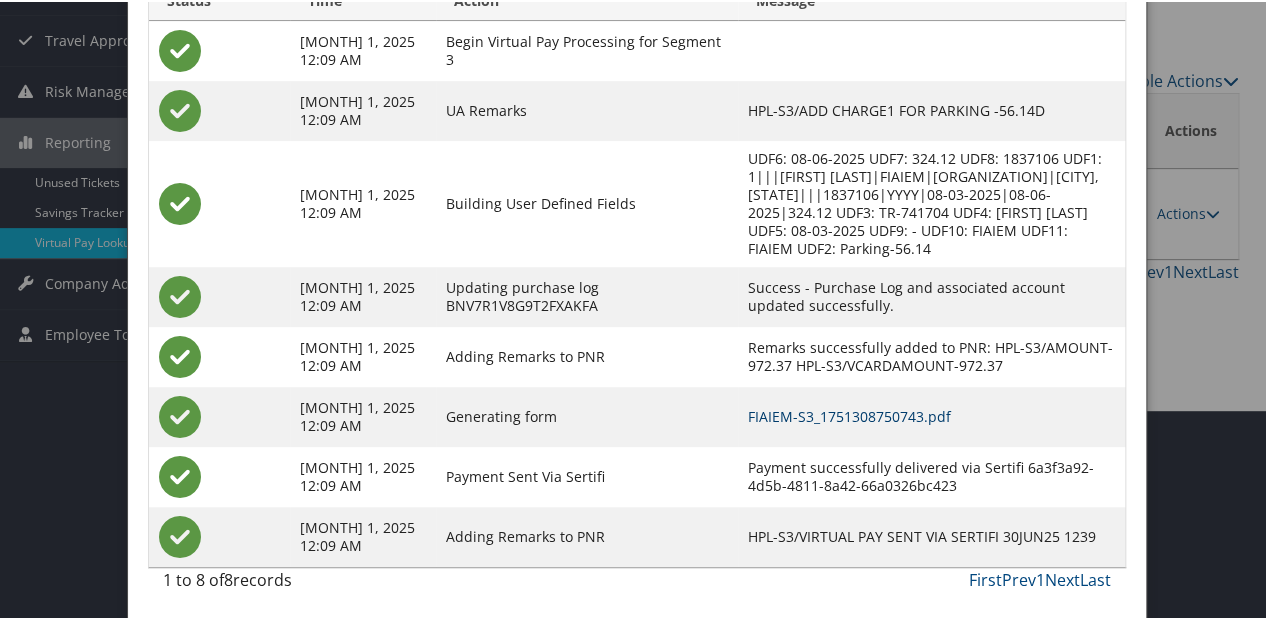 click on "FIAIEM-S3_1751308750743.pdf" at bounding box center [849, 414] 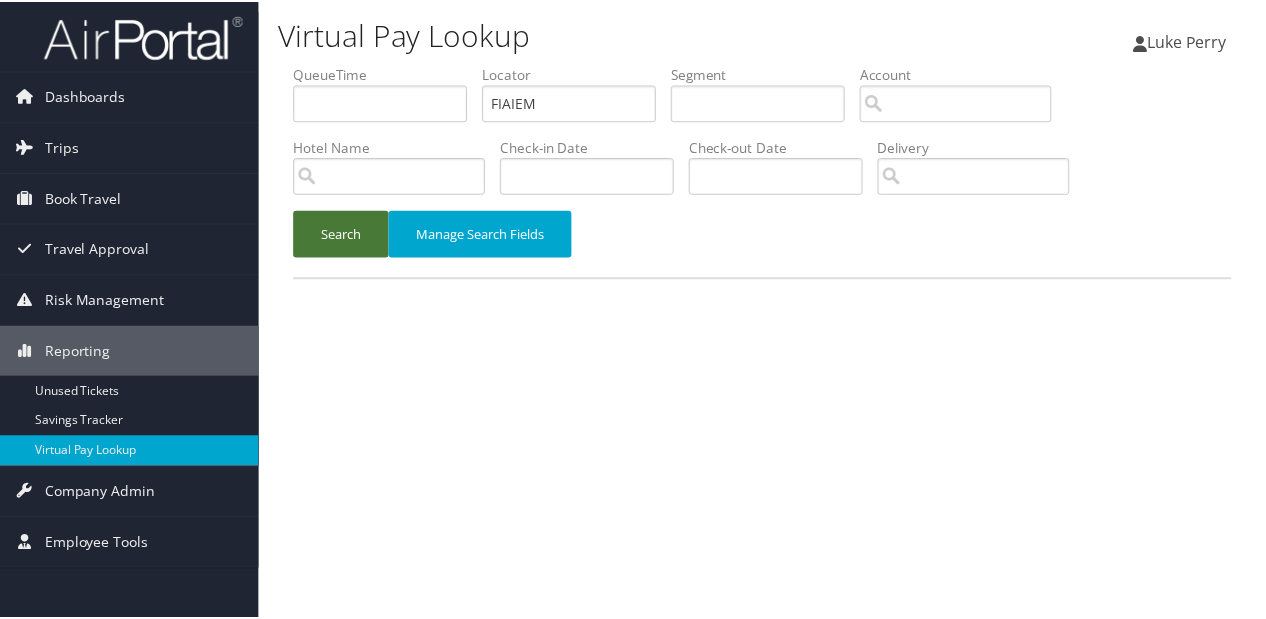 scroll, scrollTop: 0, scrollLeft: 0, axis: both 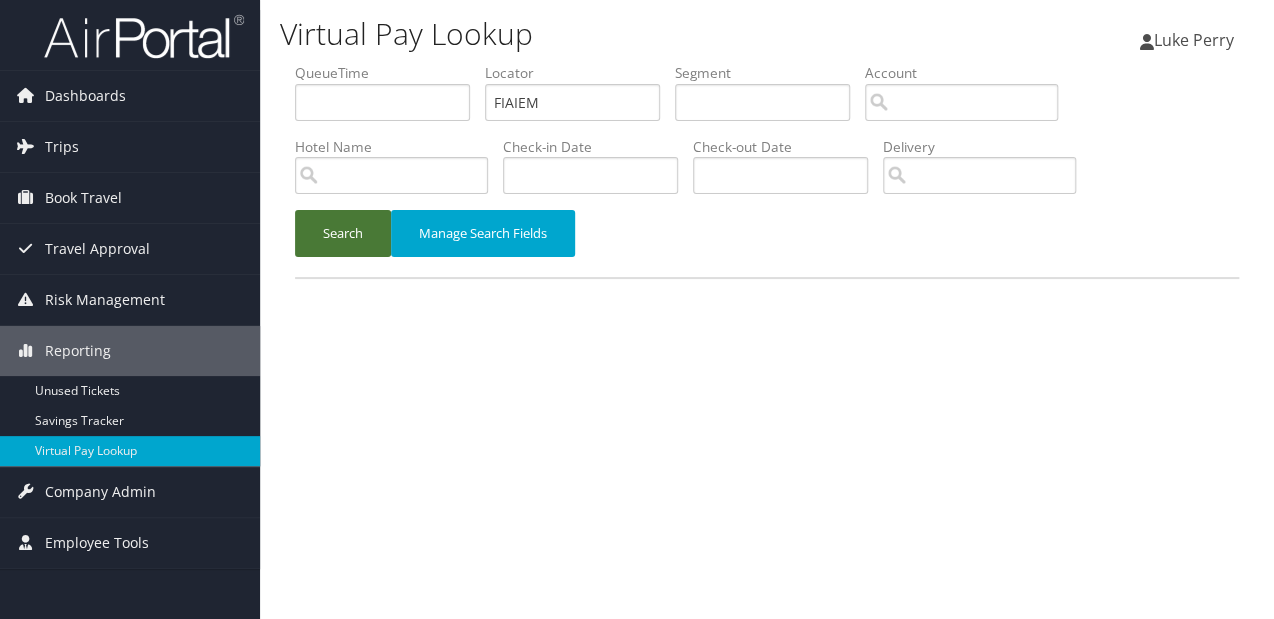 click on "Search" at bounding box center [343, 233] 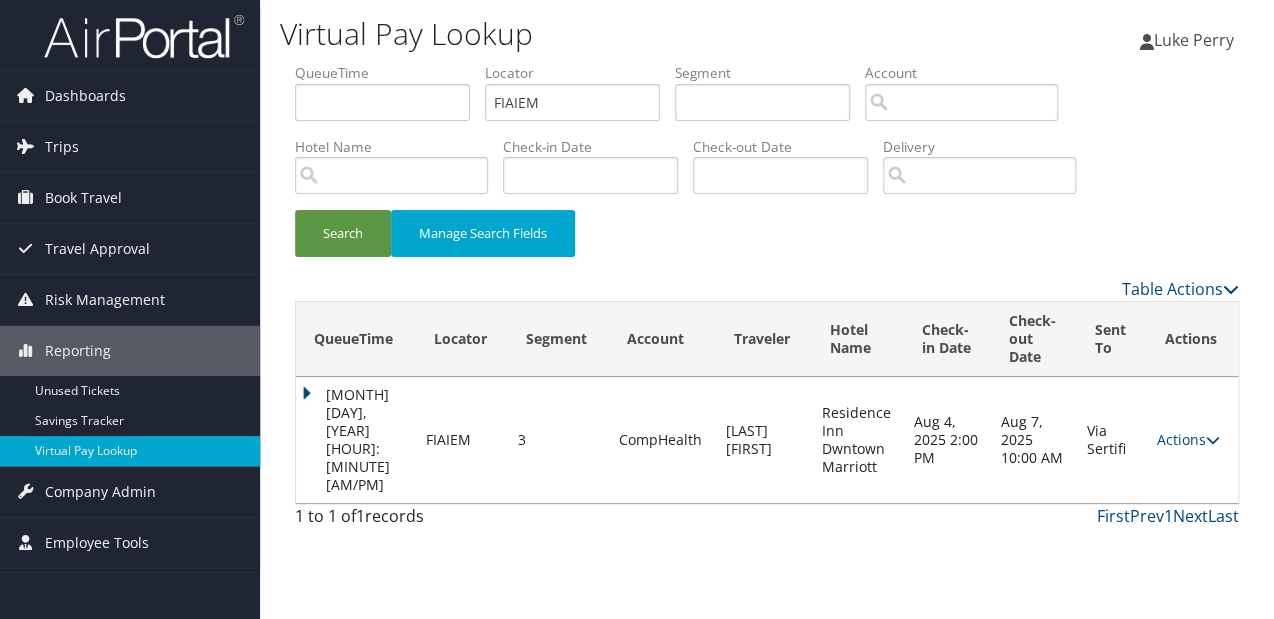 click on "[MONTH] [DAY], [YEAR] [HOUR]:[MINUTE] [AM/PM]" at bounding box center (356, 440) 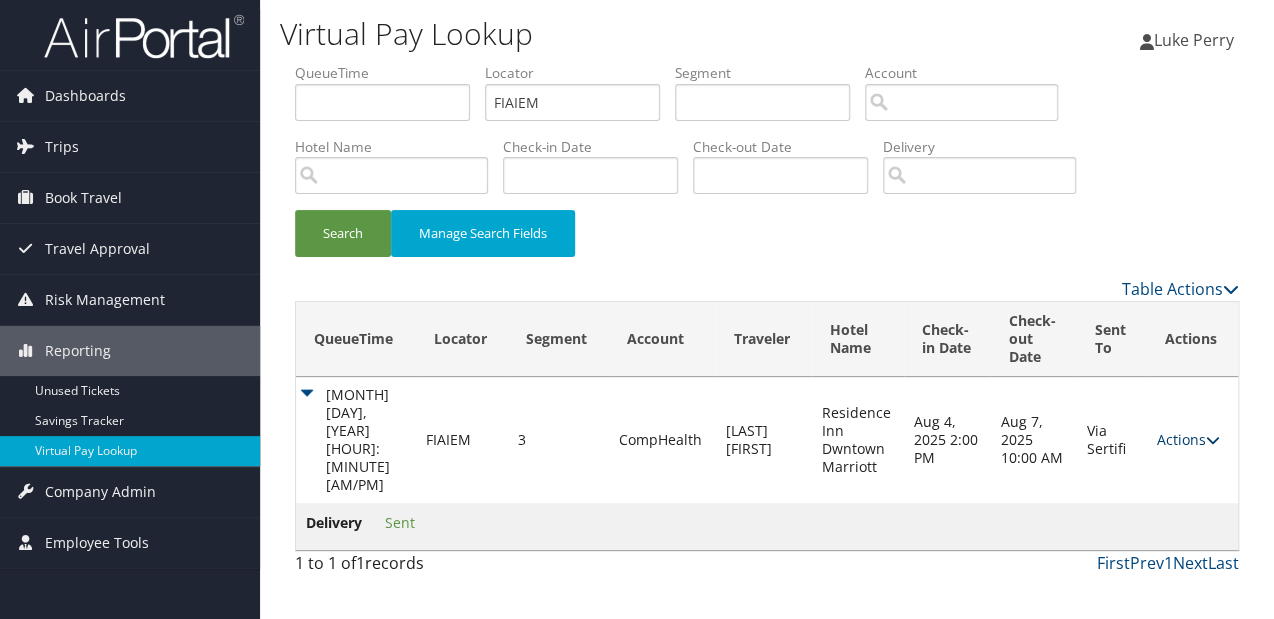 click on "Actions" at bounding box center [1187, 439] 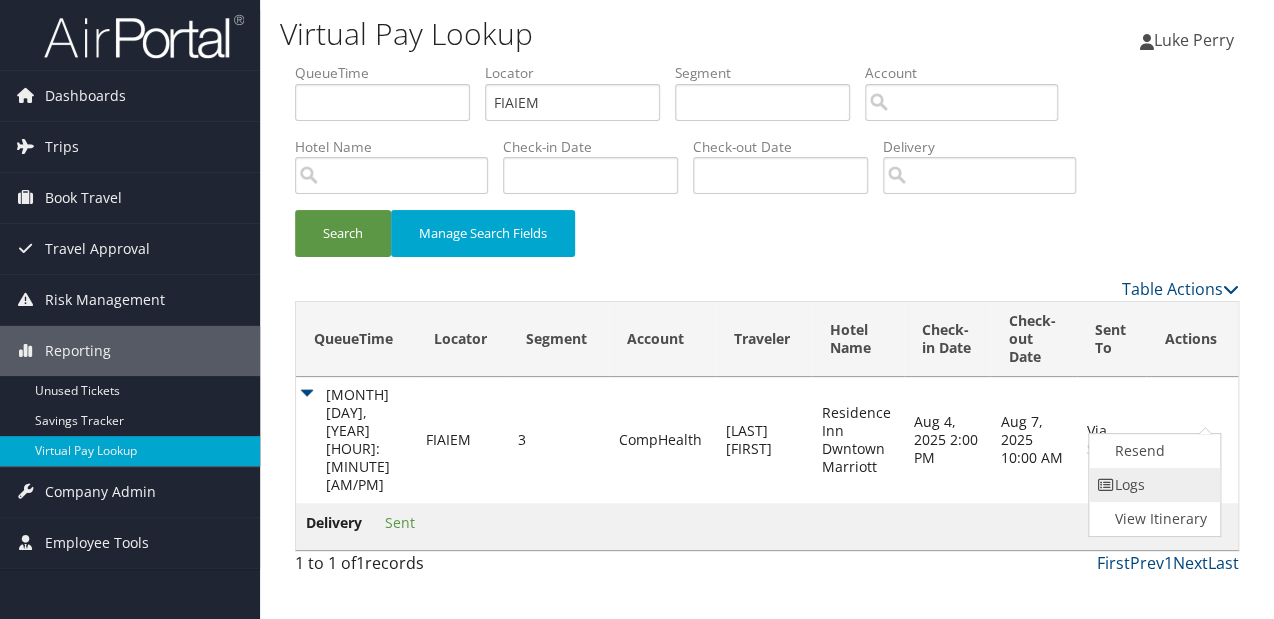 click on "Logs" at bounding box center (1152, 485) 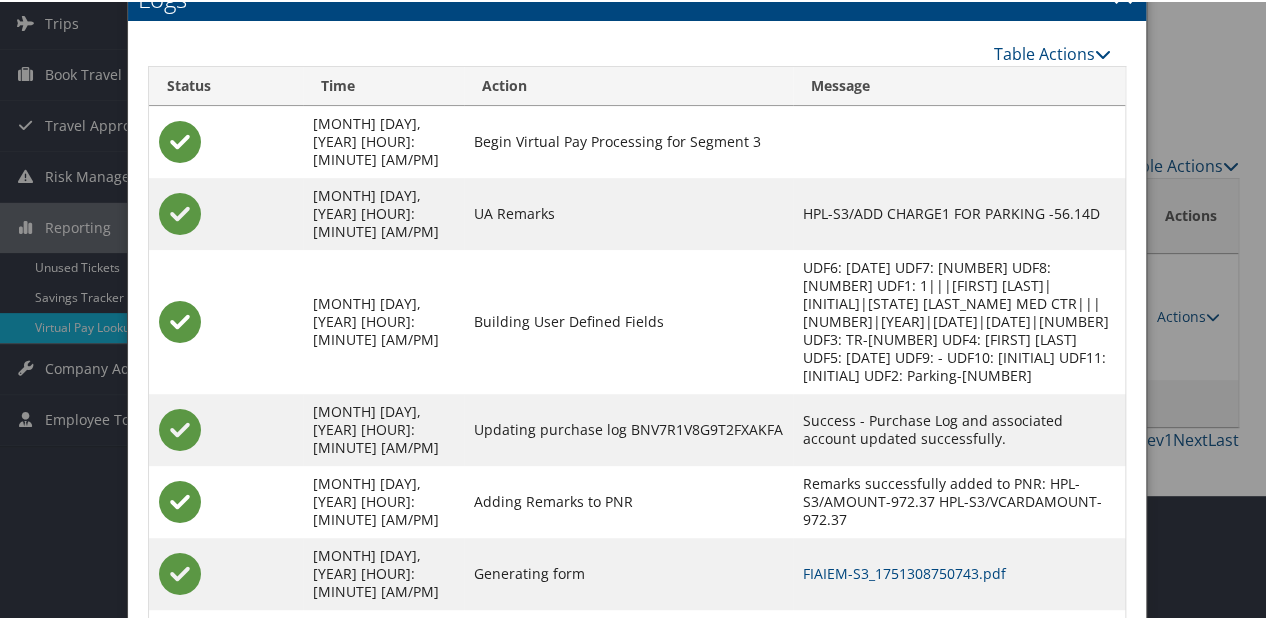 scroll, scrollTop: 210, scrollLeft: 0, axis: vertical 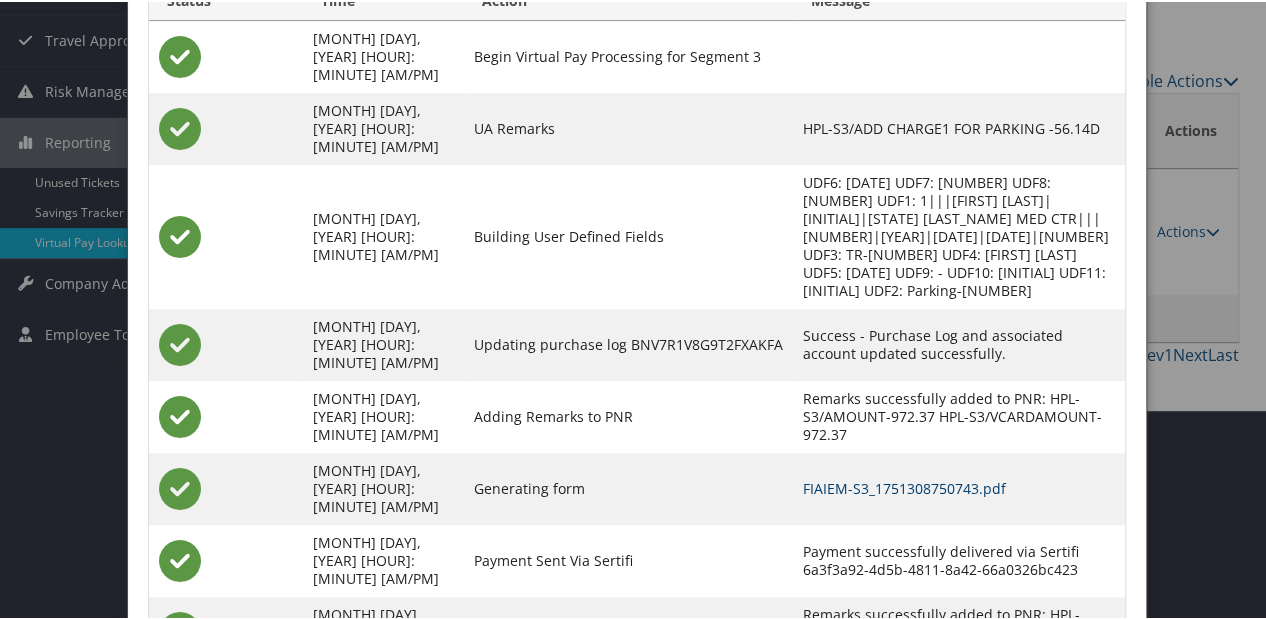 click on "FIAIEM-S3_1751308750743.pdf" at bounding box center (904, 486) 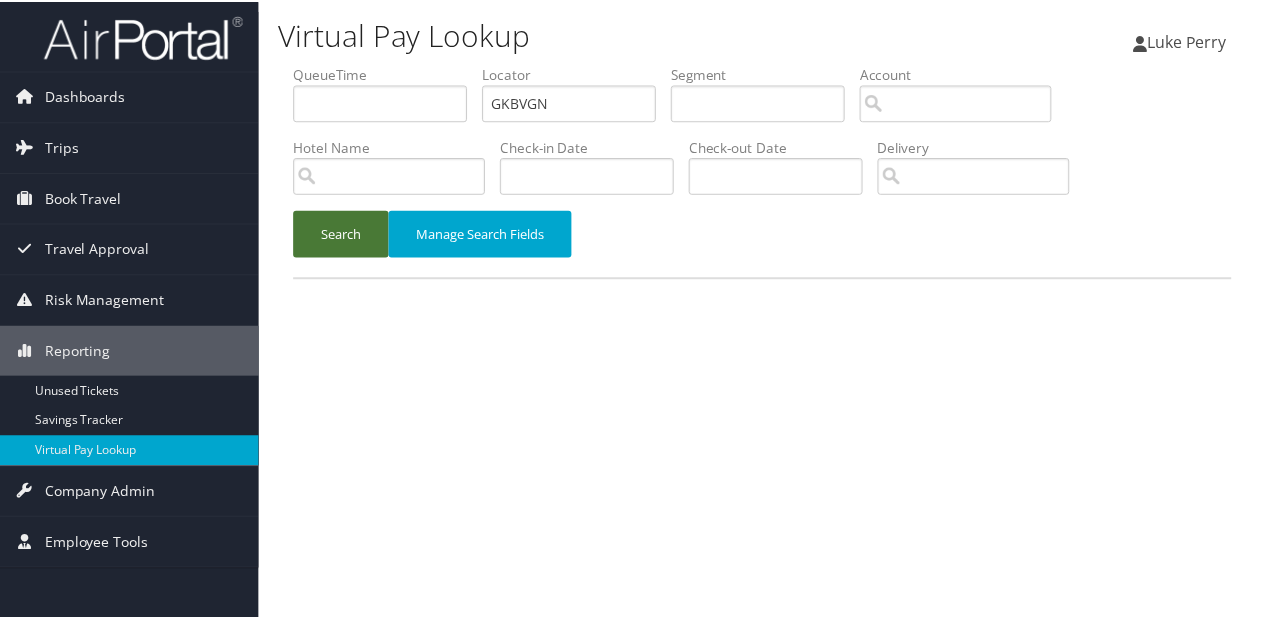 scroll, scrollTop: 0, scrollLeft: 0, axis: both 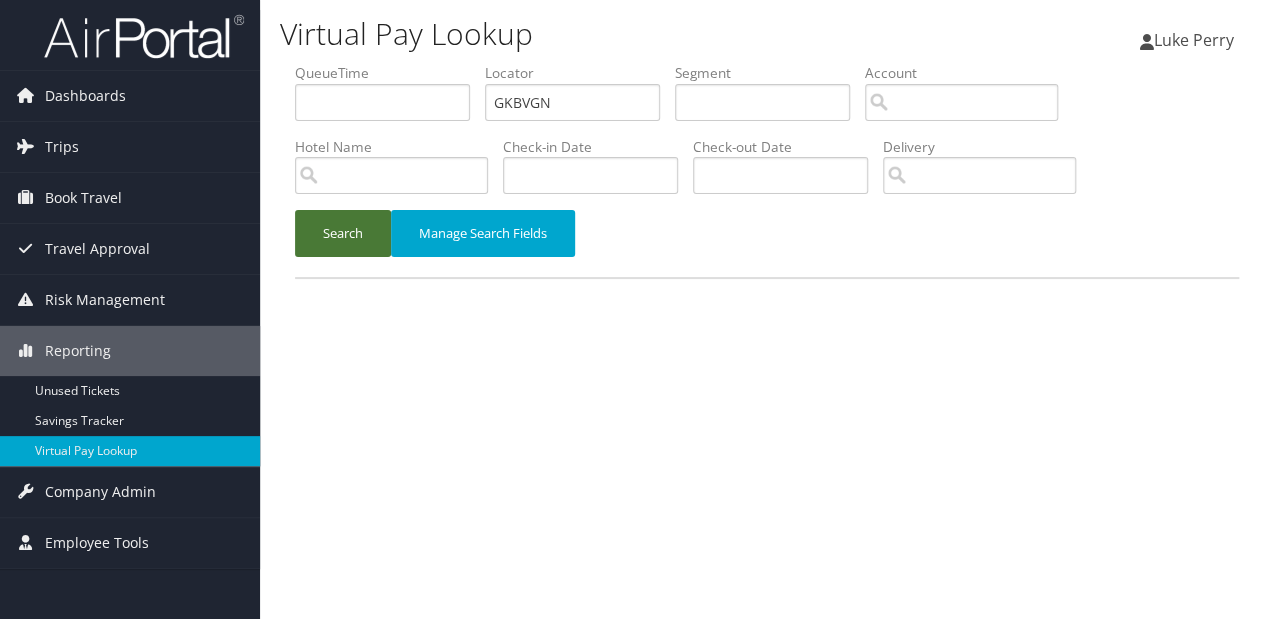 type on "GKBVGN" 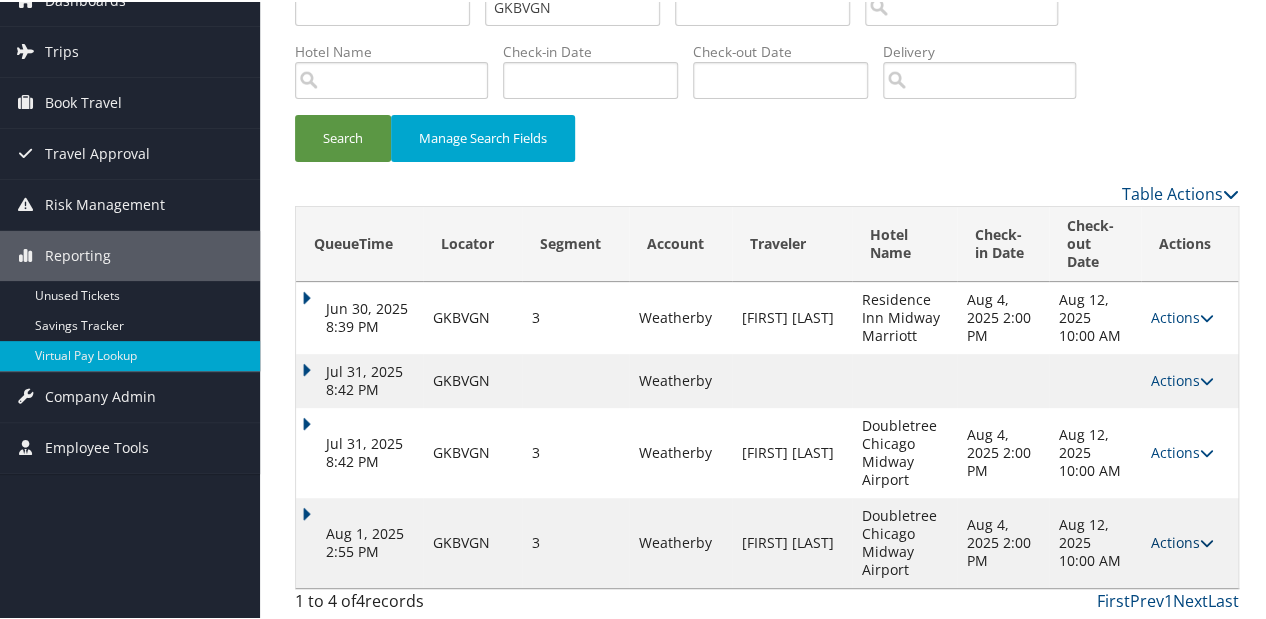 click on "Actions" at bounding box center [1182, 540] 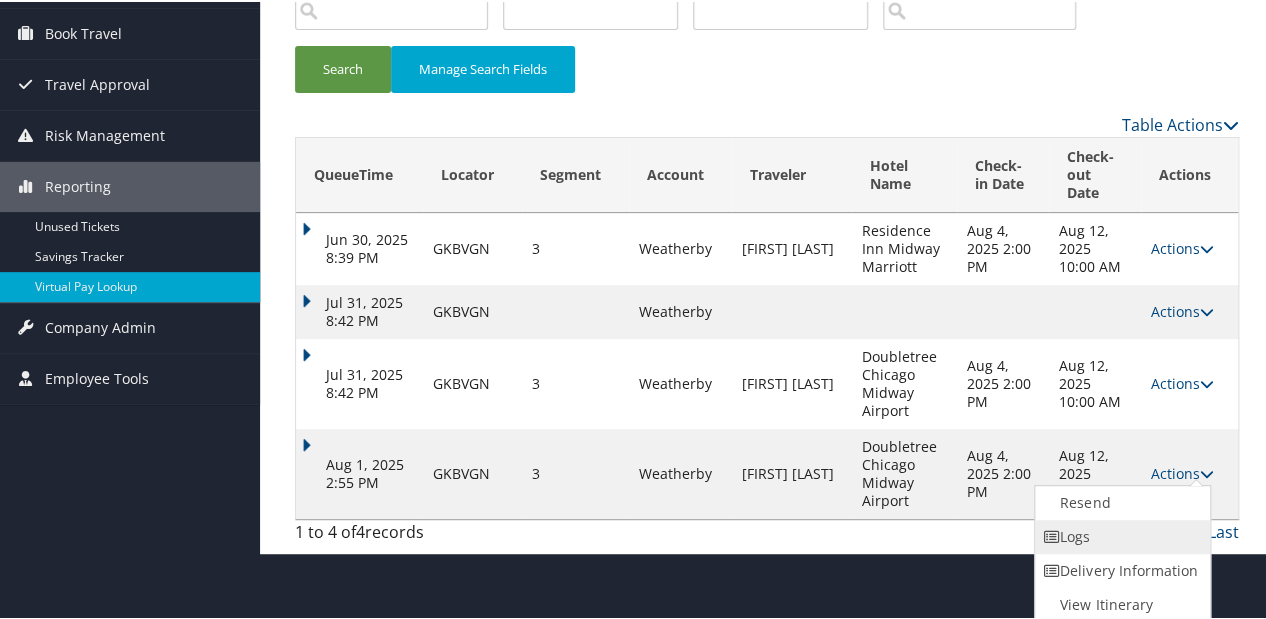 click on "Logs" at bounding box center (1120, 535) 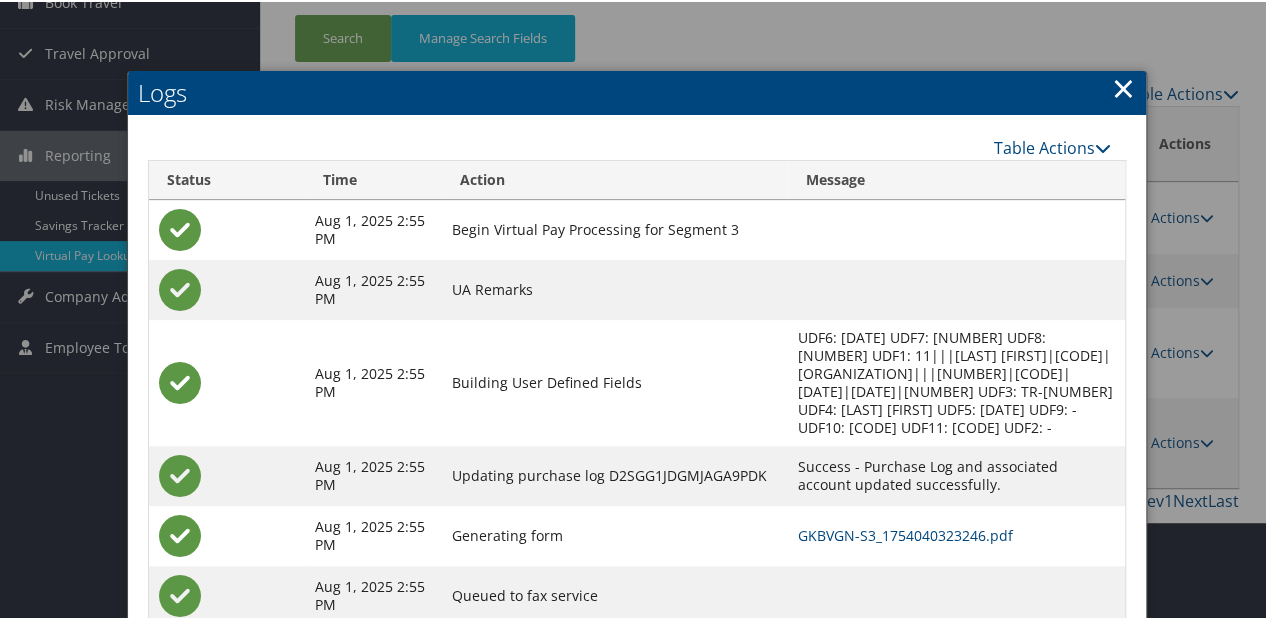 scroll, scrollTop: 256, scrollLeft: 0, axis: vertical 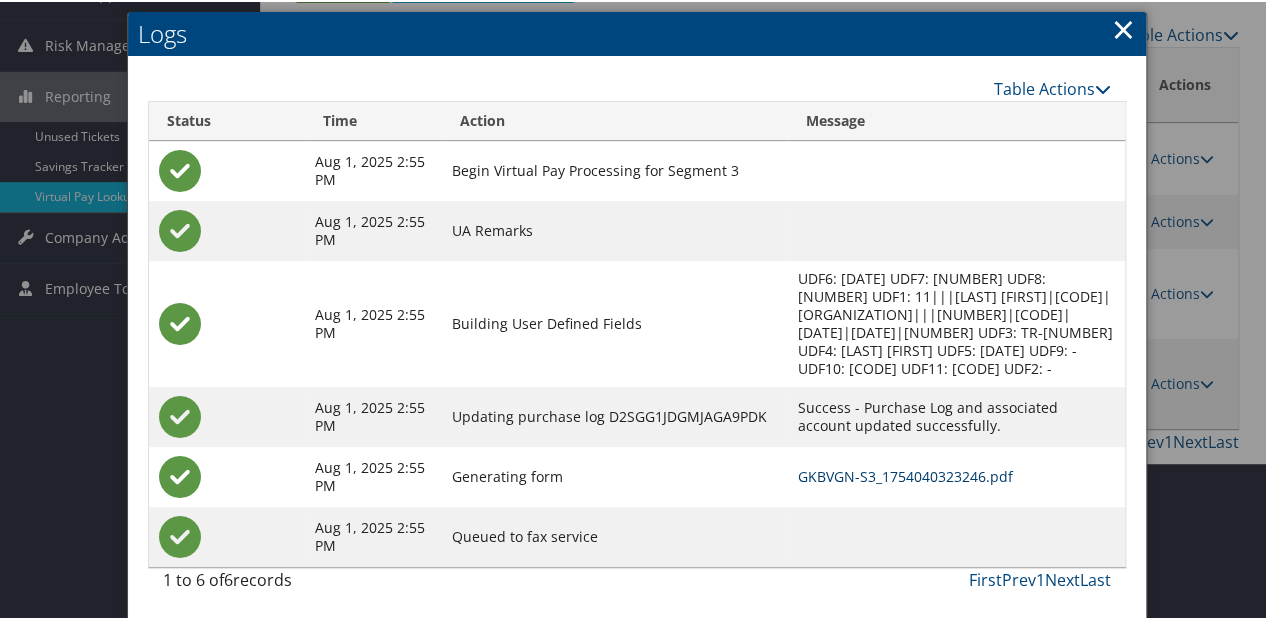 click on "GKBVGN-S3_1754040323246.pdf" at bounding box center [905, 474] 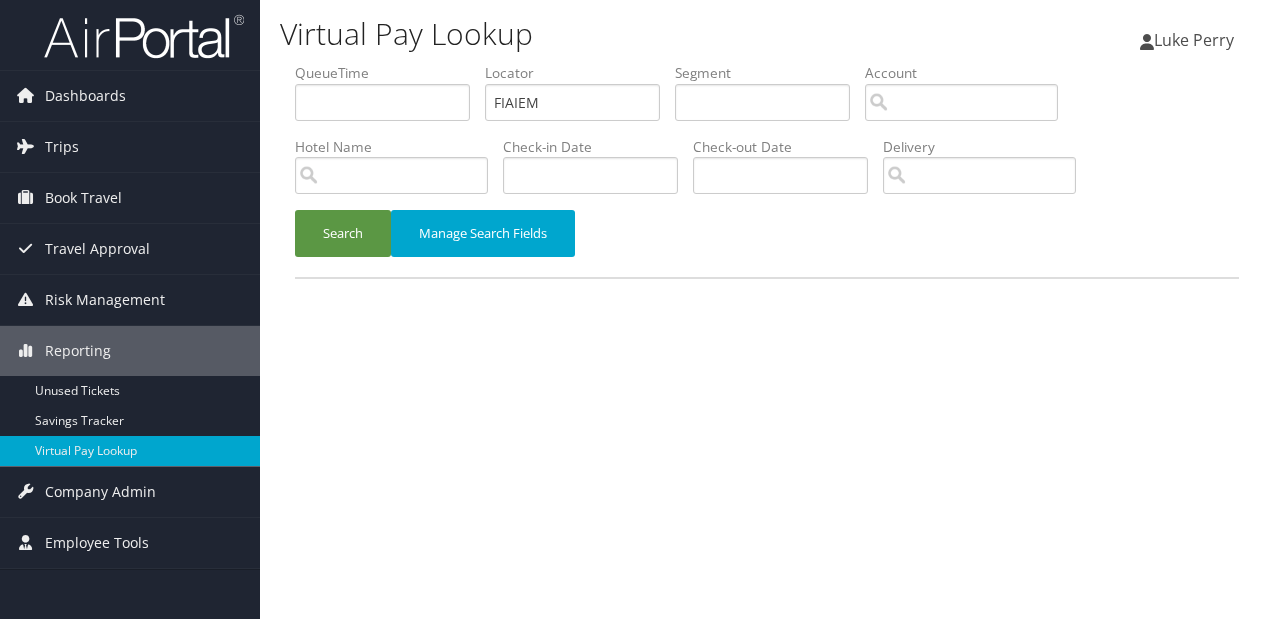 click on "QueueTime Locator FIAIEM Segment Account Traveler Hotel Name Check-in Date Check-out Date Delivery" at bounding box center (767, 63) 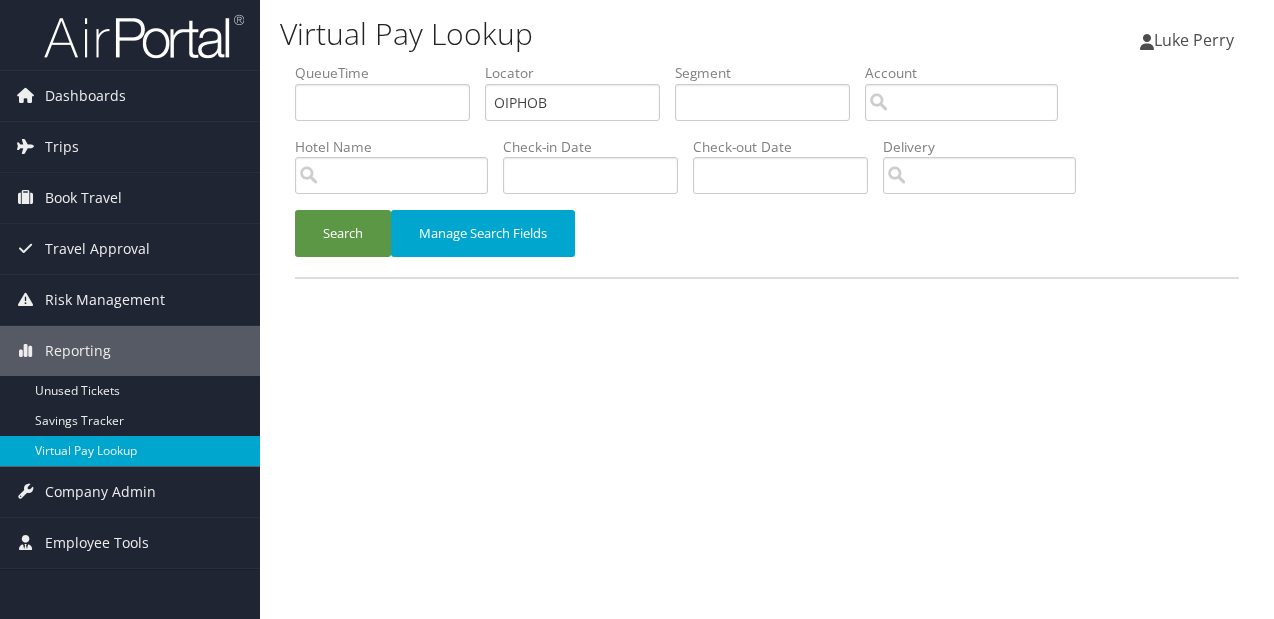 scroll, scrollTop: 0, scrollLeft: 0, axis: both 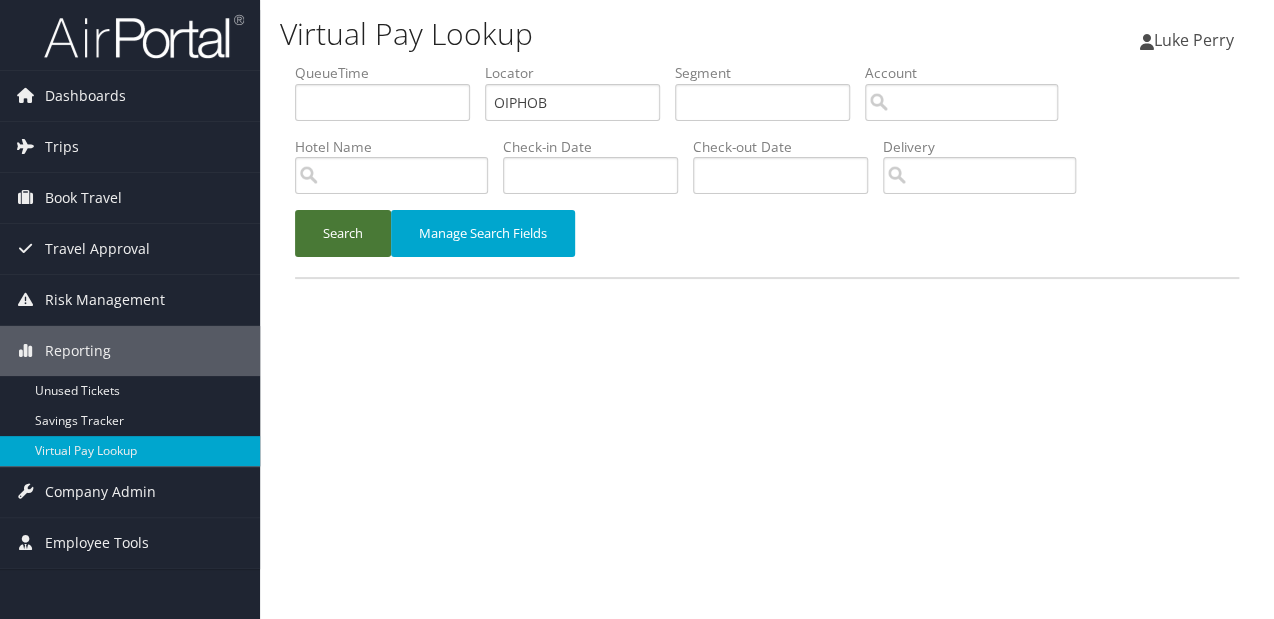 type on "OIPHOB" 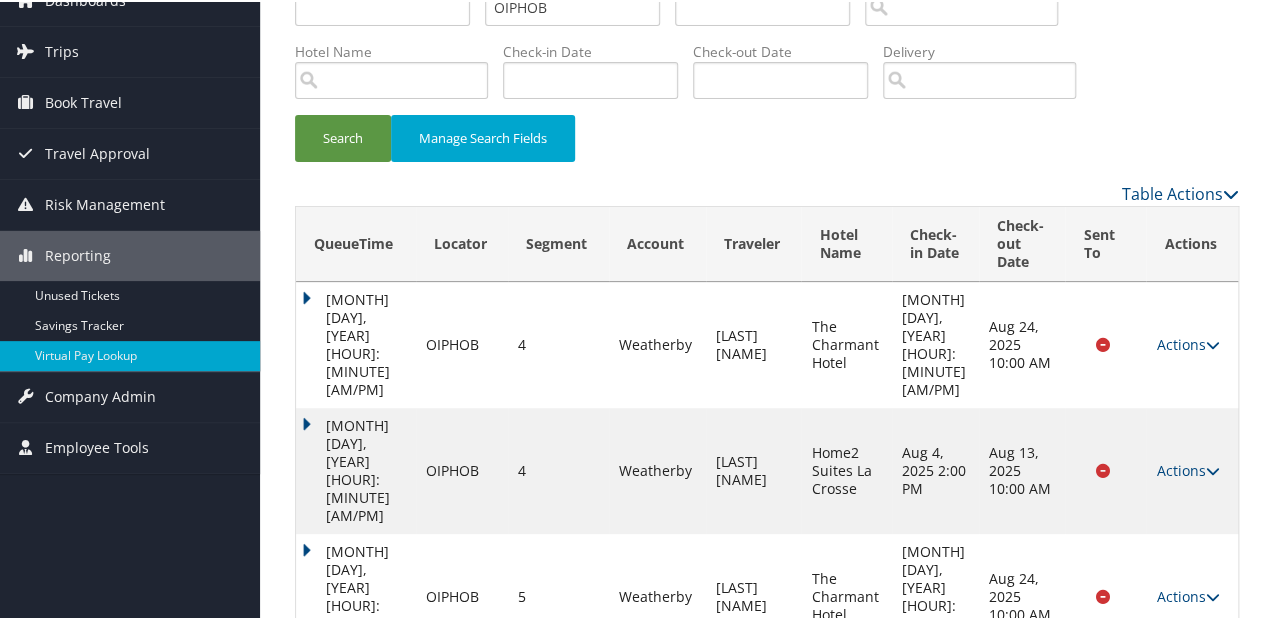 click on "Actions" at bounding box center [1187, 693] 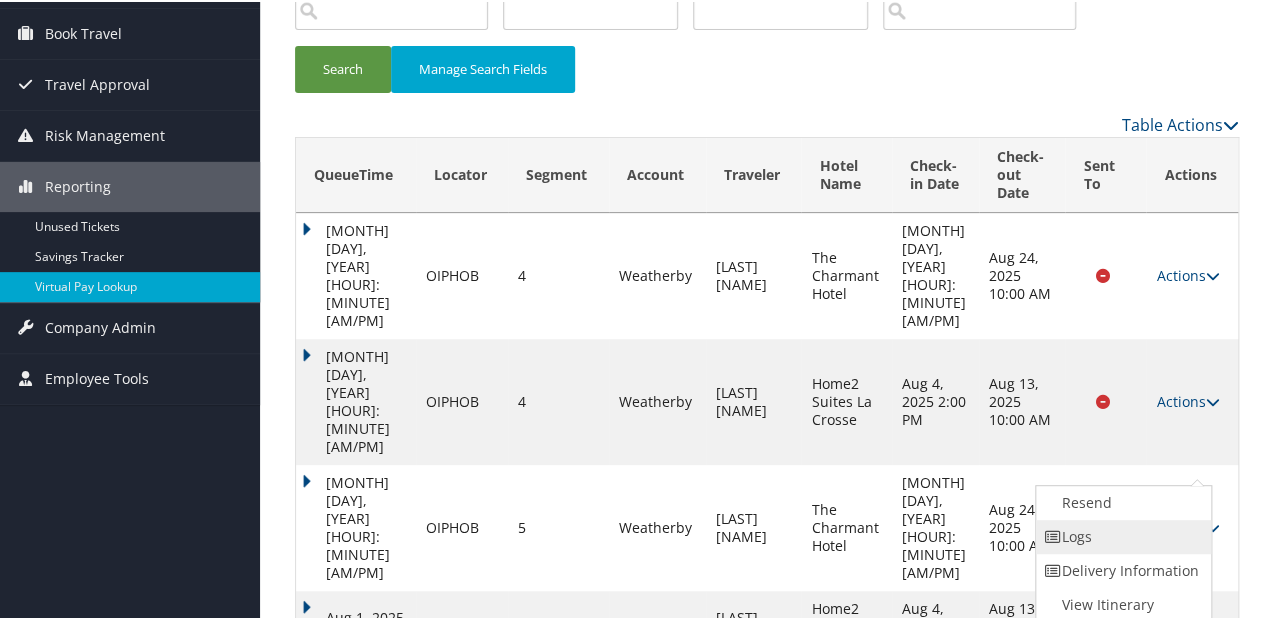 click on "Logs" at bounding box center (1121, 535) 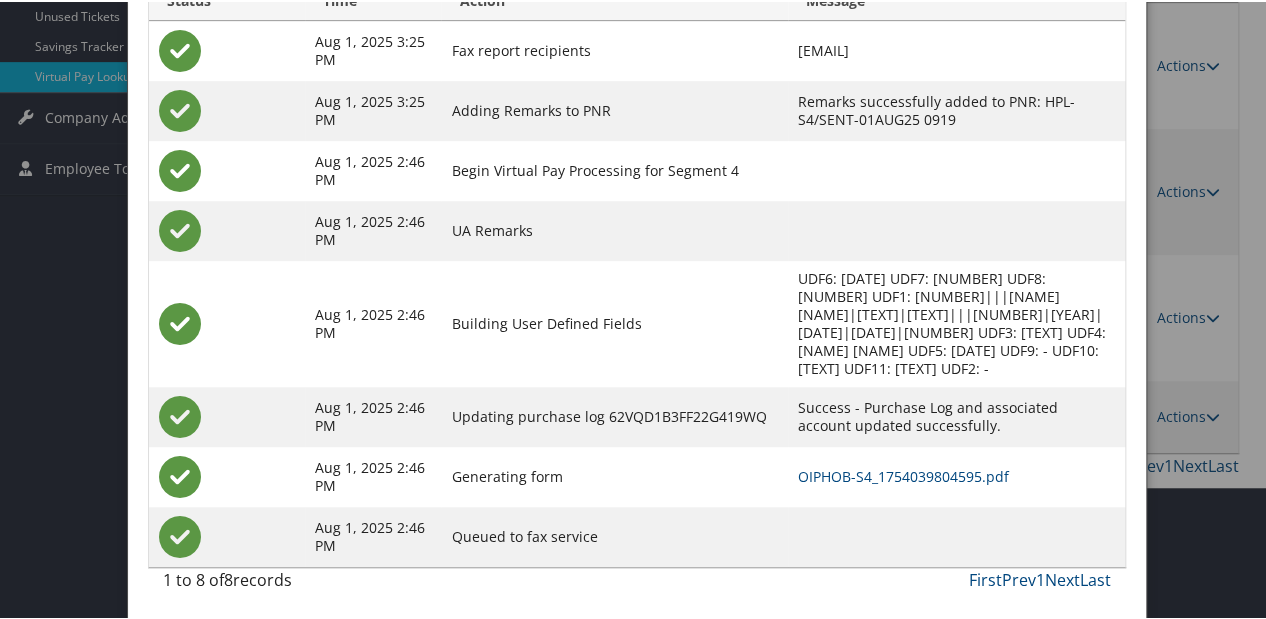 scroll, scrollTop: 376, scrollLeft: 0, axis: vertical 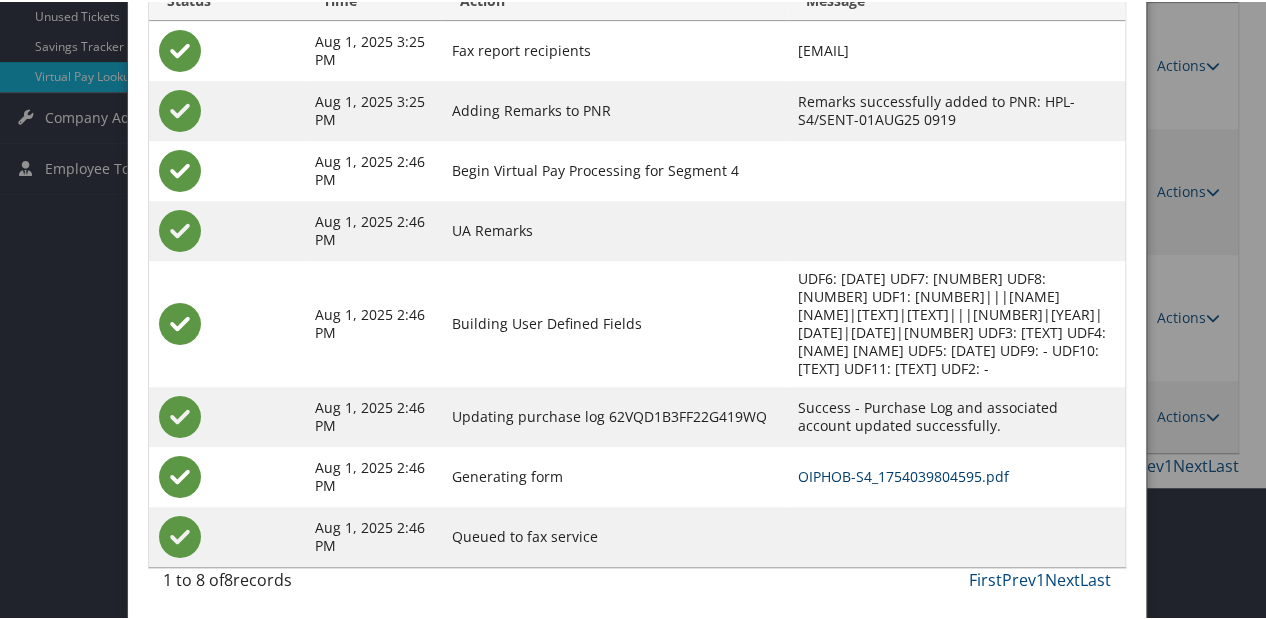 click on "OIPHOB-S4_1754039804595.pdf" at bounding box center (903, 474) 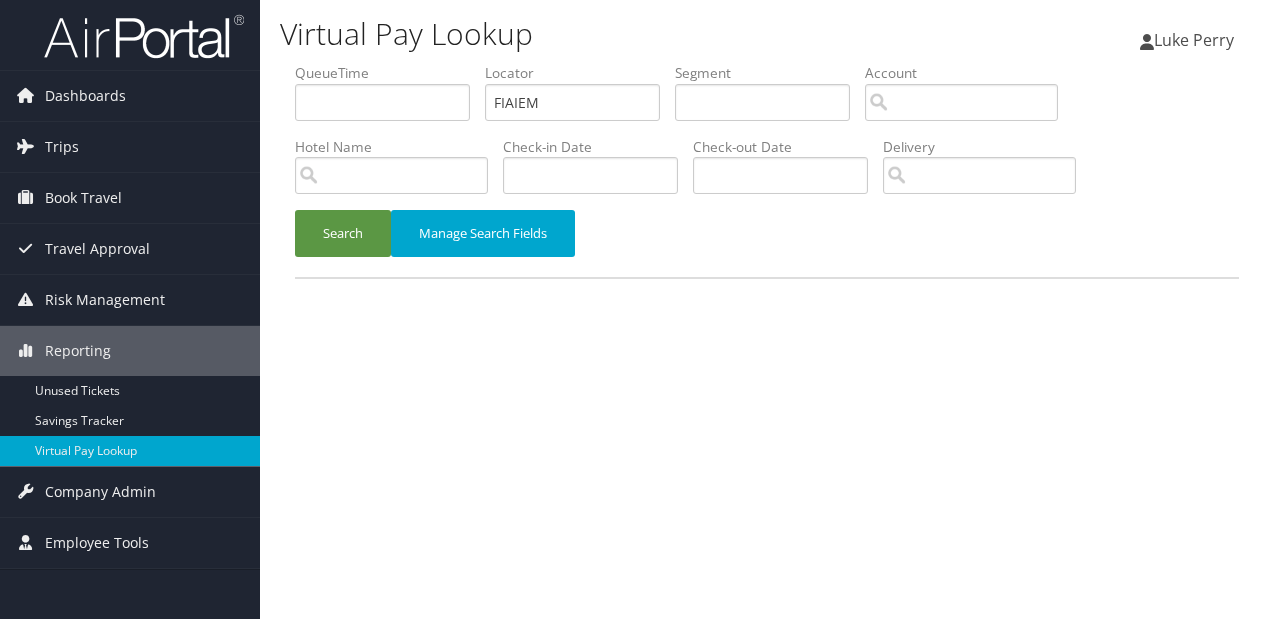 scroll, scrollTop: 0, scrollLeft: 0, axis: both 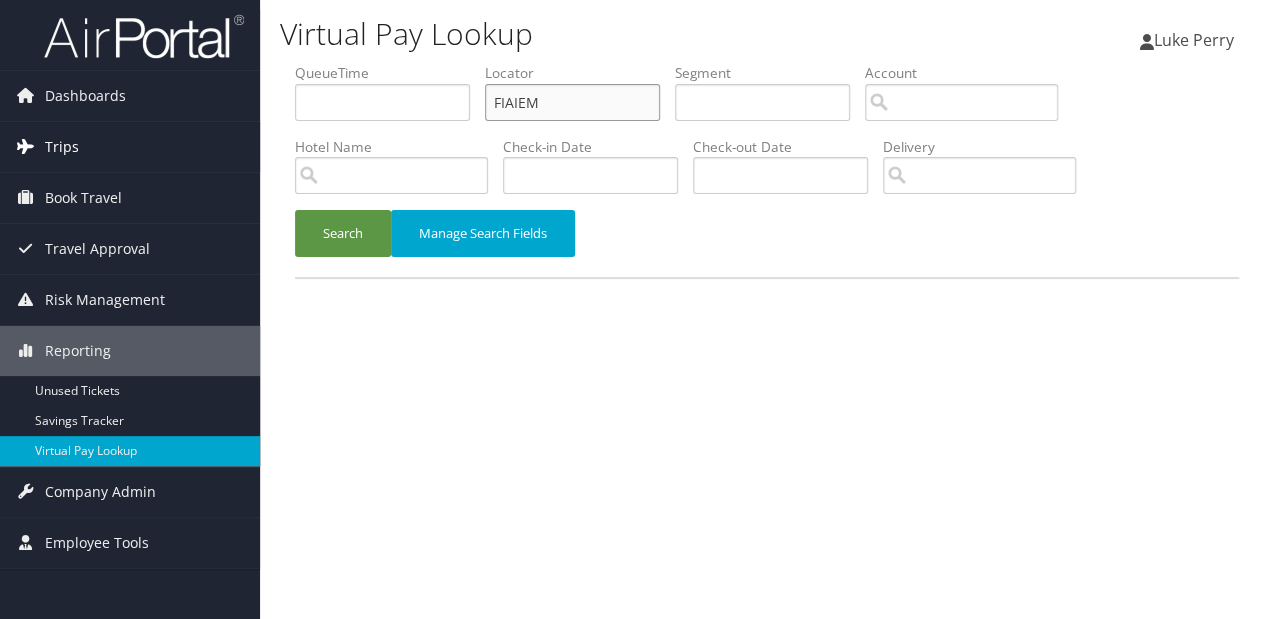 drag, startPoint x: 569, startPoint y: 105, endPoint x: 121, endPoint y: 136, distance: 449.07126 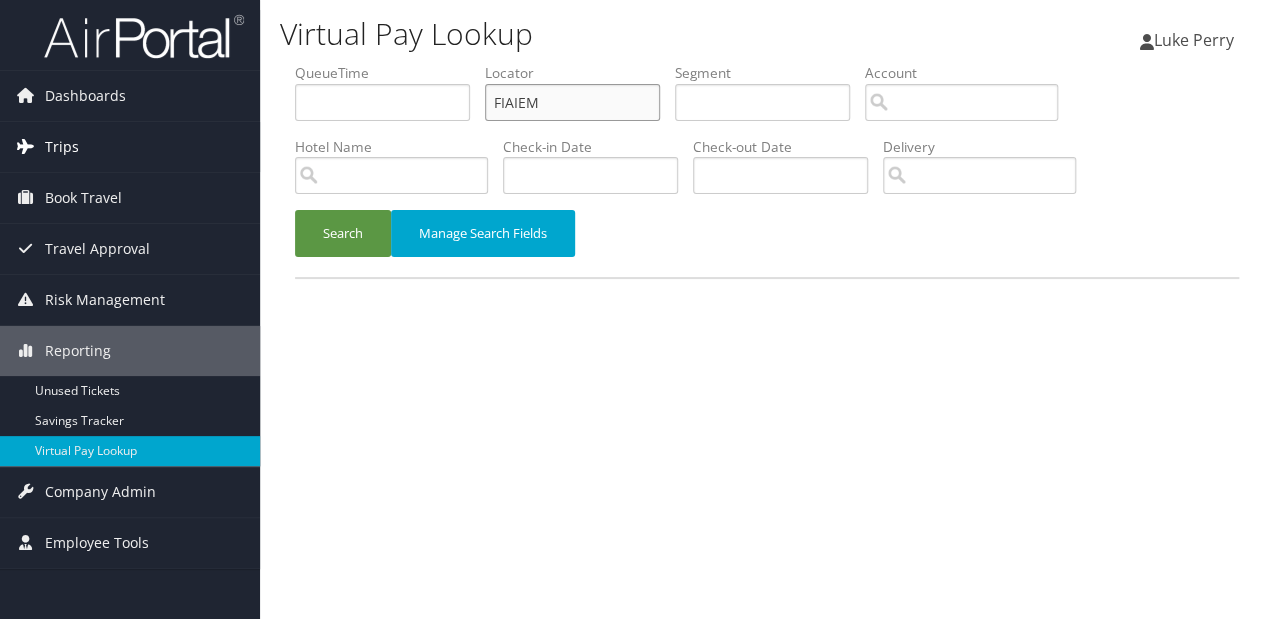click on "Dashboards AirPortal 360™ (Manager) My Travel Dashboard   Trips Airtinerary® Lookup Current/Future Trips Past Trips Trips Missing Hotels Hotel Check-ins   Book Travel Approval Request (Beta)   Travel Approval Pending Trip Approvals Approved Trips Canceled Trips Approvals (Beta)   Risk Management SecurityLogic® Map Assistance Requests Travel Alerts Notifications   Reporting Unused Tickets Savings Tracker Virtual Pay Lookup   Company Admin Company Information Configure Approval Types (Beta) People Users (Beta) Vendor Contracts Travel Policy Service Fees  Reporting Fields (Beta) Report Settings Virtual Pay Settings   Employee Tools Help Desk" at bounding box center [637, 309] 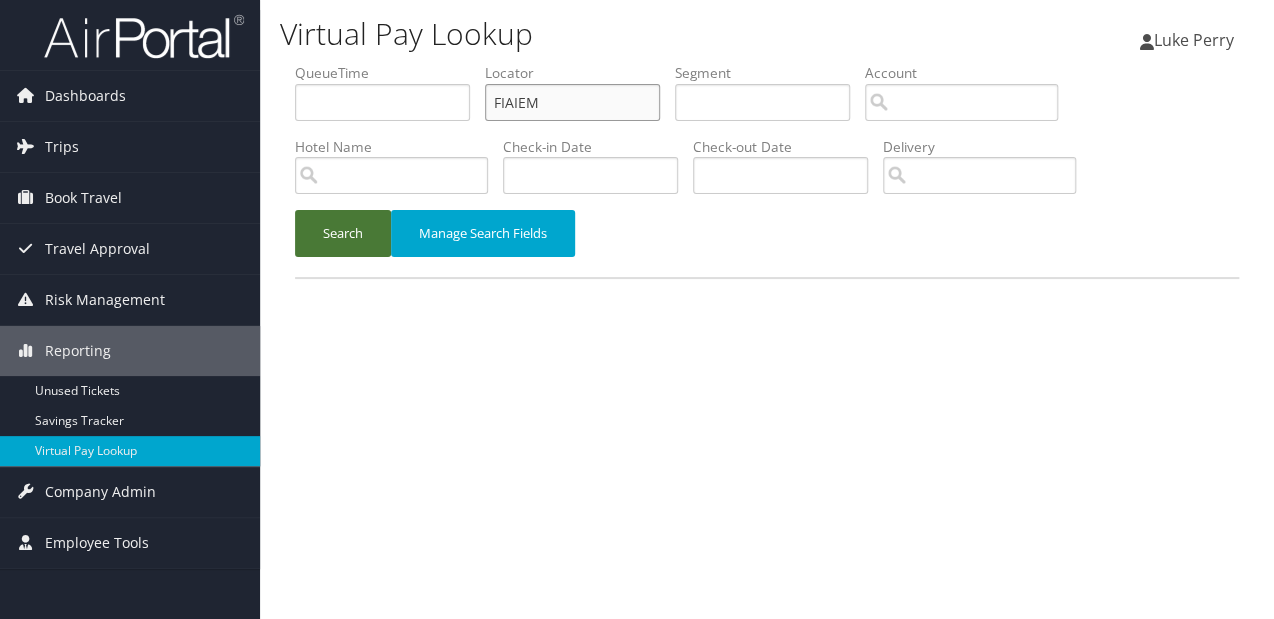paste on "YZROBD" 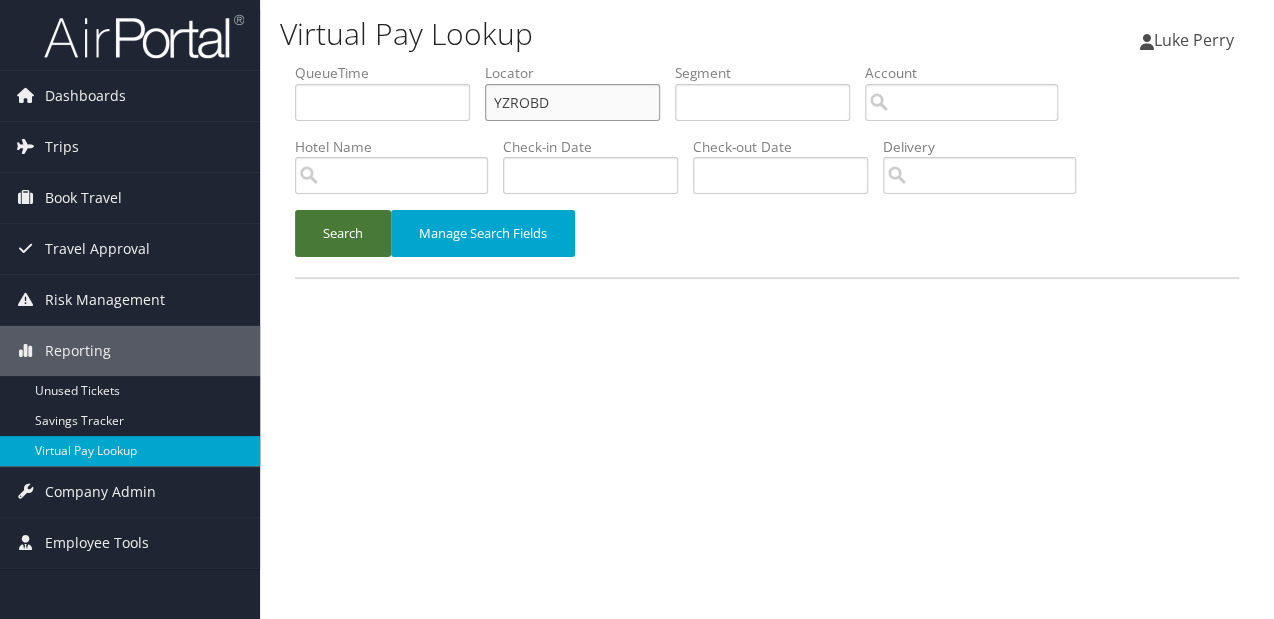 type on "YZROBD" 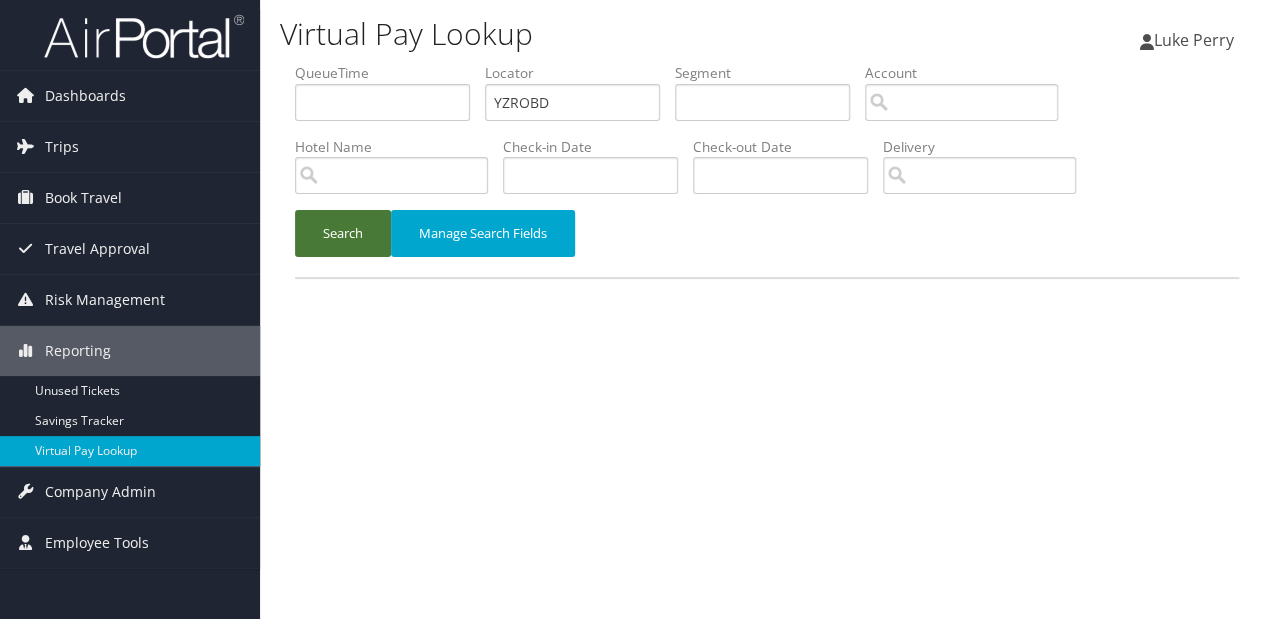 click on "Search" at bounding box center [343, 233] 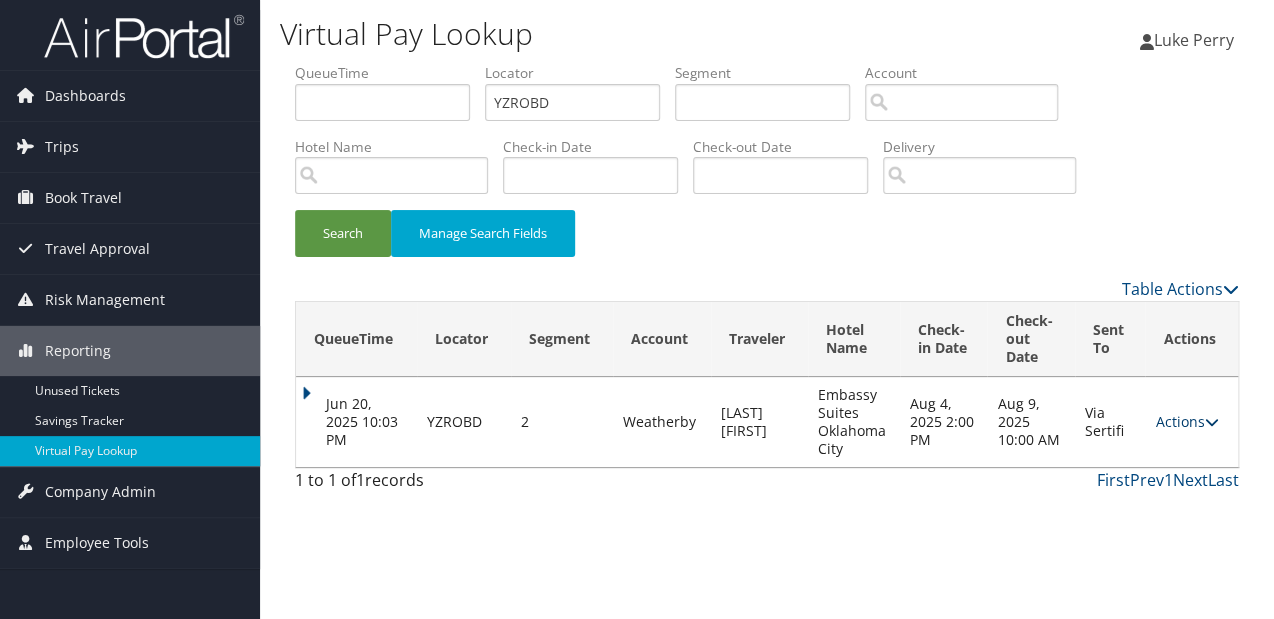 click on "Actions" at bounding box center (1186, 421) 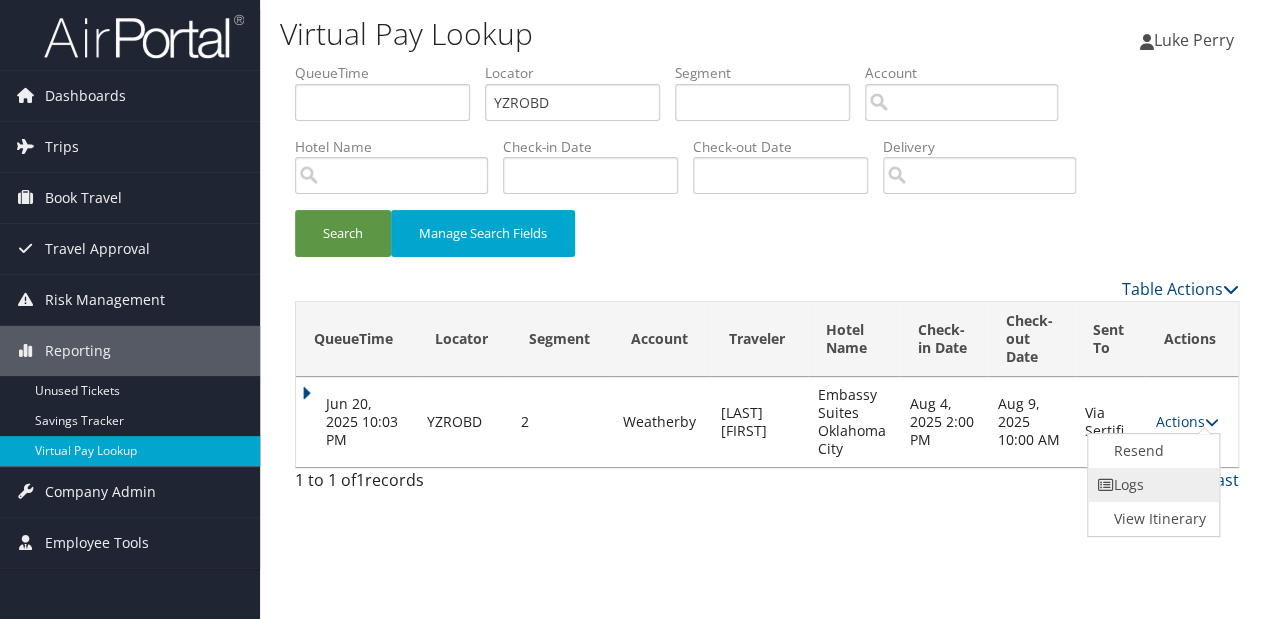 click on "Logs" at bounding box center [1151, 485] 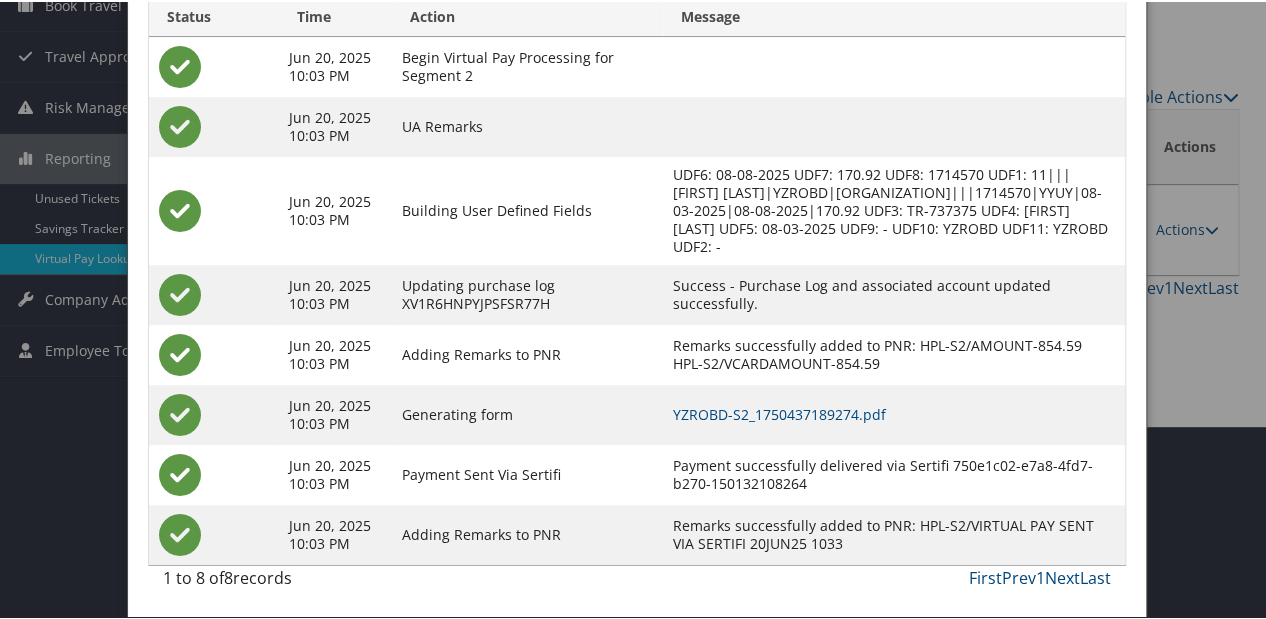 scroll, scrollTop: 210, scrollLeft: 0, axis: vertical 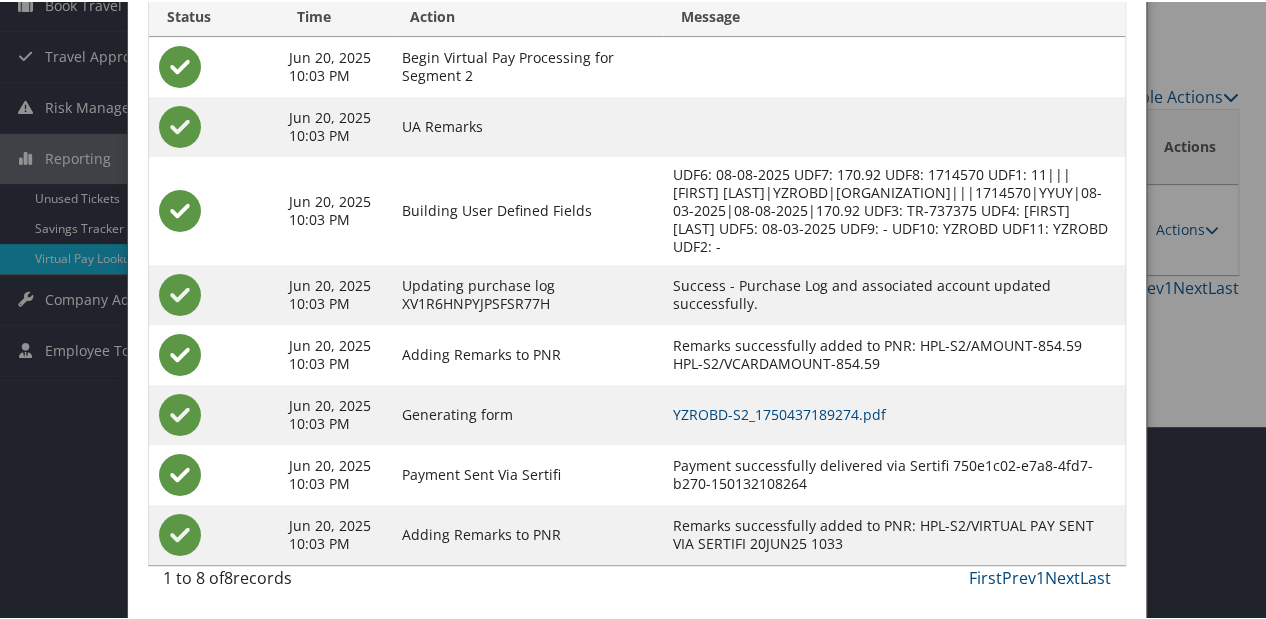 click on "YZROBD-S2_1750437189274.pdf" at bounding box center (894, 413) 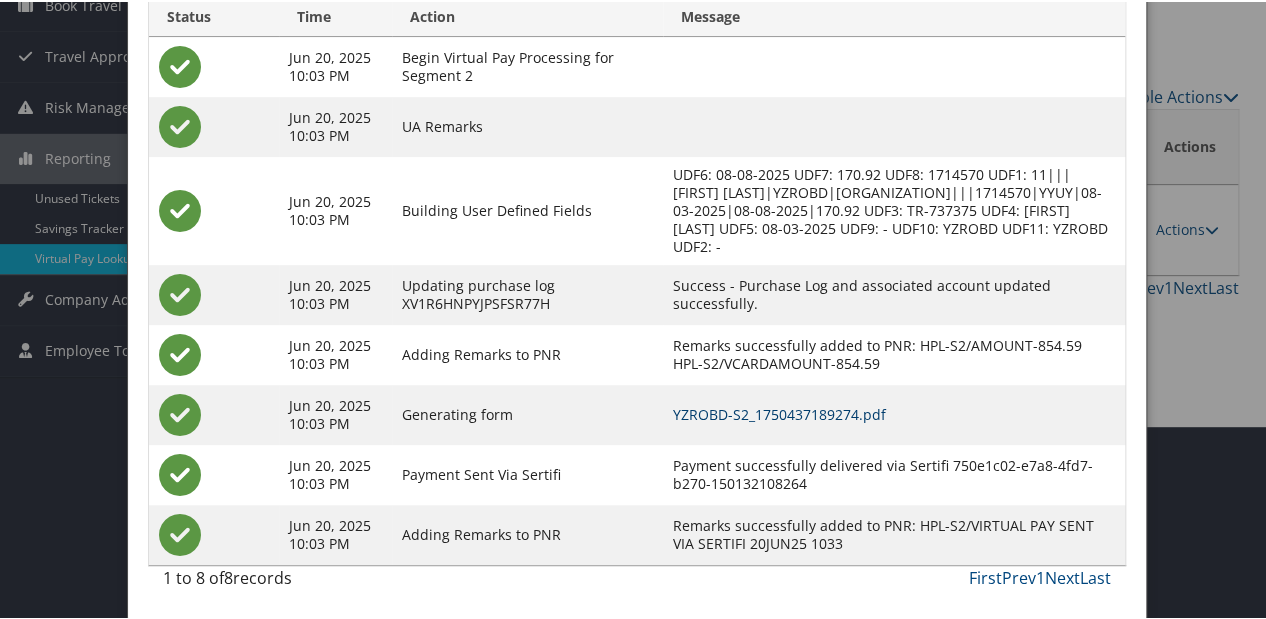 click on "YZROBD-S2_1750437189274.pdf" at bounding box center (779, 412) 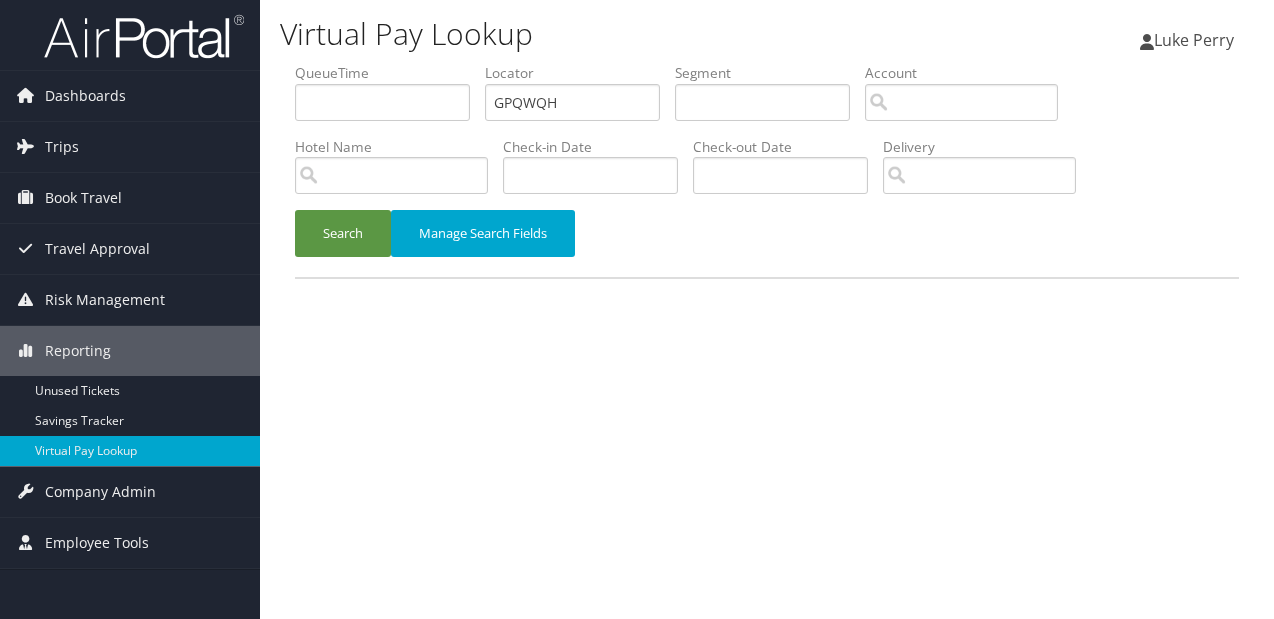 click on "QueueTime Locator GPQWQH Segment Account Traveler Hotel Name Check-in Date Check-out Date Delivery" at bounding box center [767, 63] 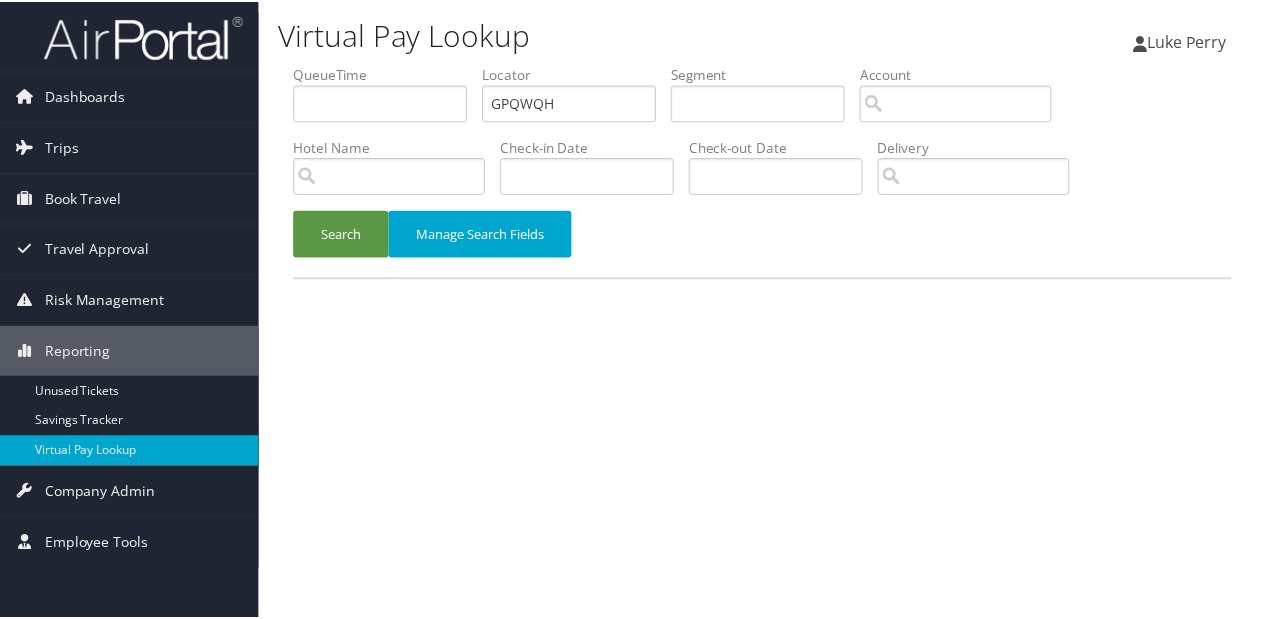 scroll, scrollTop: 0, scrollLeft: 0, axis: both 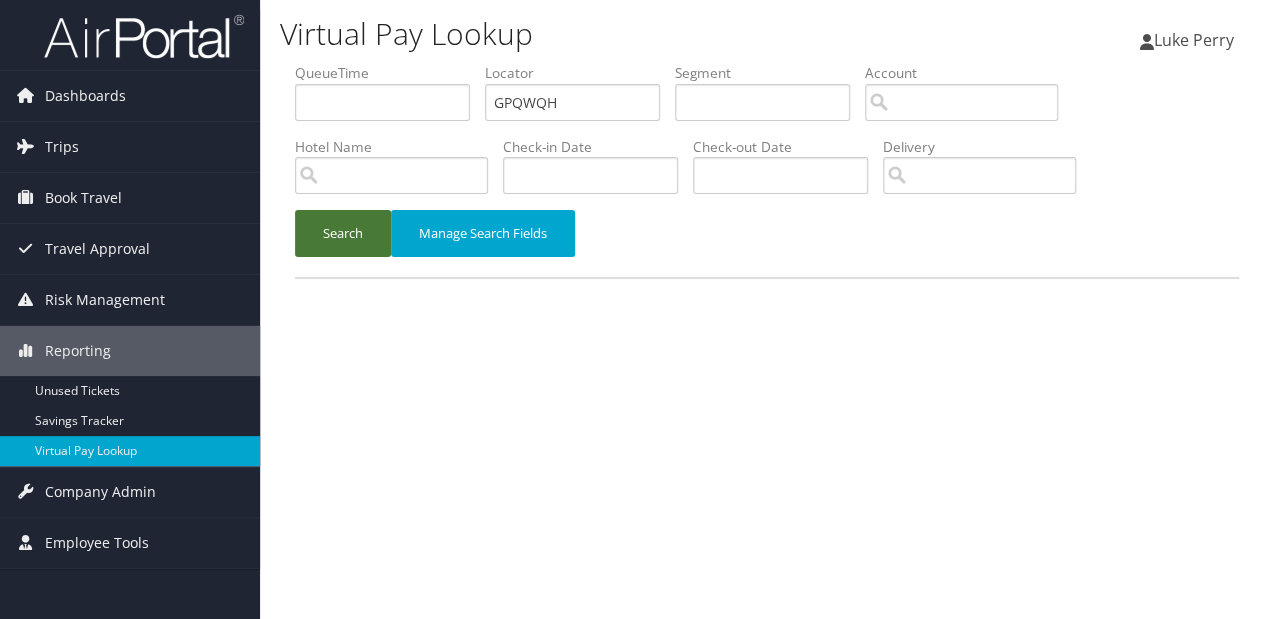 type on "GPQWQH" 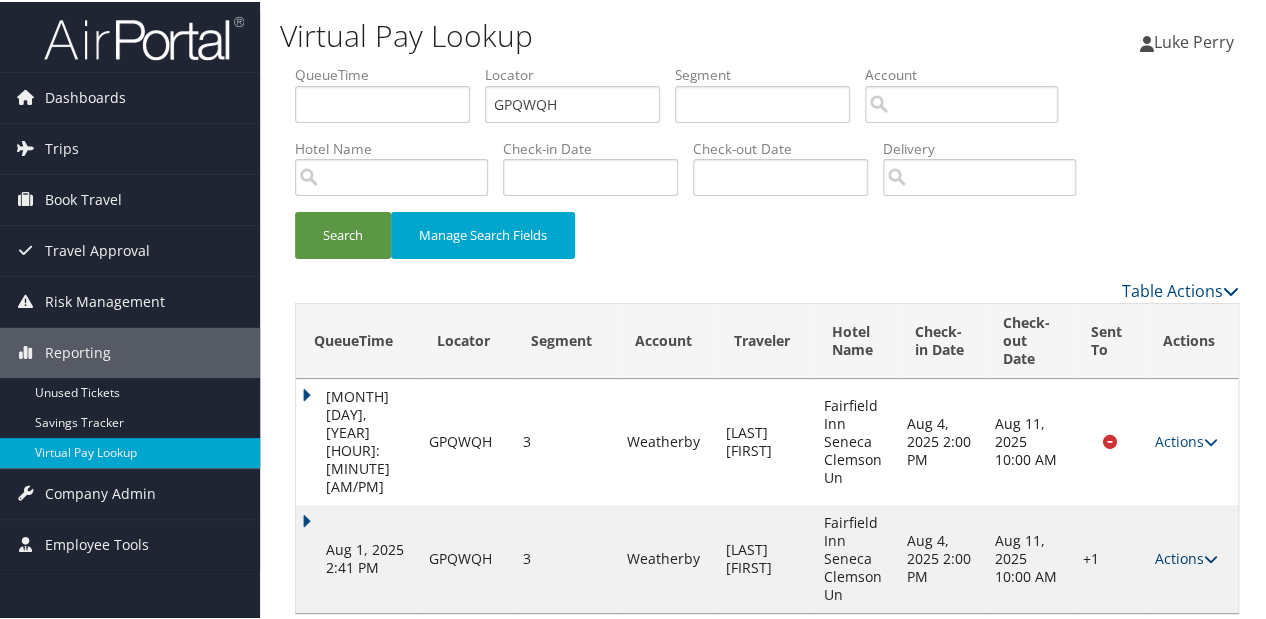 drag, startPoint x: 1176, startPoint y: 525, endPoint x: 1172, endPoint y: 539, distance: 14.56022 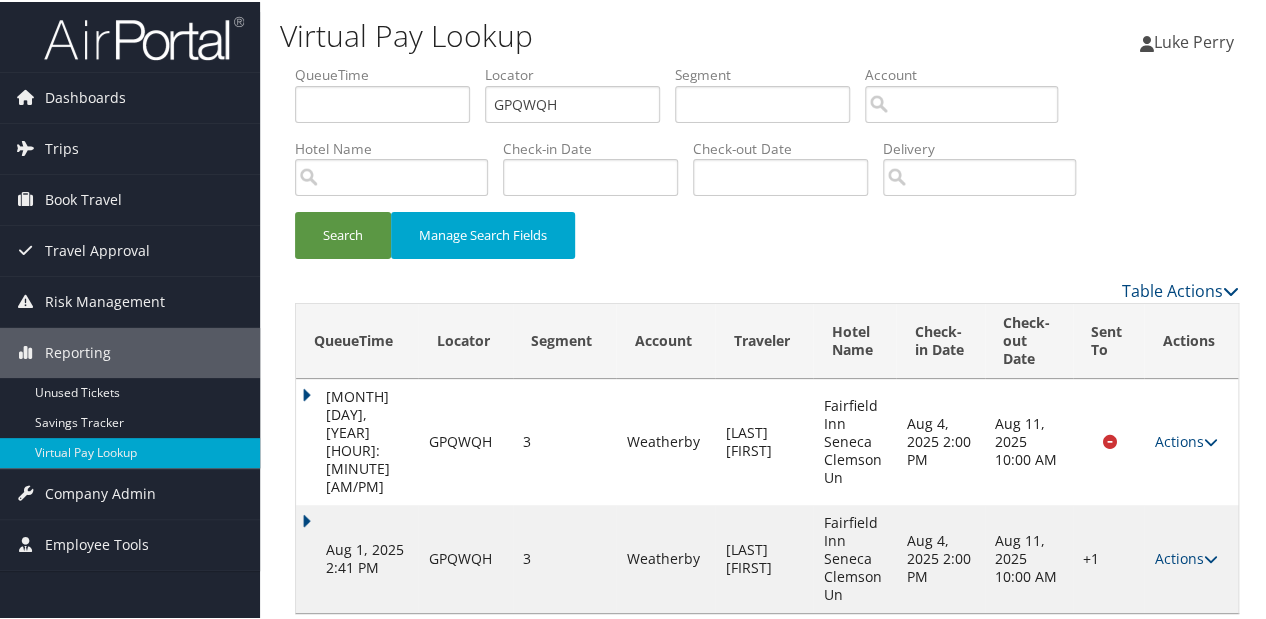 drag, startPoint x: 1172, startPoint y: 539, endPoint x: 1092, endPoint y: 543, distance: 80.09994 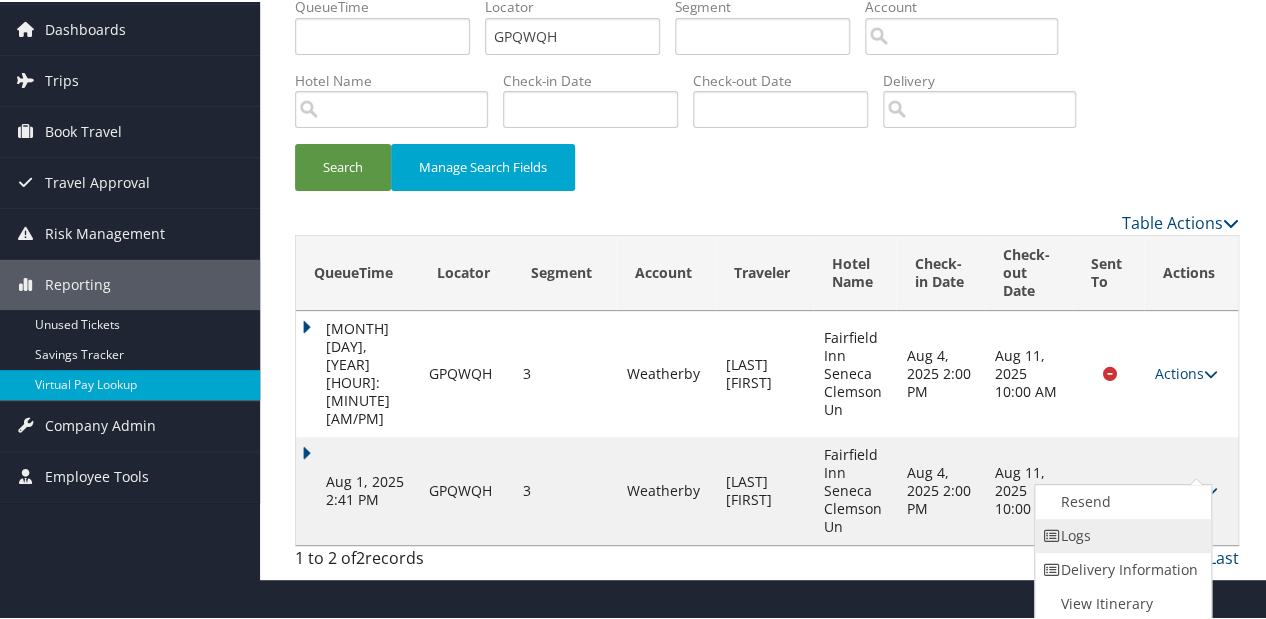 click on "Logs" at bounding box center (1120, 534) 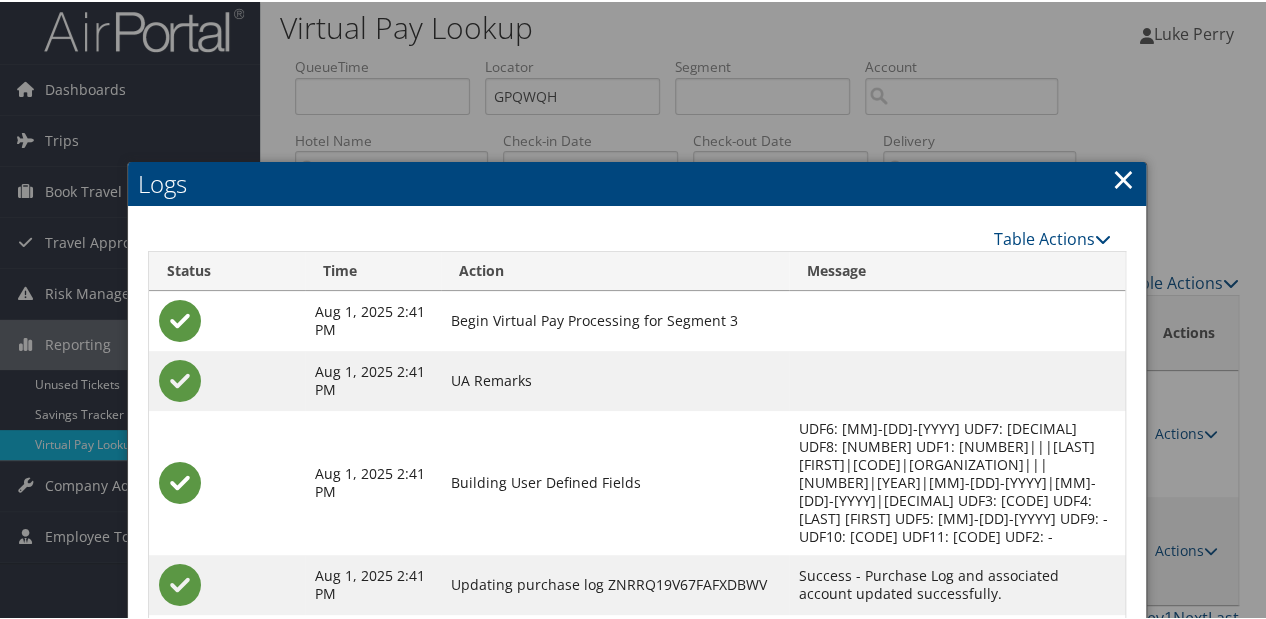 scroll, scrollTop: 158, scrollLeft: 0, axis: vertical 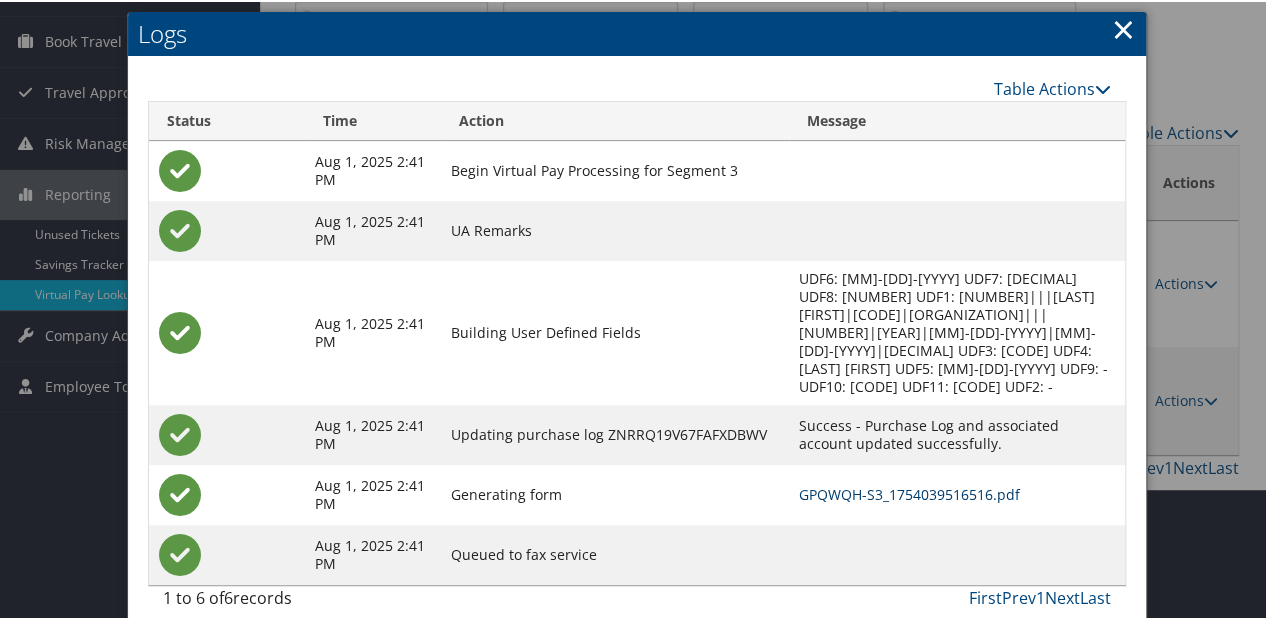 click on "GPQWQH-S3_1754039516516.pdf" at bounding box center (909, 492) 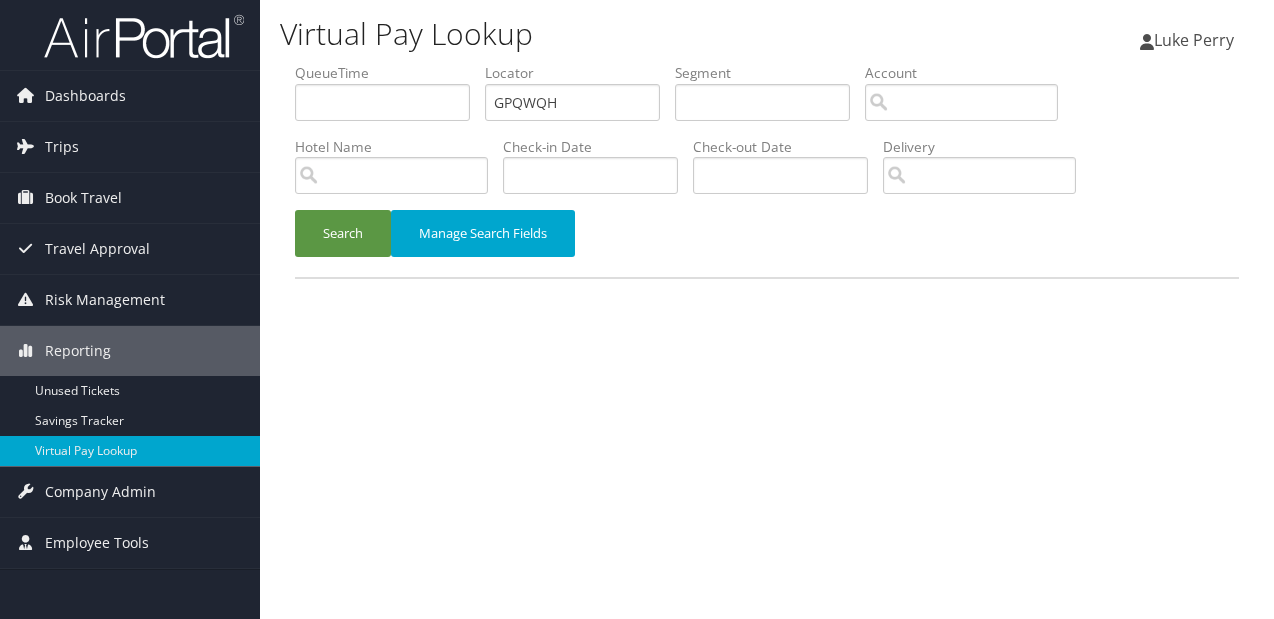 click on "Search" at bounding box center [343, 233] 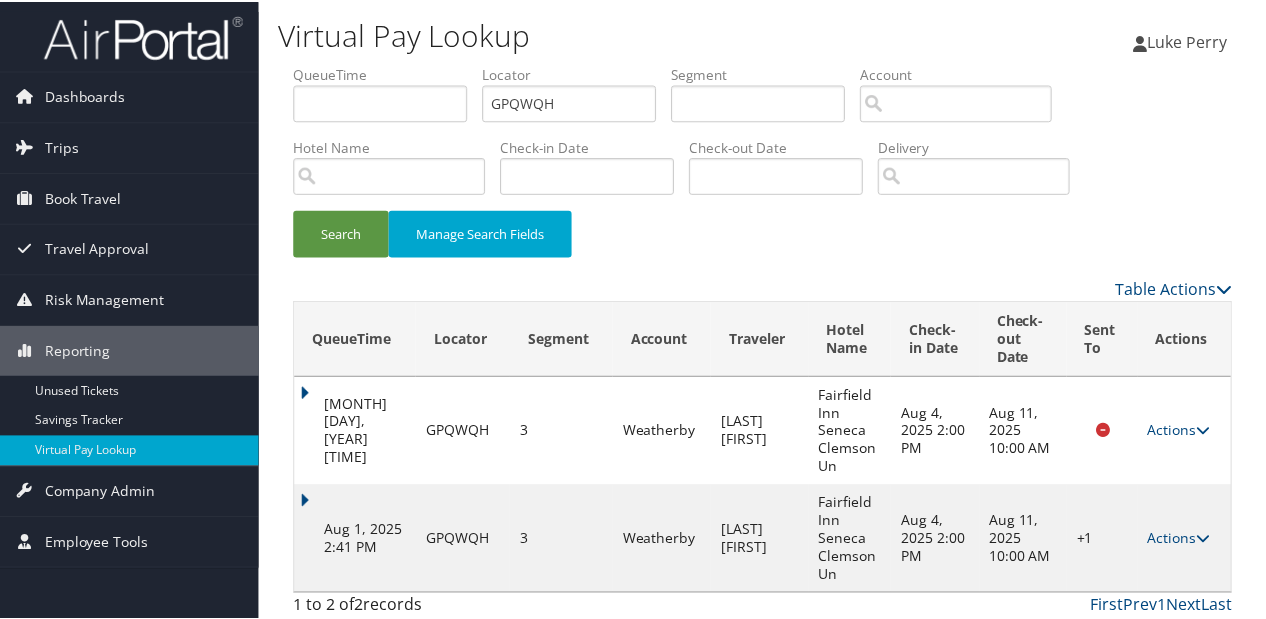 scroll, scrollTop: 8, scrollLeft: 0, axis: vertical 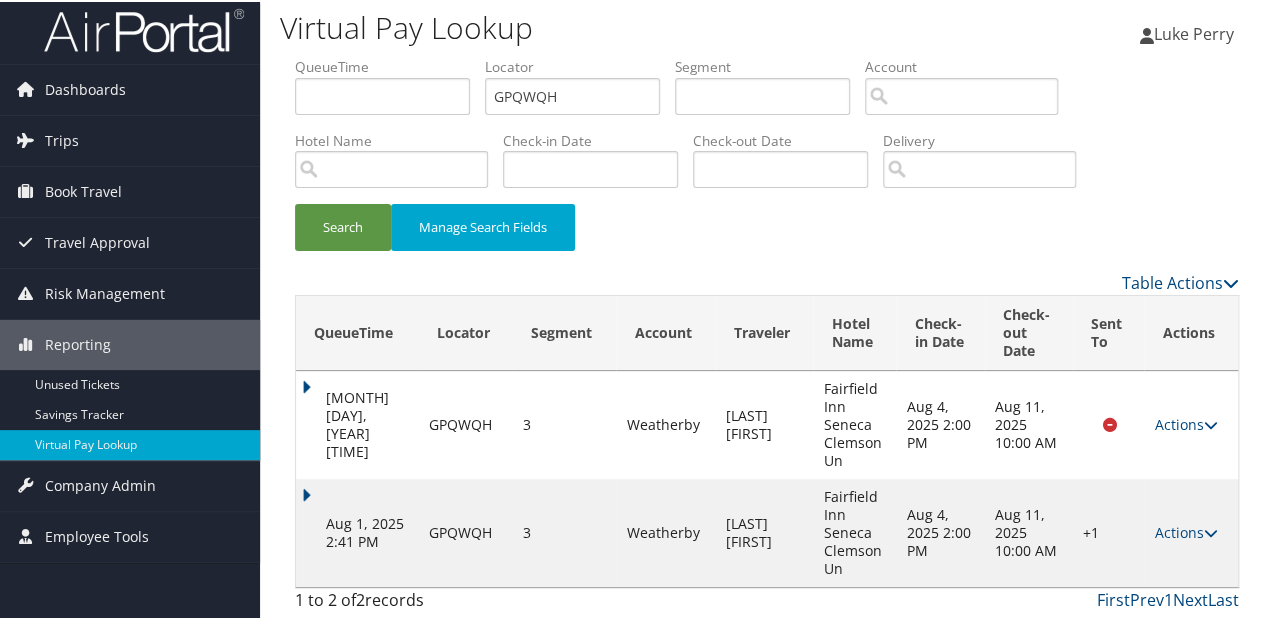 click on "Aug 1, 2025 2:41 PM" at bounding box center [357, 531] 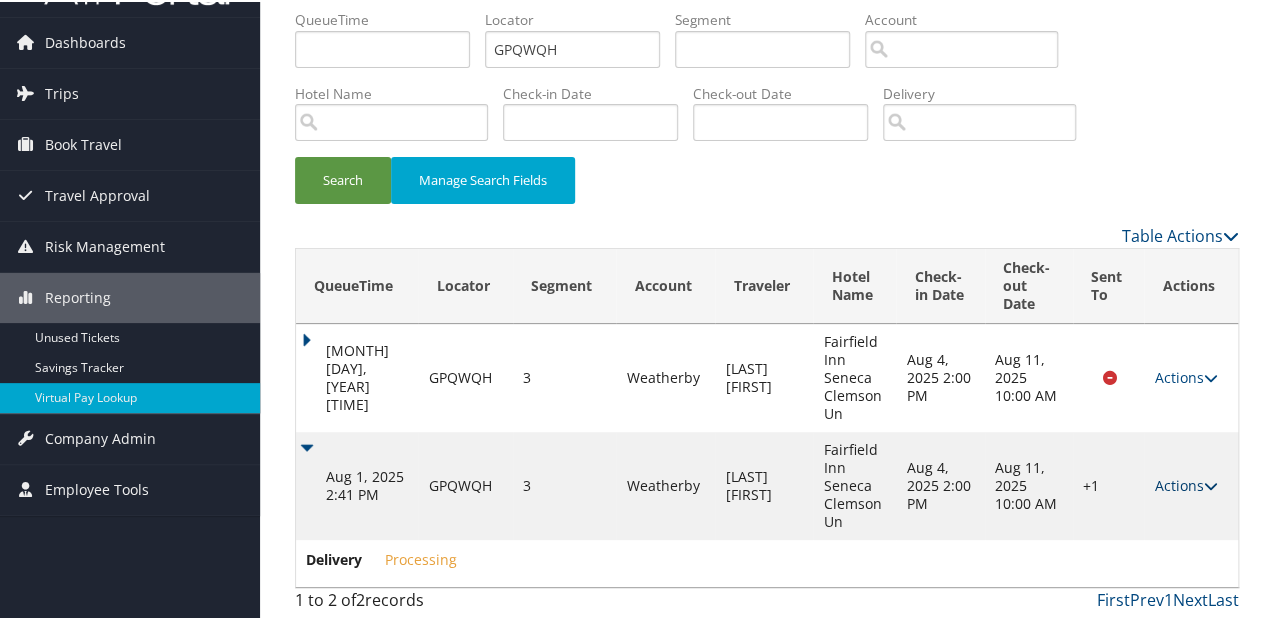 click on "Actions" at bounding box center (1185, 483) 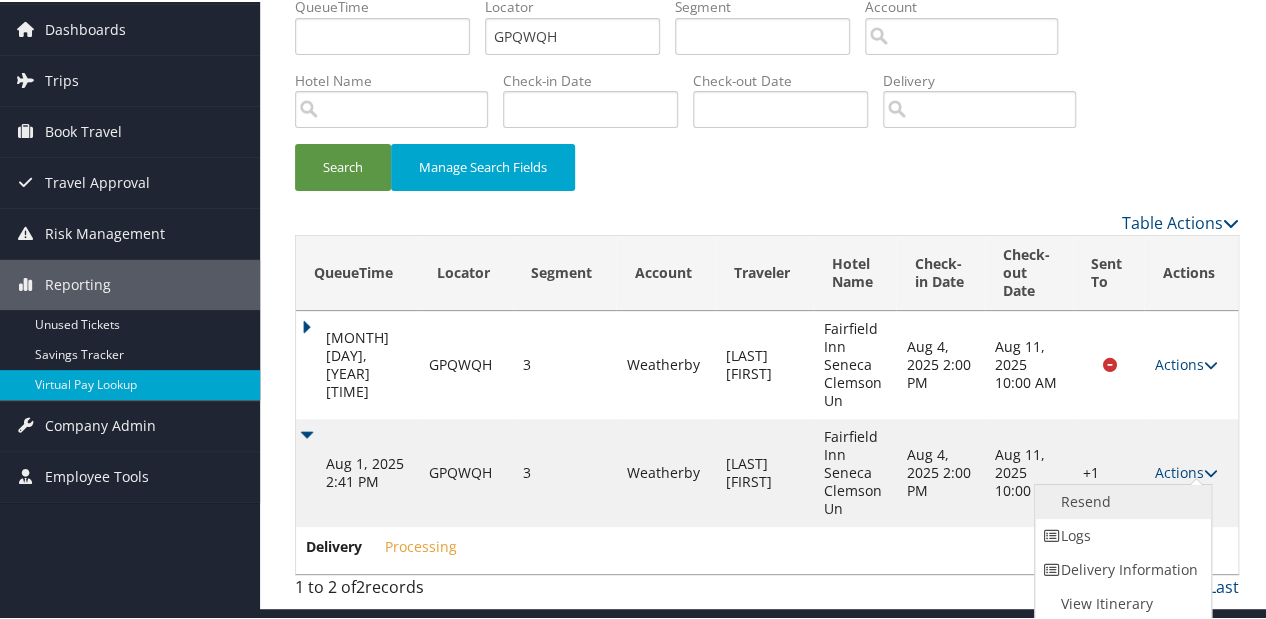 click on "Resend" at bounding box center [1120, 500] 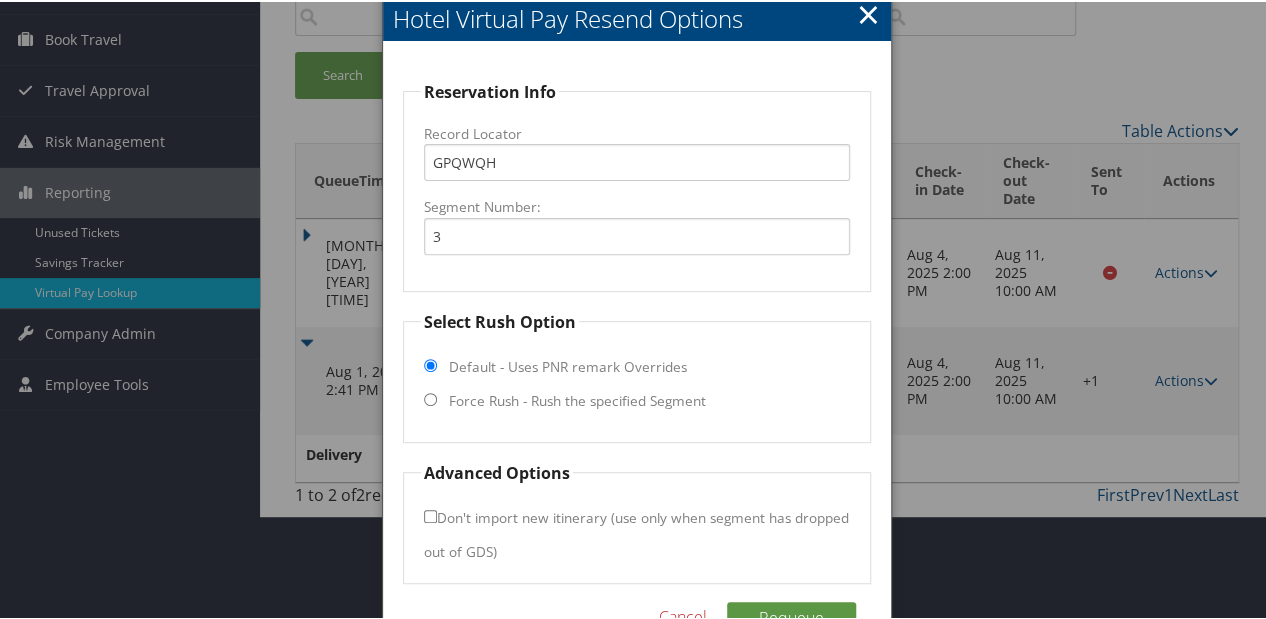scroll, scrollTop: 211, scrollLeft: 0, axis: vertical 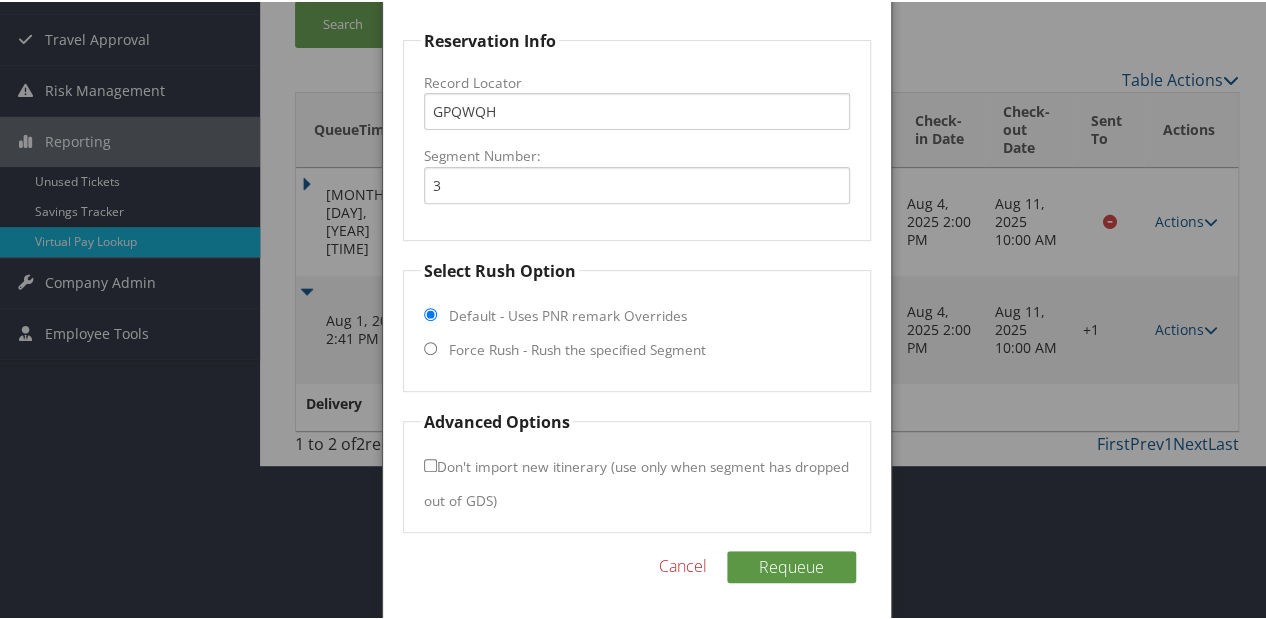 click on "Force Rush - Rush the specified Segment" at bounding box center [577, 348] 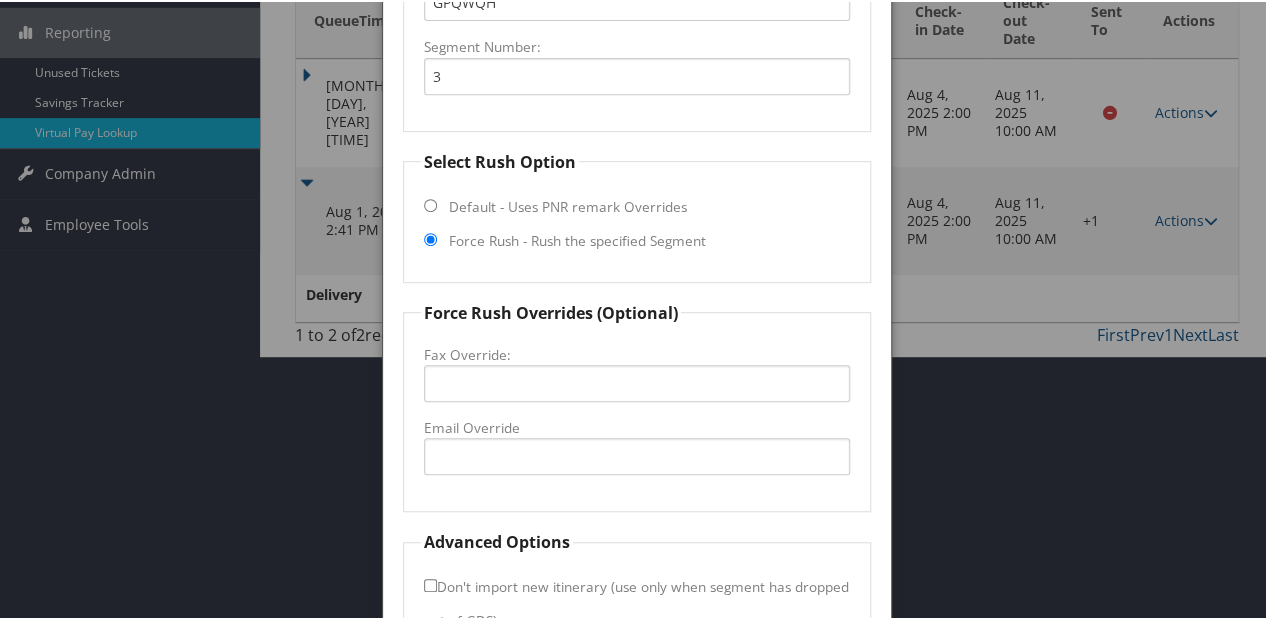 scroll, scrollTop: 440, scrollLeft: 0, axis: vertical 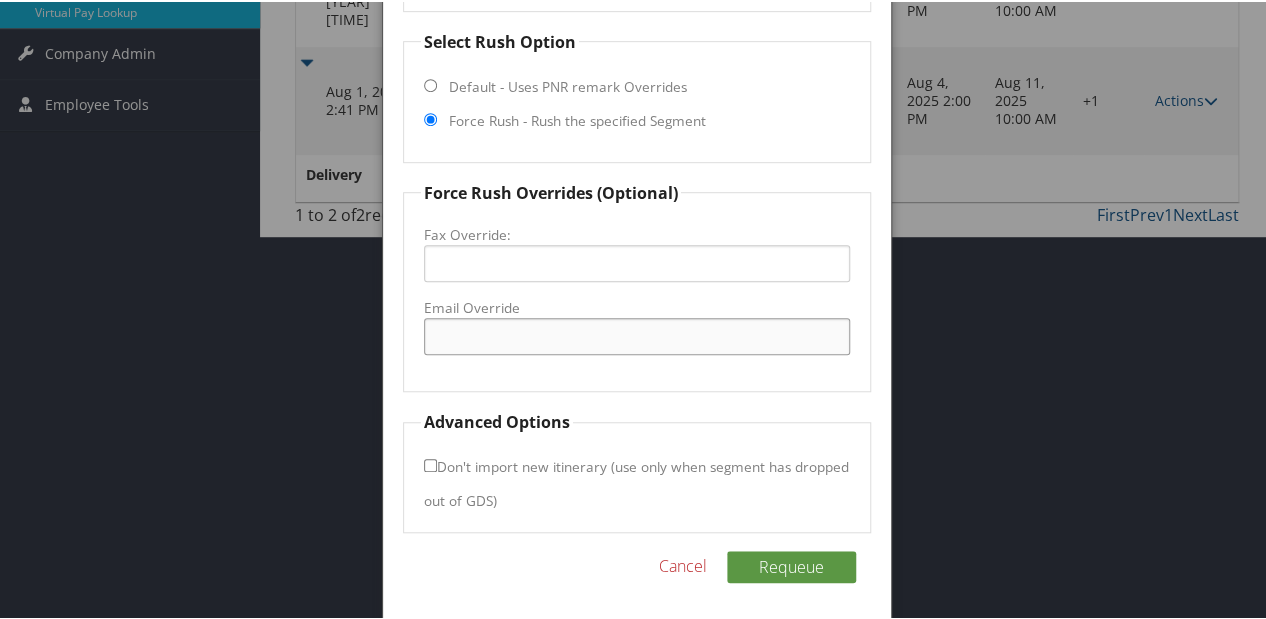 drag, startPoint x: 508, startPoint y: 318, endPoint x: 520, endPoint y: 315, distance: 12.369317 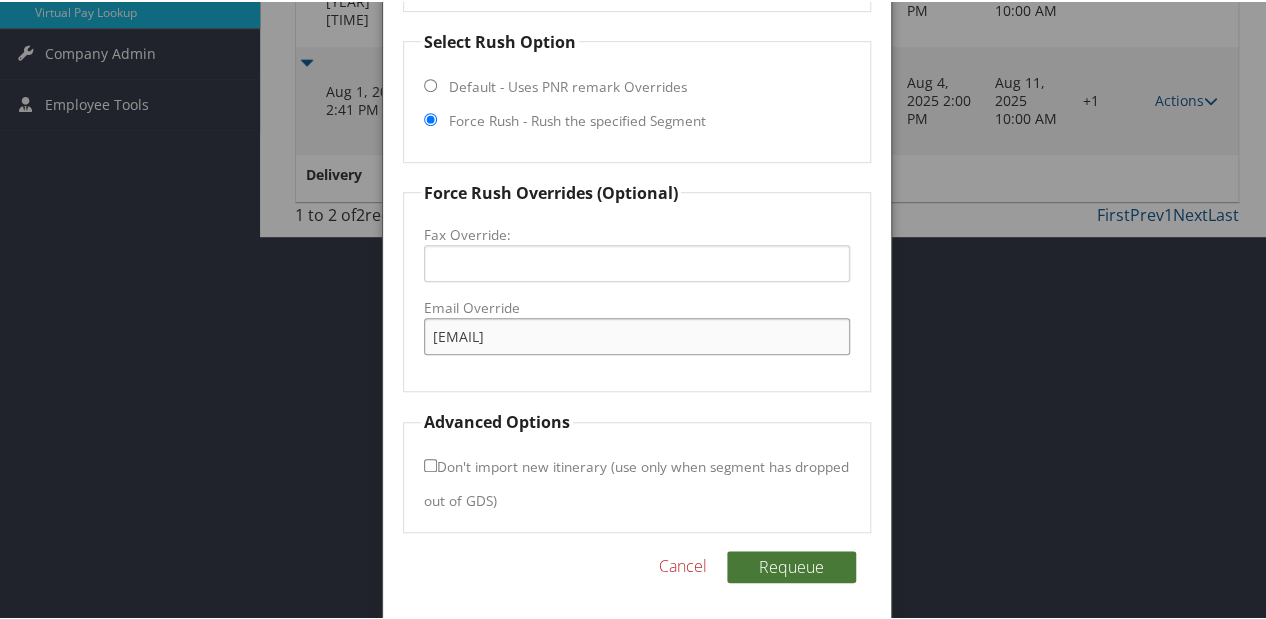 type on "ffiseneca@gmail.com" 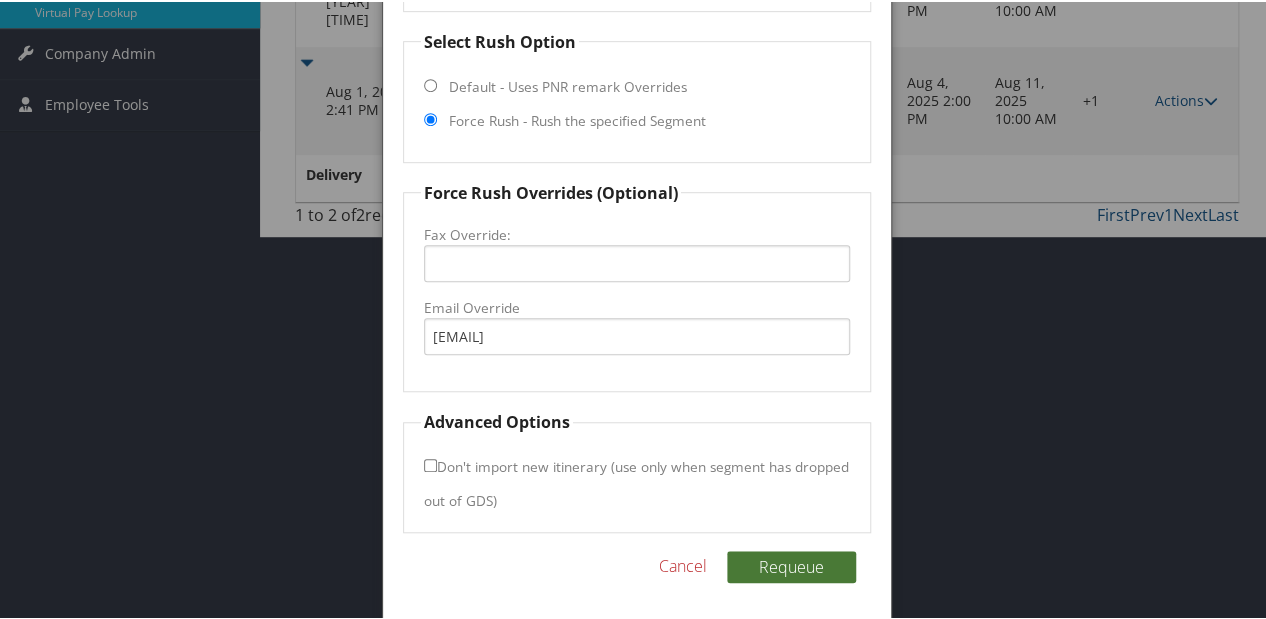 click on "Requeue" at bounding box center (791, 565) 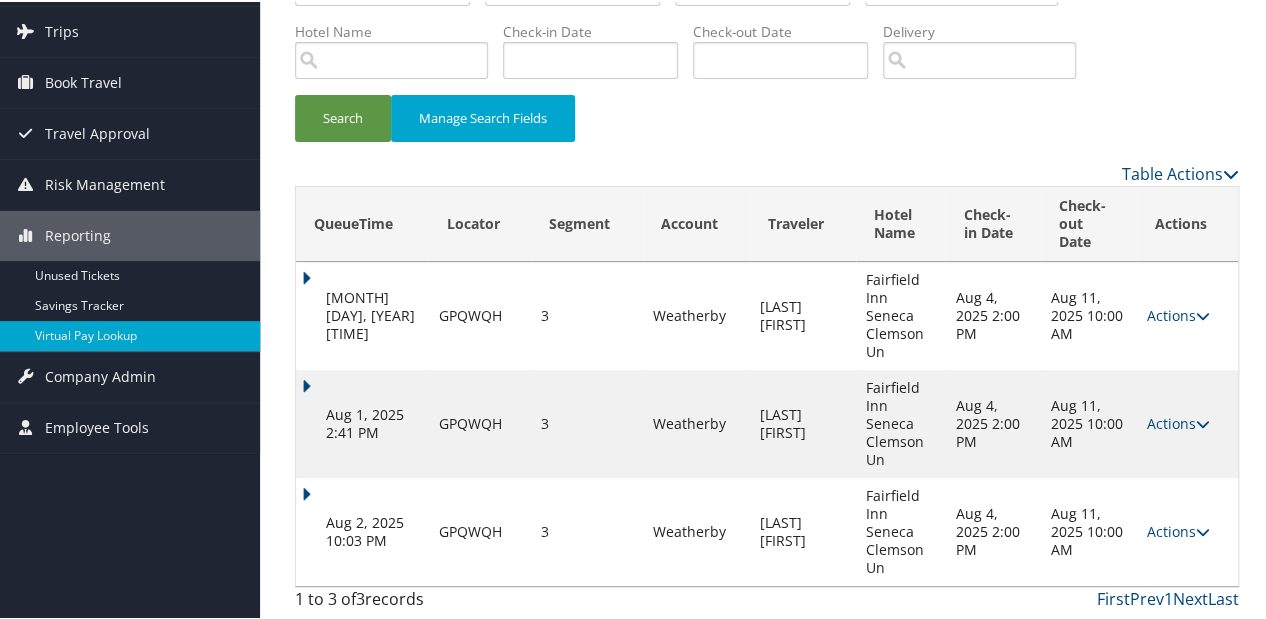 scroll, scrollTop: 116, scrollLeft: 0, axis: vertical 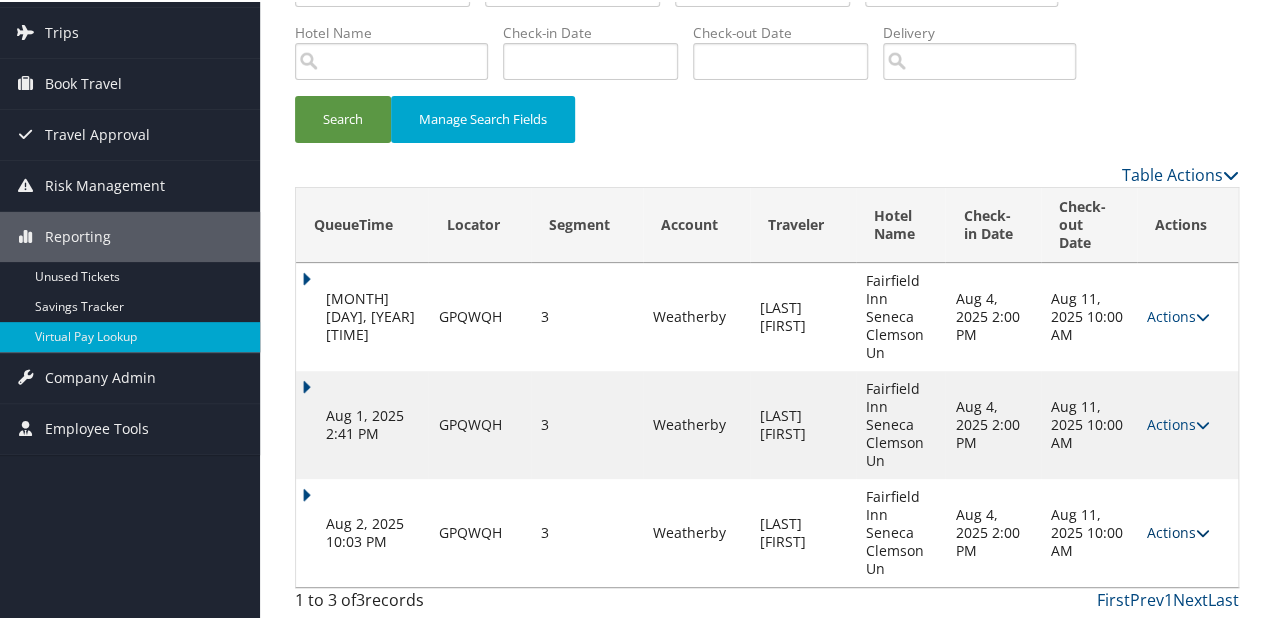click on "Actions" at bounding box center (1178, 530) 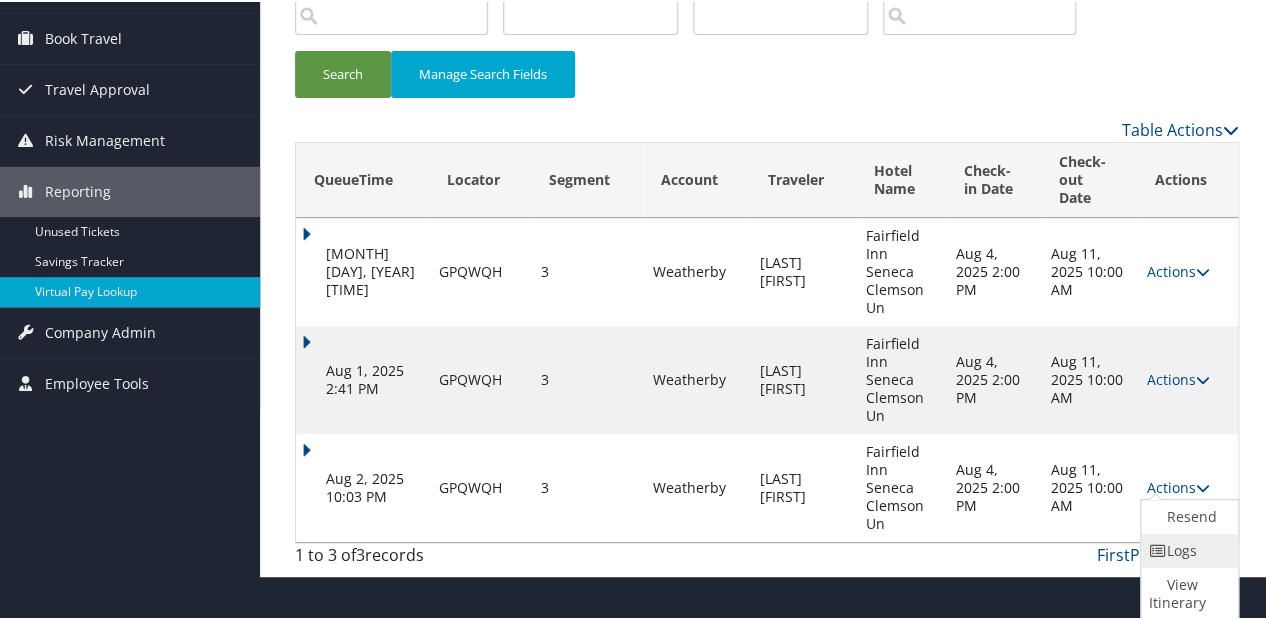 click at bounding box center [1158, 549] 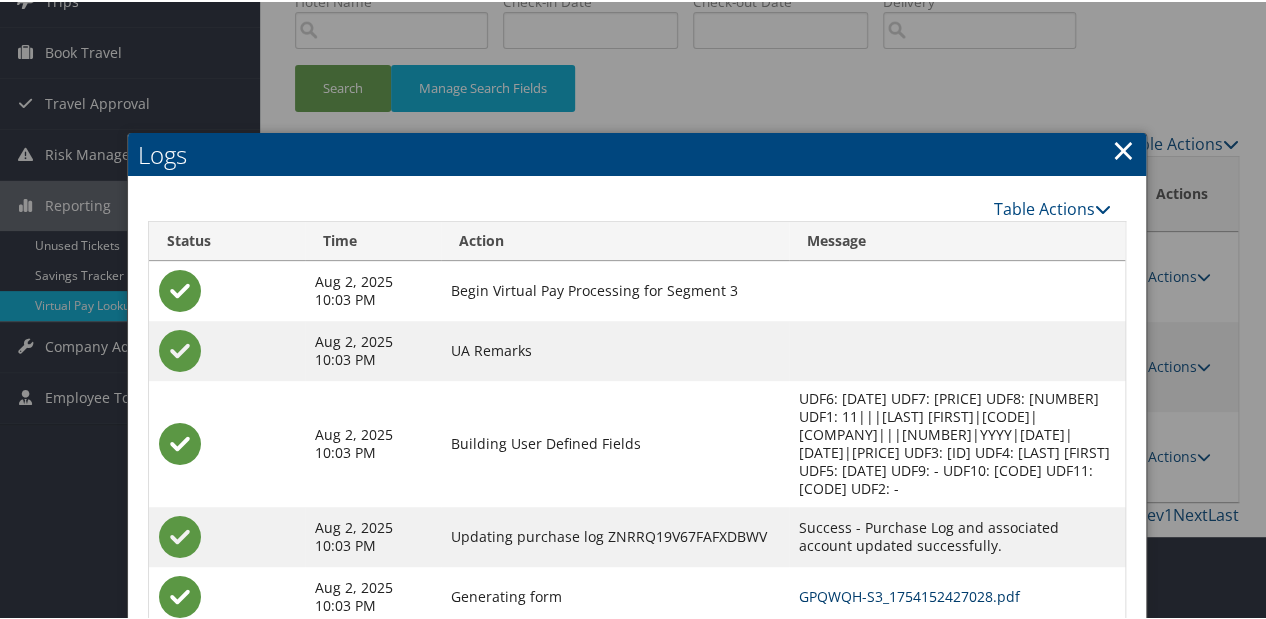 scroll, scrollTop: 328, scrollLeft: 0, axis: vertical 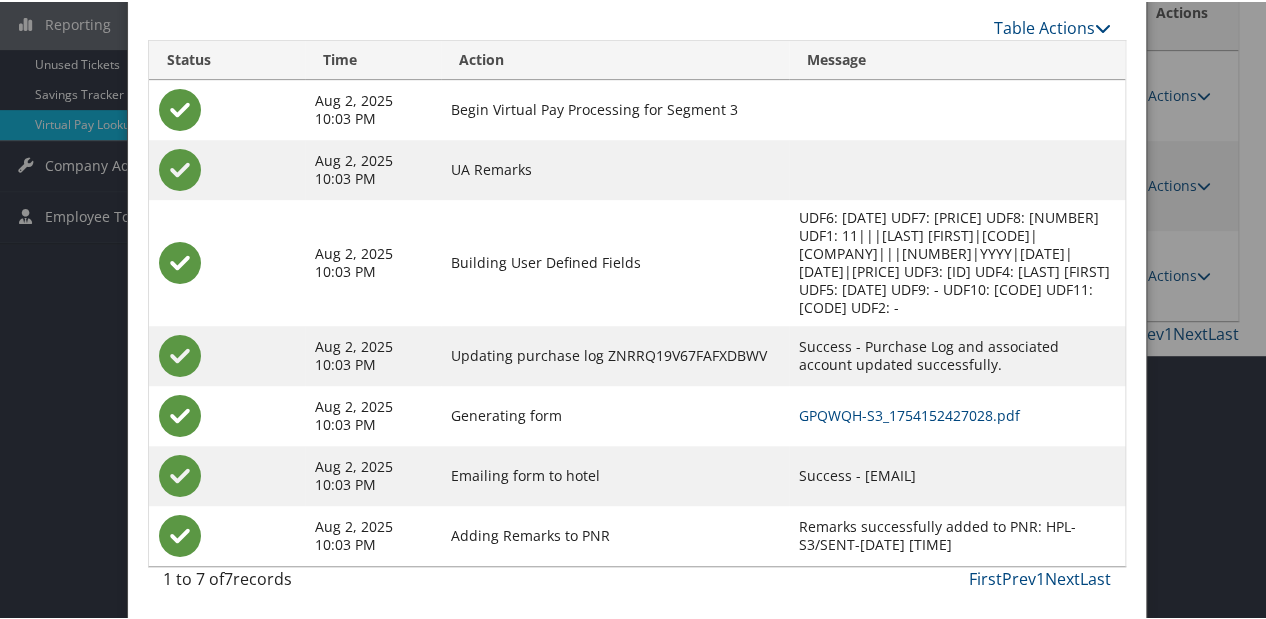 copy on "ffiseneca@gmail.com" 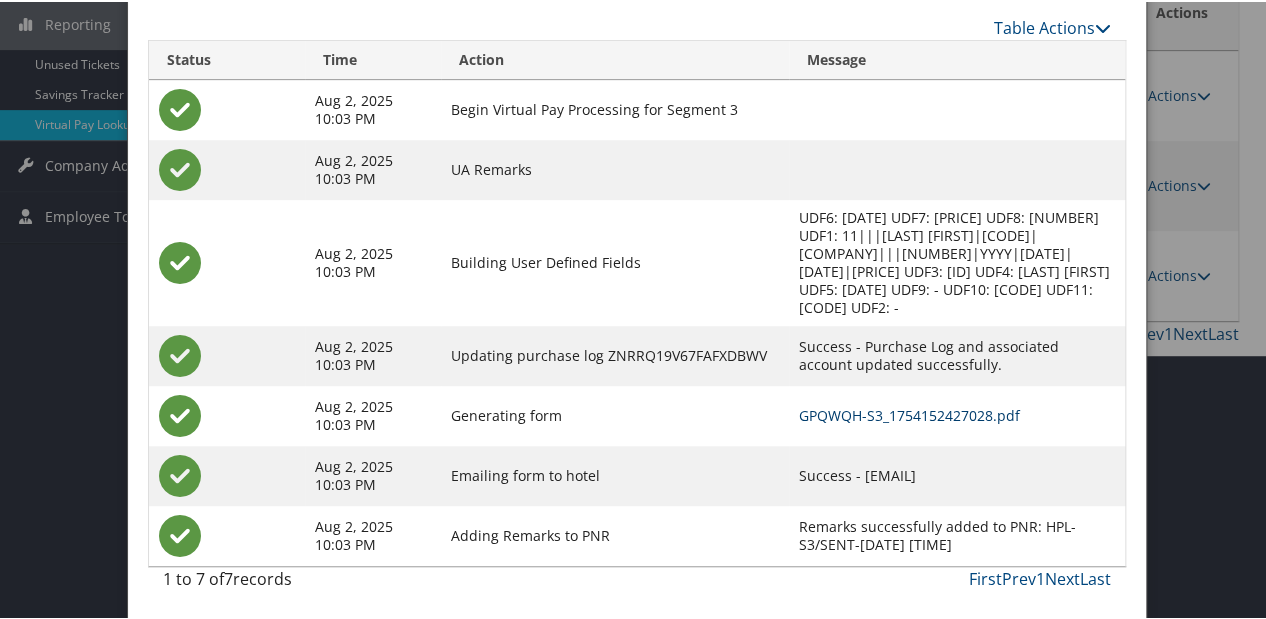 drag, startPoint x: 945, startPoint y: 476, endPoint x: 843, endPoint y: 411, distance: 120.9504 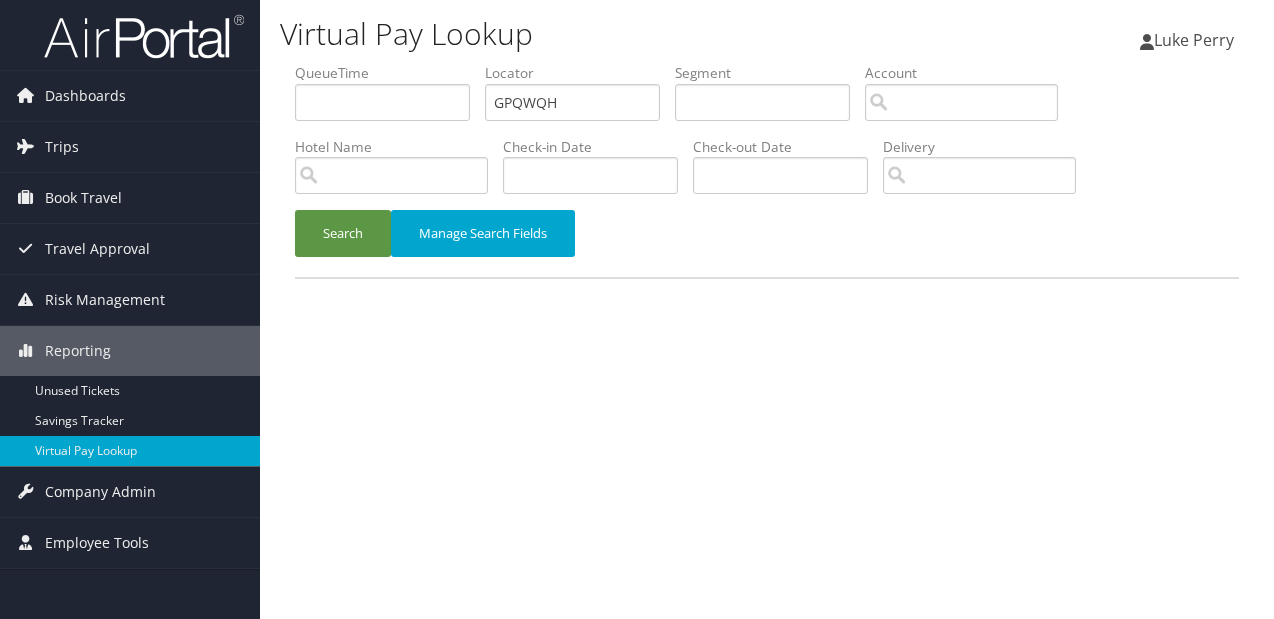 scroll, scrollTop: 0, scrollLeft: 0, axis: both 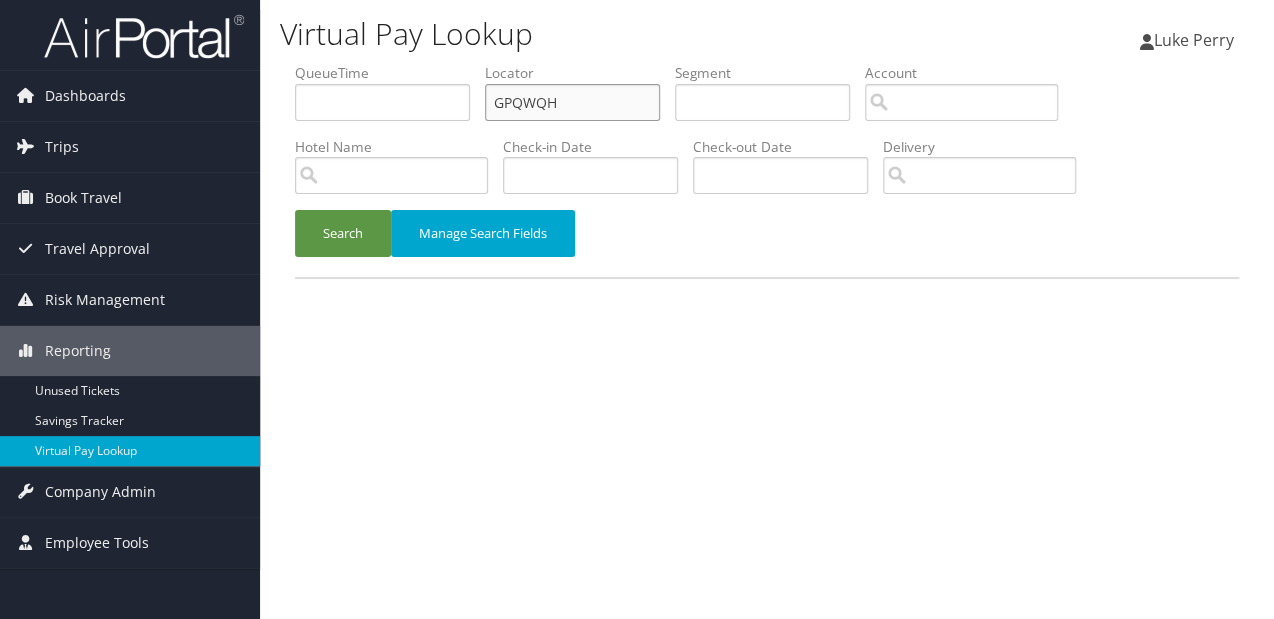 drag, startPoint x: 640, startPoint y: 112, endPoint x: 368, endPoint y: 124, distance: 272.2646 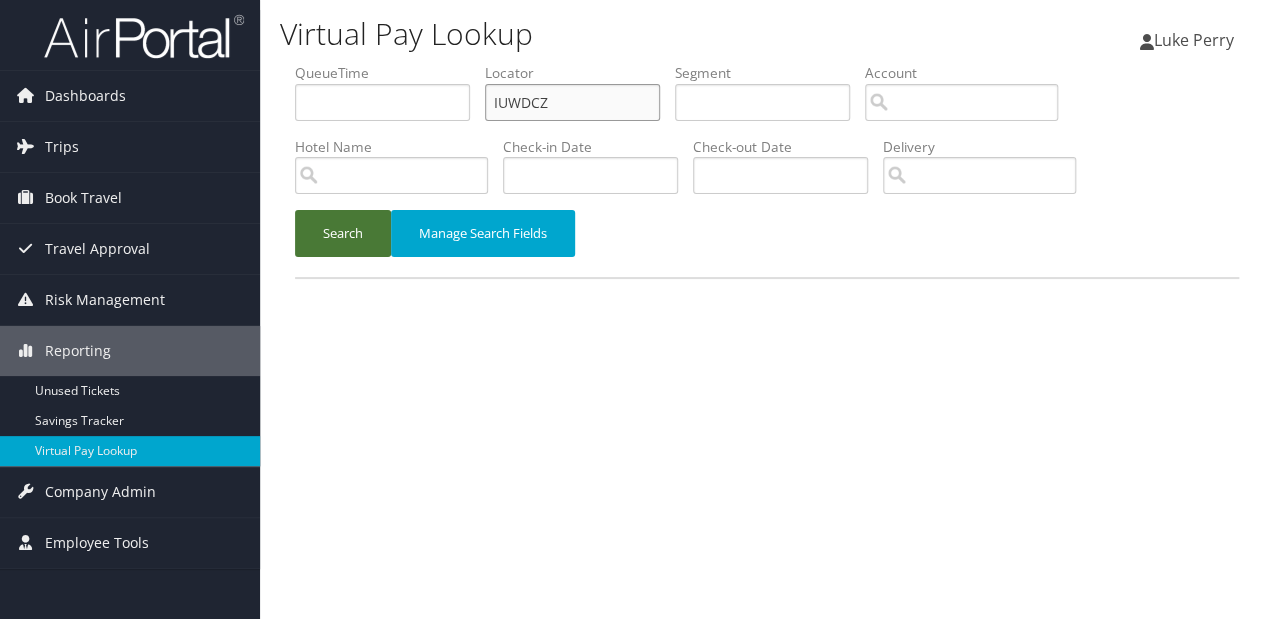 type on "IUWDCZ" 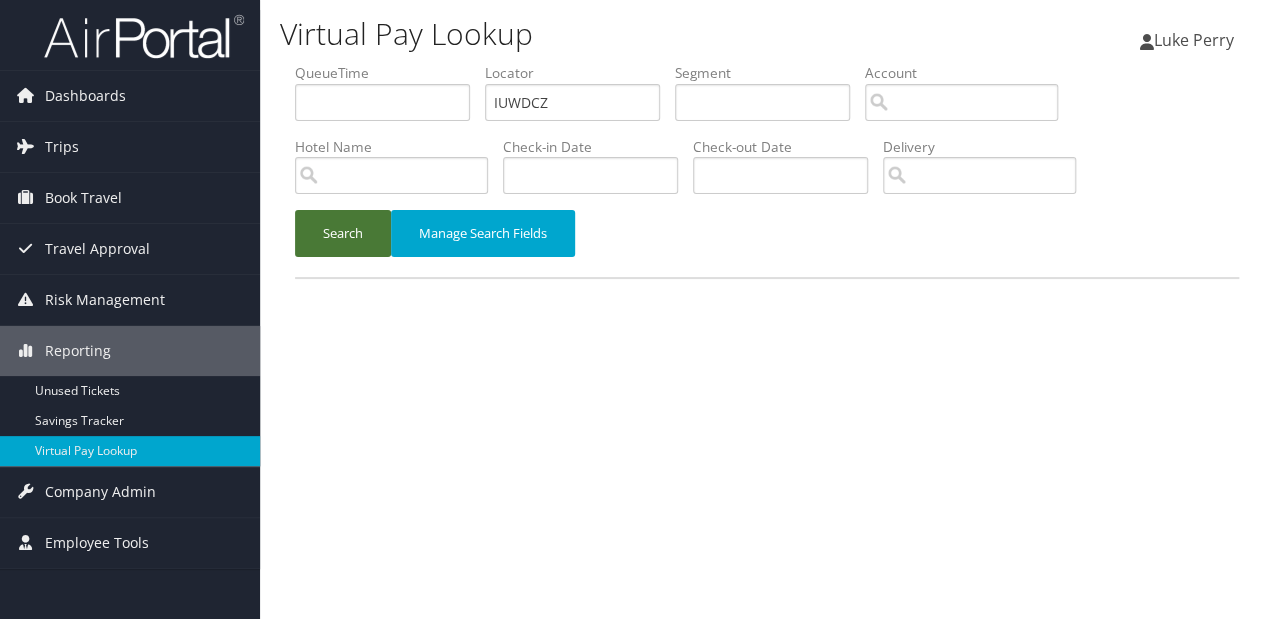 click on "Search" at bounding box center (343, 233) 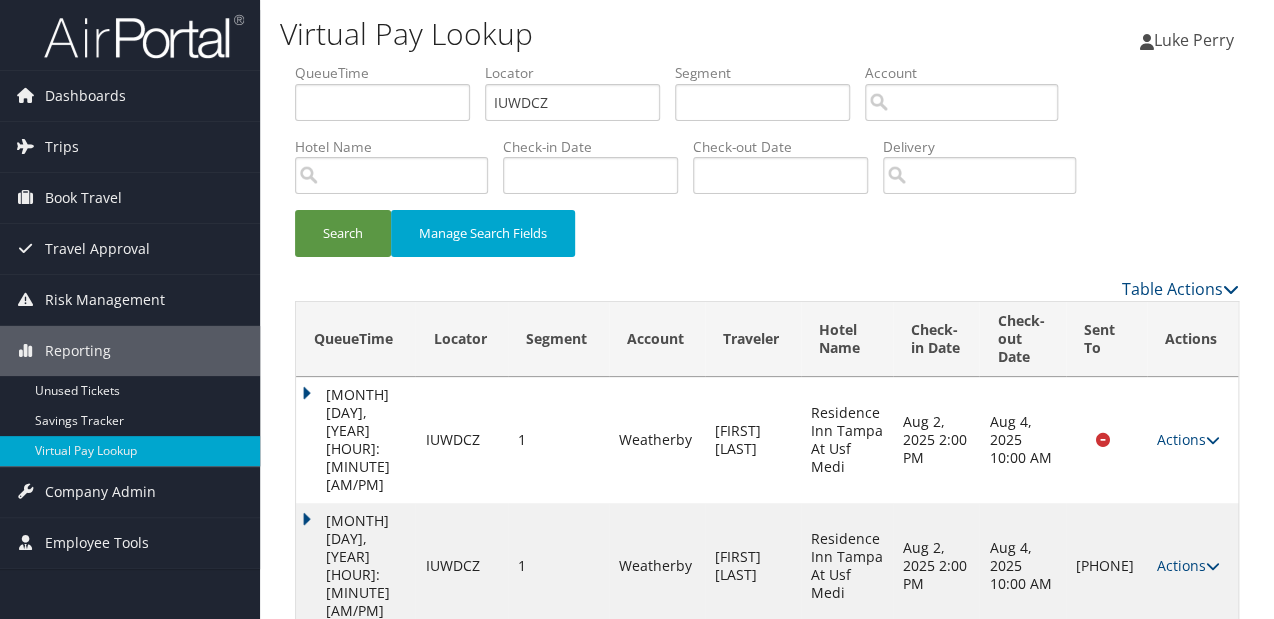 click on "Actions" at bounding box center [1188, 565] 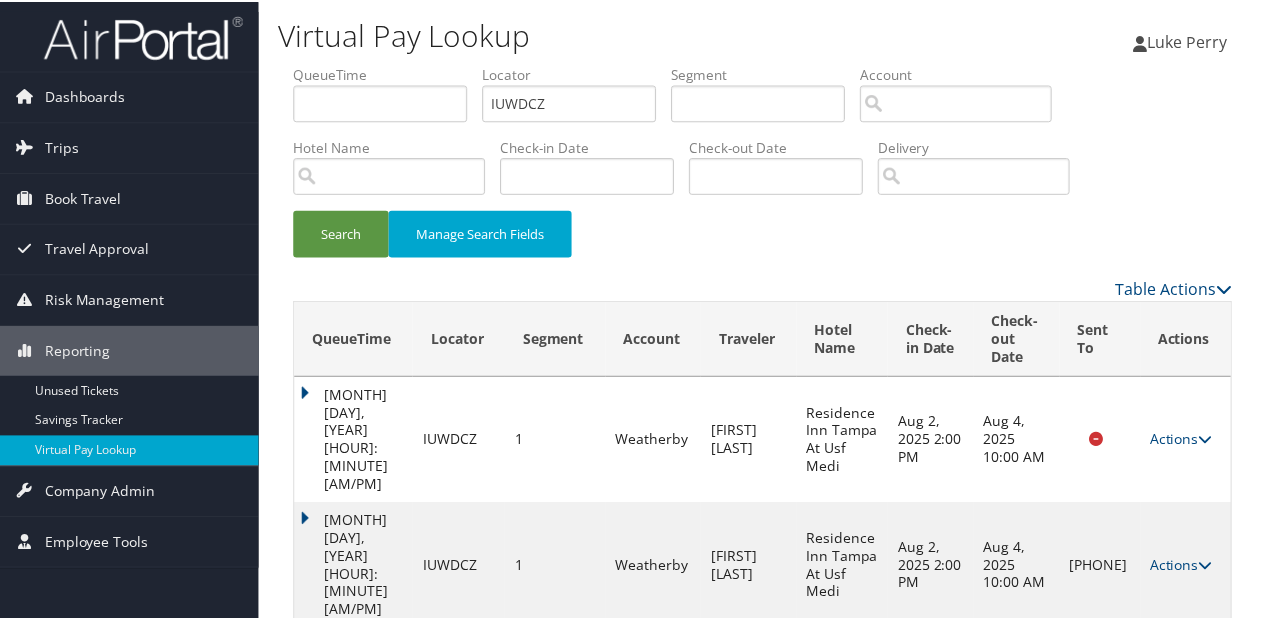scroll, scrollTop: 40, scrollLeft: 0, axis: vertical 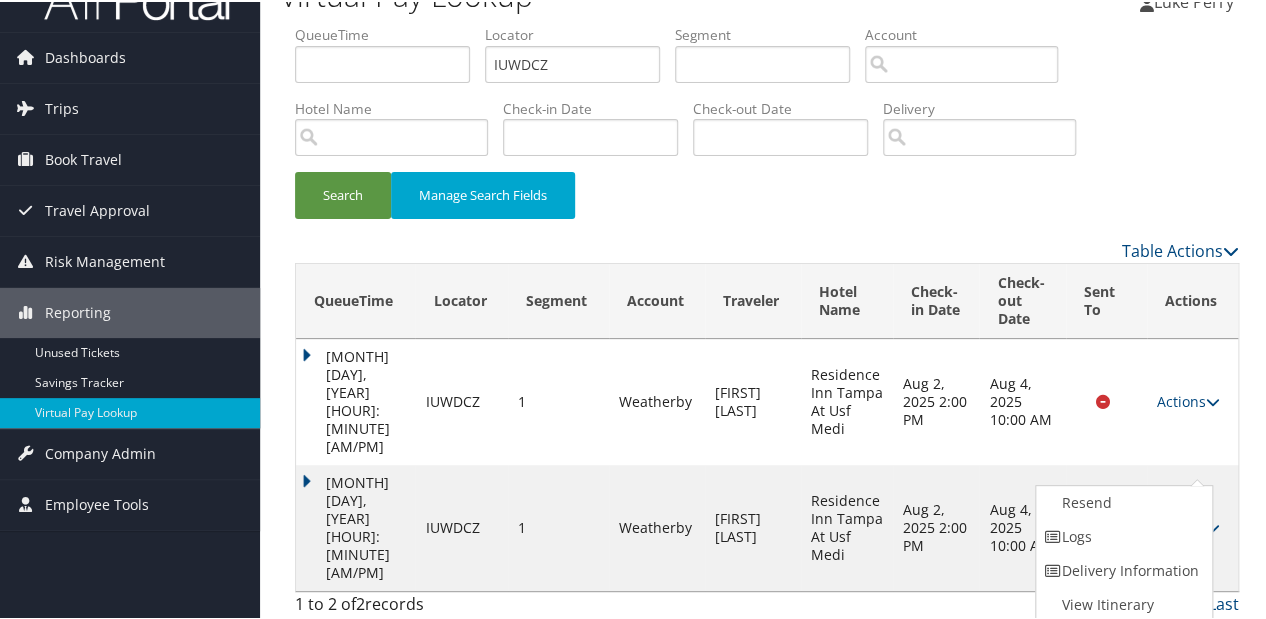 drag, startPoint x: 1024, startPoint y: 538, endPoint x: 1038, endPoint y: 536, distance: 14.142136 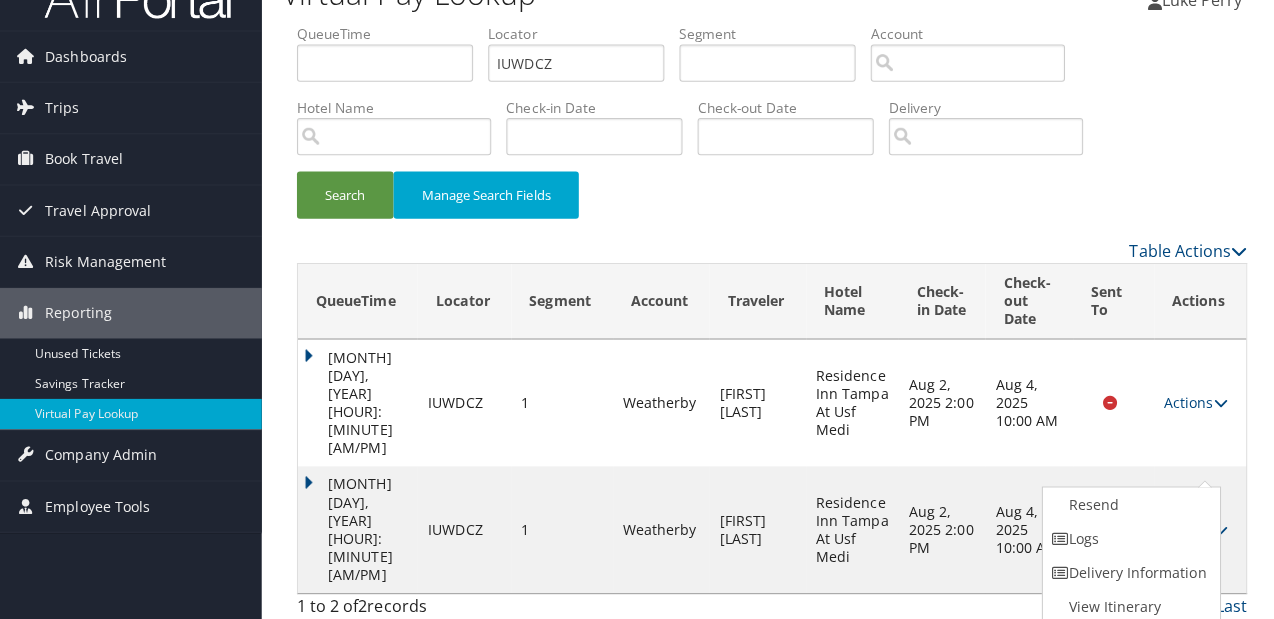 scroll, scrollTop: 0, scrollLeft: 0, axis: both 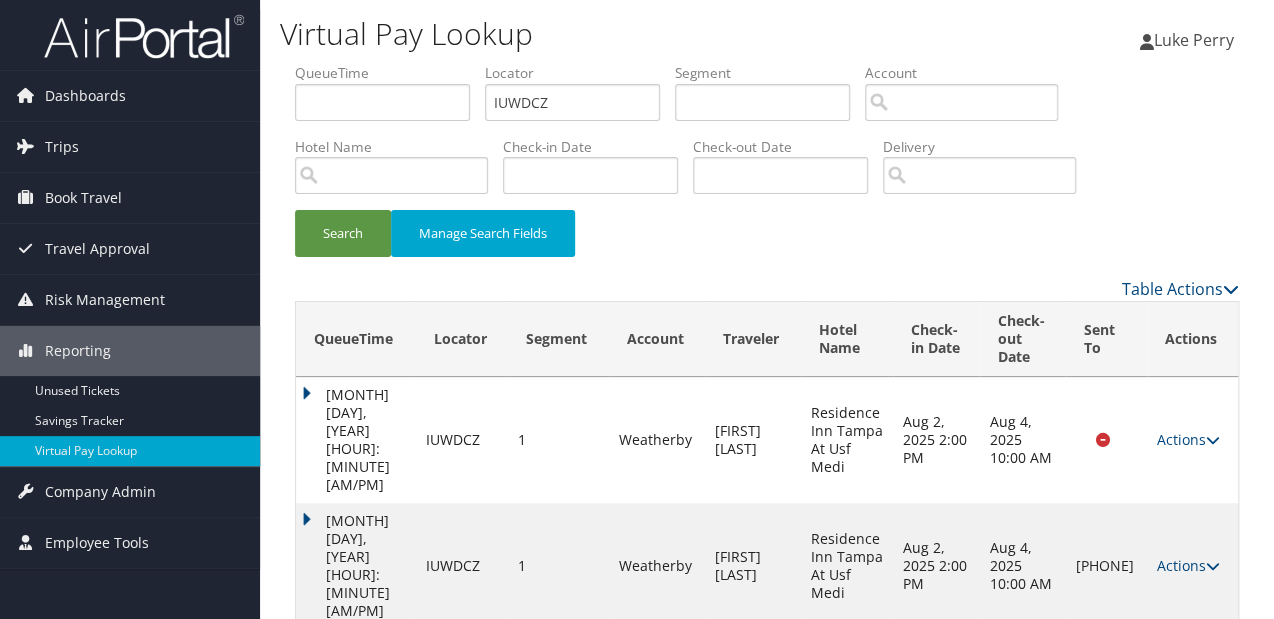 click on "Actions" at bounding box center [1188, 565] 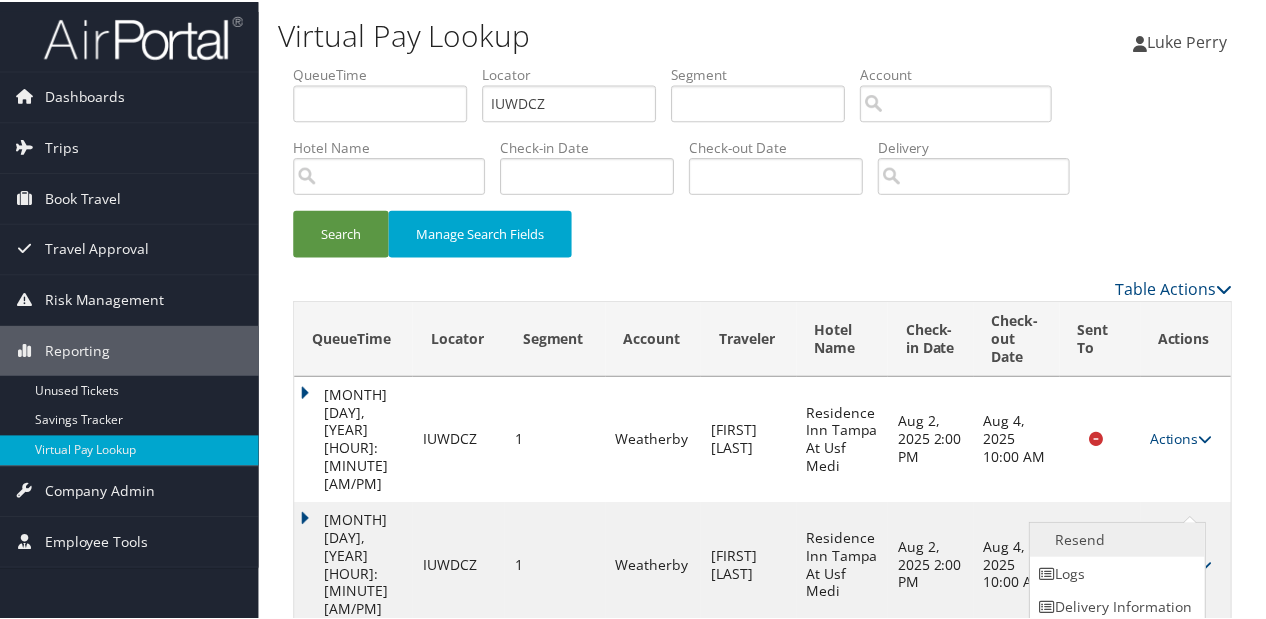 scroll, scrollTop: 40, scrollLeft: 0, axis: vertical 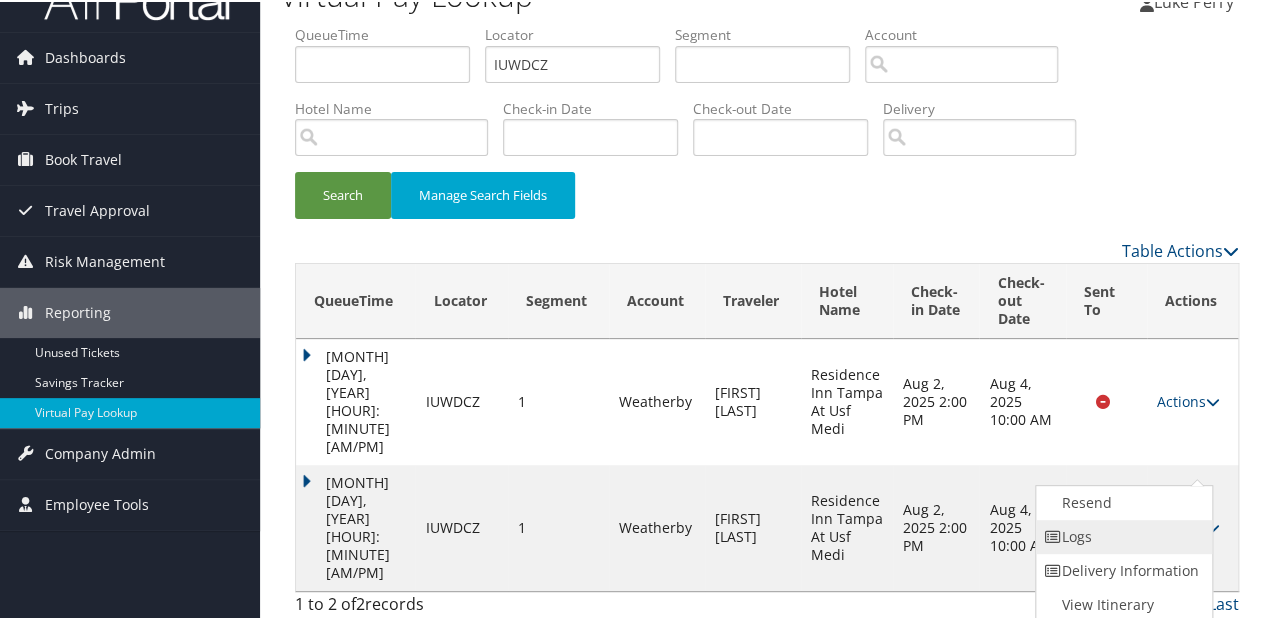 click on "Logs" at bounding box center (1121, 535) 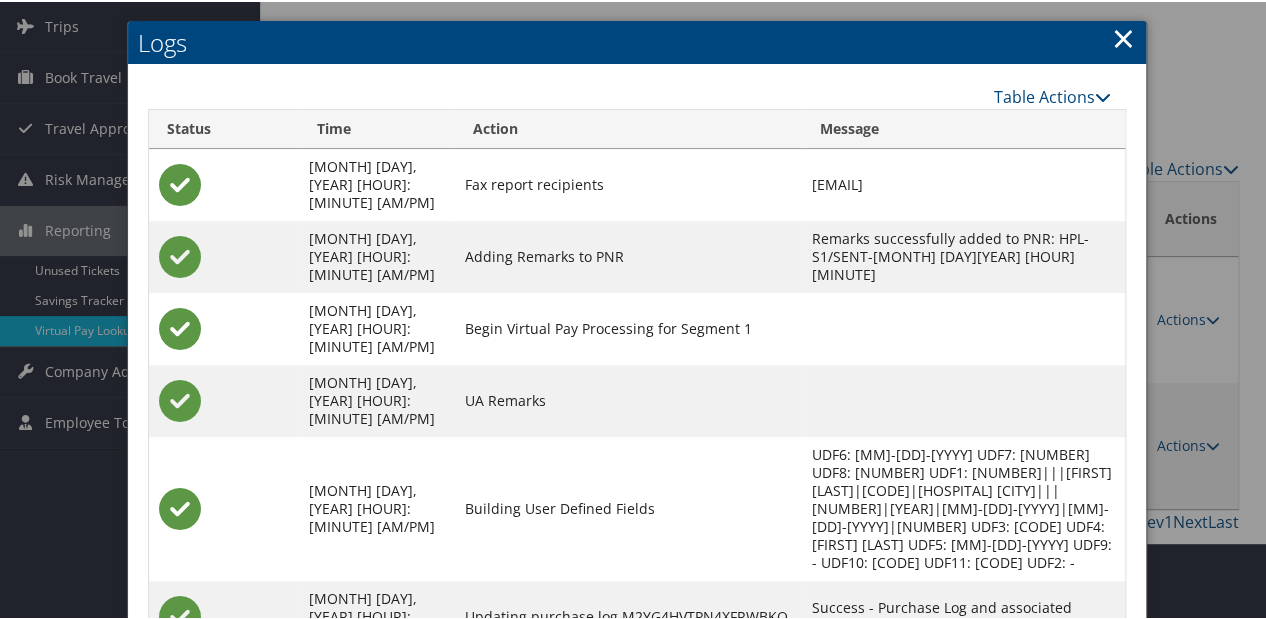 scroll, scrollTop: 233, scrollLeft: 0, axis: vertical 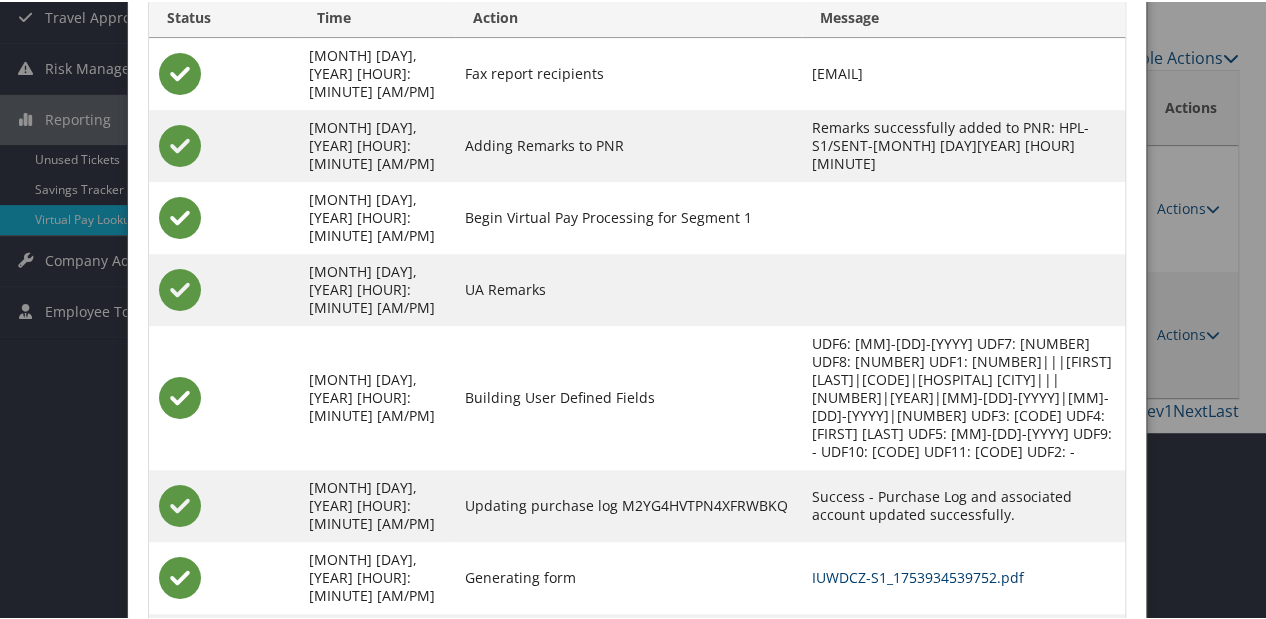 click on "IUWDCZ-S1_1753934539752.pdf" at bounding box center (918, 575) 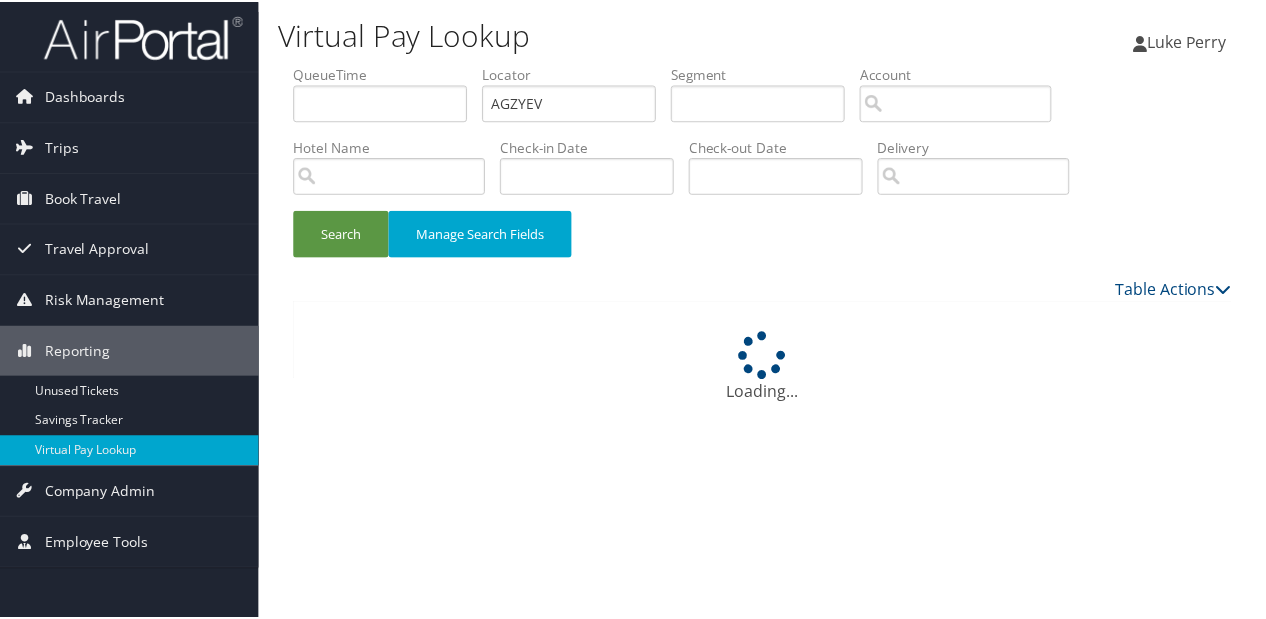 scroll, scrollTop: 0, scrollLeft: 0, axis: both 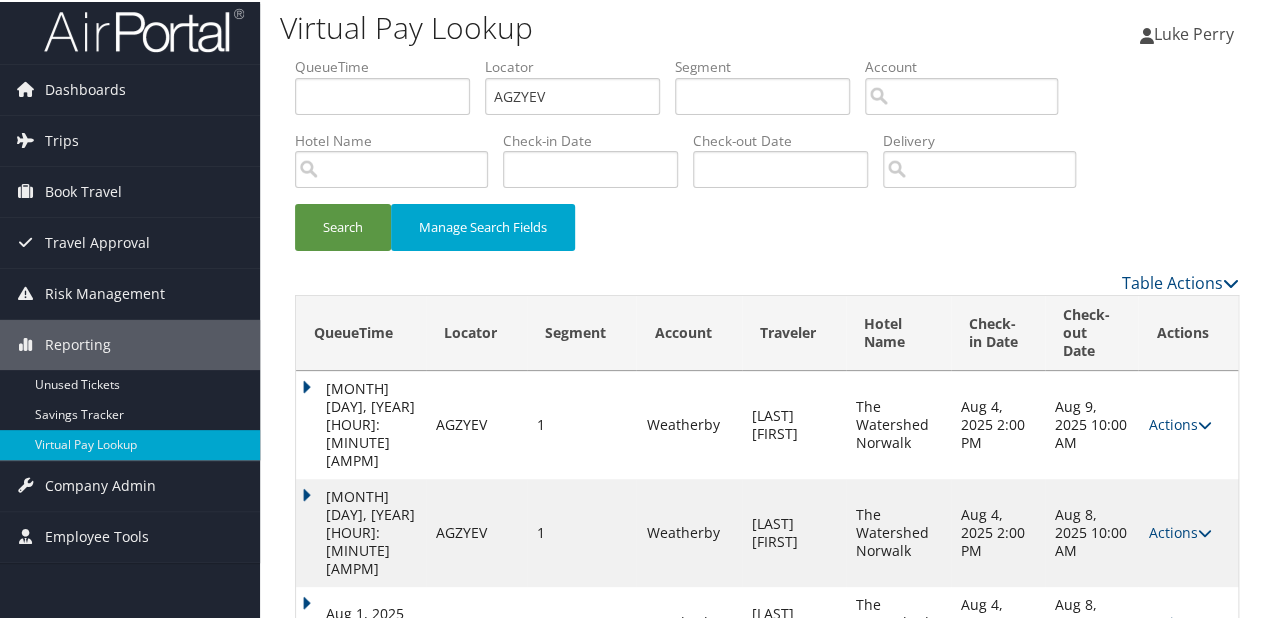 click on "Actions" at bounding box center [1179, 620] 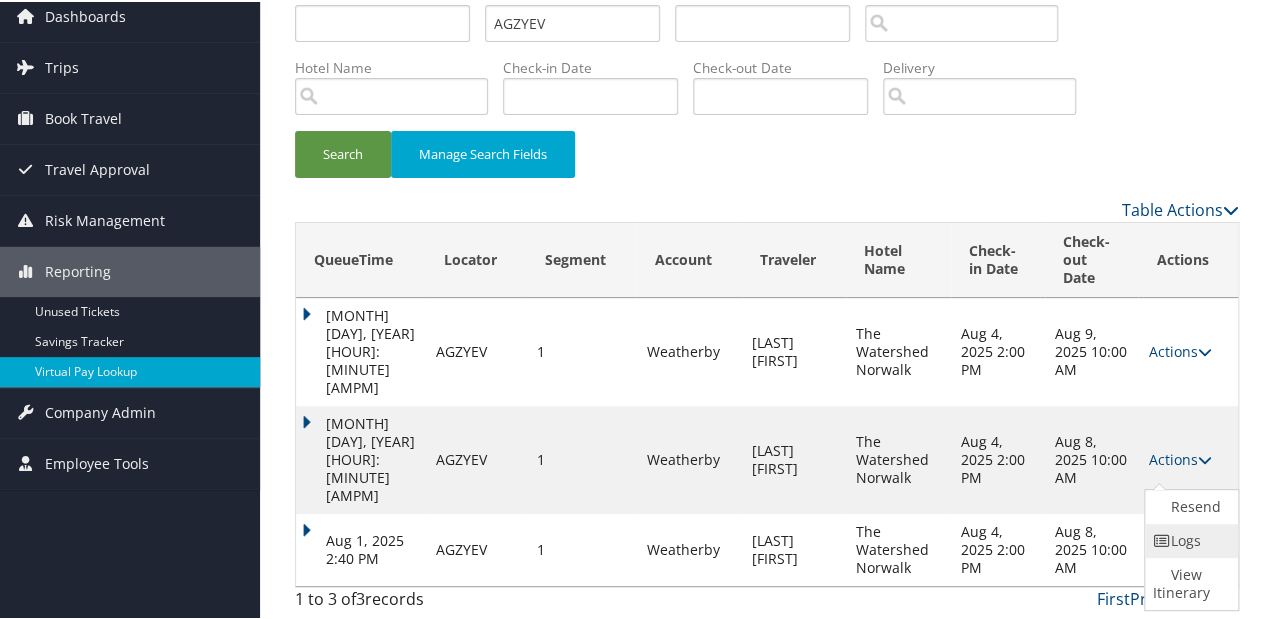 click on "Logs" at bounding box center (1189, 539) 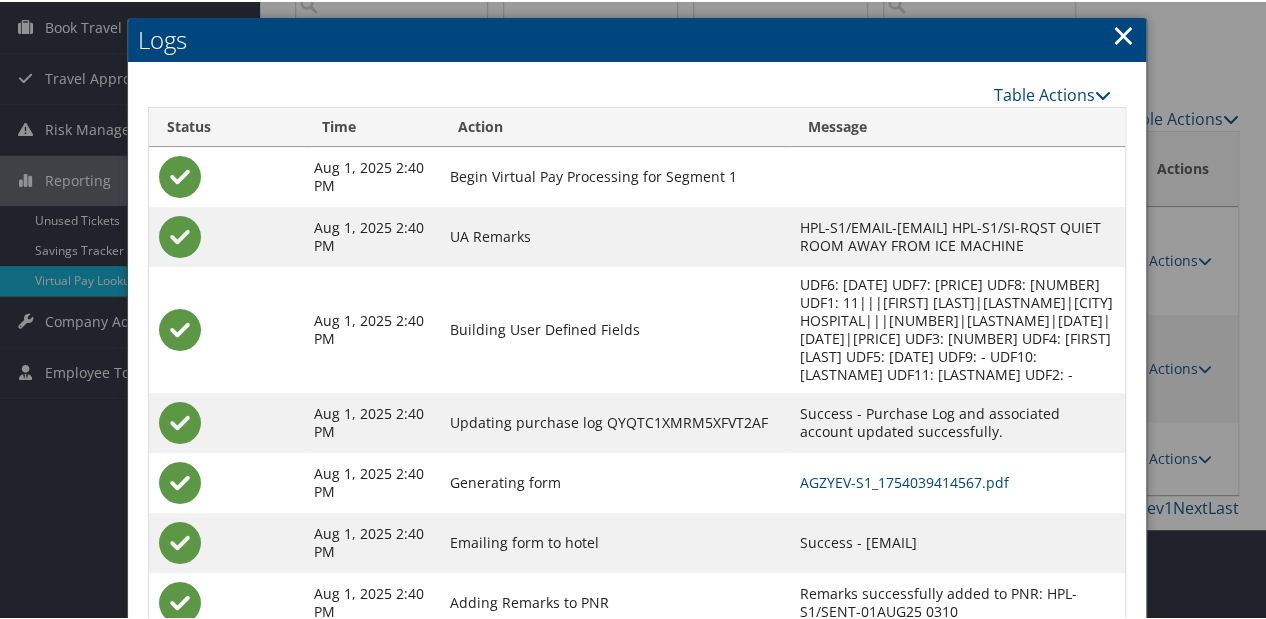 scroll, scrollTop: 202, scrollLeft: 0, axis: vertical 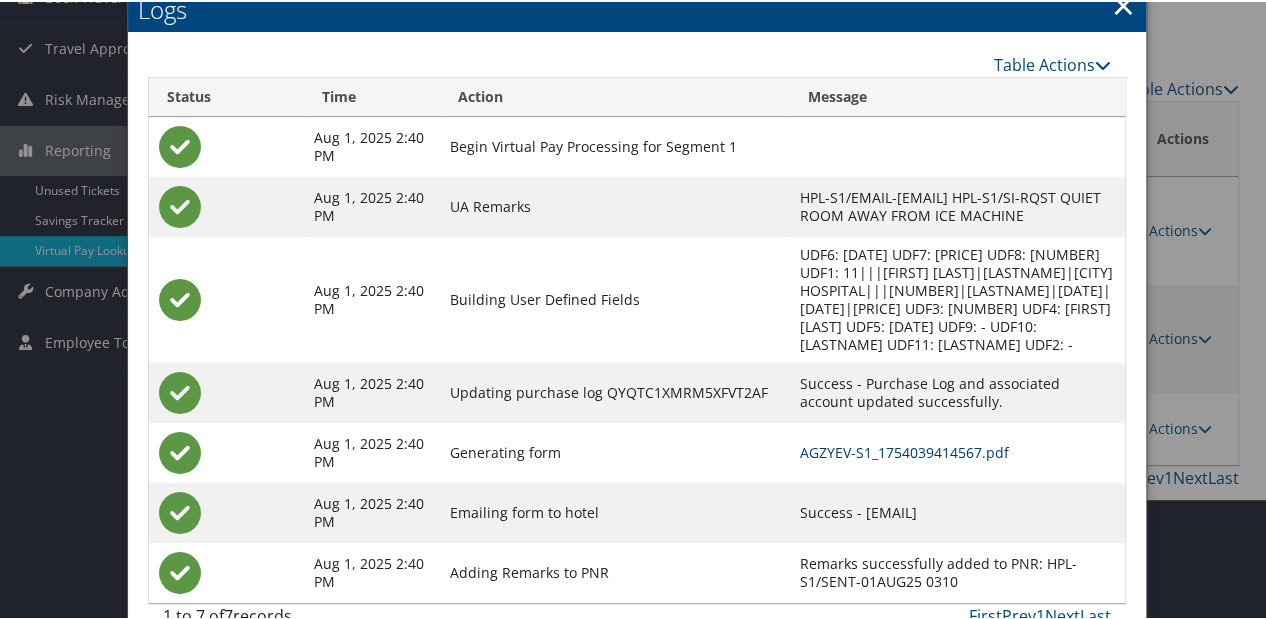 click on "AGZYEV-S1_1754039414567.pdf" at bounding box center (904, 450) 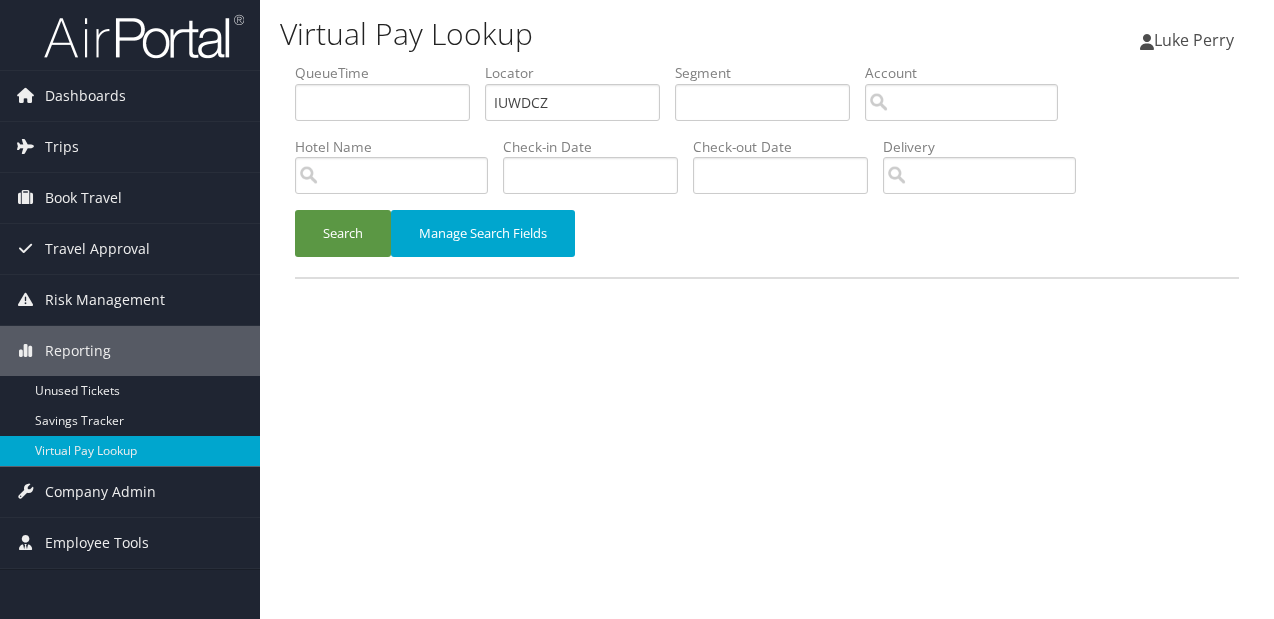 scroll, scrollTop: 0, scrollLeft: 0, axis: both 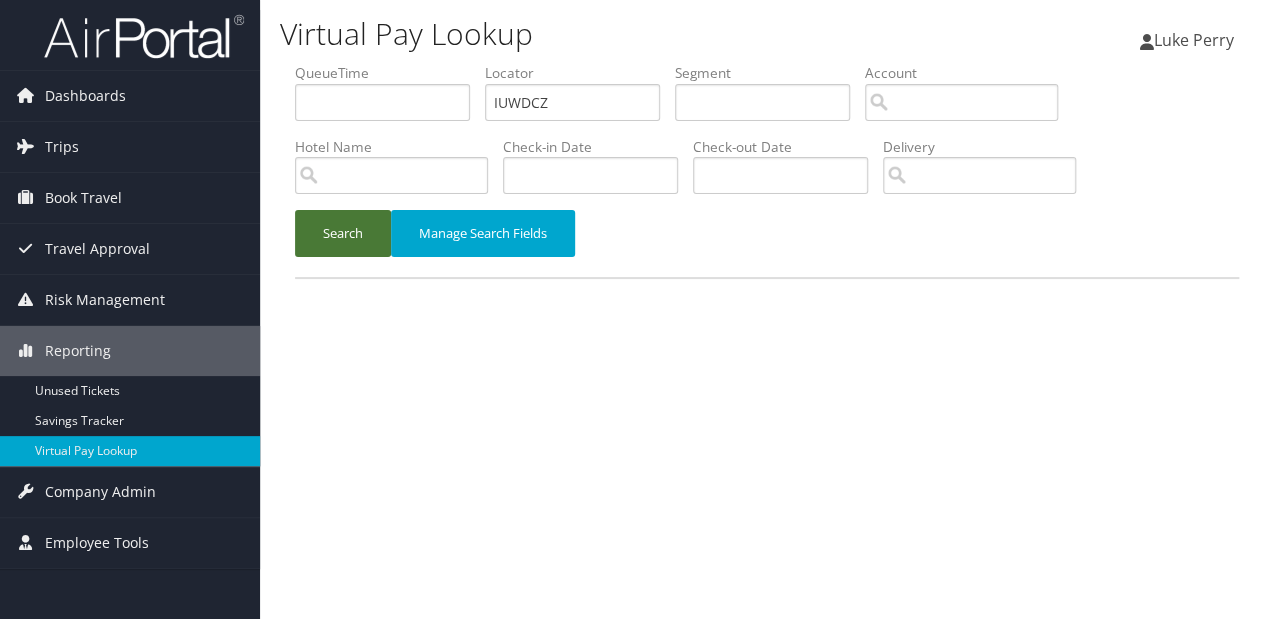 click on "Search" at bounding box center [343, 233] 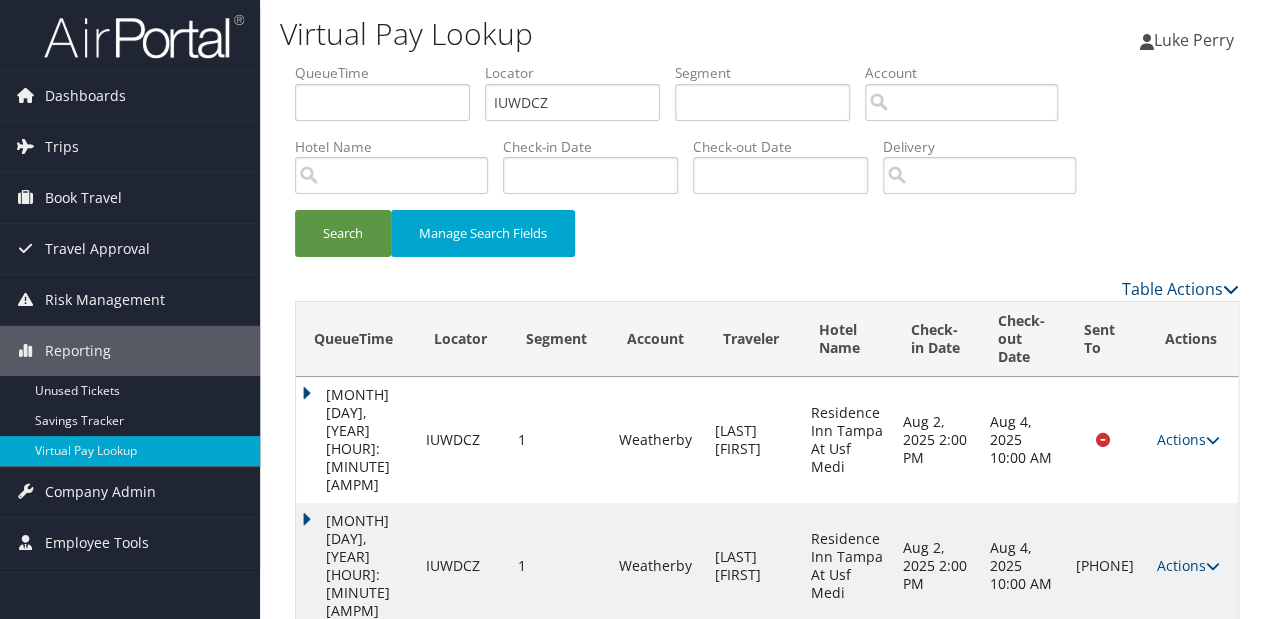 click on "Actions   Resend  Logs  Delivery Information  View Itinerary" at bounding box center (1192, 566) 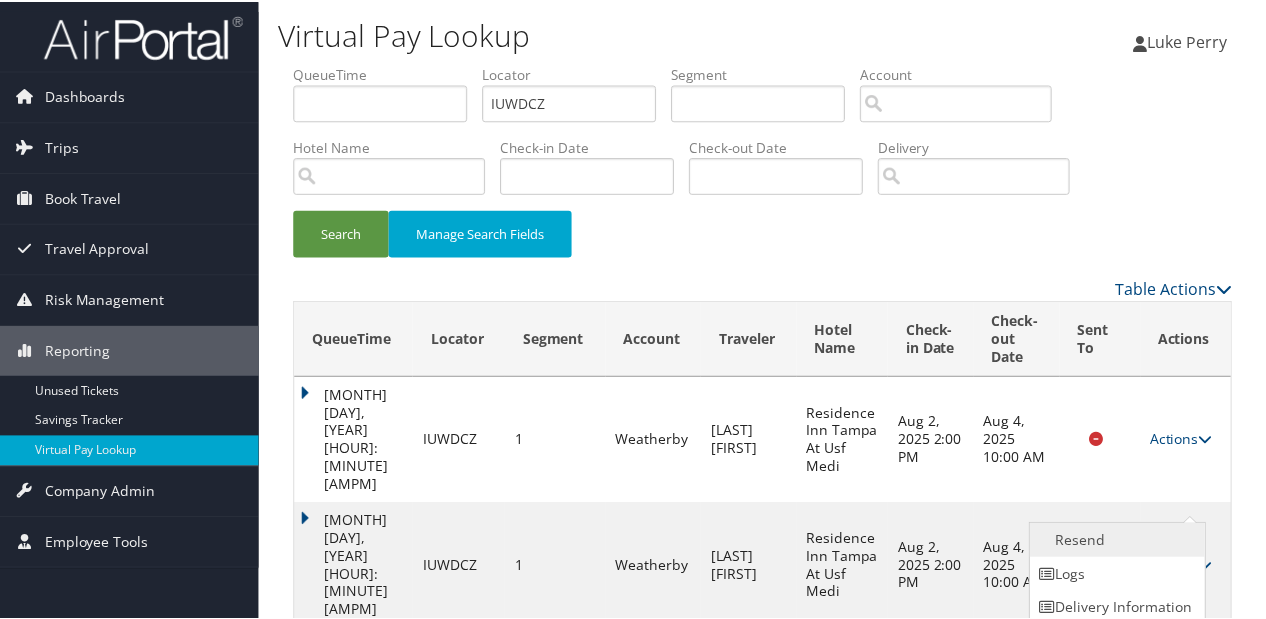 scroll, scrollTop: 40, scrollLeft: 0, axis: vertical 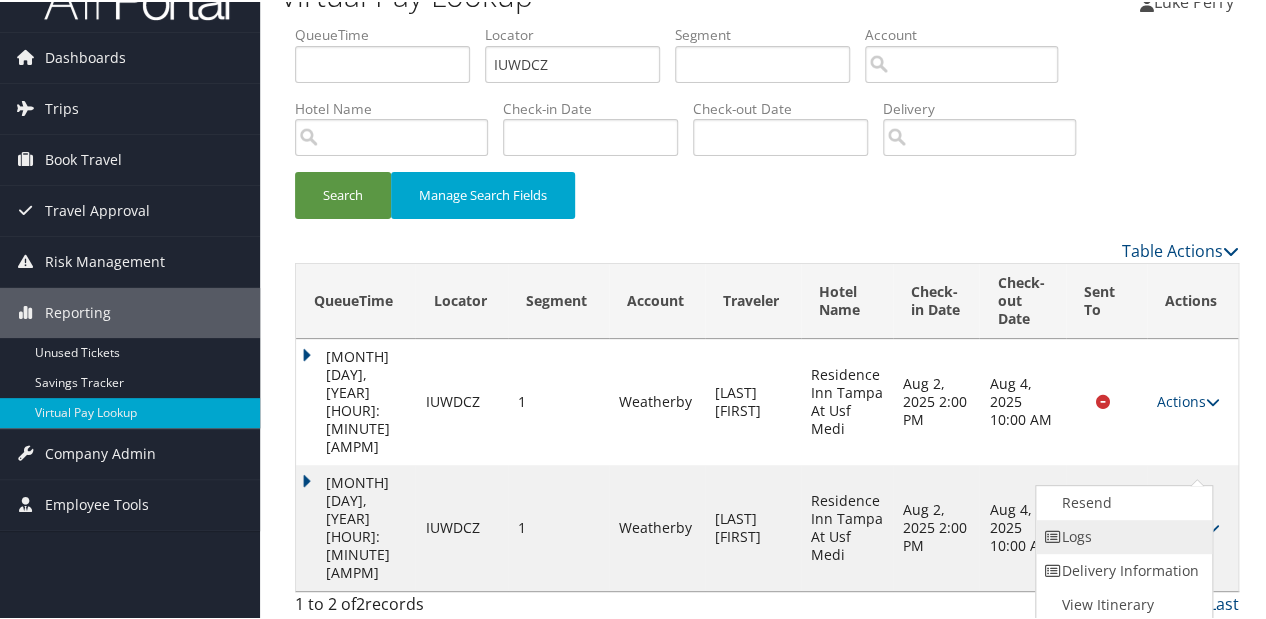 click on "Logs" at bounding box center (1121, 535) 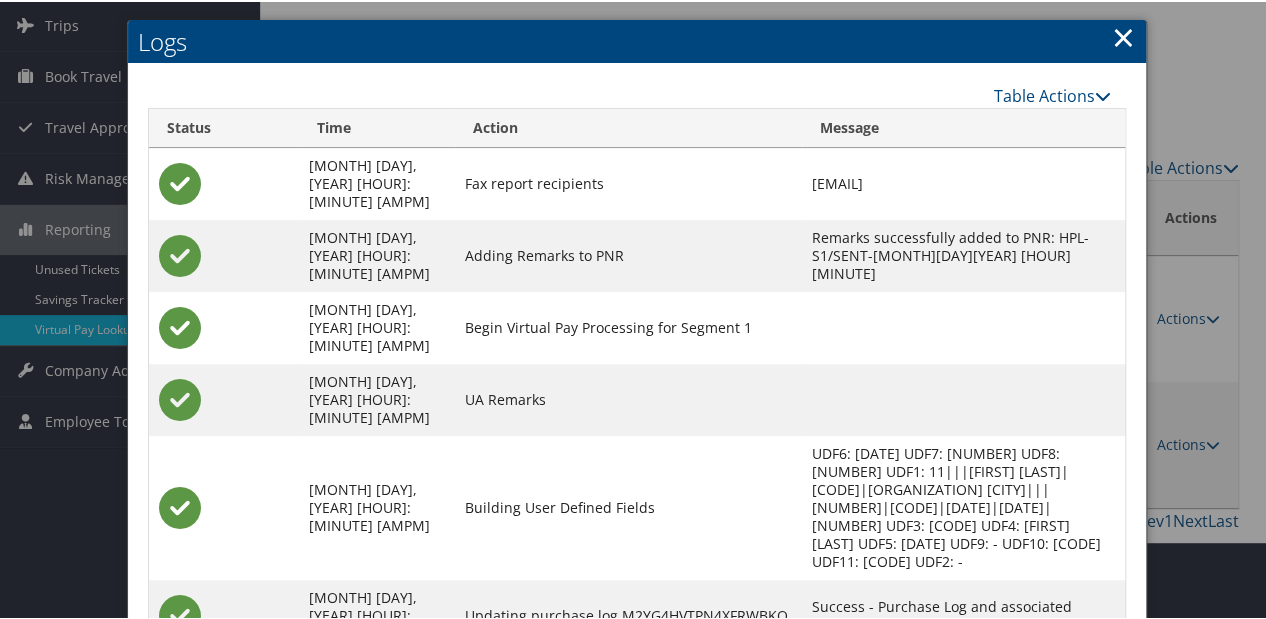 scroll, scrollTop: 233, scrollLeft: 0, axis: vertical 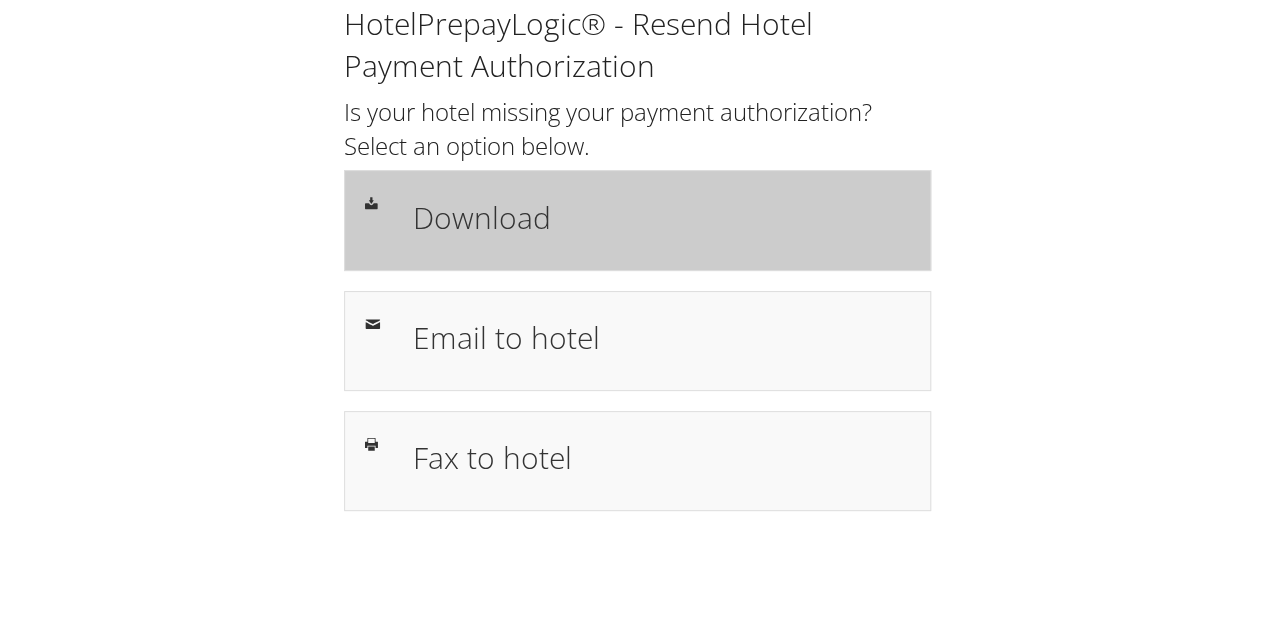 click on "Download" at bounding box center [660, 217] 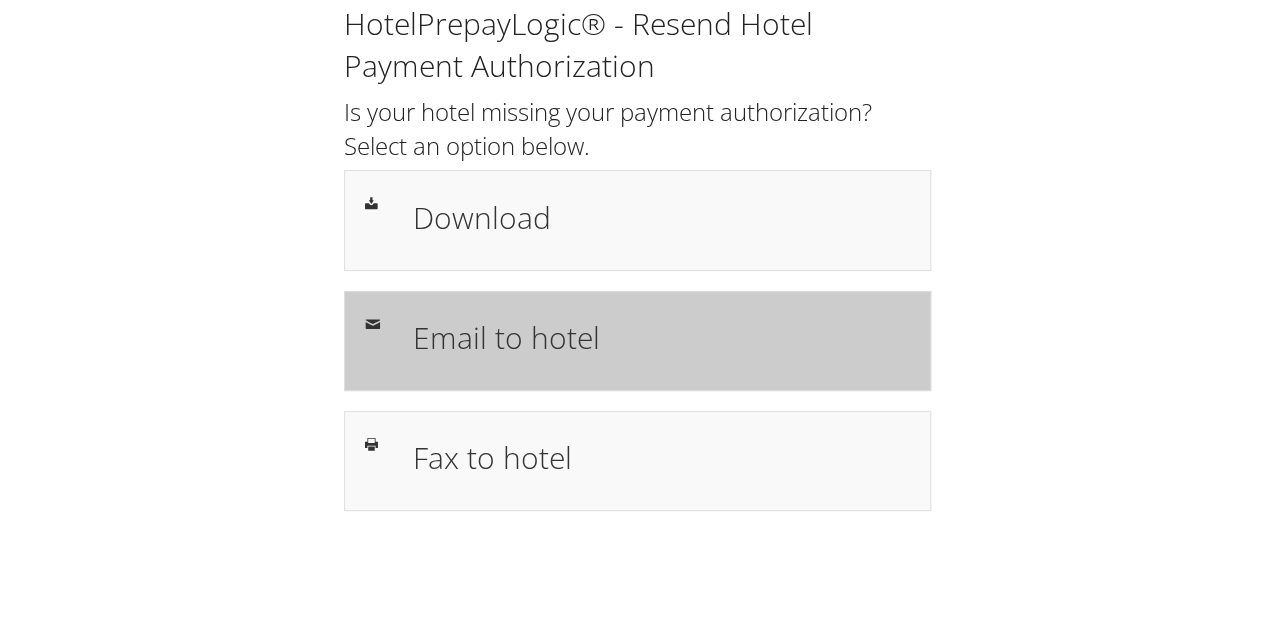 click on "Email to hotel" at bounding box center (660, 337) 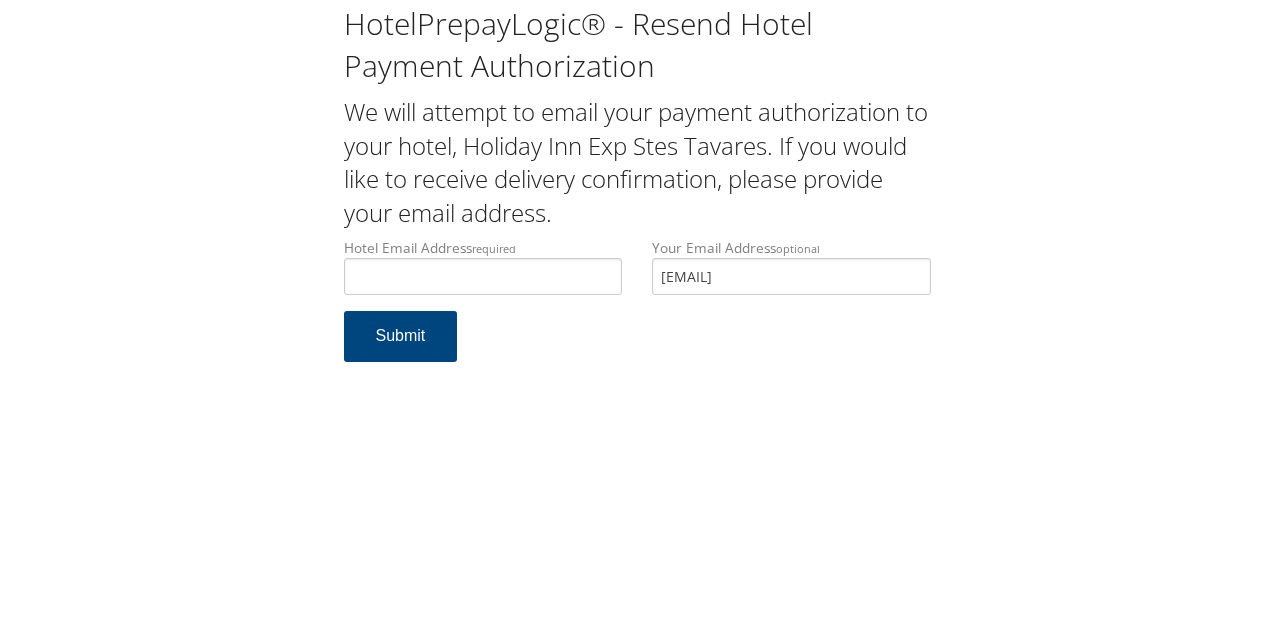 scroll, scrollTop: 0, scrollLeft: 0, axis: both 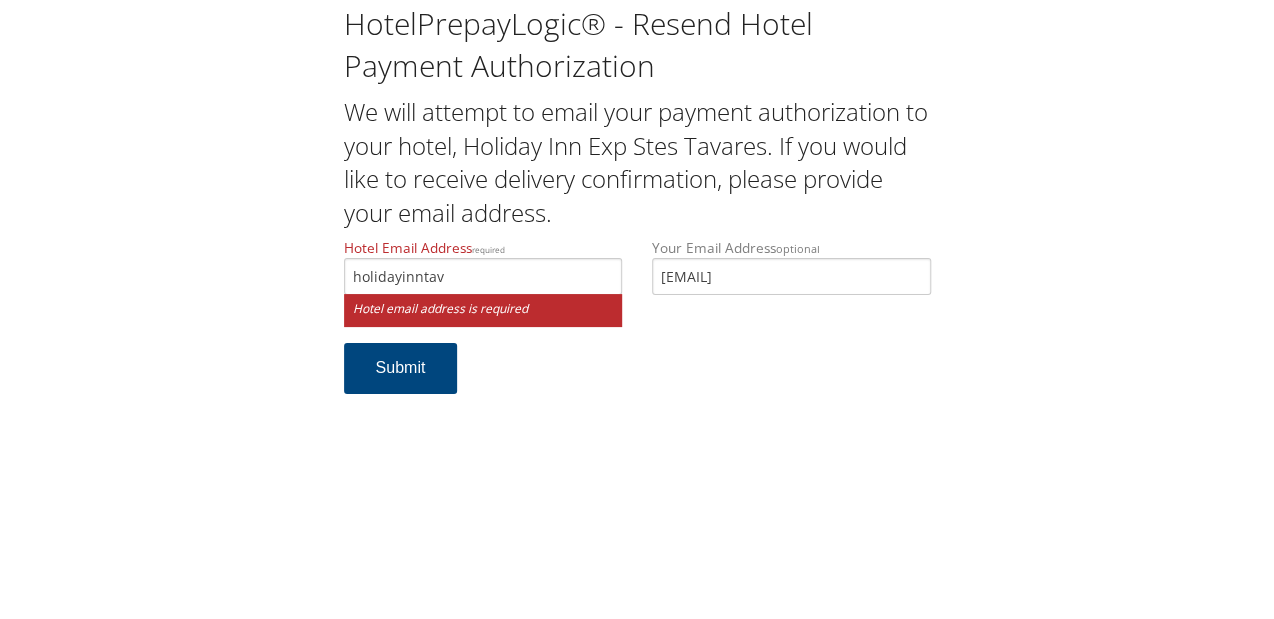 type on "[EMAIL]" 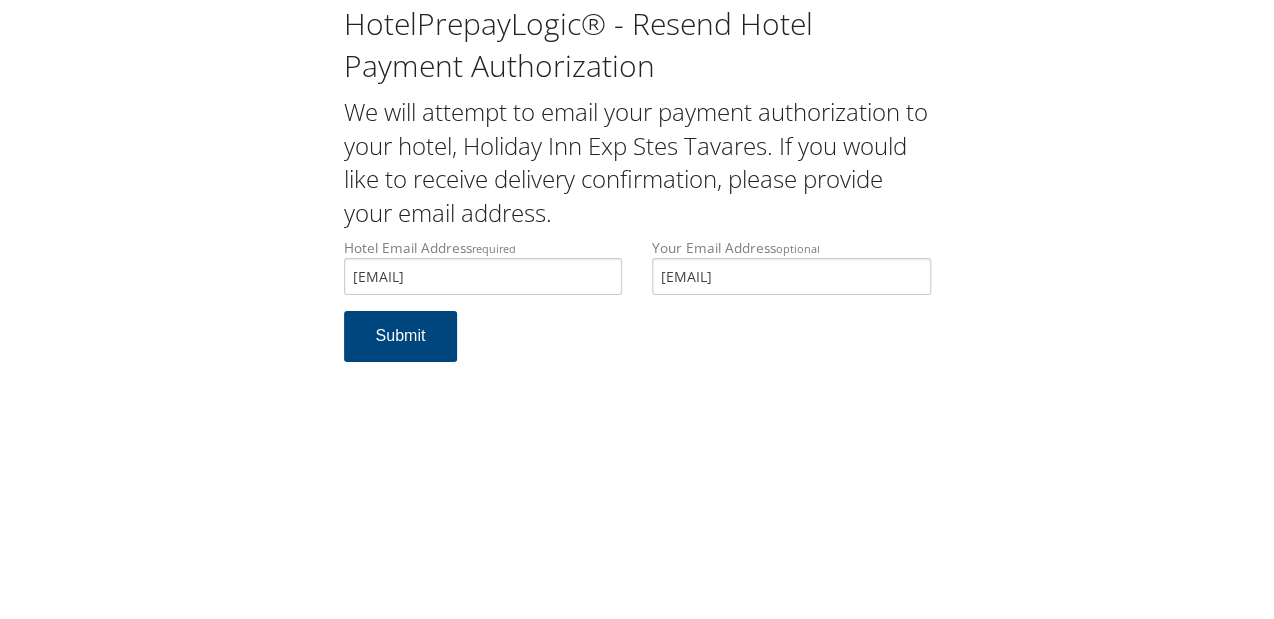click on "Hotel Email Address  required
holidayinntavares39@gmail.com
Hotel email address is required
Your Email Address  optional
renata.moonid@gmail.com
Submit" at bounding box center (637, 310) 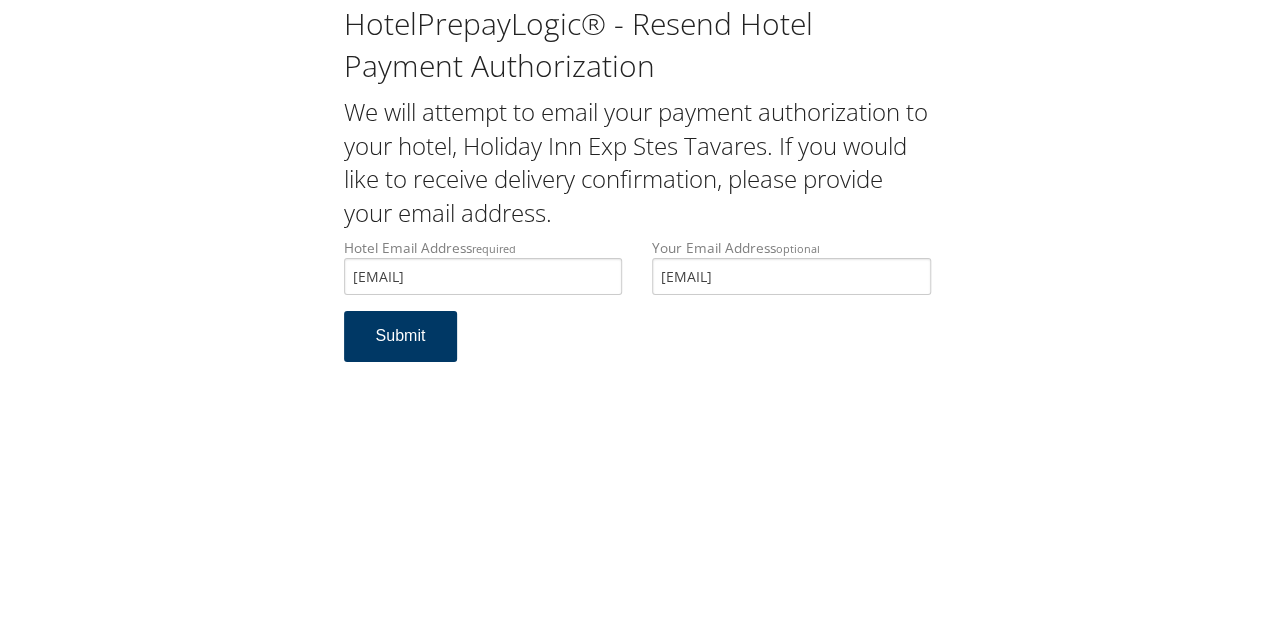 click on "Submit" at bounding box center [401, 336] 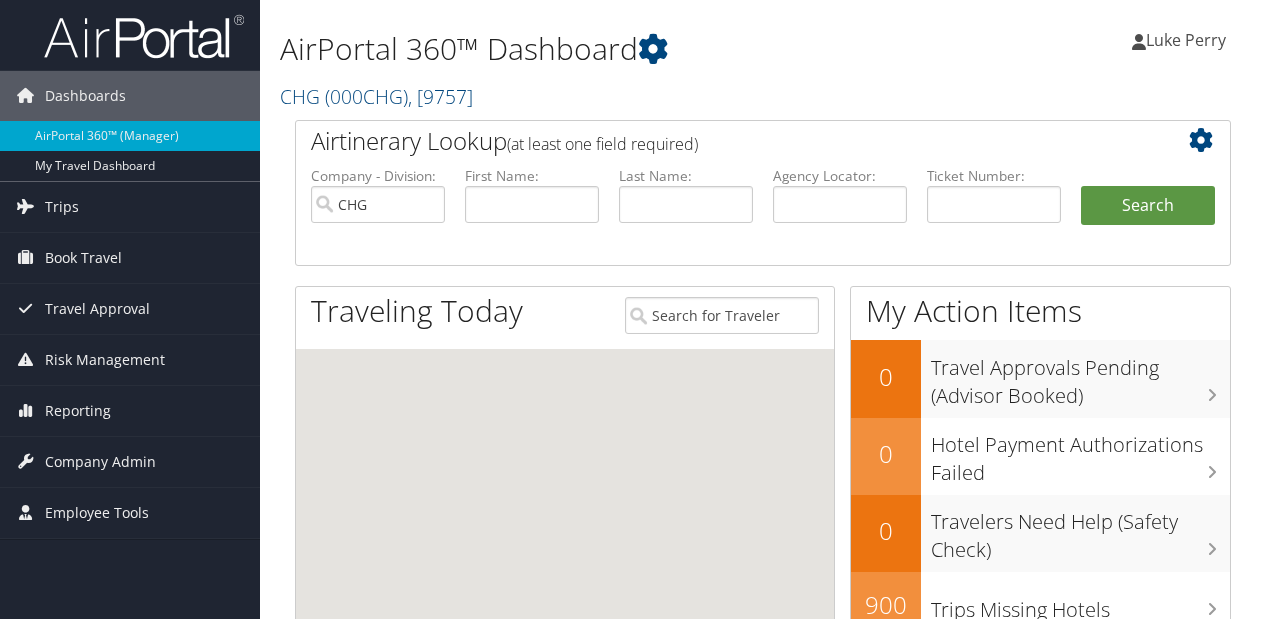 scroll, scrollTop: 0, scrollLeft: 0, axis: both 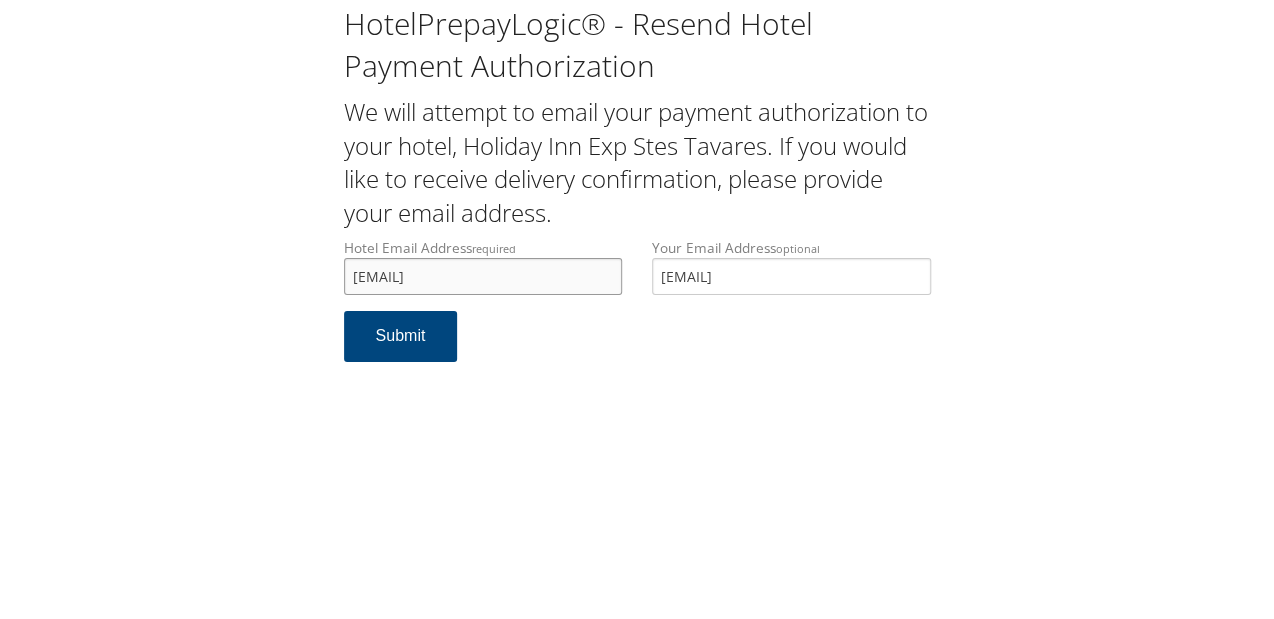 drag, startPoint x: 563, startPoint y: 273, endPoint x: 266, endPoint y: 284, distance: 297.20364 